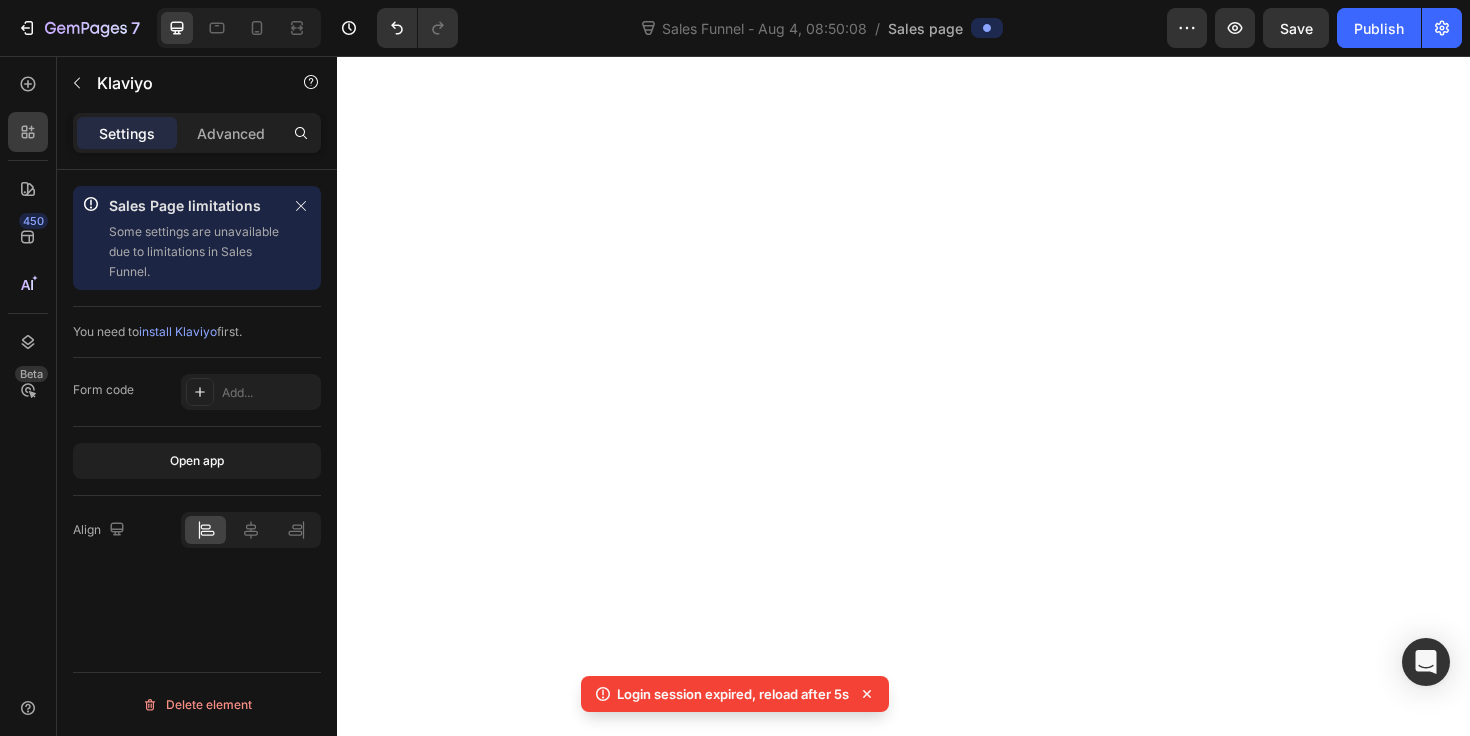 scroll, scrollTop: 0, scrollLeft: 0, axis: both 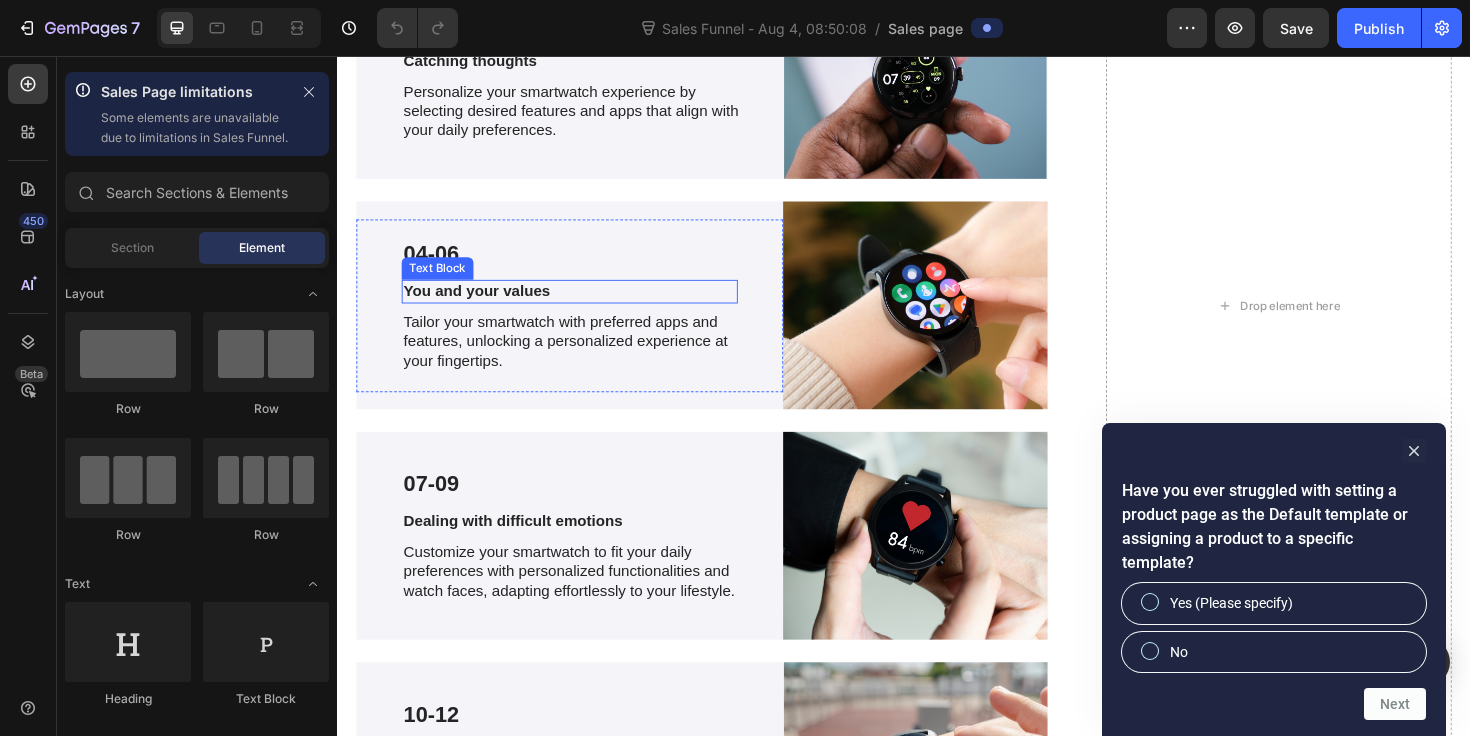 click on "You and your values" at bounding box center (583, 305) 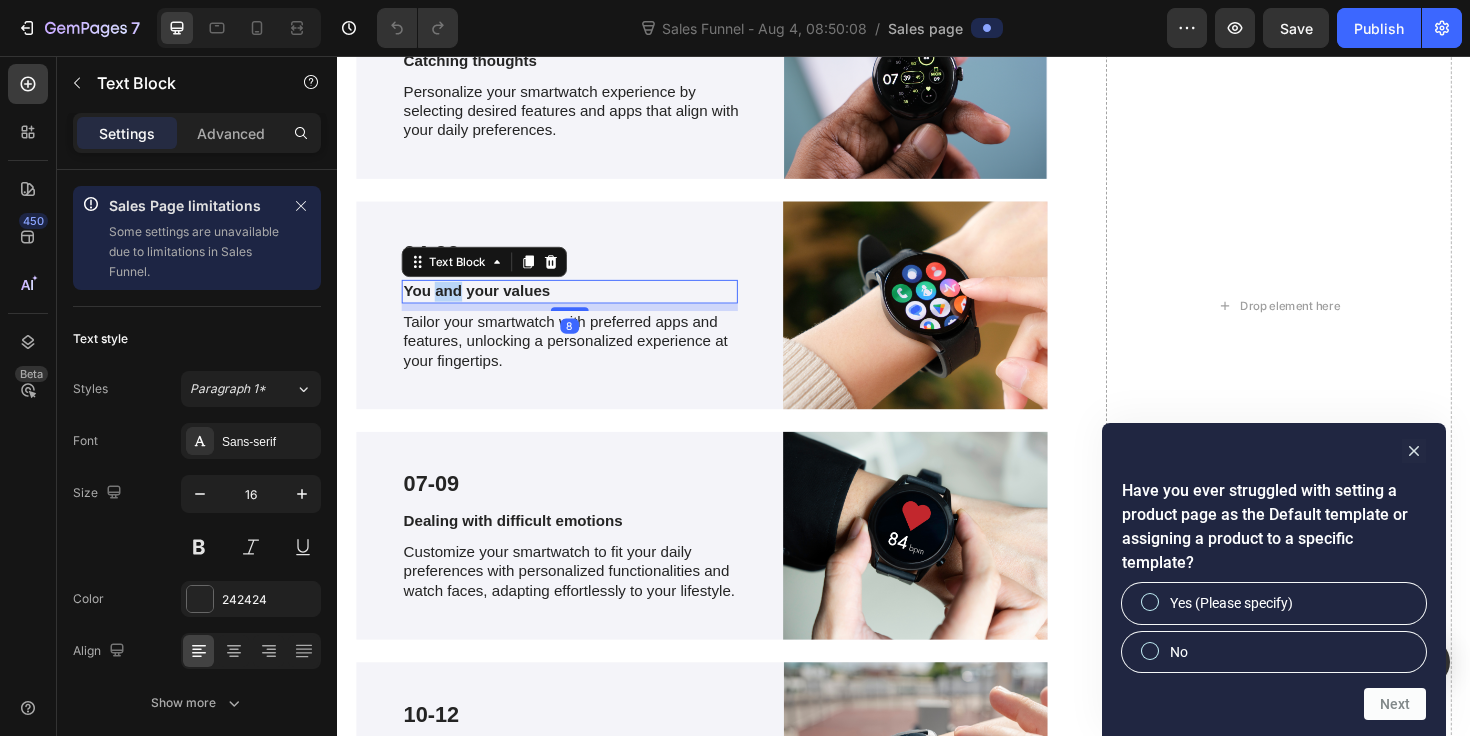 click on "You and your values" at bounding box center (583, 305) 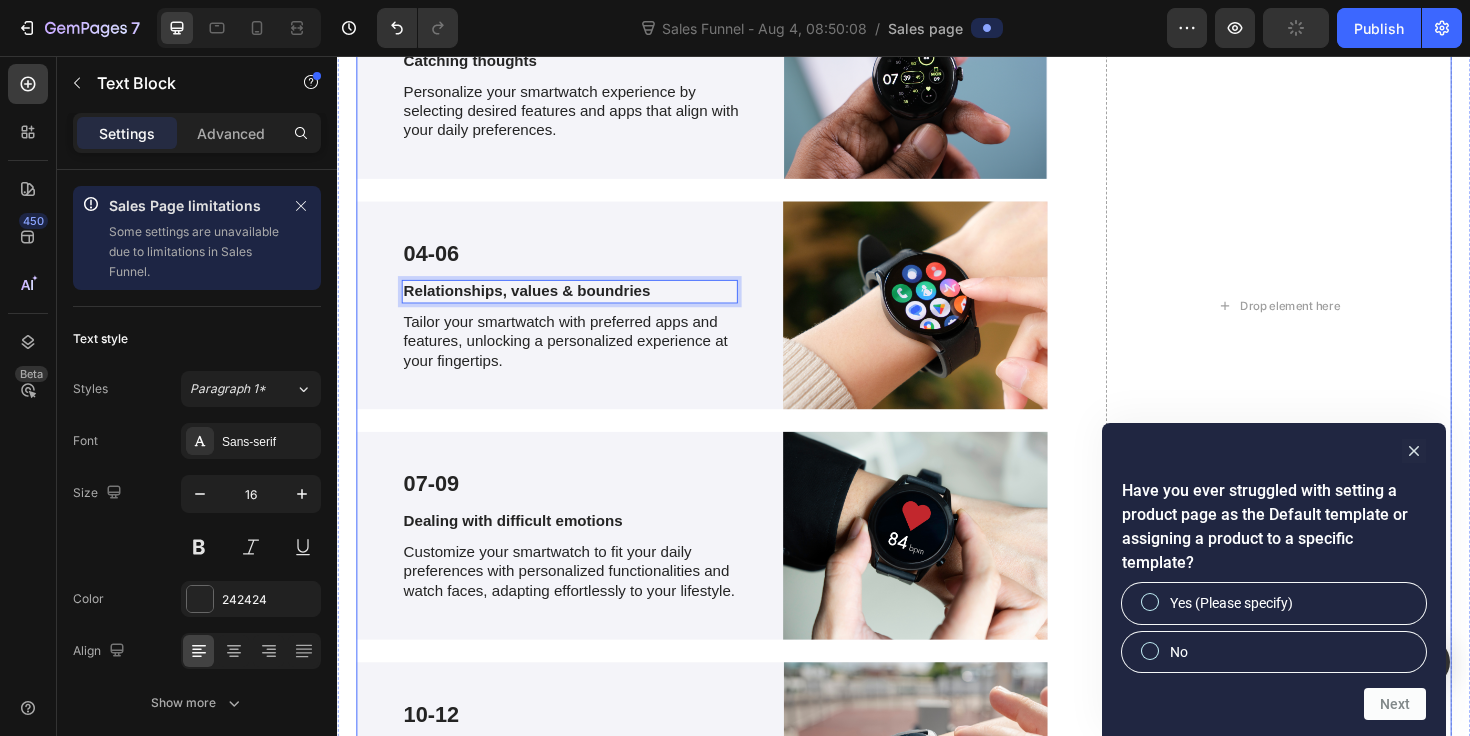 click on "😩  Here’s What Happens When You Keep Doing It the Hard Way Heading Let’s not sugarcoat it. You already know what it feels like to run on fumes. 🕓 You’re spending your nights prepping for clients… instead of living your life. 📎 You’re recycling the same clunky worksheets that  you  wouldn’t even want to fill out. 😵‍💫 And your clients? They’re disengaged. They “forgot.” They “didn’t get to it.” Again.   But here’s the truth: This isn’t just costing you time. It’s costing you impact. Reputation. Energy. Client results.   ❌ You’re working harder than you need to. ❌ You’re getting fewer results than you deserve. ❌ And the burnout is  brewing  — even if you won’t admit it yet.   You didn’t become a therapist to be a worksheet machine. You’re here to change lives — not chase down homework, beg for compliance, or patch together outdated materials.   And here’s what no one told you: Great therapy doesn’t just happen in-session. engaged" at bounding box center [723, 320] 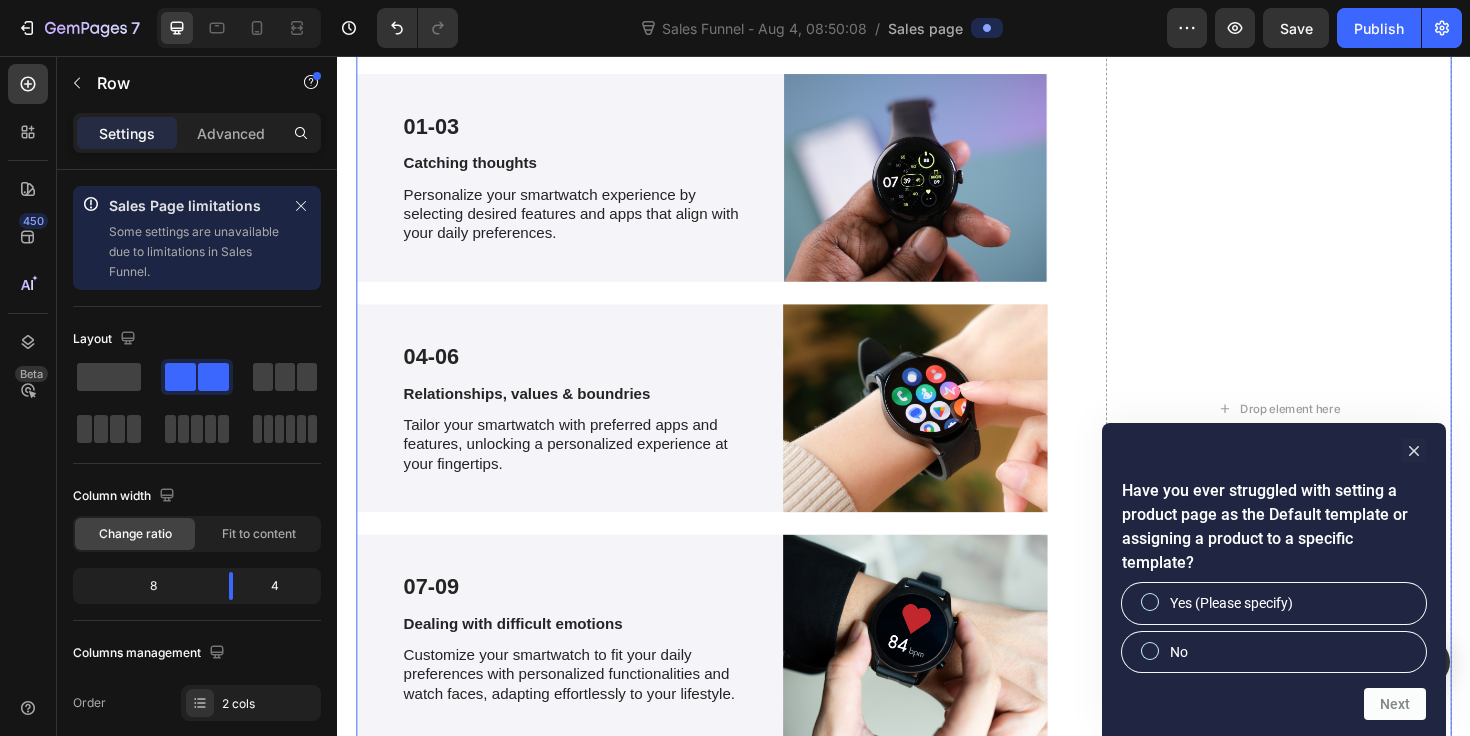 scroll, scrollTop: 4331, scrollLeft: 0, axis: vertical 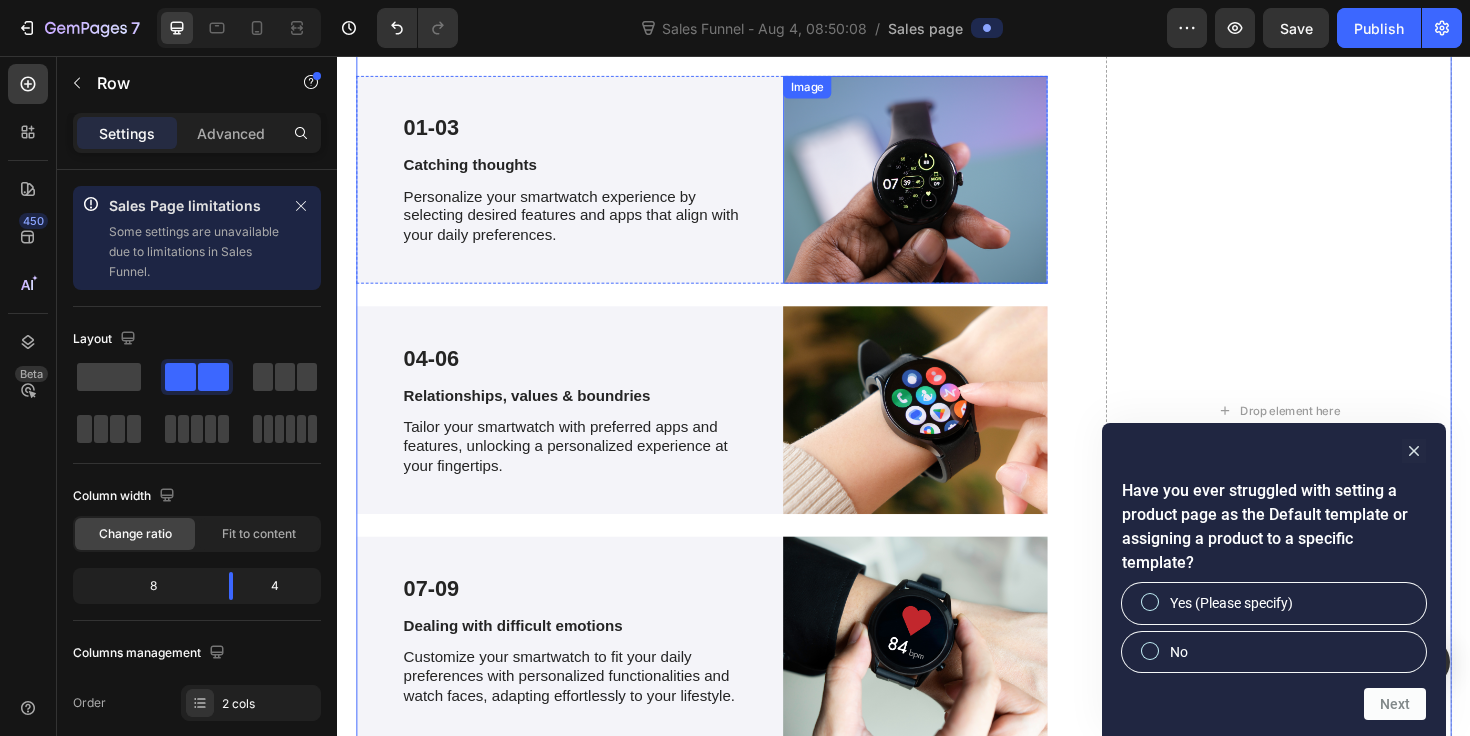 click at bounding box center (949, 187) 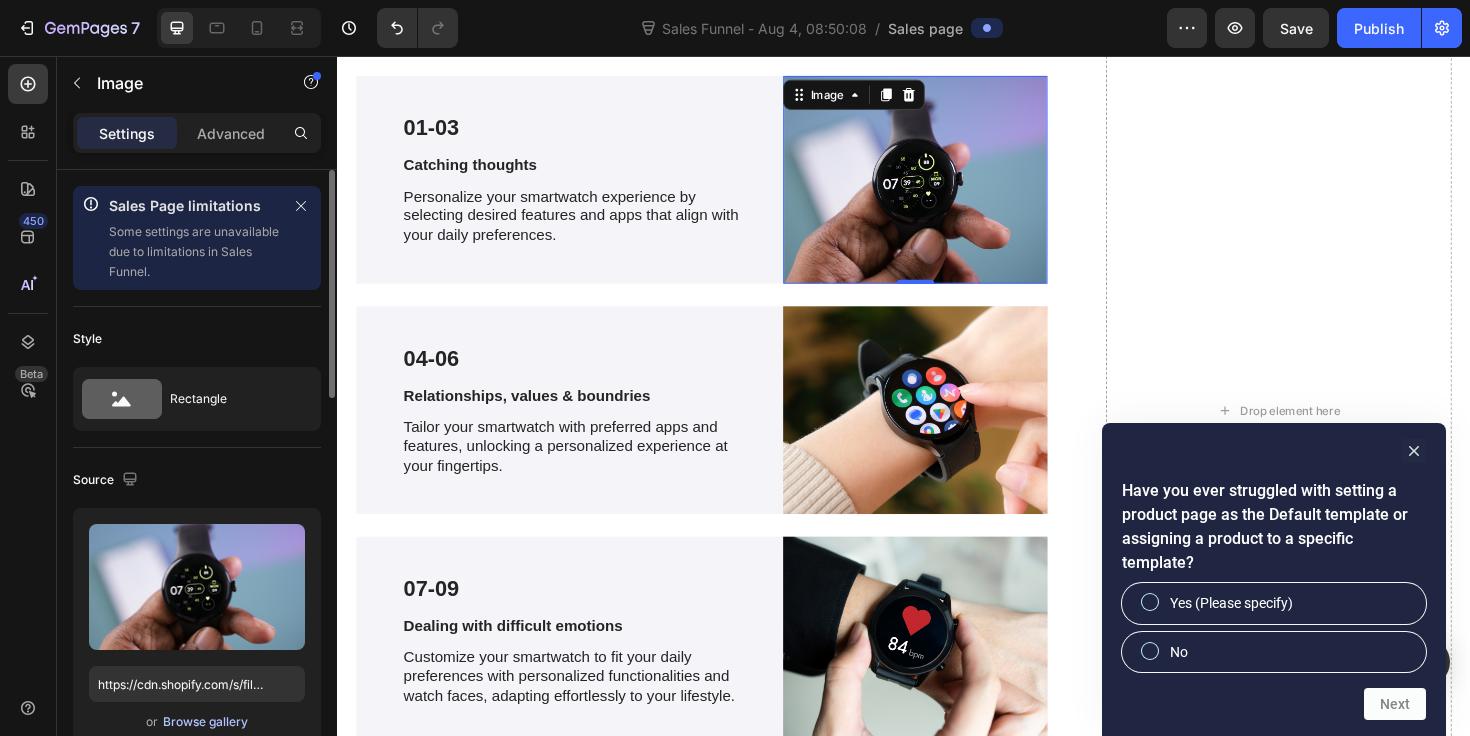 scroll, scrollTop: 190, scrollLeft: 0, axis: vertical 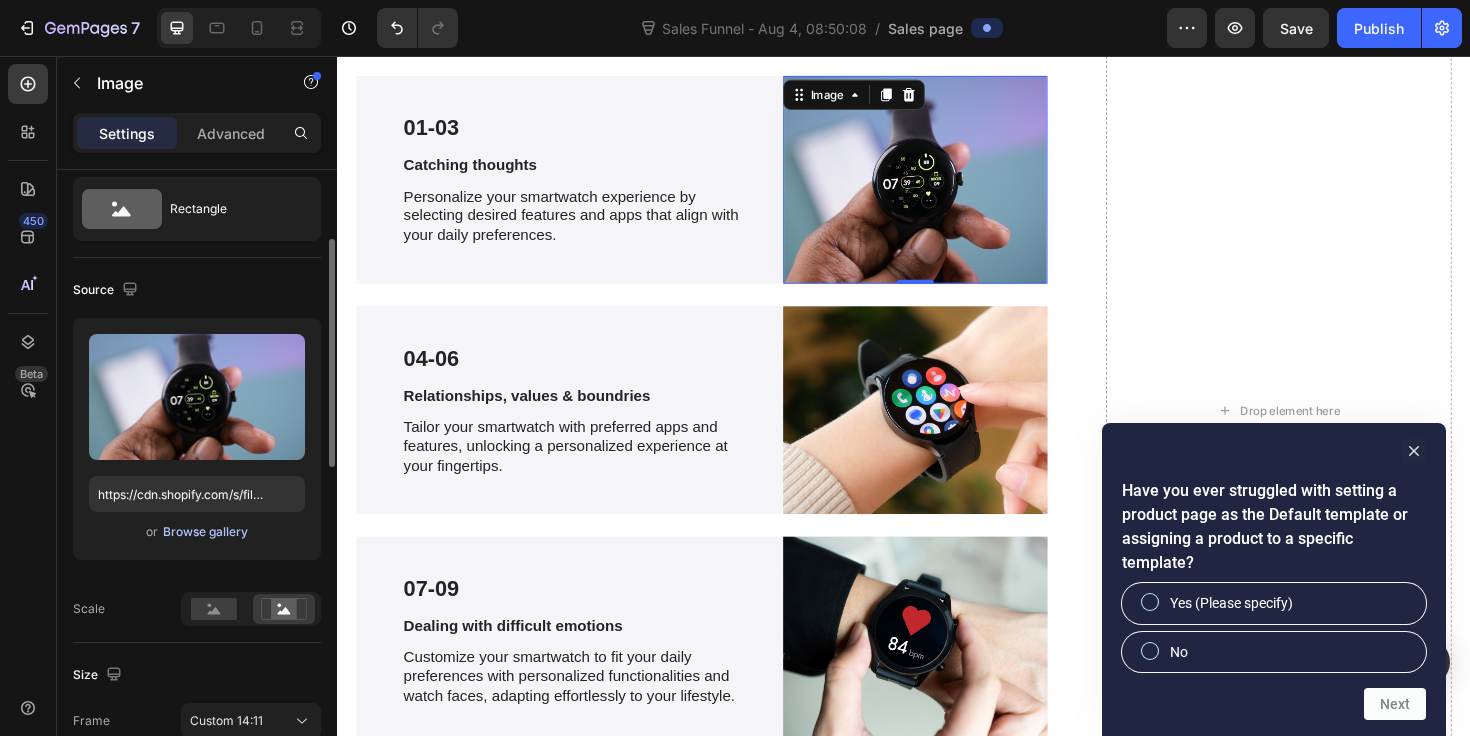 click on "Browse gallery" at bounding box center [205, 532] 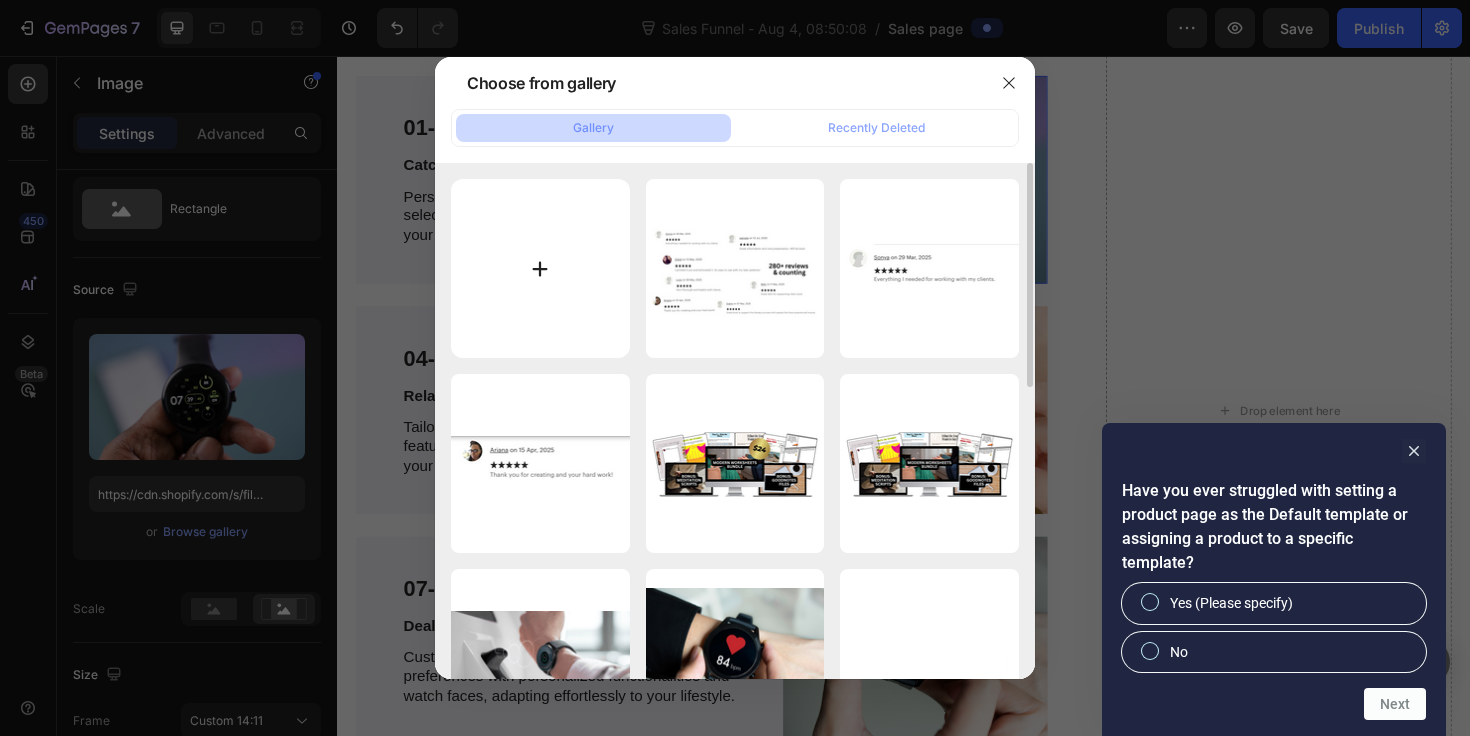 click at bounding box center [540, 268] 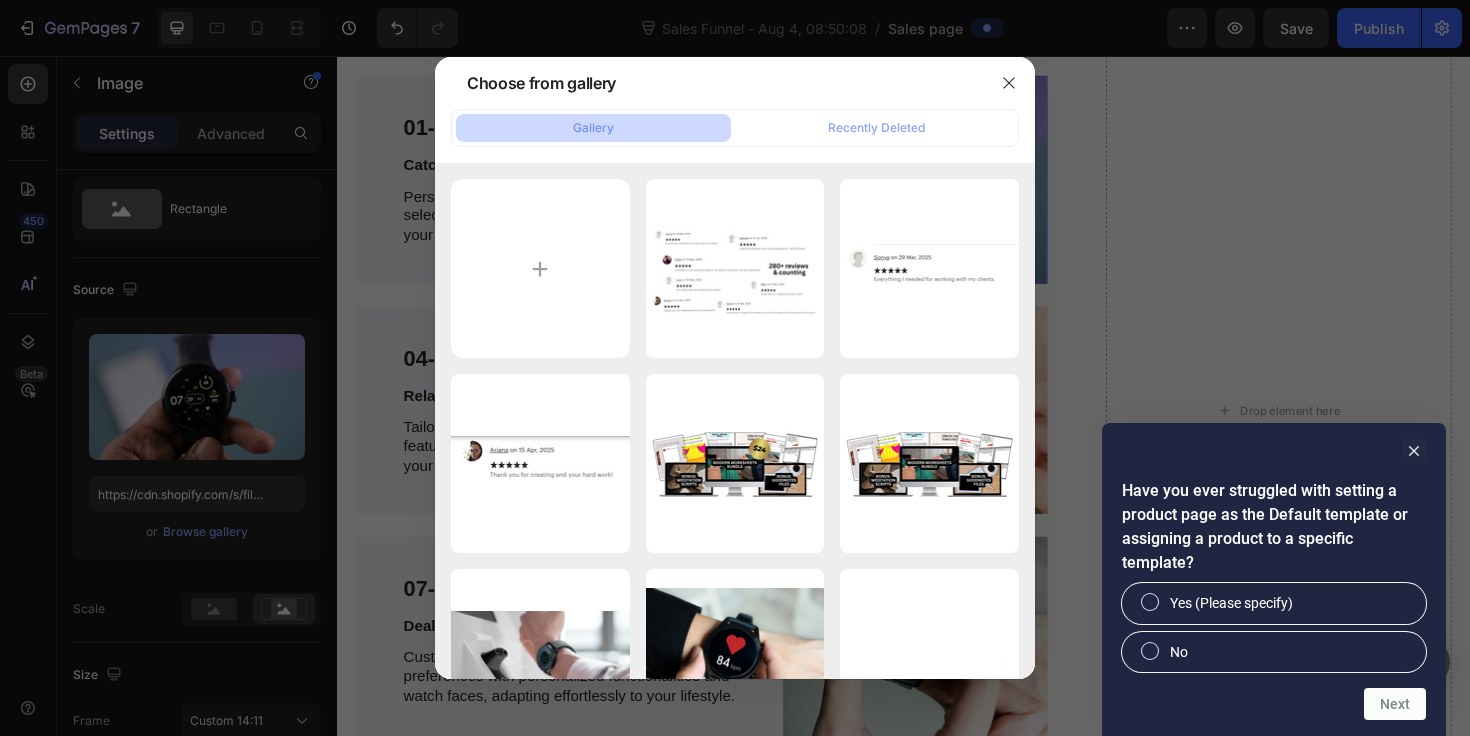 type on "C:\fakepath\5.png" 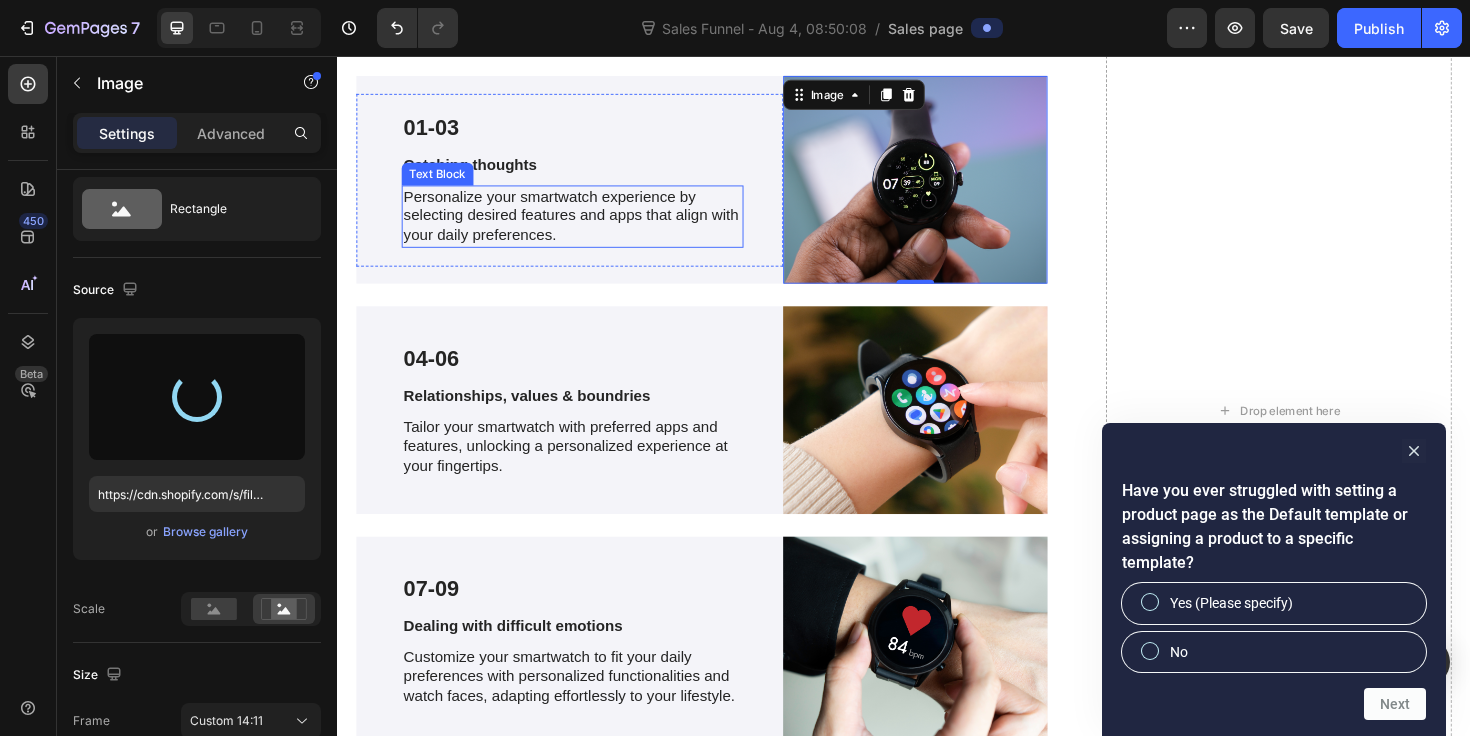 type on "https://cdn.shopify.com/s/files/1/0745/0165/2757/files/gempages_546798849784546528-87755d75-df8c-4c97-a226-a2387432cc76.png" 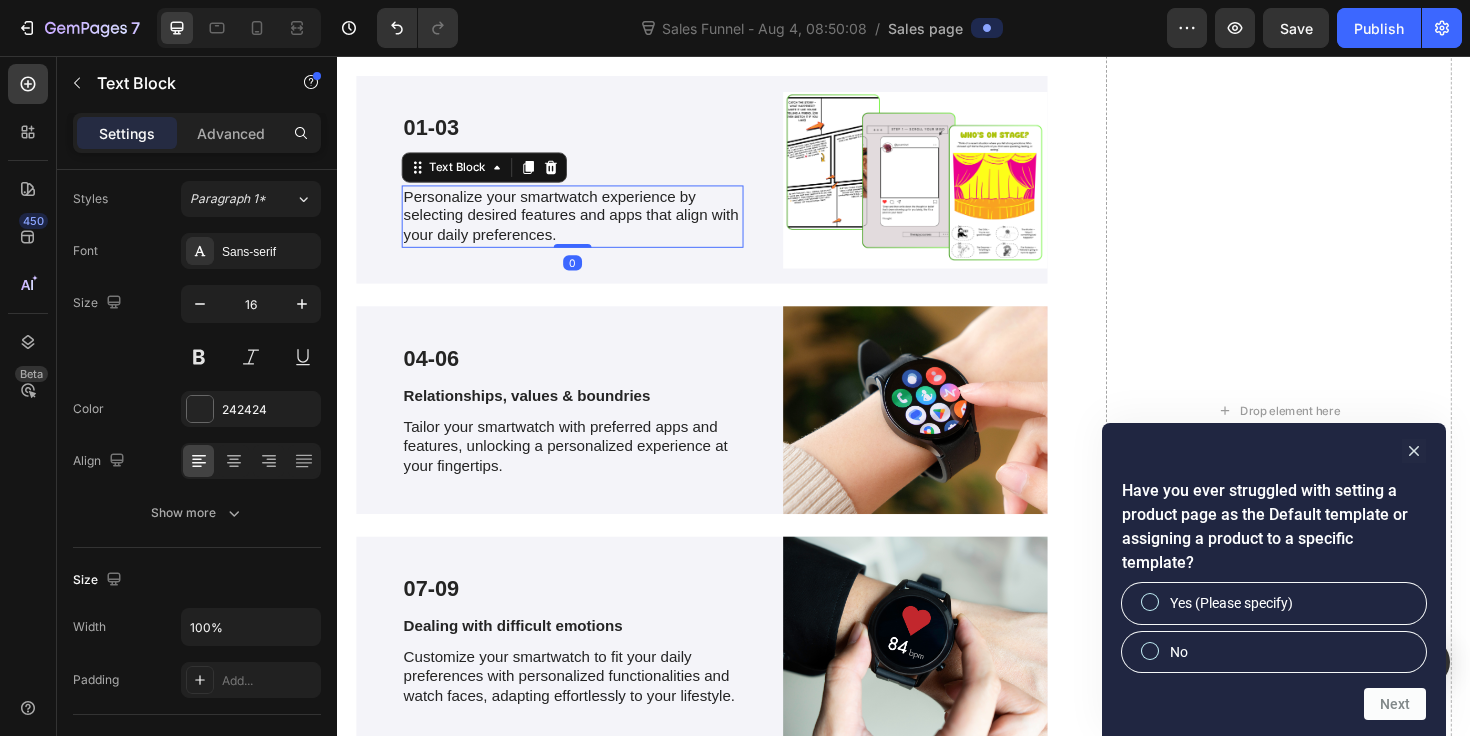 click on "Personalize your smartwatch experience by selecting desired features and apps that align with your daily preferences." at bounding box center [586, 226] 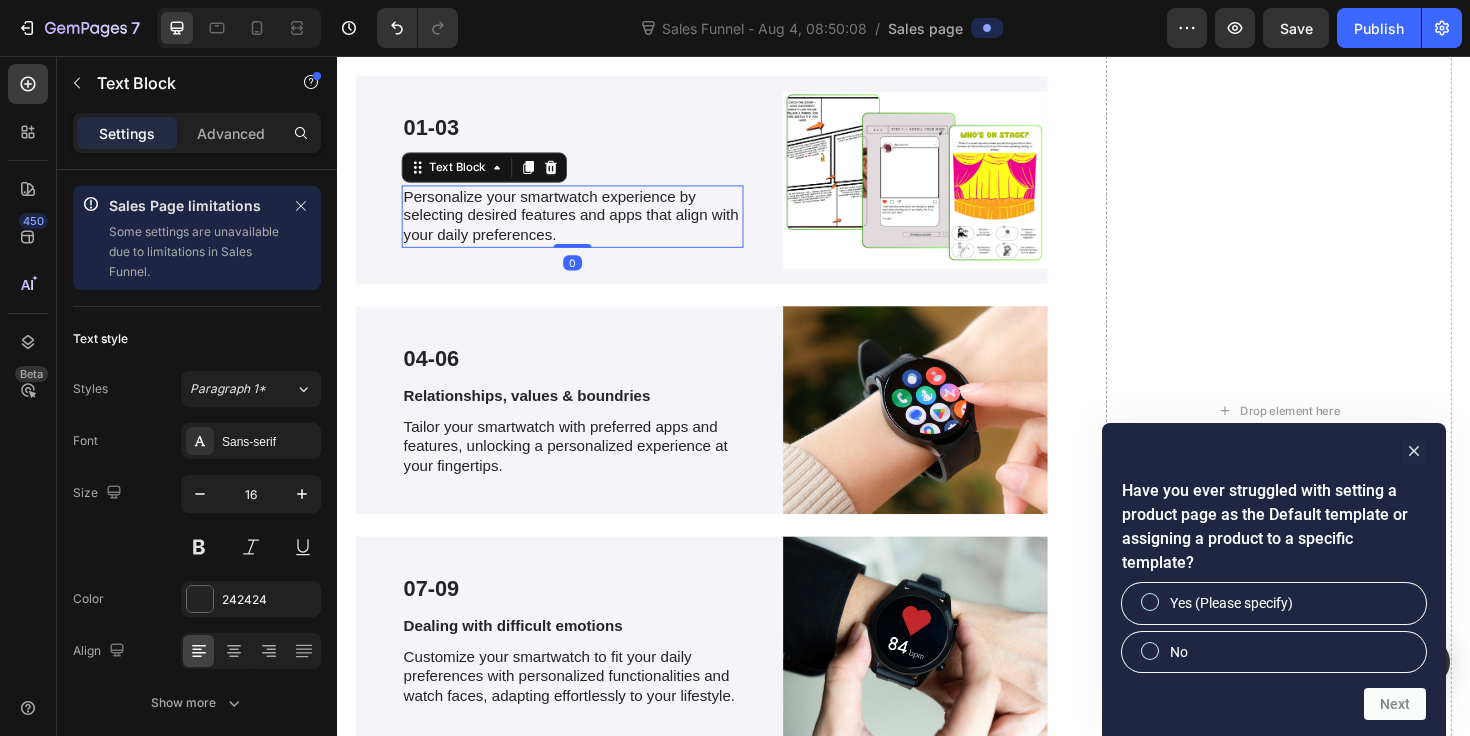 click on "Personalize your smartwatch experience by selecting desired features and apps that align with your daily preferences." at bounding box center [586, 226] 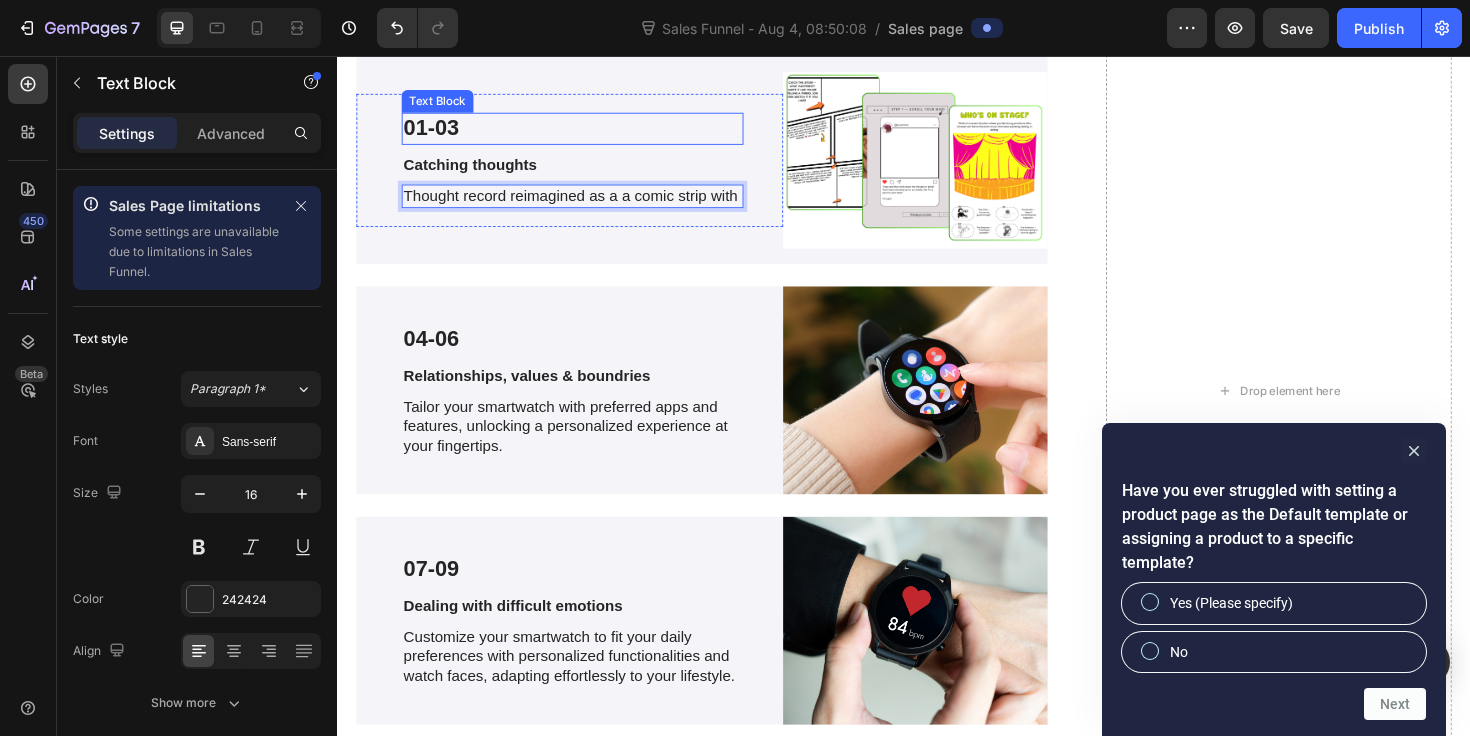 scroll, scrollTop: 4341, scrollLeft: 0, axis: vertical 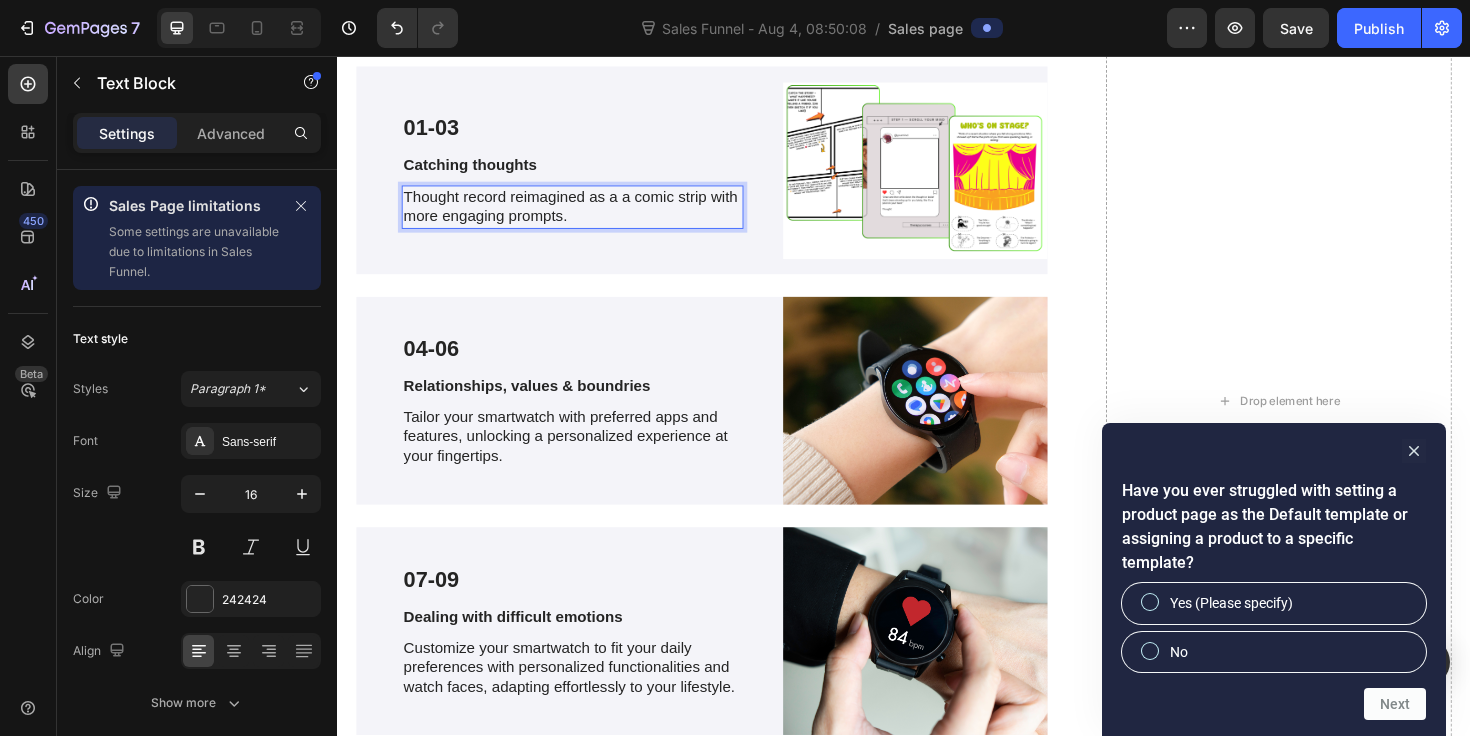 click on "Thought record reimagined as a a comic strip with more engaging prompts." at bounding box center [586, 216] 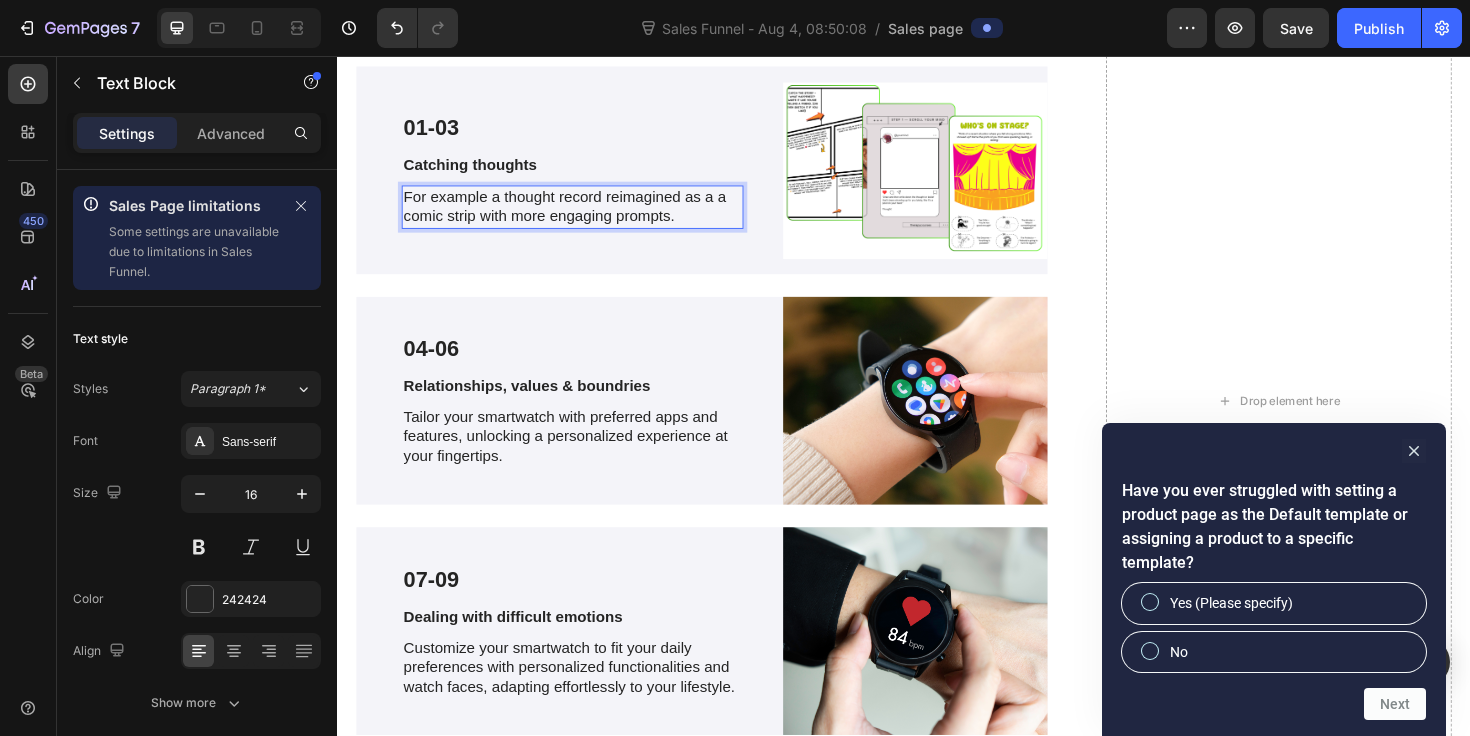 click on "For example a thought record reimagined as a a comic strip with more engaging prompts." at bounding box center (586, 216) 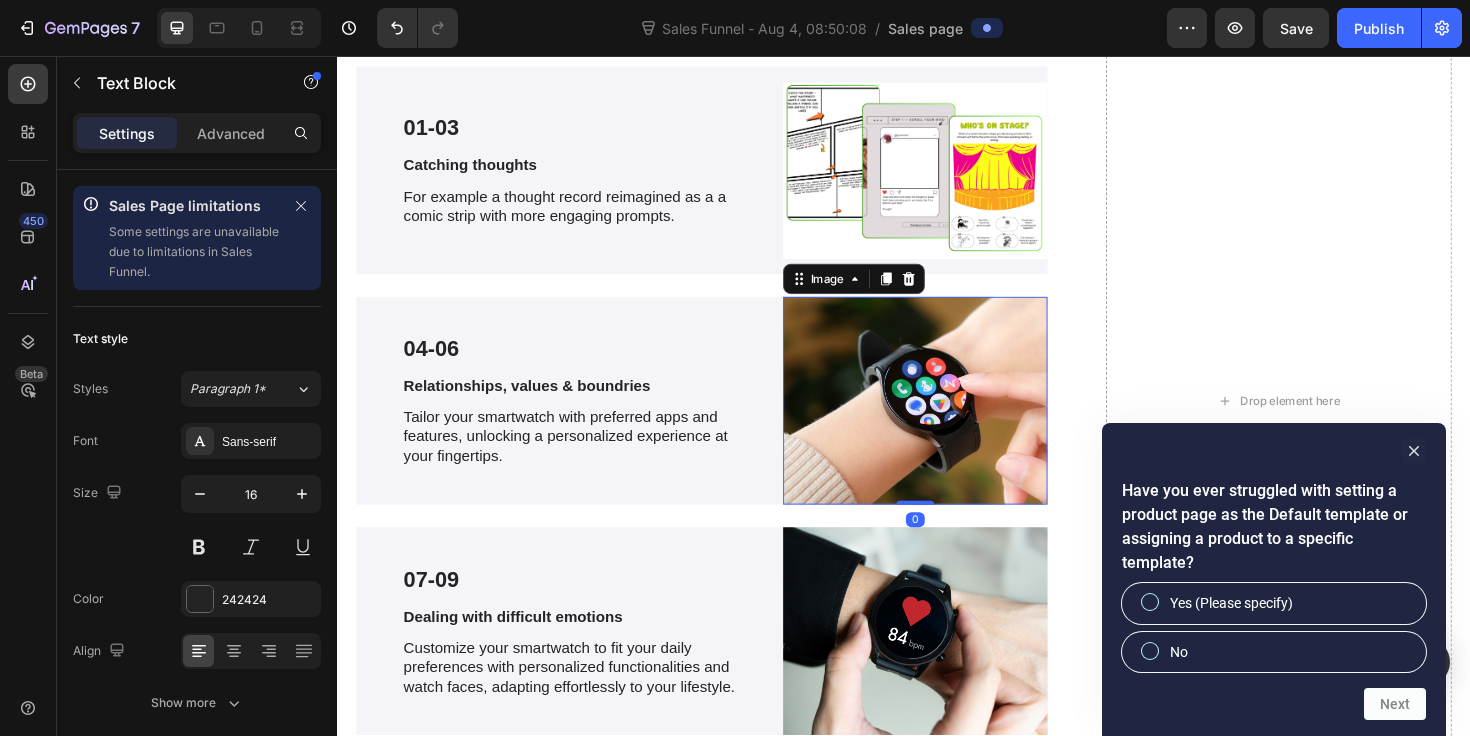 click at bounding box center [949, 421] 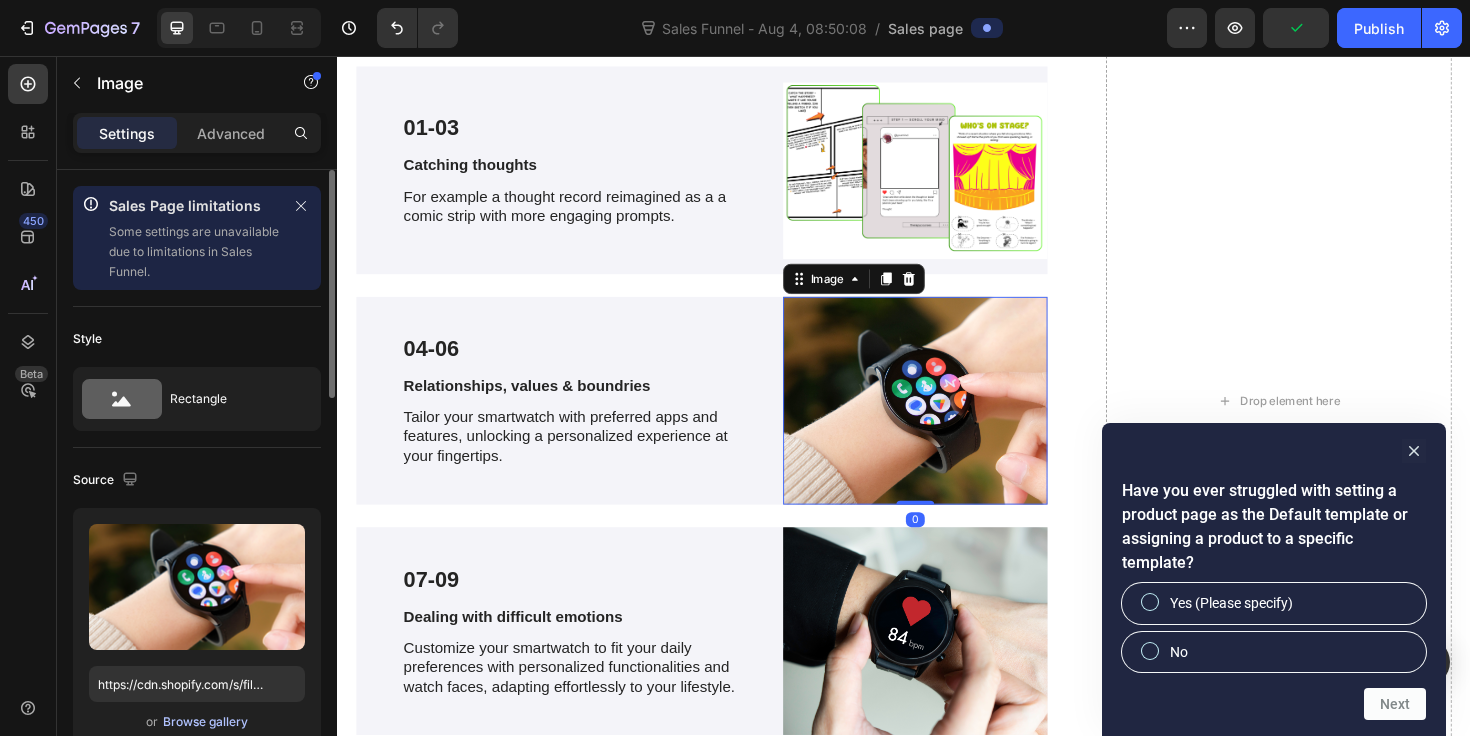 click on "Browse gallery" at bounding box center (205, 722) 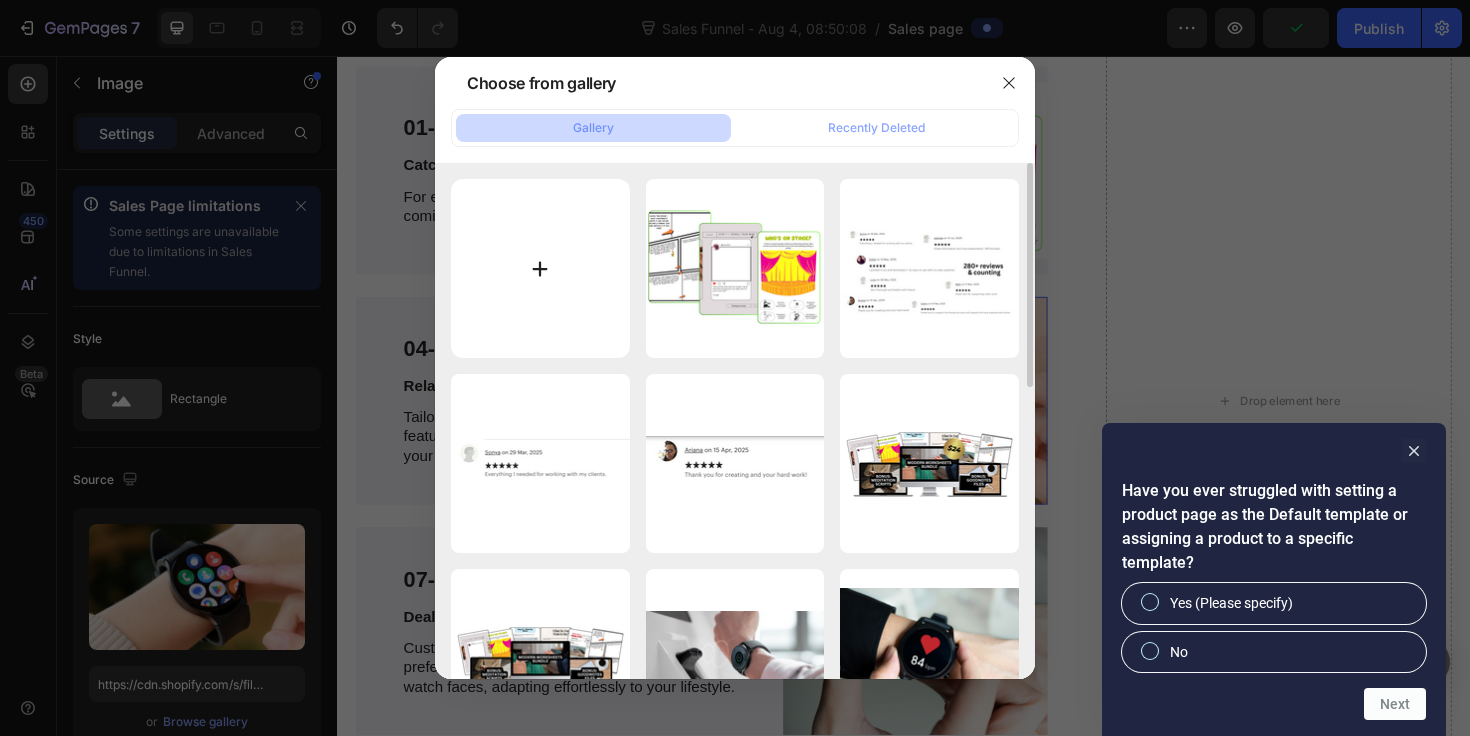 click at bounding box center [540, 268] 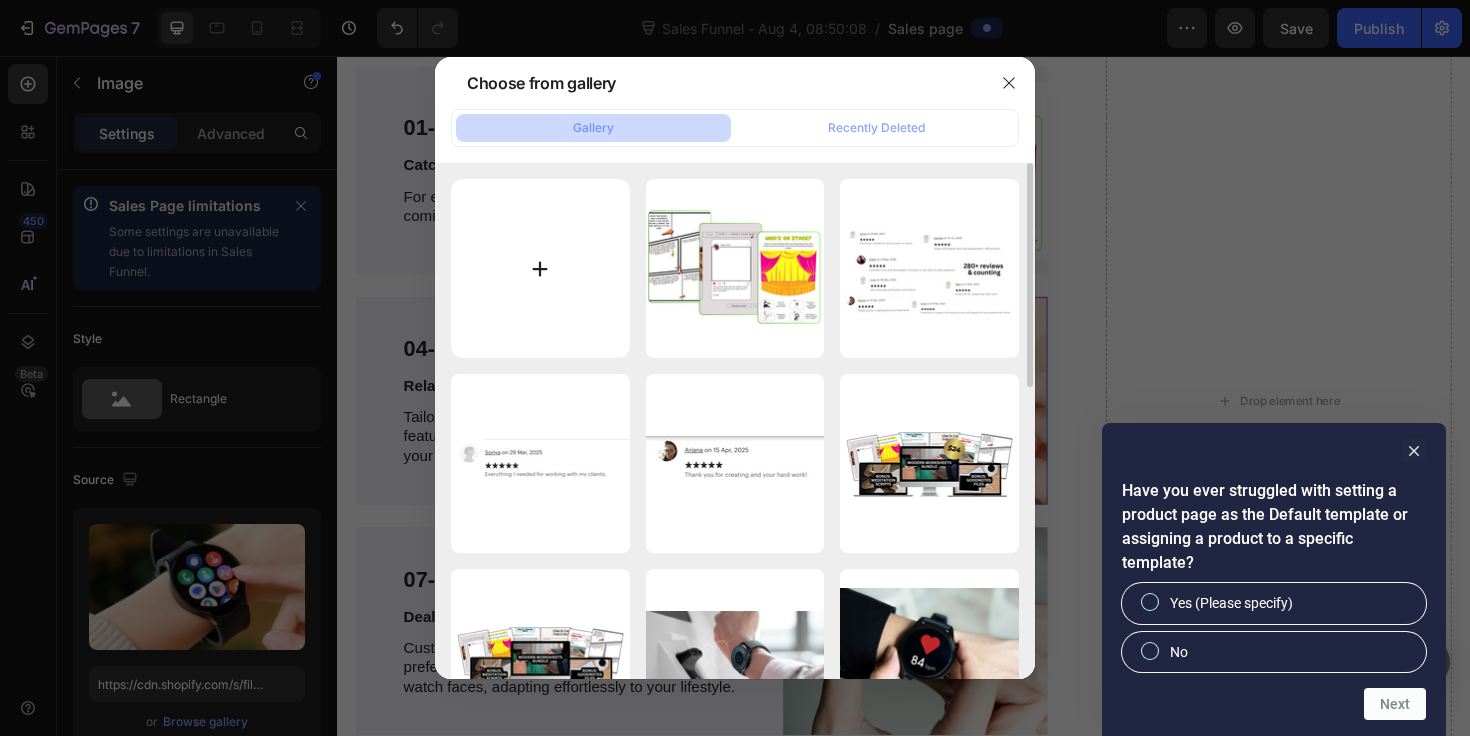 type on "C:\fakepath\6.png" 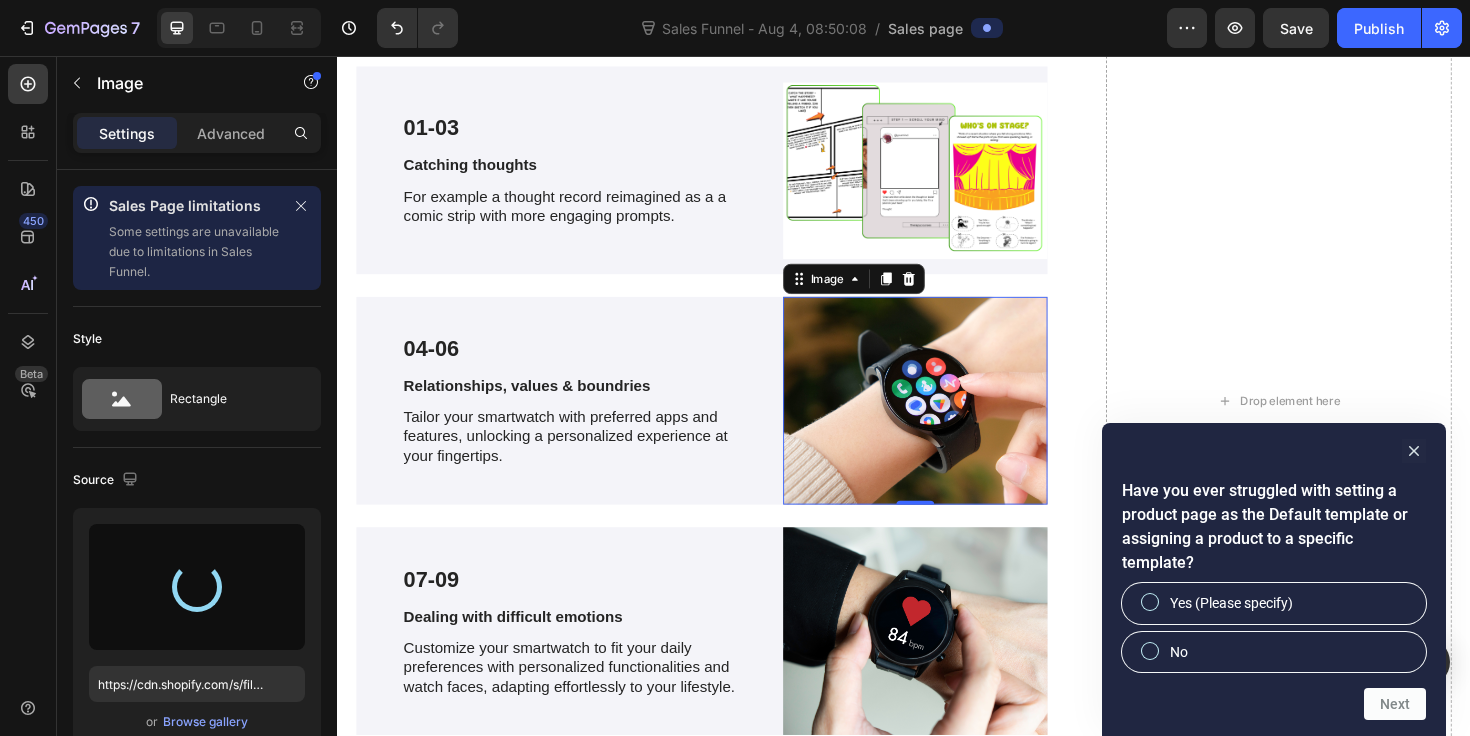 type on "https://cdn.shopify.com/s/files/1/0745/0165/2757/files/gempages_546798849784546528-a11349a5-9141-4730-99bb-19c502cb5c8c.png" 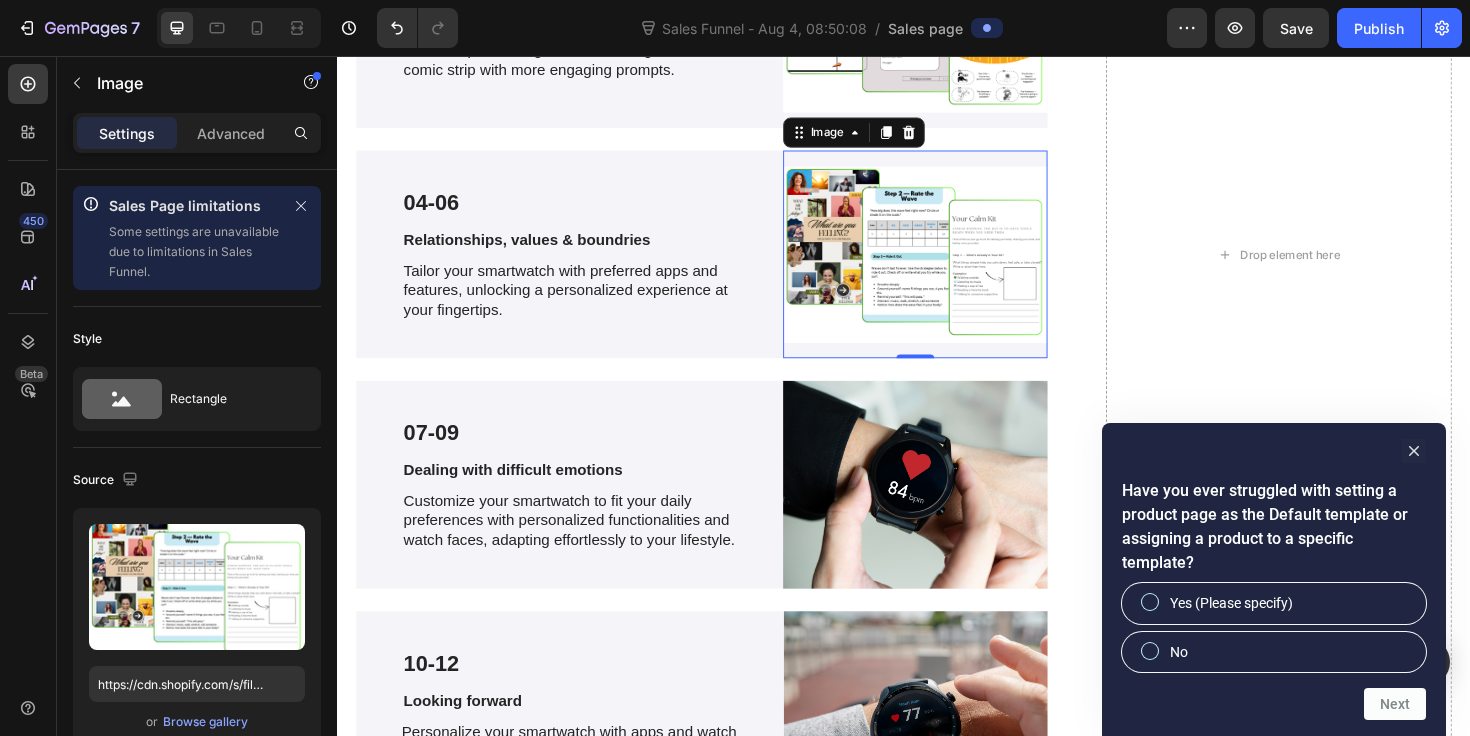 scroll, scrollTop: 4503, scrollLeft: 0, axis: vertical 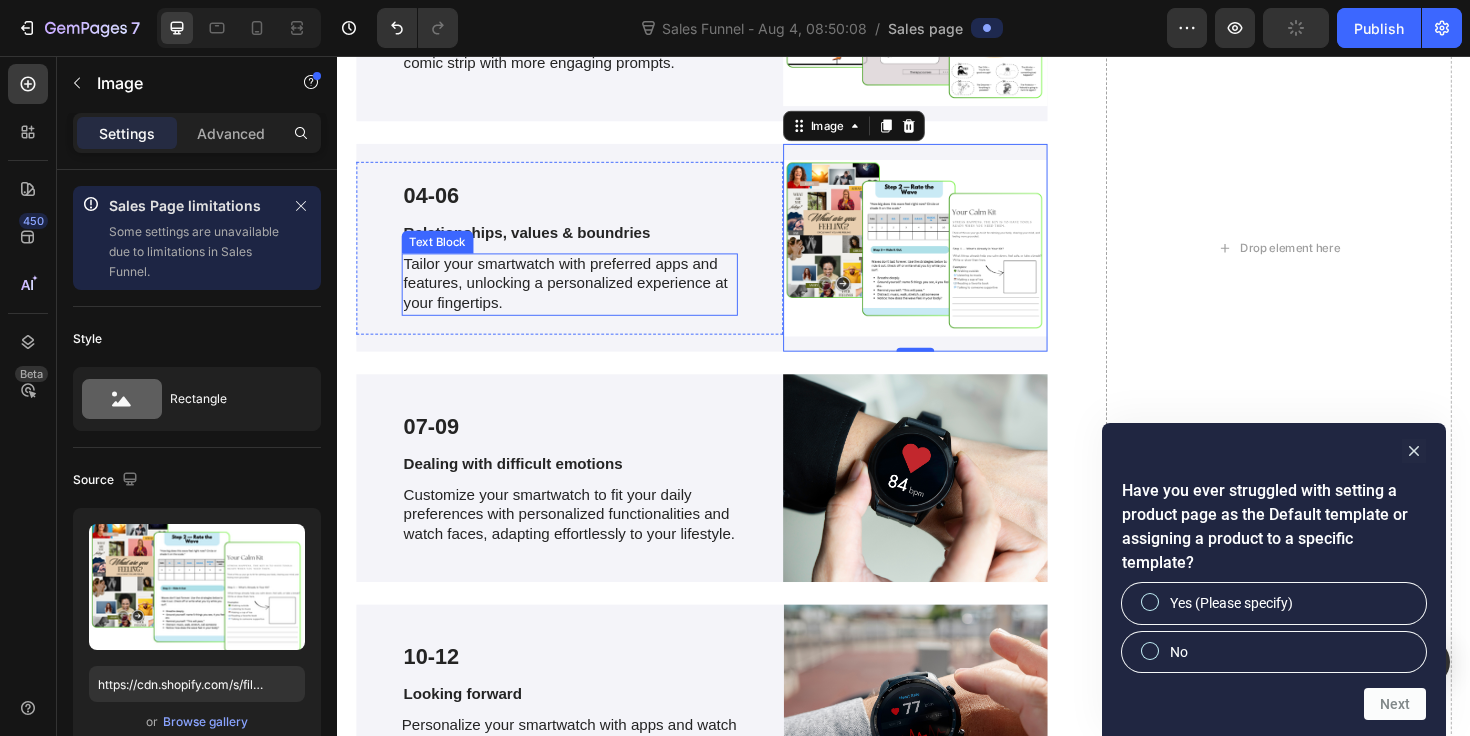 click on "Tailor your smartwatch with preferred apps and features, unlocking a personalized experience at your fingertips." at bounding box center (583, 298) 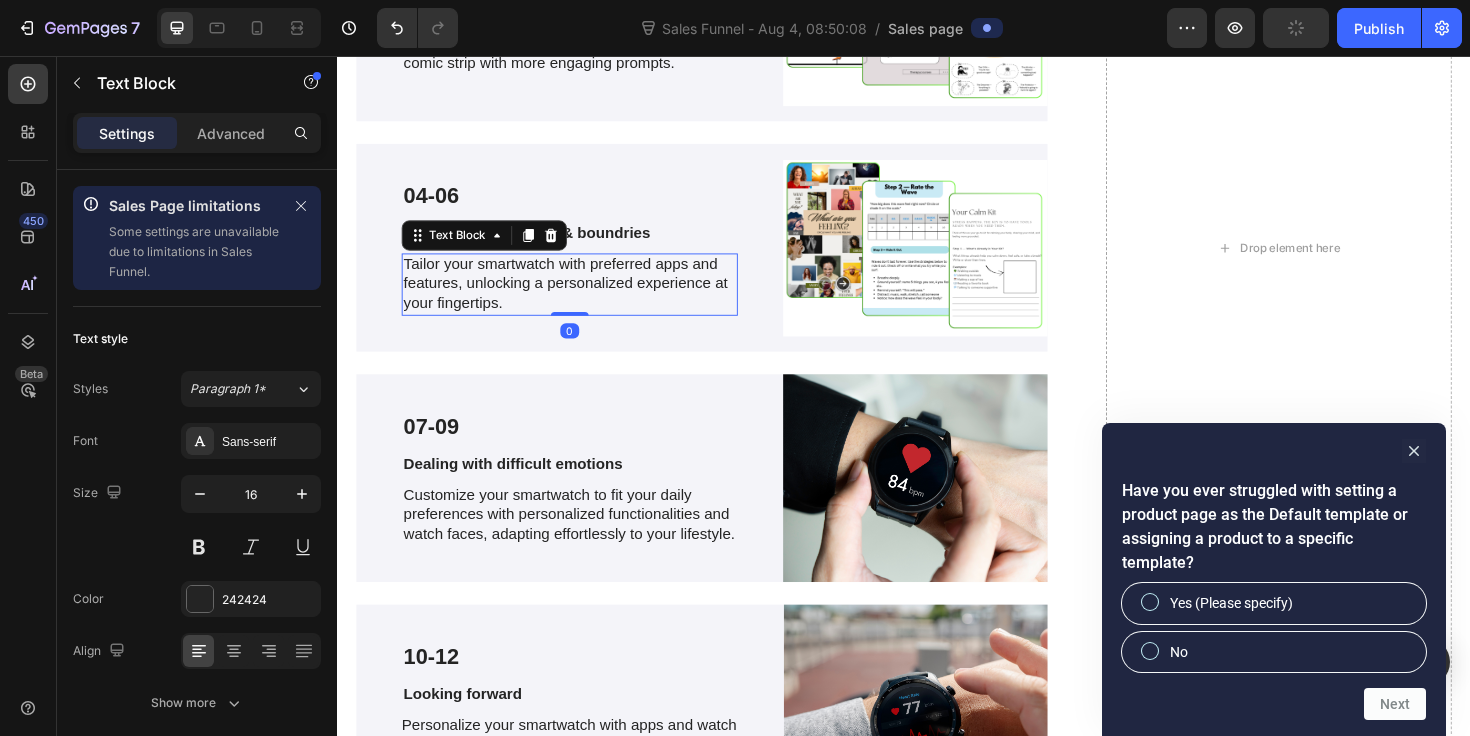 click on "Tailor your smartwatch with preferred apps and features, unlocking a personalized experience at your fingertips." at bounding box center (583, 298) 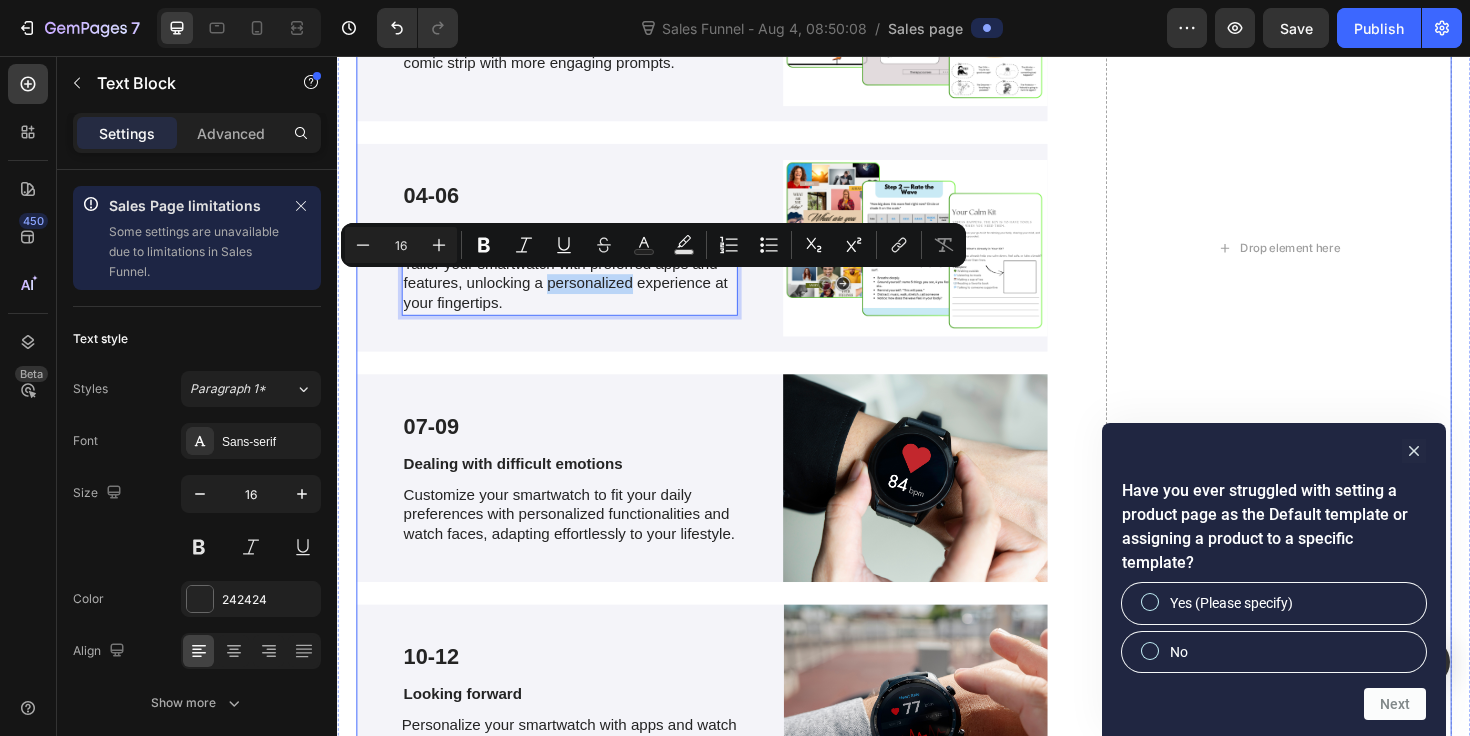 click on "😩  Here’s What Happens When You Keep Doing It the Hard Way Heading Let’s not sugarcoat it. You already know what it feels like to run on fumes. 🕓 You’re spending your nights prepping for clients… instead of living your life. 📎 You’re recycling the same clunky worksheets that  you  wouldn’t even want to fill out. 😵‍💫 And your clients? They’re disengaged. They “forgot.” They “didn’t get to it.” Again.   But here’s the truth: This isn’t just costing you time. It’s costing you impact. Reputation. Energy. Client results.   ❌ You’re working harder than you need to. ❌ You’re getting fewer results than you deserve. ❌ And the burnout is  brewing  — even if you won’t admit it yet.   You didn’t become a therapist to be a worksheet machine. You’re here to change lives — not chase down homework, beg for compliance, or patch together outdated materials.   And here’s what no one told you: Great therapy doesn’t just happen in-session. engaged" at bounding box center (723, 259) 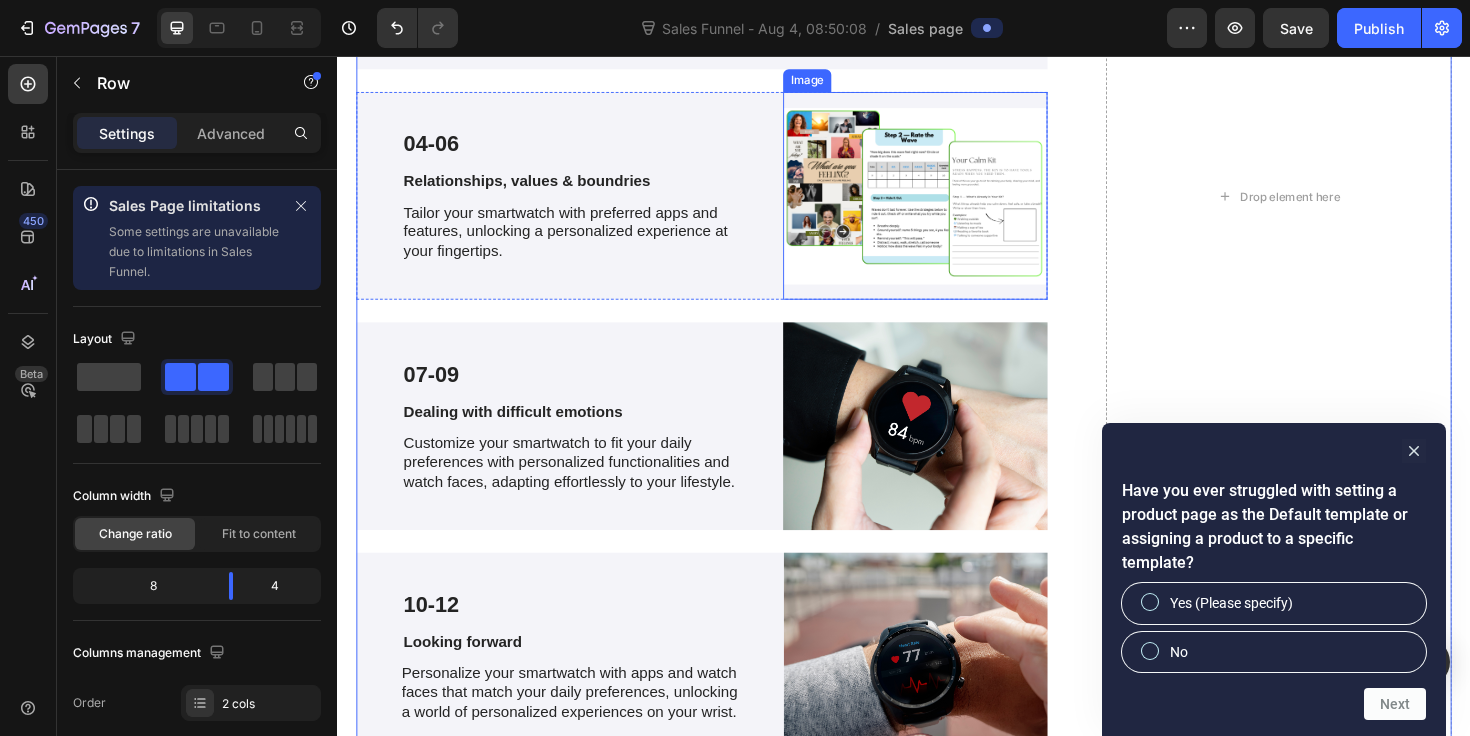 scroll, scrollTop: 4560, scrollLeft: 0, axis: vertical 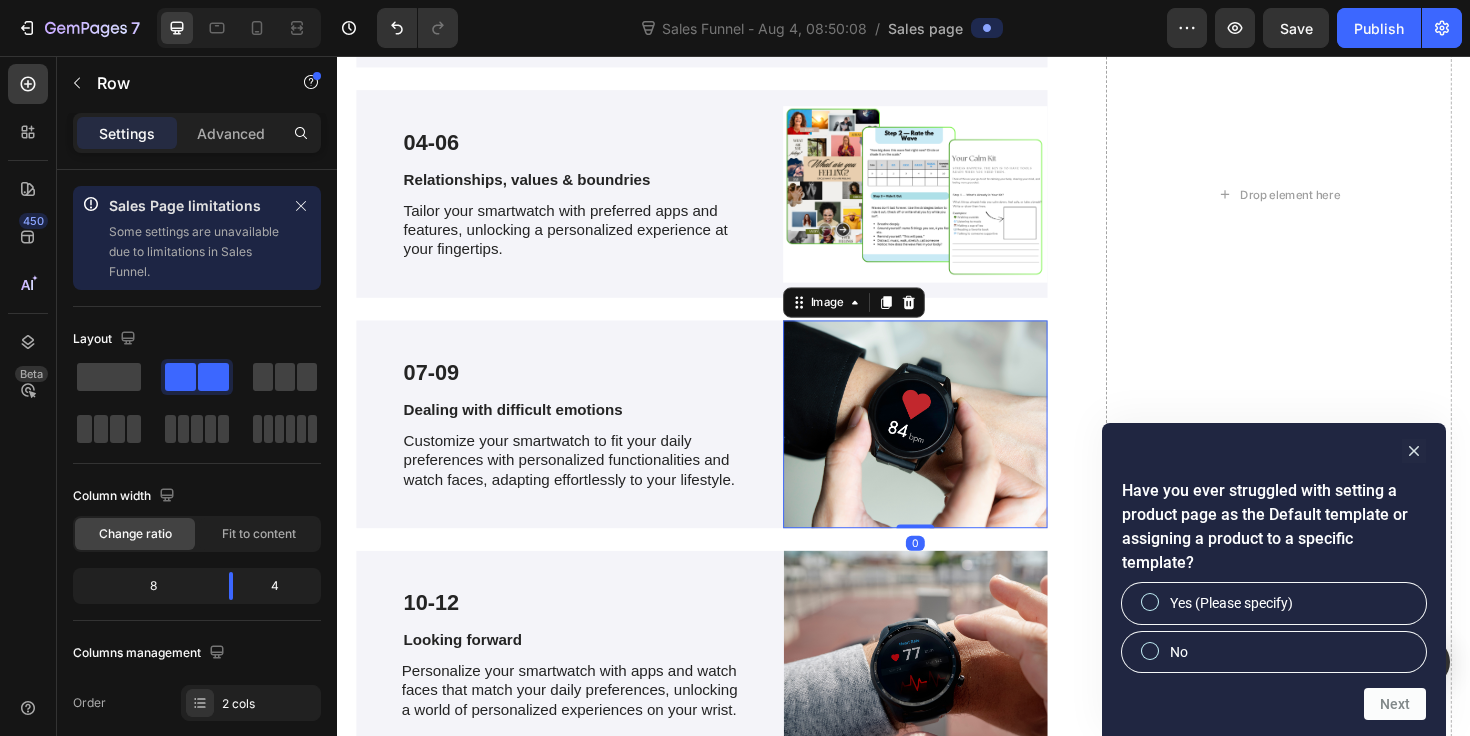 click at bounding box center (949, 446) 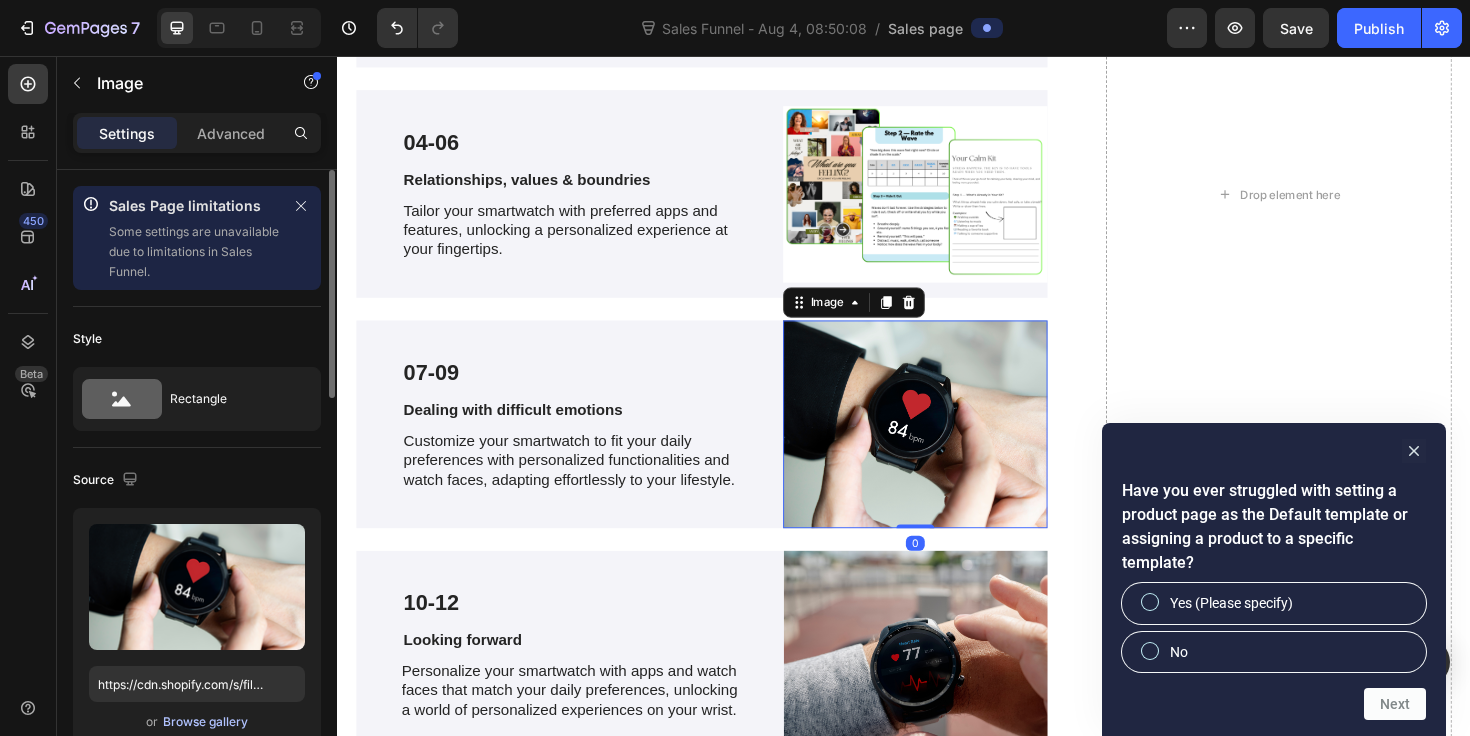 click on "Browse gallery" at bounding box center [205, 722] 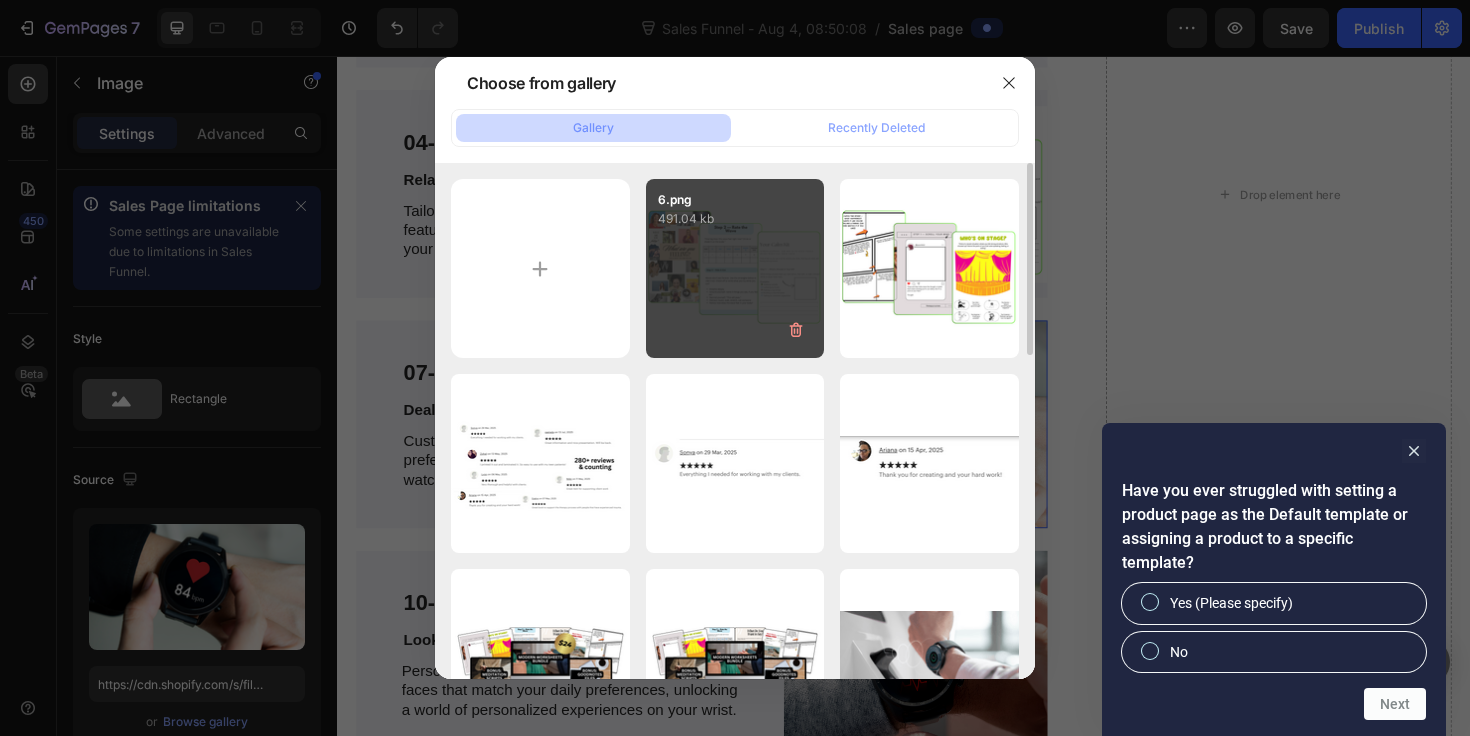 click on "6.png 491.04 kb" at bounding box center (735, 268) 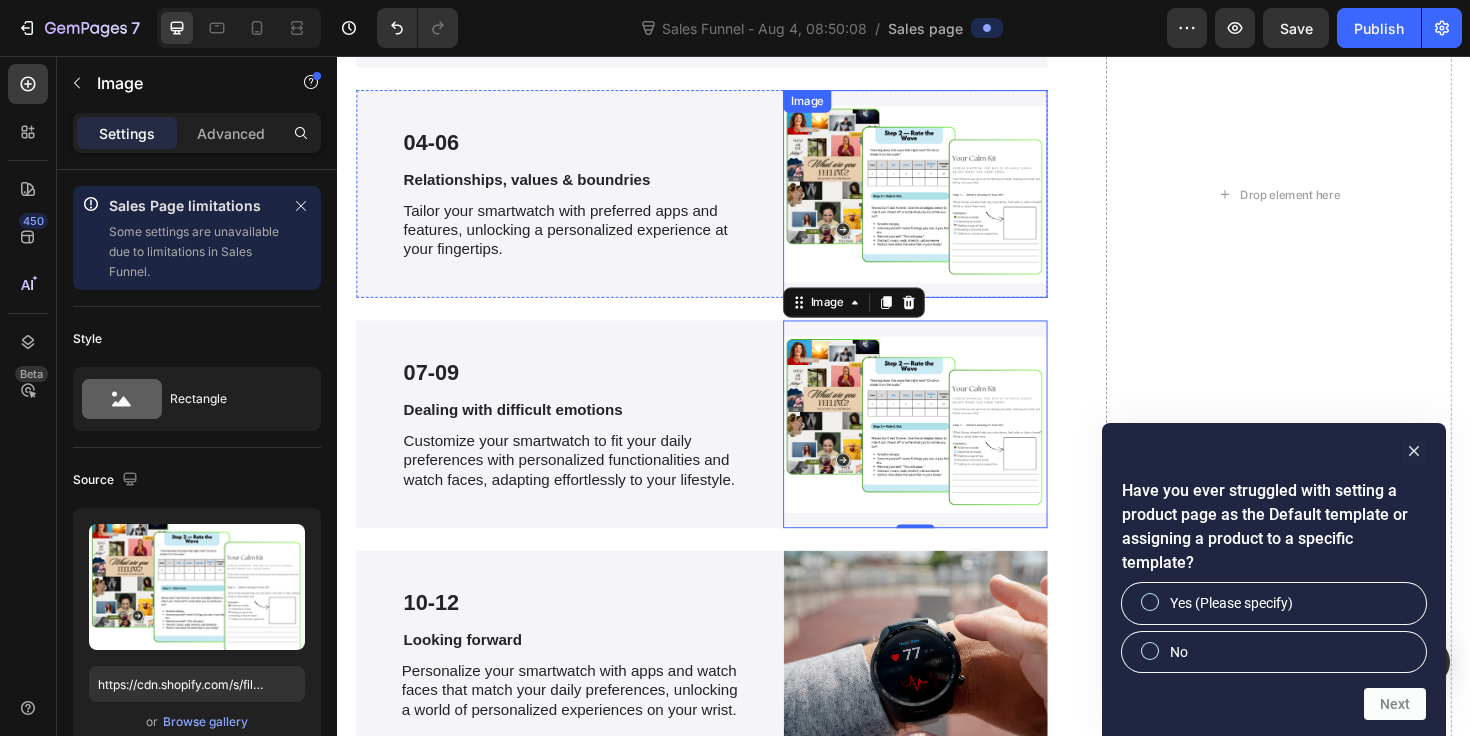 click at bounding box center [949, 202] 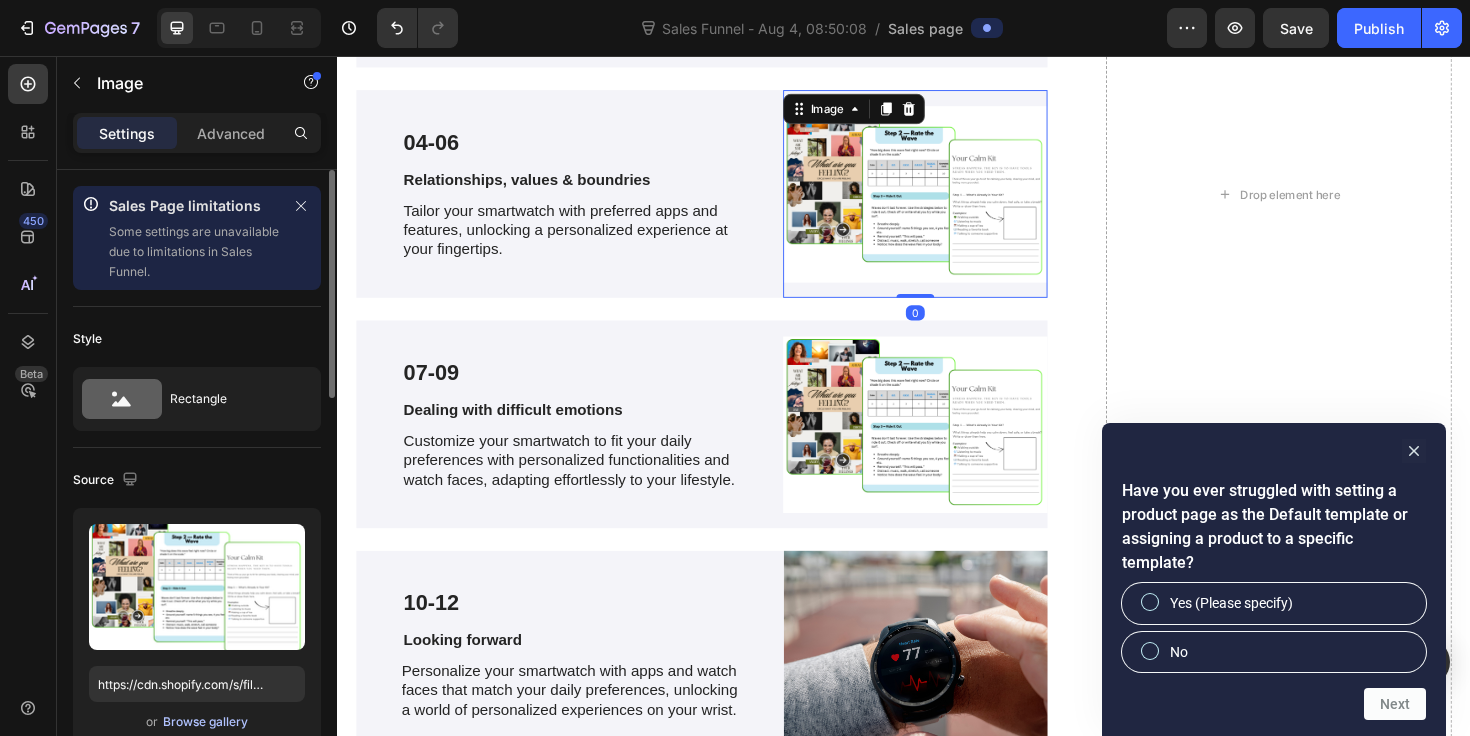click on "Browse gallery" at bounding box center [205, 722] 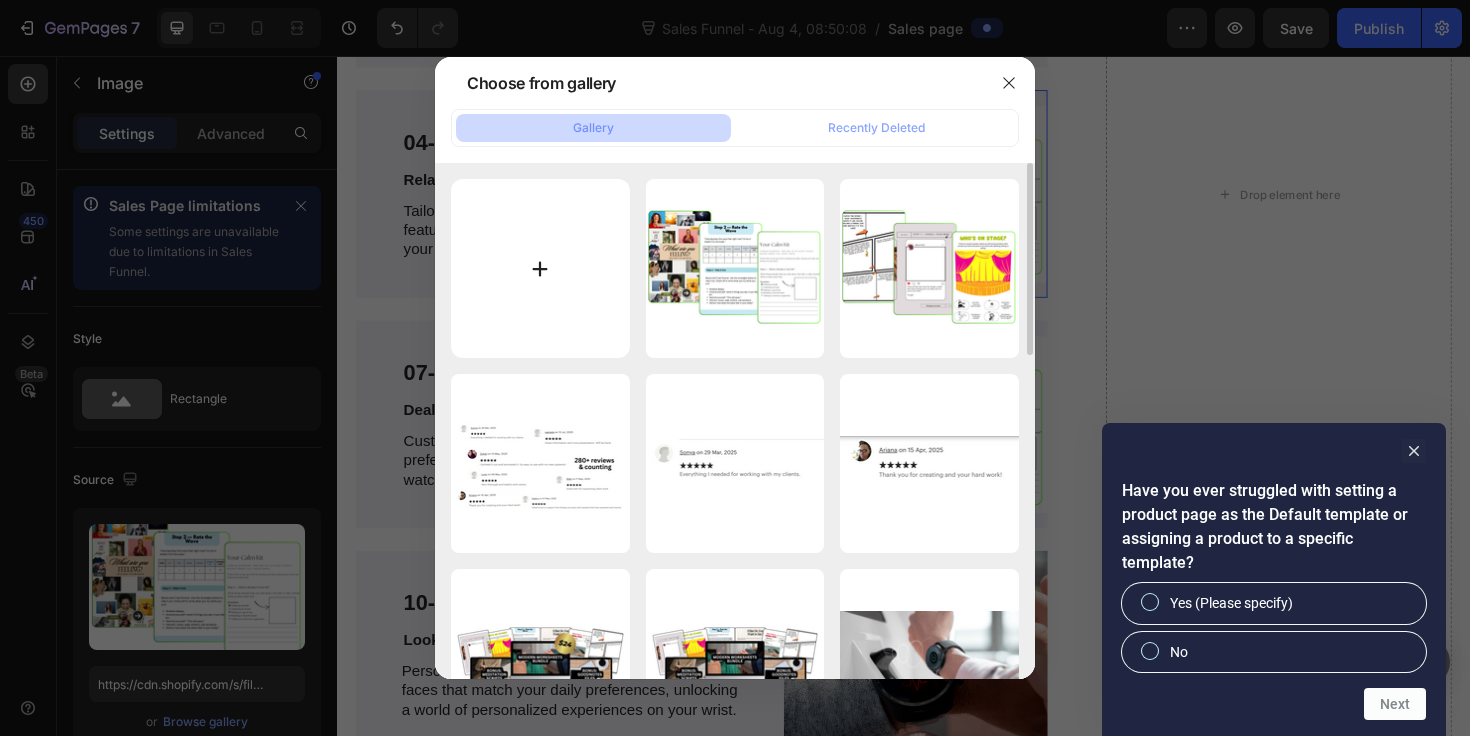 click at bounding box center (540, 268) 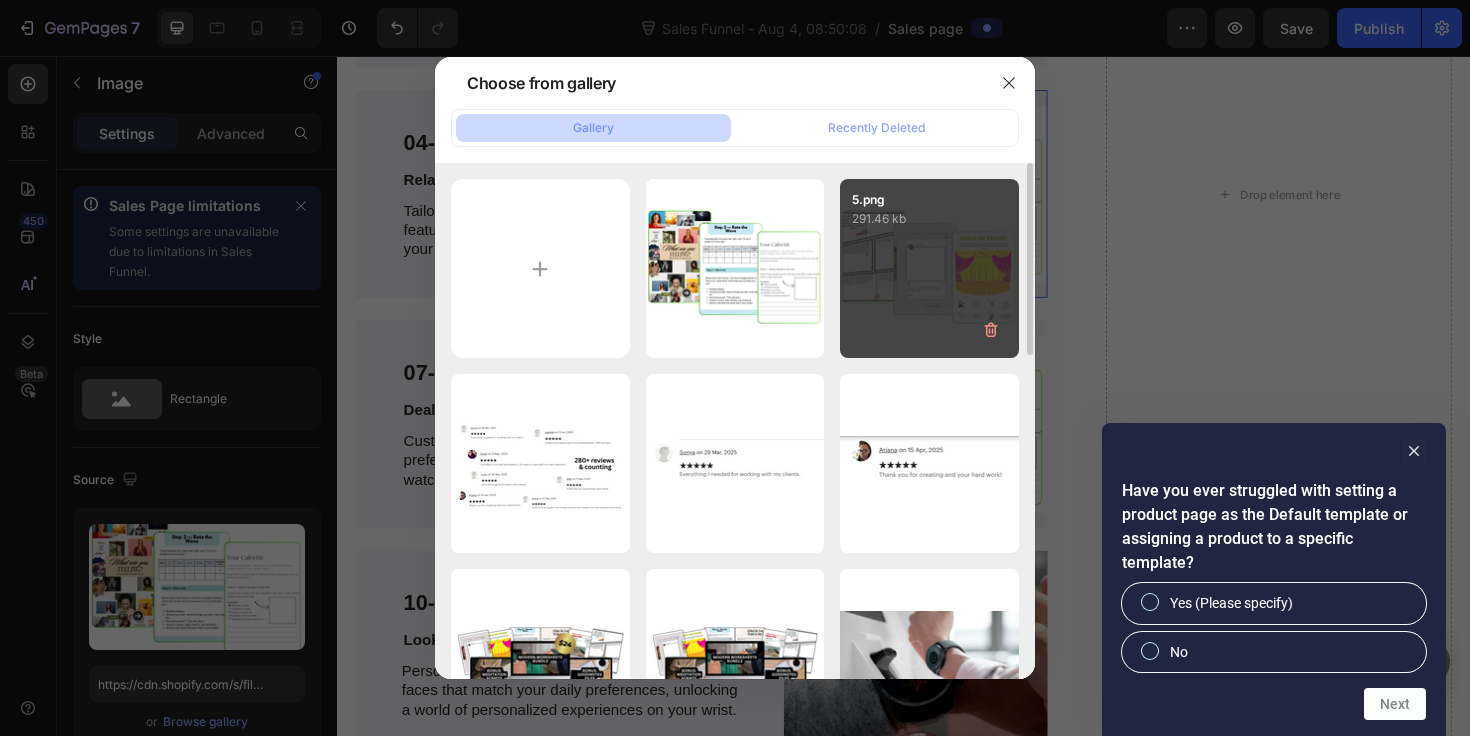 type on "C:\fakepath\7.png" 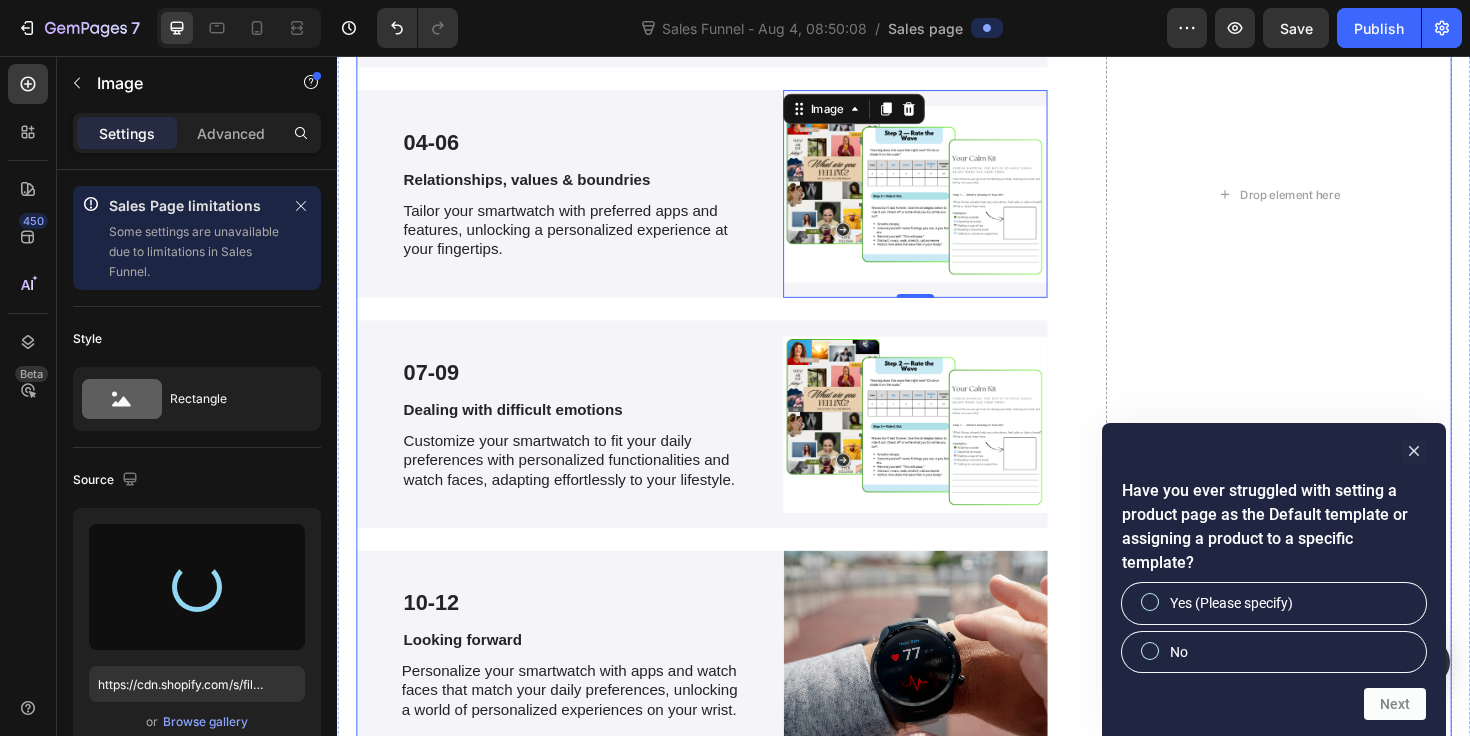 type on "https://cdn.shopify.com/s/files/1/0745/0165/2757/files/gempages_546798849784546528-e99b2271-265c-45e0-a28a-6c6f201c99ba.png" 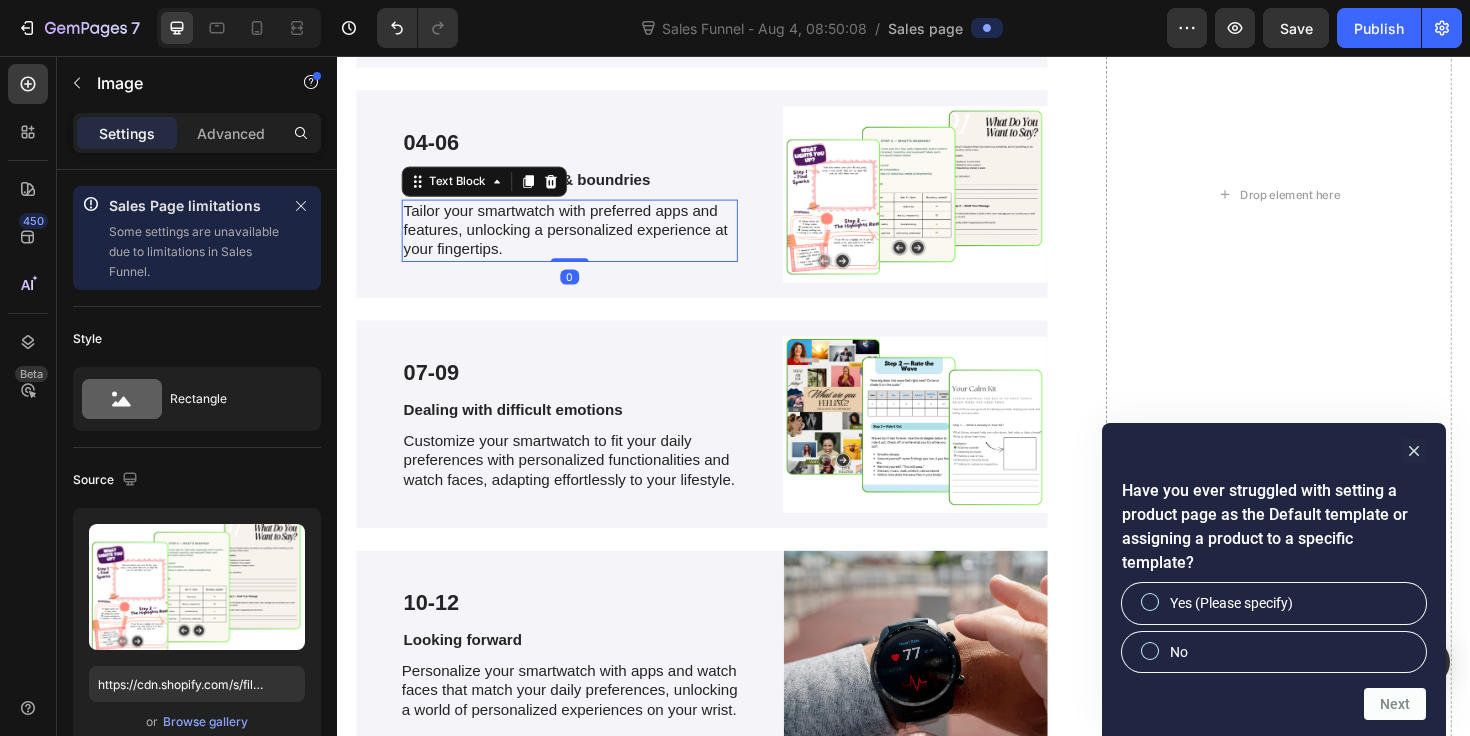 click on "Tailor your smartwatch with preferred apps and features, unlocking a personalized experience at your fingertips." at bounding box center [583, 241] 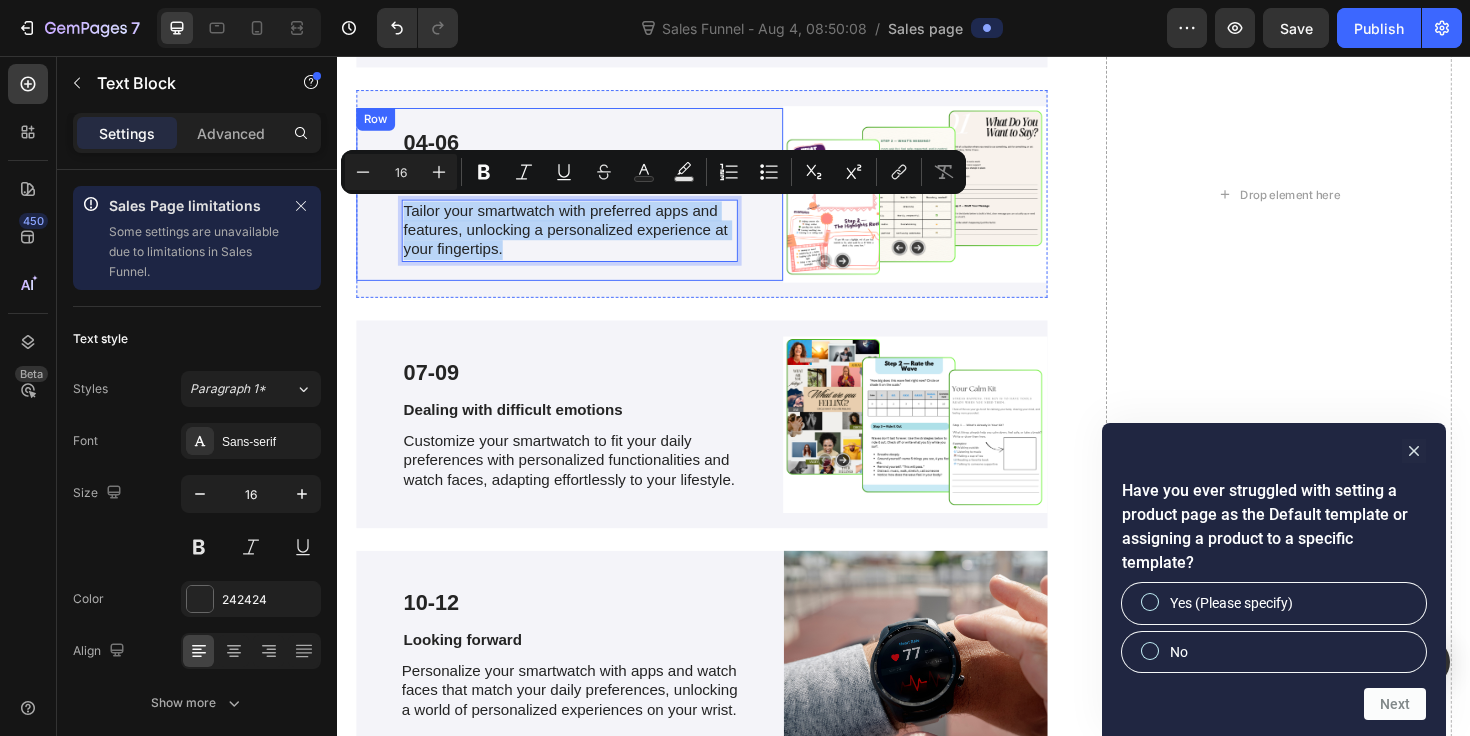 drag, startPoint x: 526, startPoint y: 263, endPoint x: 403, endPoint y: 215, distance: 132.03409 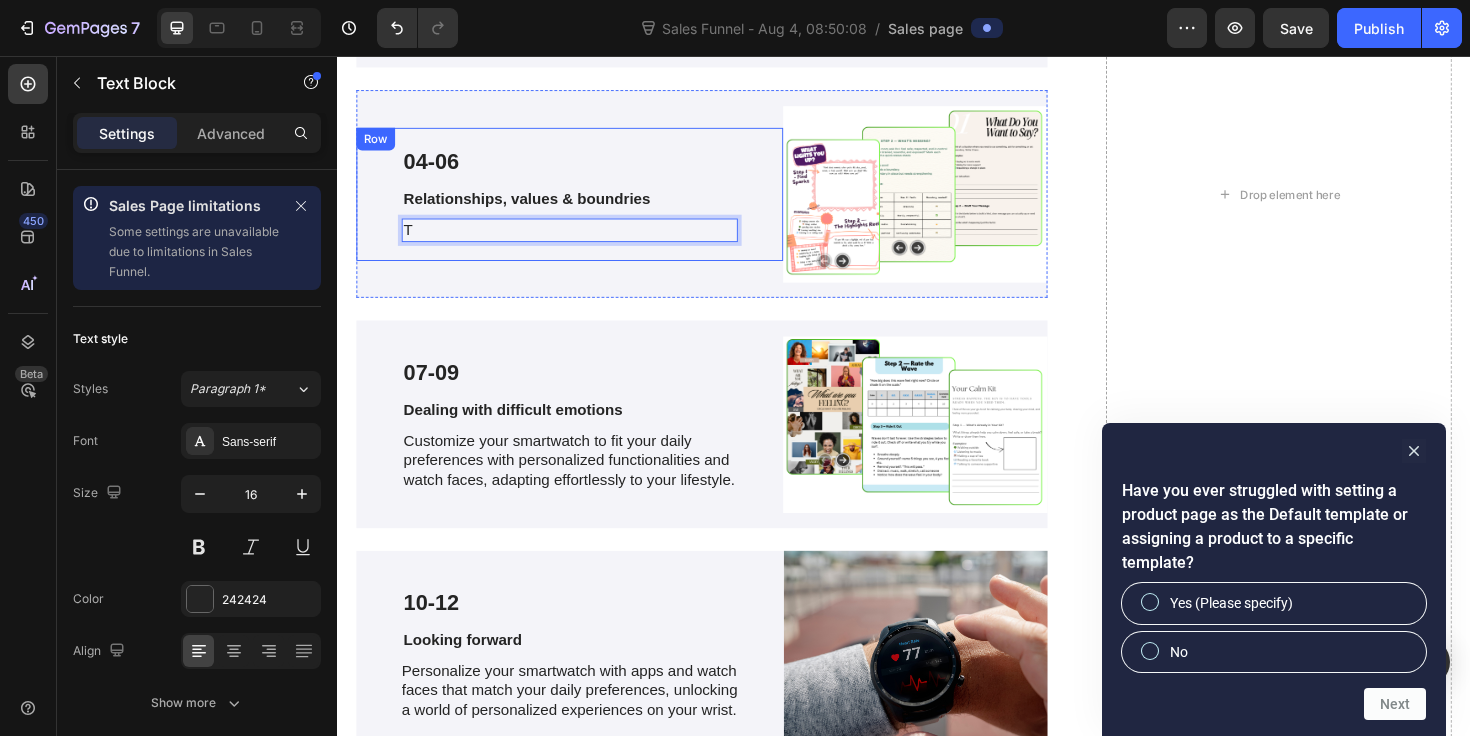 scroll, scrollTop: 4581, scrollLeft: 0, axis: vertical 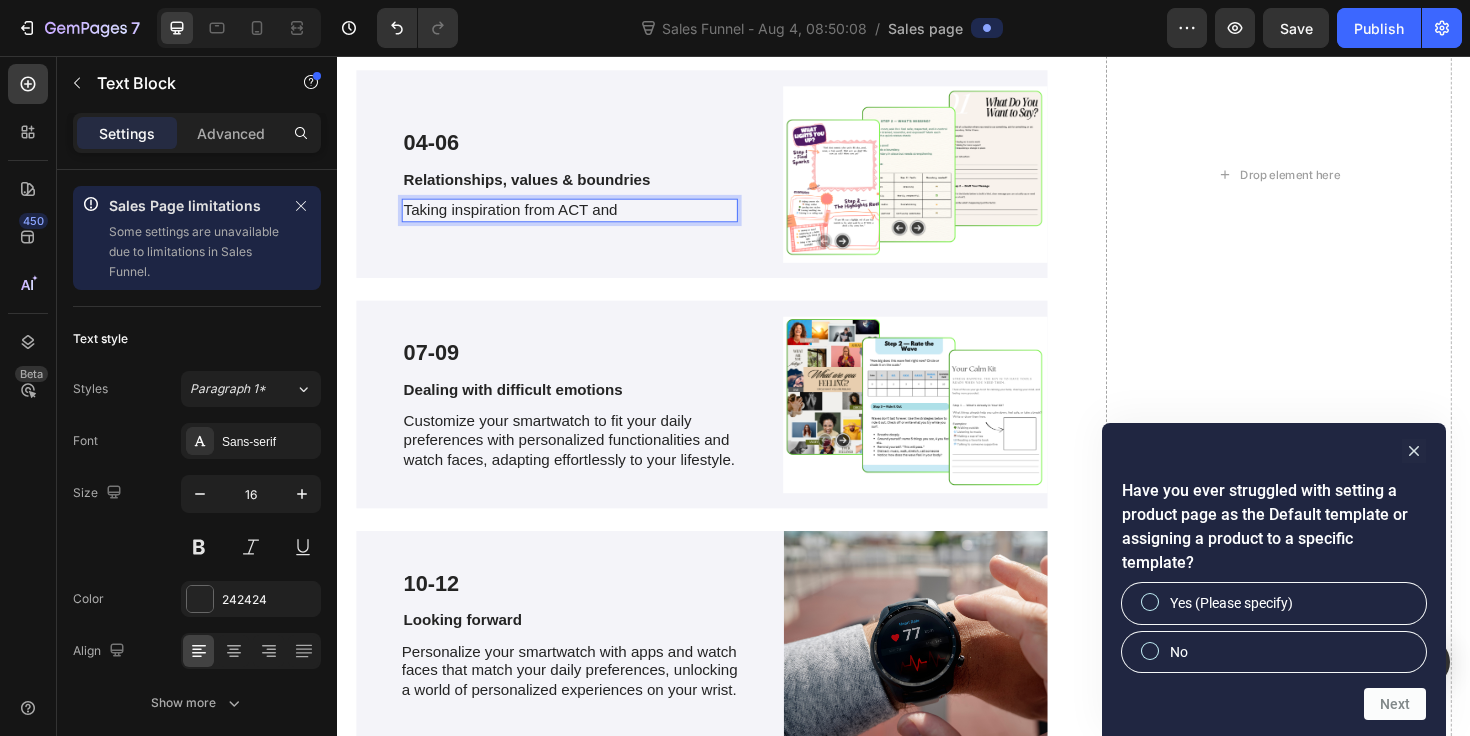 click on "Taking inspiration from ACT and" at bounding box center (583, 219) 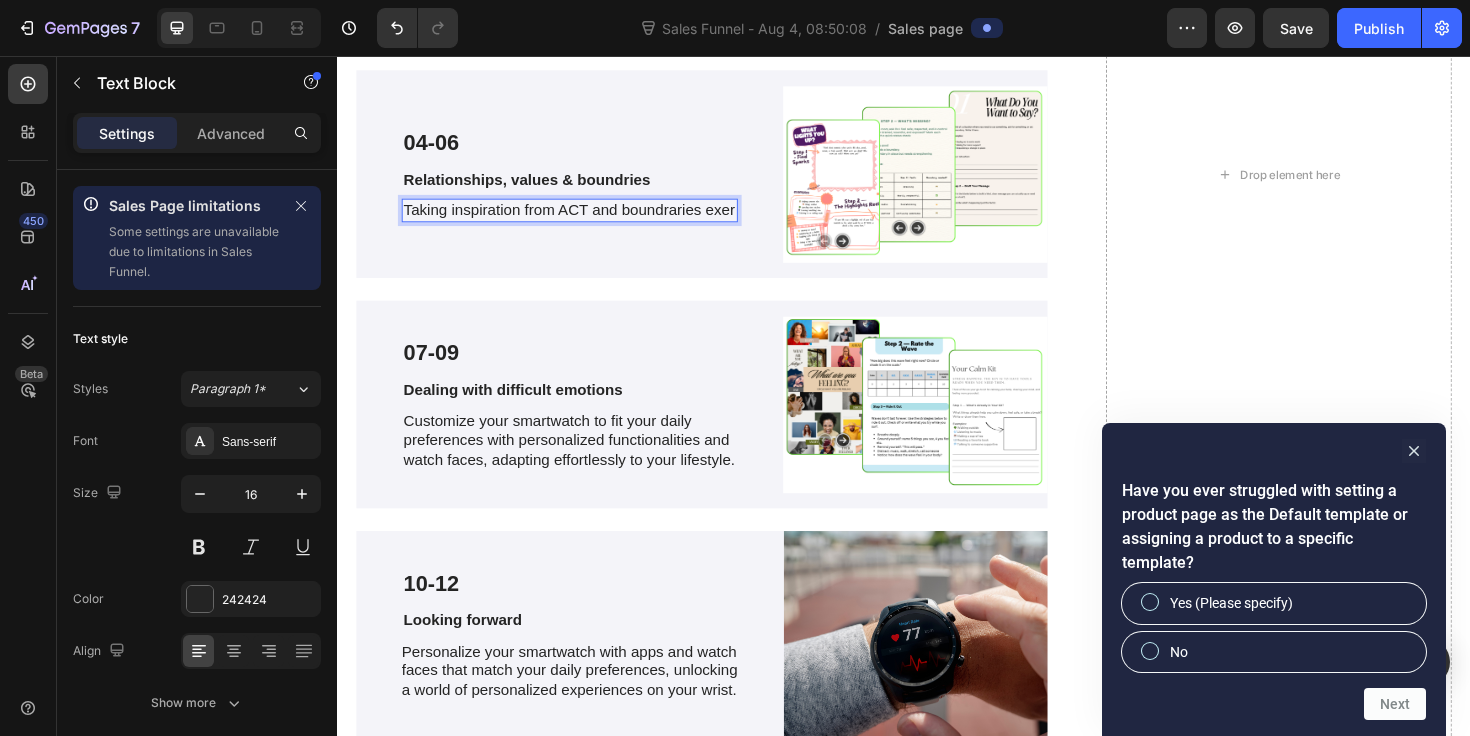 scroll, scrollTop: 4571, scrollLeft: 0, axis: vertical 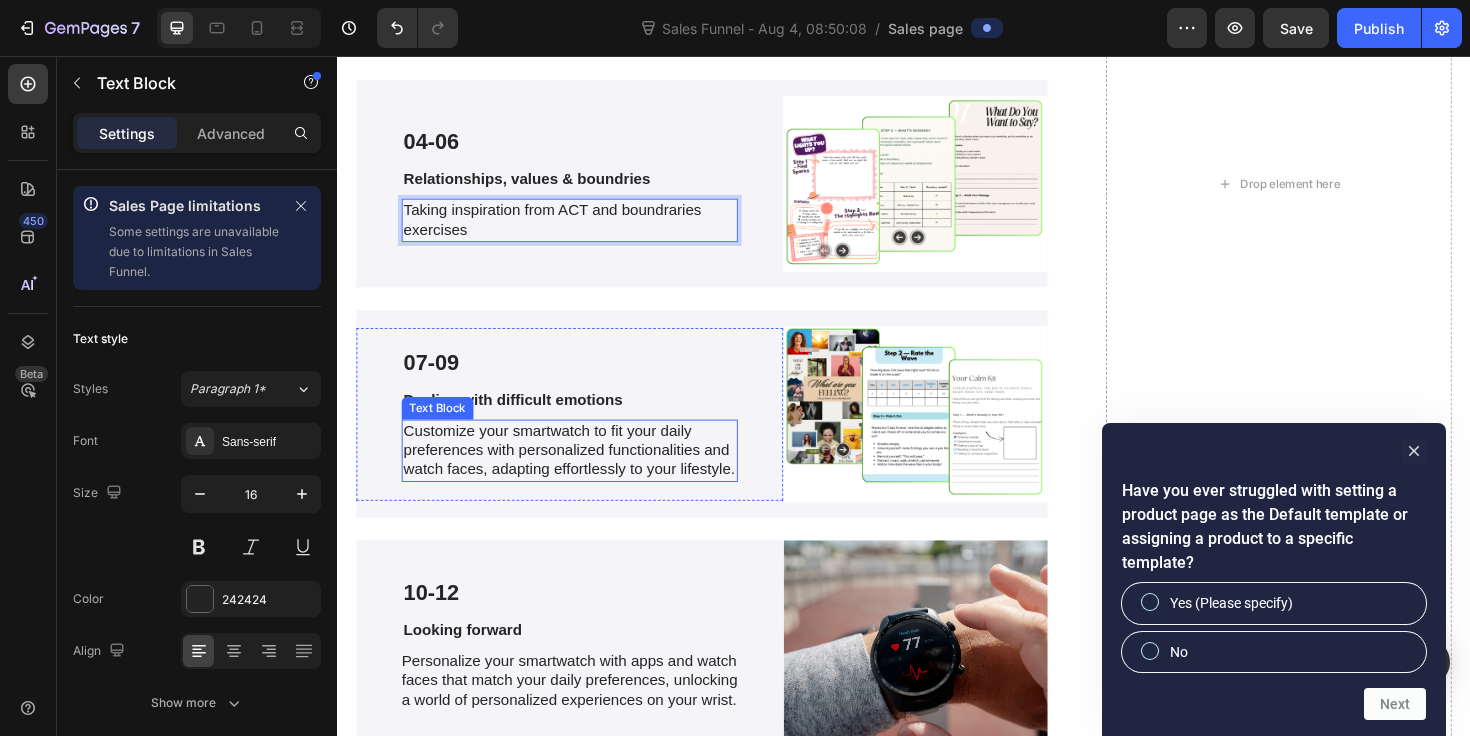 click on "Customize your smartwatch to fit your daily preferences with personalized functionalities and watch faces, adapting effortlessly to your lifestyle." at bounding box center (583, 474) 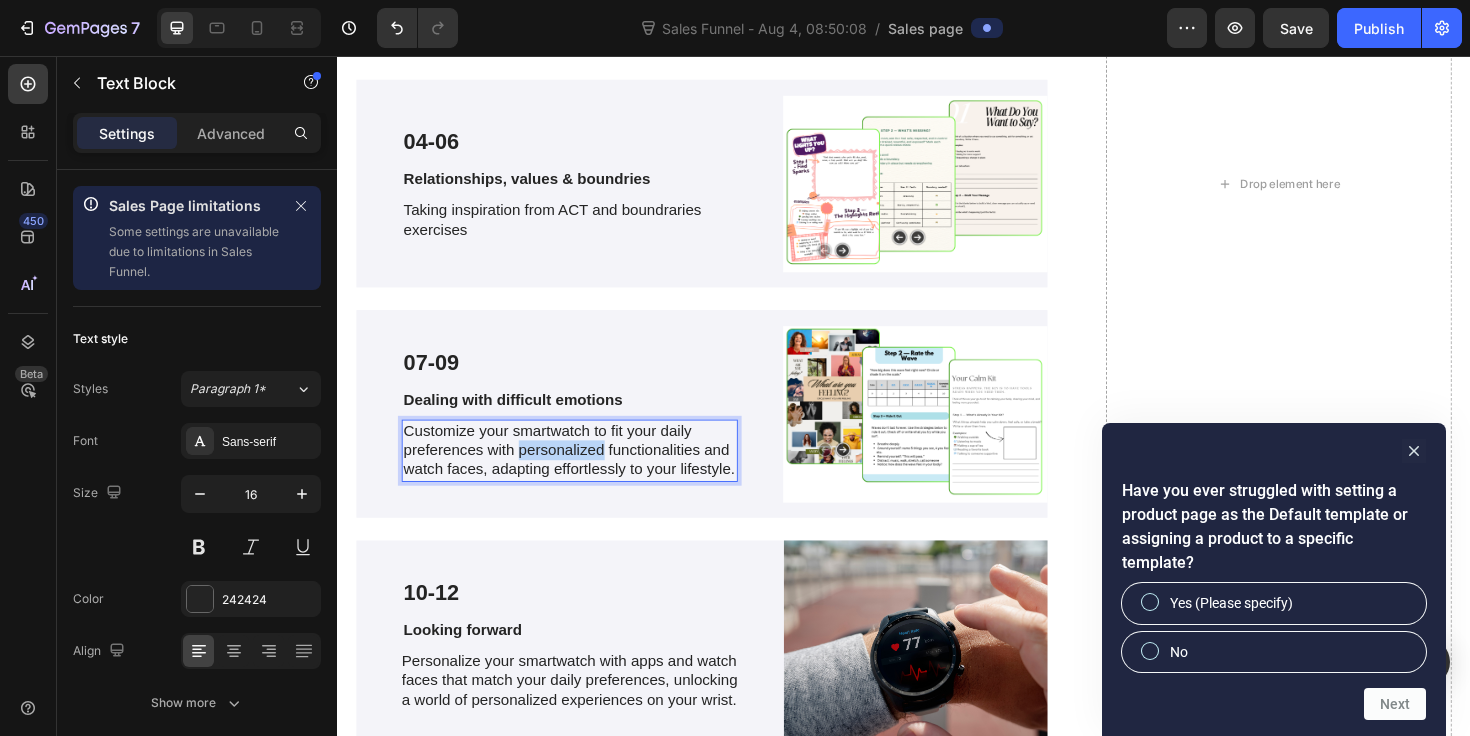 click on "Customize your smartwatch to fit your daily preferences with personalized functionalities and watch faces, adapting effortlessly to your lifestyle." at bounding box center (583, 474) 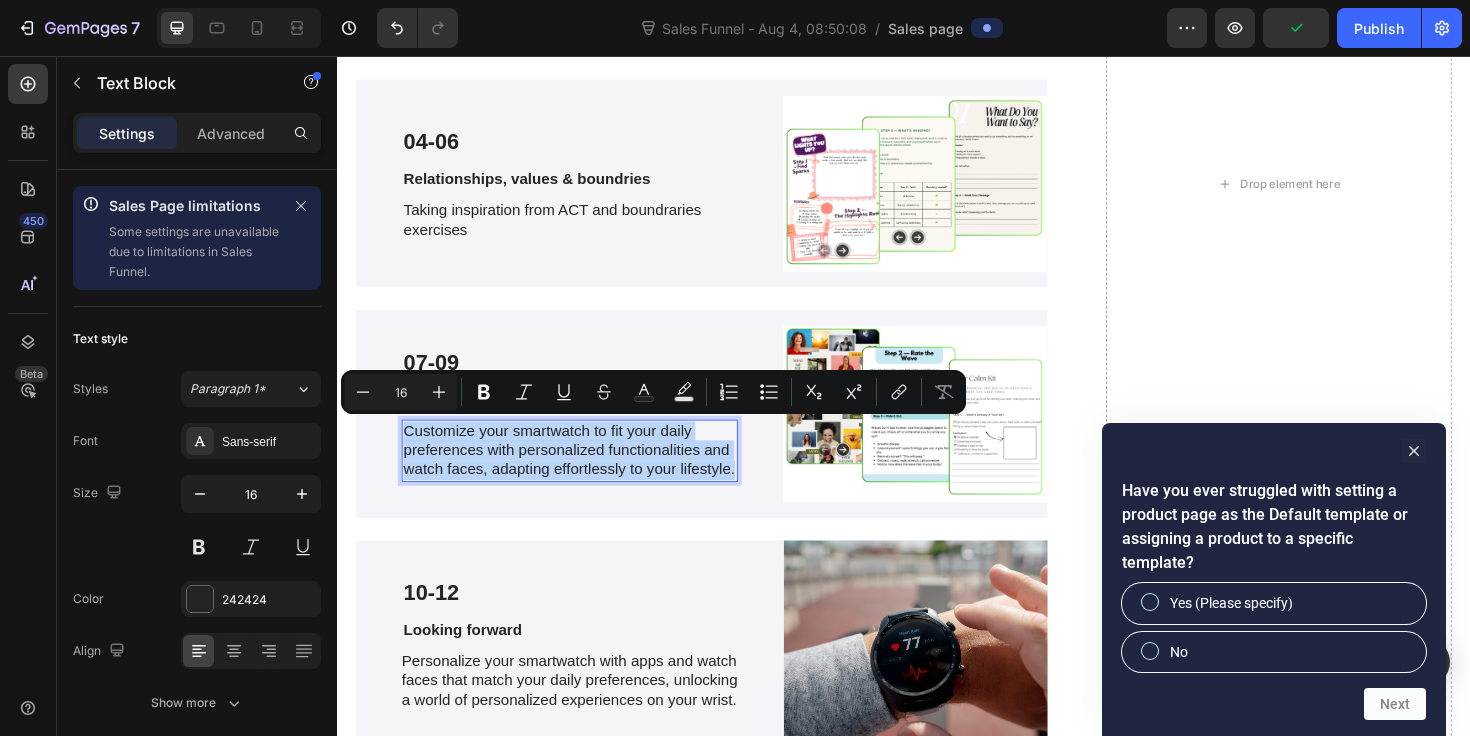 scroll, scrollTop: 4592, scrollLeft: 0, axis: vertical 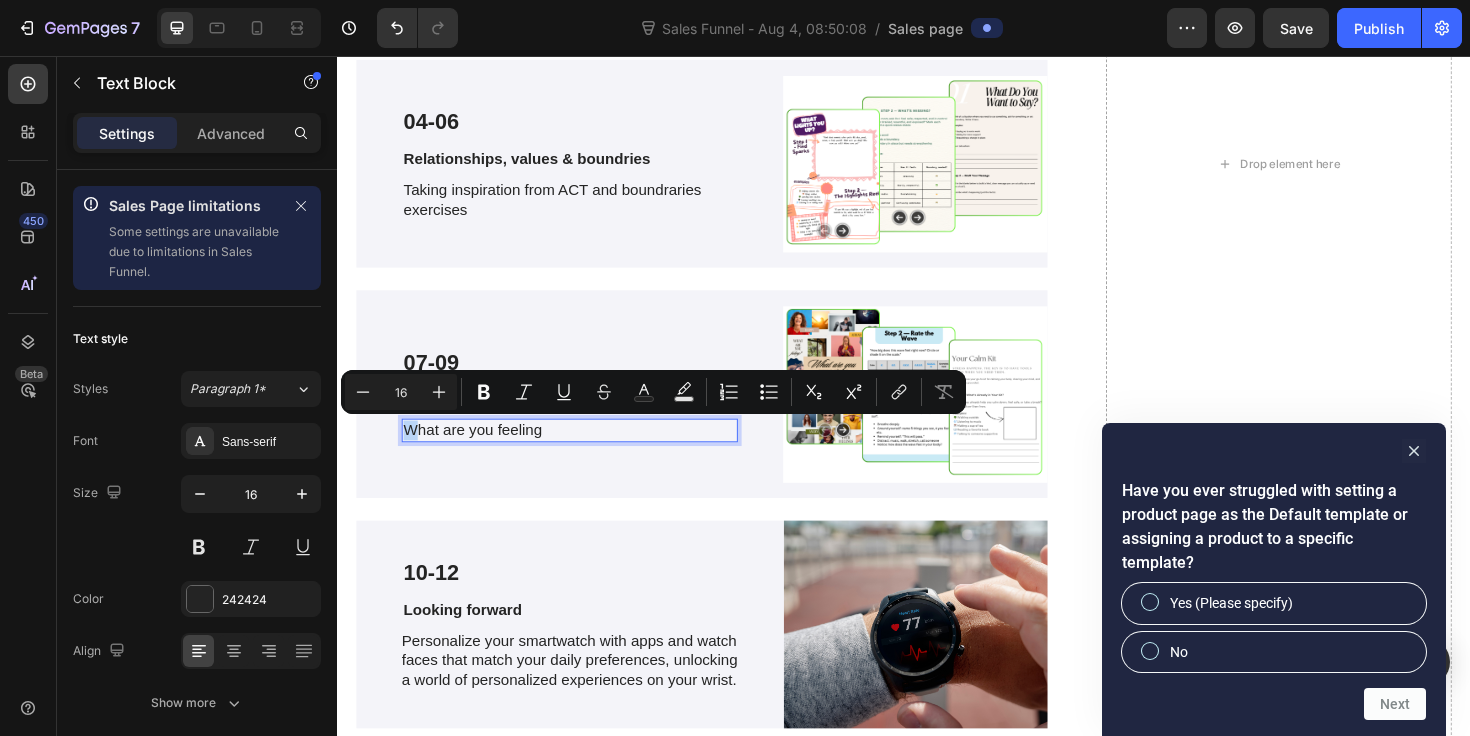 drag, startPoint x: 426, startPoint y: 454, endPoint x: 408, endPoint y: 455, distance: 18.027756 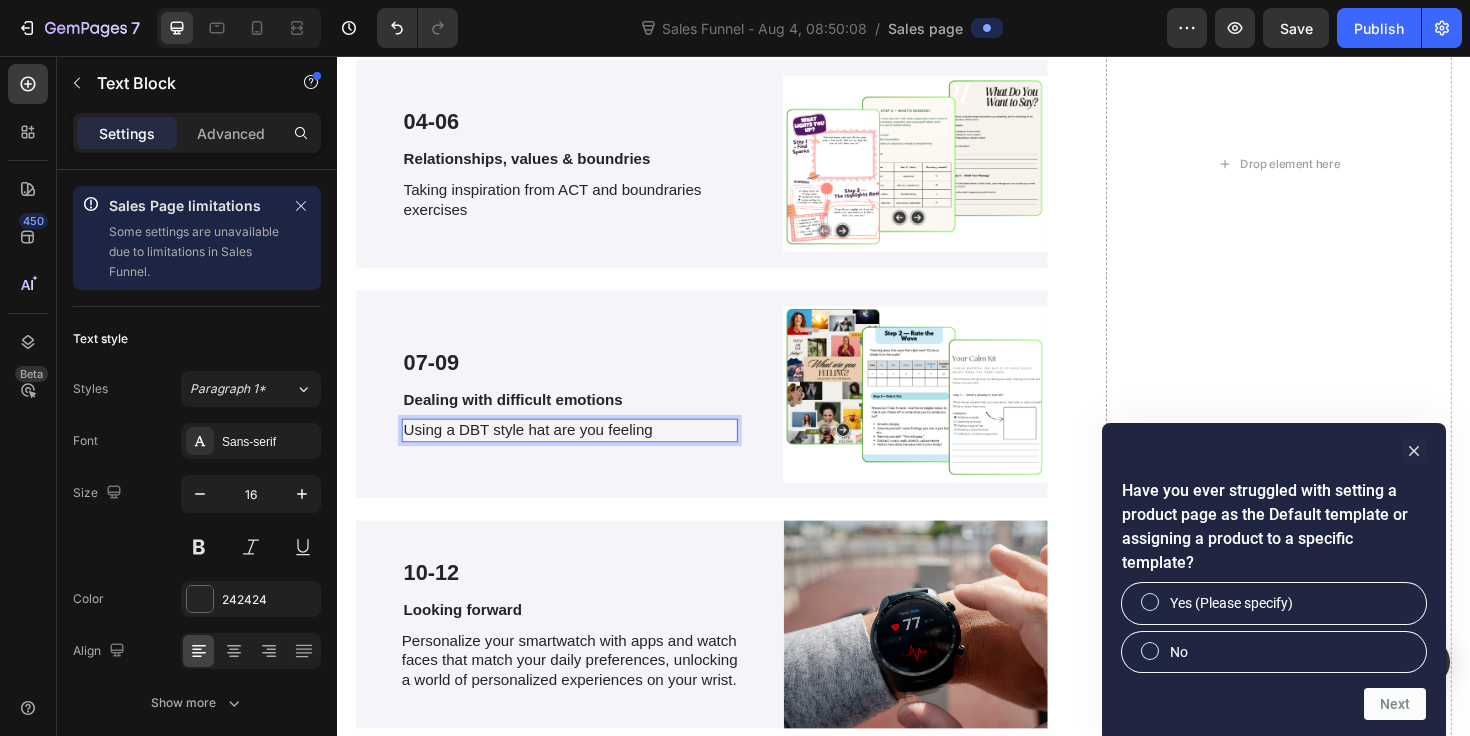 click on "Using a DBT style hat are you feeling" at bounding box center [583, 452] 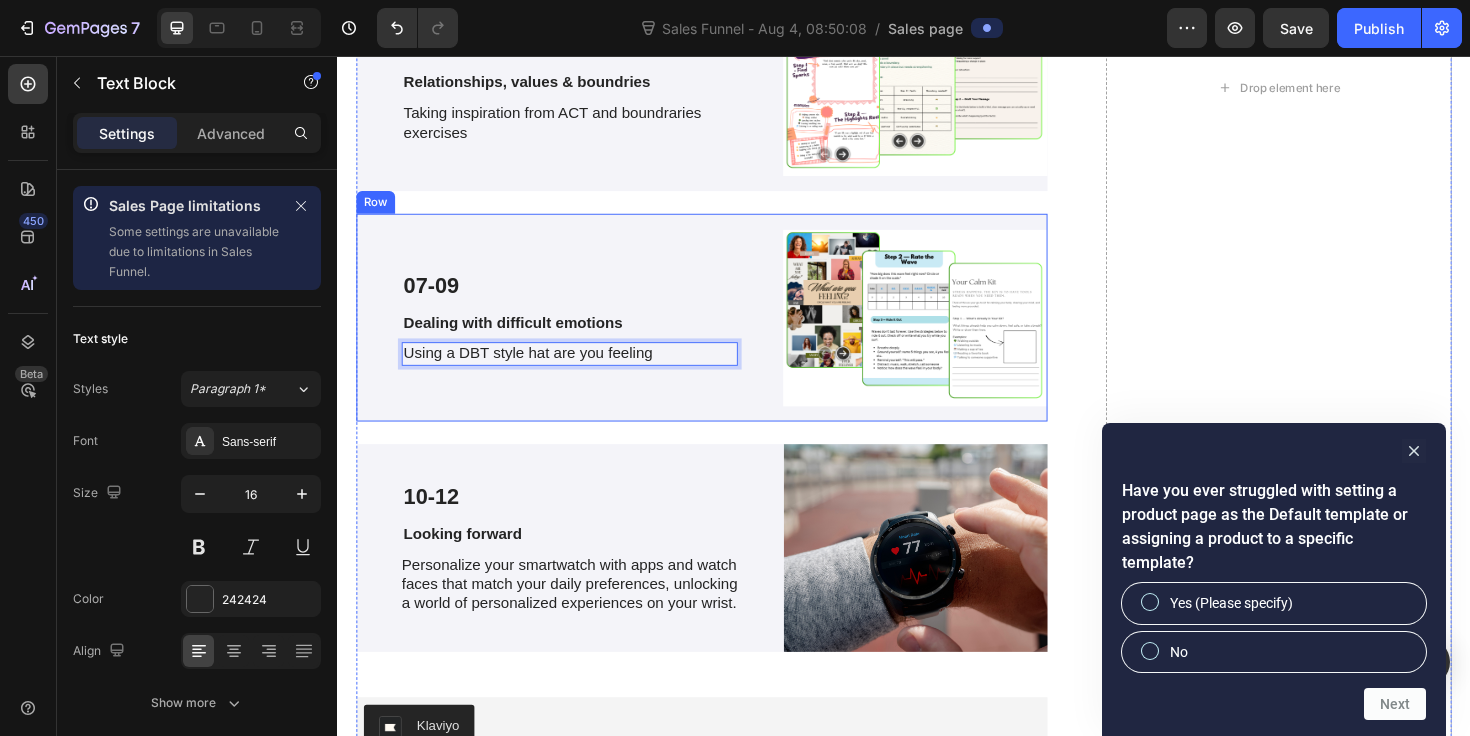 scroll, scrollTop: 4715, scrollLeft: 0, axis: vertical 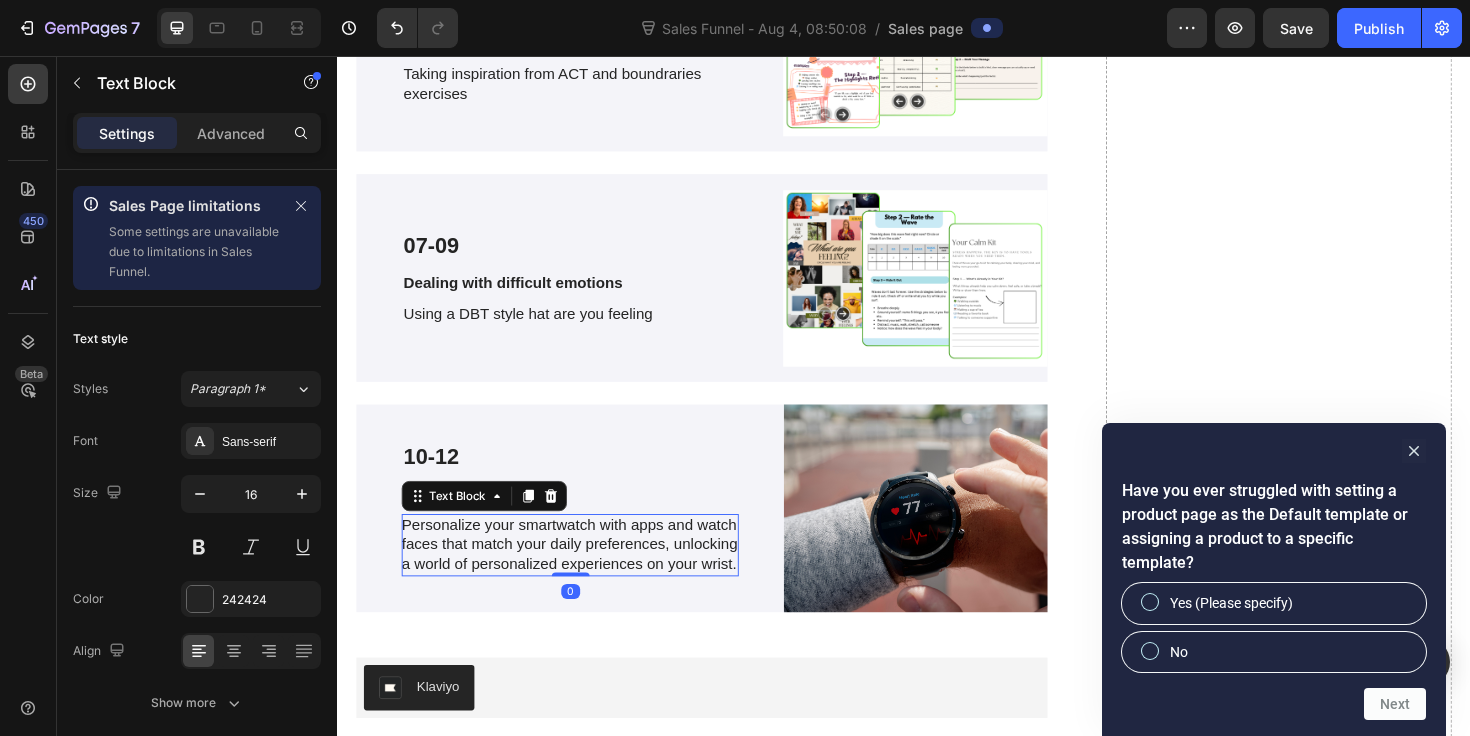 click on "Personalize your smartwatch with apps and watch faces that match your daily preferences, unlocking a world of personalized experiences on your wrist." at bounding box center (583, 574) 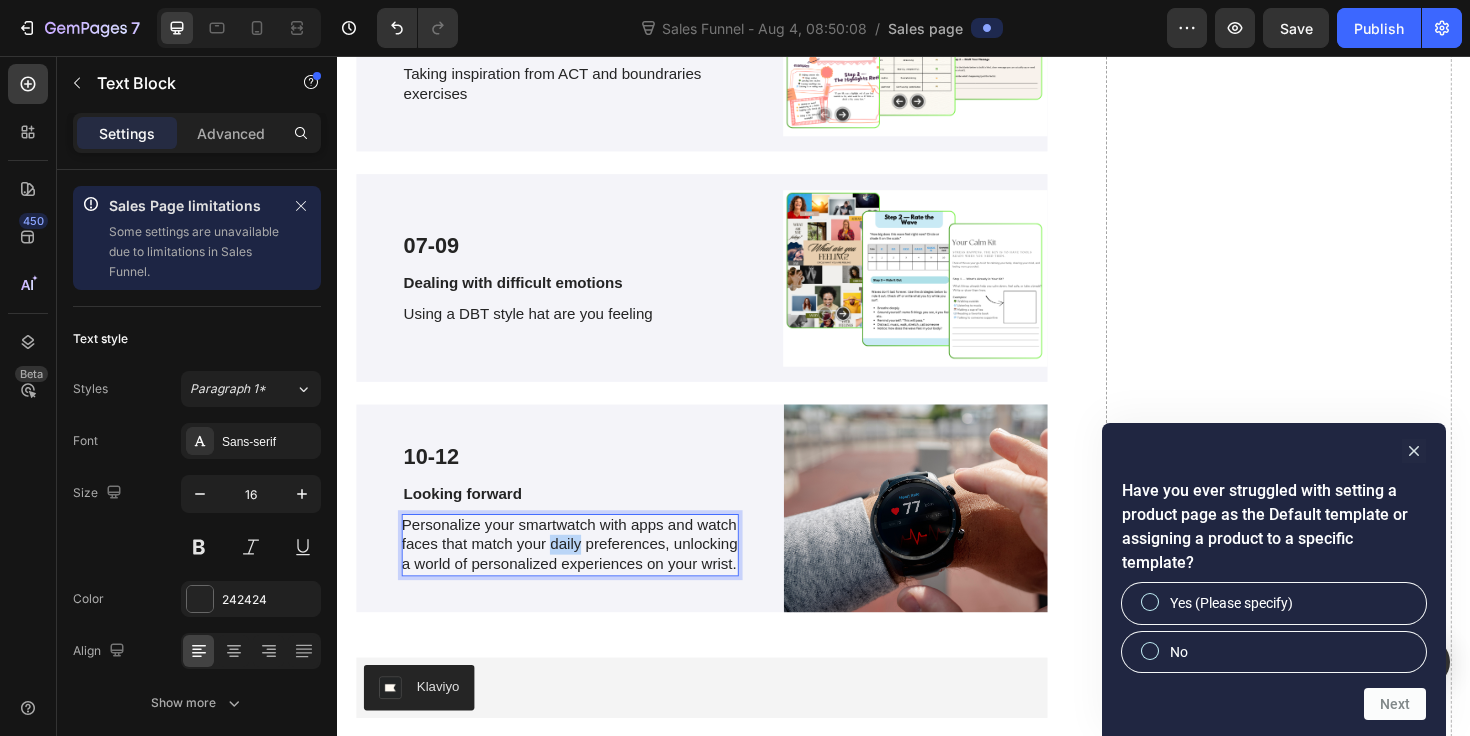 click on "Personalize your smartwatch with apps and watch faces that match your daily preferences, unlocking a world of personalized experiences on your wrist." at bounding box center (583, 574) 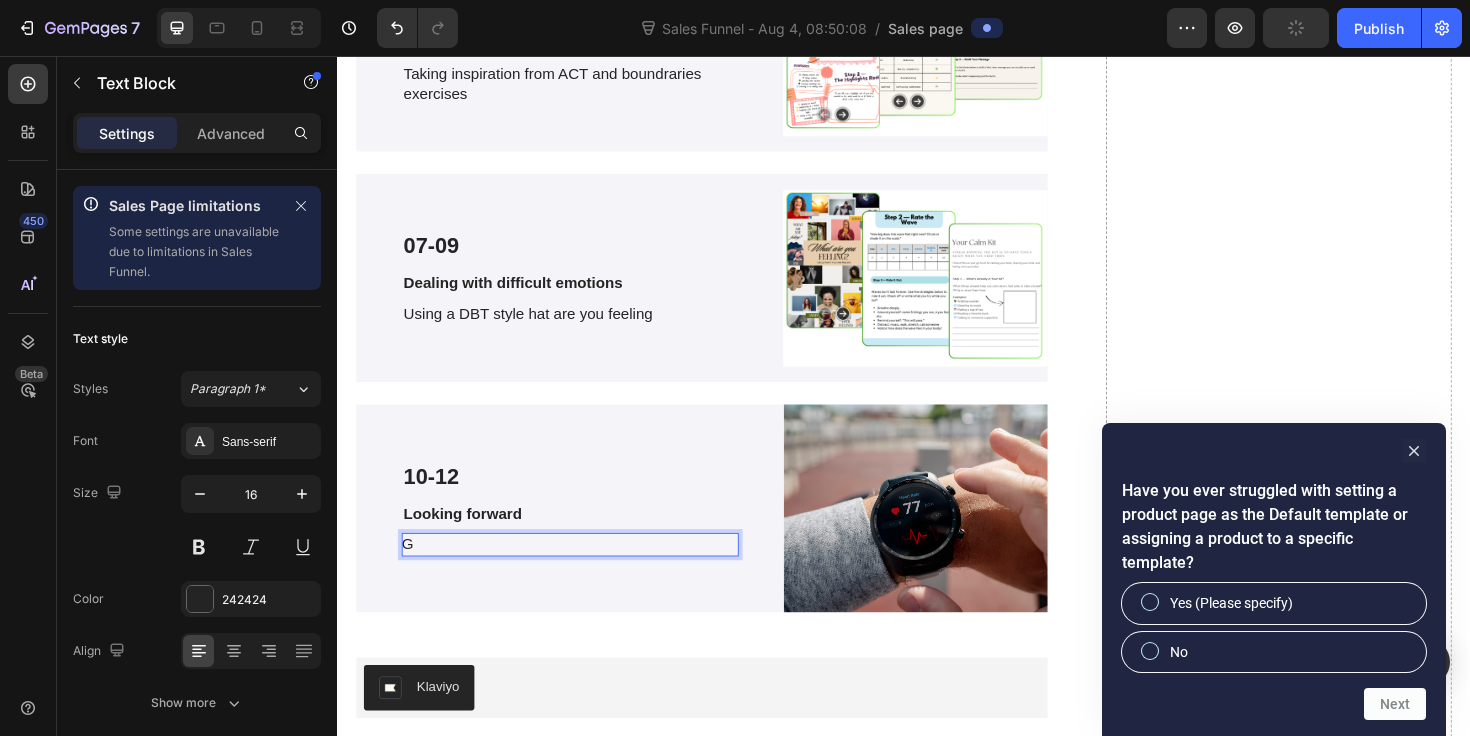 scroll, scrollTop: 4736, scrollLeft: 0, axis: vertical 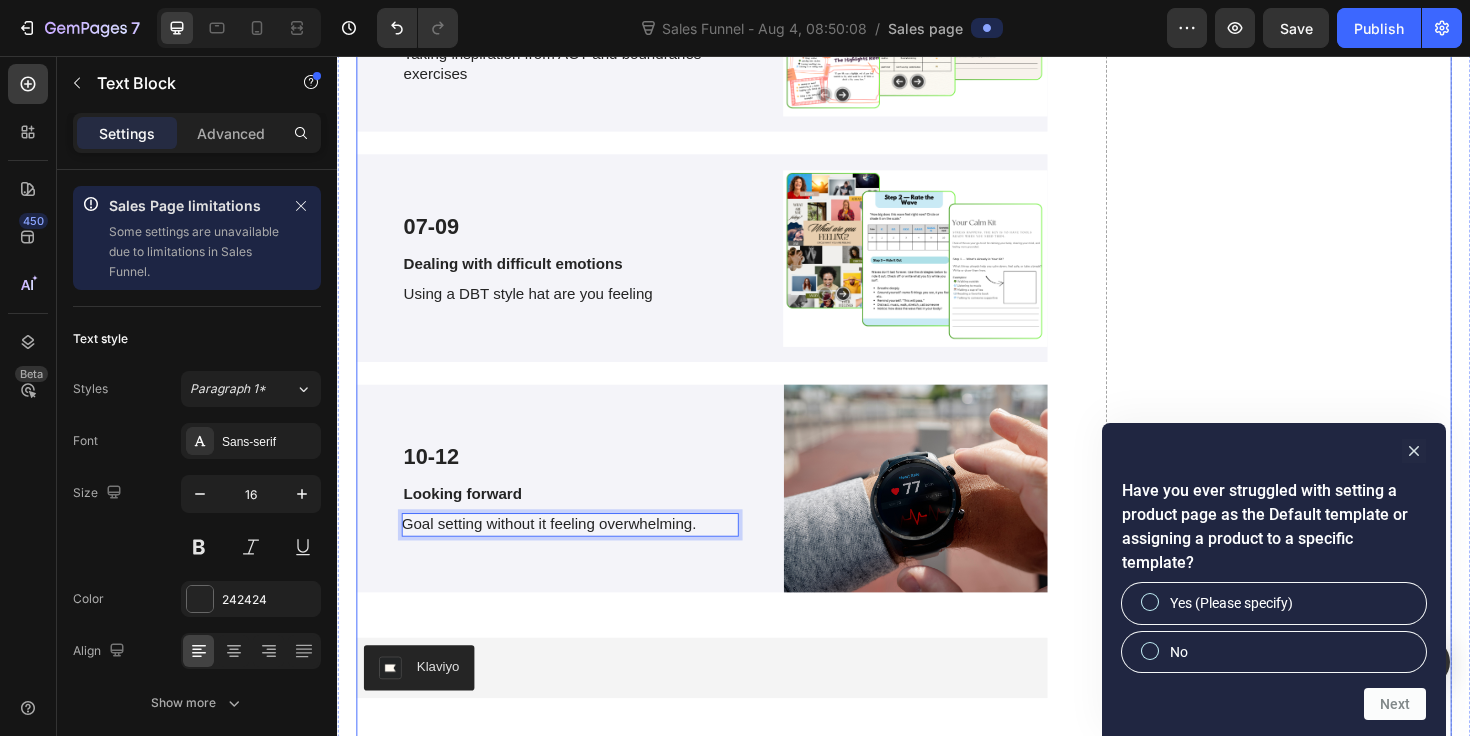 click on "Drop element here" at bounding box center (1334, 26) 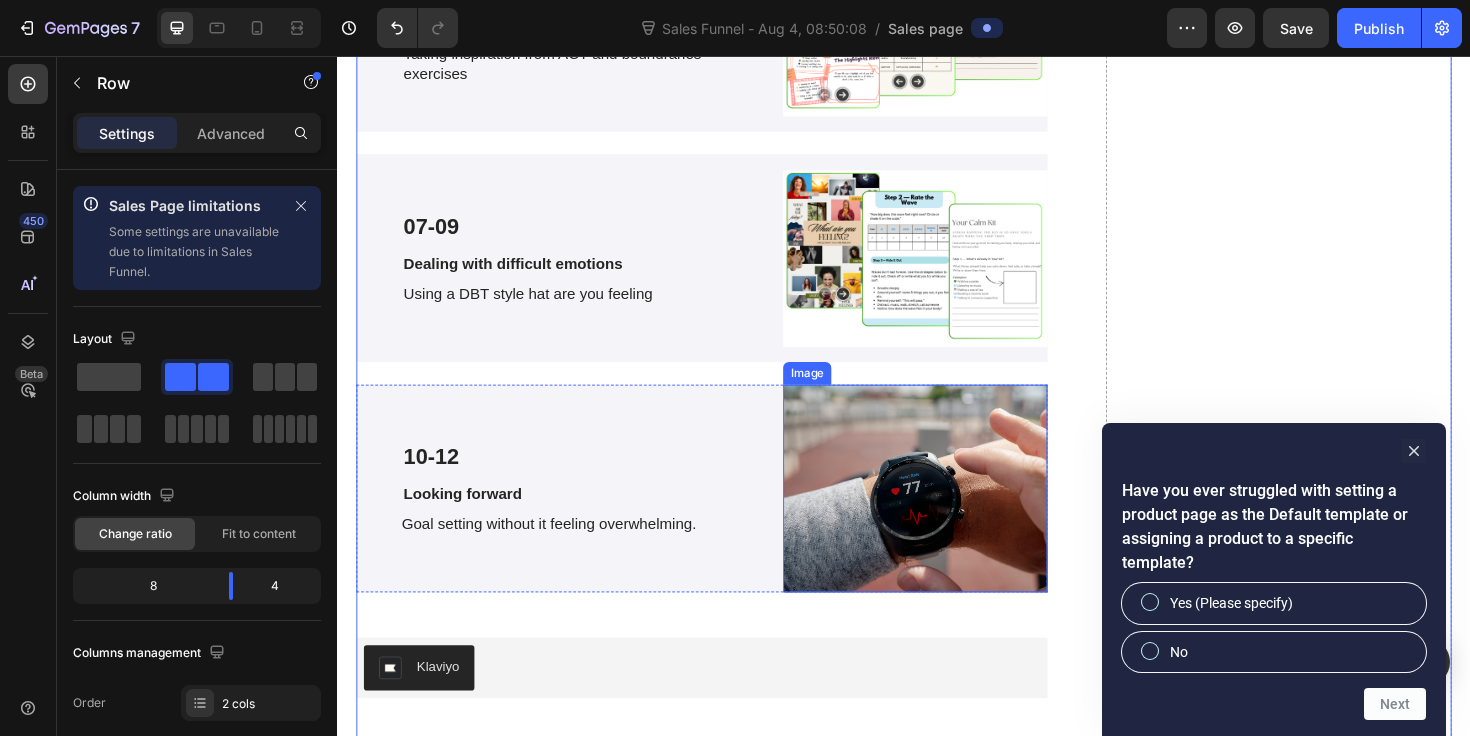 click at bounding box center [949, 514] 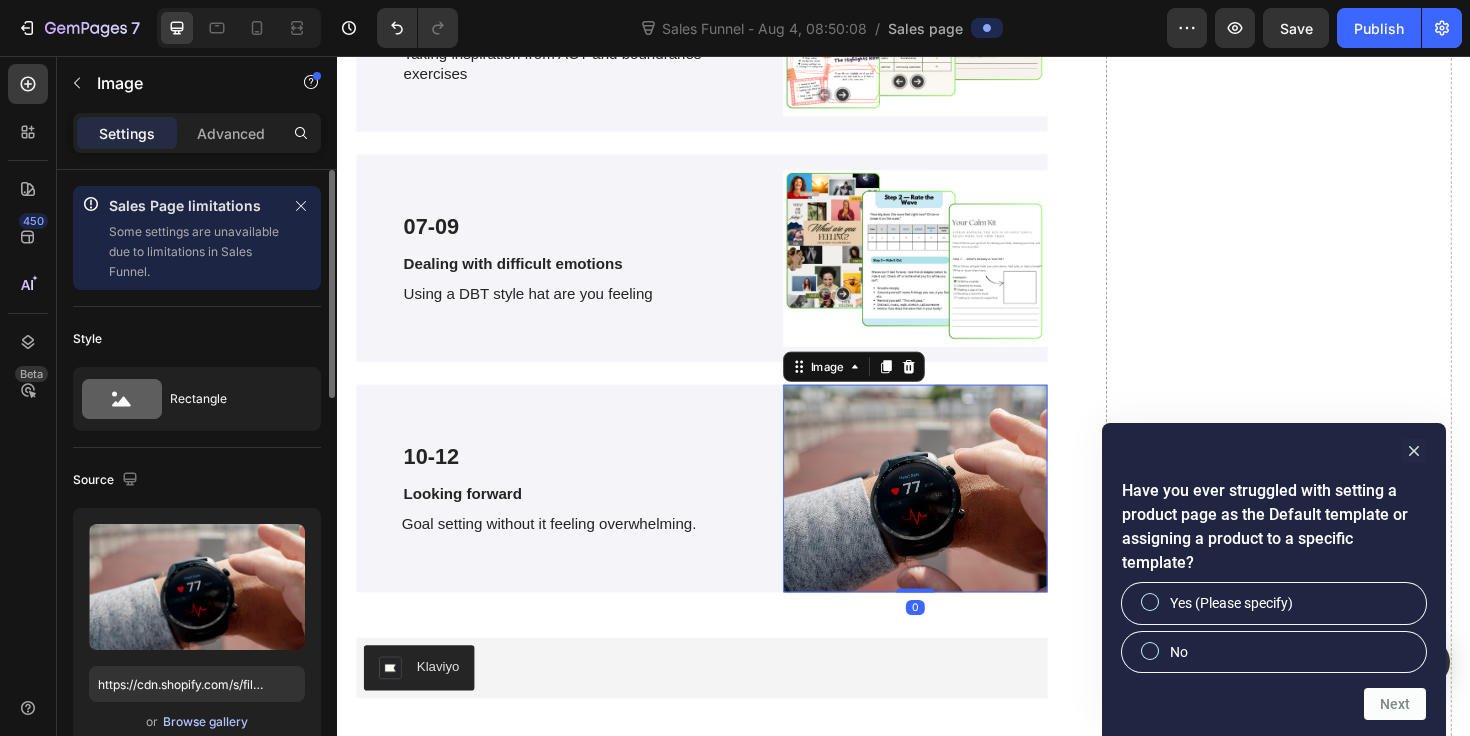 click on "Browse gallery" at bounding box center (205, 722) 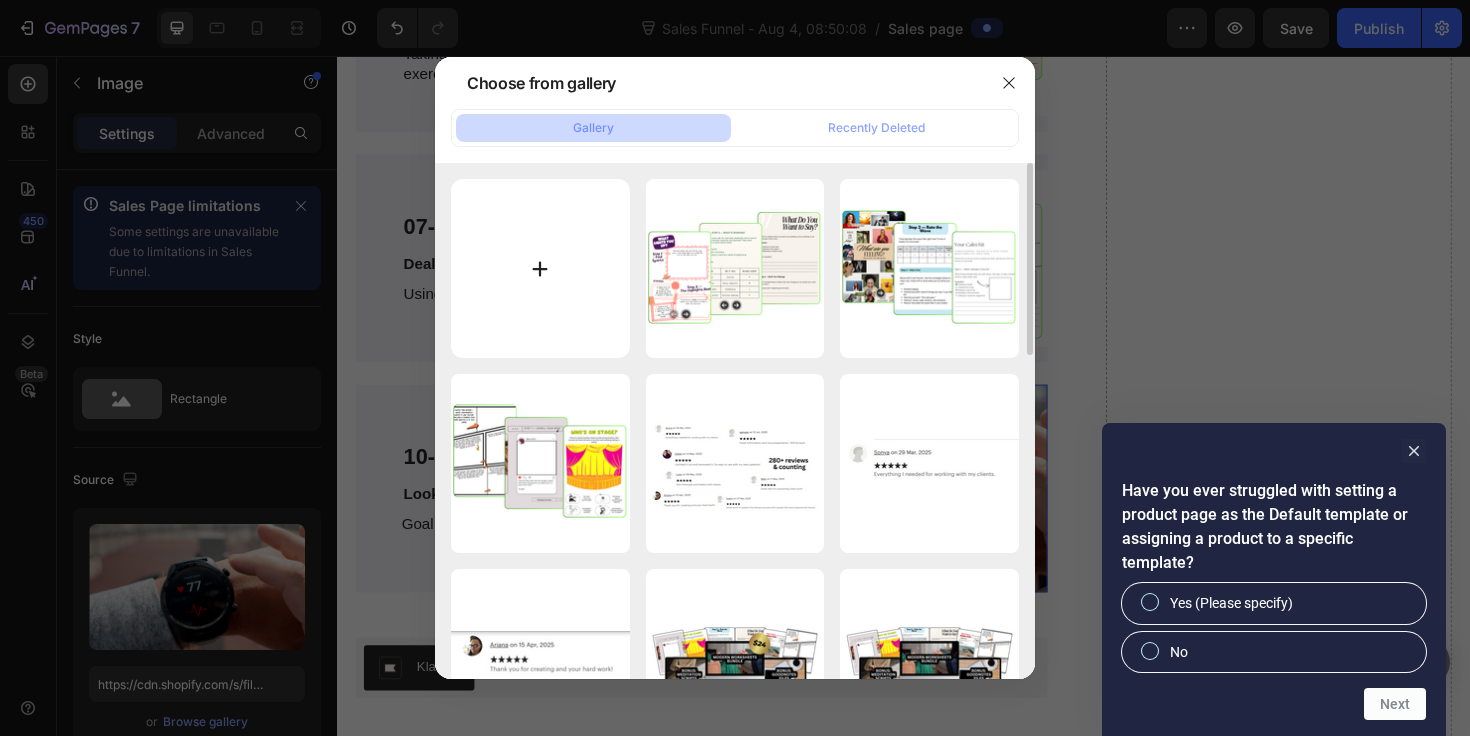 click at bounding box center (540, 268) 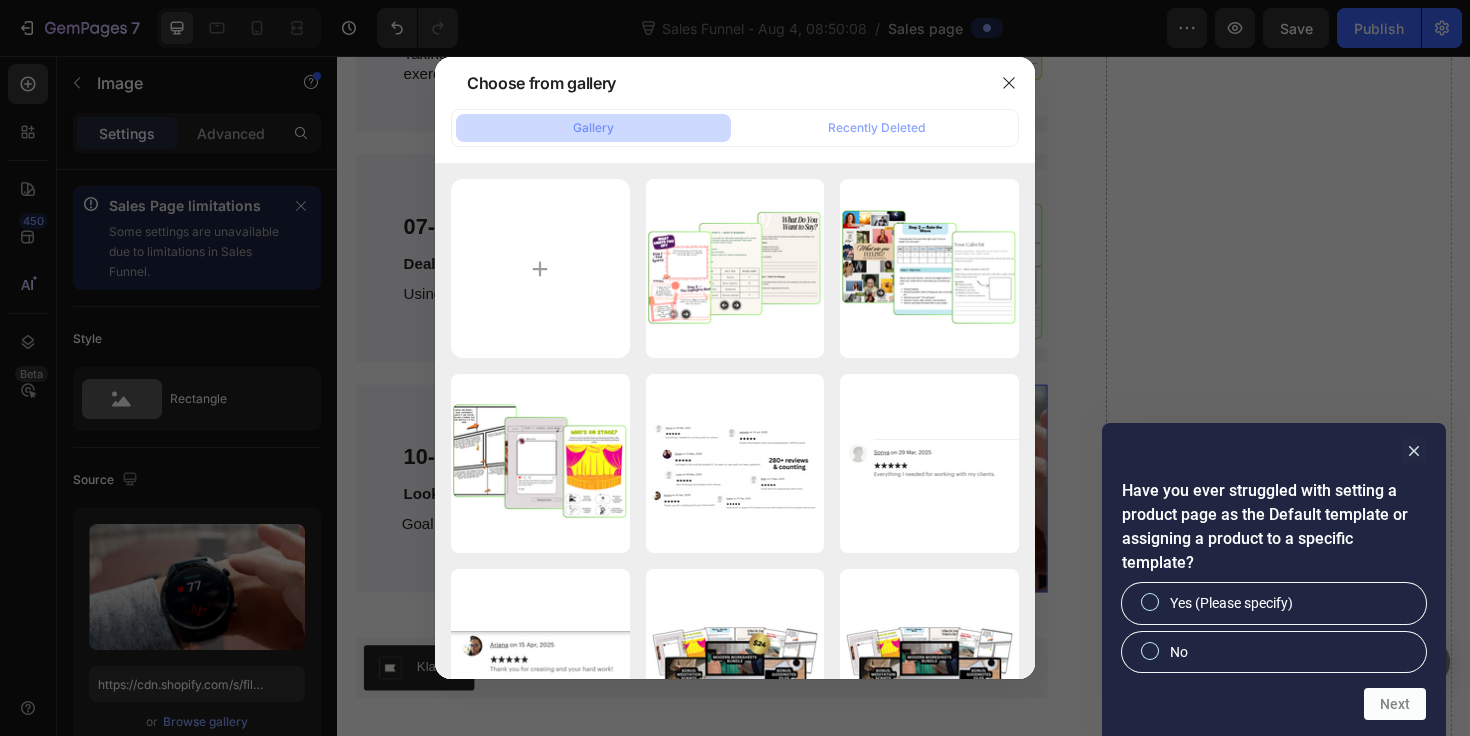 type on "C:\fakepath\8.png" 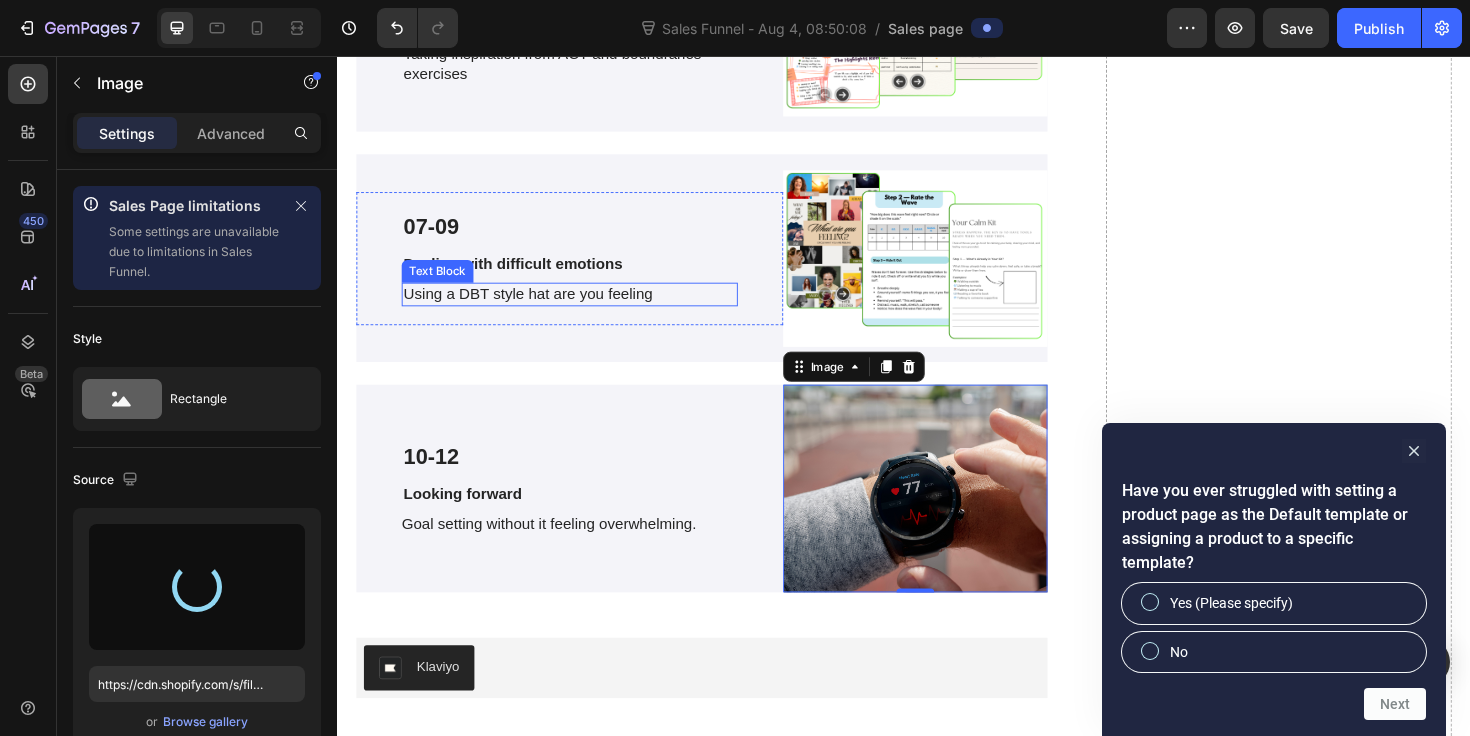 click on "Using a DBT style hat are you feeling Text Block" at bounding box center [583, 308] 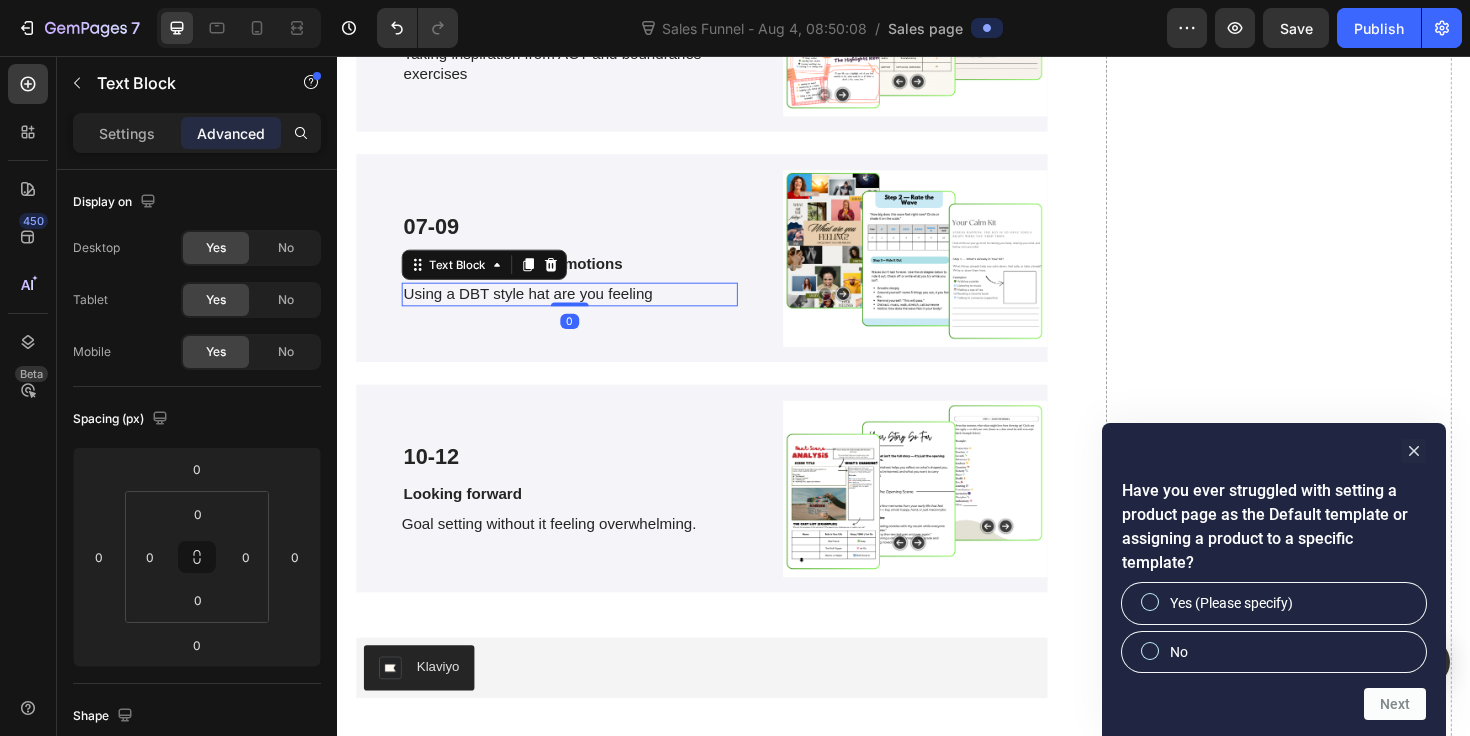 click at bounding box center (583, 319) 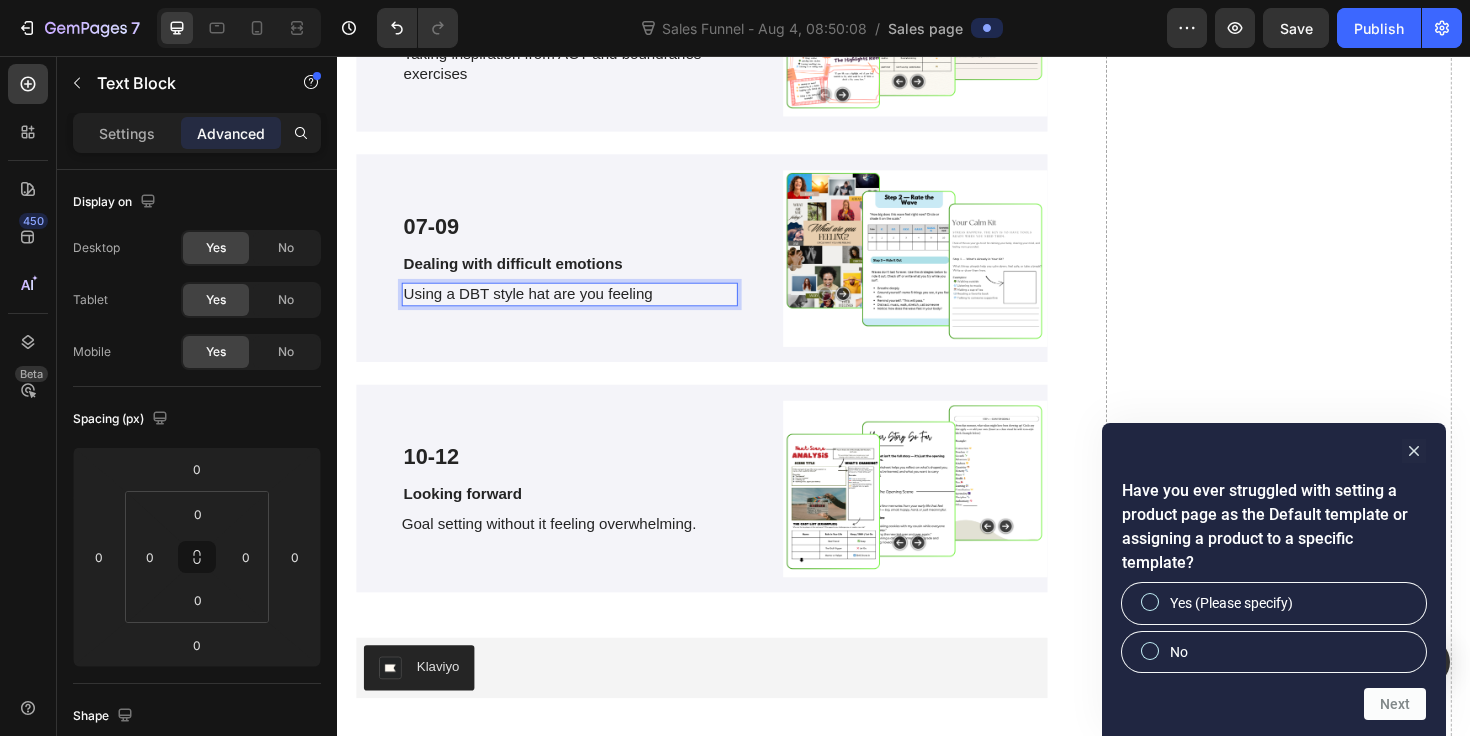 click on "Using a DBT style hat are you feeling" at bounding box center (583, 308) 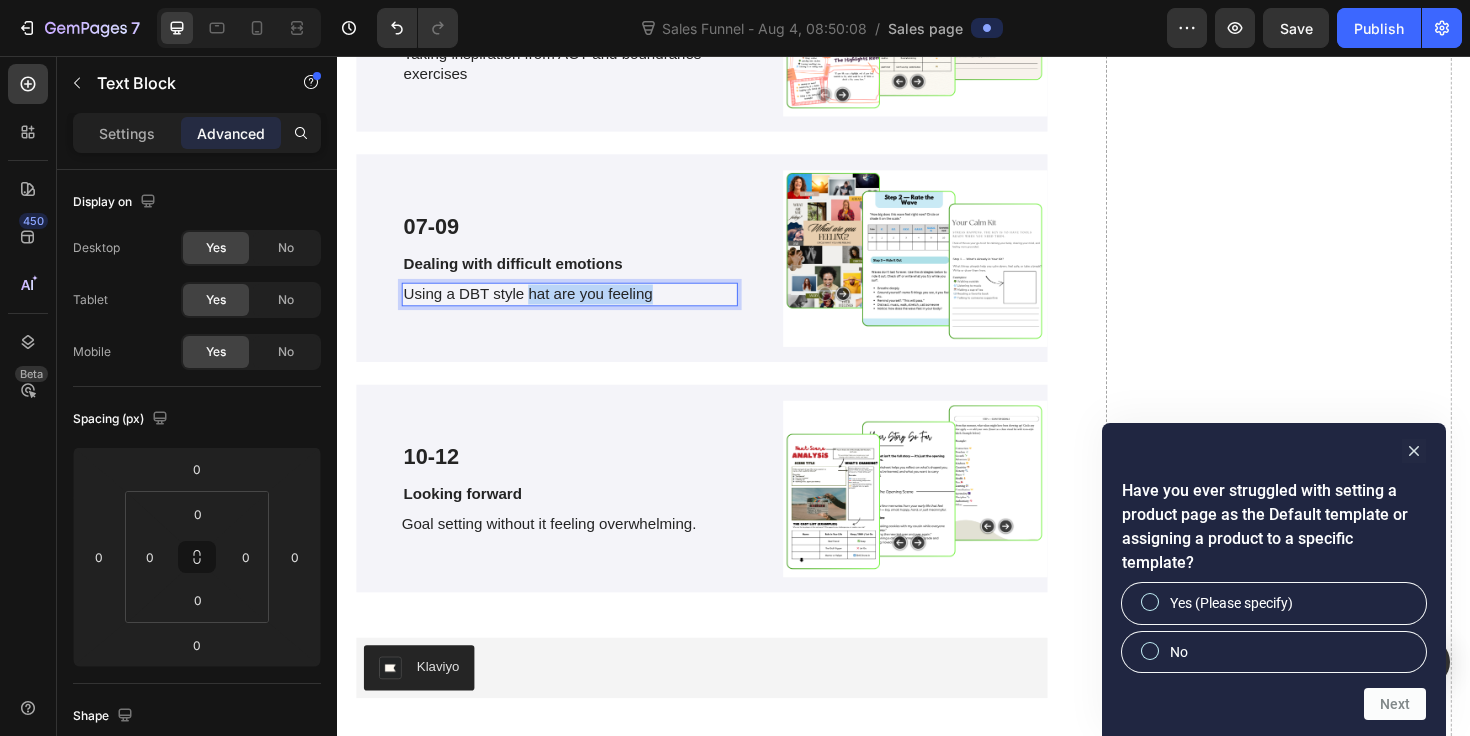 drag, startPoint x: 539, startPoint y: 309, endPoint x: 667, endPoint y: 310, distance: 128.0039 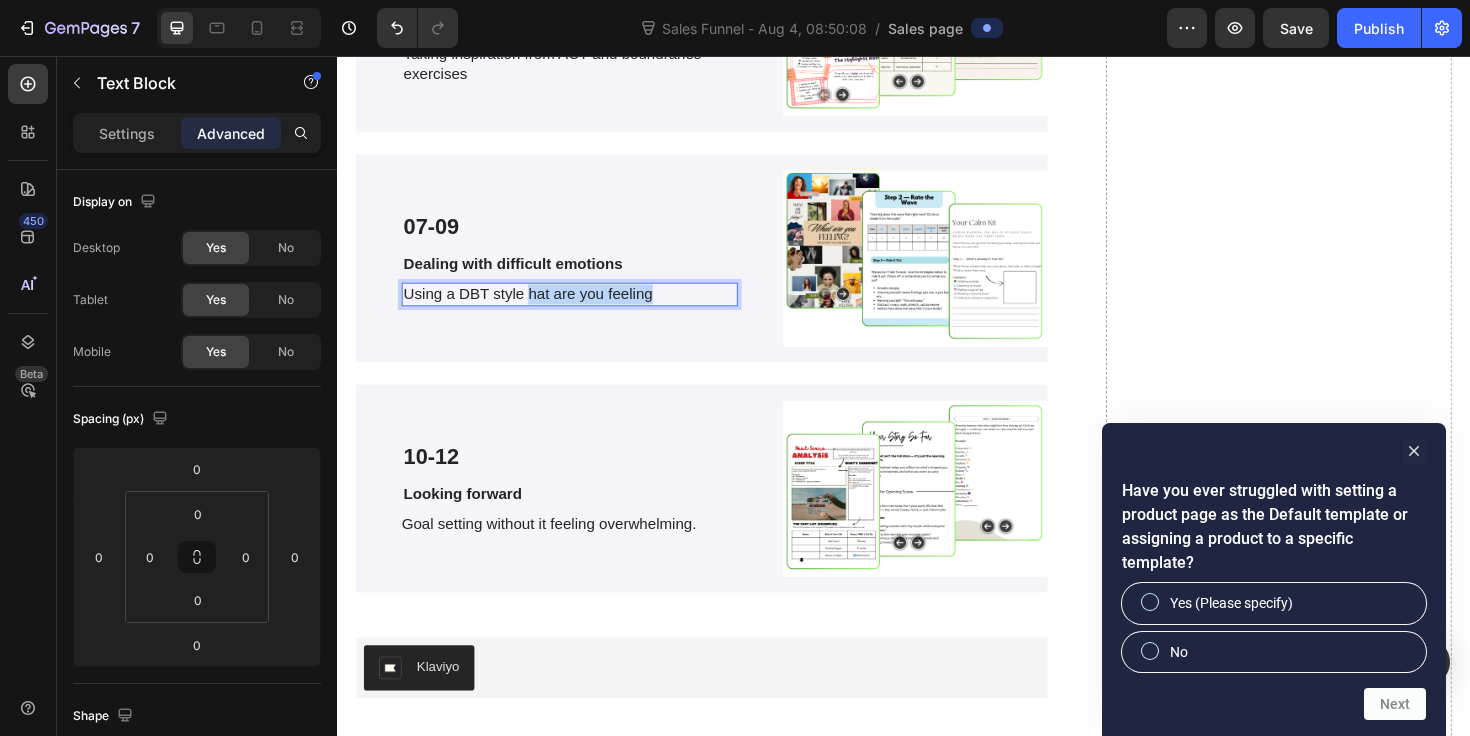 click on "Using a DBT style hat are you feeling" at bounding box center (583, 308) 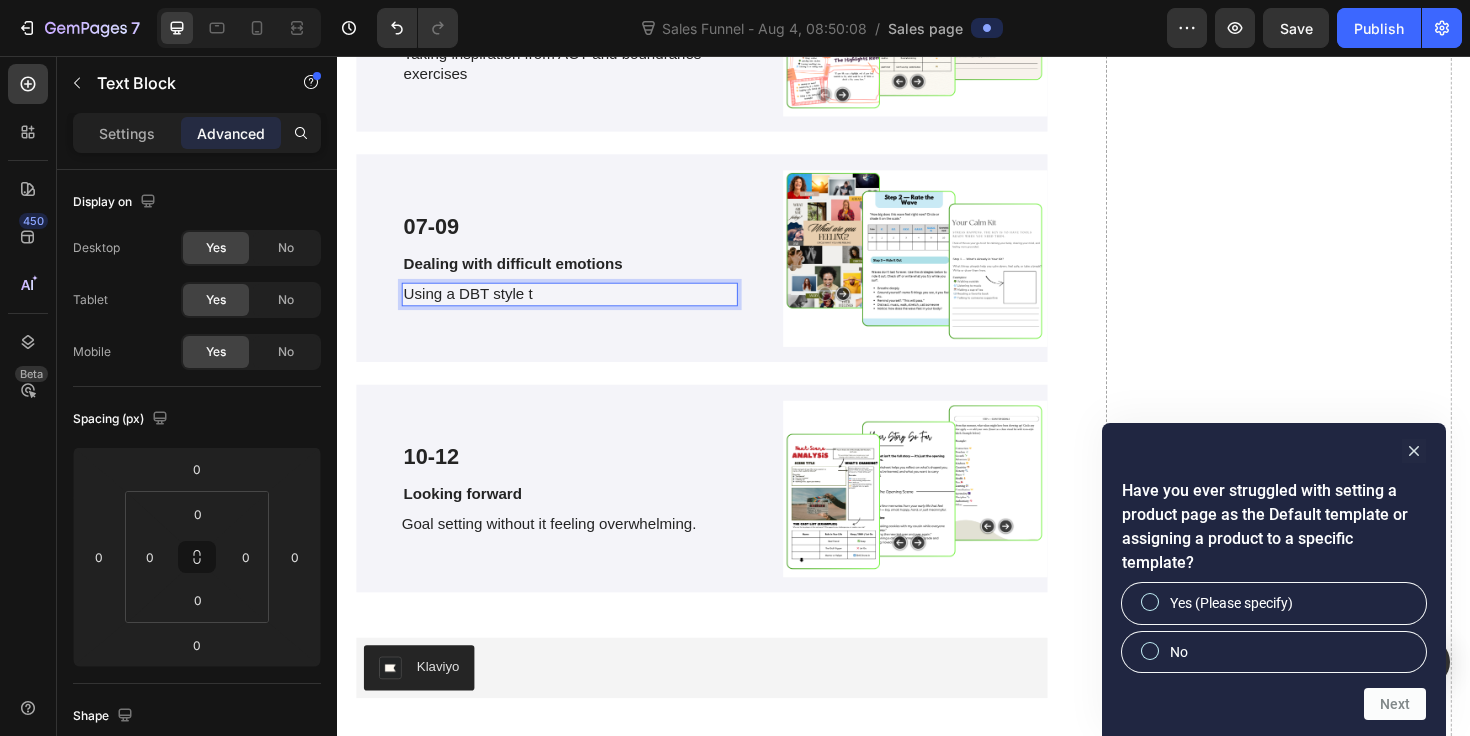 click on "Using a DBT style t" at bounding box center [583, 308] 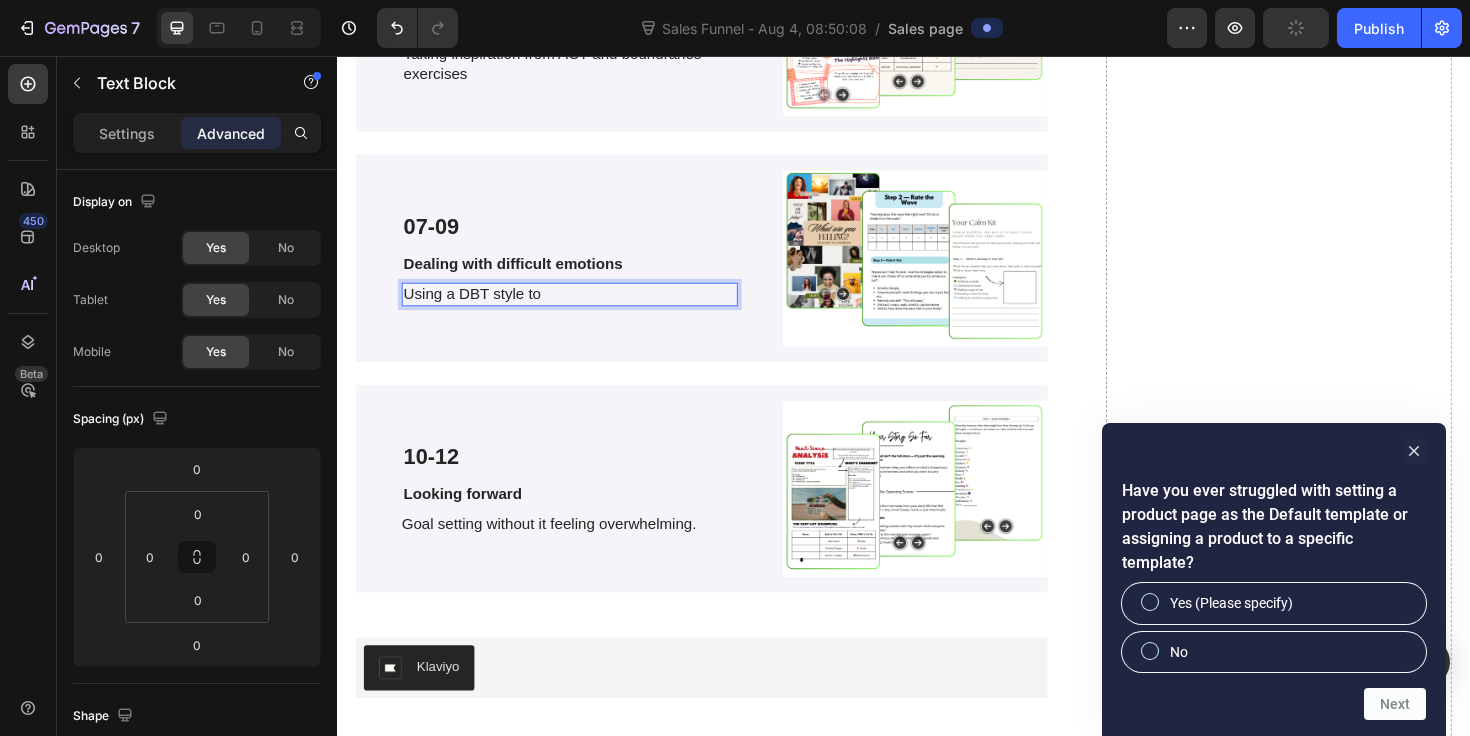 click on "Using a DBT style to" at bounding box center (583, 308) 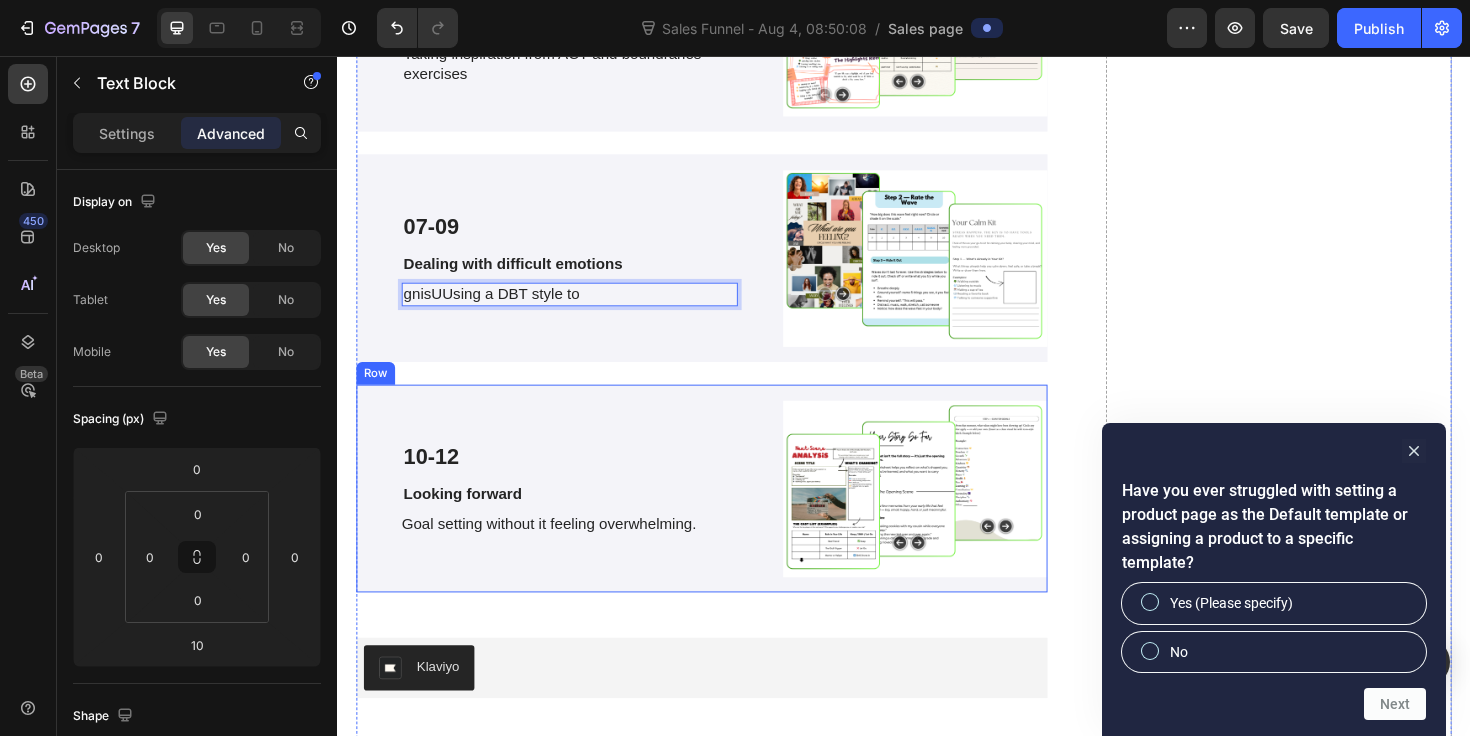 click on "10-12" at bounding box center [583, 481] 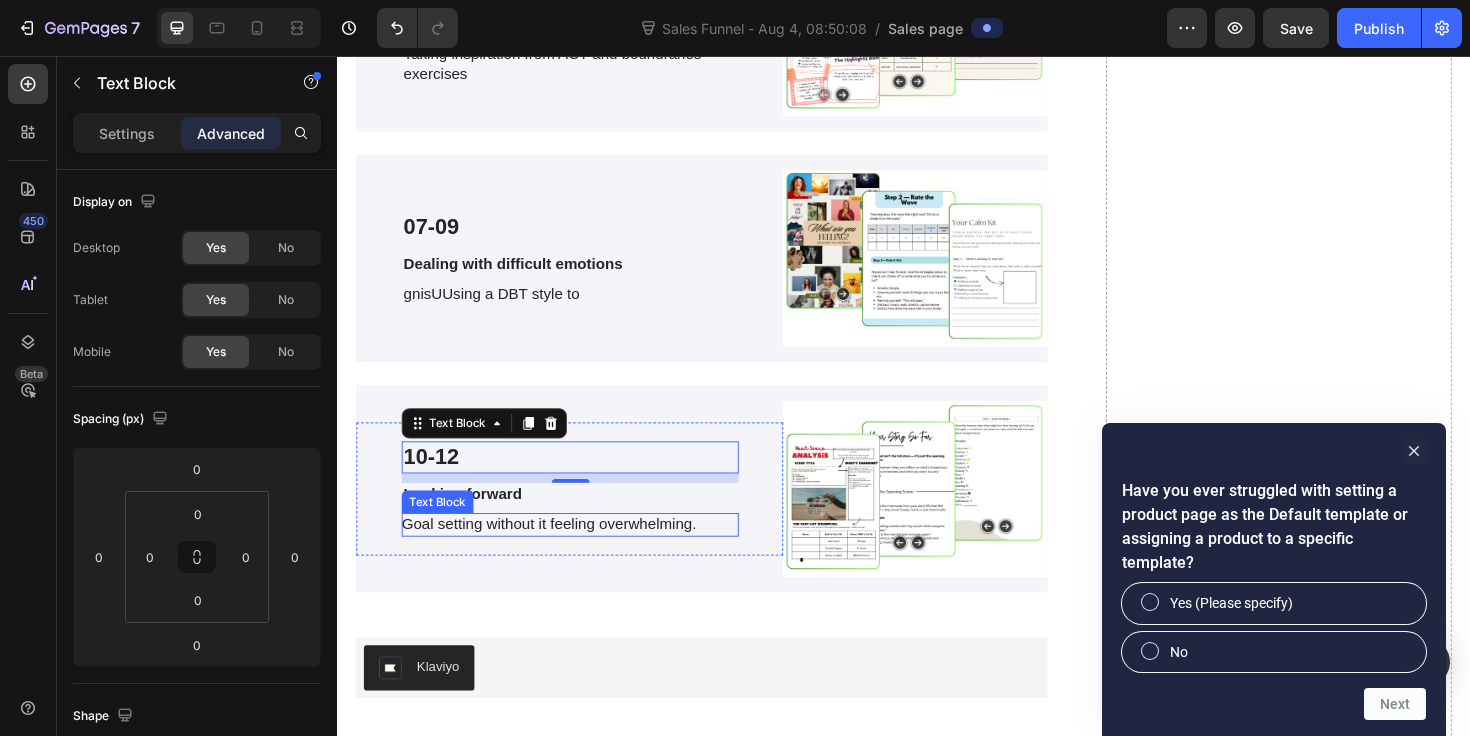 click on "Goal setting without it feeling overwhelming." at bounding box center (583, 552) 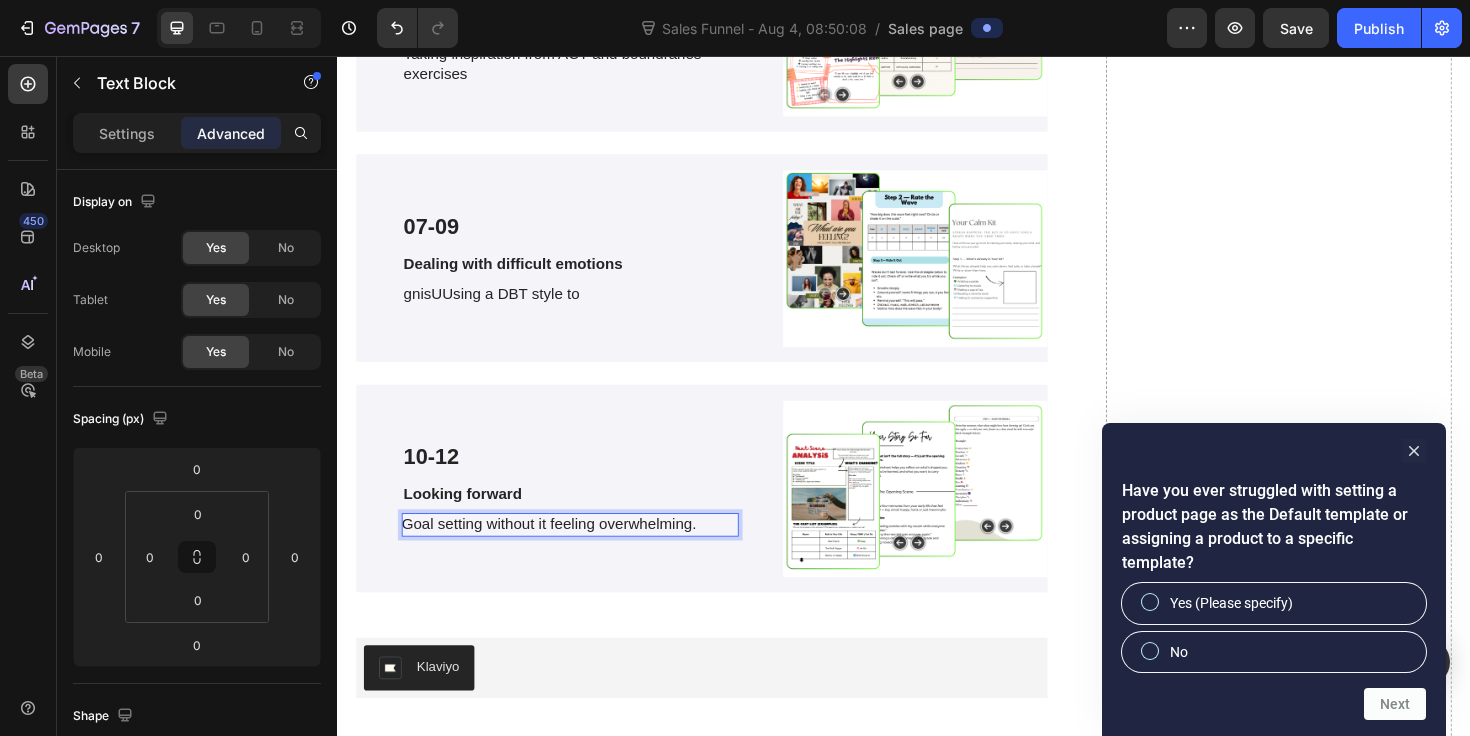 click on "Goal setting without it feeling overwhelming." at bounding box center (583, 552) 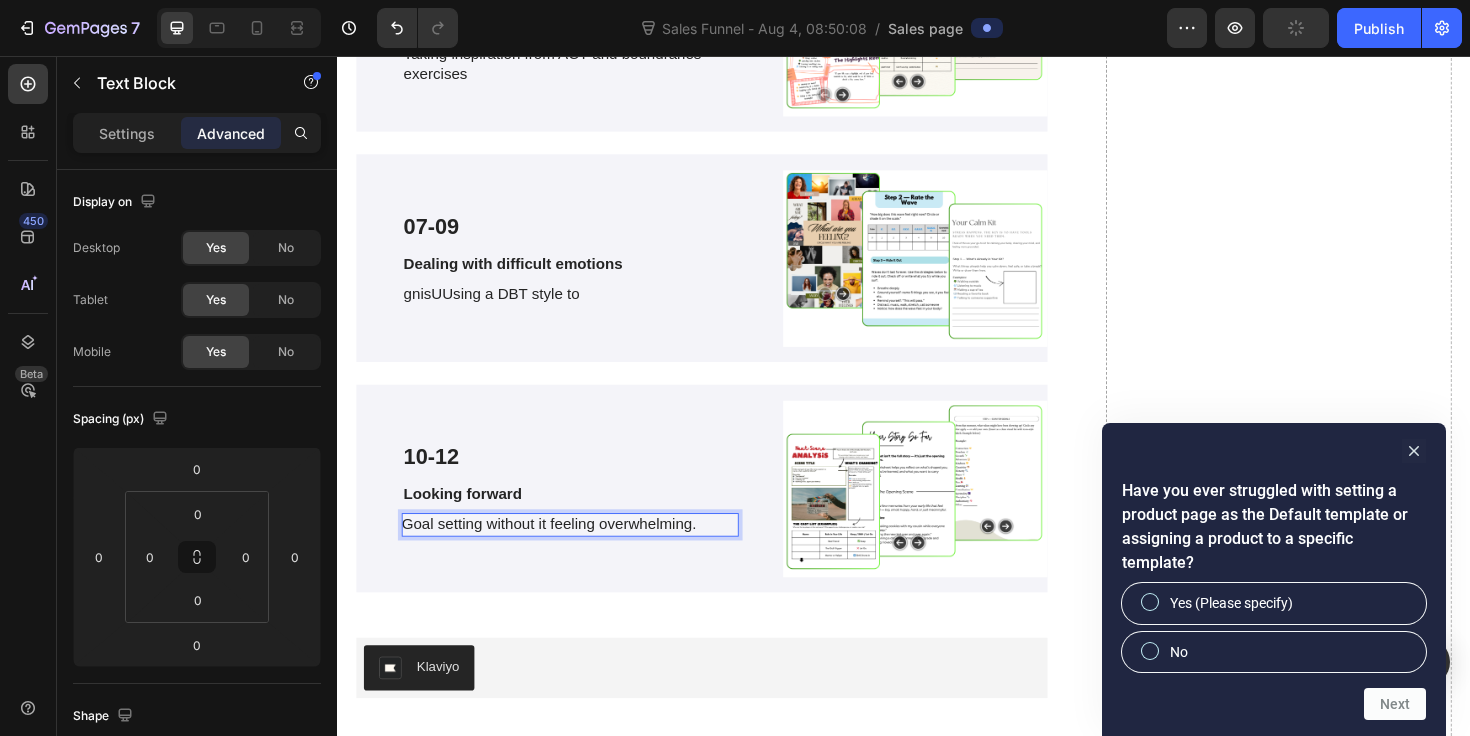 click on "Goal setting without it feeling overwhelming." at bounding box center [583, 552] 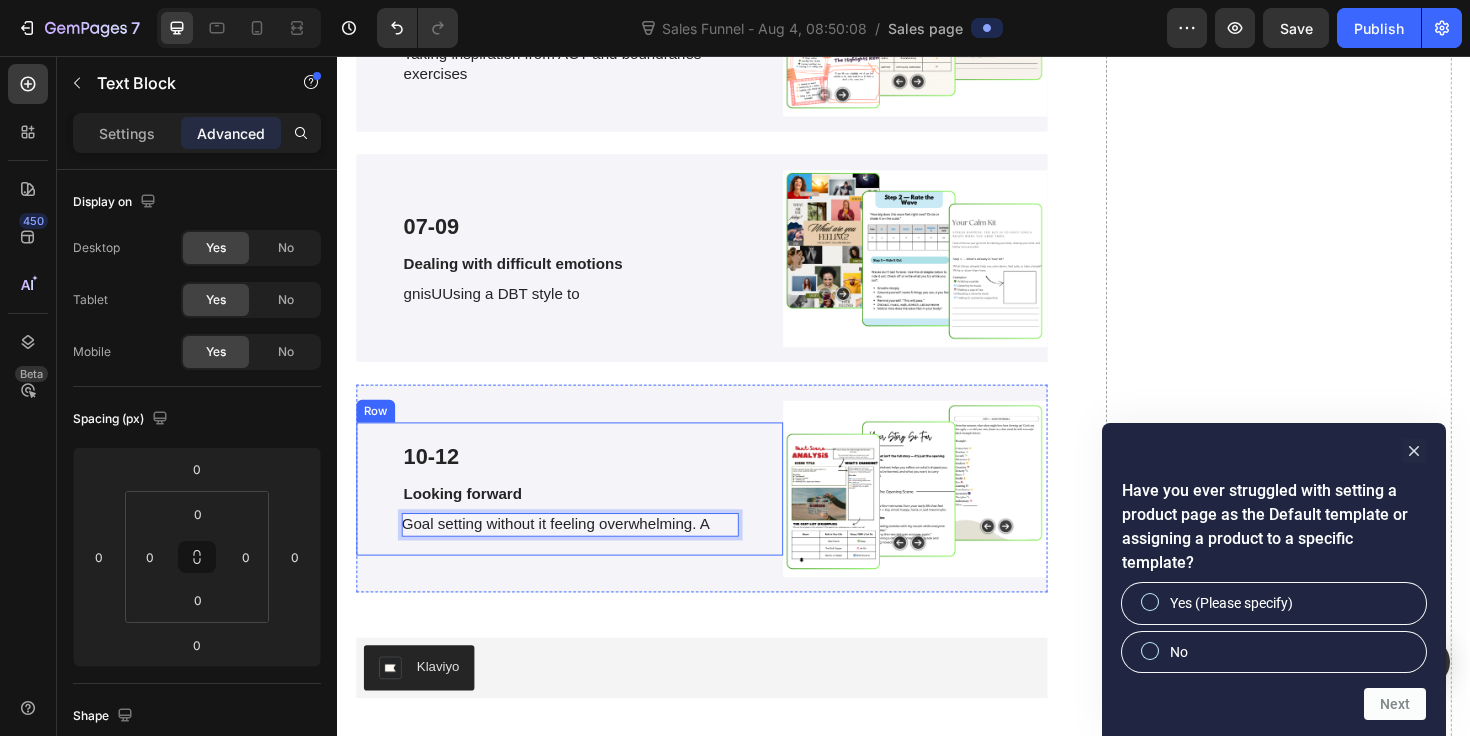click on "10-12 Text Block Looking forward Text Block Goal setting without it feeling overwhelming. A Text Block   0" at bounding box center (583, 515) 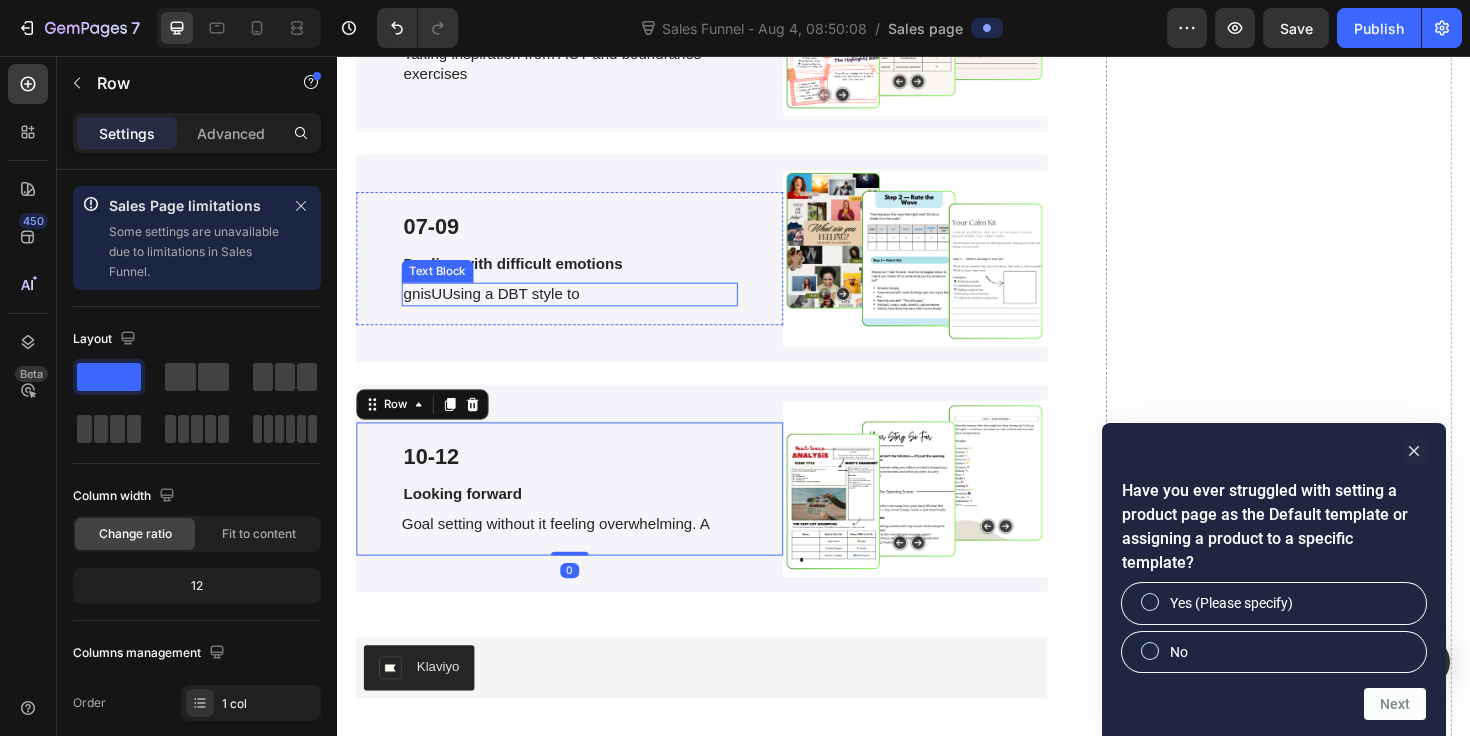 click on "gnisUUsing a DBT style to" at bounding box center [583, 308] 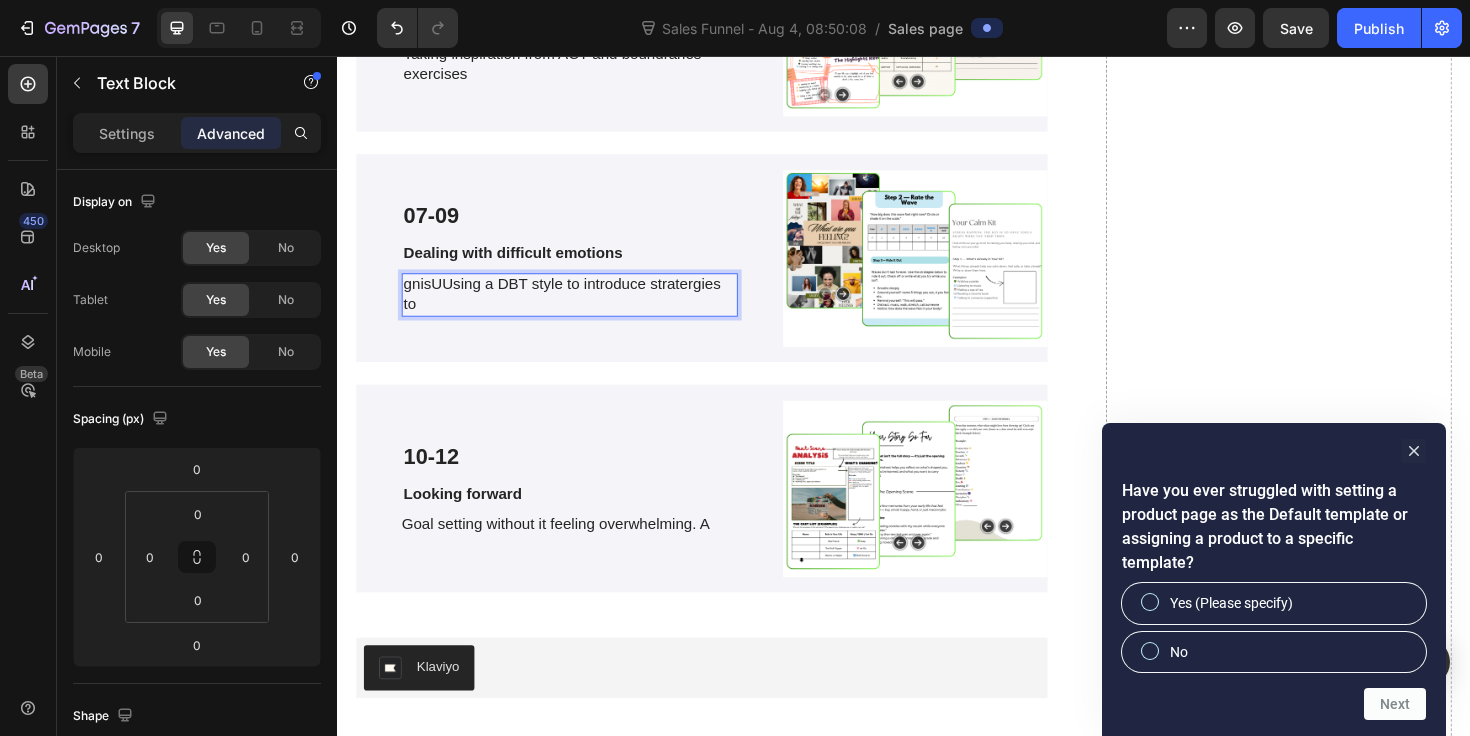 scroll, scrollTop: 4725, scrollLeft: 0, axis: vertical 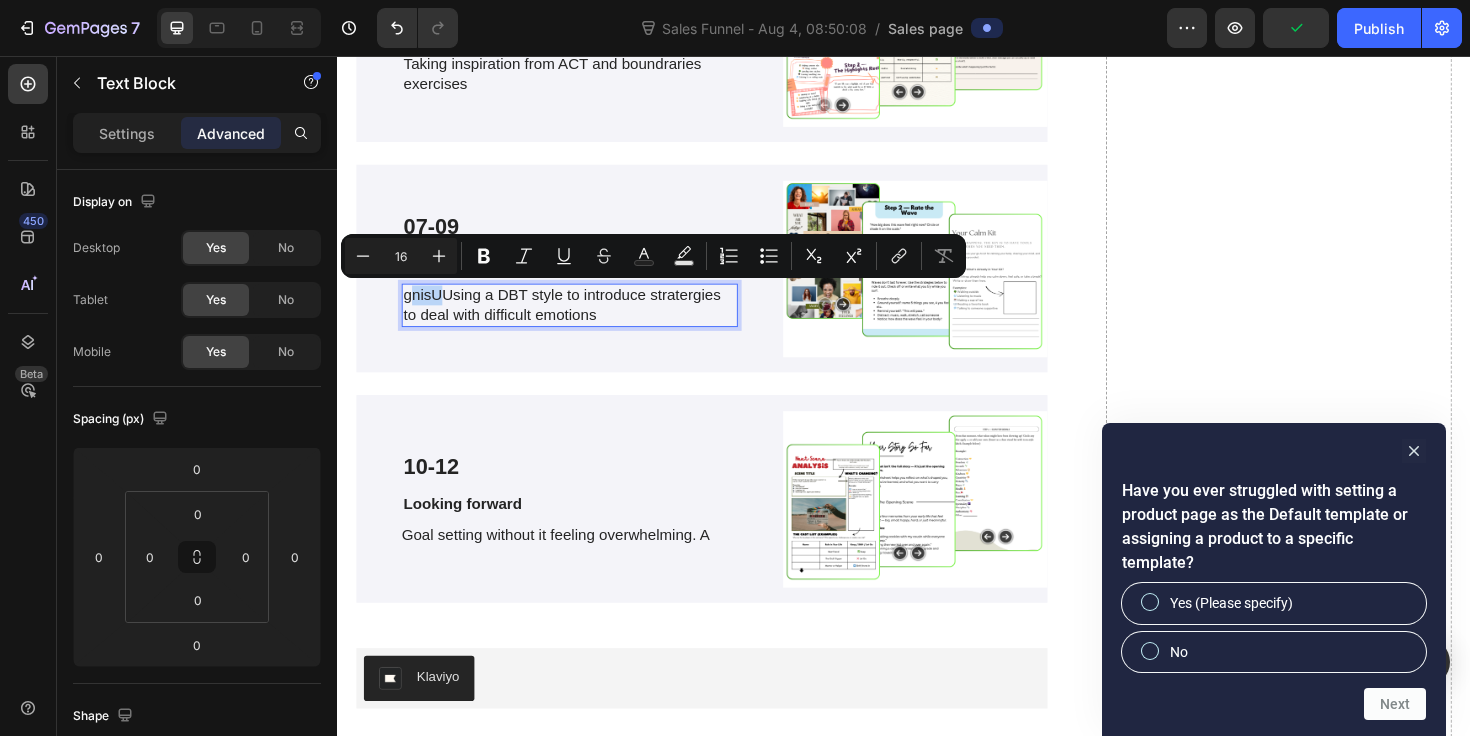 drag, startPoint x: 452, startPoint y: 308, endPoint x: 411, endPoint y: 308, distance: 41 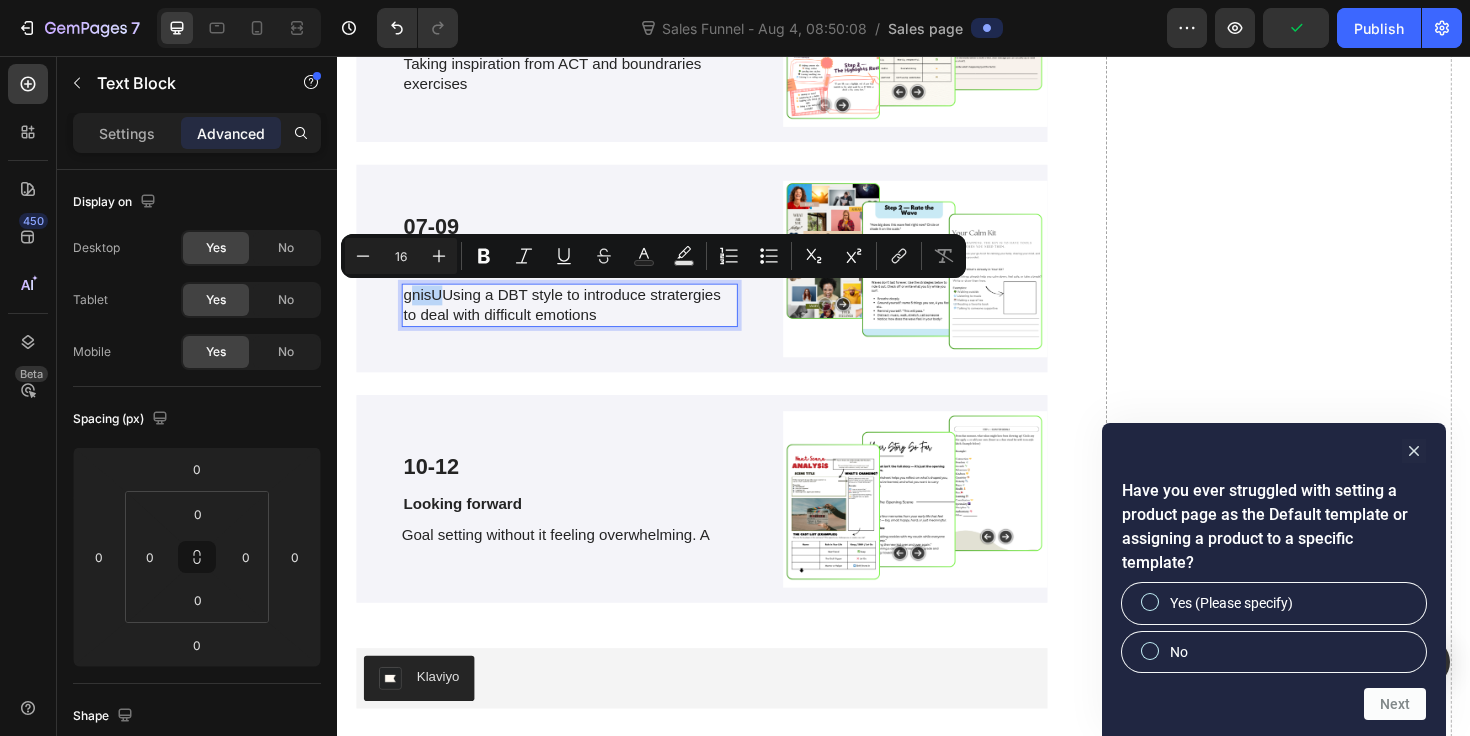 click on "gnisUUsing a DBT style to introduce stratergies to deal with difficult emotions" at bounding box center [583, 320] 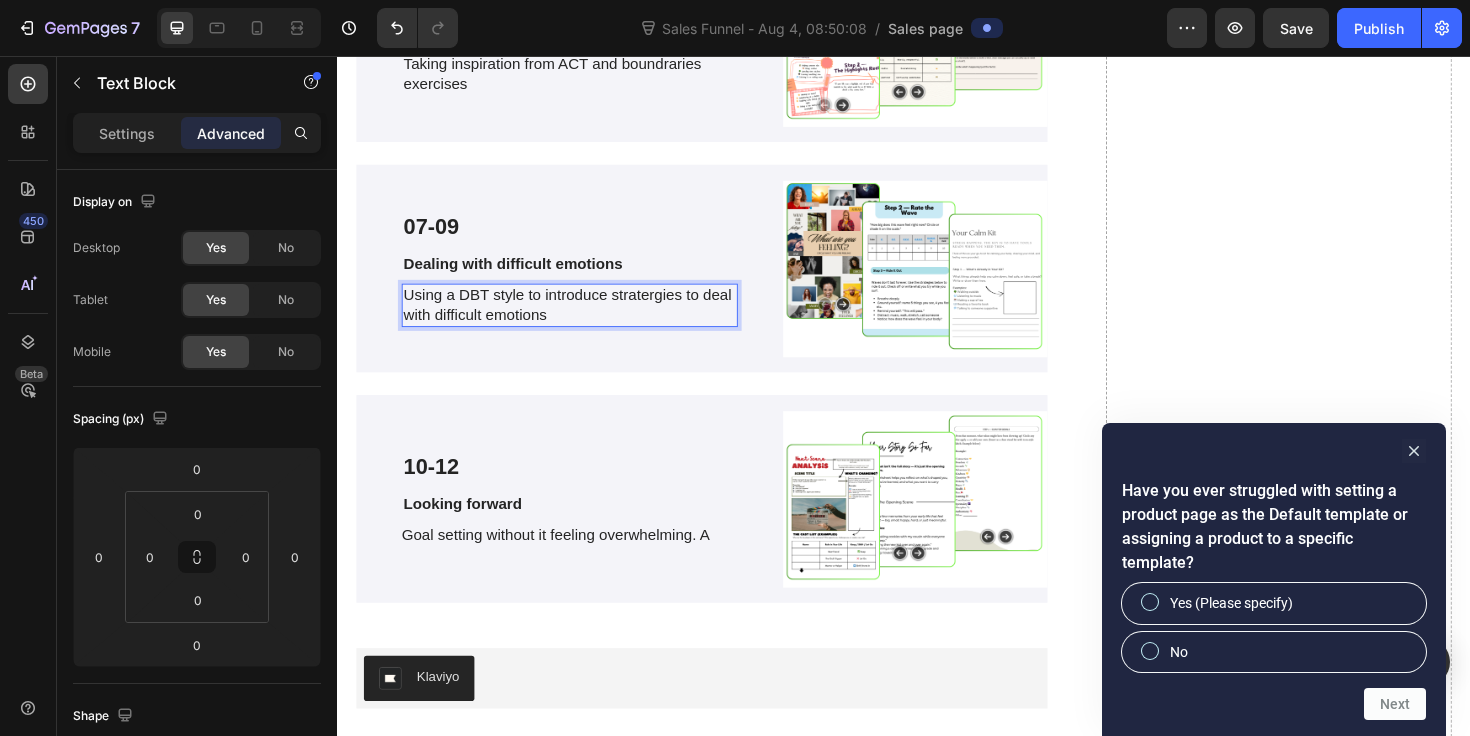 click on "Using a DBT style to introduce stratergies to deal with difficult emotions" at bounding box center (583, 320) 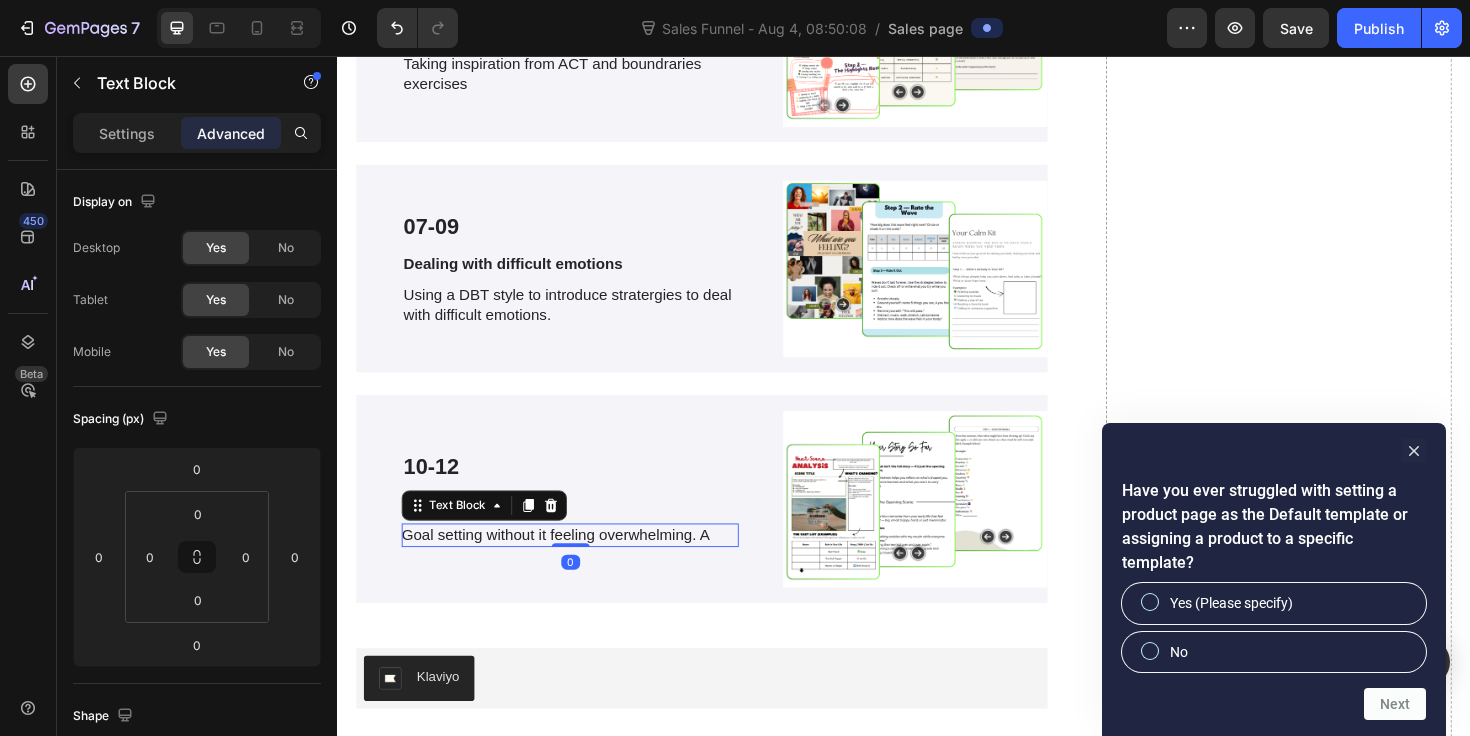 click on "Goal setting without it feeling overwhelming. A Text Block   0" at bounding box center (583, 563) 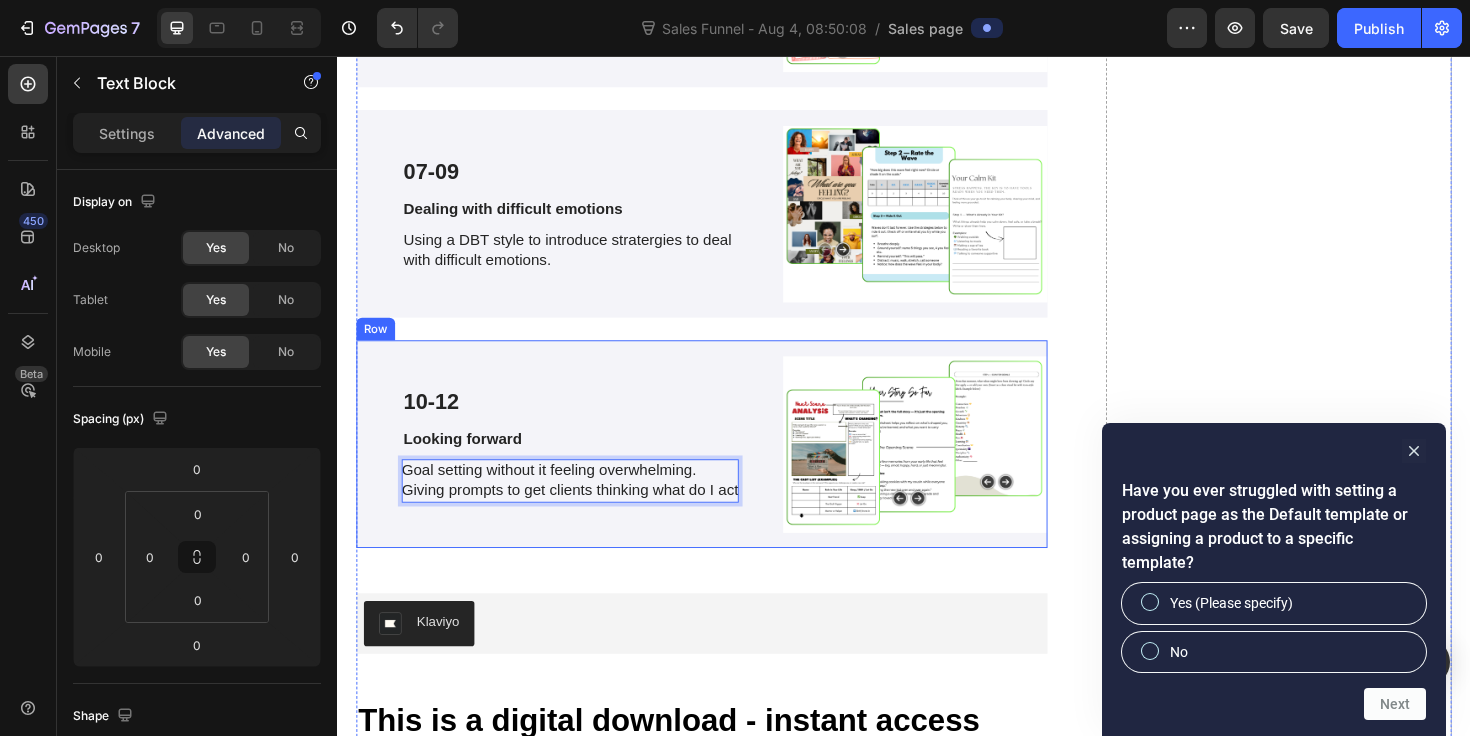scroll, scrollTop: 4772, scrollLeft: 0, axis: vertical 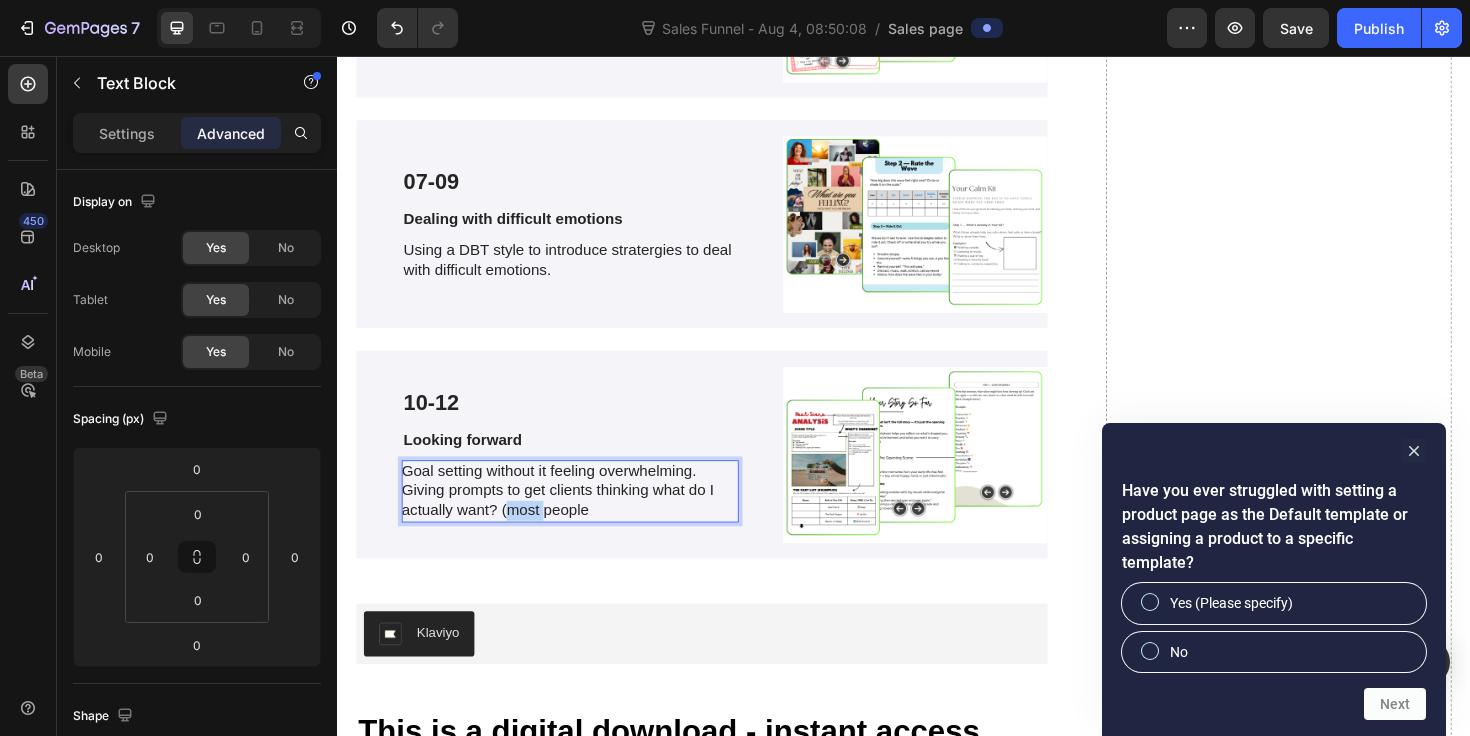 drag, startPoint x: 557, startPoint y: 530, endPoint x: 518, endPoint y: 531, distance: 39.012817 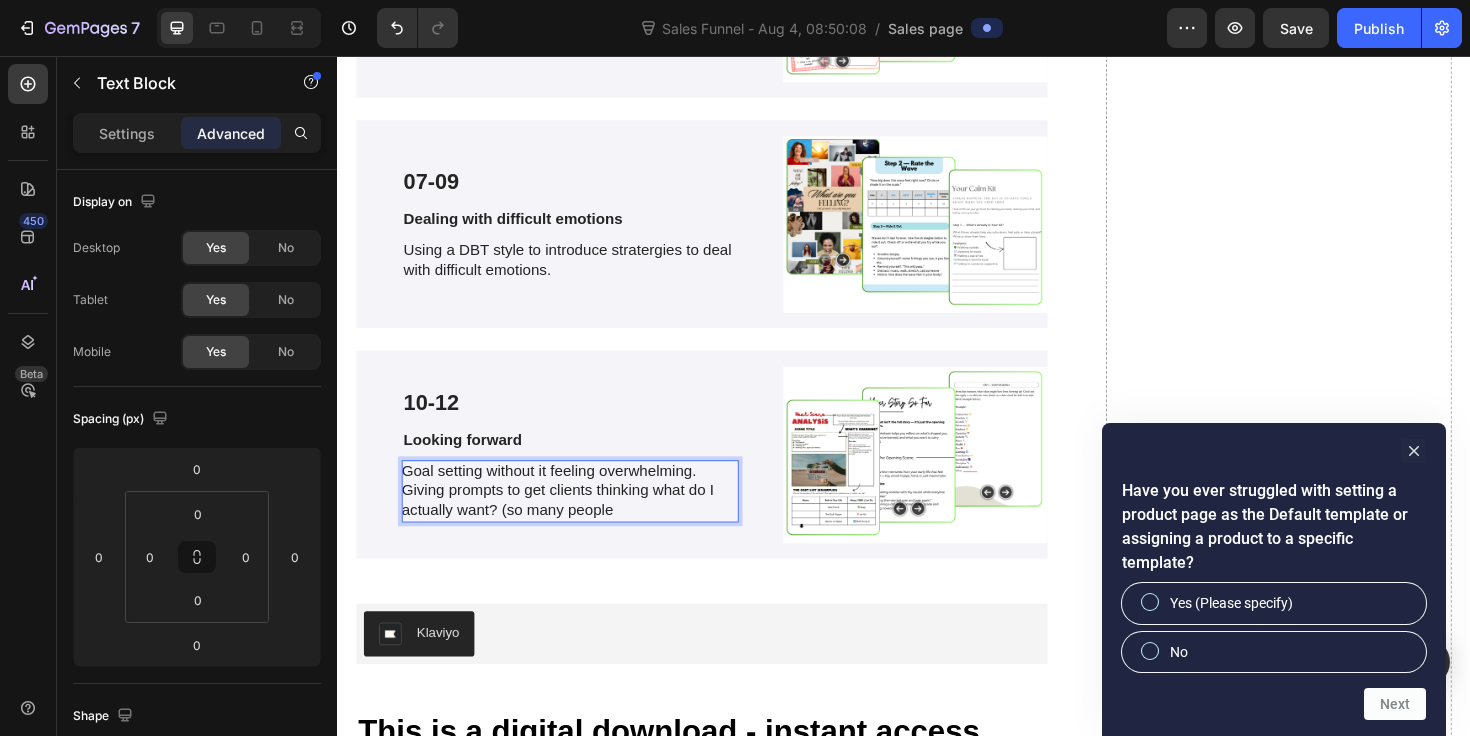 click on "Goal setting without it feeling overwhelming. Giving prompts to get clients thinking what do I actually want? (so many people" at bounding box center (583, 517) 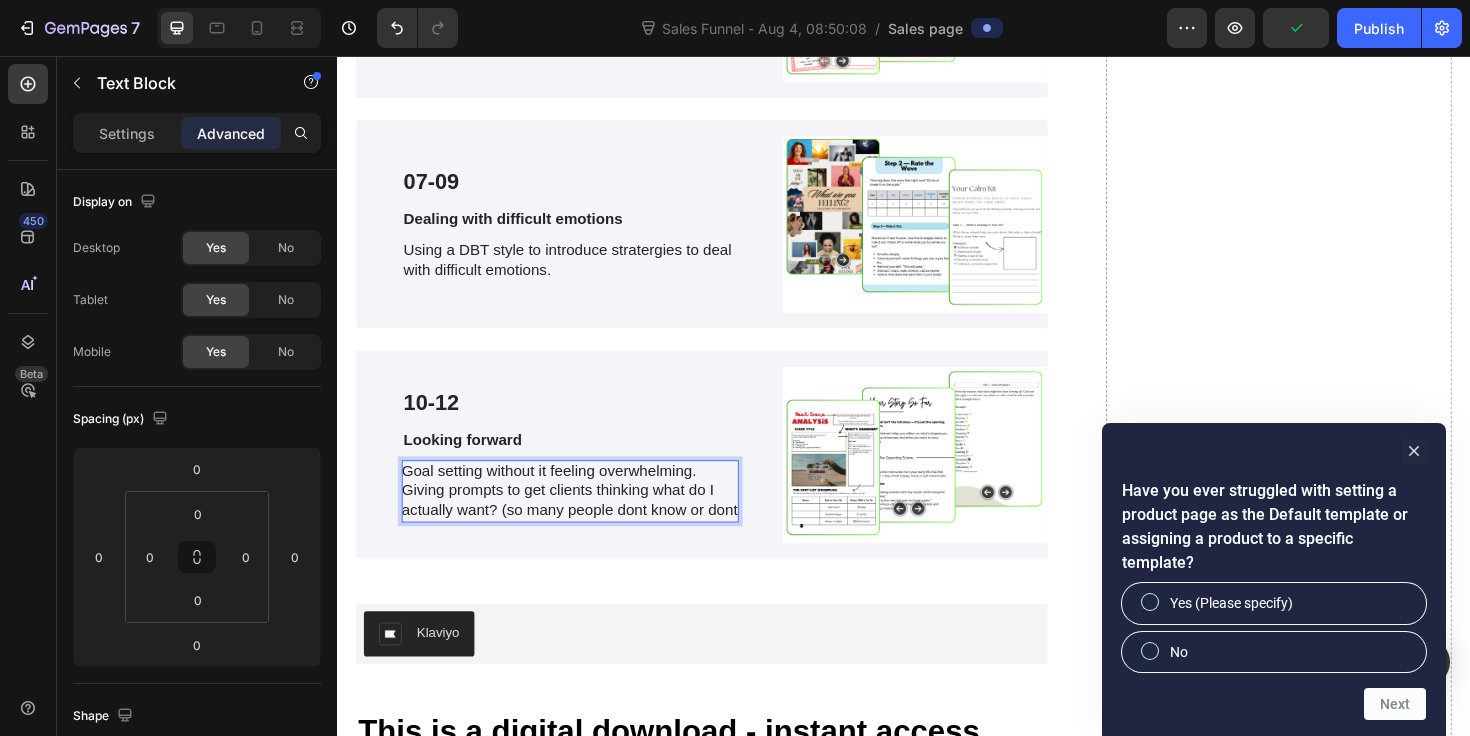 scroll, scrollTop: 4762, scrollLeft: 0, axis: vertical 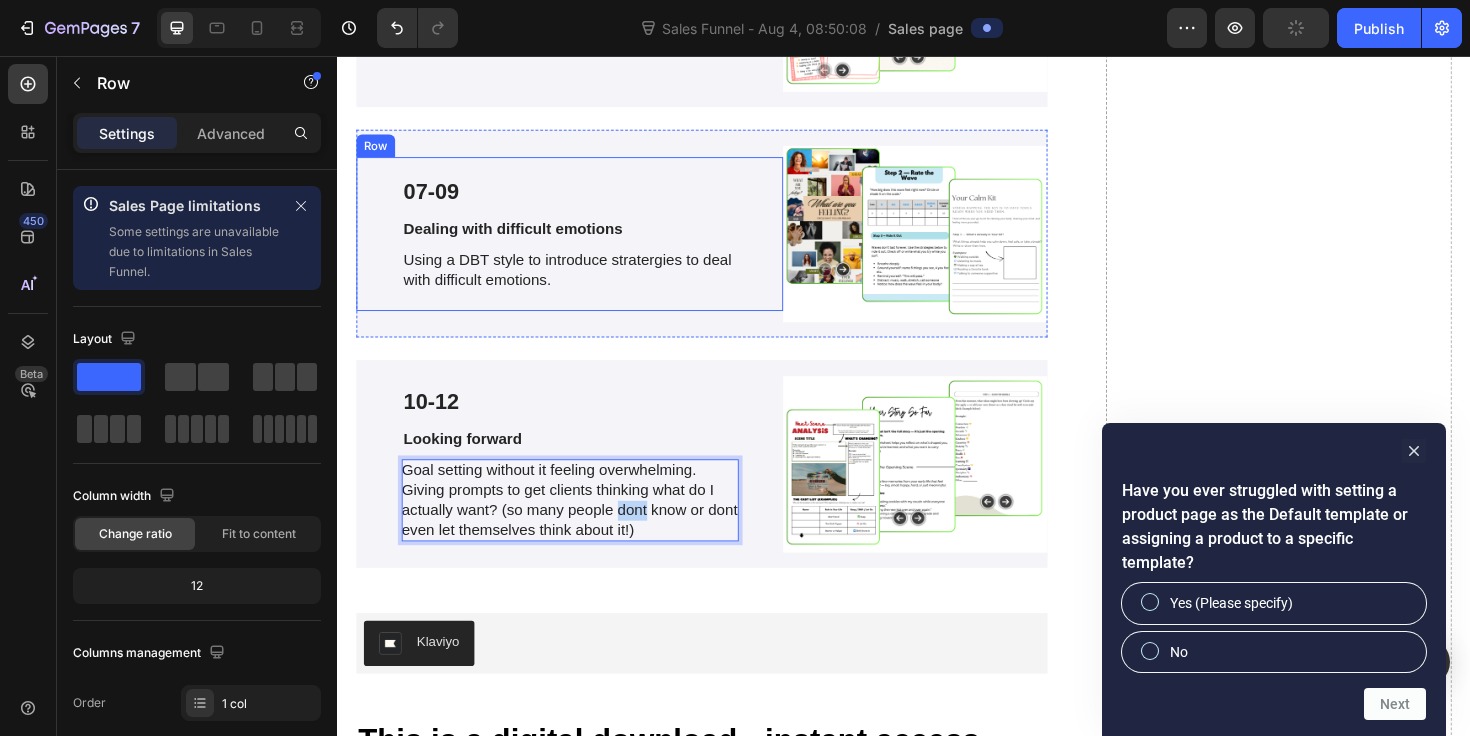 click on "07-09 Text Block Dealing with difficult emotions Text Block Using a DBT style to introduce stratergies to deal with difficult emotions. Text Block Row" at bounding box center (583, 244) 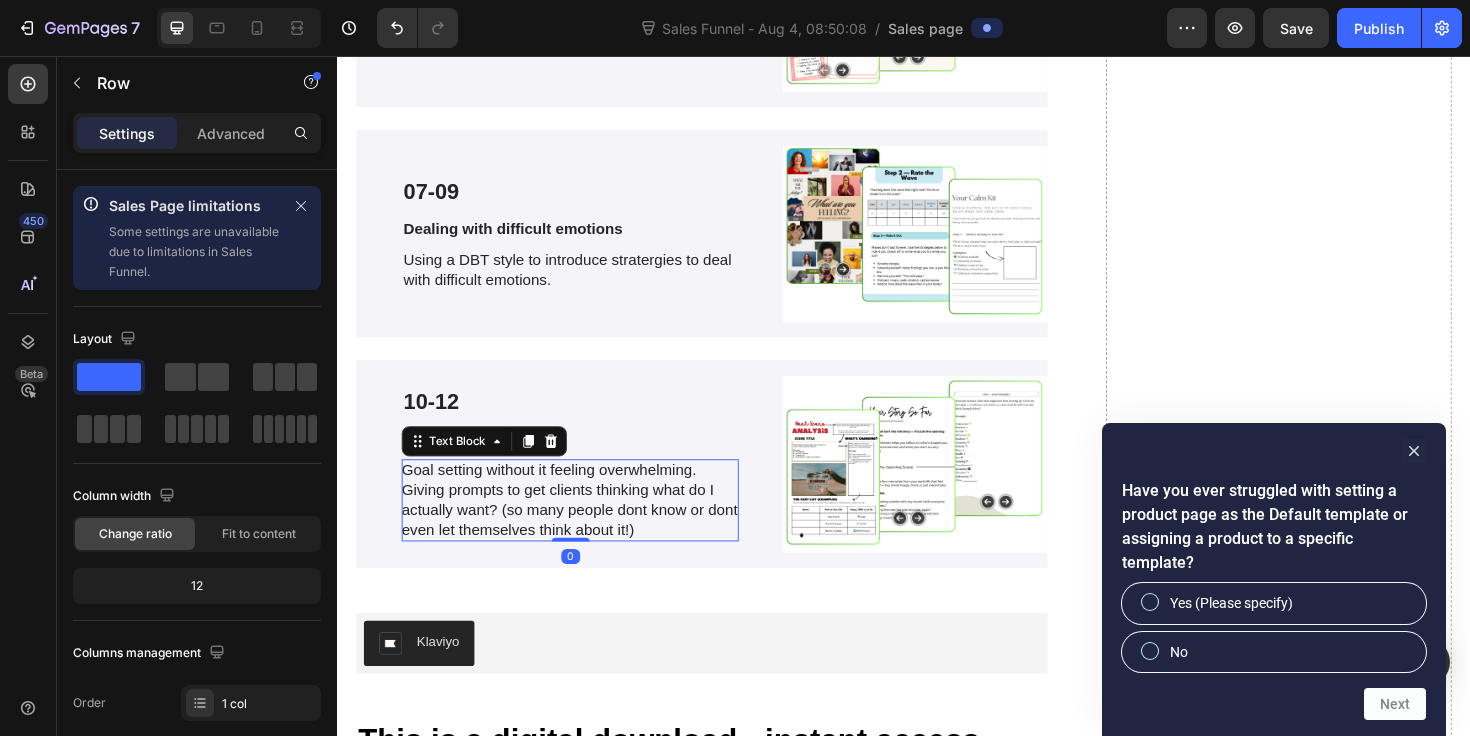 click on "Goal setting without it feeling overwhelming. Giving prompts to get clients thinking what do I actually want? (so many people dont know or dont even let themselves think about it!)" at bounding box center [583, 526] 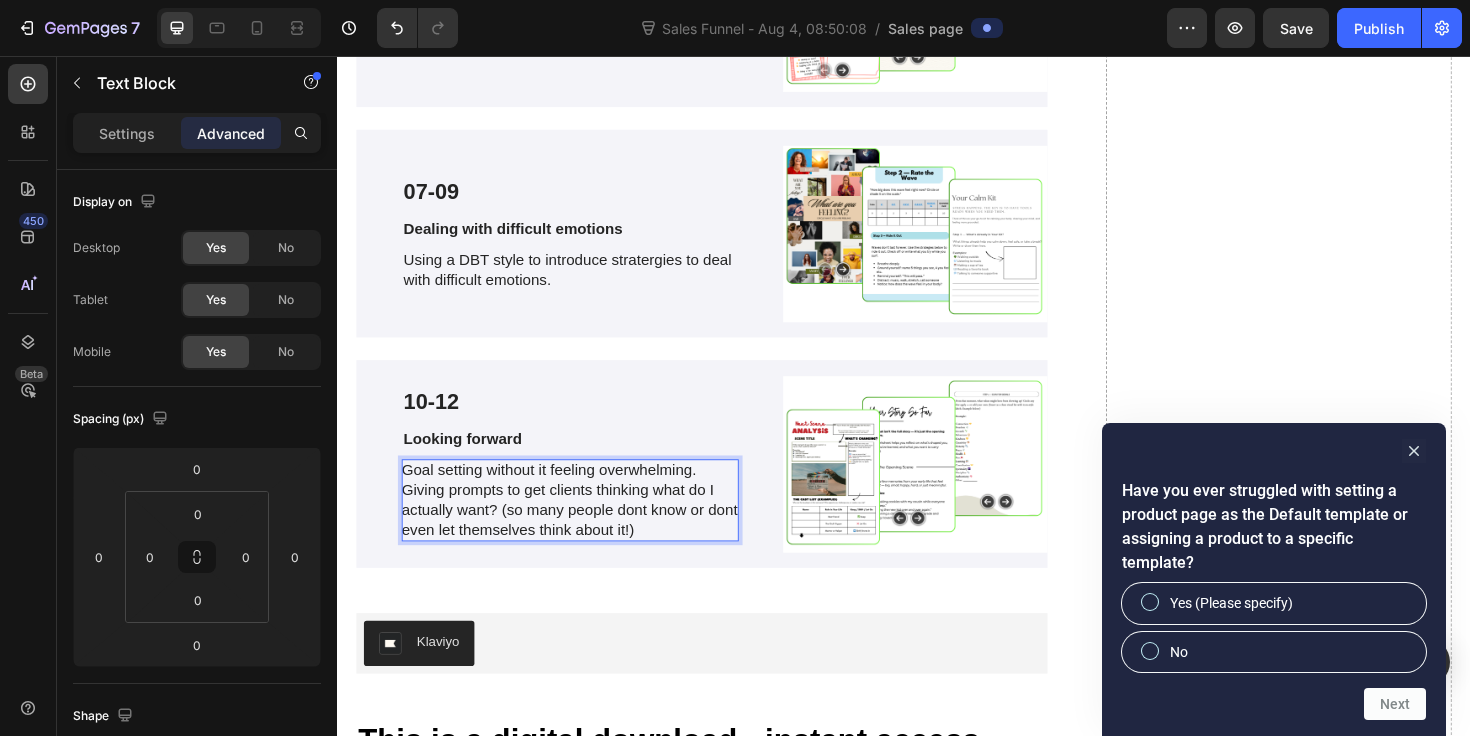 click on "Goal setting without it feeling overwhelming. Giving prompts to get clients thinking what do I actually want? (so many people dont know or dont even let themselves think about it!)" at bounding box center (583, 526) 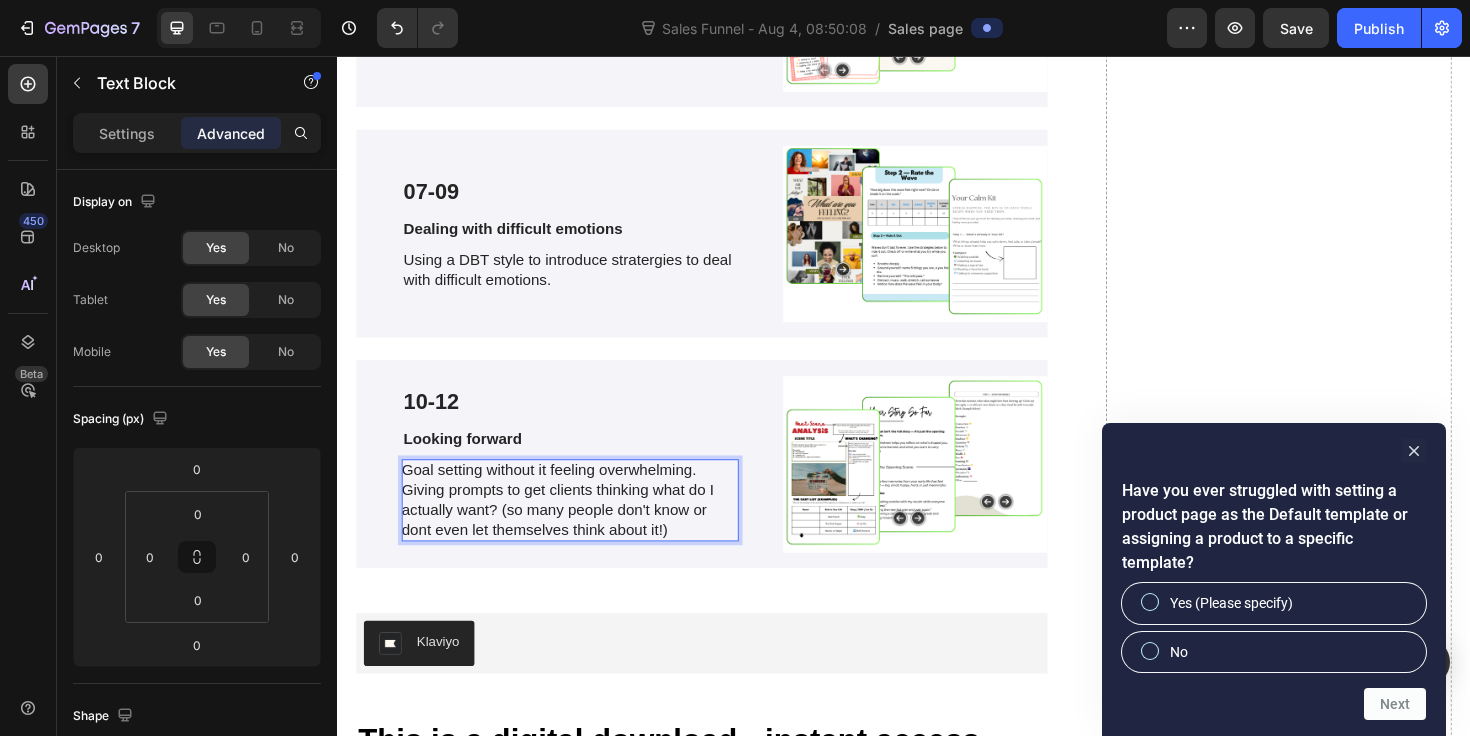 click on "Goal setting without it feeling overwhelming. Giving prompts to get clients thinking what do I actually want? (so many people don't know or dont even let themselves think about it!)" at bounding box center [583, 526] 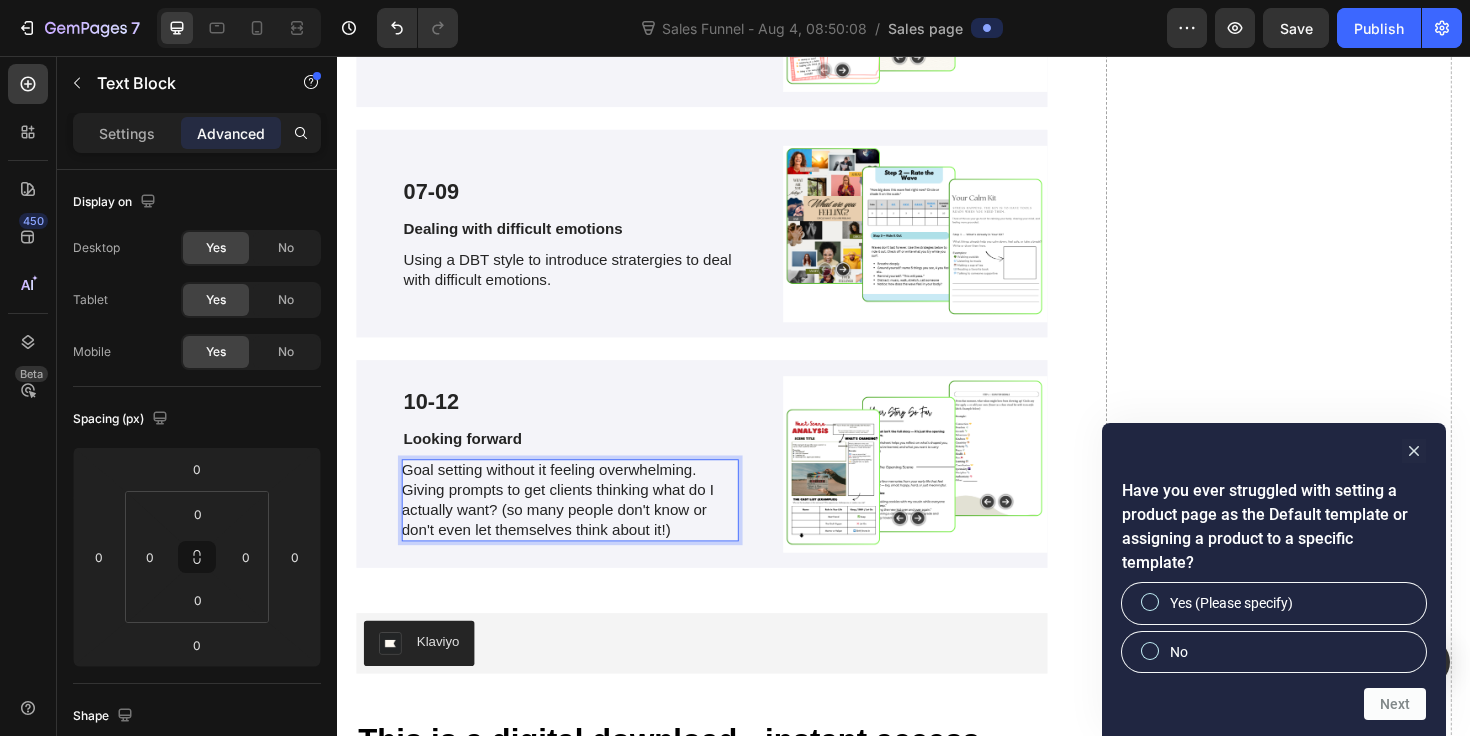 click on "Goal setting without it feeling overwhelming. Giving prompts to get clients thinking what do I actually want? (so many people don't know or don't even let themselves think about it!)" at bounding box center (583, 526) 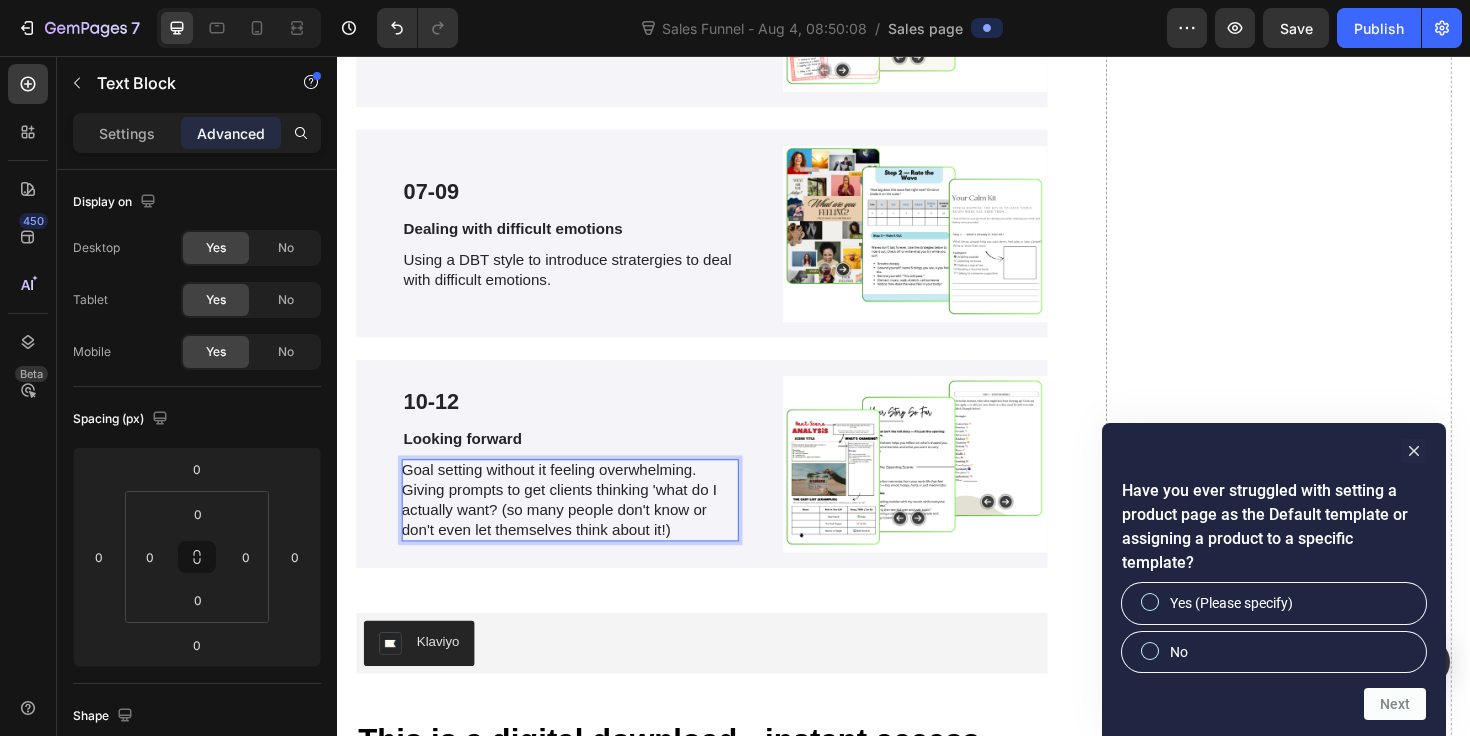 click on "Goal setting without it feeling overwhelming. Giving prompts to get clients thinking 'what do I actually want? (so many people don't know or don't even let themselves think about it!)" at bounding box center [583, 526] 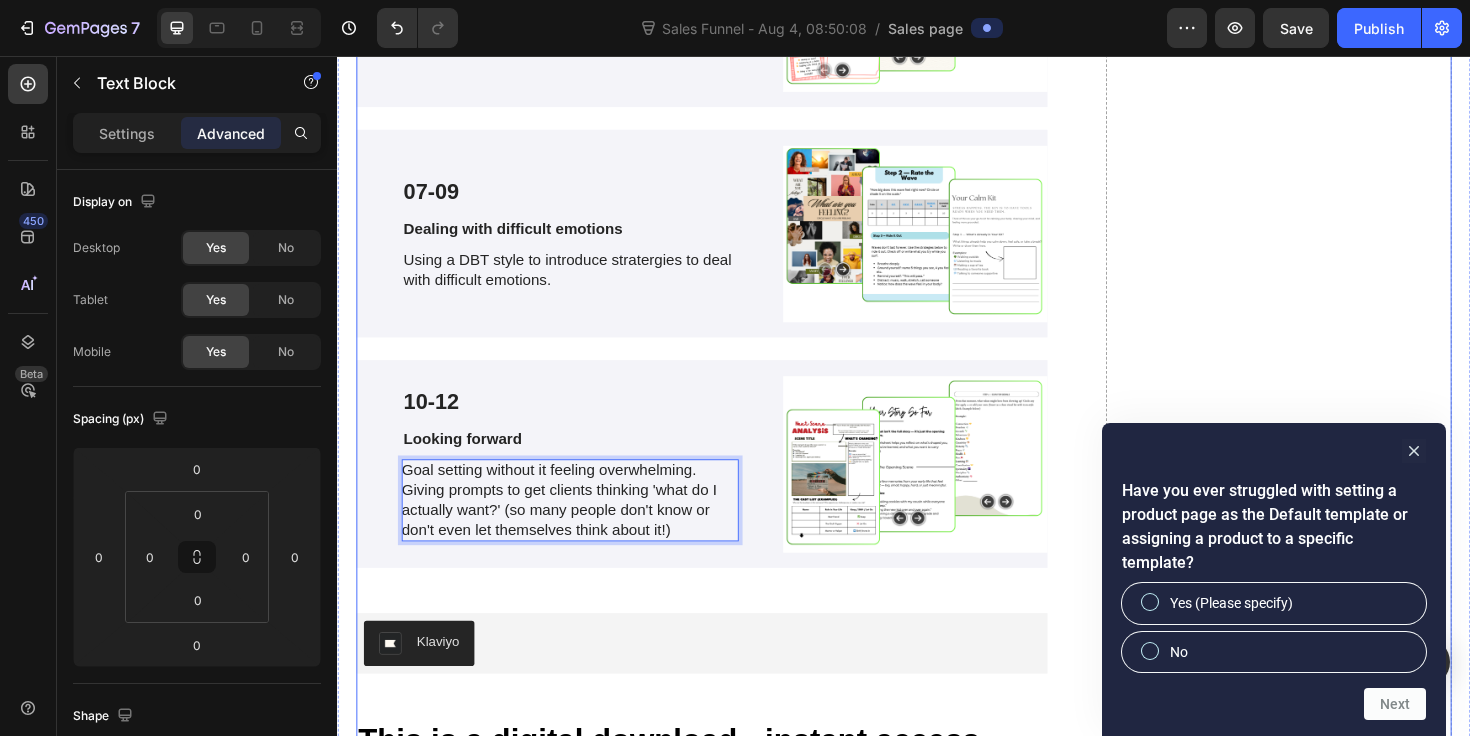 click on "😩  Here’s What Happens When You Keep Doing It the Hard Way Heading Let’s not sugarcoat it. You already know what it feels like to run on fumes. 🕓 You’re spending your nights prepping for clients… instead of living your life. 📎 You’re recycling the same clunky worksheets that  you  wouldn’t even want to fill out. 😵‍💫 And your clients? They’re disengaged. They “forgot.” They “didn’t get to it.” Again.   But here’s the truth: This isn’t just costing you time. It’s costing you impact. Reputation. Energy. Client results.   ❌ You’re working harder than you need to. ❌ You’re getting fewer results than you deserve. ❌ And the burnout is  brewing  — even if you won’t admit it yet.   You didn’t become a therapist to be a worksheet machine. You’re here to change lives — not chase down homework, beg for compliance, or patch together outdated materials.   And here’s what no one told you: Great therapy doesn’t just happen in-session. engaged" at bounding box center (723, 0) 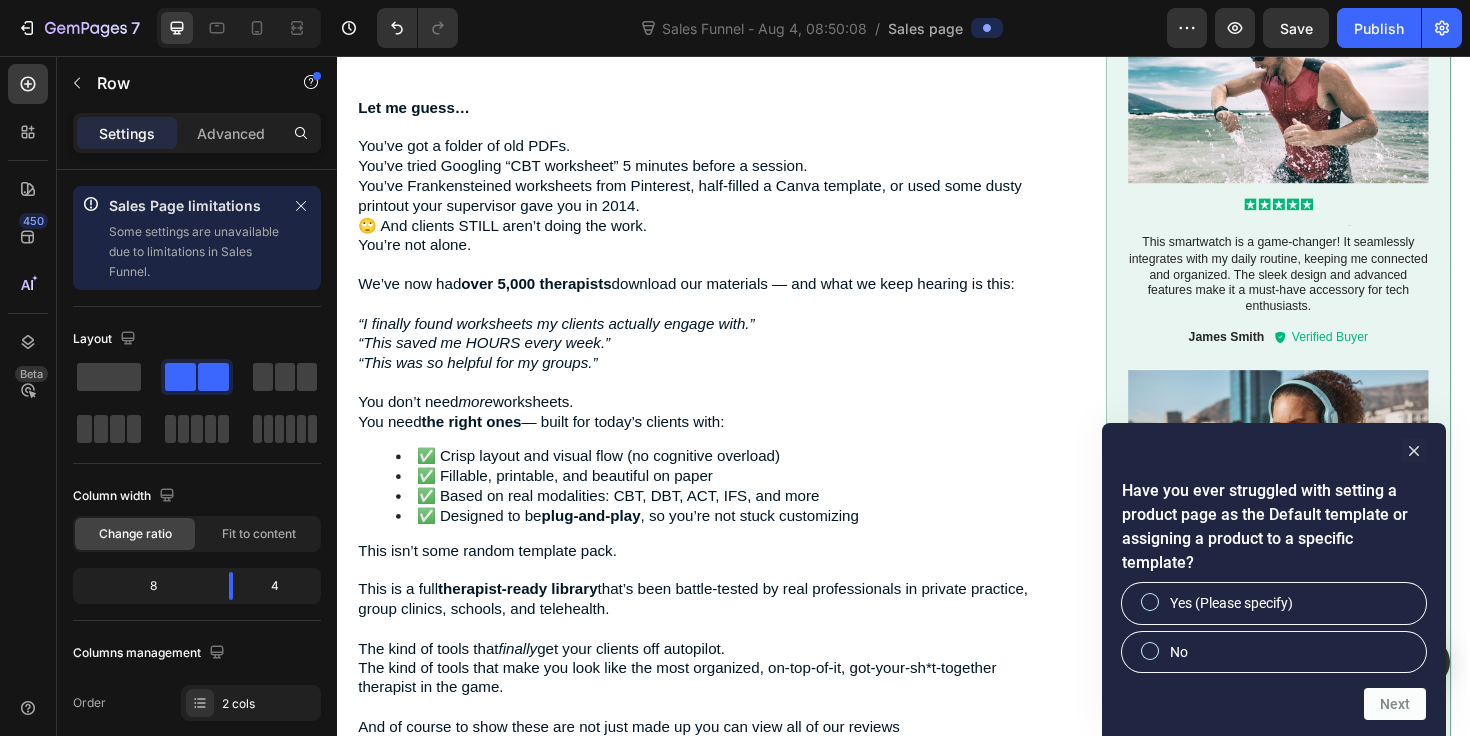 scroll, scrollTop: 2549, scrollLeft: 0, axis: vertical 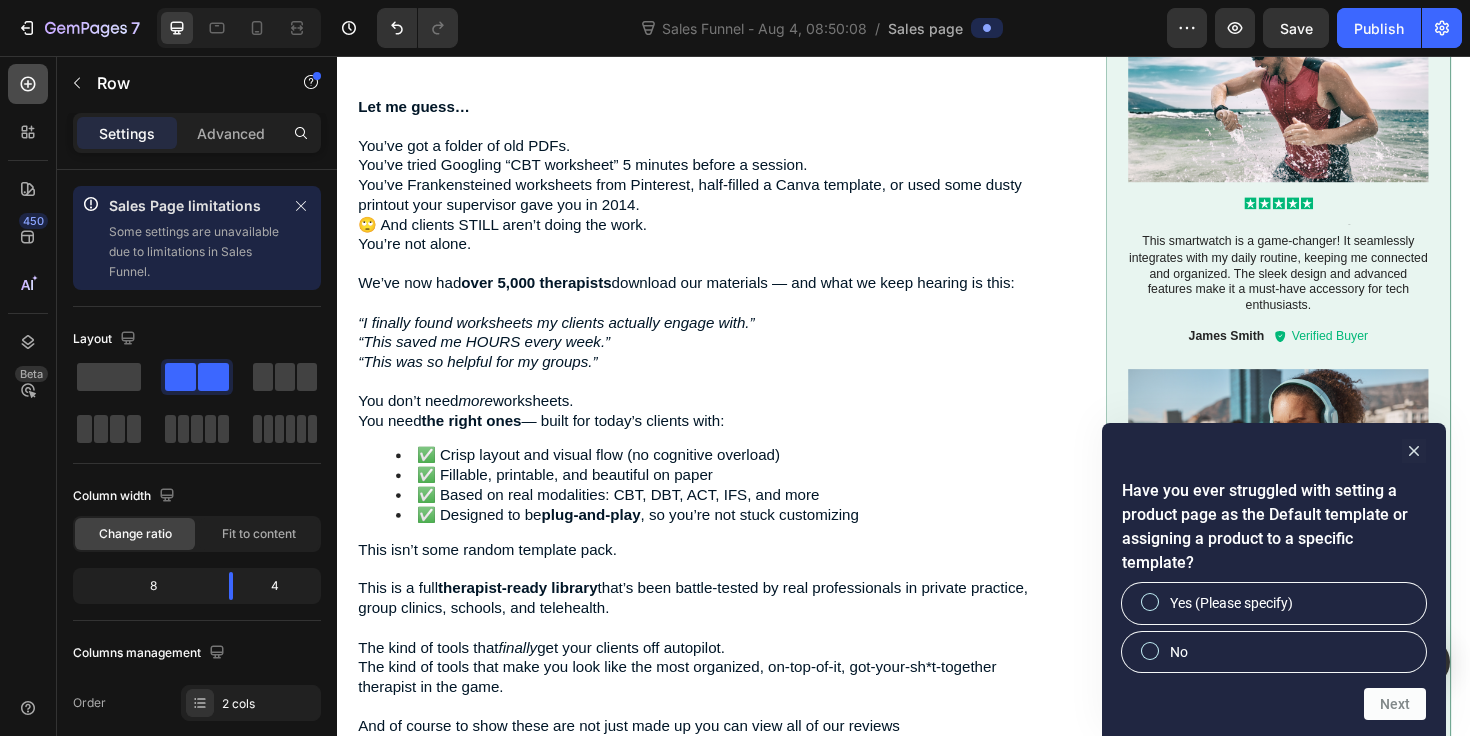 click 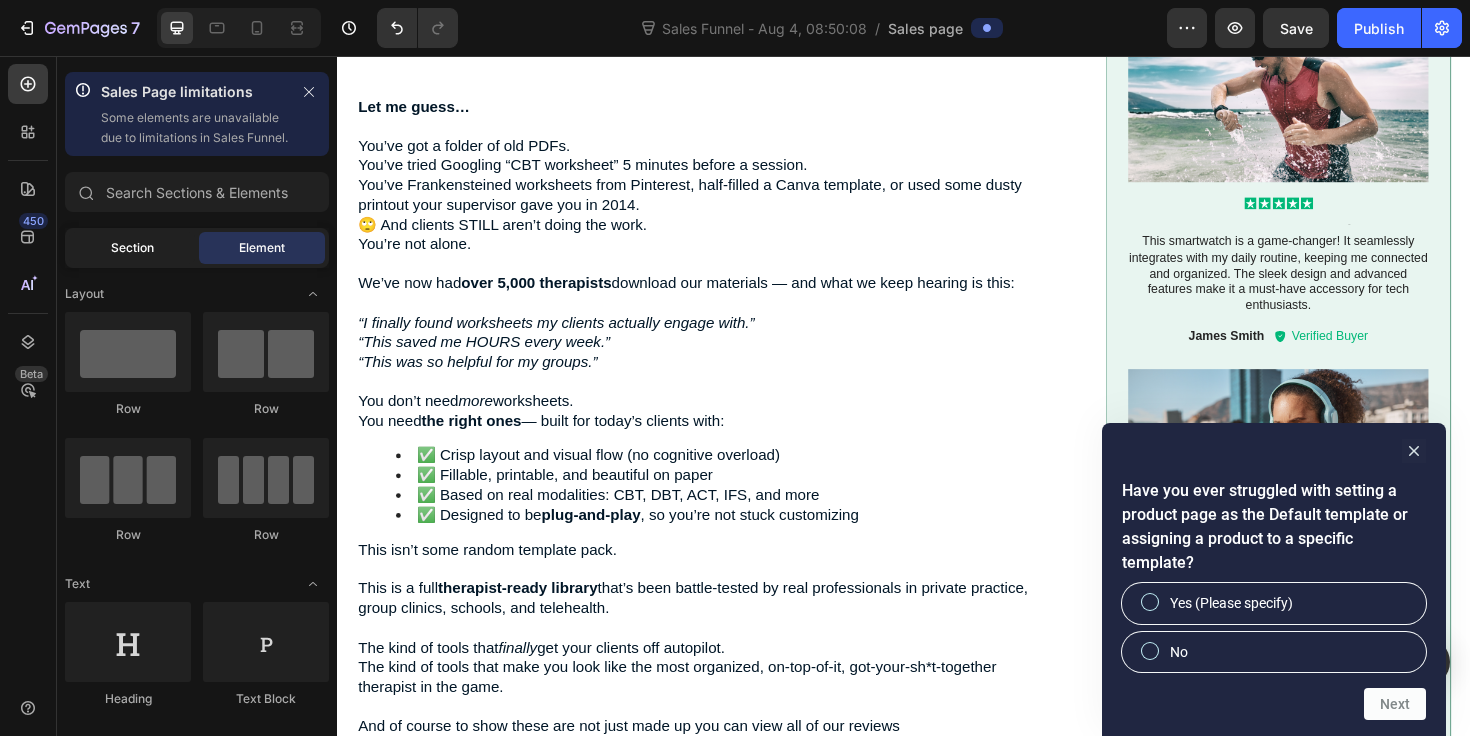 click on "Section" at bounding box center [132, 248] 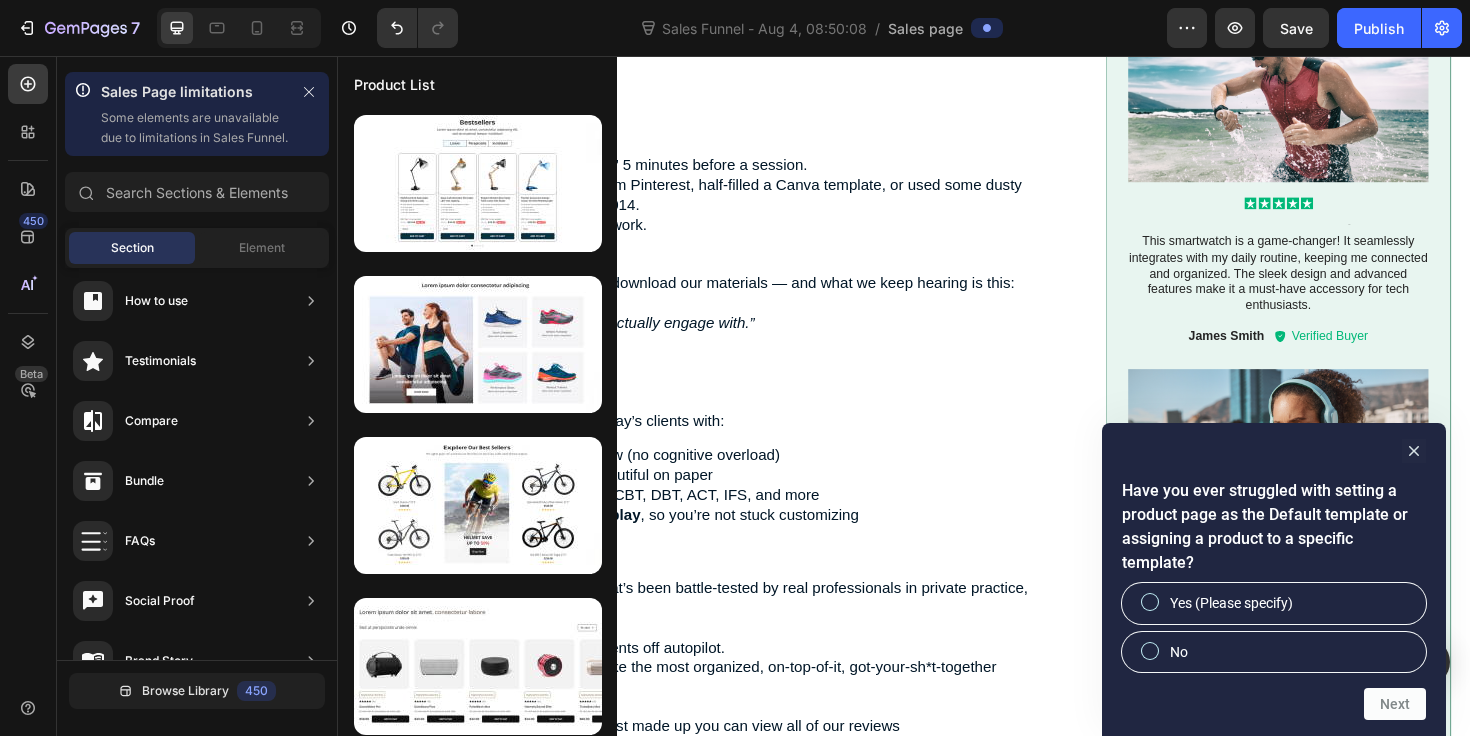 scroll, scrollTop: 0, scrollLeft: 0, axis: both 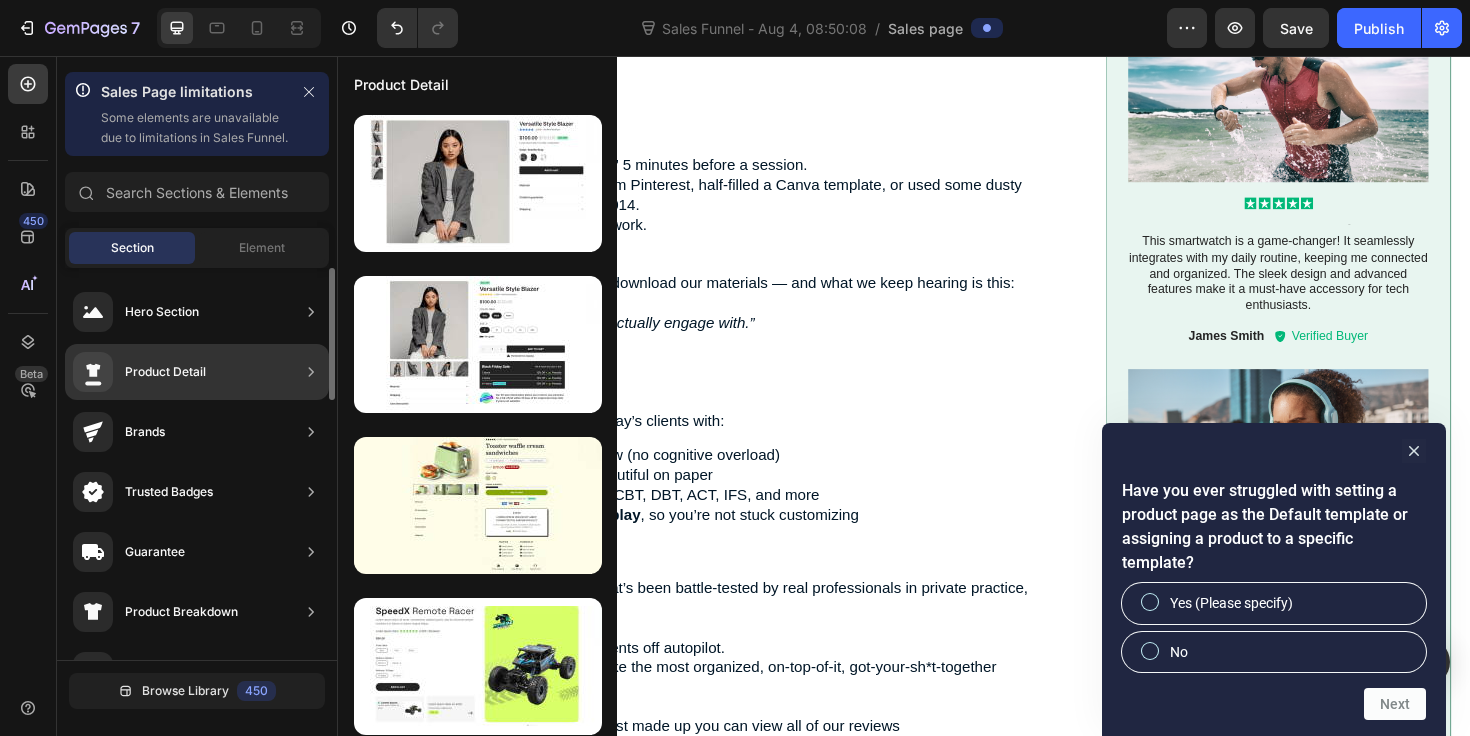 click on "Product Detail" at bounding box center [165, 372] 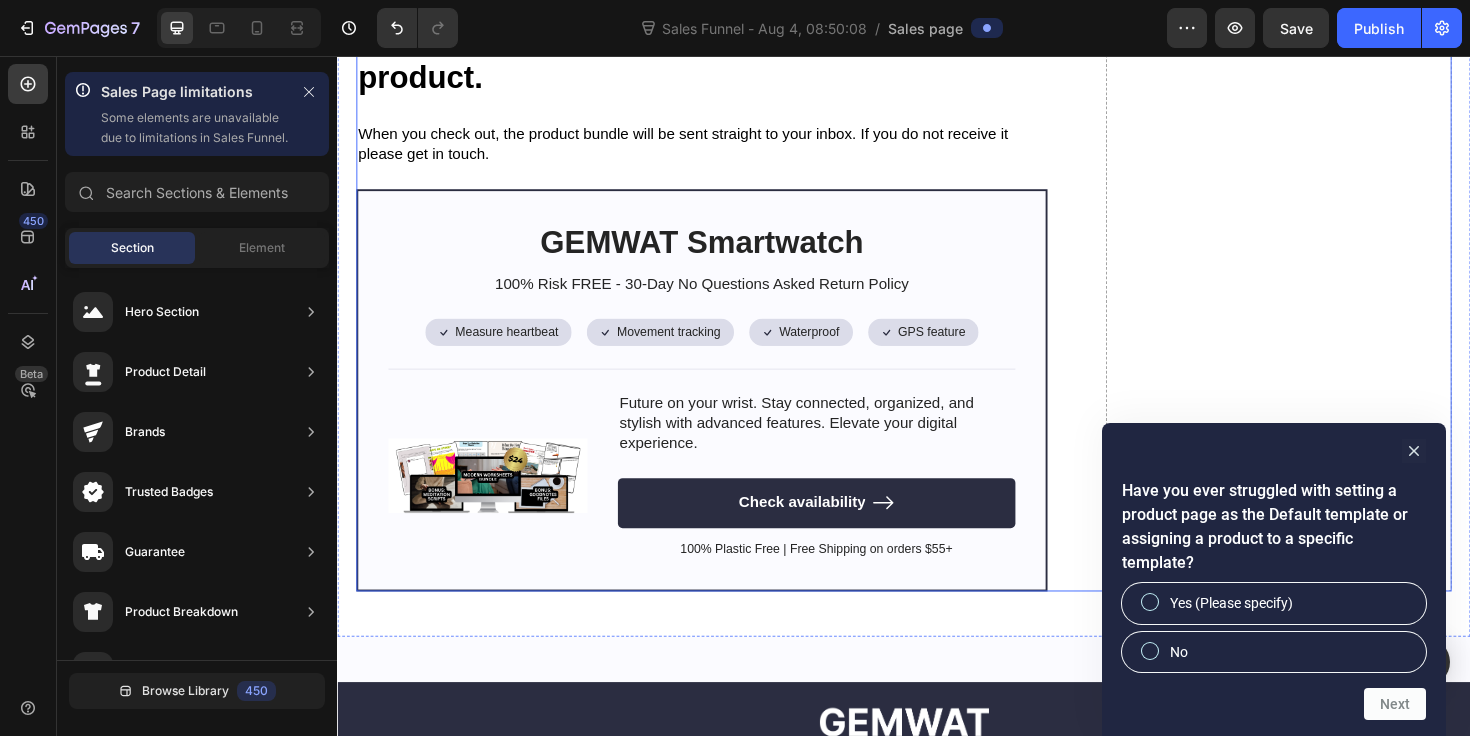 scroll, scrollTop: 5509, scrollLeft: 0, axis: vertical 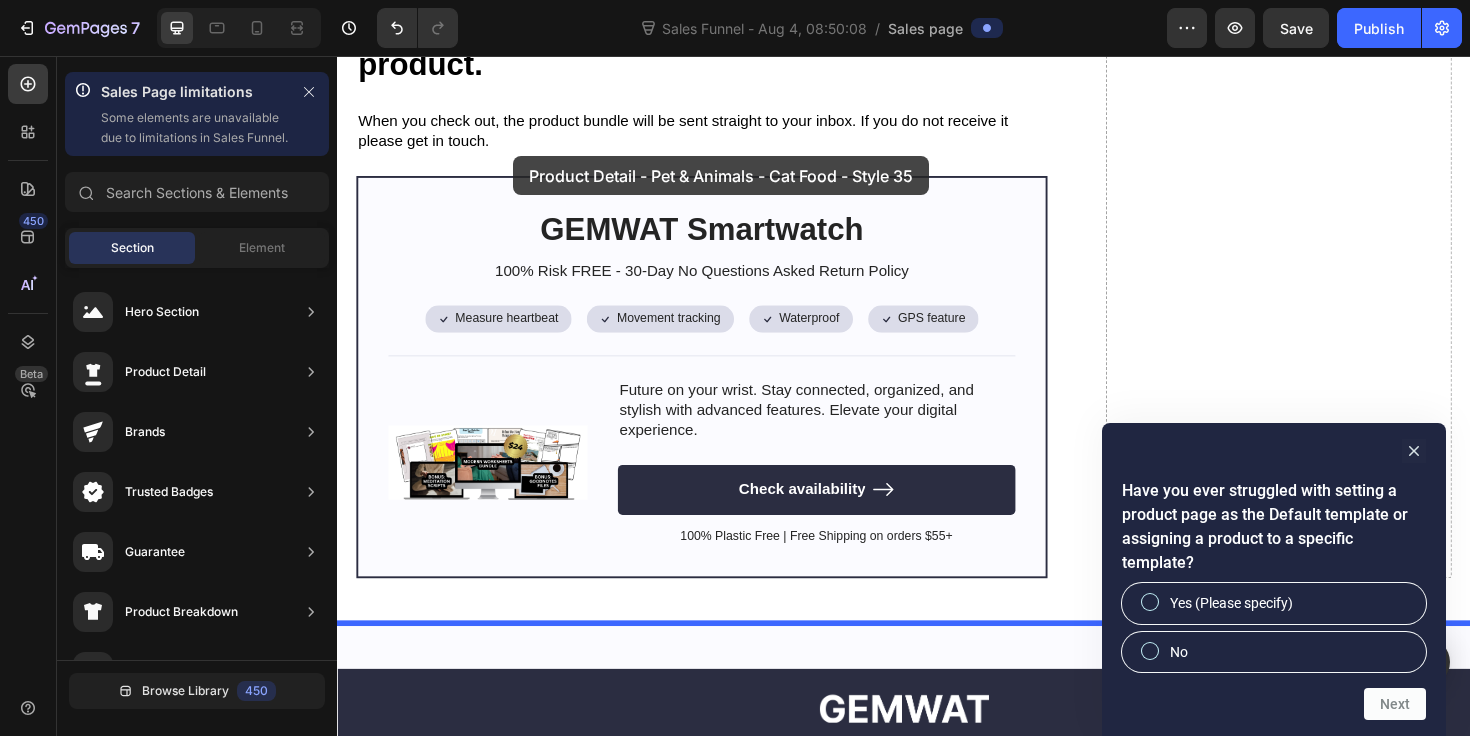 drag, startPoint x: 795, startPoint y: 538, endPoint x: 523, endPoint y: 162, distance: 464.06897 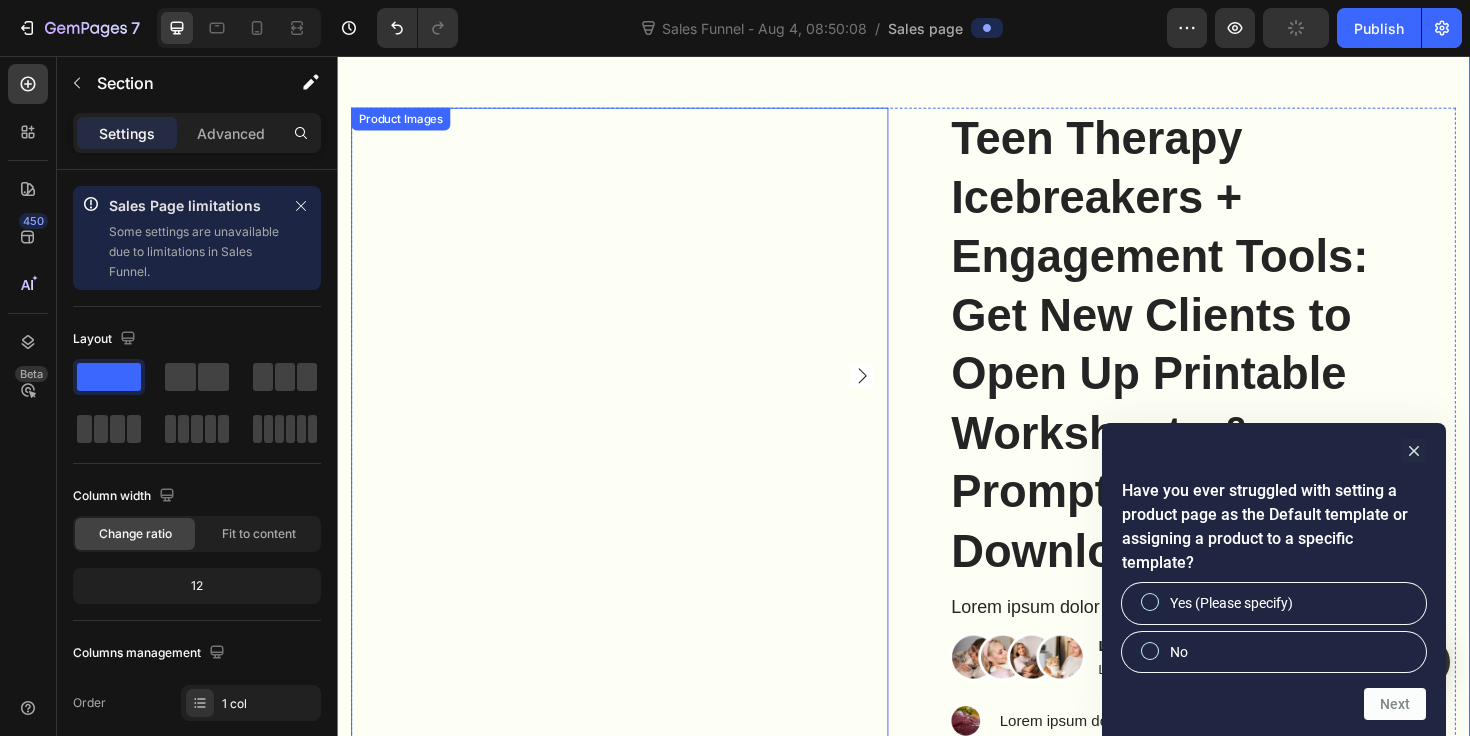scroll, scrollTop: 6071, scrollLeft: 0, axis: vertical 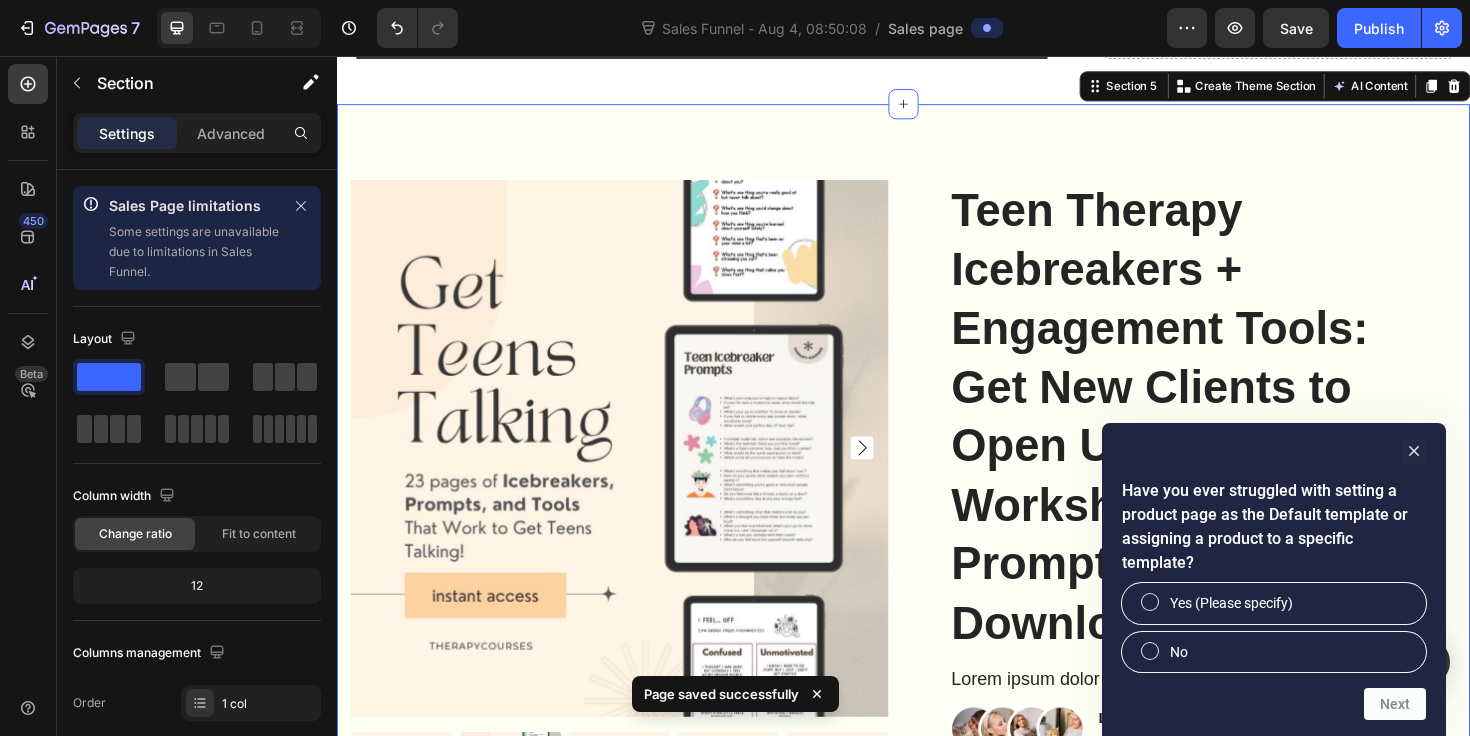 click on "Product Images Teen Therapy Icebreakers + Engagement Tools: Get New Clients to Open Up Printable Worksheets & Prompts, Instant PDF Download Product Title Lorem ipsum dolor sit Text Block Image Lorem ipsum dolor sit Text Block Lorem ipsum dolor sit Text Block Row Image Lorem ipsum dolor sit amet, consectetur adipiscing elit Text Block Image Lorem ipsum dolor sit amet, consectetur adipiscing elit Text Block Image Lorem ipsum dolor sit amet, consectetur adipiscing elit Text Block Image Lorem ipsum dolor sit amet, consectetur adipiscing elit Text Block Advanced List Bundle & Save Text Block Setup options like colors, sizes with product variant.       Add new variant   or   sync data Product Variants & Swatches Grab the deal Add to Cart Image Low stock -  9 items left Text Block Advanced List Row Product Section 5   You can create reusable sections Create Theme Section AI Content Write with GemAI What would you like to describe here? Tone and Voice Persuasive Product Show more" at bounding box center [937, 736] 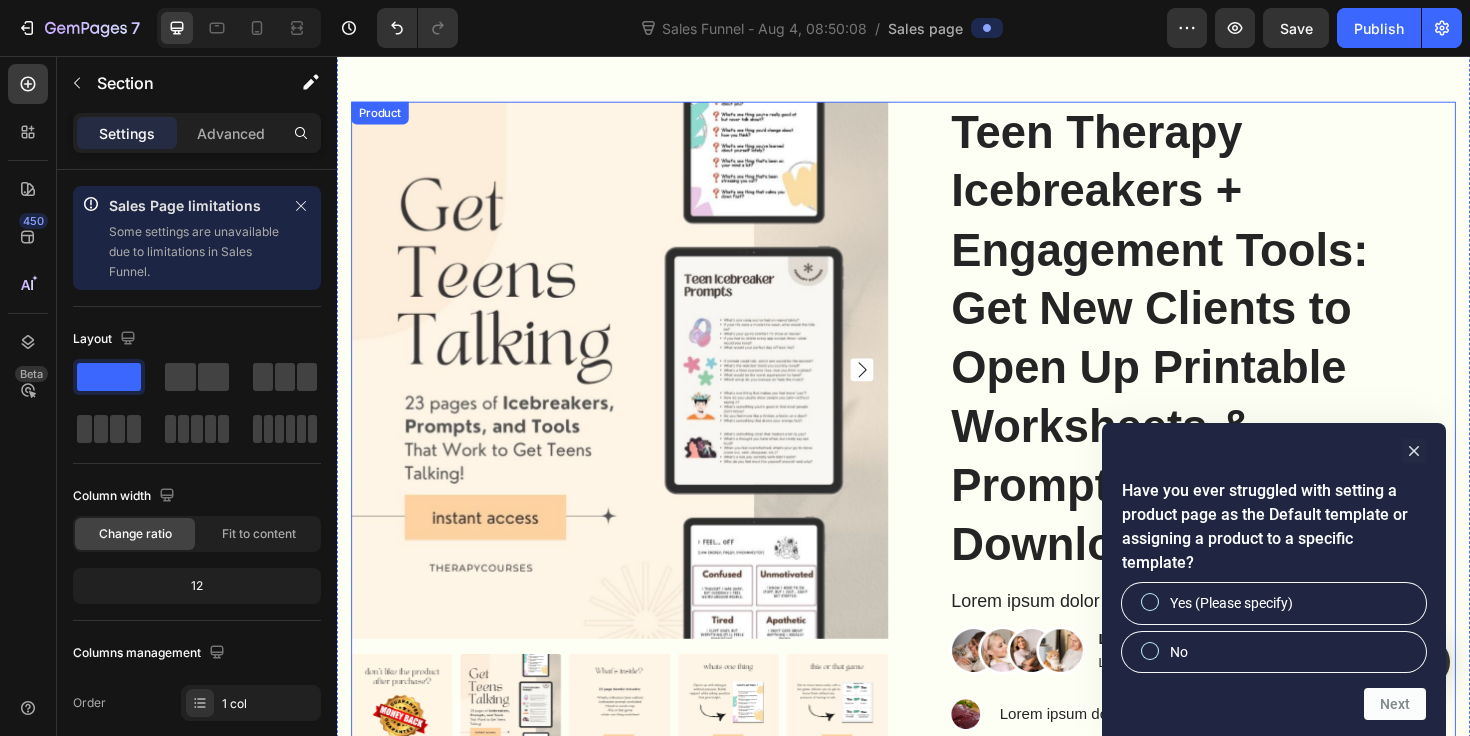 scroll, scrollTop: 5766, scrollLeft: 0, axis: vertical 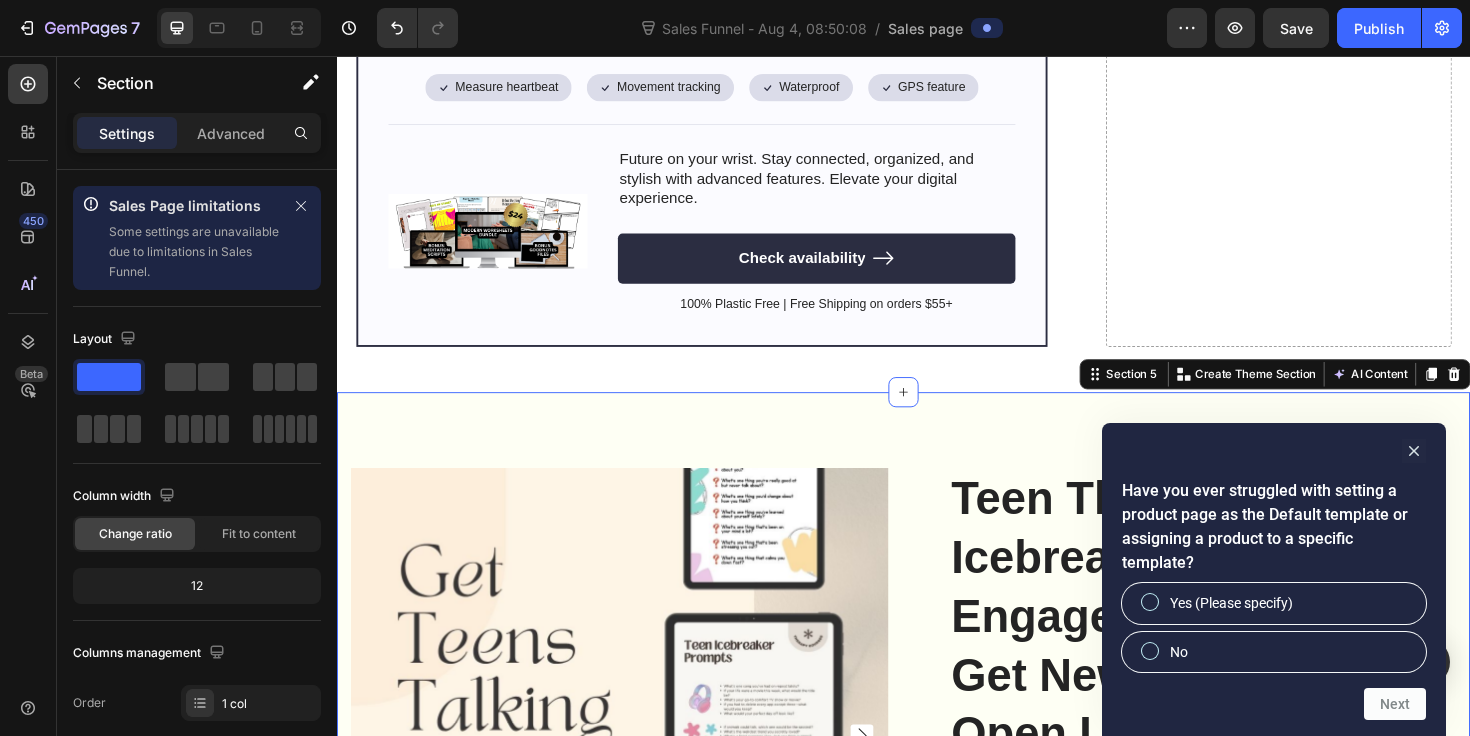 click on "Product Images Teen Therapy Icebreakers + Engagement Tools: Get New Clients to Open Up Printable Worksheets & Prompts, Instant PDF Download Product Title Lorem ipsum dolor sit Text Block Image Lorem ipsum dolor sit Text Block Lorem ipsum dolor sit Text Block Row Image Lorem ipsum dolor sit amet, consectetur adipiscing elit Text Block Image Lorem ipsum dolor sit amet, consectetur adipiscing elit Text Block Image Lorem ipsum dolor sit amet, consectetur adipiscing elit Text Block Image Lorem ipsum dolor sit amet, consectetur adipiscing elit Text Block Advanced List Bundle & Save Text Block Setup options like colors, sizes with product variant.       Add new variant   or   sync data Product Variants & Swatches Grab the deal Add to Cart Image Low stock -  9 items left Text Block Advanced List Row Product Section 5   You can create reusable sections Create Theme Section AI Content Write with GemAI What would you like to describe here? Tone and Voice Persuasive Product Show more" at bounding box center [937, 1041] 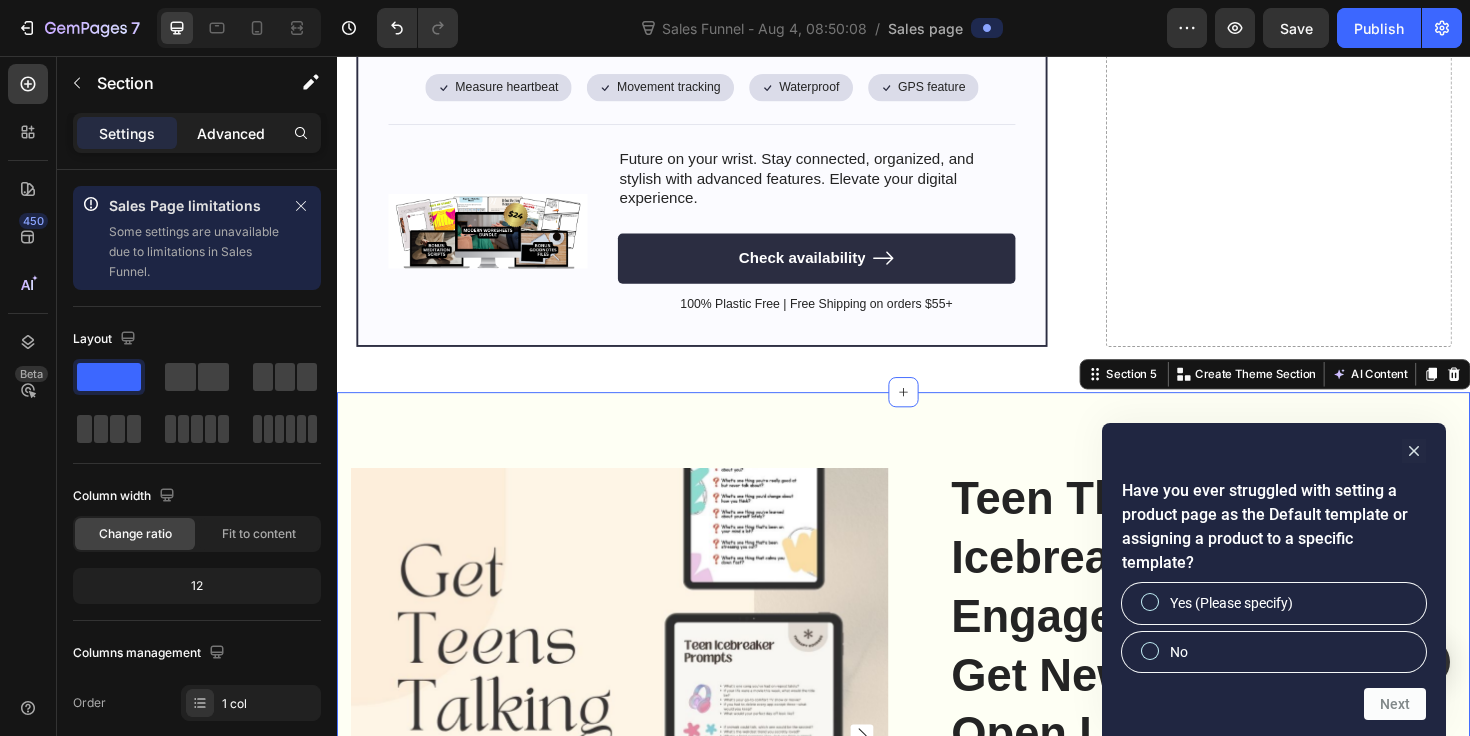 click on "Advanced" at bounding box center [231, 133] 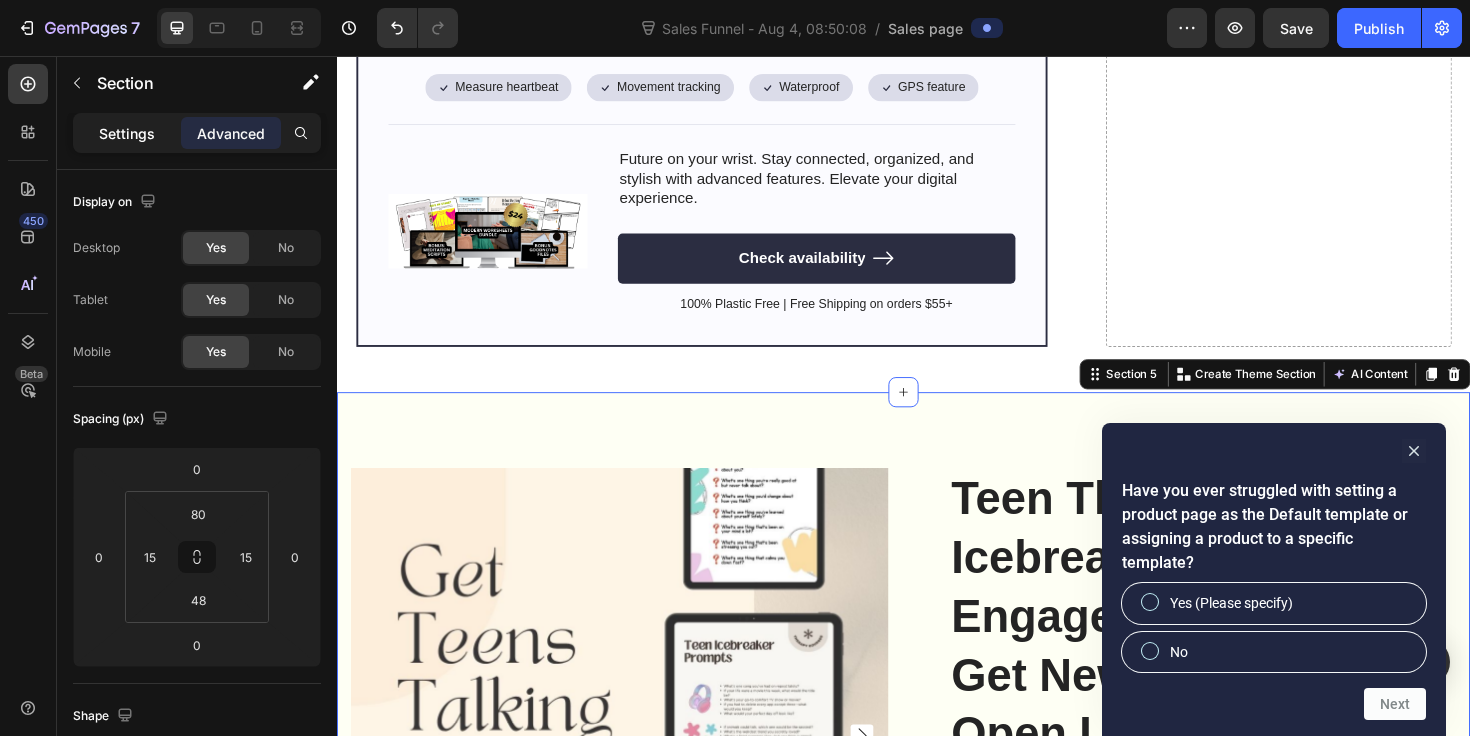 click on "Settings" 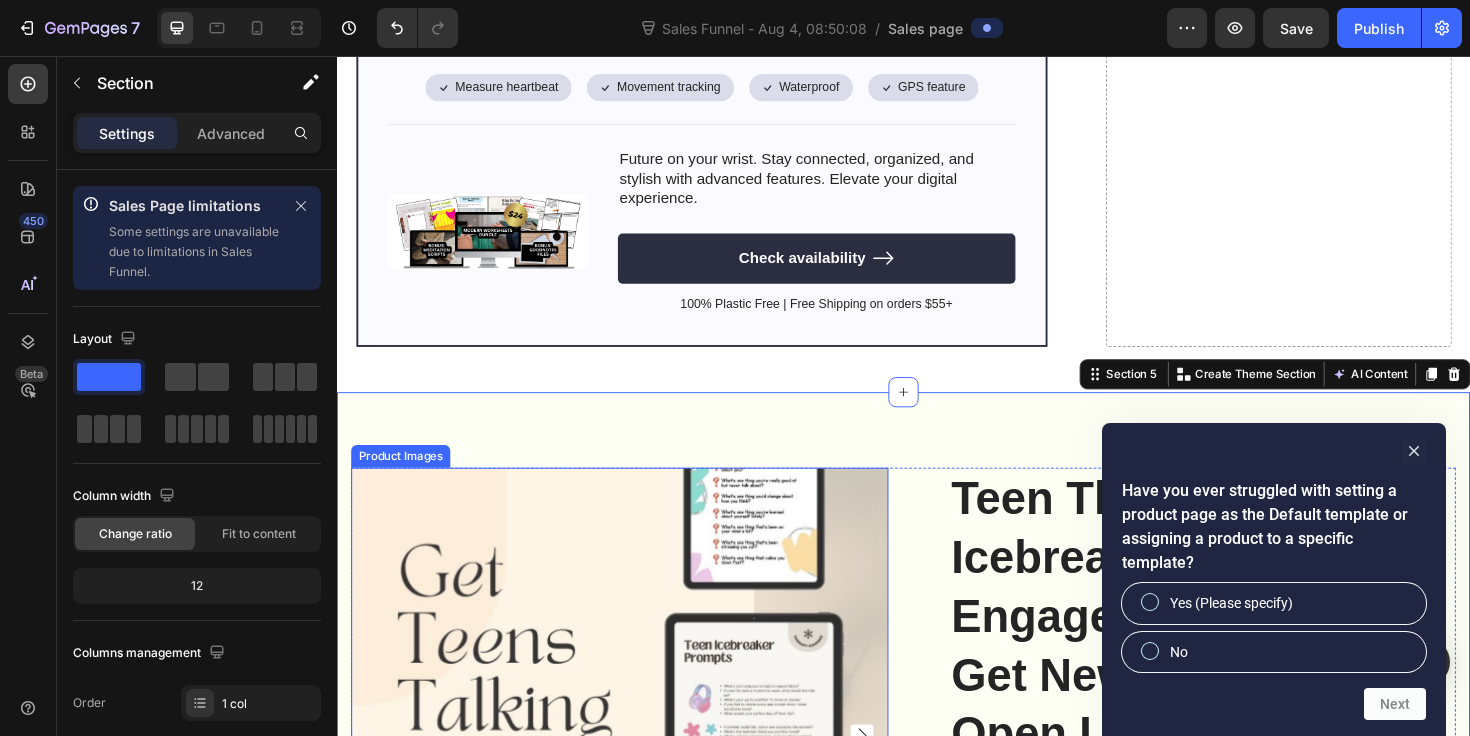 click at bounding box center [636, 776] 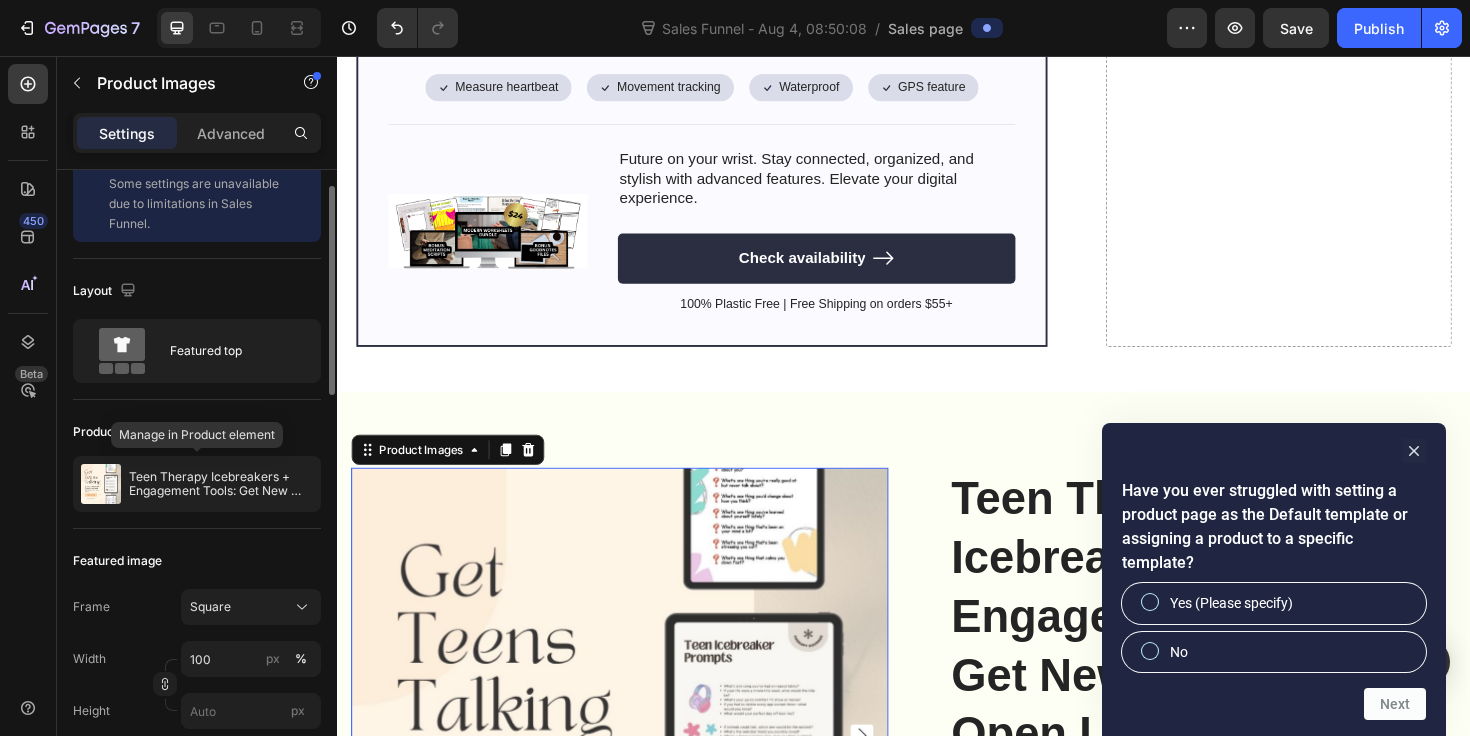 scroll, scrollTop: 56, scrollLeft: 0, axis: vertical 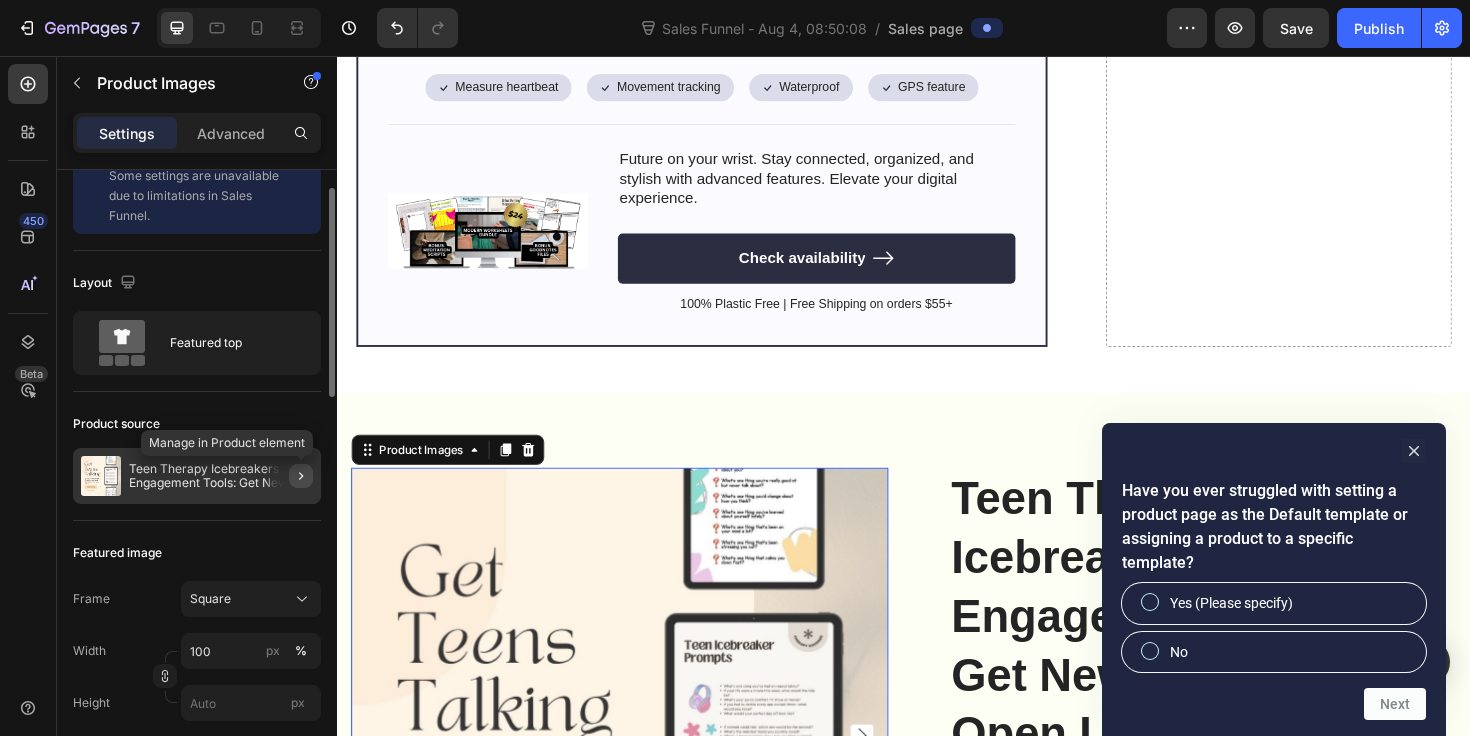 click 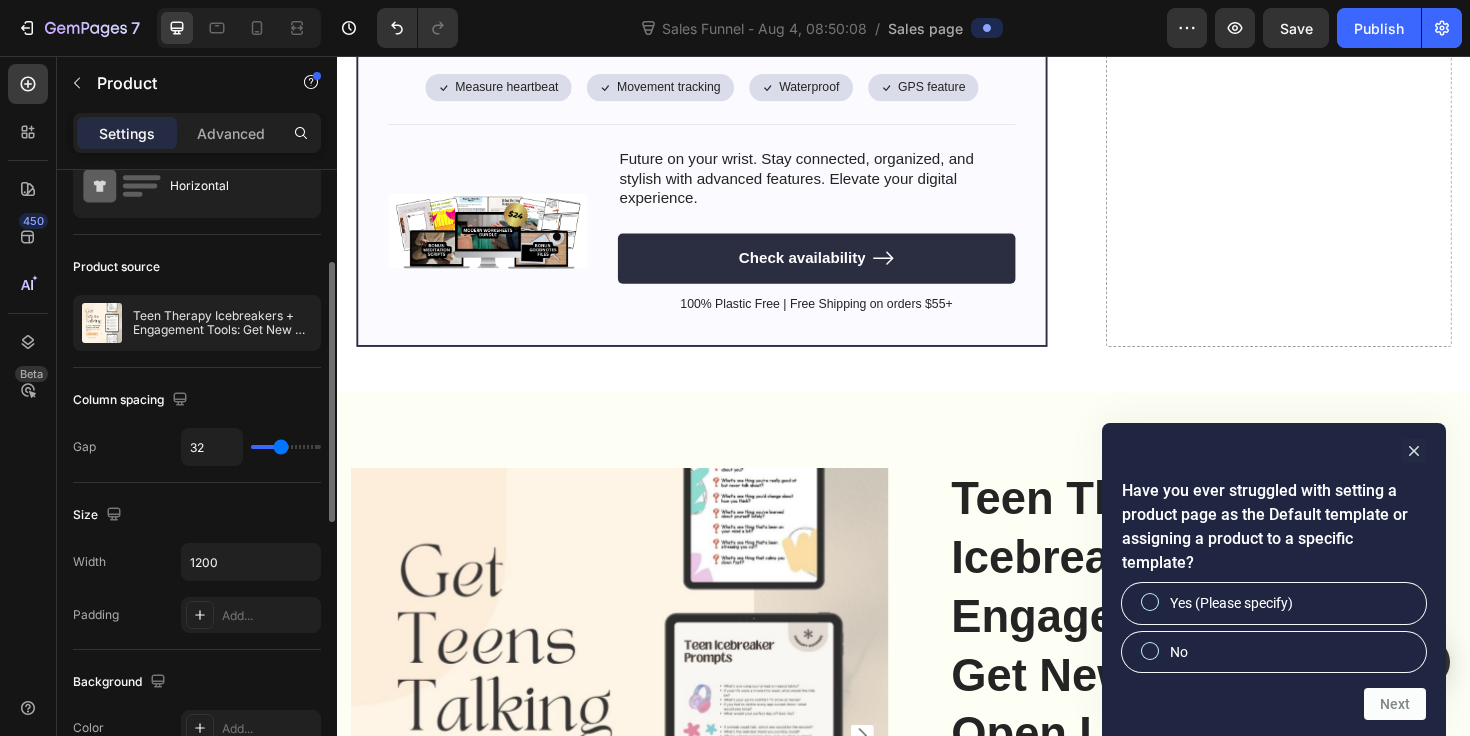 scroll, scrollTop: 215, scrollLeft: 0, axis: vertical 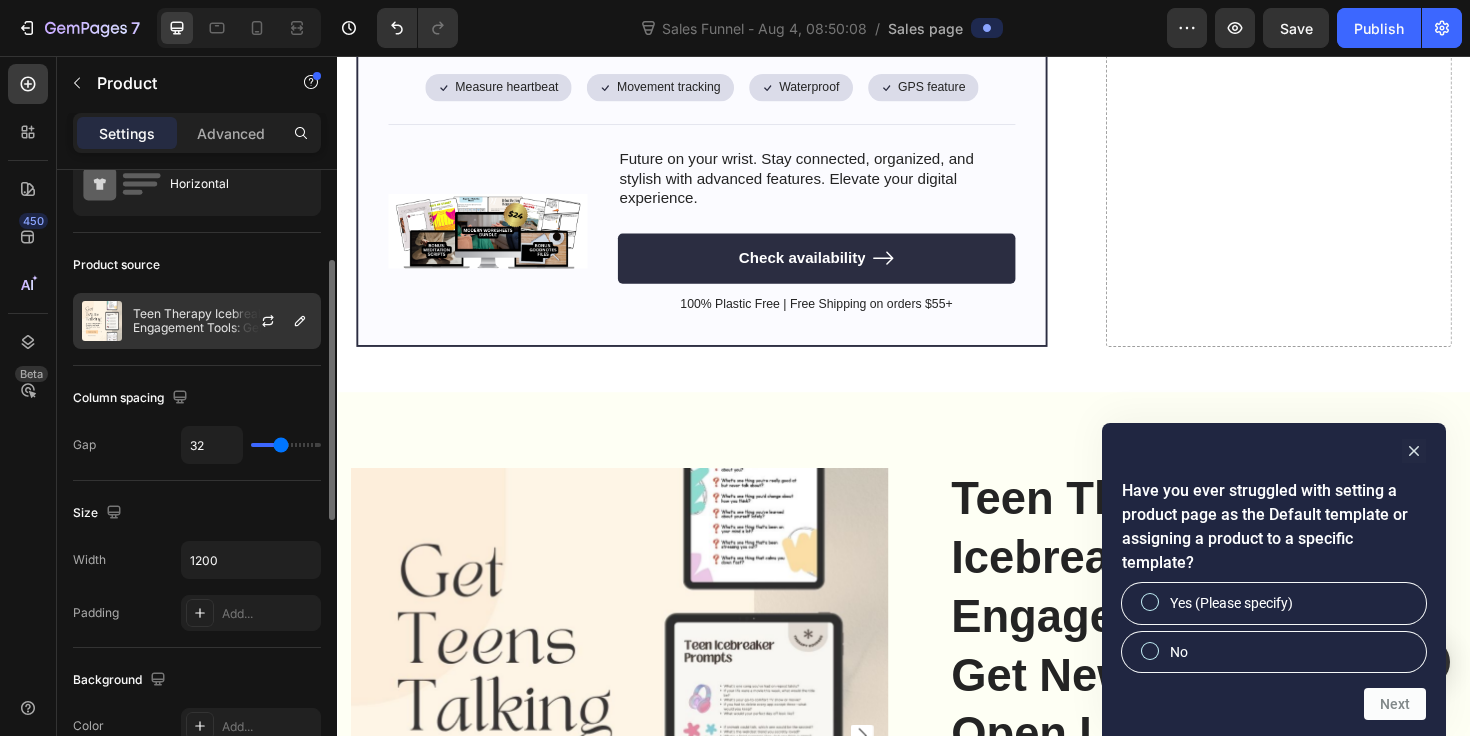 click on "Teen Therapy Icebreakers + Engagement Tools: Get New Clients to Open Up Printable Worksheets & Prompts, Instant PDF Download" at bounding box center [222, 321] 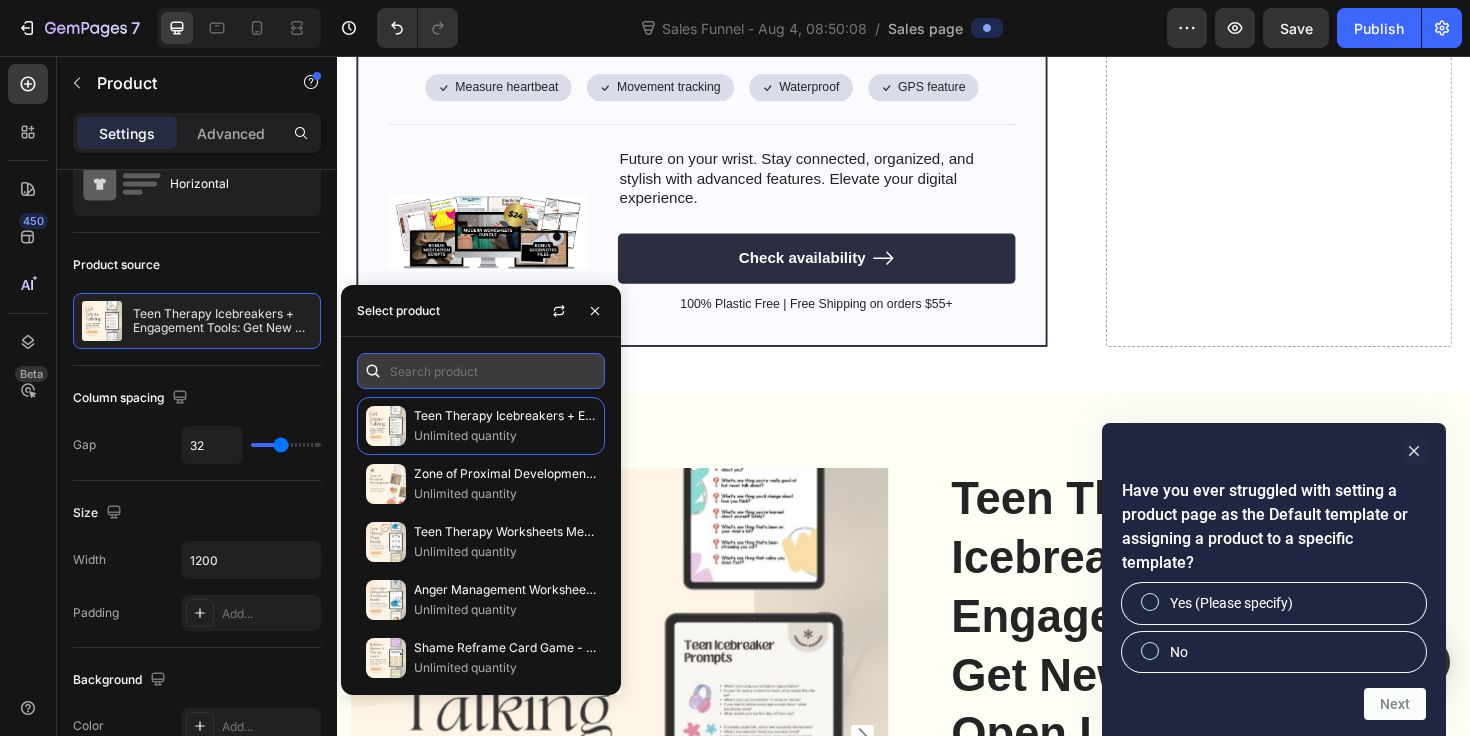 click at bounding box center [481, 371] 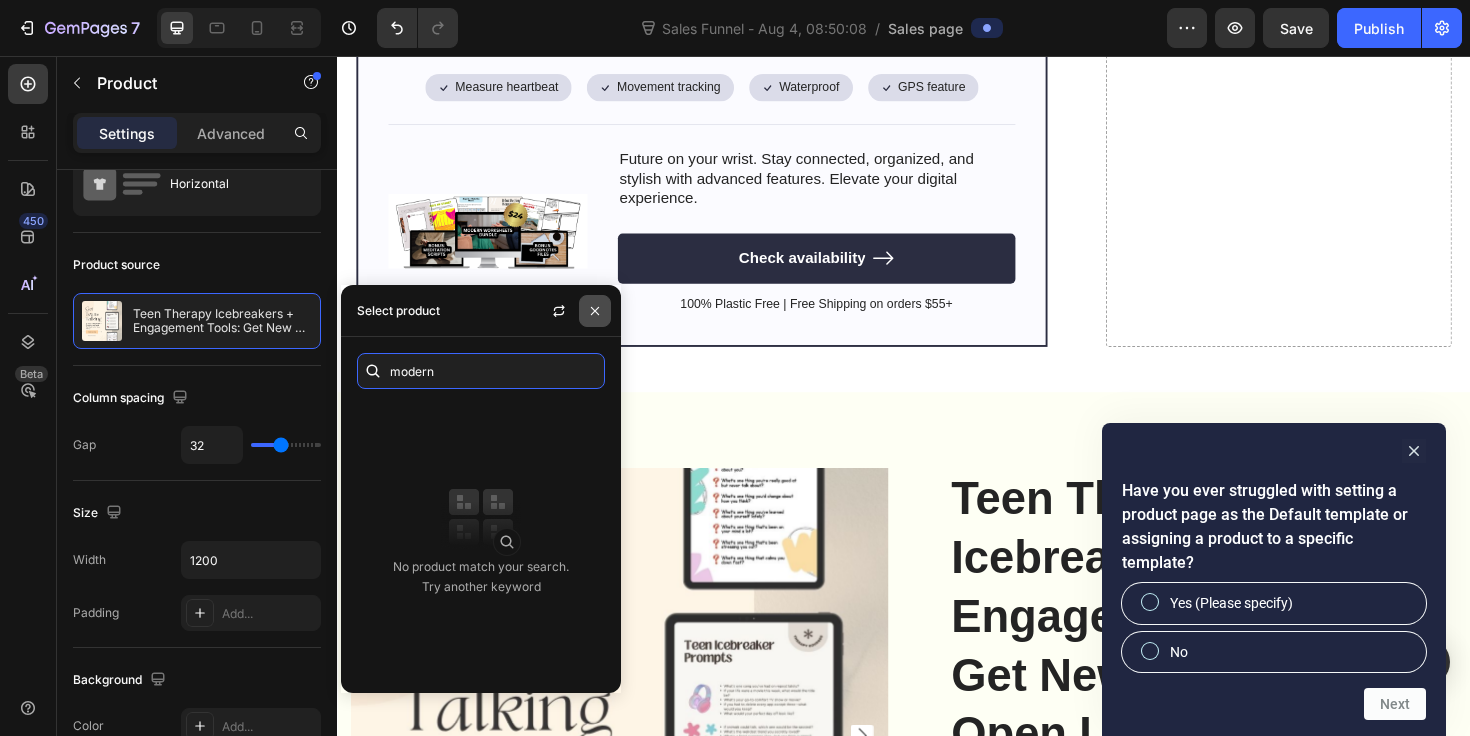 type on "modern" 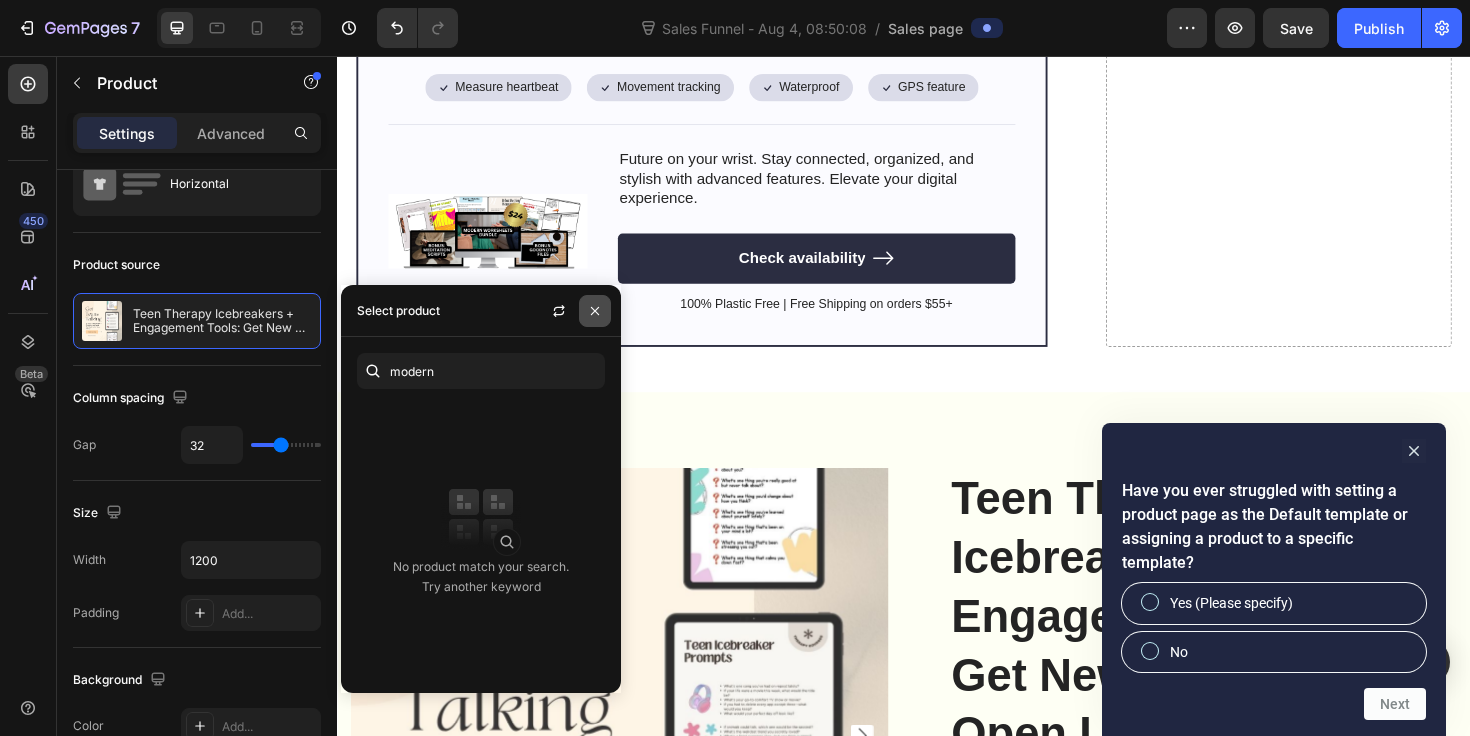 click 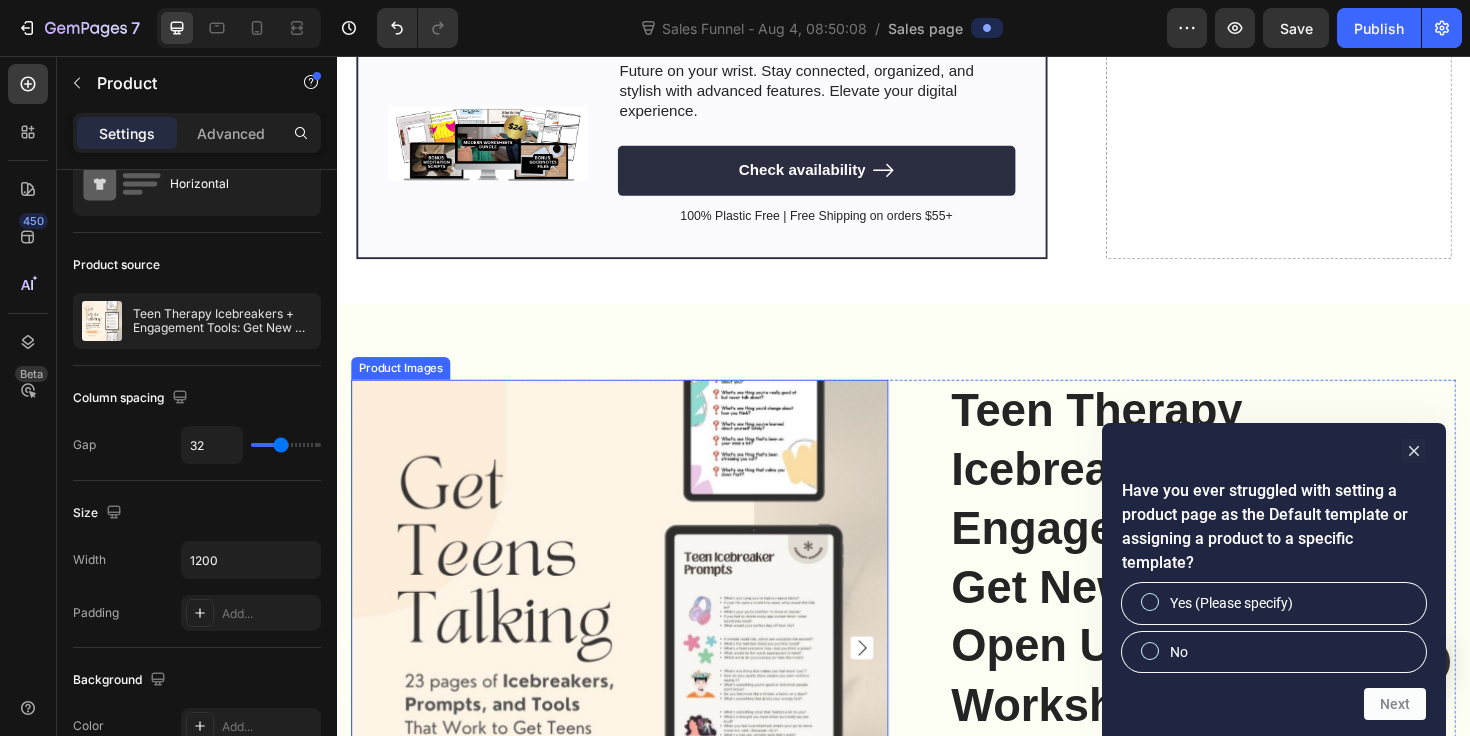 scroll, scrollTop: 5857, scrollLeft: 0, axis: vertical 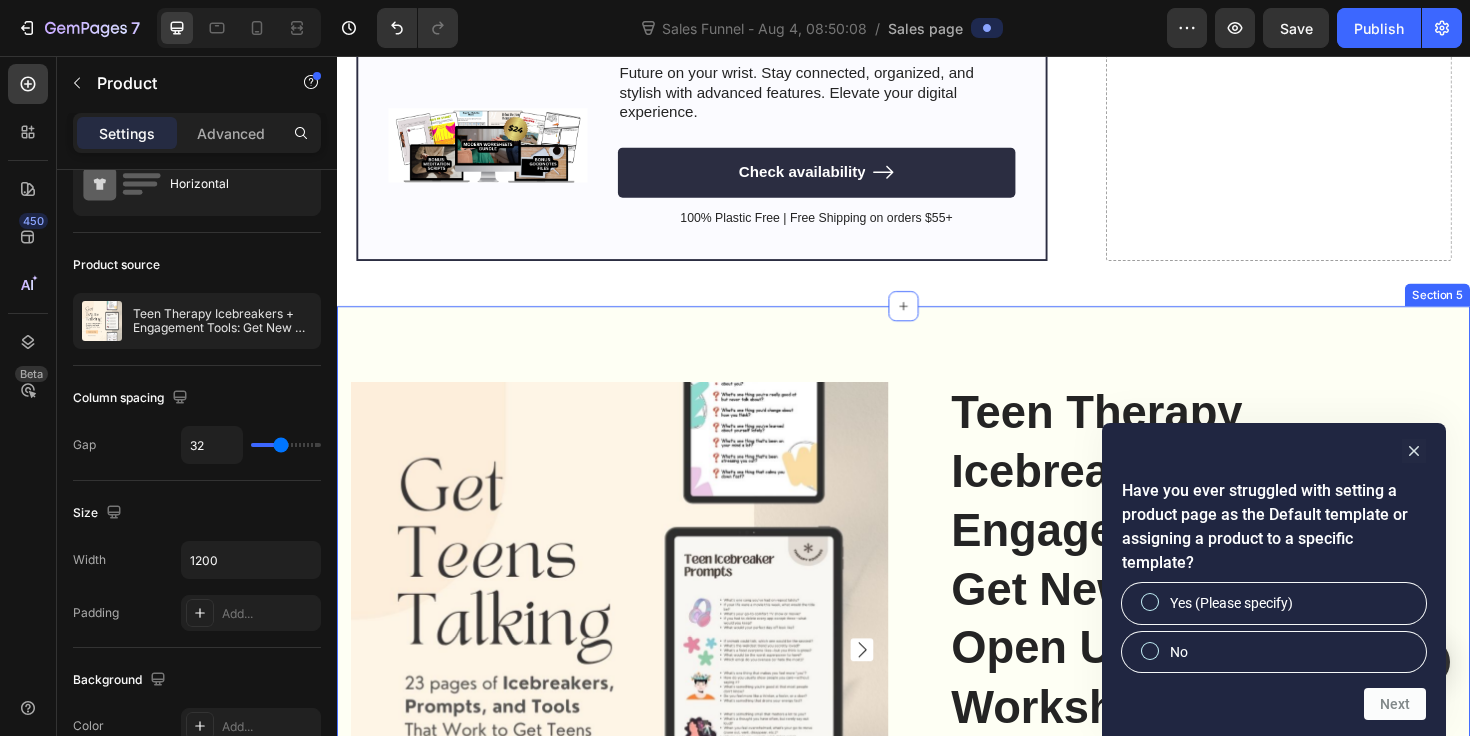 click on "Product Images Teen Therapy Icebreakers + Engagement Tools: Get New Clients to Open Up Printable Worksheets & Prompts, Instant PDF Download Product Title Lorem ipsum dolor sit Text Block Image Lorem ipsum dolor sit Text Block Lorem ipsum dolor sit Text Block Row Image Lorem ipsum dolor sit amet, consectetur adipiscing elit Text Block Image Lorem ipsum dolor sit amet, consectetur adipiscing elit Text Block Image Lorem ipsum dolor sit amet, consectetur adipiscing elit Text Block Image Lorem ipsum dolor sit amet, consectetur adipiscing elit Text Block Advanced List Bundle & Save Text Block Setup options like colors, sizes with product variant. Add new variant or sync data Product Variants & Swatches Grab the deal Add to Cart Image Low stock - 9 items left Text Block Advanced List Row Product Section 5" at bounding box center (937, 950) 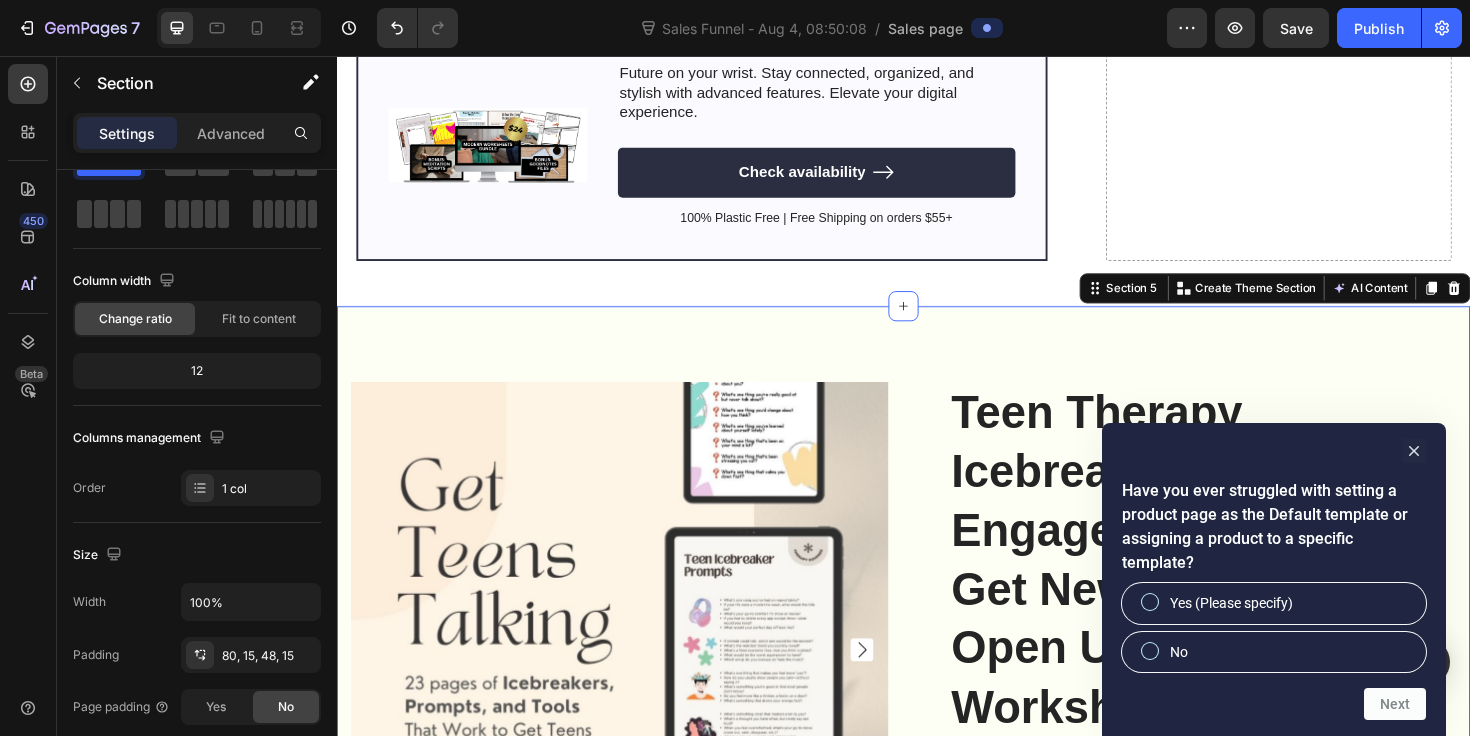 scroll, scrollTop: 0, scrollLeft: 0, axis: both 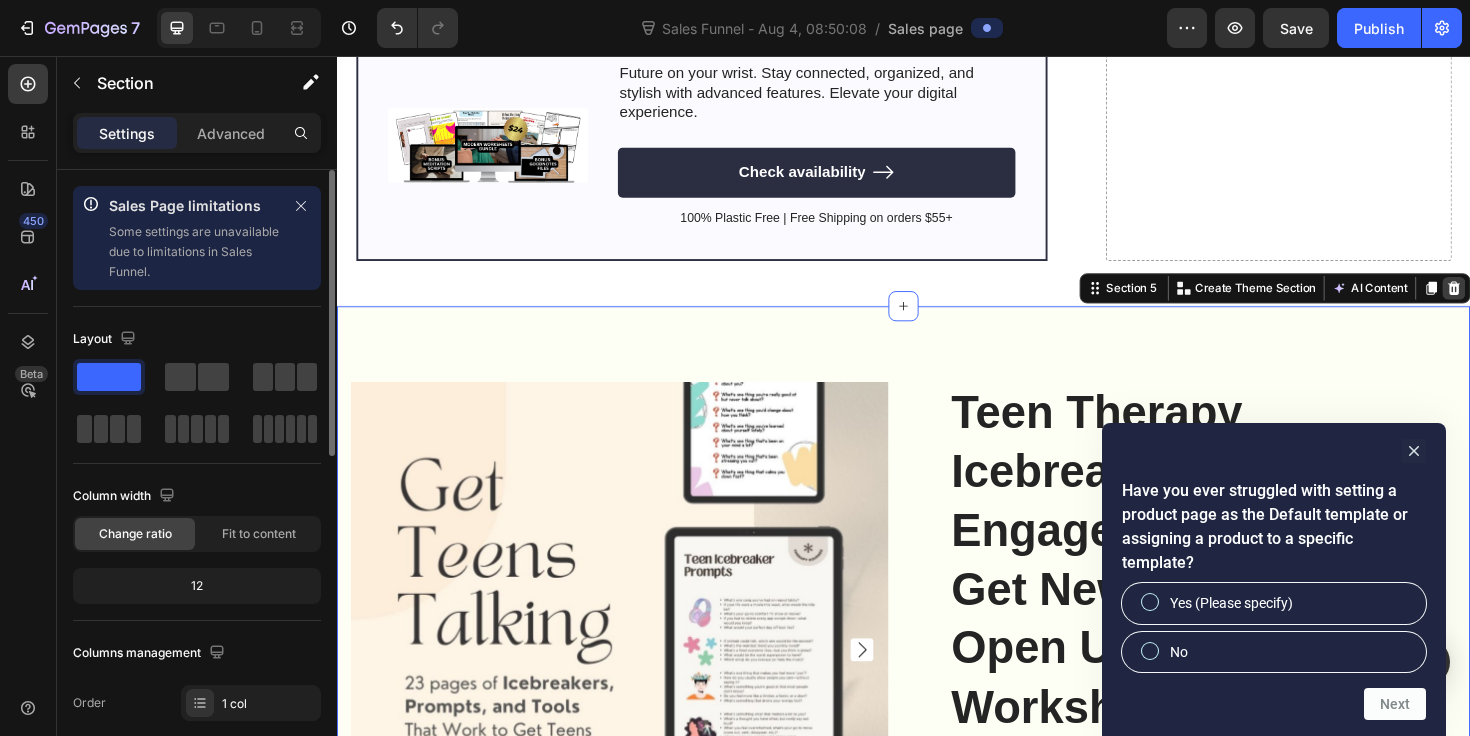 click 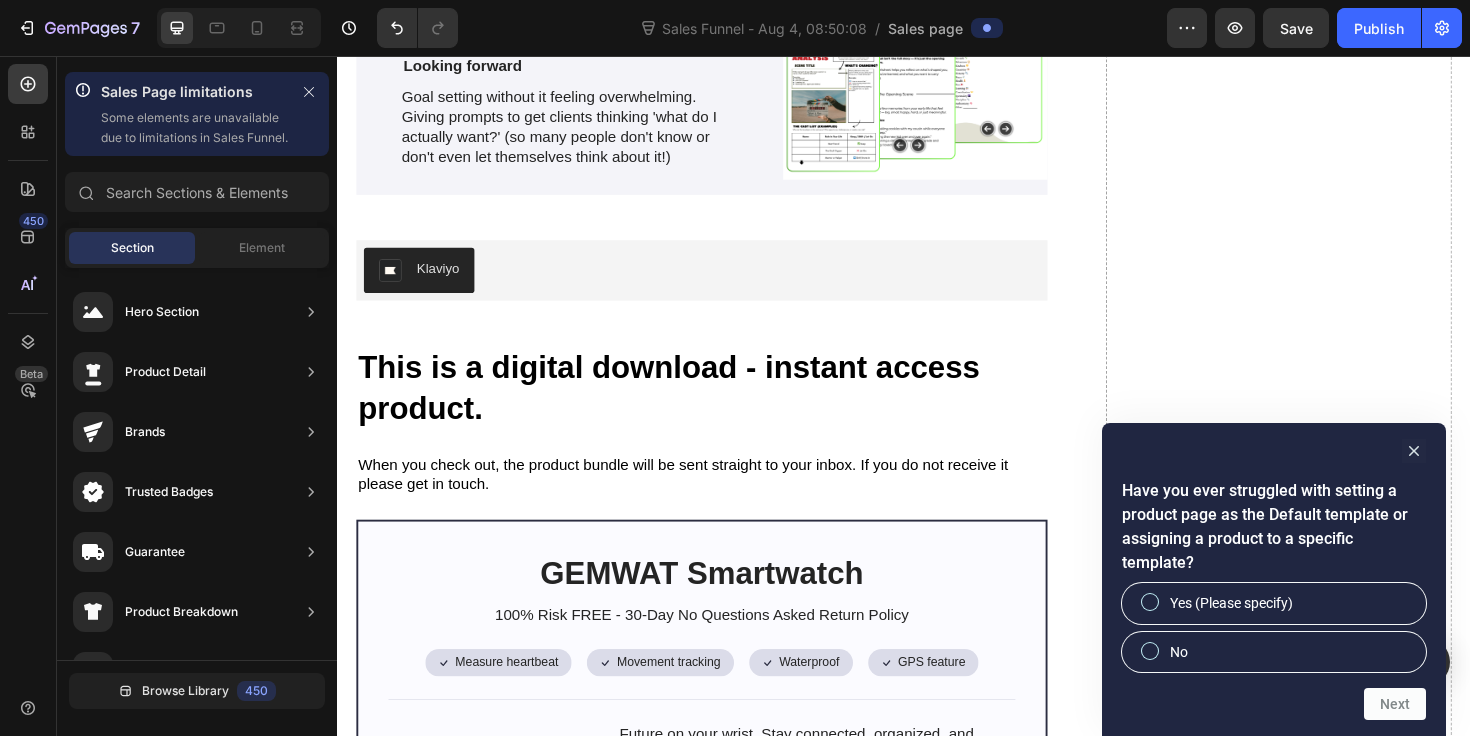 scroll, scrollTop: 5156, scrollLeft: 0, axis: vertical 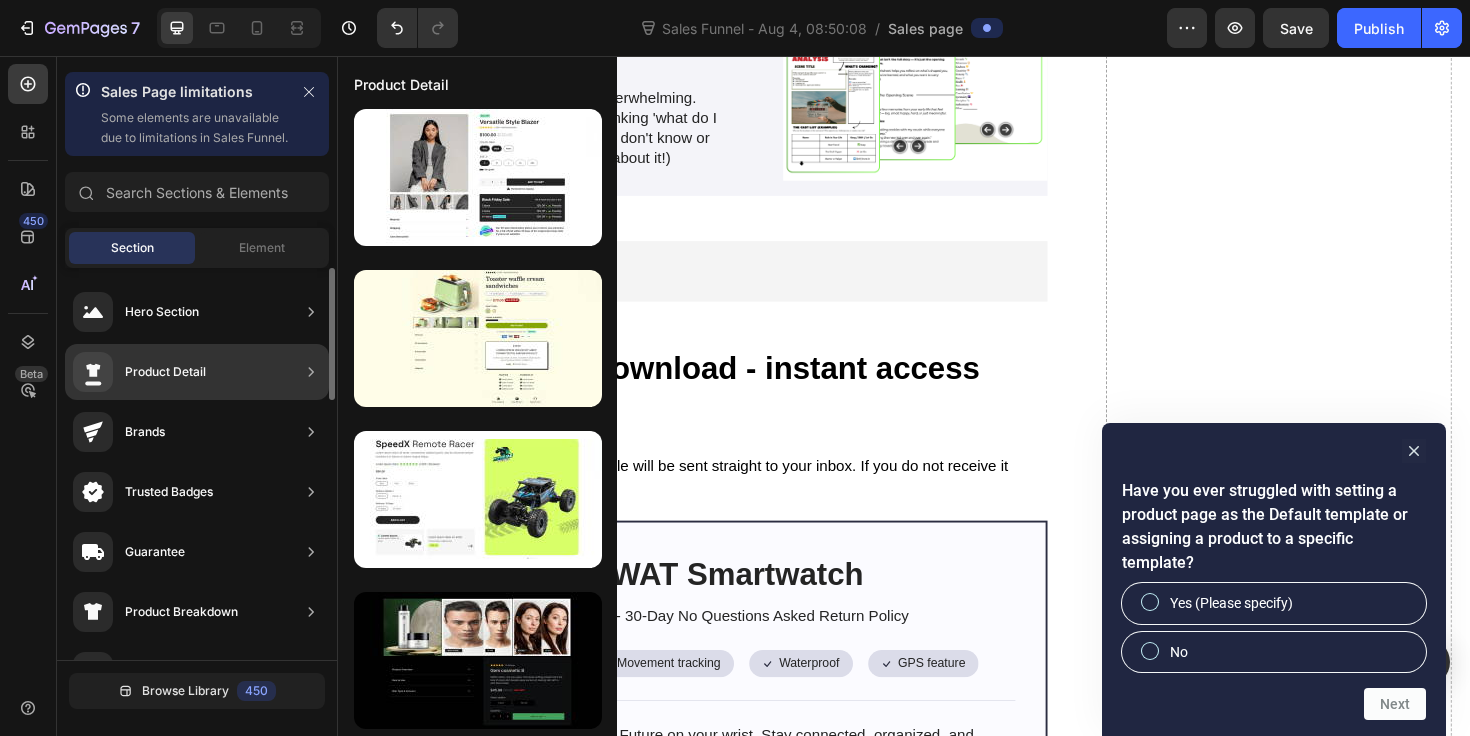 click on "Product Detail" at bounding box center (165, 372) 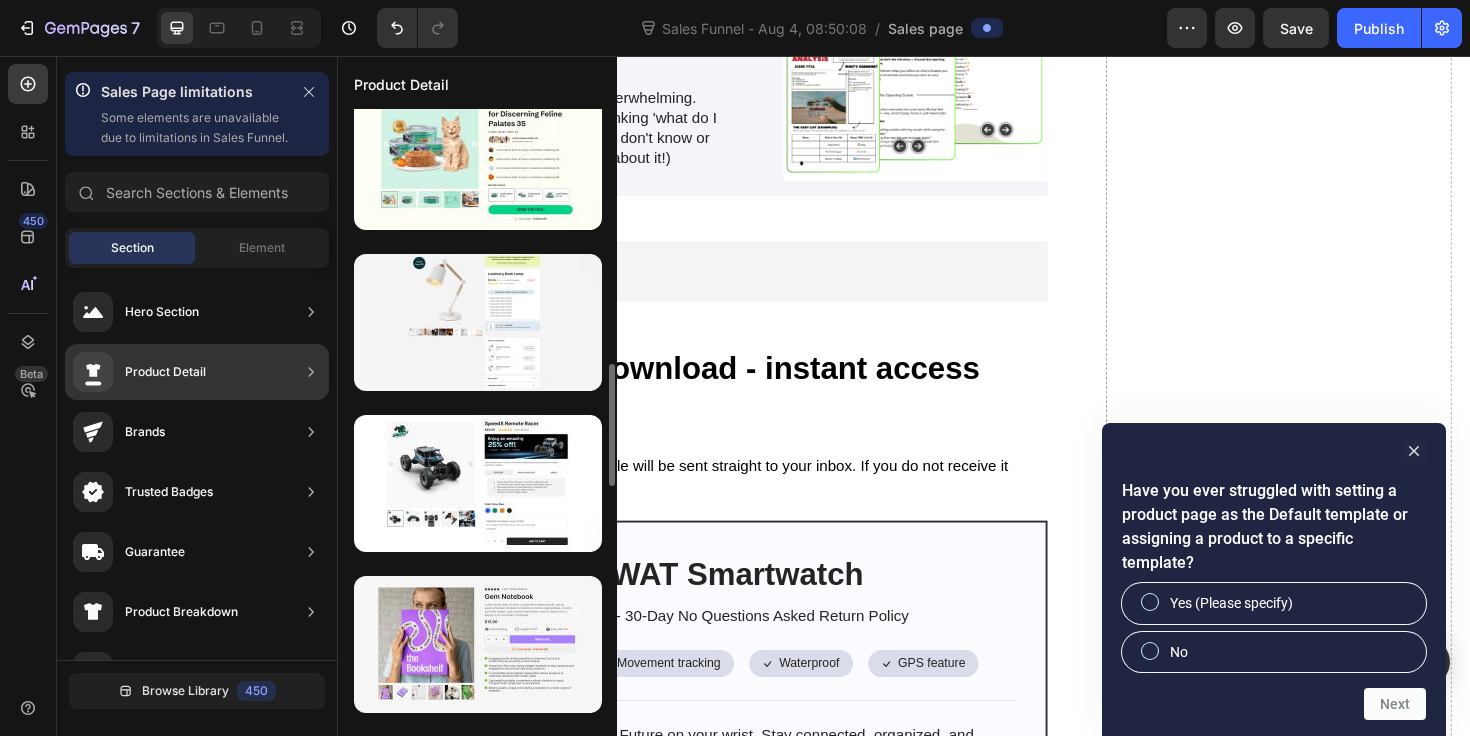 scroll, scrollTop: 1318, scrollLeft: 0, axis: vertical 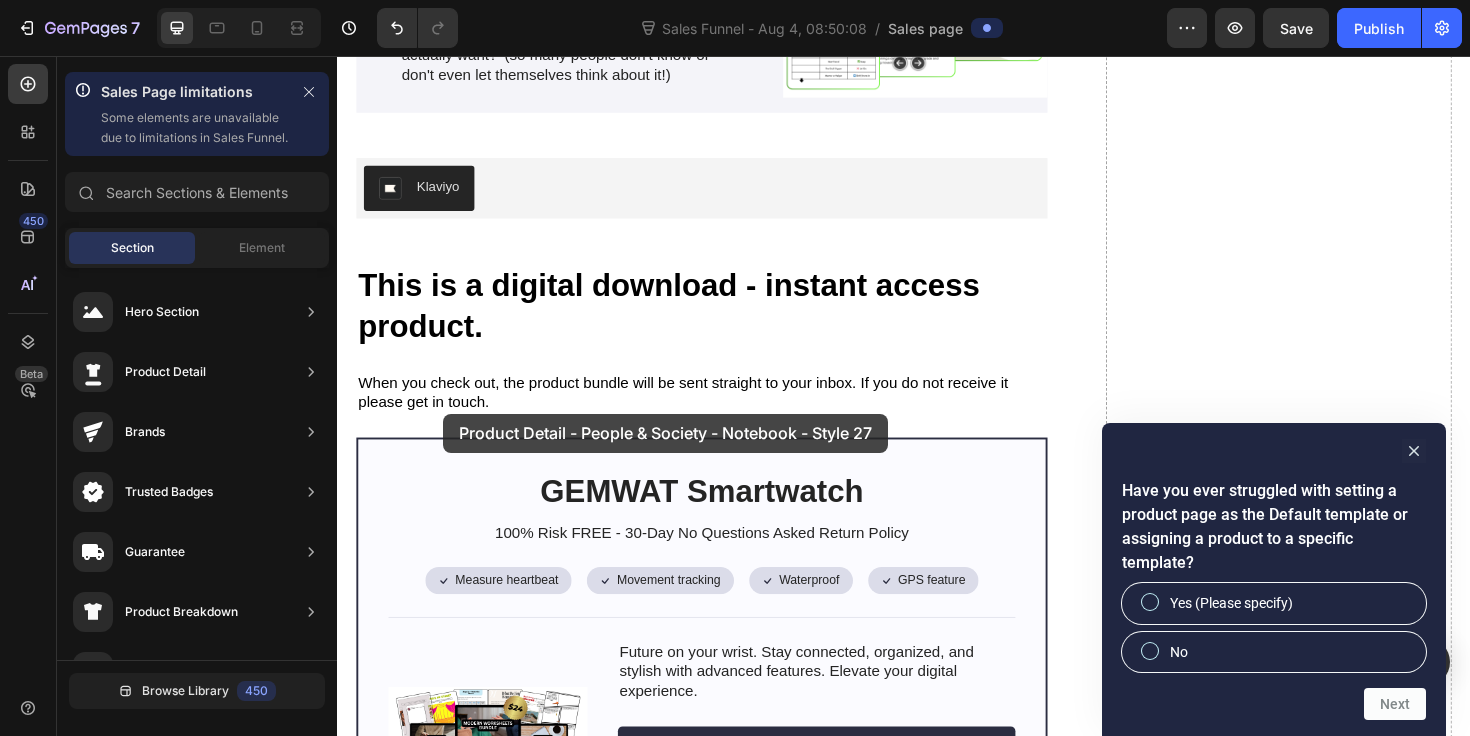 drag, startPoint x: 792, startPoint y: 677, endPoint x: 447, endPoint y: 435, distance: 421.4131 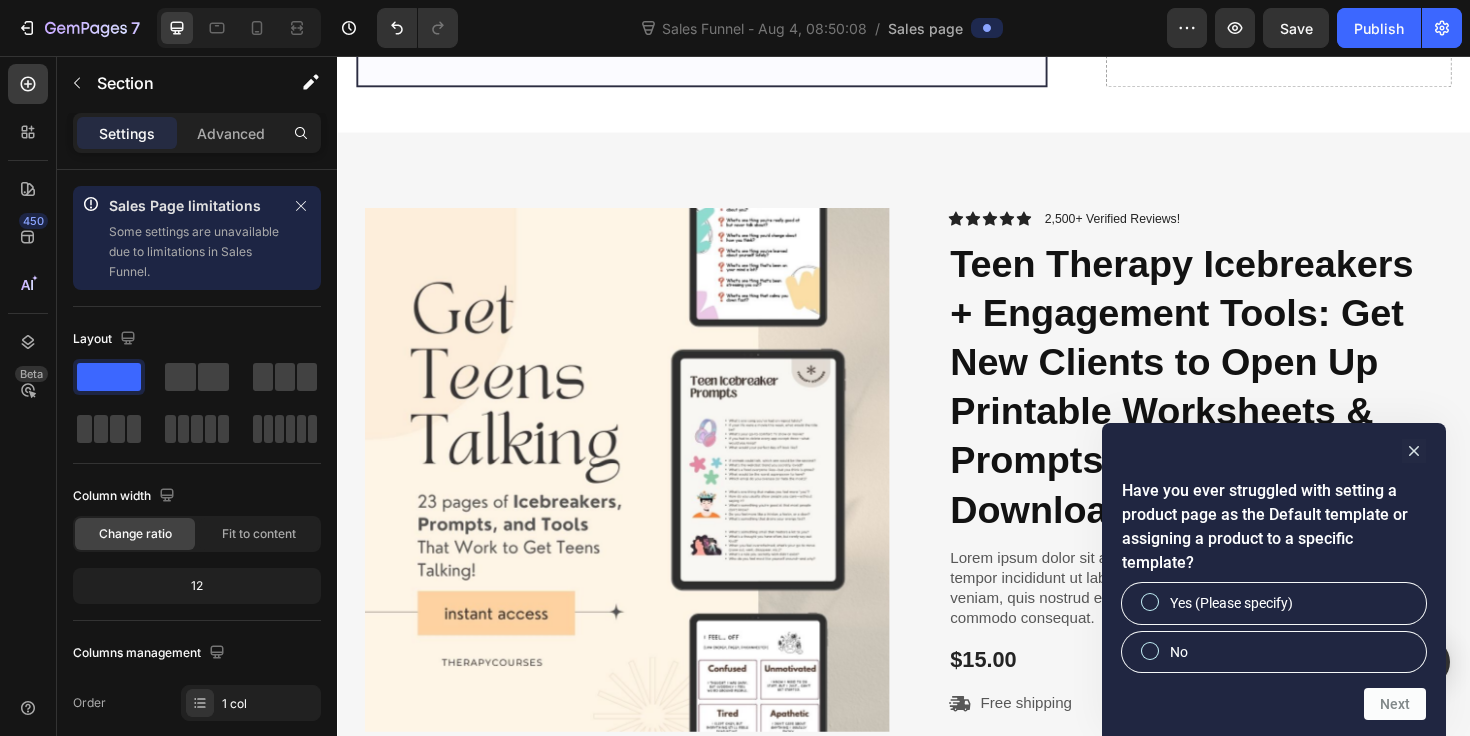 scroll, scrollTop: 6051, scrollLeft: 0, axis: vertical 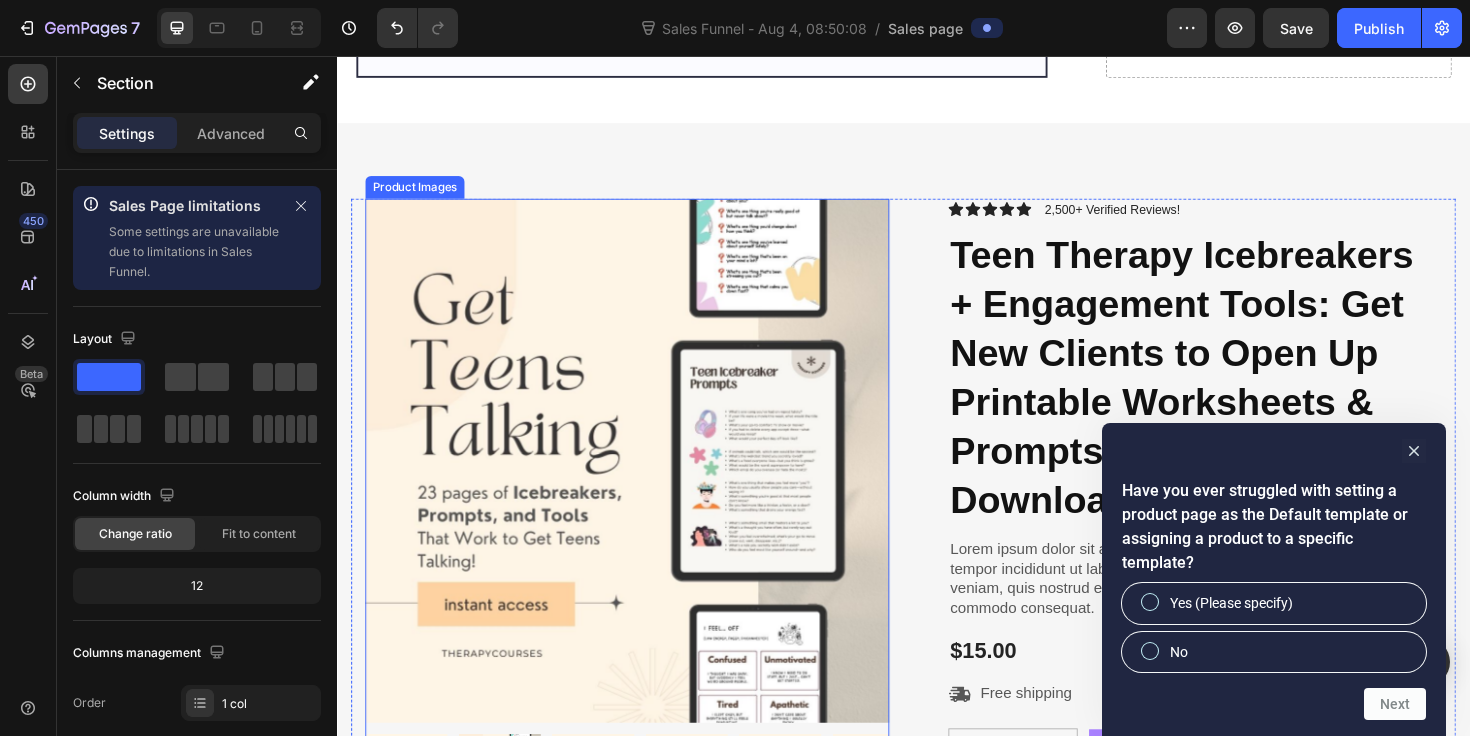 click at bounding box center (644, 484) 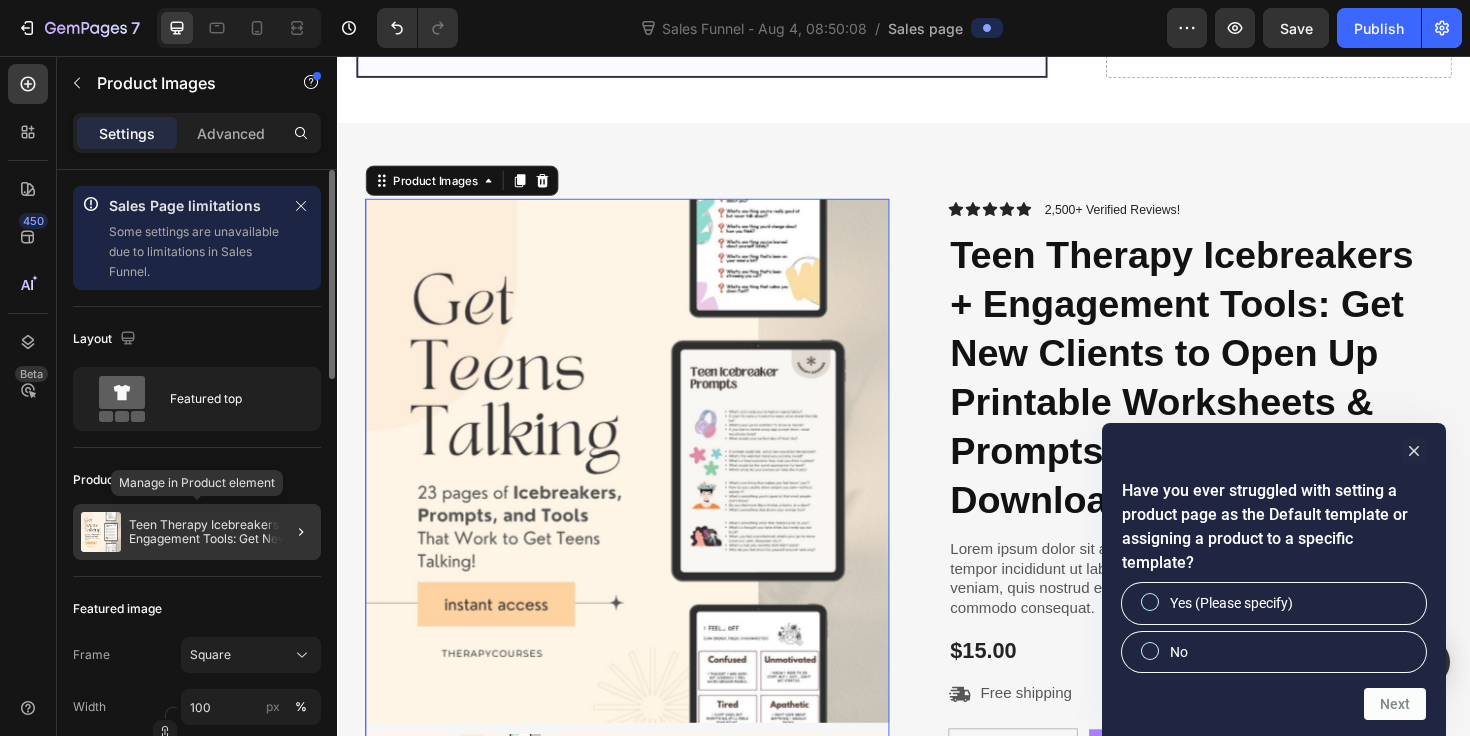 click on "Teen Therapy Icebreakers + Engagement Tools: Get New Clients to Open Up Printable Worksheets & Prompts, Instant PDF Download" 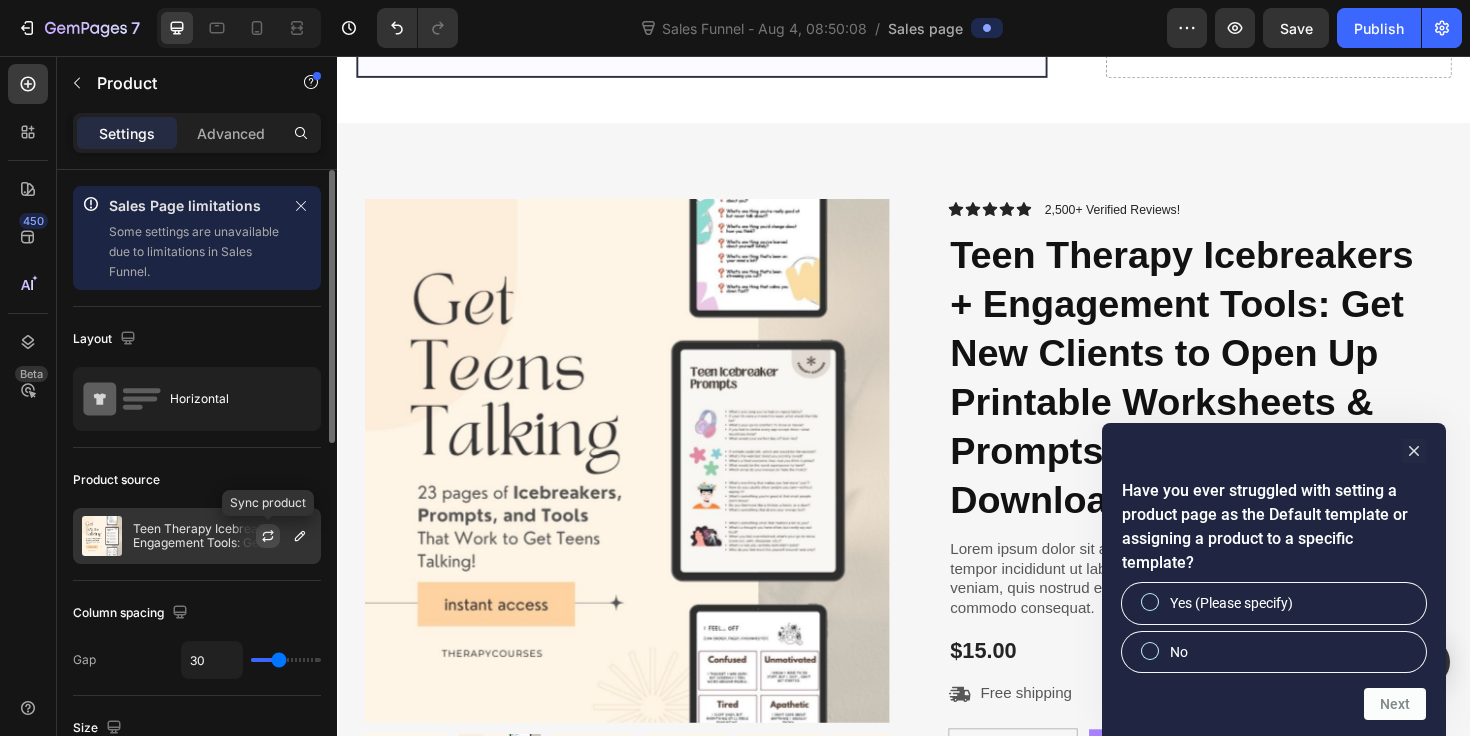click 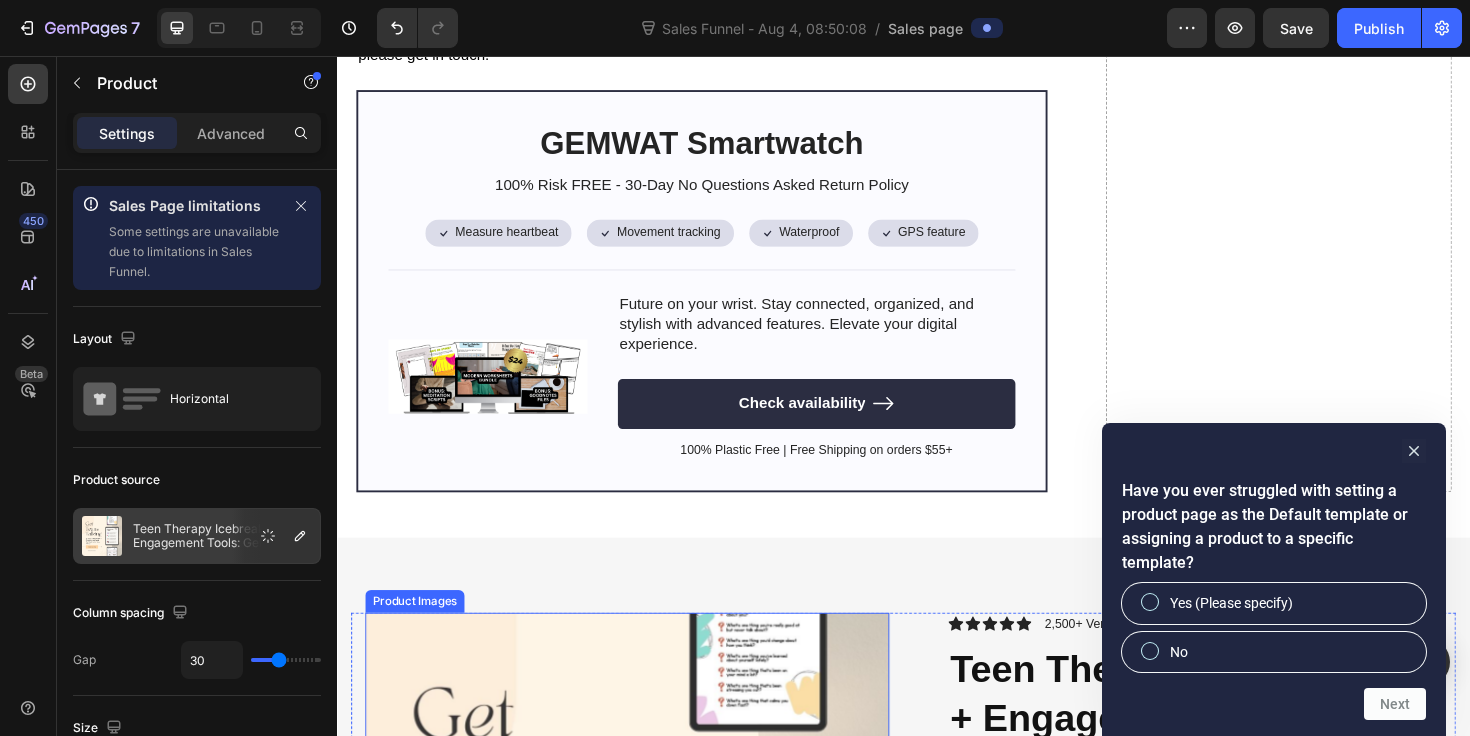 scroll, scrollTop: 5532, scrollLeft: 0, axis: vertical 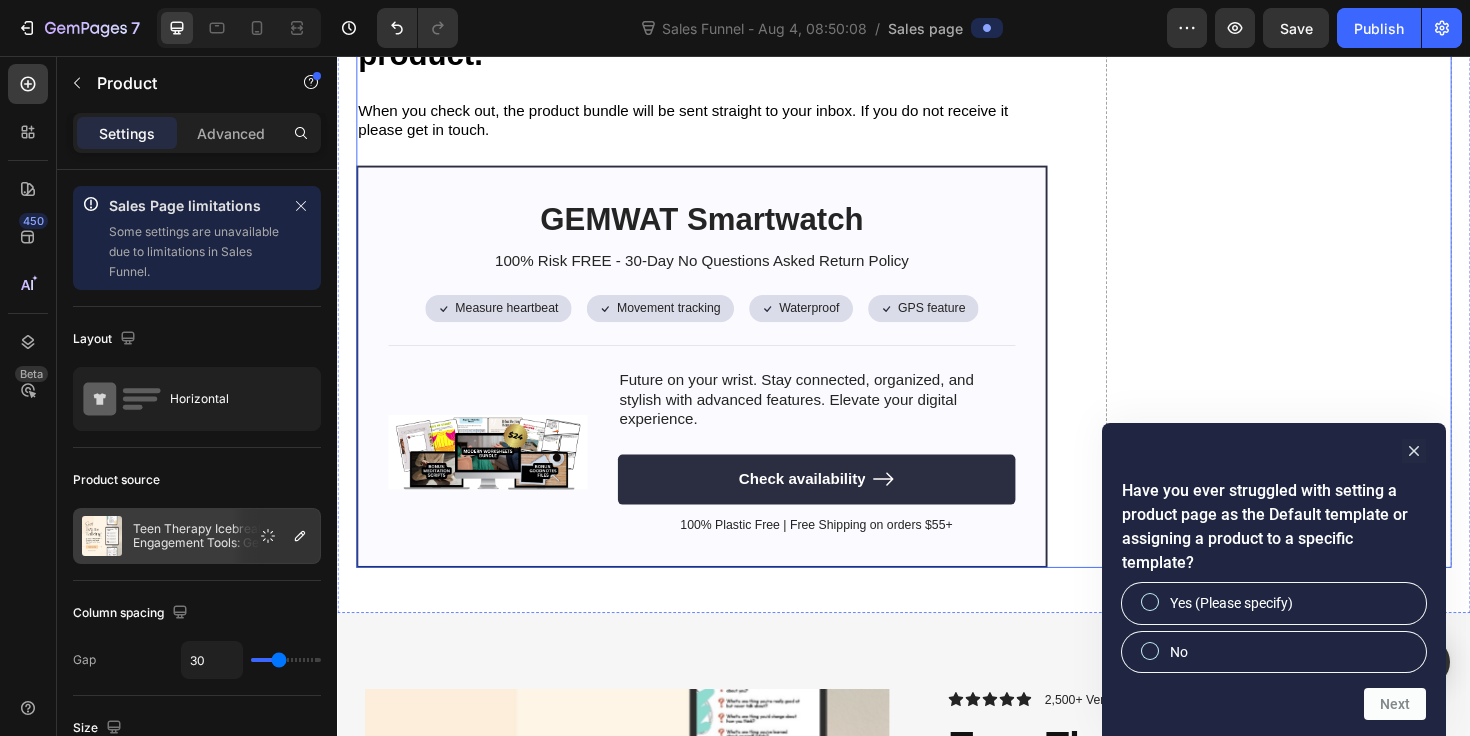 click on "Drop element here" at bounding box center [1334, -770] 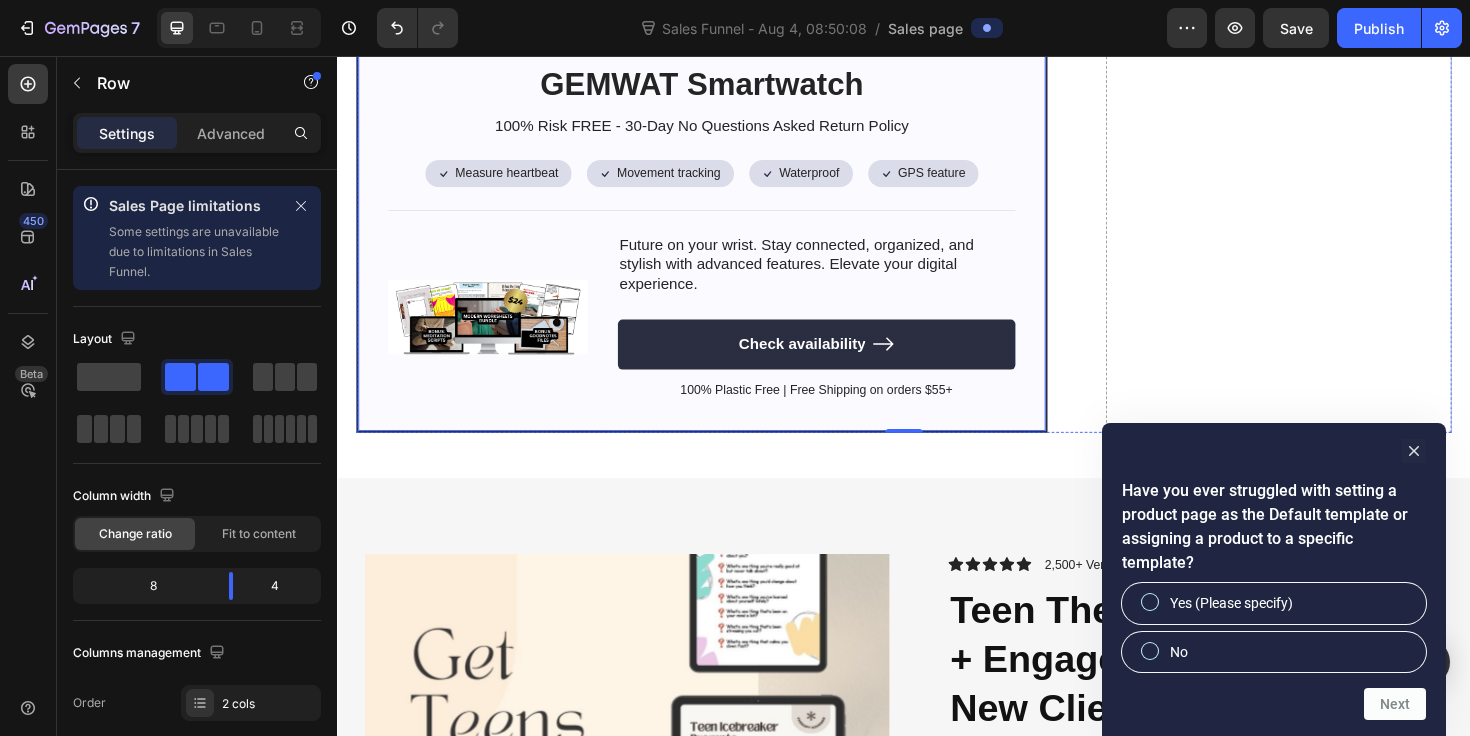 scroll, scrollTop: 5671, scrollLeft: 0, axis: vertical 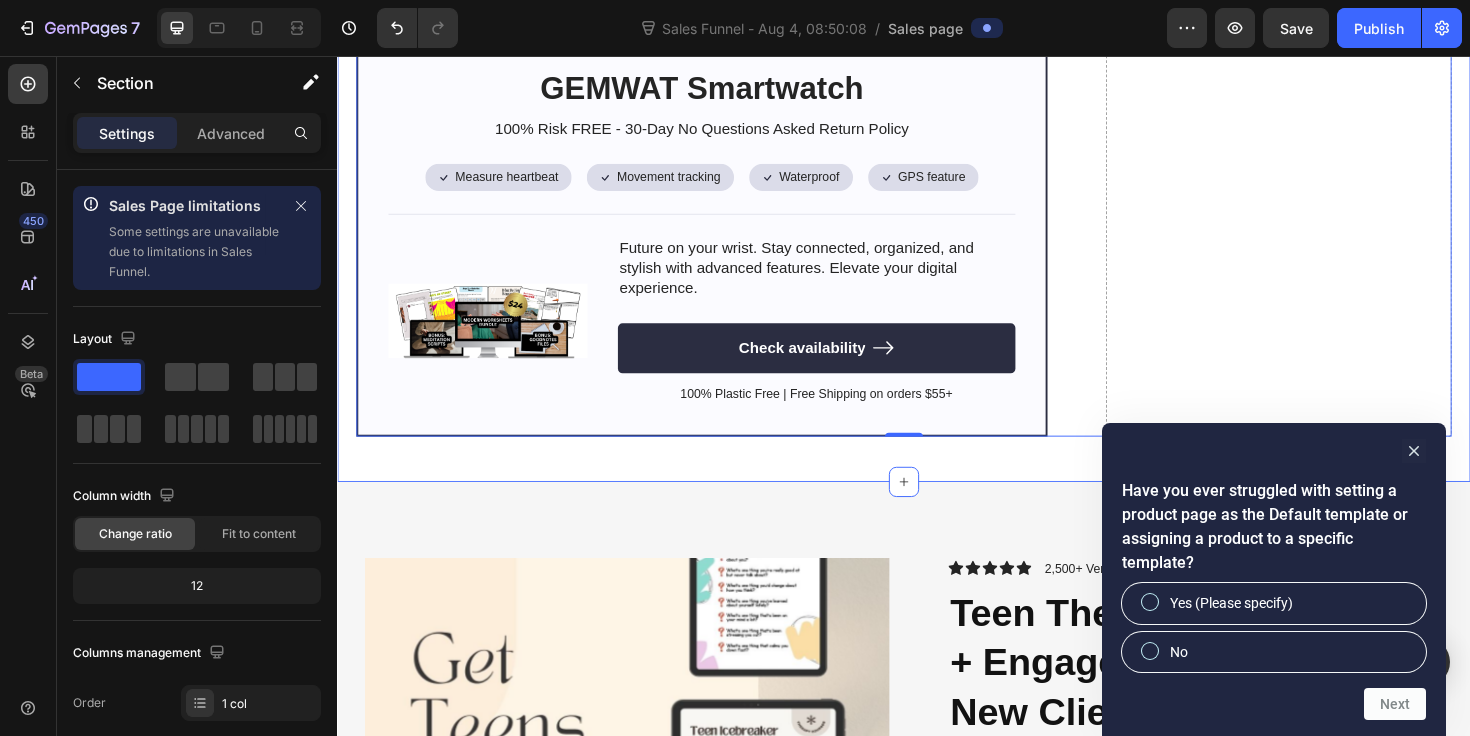 click on "😩  Here’s What Happens When You Keep Doing It the Hard Way Heading Let’s not sugarcoat it. You already know what it feels like to run on fumes. 🕓 You’re spending your nights prepping for clients… instead of living your life. 📎 You’re recycling the same clunky worksheets that  you  wouldn’t even want to fill out. 😵‍💫 And your clients? They’re disengaged. They “forgot.” They “didn’t get to it.” Again.   But here’s the truth: This isn’t just costing you time. It’s costing you impact. Reputation. Energy. Client results.   ❌ You’re working harder than you need to. ❌ You’re getting fewer results than you deserve. ❌ And the burnout is  brewing  — even if you won’t admit it yet.   You didn’t become a therapist to be a worksheet machine. You’re here to change lives — not chase down homework, beg for compliance, or patch together outdated materials.   And here’s what no one told you: Great therapy doesn’t just happen in-session. engaged" at bounding box center (937, -897) 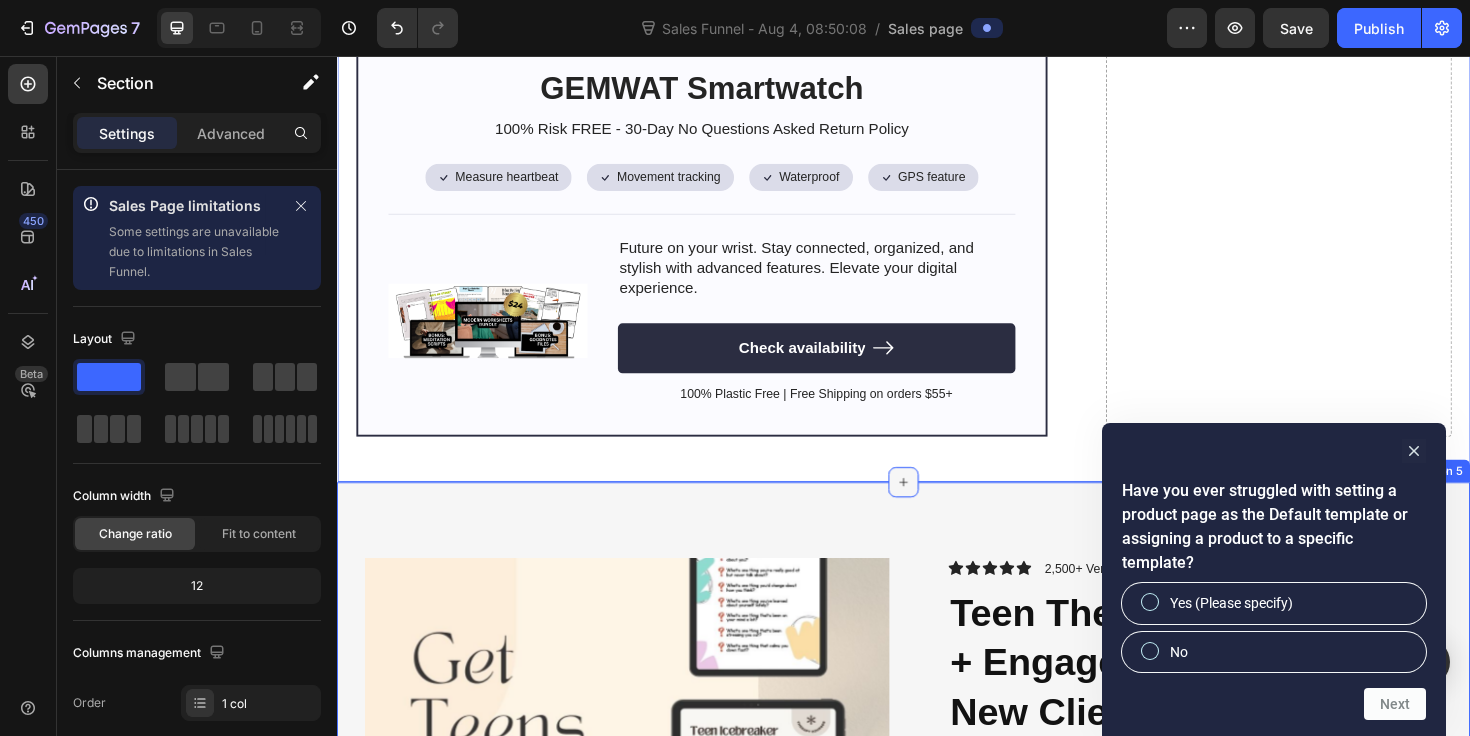click 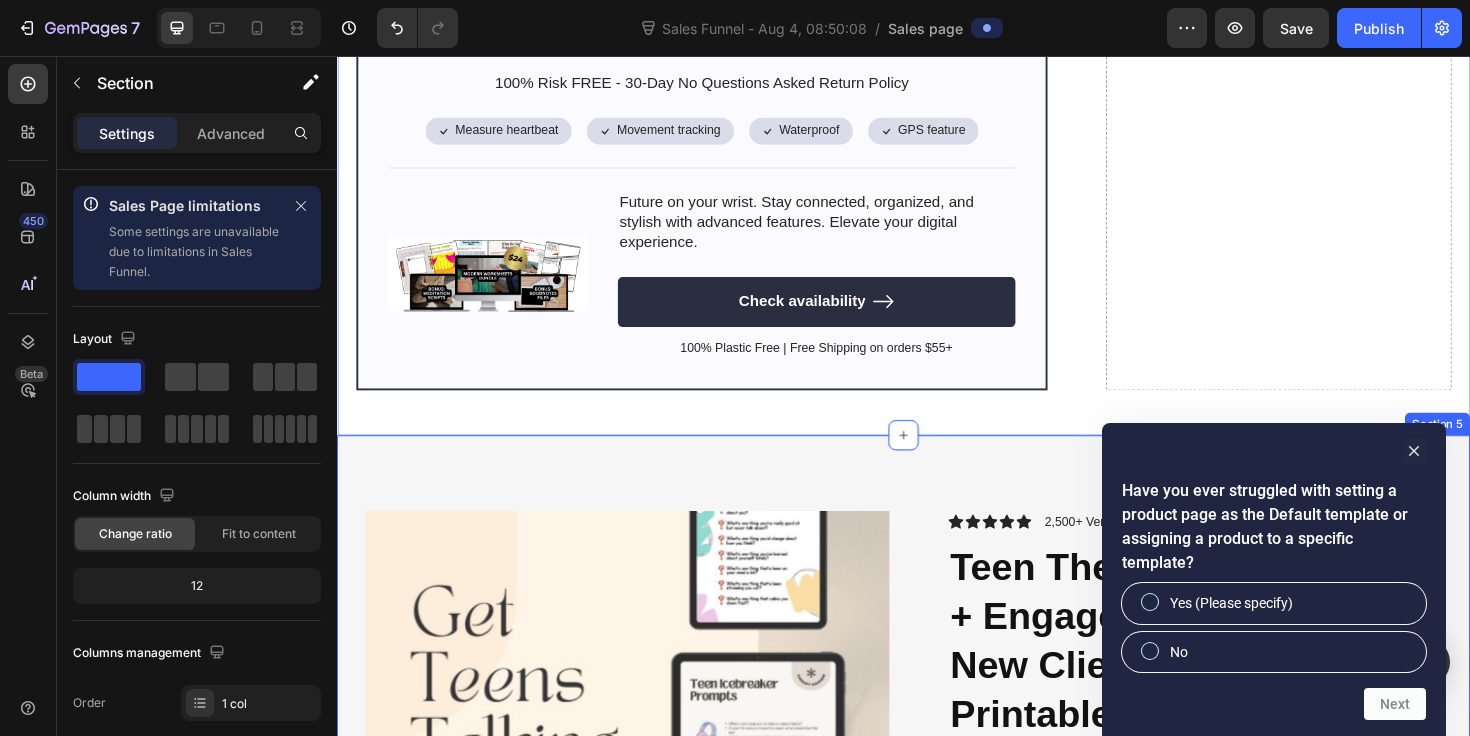 scroll, scrollTop: 5713, scrollLeft: 0, axis: vertical 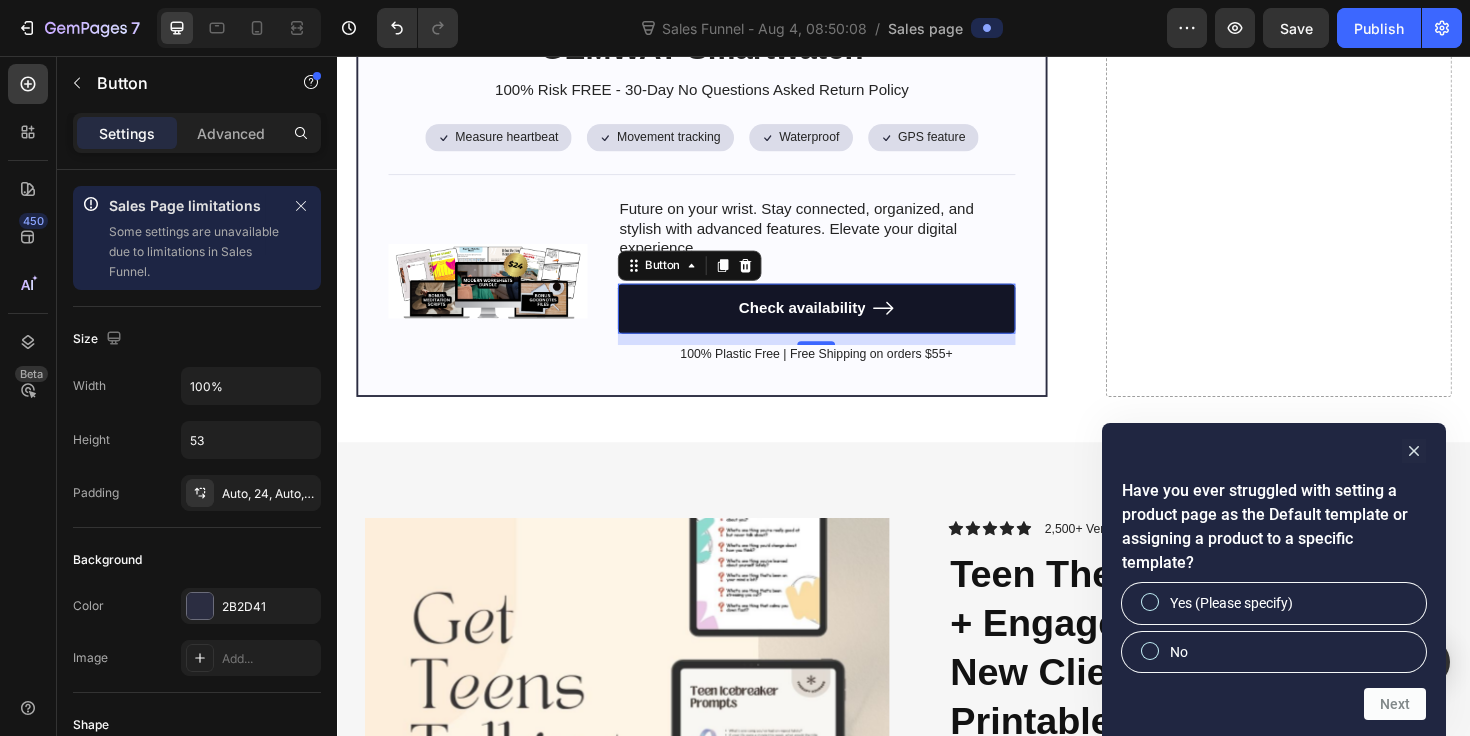 click on "Check availability" at bounding box center [844, 323] 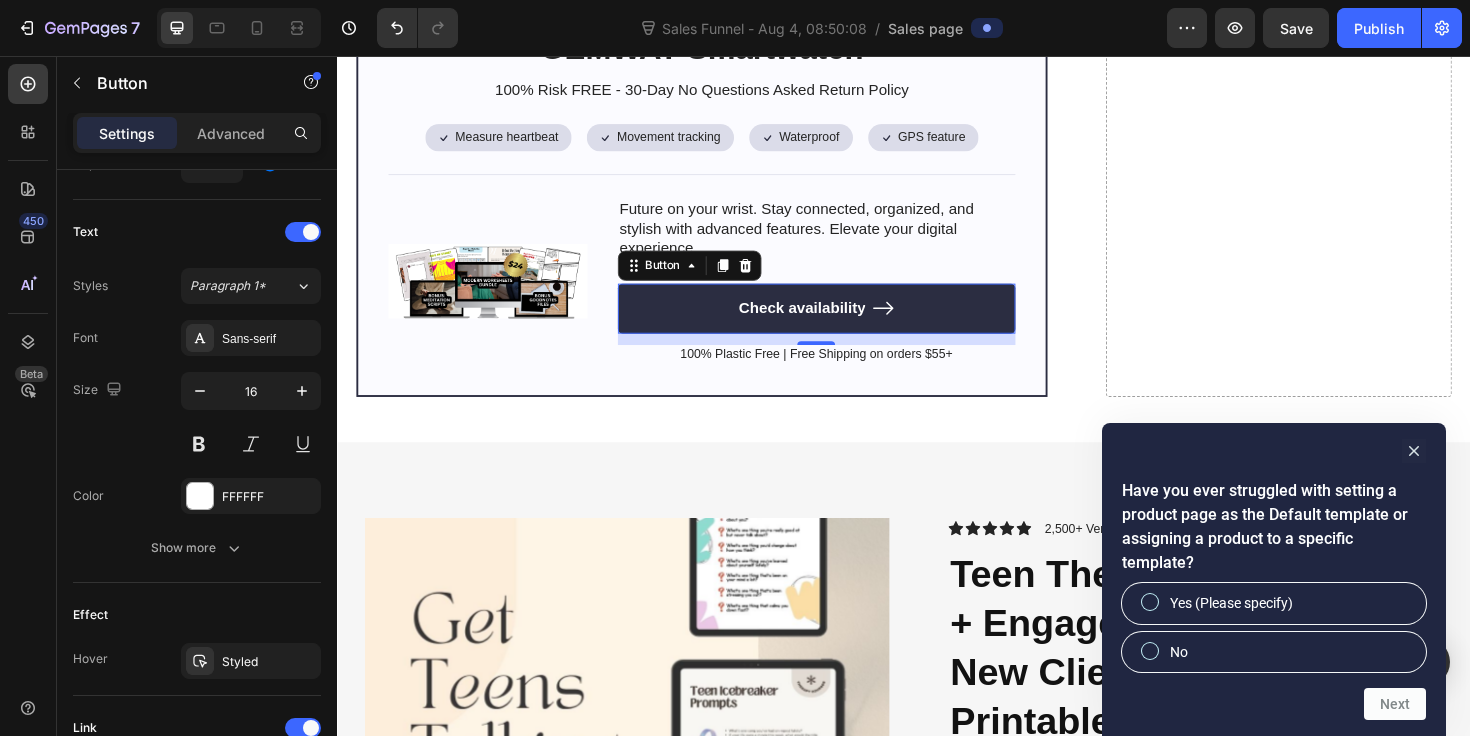 scroll, scrollTop: 1176, scrollLeft: 0, axis: vertical 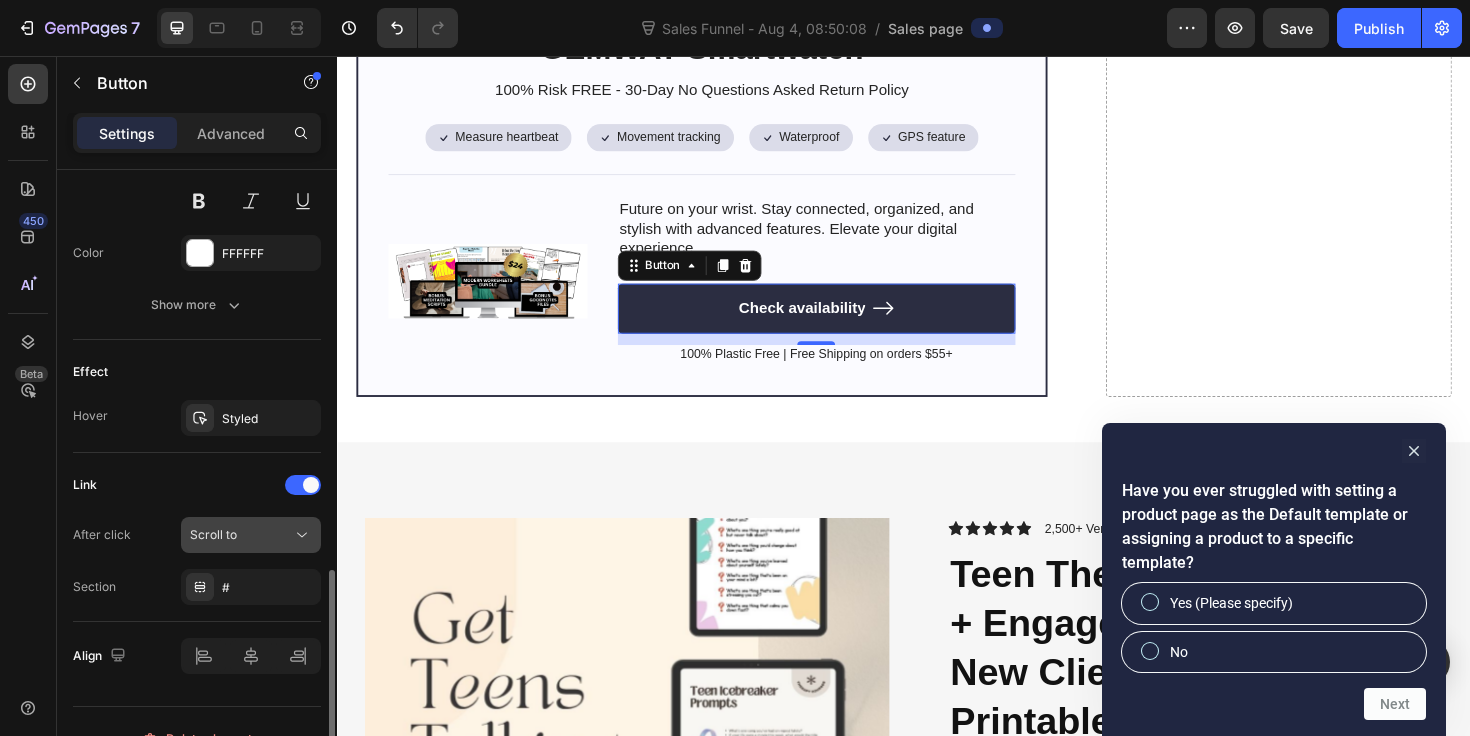 click on "Scroll to" 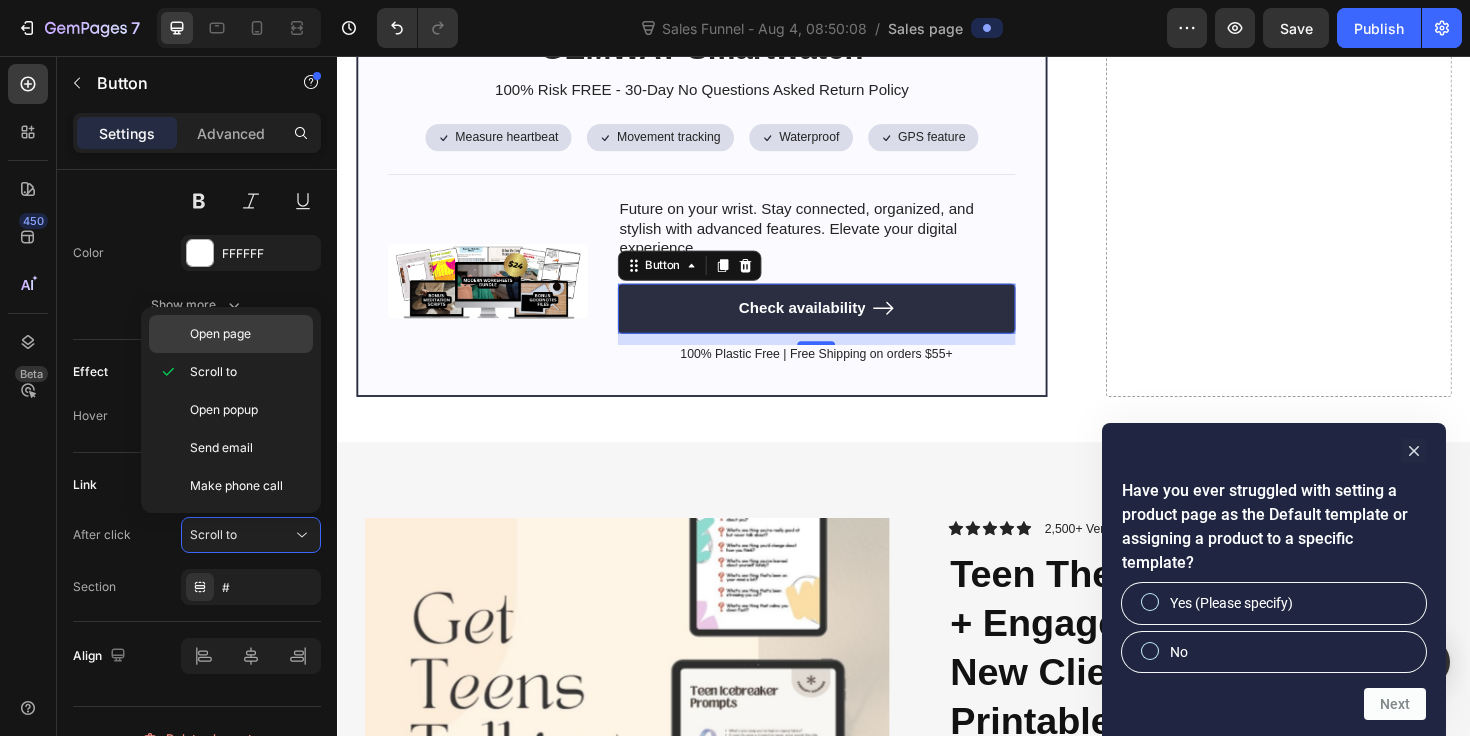 click on "Open page" at bounding box center [220, 334] 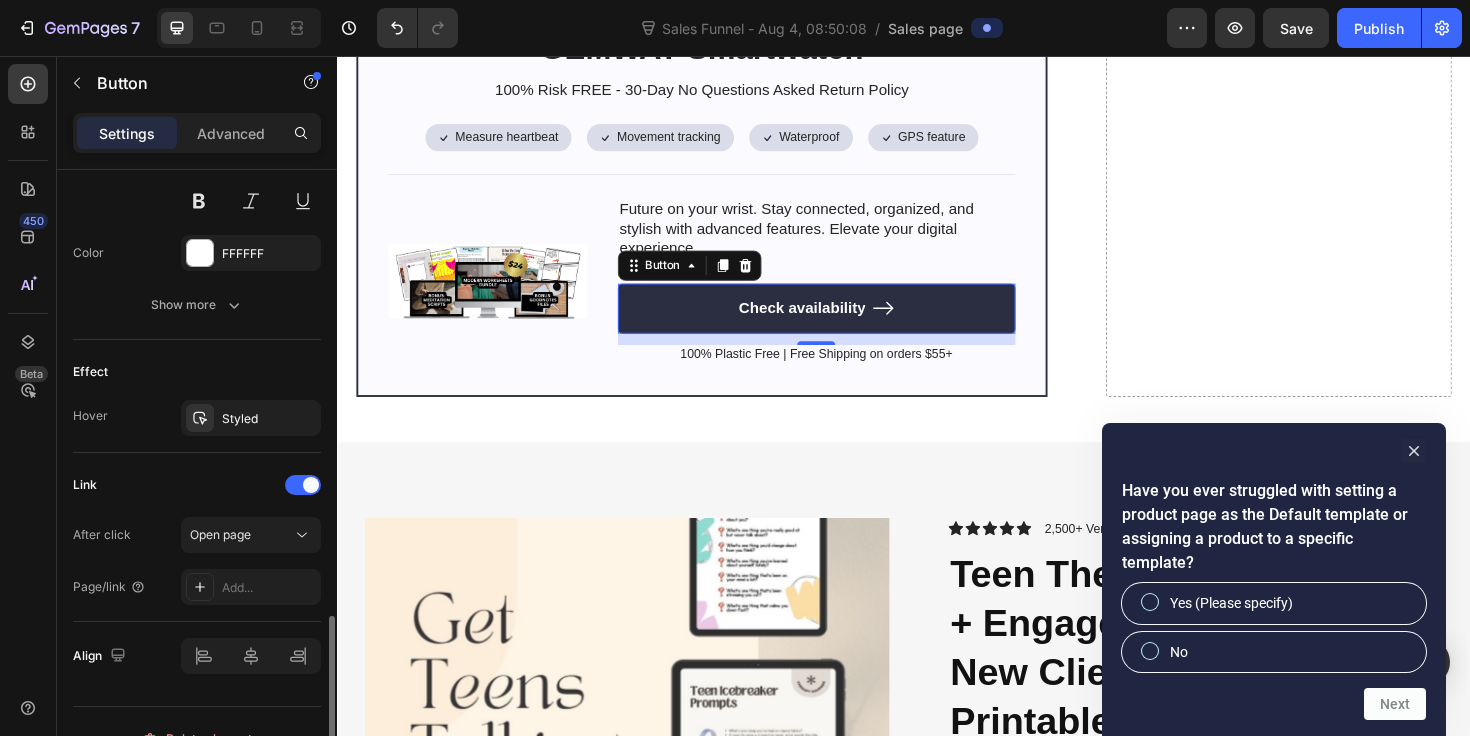 scroll, scrollTop: 1210, scrollLeft: 0, axis: vertical 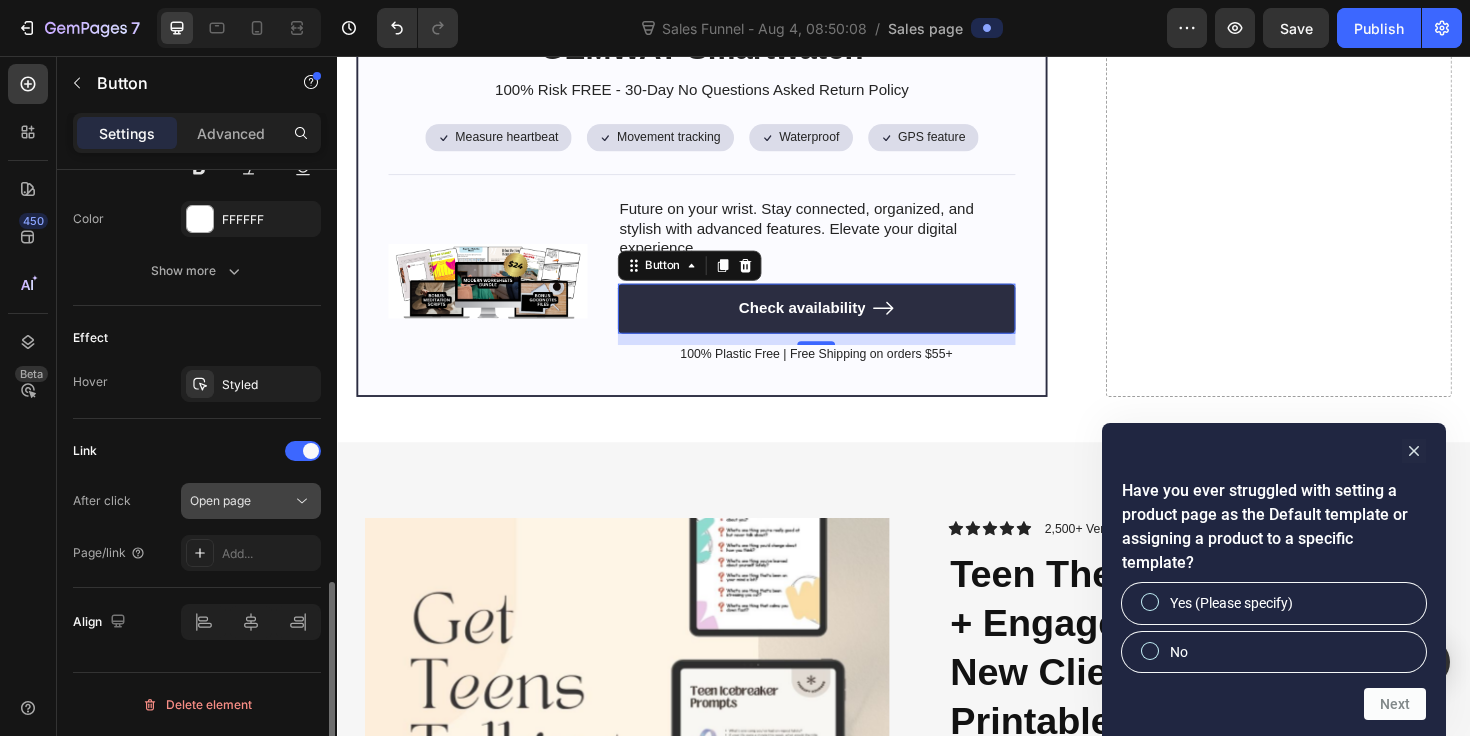 click on "Open page" at bounding box center (220, 500) 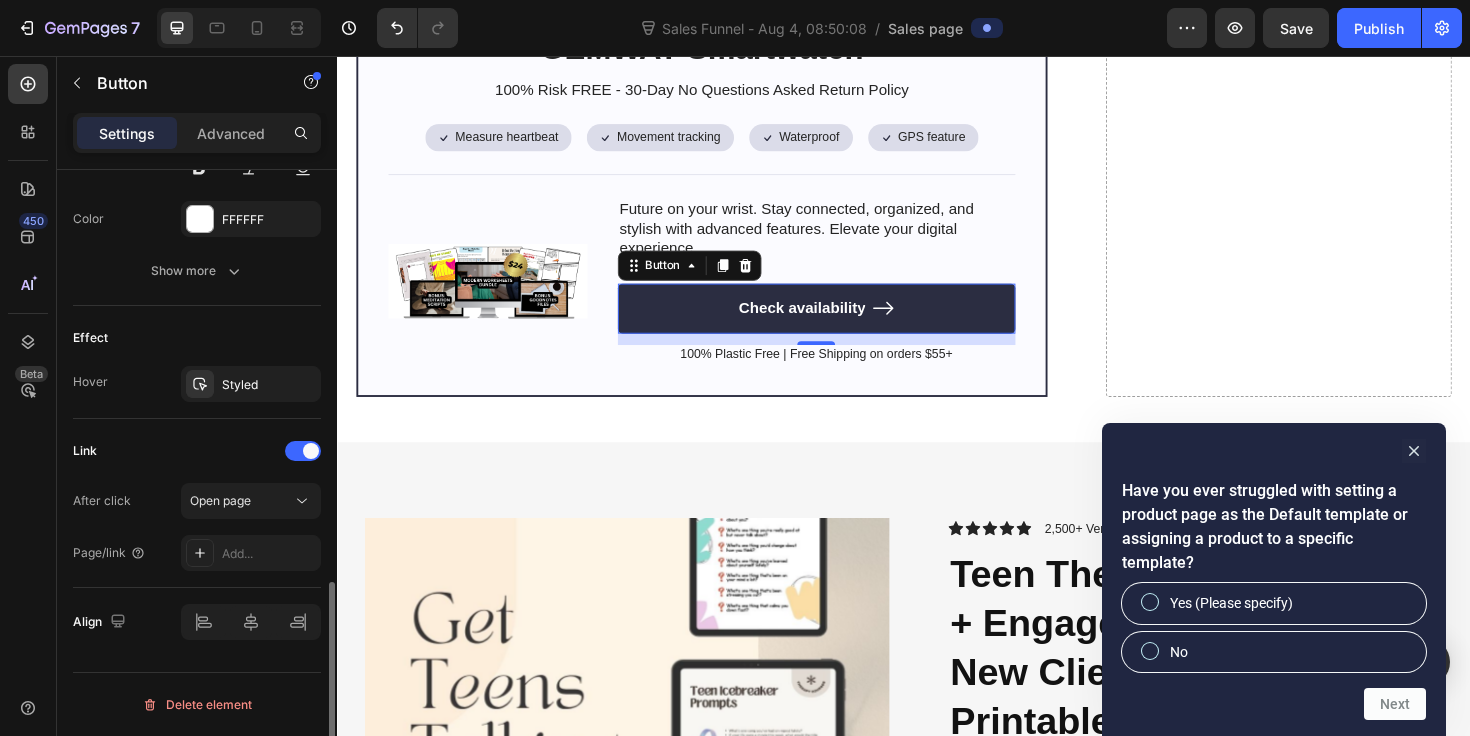 click on "Link After click Open page Page/link Add..." at bounding box center (197, 503) 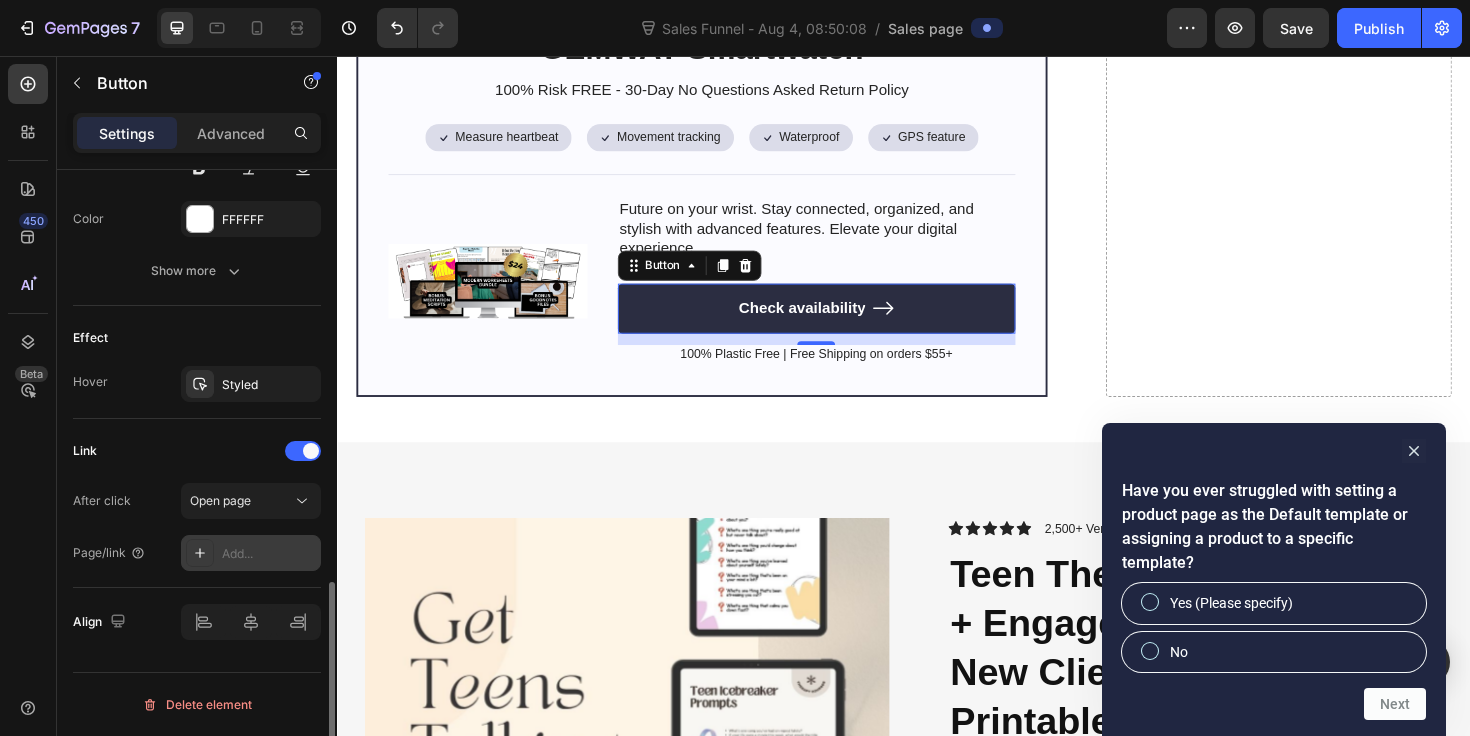 click 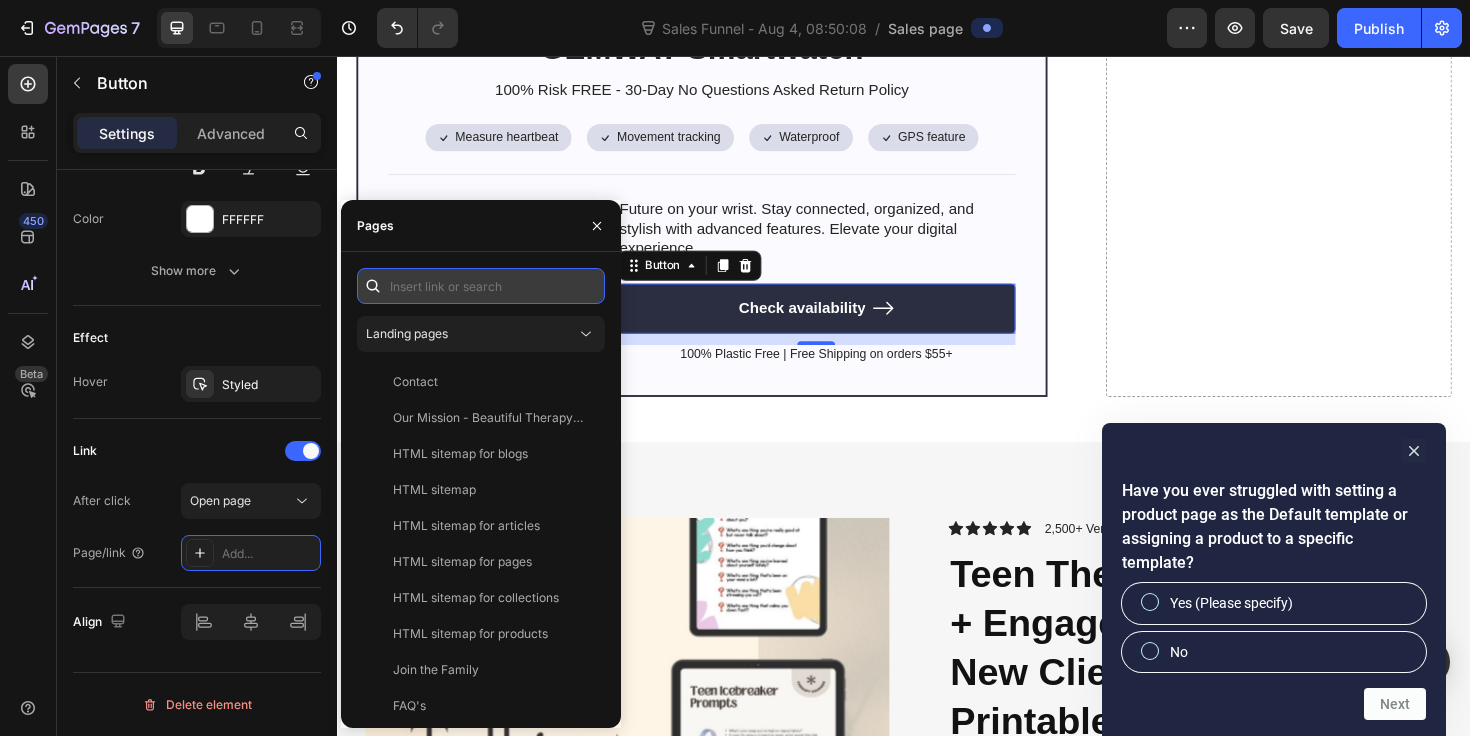 click at bounding box center (481, 286) 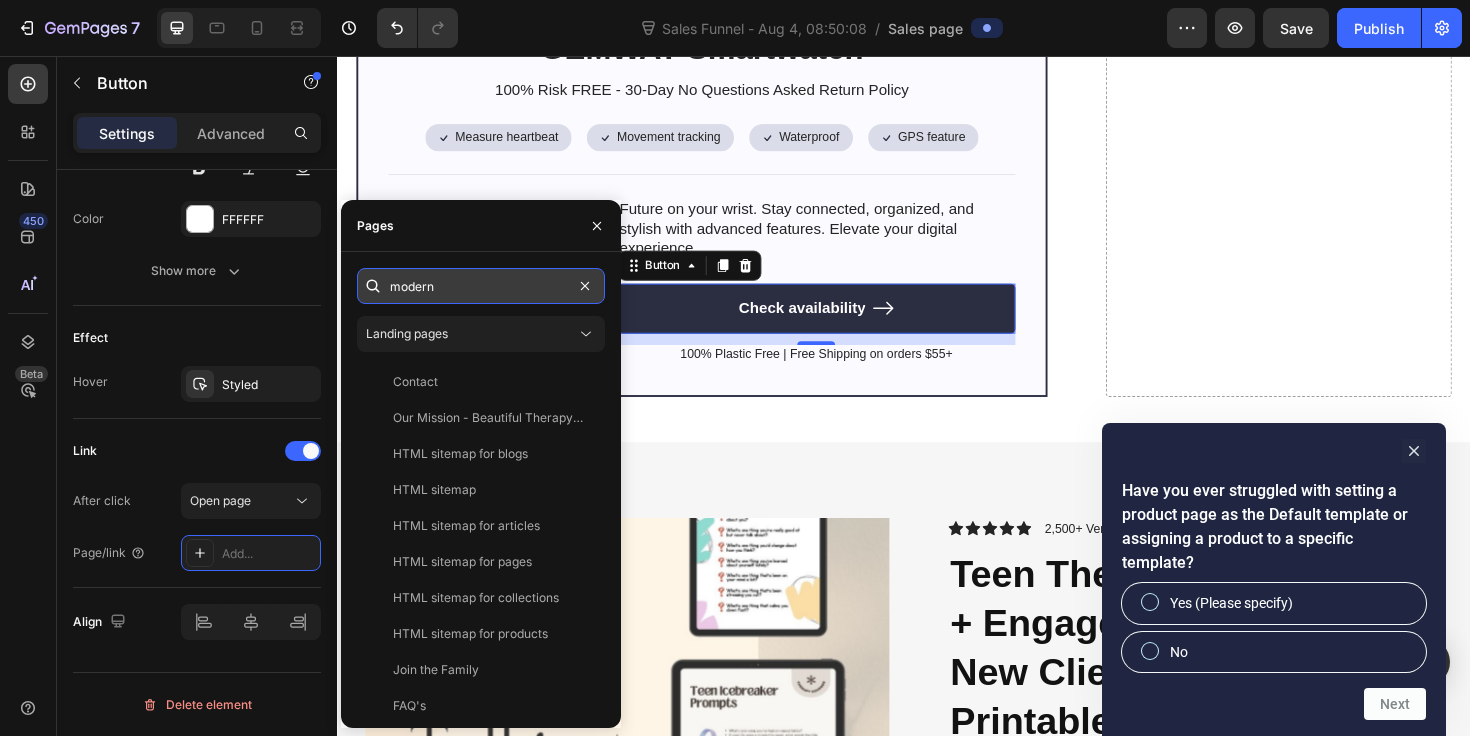 type on "modern" 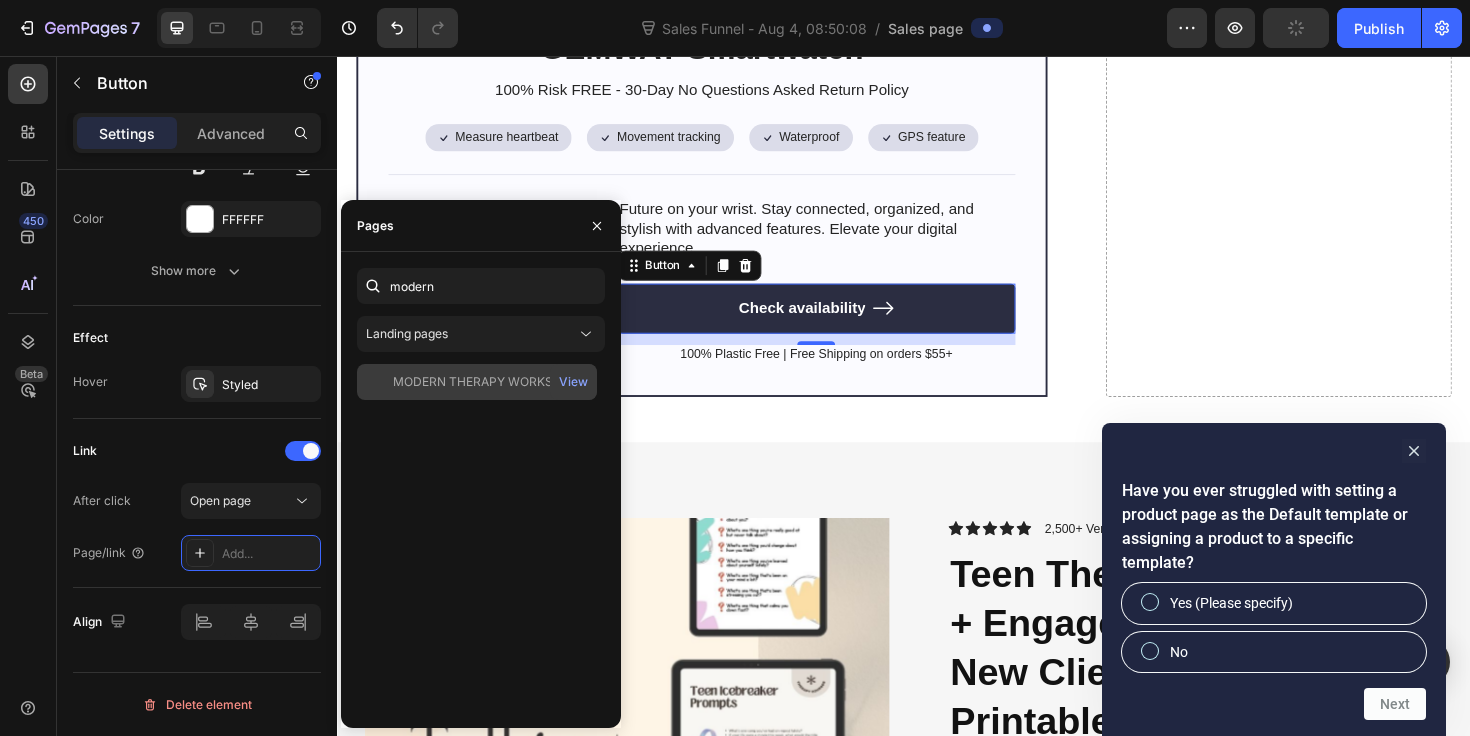 click on "MODERN THERAPY WORKSHEETS" 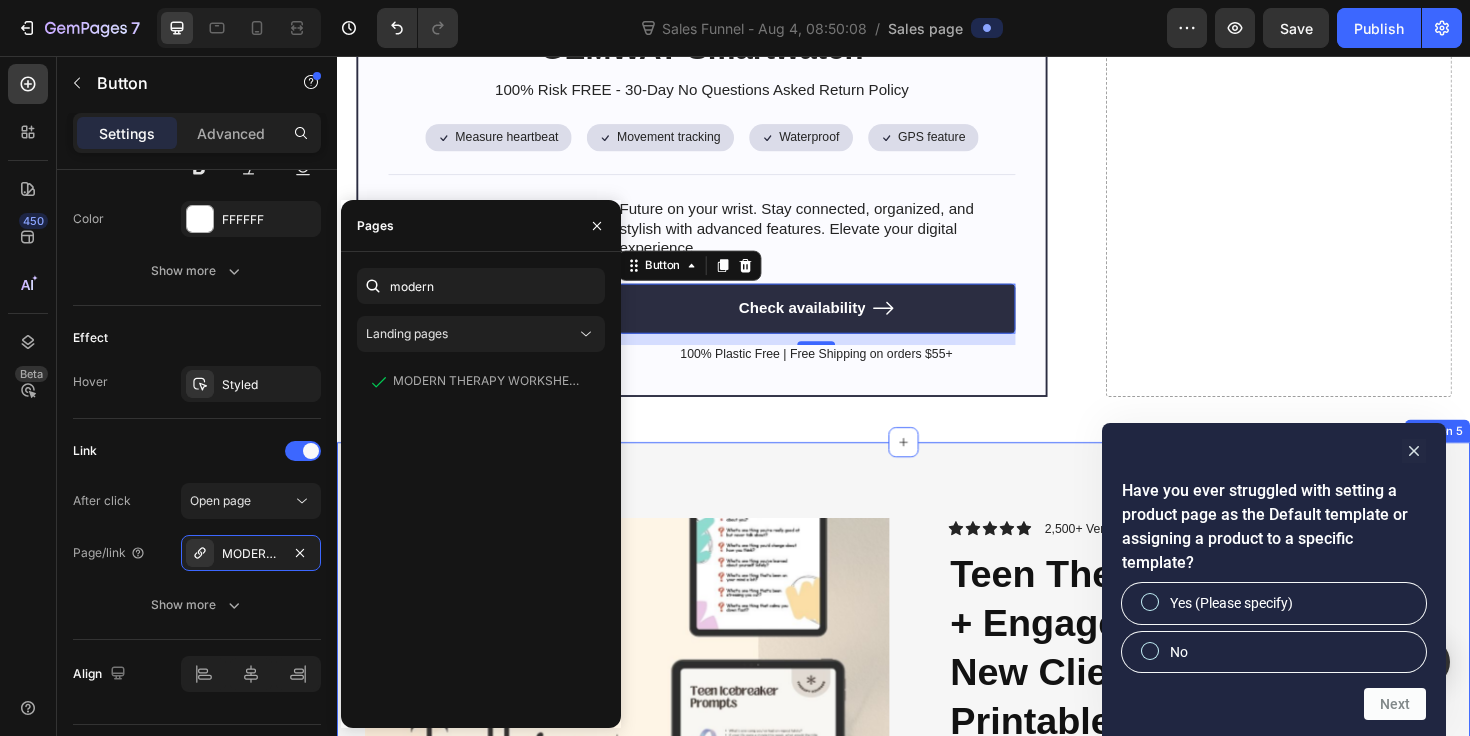 click on "Product Images Icon Icon Icon Icon Icon Icon List 2,500+ Verified Reviews! Text Block Row Teen Therapy Icebreakers + Engagement Tools: Get New Clients to Open Up Printable Worksheets & Prompts, Instant PDF Download Product Title Lorem ipsum dolor sit amet, consectetur adipiscing elit, sed do eiusmod tempor incididunt ut labore et dolore magna aliqua. Ut enim ad minim veniam, quis nostrud exercitation ullamco laboris nisi ut aliquip ex ea commodo consequat. Text Block $15.00 Product Price Product Price Row
Icon Free shipping  Text Block Row
Icon Support 24/7 Text Block Row
Icon Easy Returns Text Block Row Row
1
Product Quantity Row Add to cart Add to Cart Row
Icon Low stock - 9 items left Text Block Row Engaging tactile writing experience enhances focus and productivity by providing a more natural Distraction-free note-taking enables students to stay centered and engaged during lectures and study sessions, Row" at bounding box center [937, 1041] 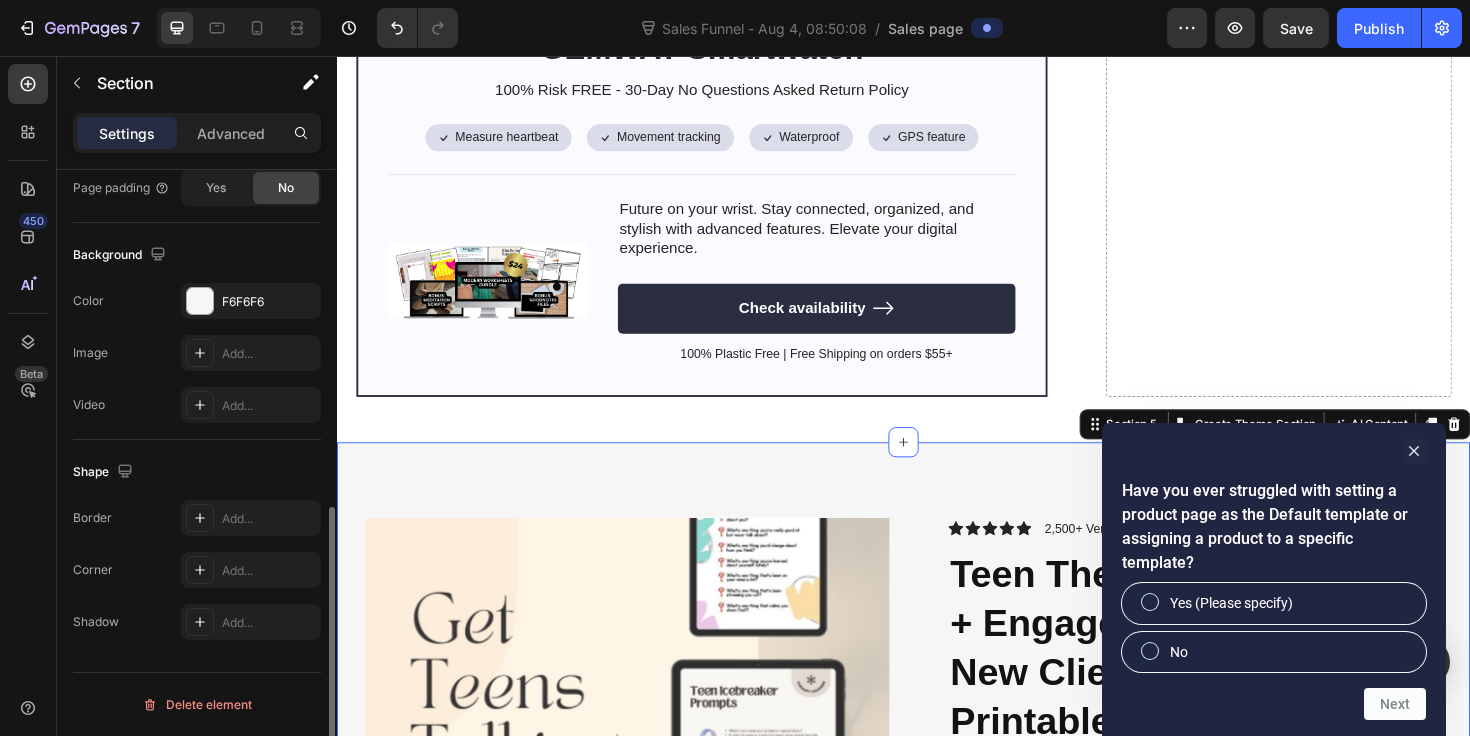scroll, scrollTop: 0, scrollLeft: 0, axis: both 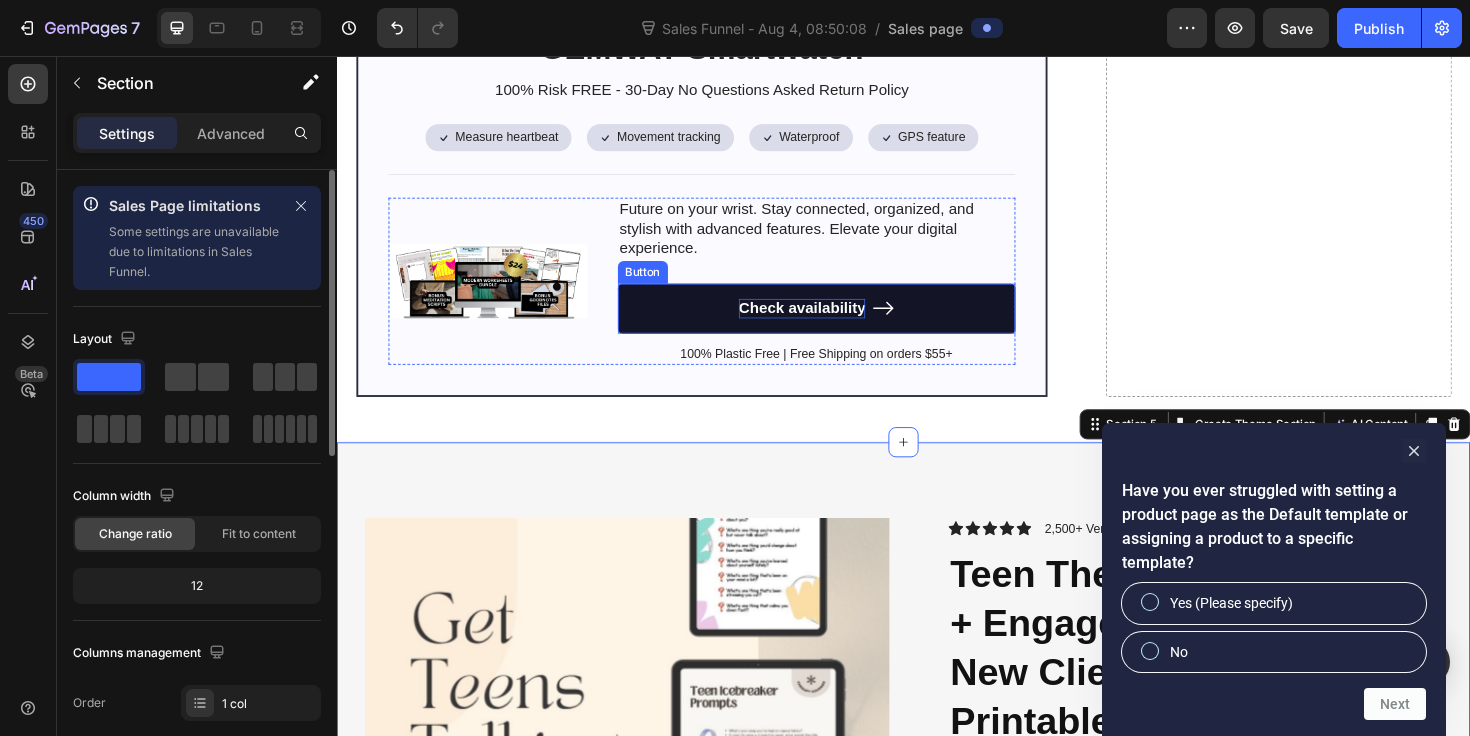 click on "Check availability" at bounding box center [829, 323] 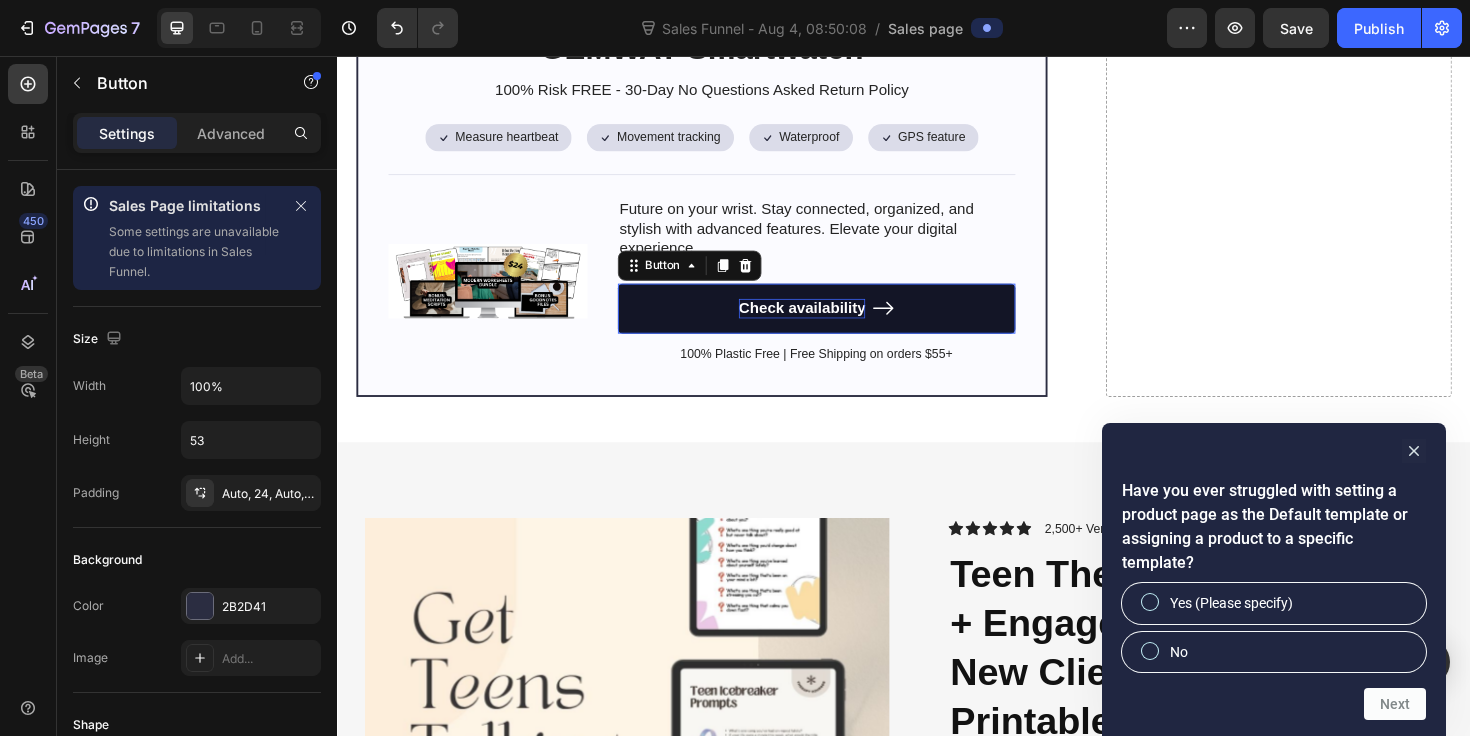 click on "Check availability" at bounding box center (829, 323) 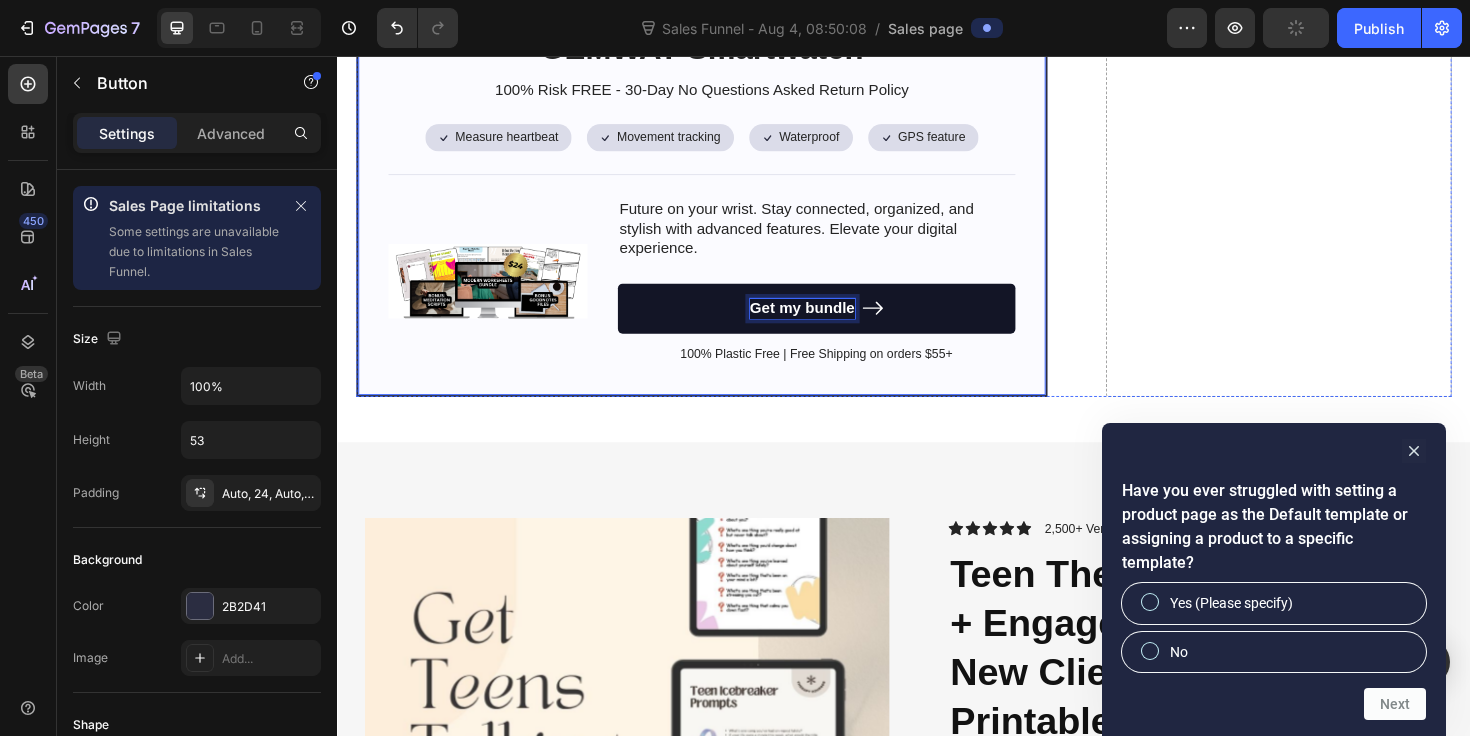 click on "GEMWAT Smartwatch Heading 100% Risk FREE - 30-Day No Questions Asked Return Policy Text Block
Icon Measure heartbeat Text Block Row
Icon Movement tracking Text Block Row Row
Icon Waterproof Text Block Row
Icon GPS feature Text Block Row Row Row Image Future on your wrist. Stay connected, organized, and stylish with advanced features. Elevate your digital experience. Text Block
Get my bundle Button   12 100% Plastic Free | Free Shipping on orders $55+ Text Block Row Row" at bounding box center (723, 204) 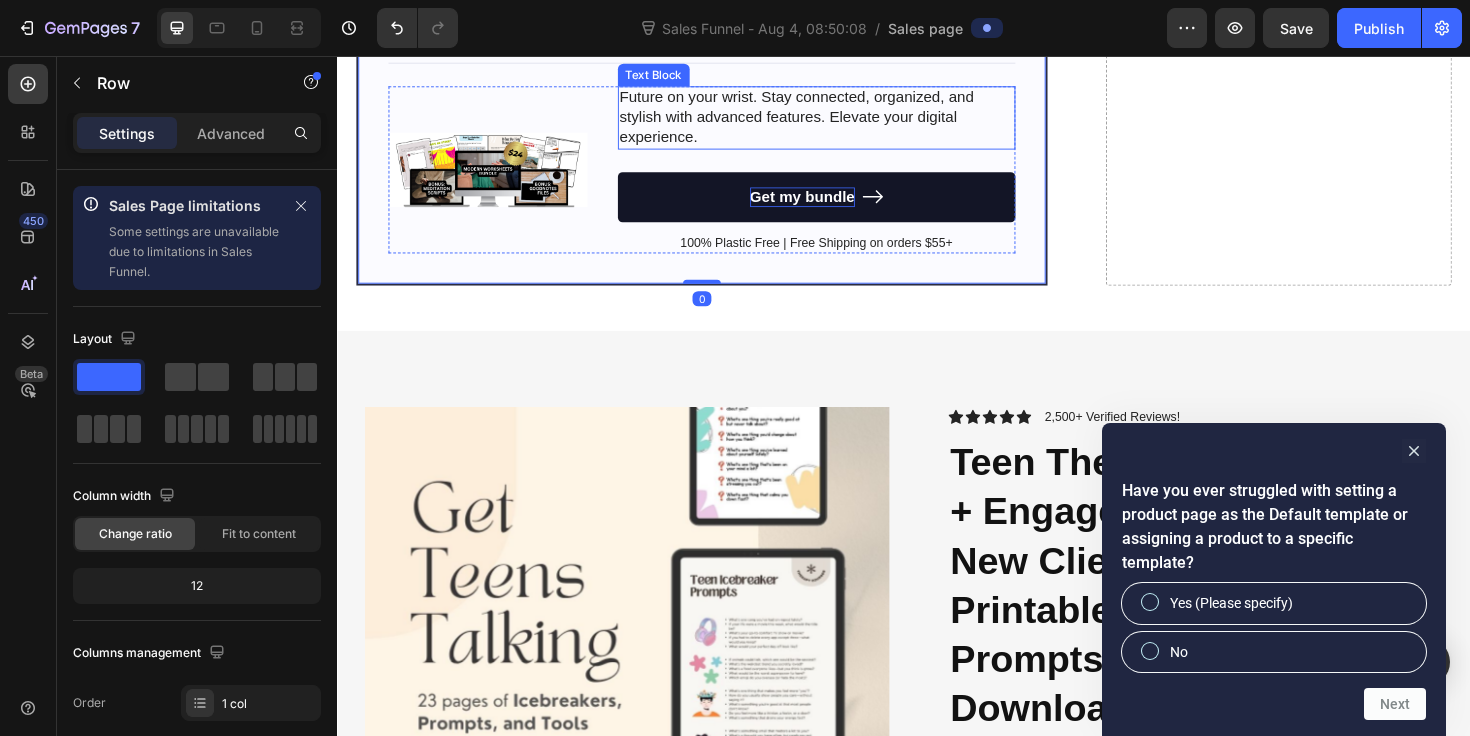 scroll, scrollTop: 5933, scrollLeft: 0, axis: vertical 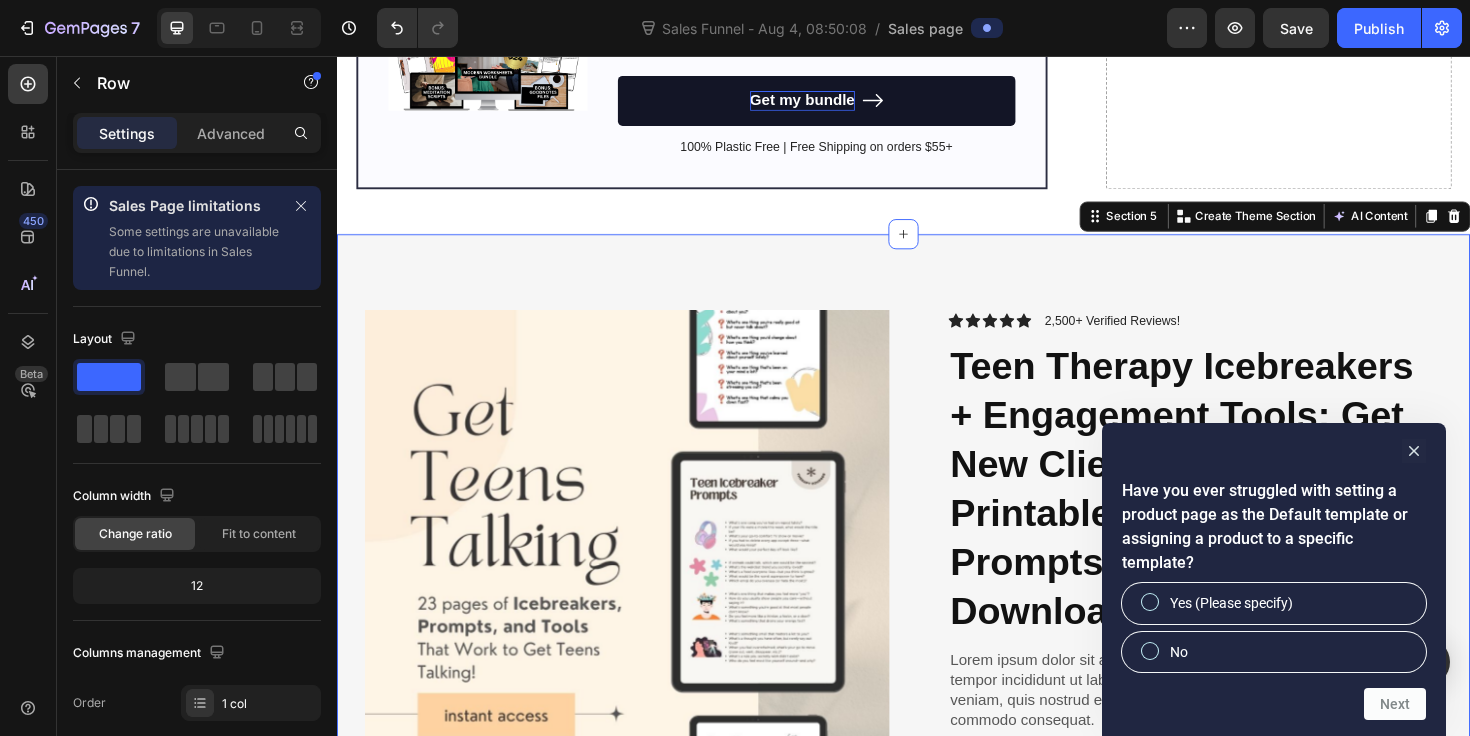 click on "Product Images Icon Icon Icon Icon Icon Icon List 2,500+ Verified Reviews! Text Block Row Teen Therapy Icebreakers + Engagement Tools: Get New Clients to Open Up Printable Worksheets & Prompts, Instant PDF Download Product Title Lorem ipsum dolor sit amet, consectetur adipiscing elit, sed do eiusmod tempor incididunt ut labore et dolore magna aliqua. Ut enim ad minim veniam, quis nostrud exercitation ullamco laboris nisi ut aliquip ex ea commodo consequat. Text Block $15.00 Product Price Product Price Row
Icon Free shipping  Text Block Row
Icon Support 24/7 Text Block Row
Icon Easy Returns Text Block Row Row
1
Product Quantity Row Add to cart Add to Cart Row
Icon Low stock - 9 items left Text Block Row Engaging tactile writing experience enhances focus and productivity by providing a more natural Distraction-free note-taking enables students to stay centered and engaged during lectures and study sessions, Row" at bounding box center [937, 821] 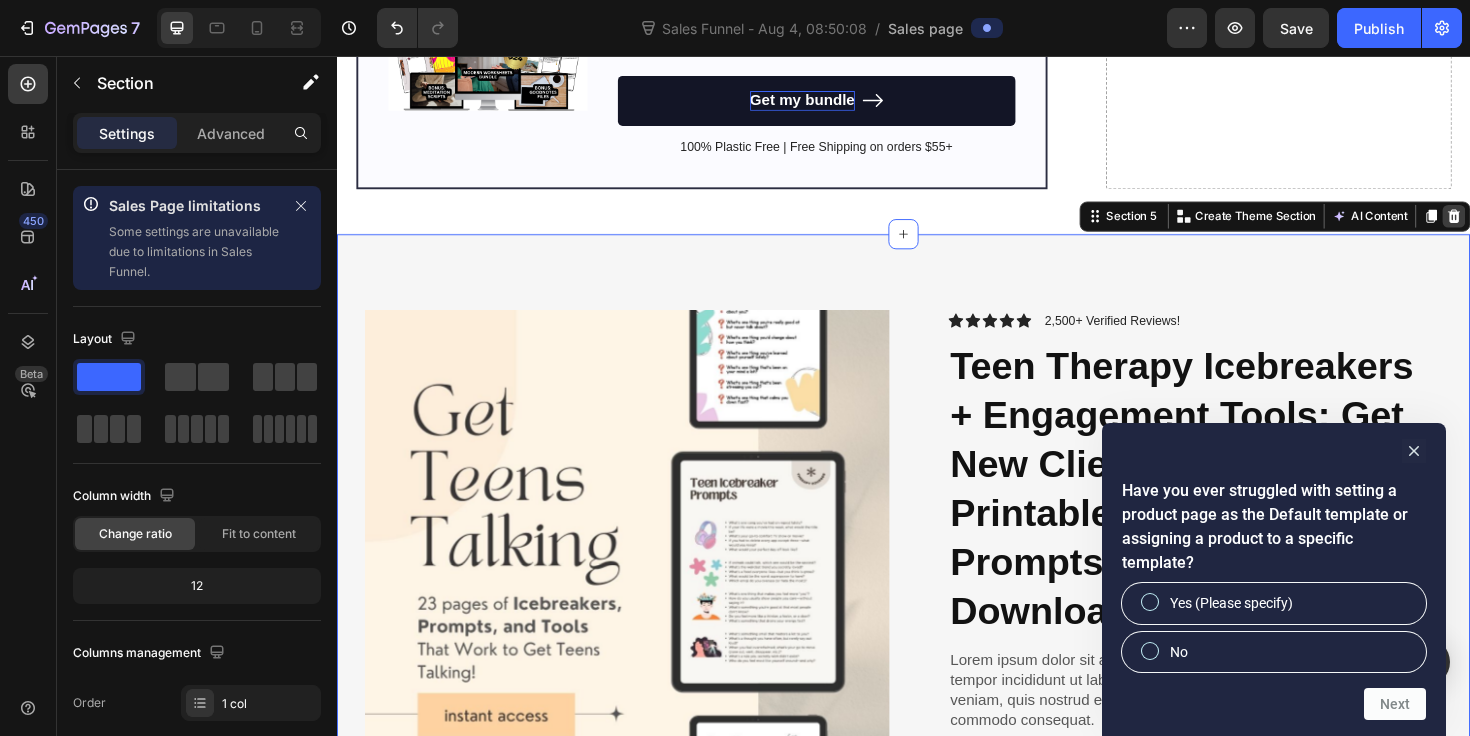 click at bounding box center [1520, 226] 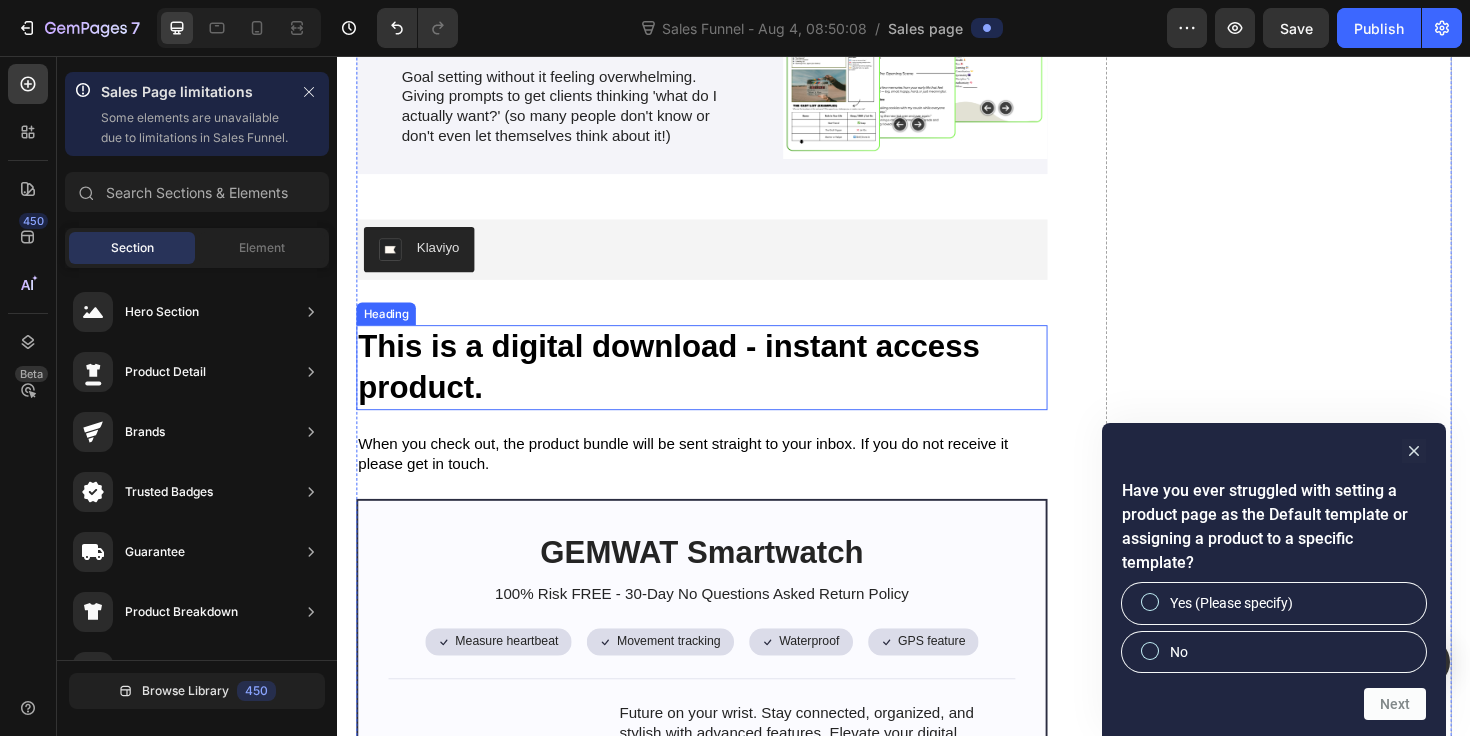 scroll, scrollTop: 5228, scrollLeft: 0, axis: vertical 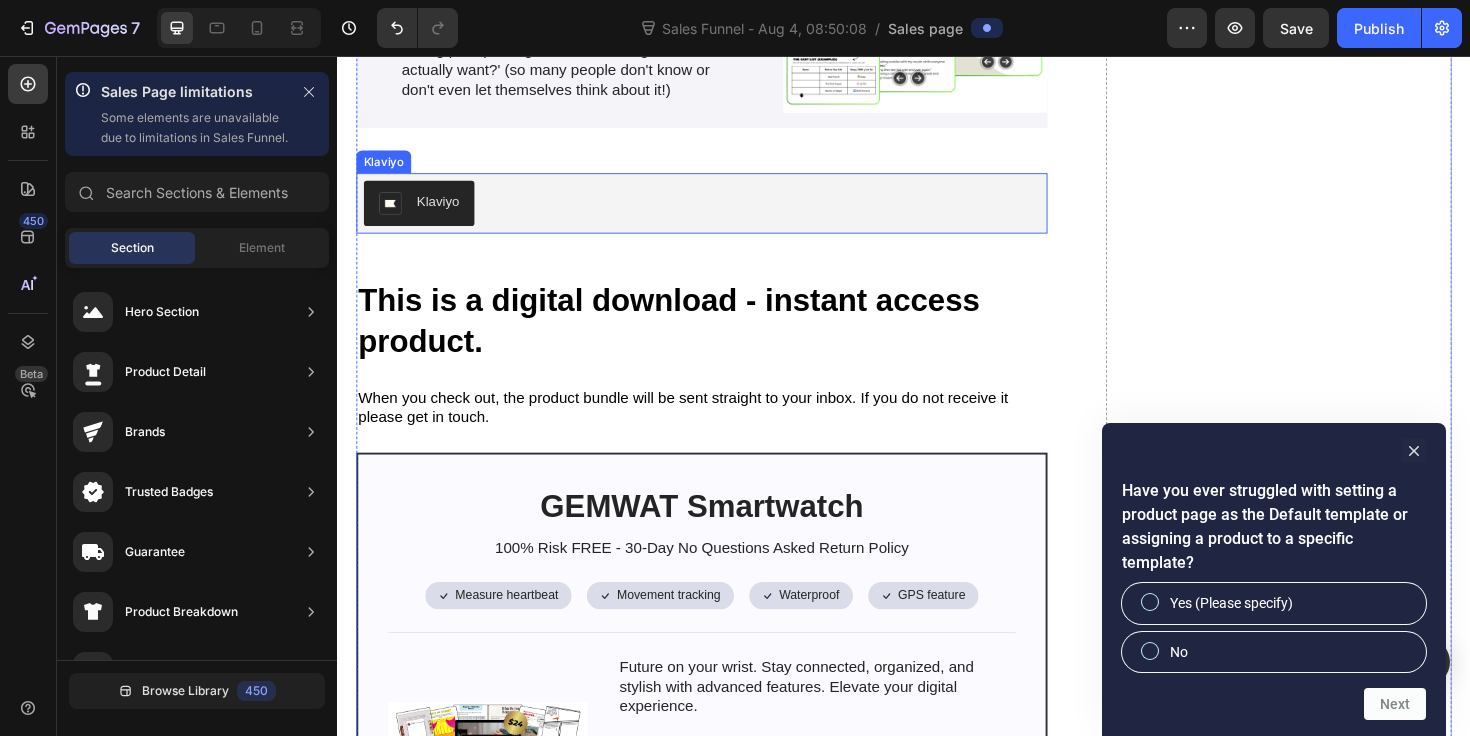 click on "Klaviyo" at bounding box center (423, 212) 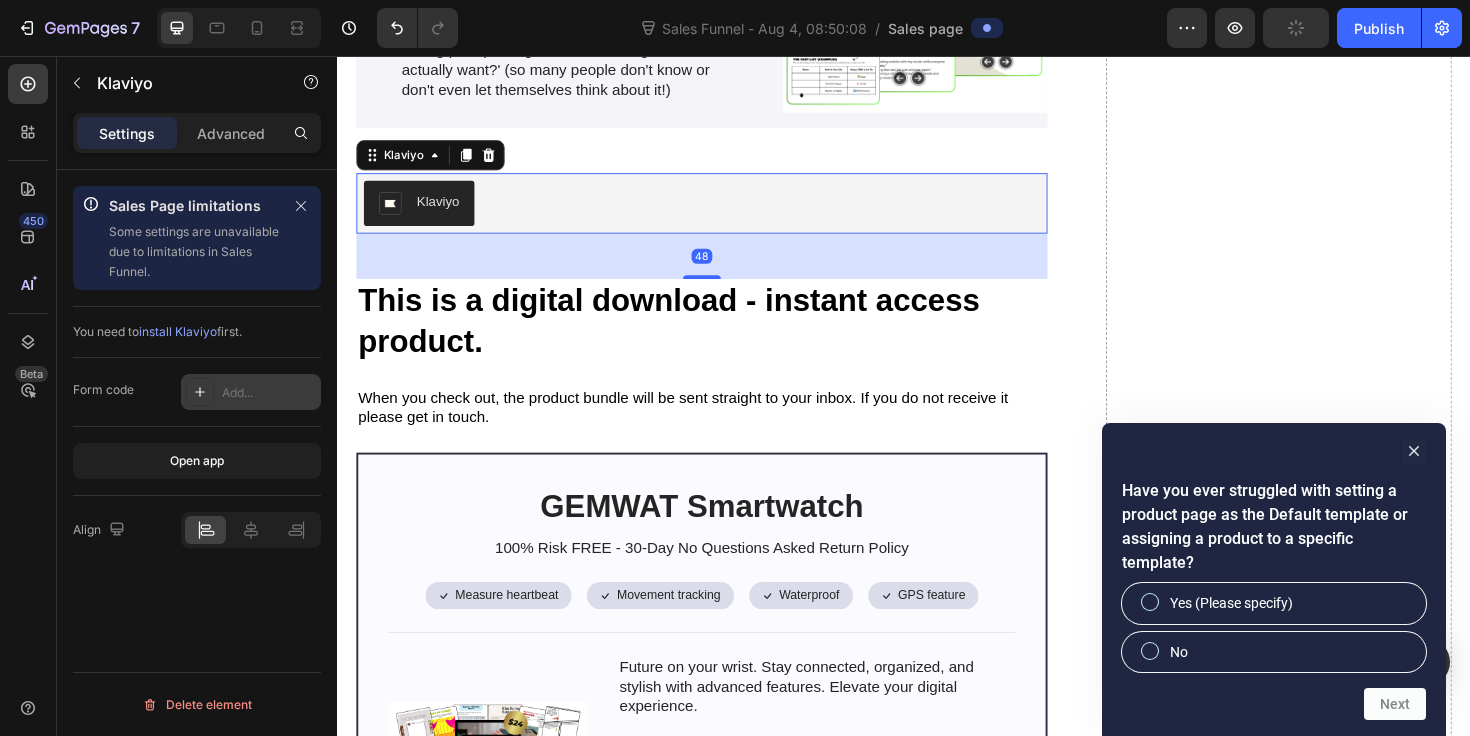 click 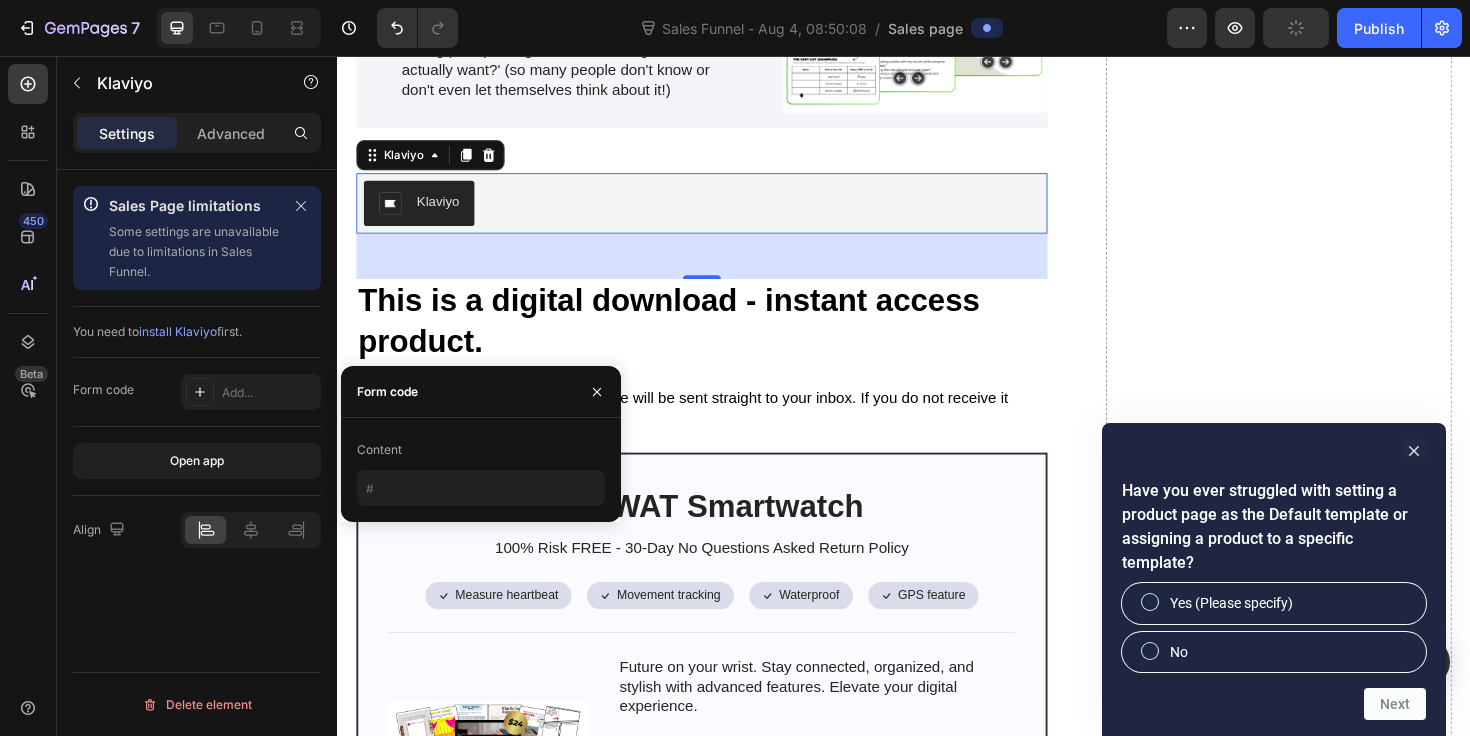 click on "Form code" at bounding box center [103, 390] 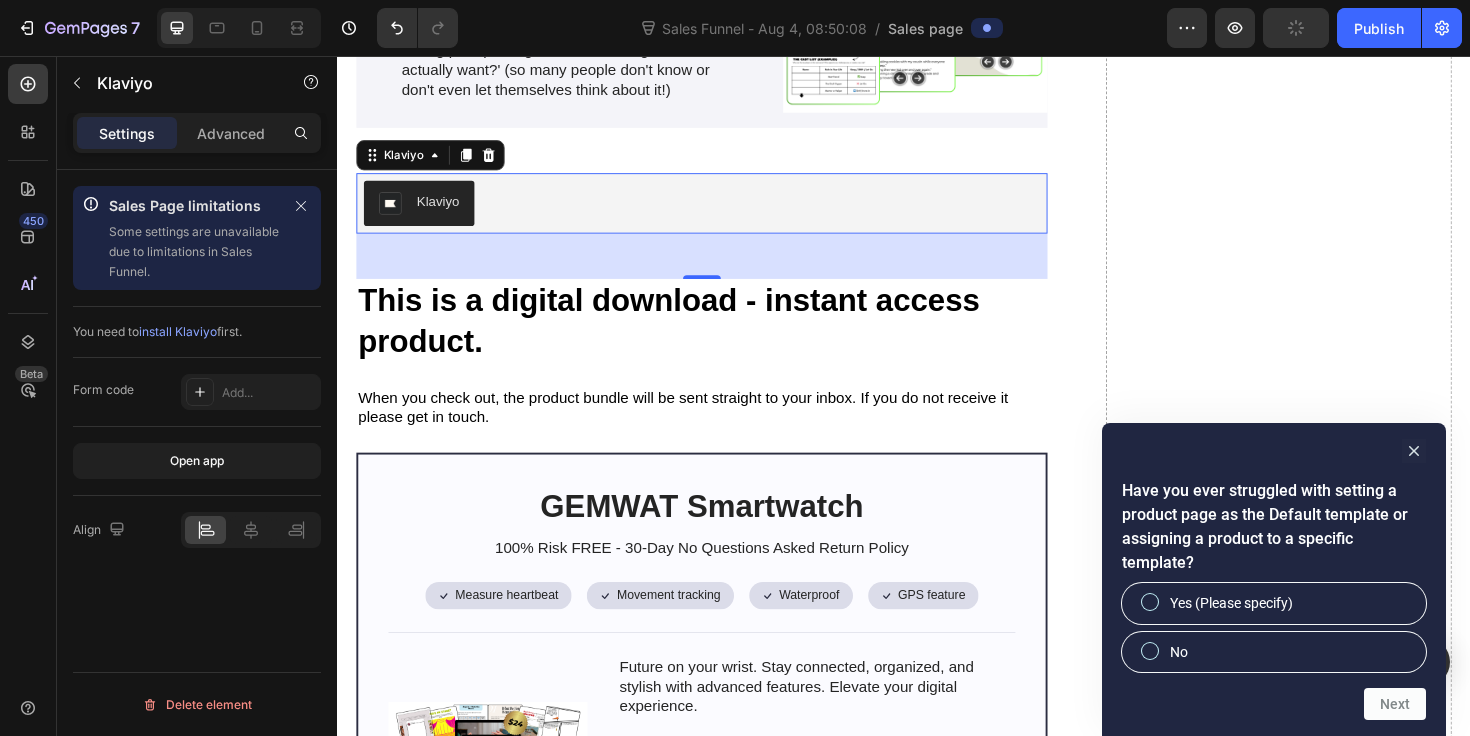 click on "install Klaviyo" at bounding box center (178, 331) 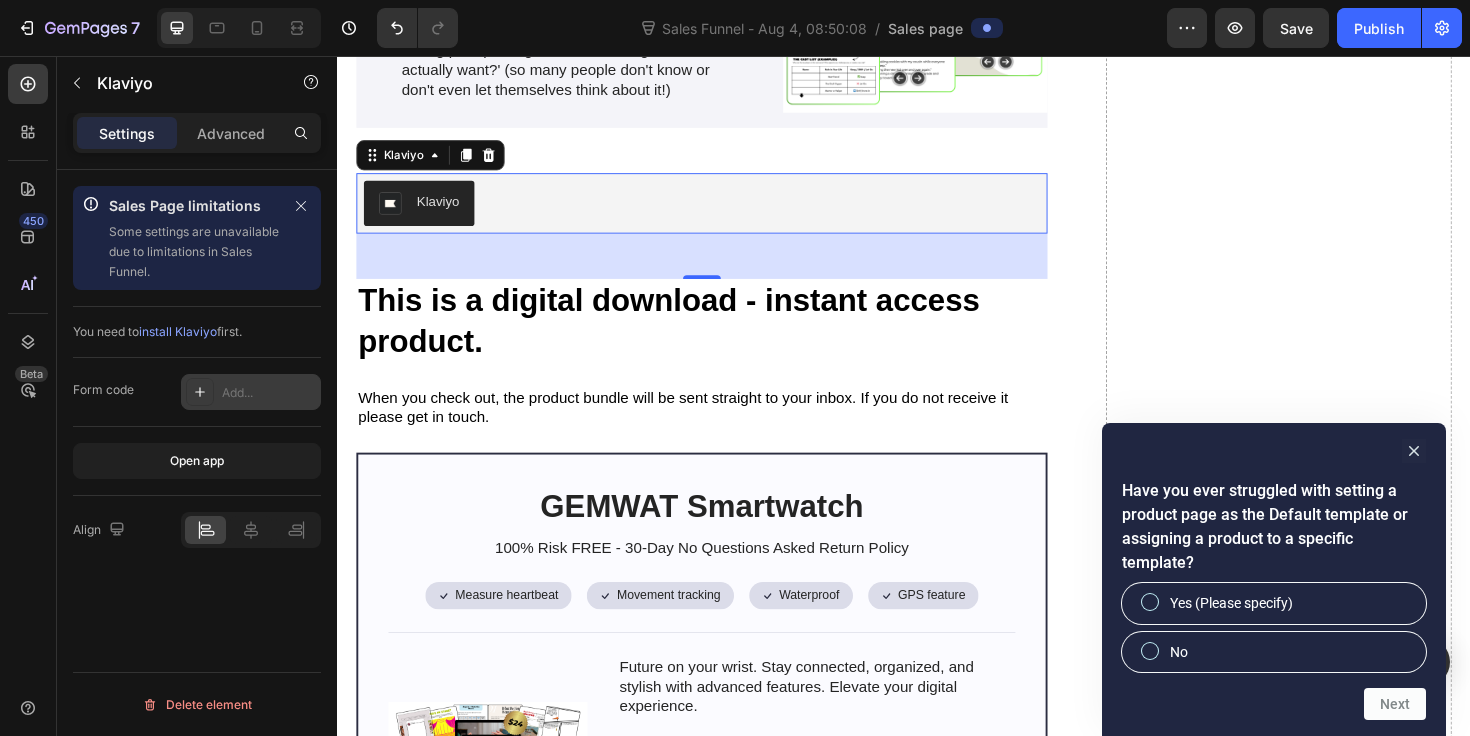 click at bounding box center (200, 392) 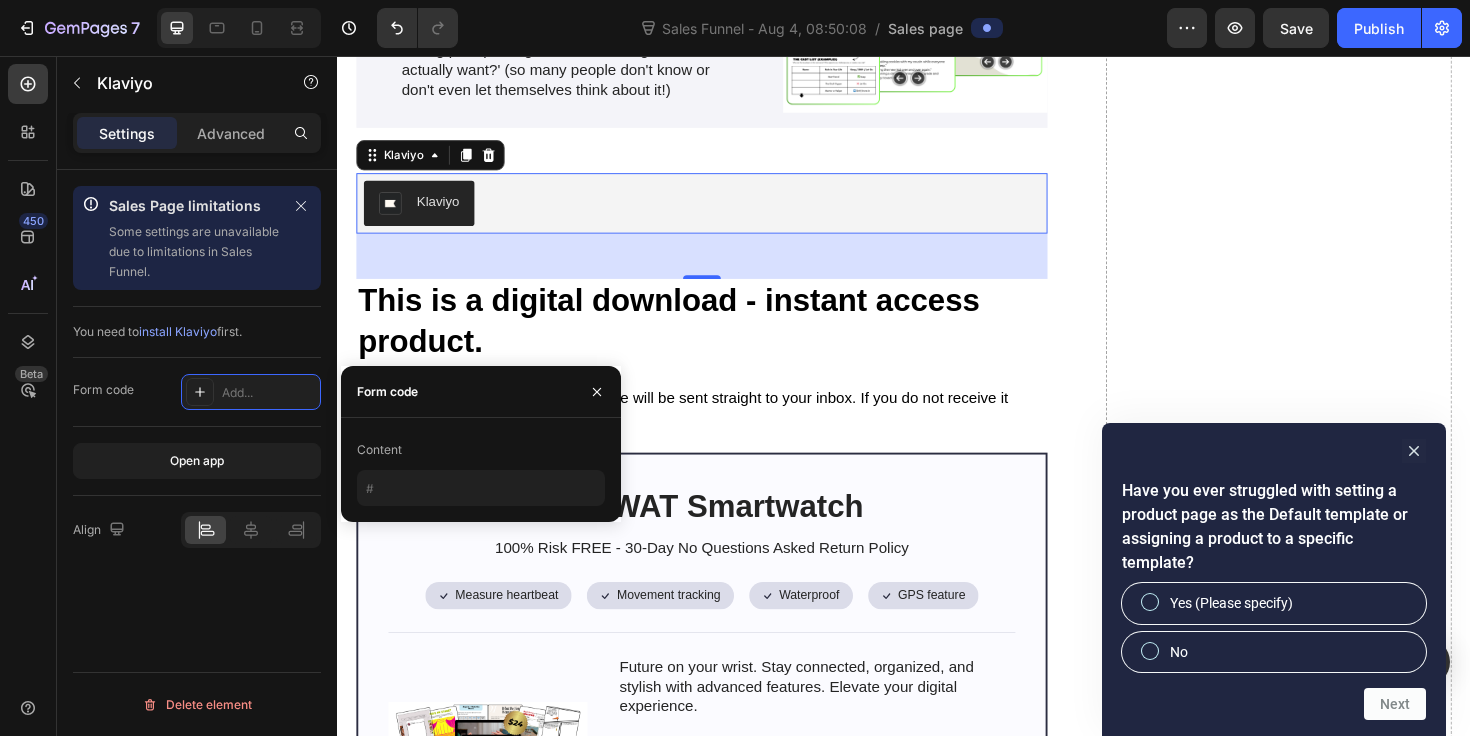 drag, startPoint x: 154, startPoint y: 396, endPoint x: 154, endPoint y: 383, distance: 13 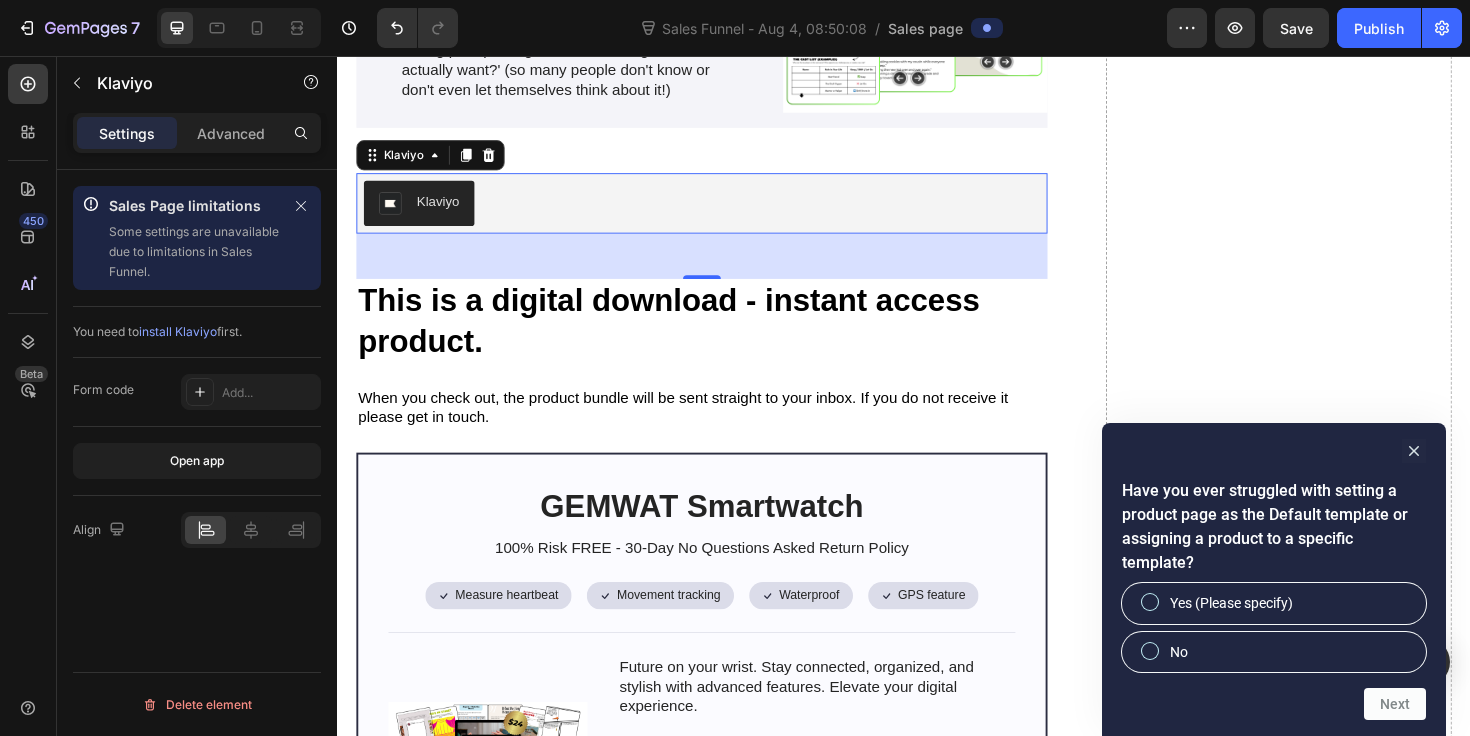 click on "install Klaviyo" at bounding box center [178, 331] 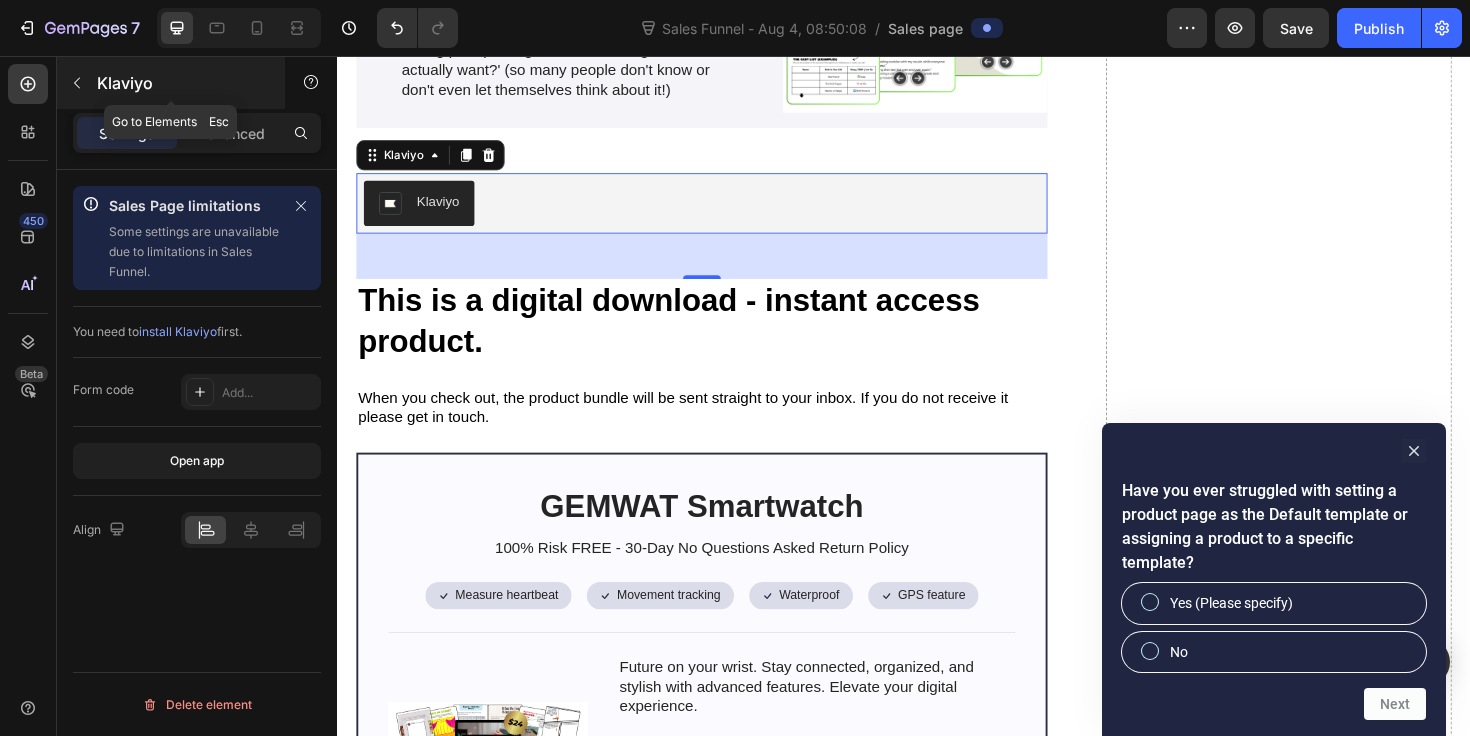 click on "Klaviyo" at bounding box center (182, 83) 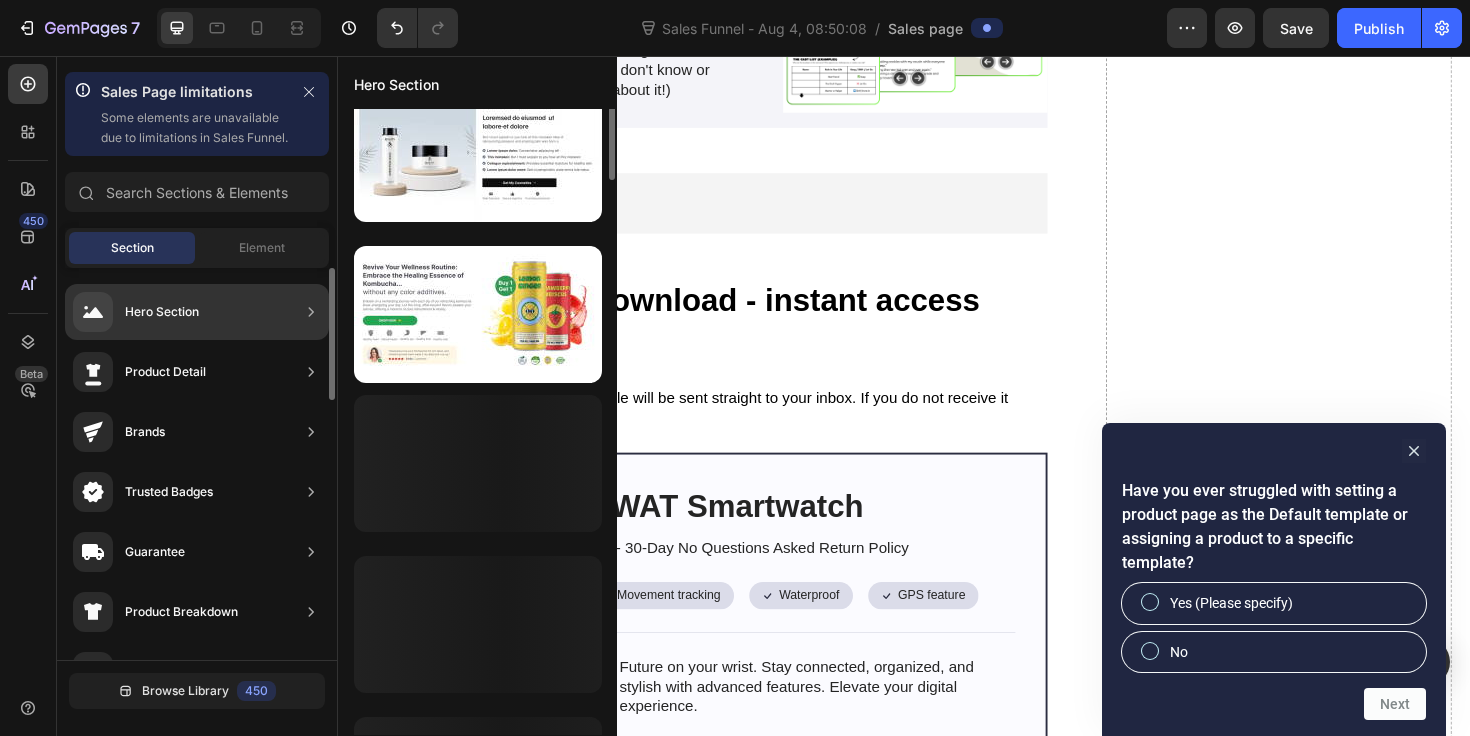 scroll, scrollTop: 972, scrollLeft: 0, axis: vertical 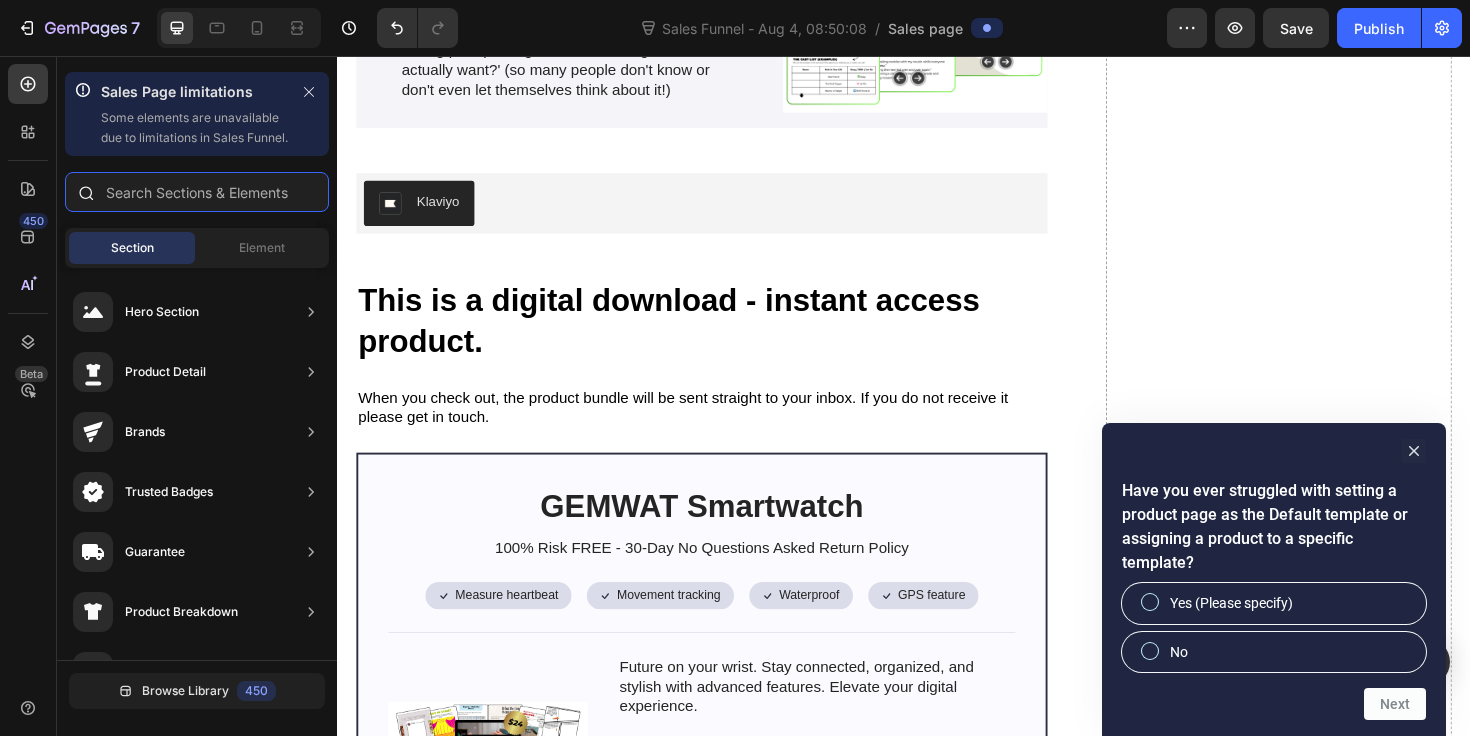 click at bounding box center (197, 192) 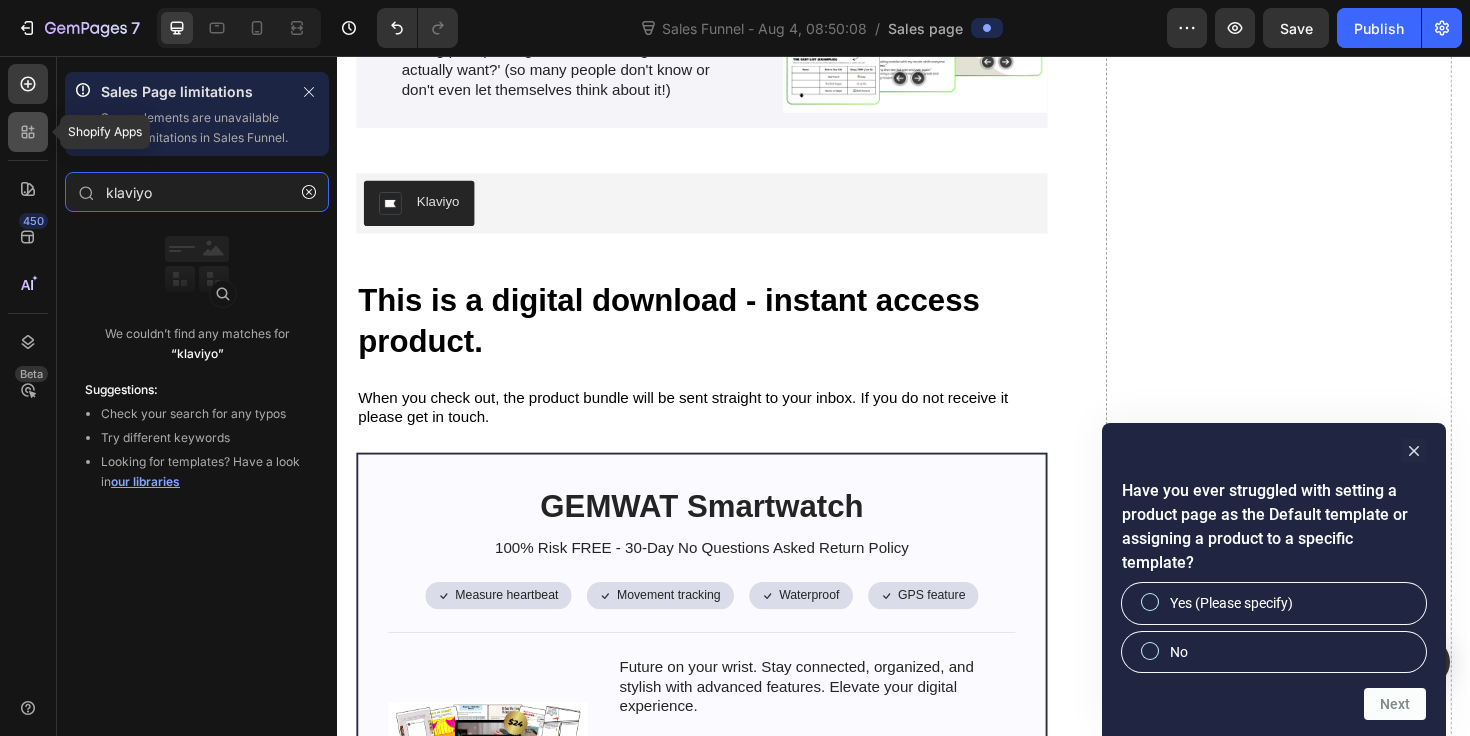 type on "klaviyo" 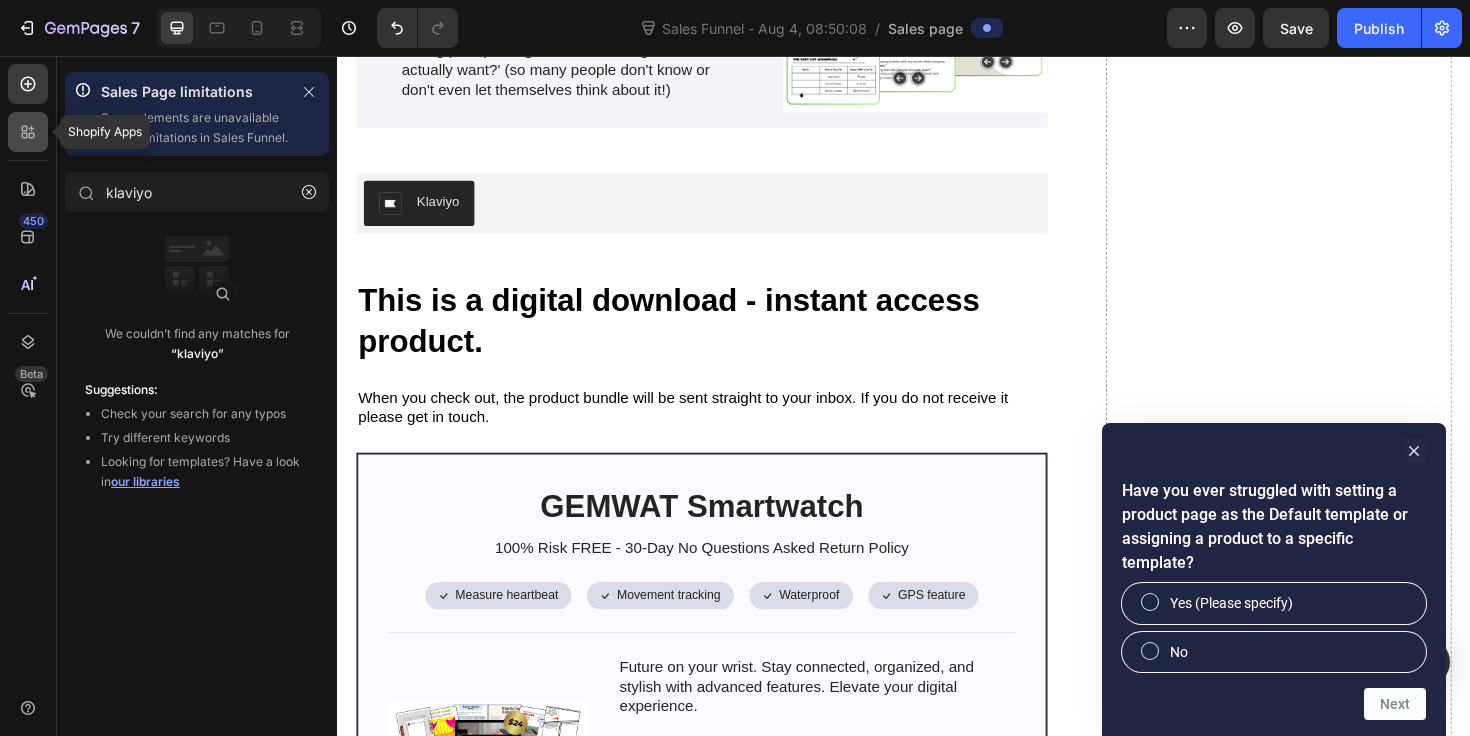 click 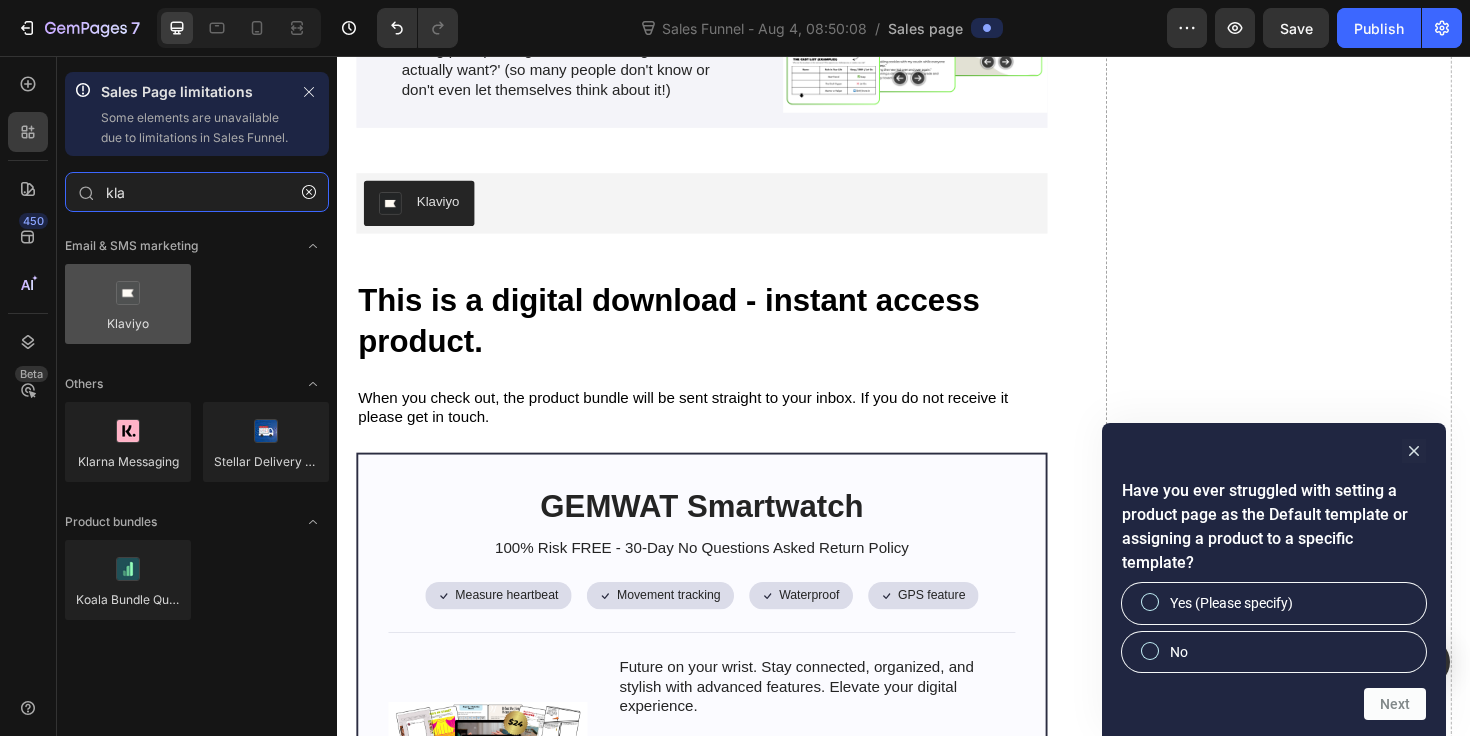 type on "kla" 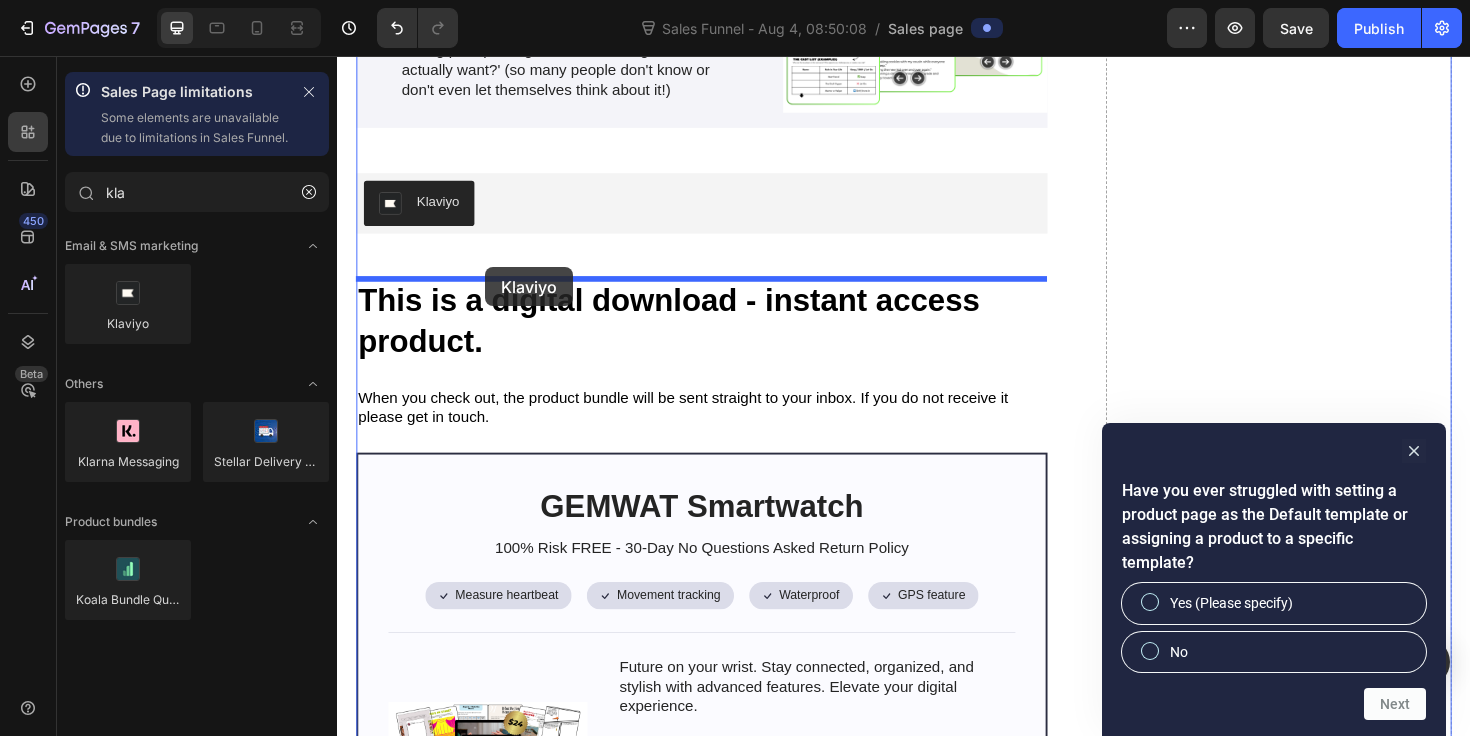 drag, startPoint x: 465, startPoint y: 376, endPoint x: 466, endPoint y: 275, distance: 101.00495 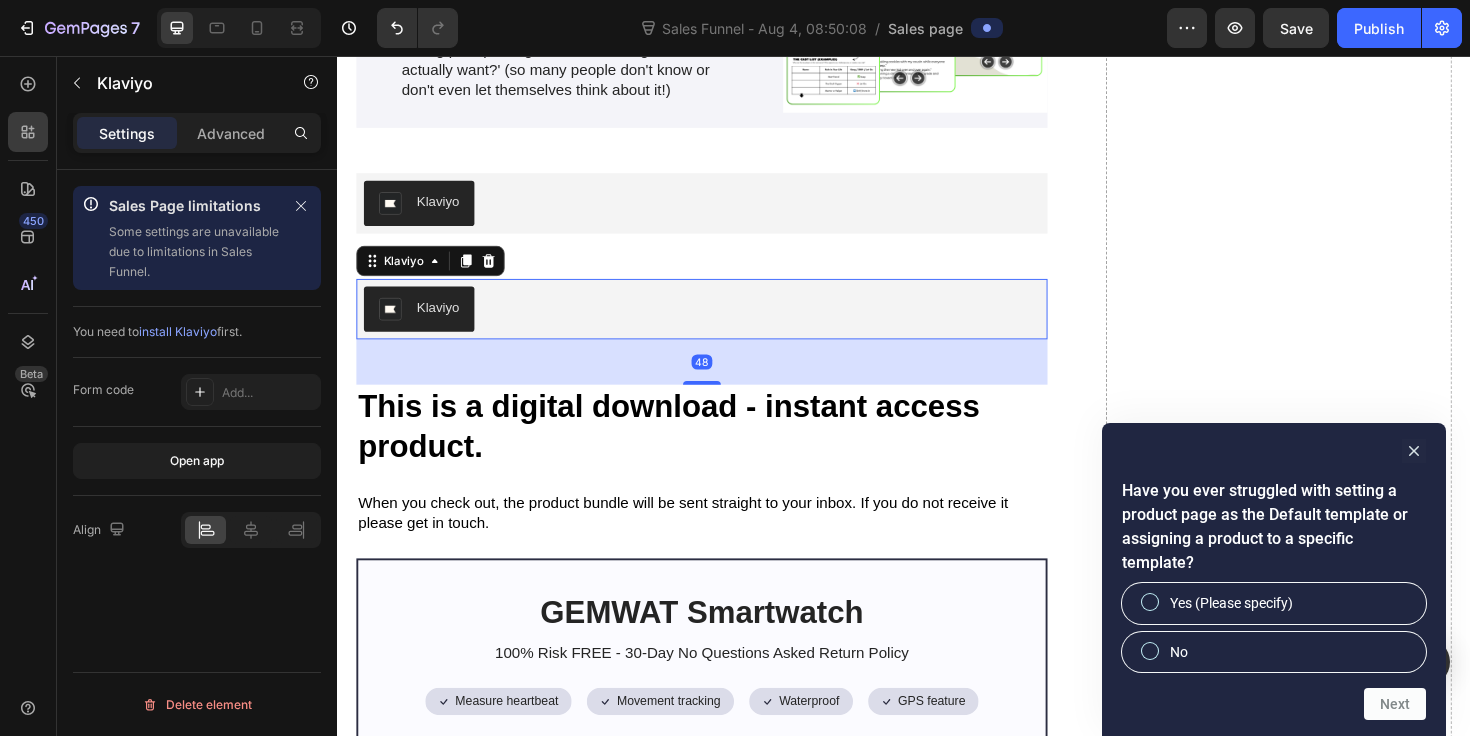 click on "Klaviyo" at bounding box center [423, 324] 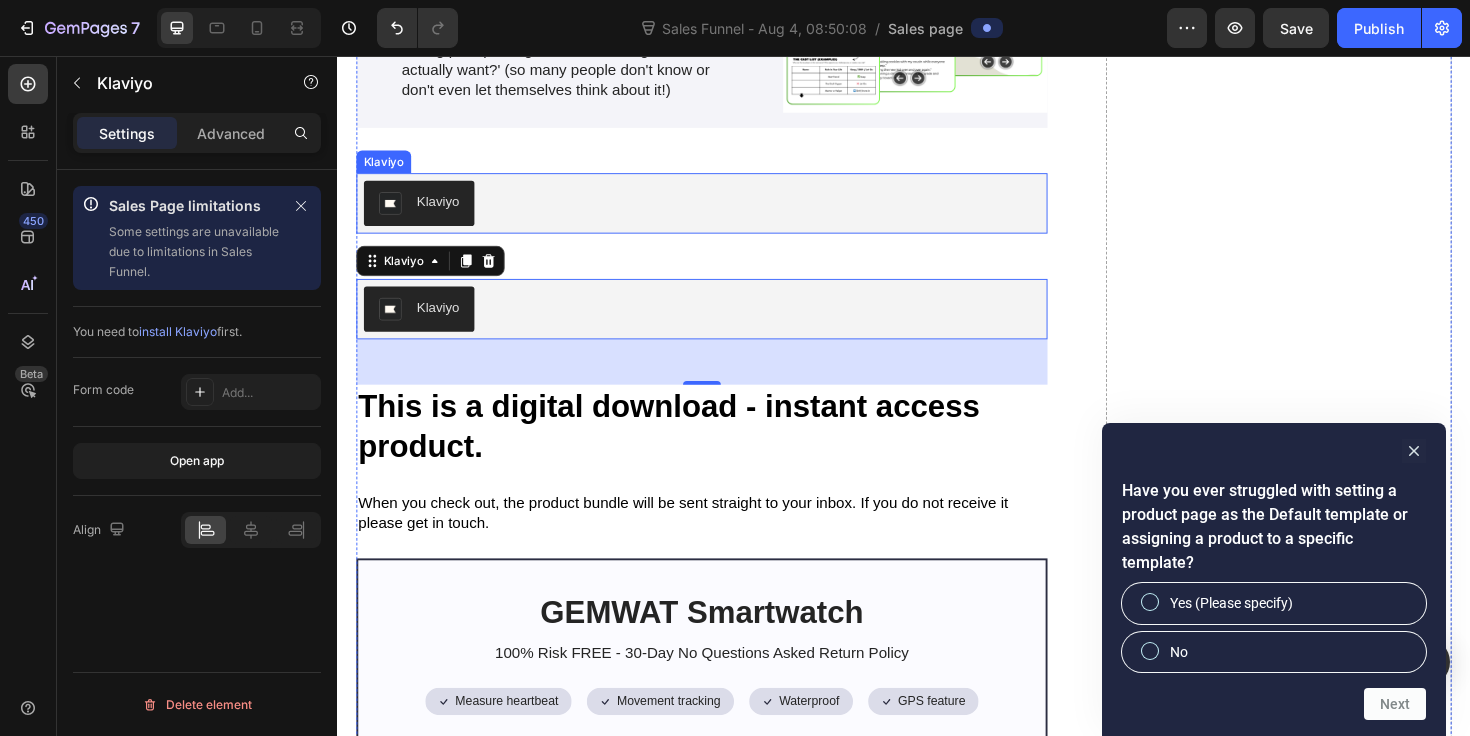 click on "Klaviyo" at bounding box center [723, 212] 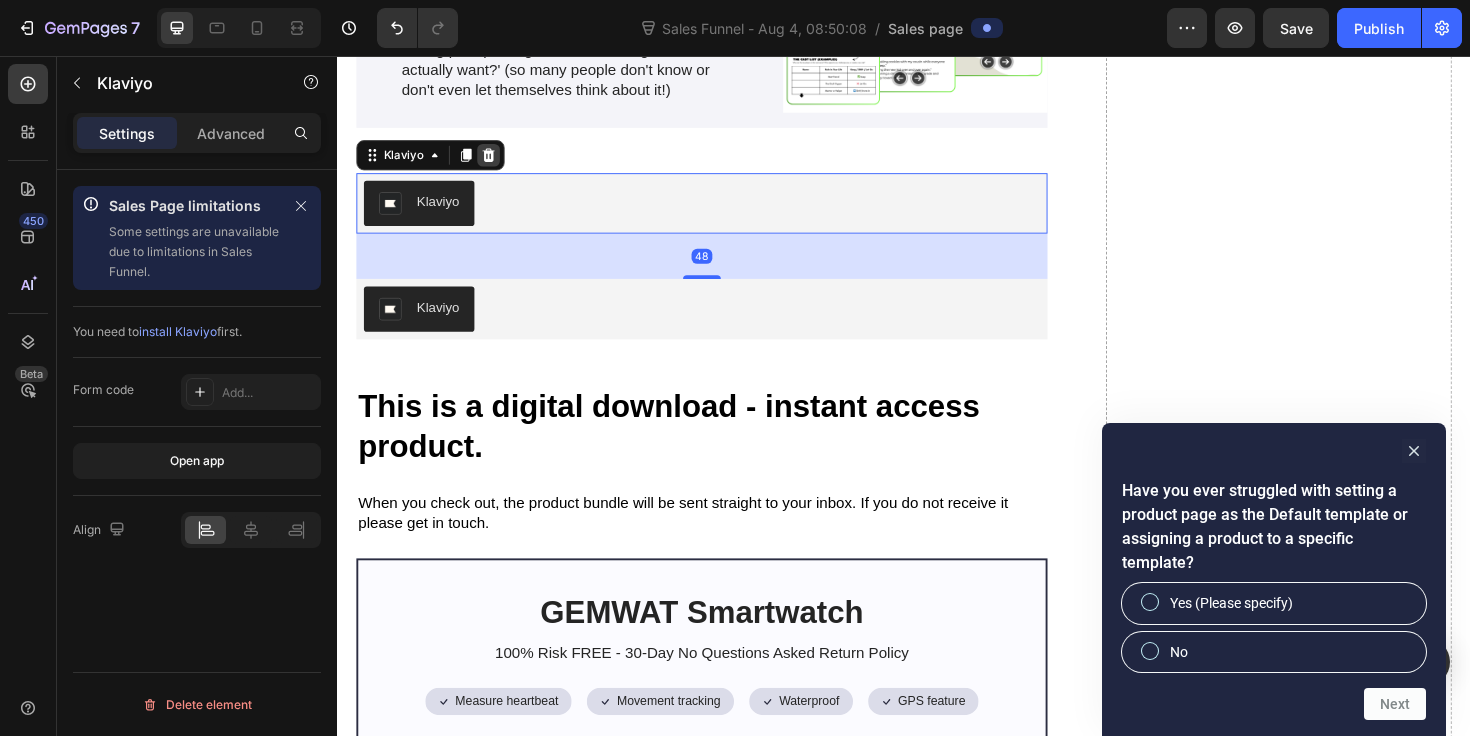 click 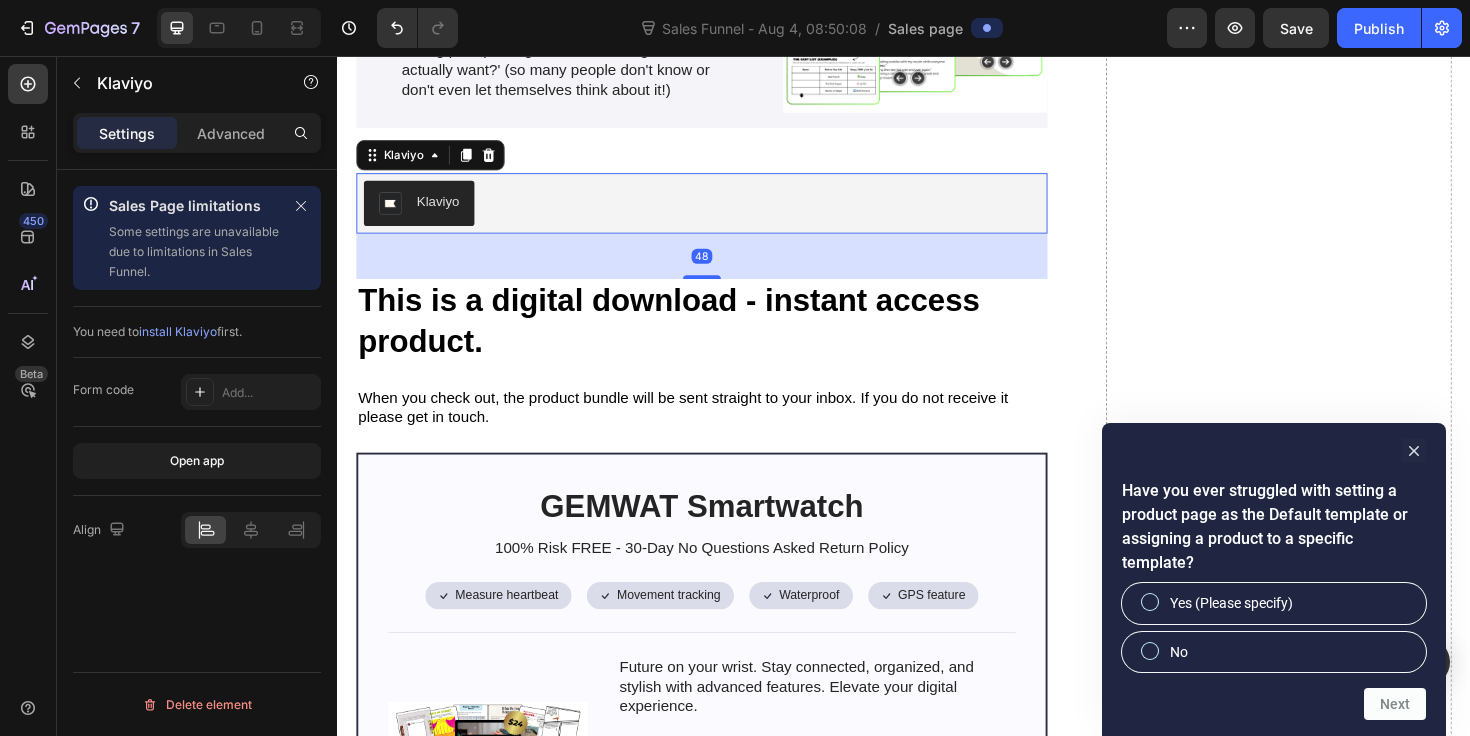 click on "Klaviyo" at bounding box center [423, 212] 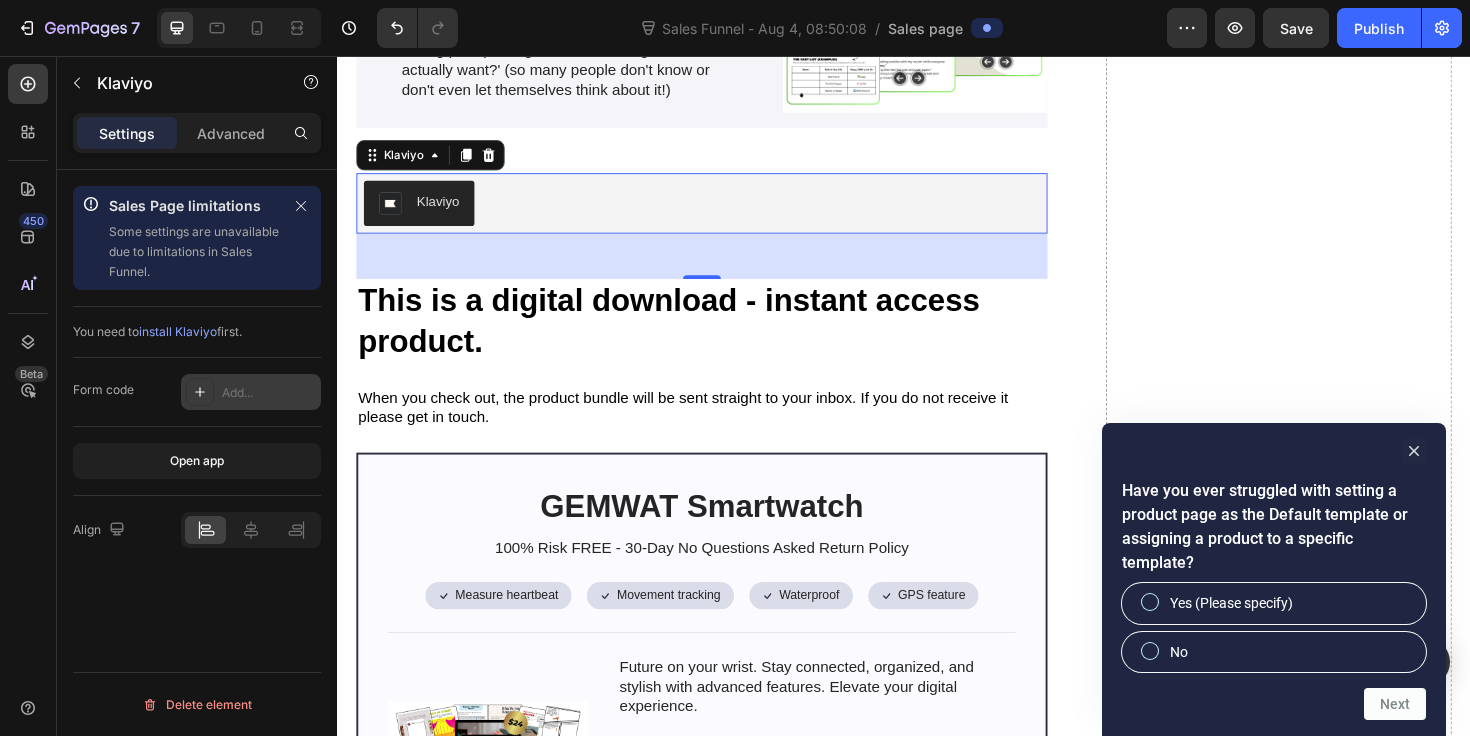 click at bounding box center (200, 392) 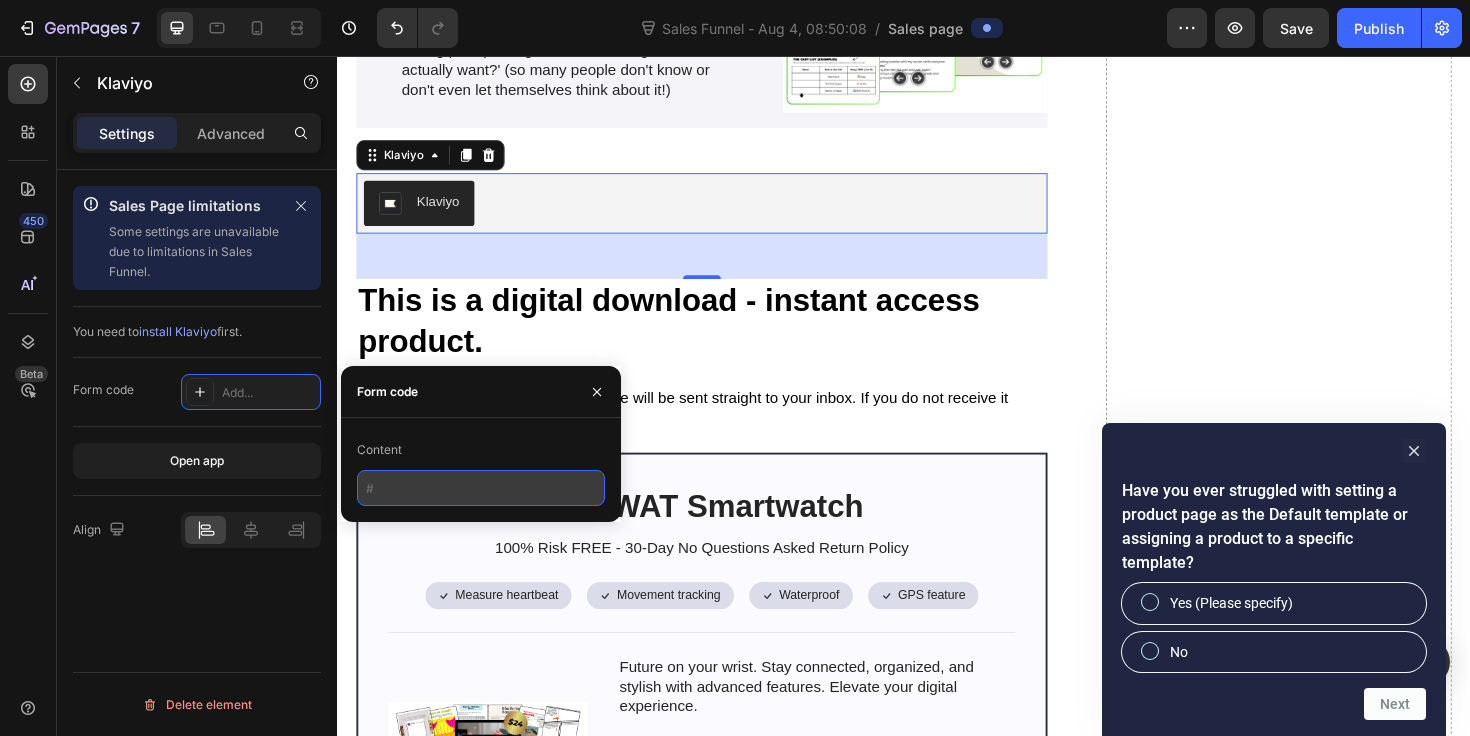 click at bounding box center (481, 488) 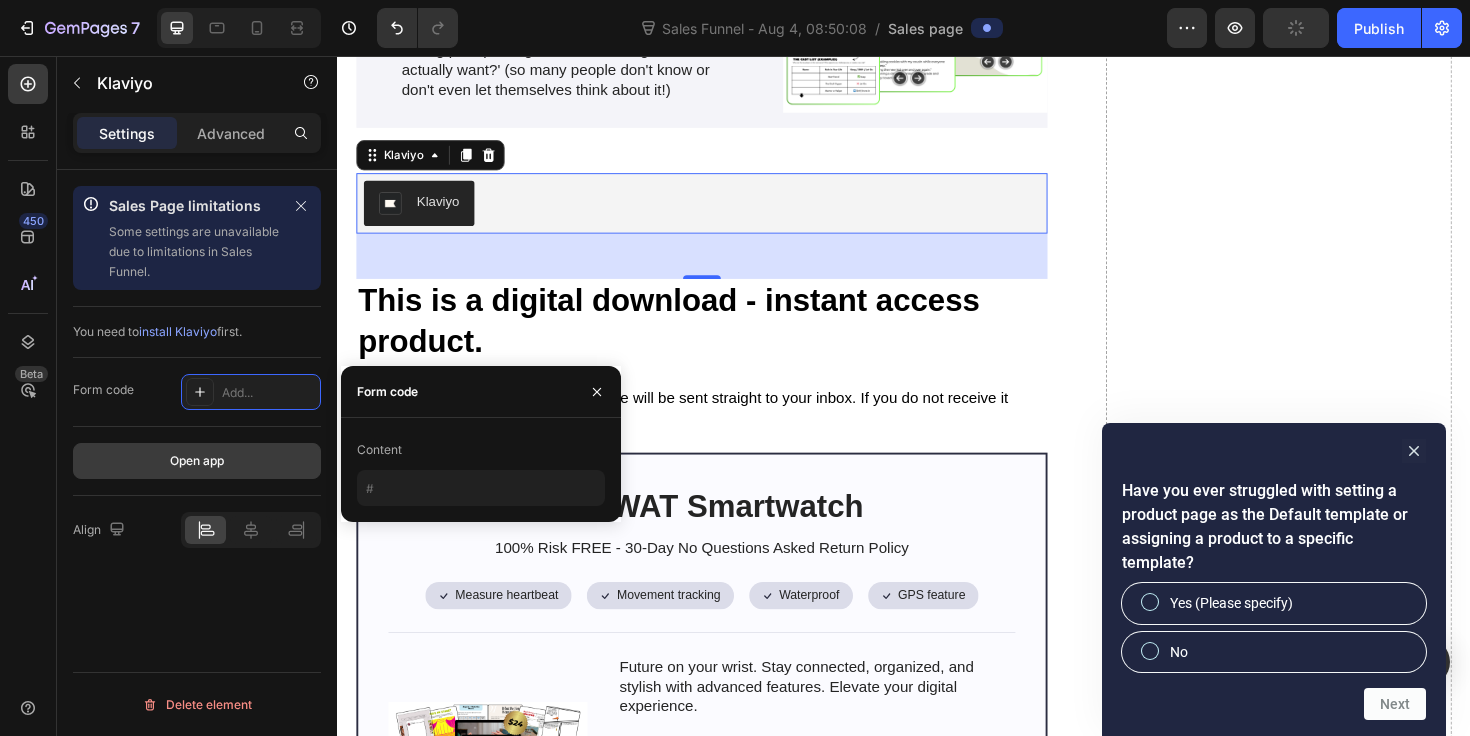 click on "Open app" at bounding box center [197, 461] 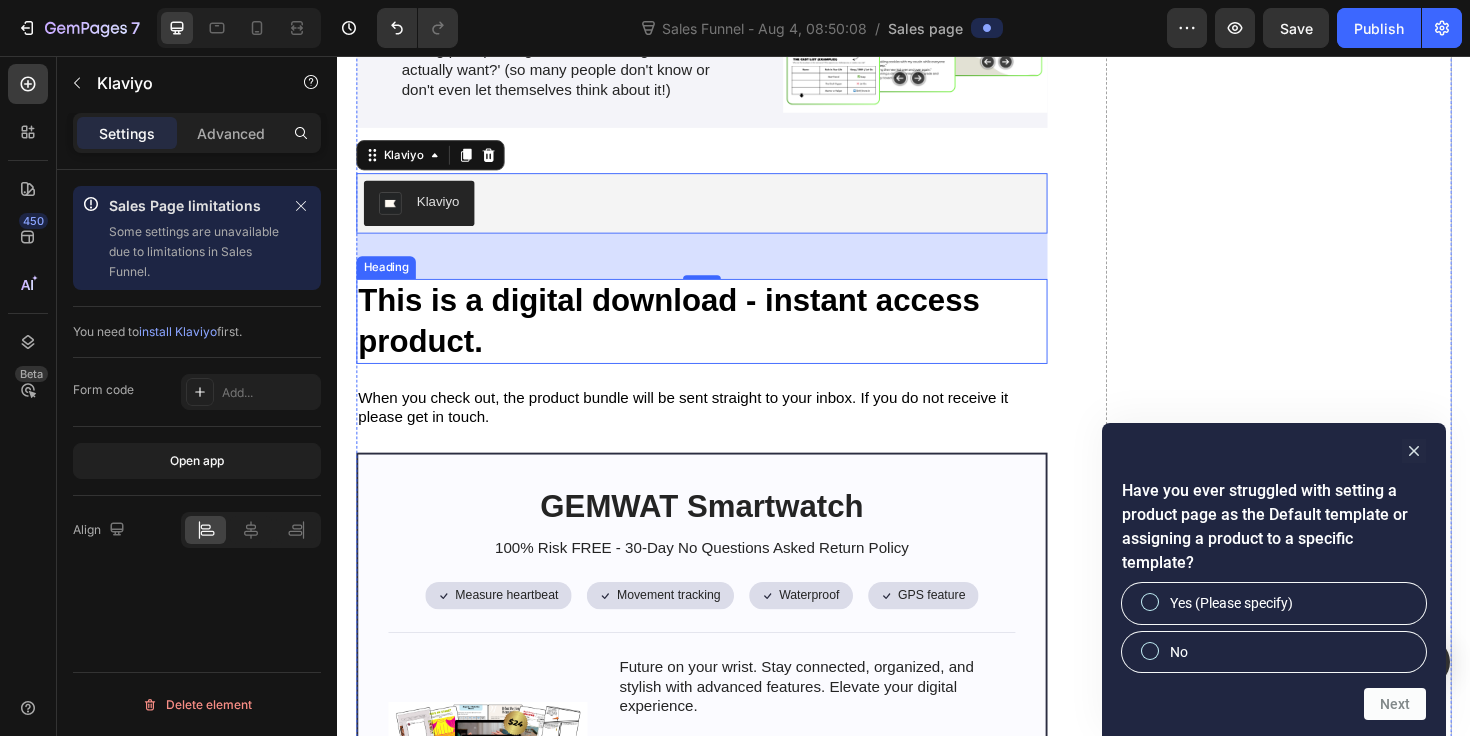scroll, scrollTop: 5224, scrollLeft: 0, axis: vertical 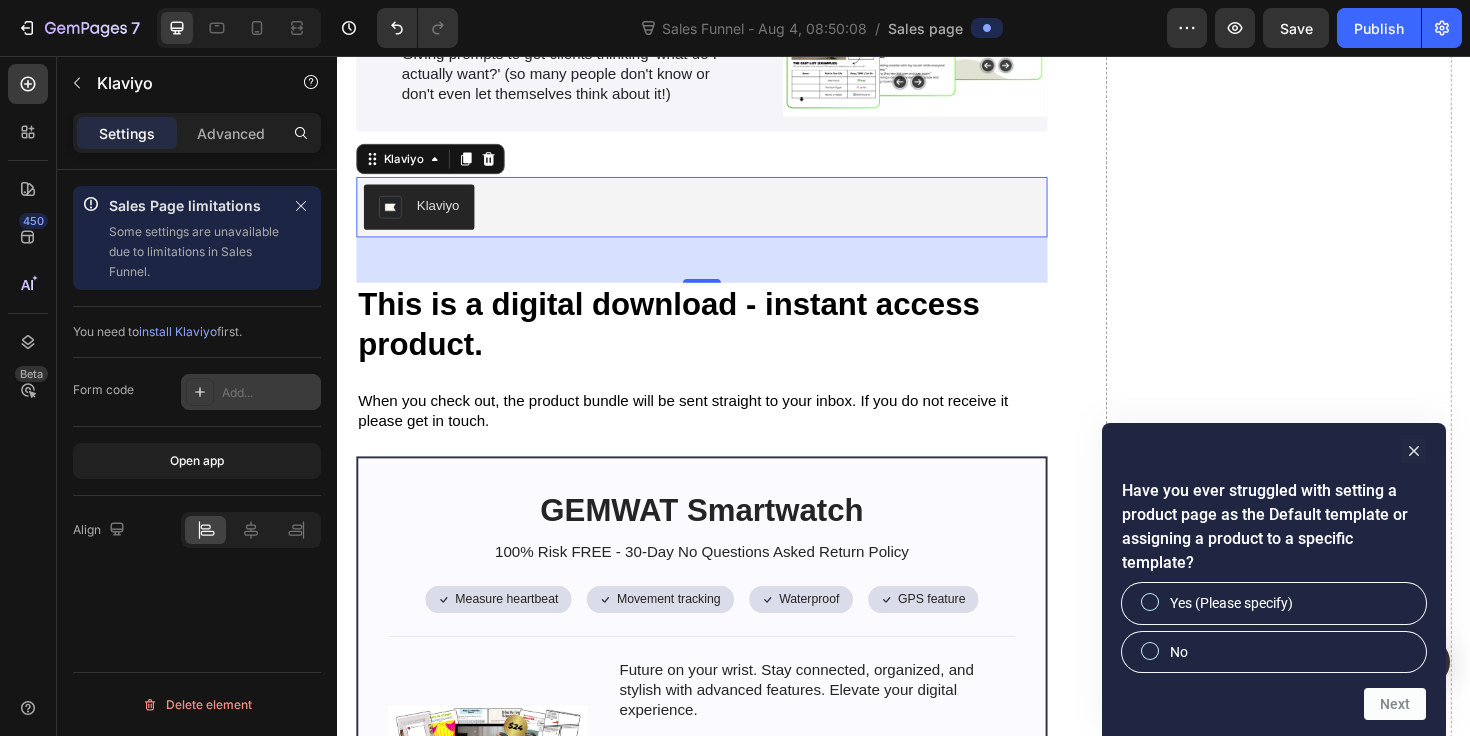 click at bounding box center (200, 392) 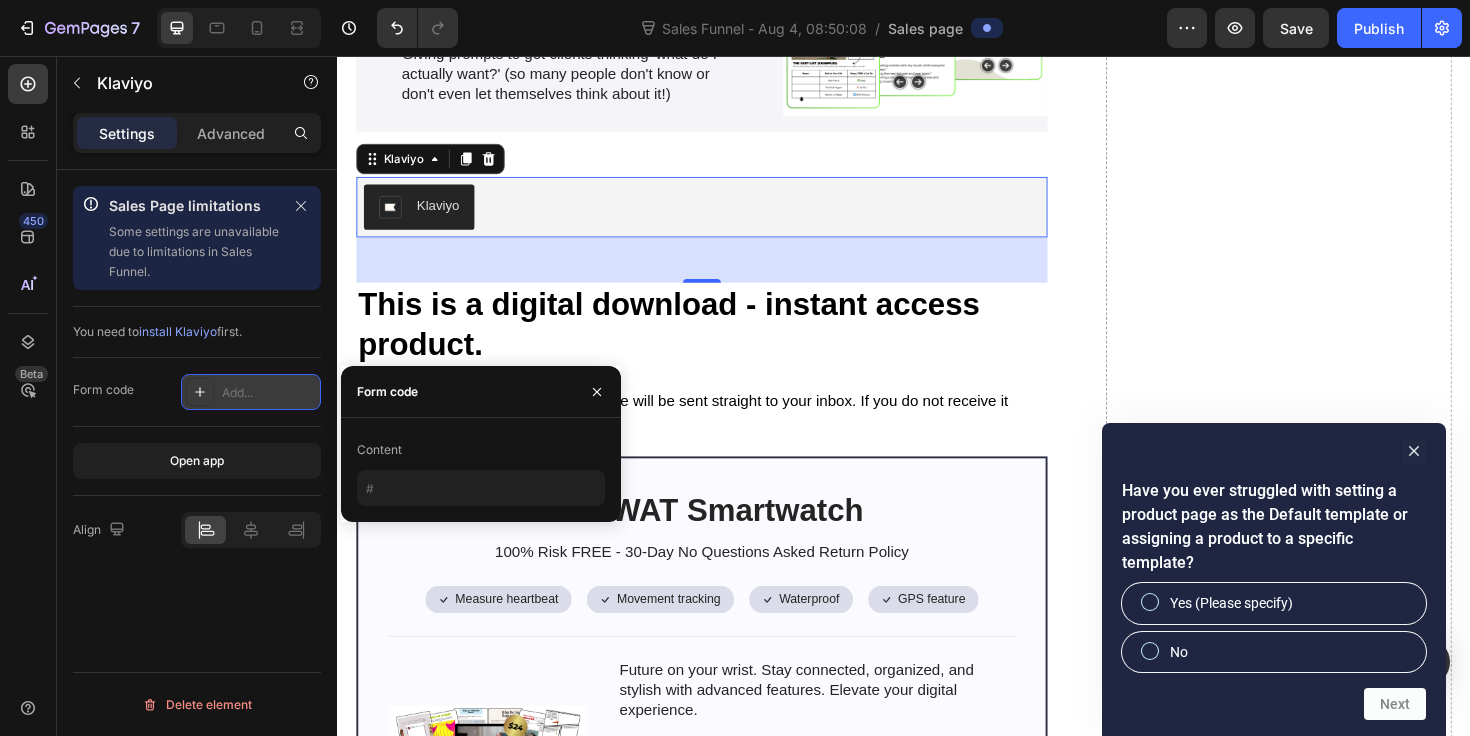 click 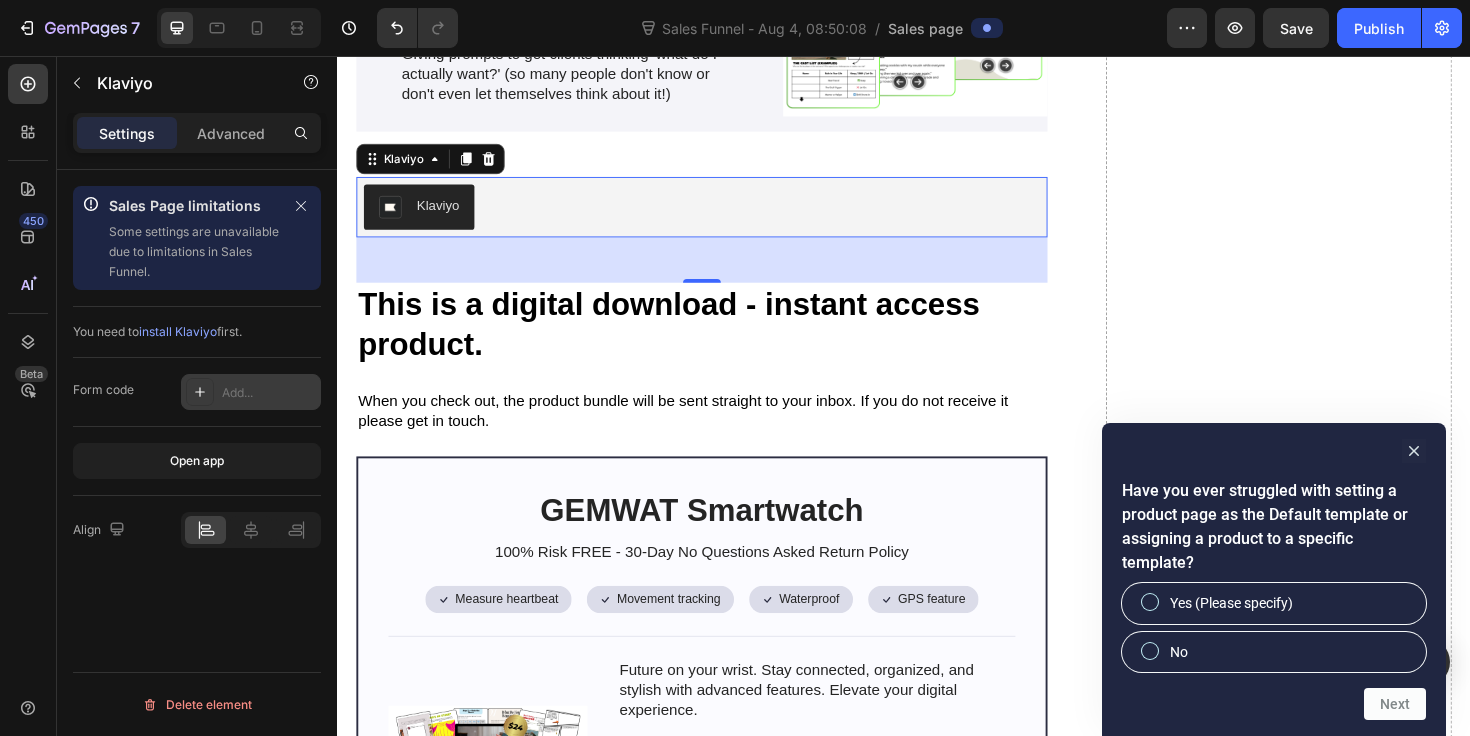 click on "Add..." at bounding box center (269, 393) 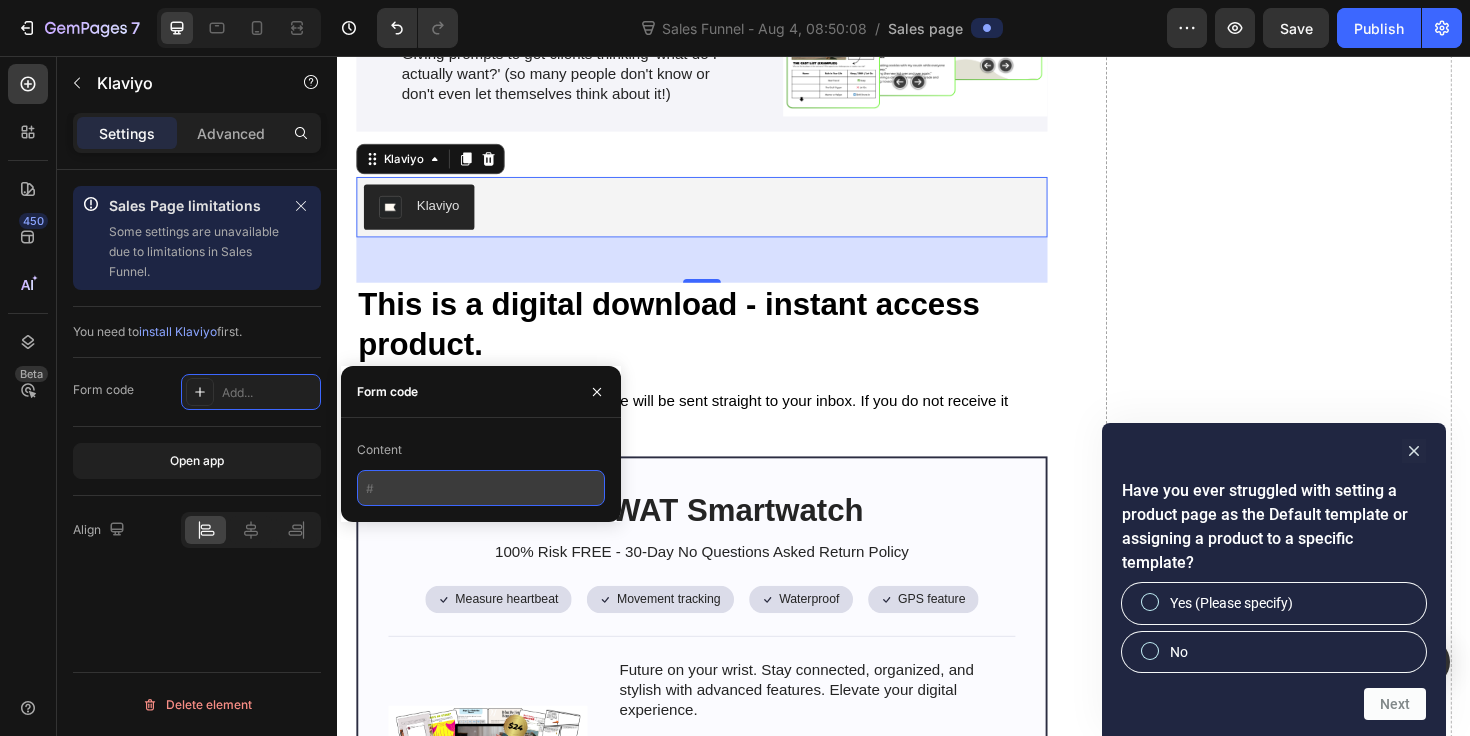 click at bounding box center [481, 488] 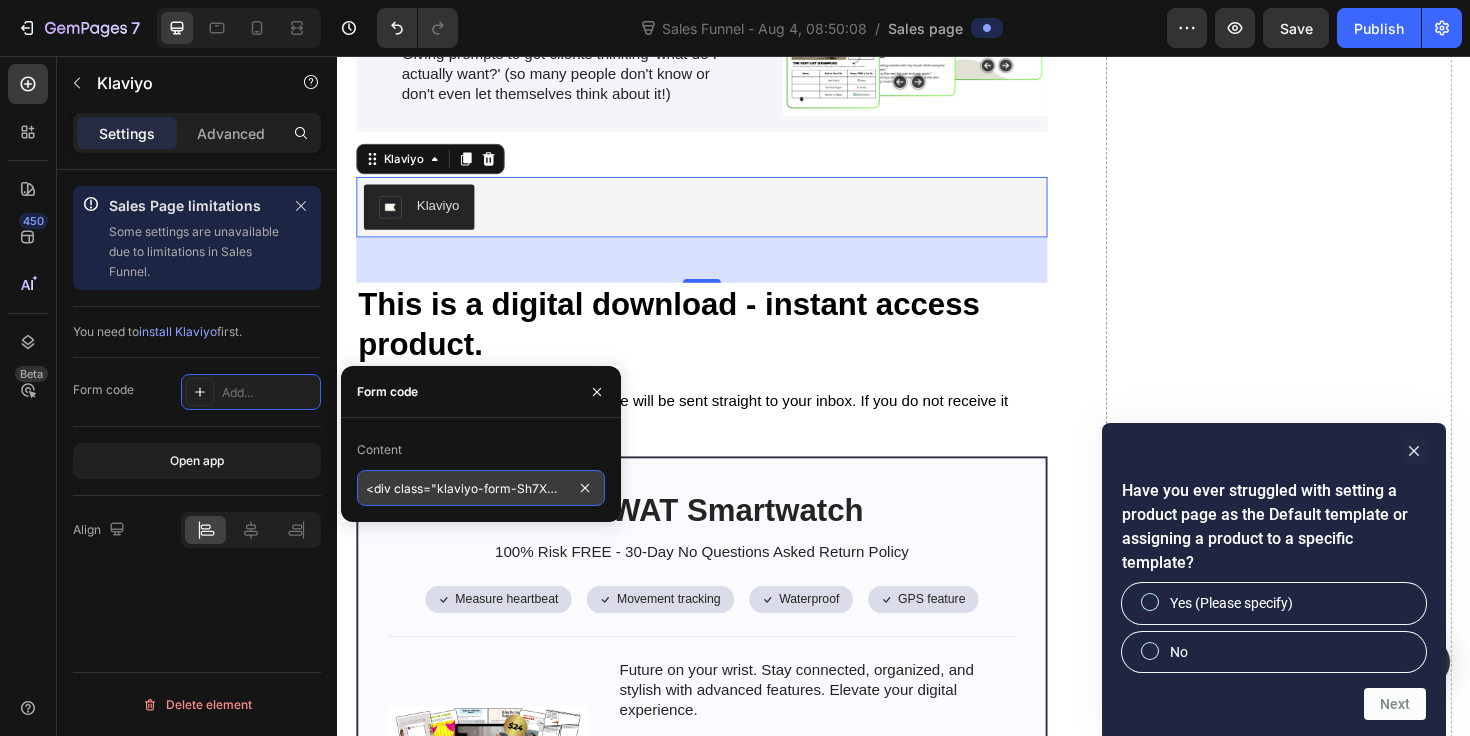 scroll, scrollTop: 0, scrollLeft: 41, axis: horizontal 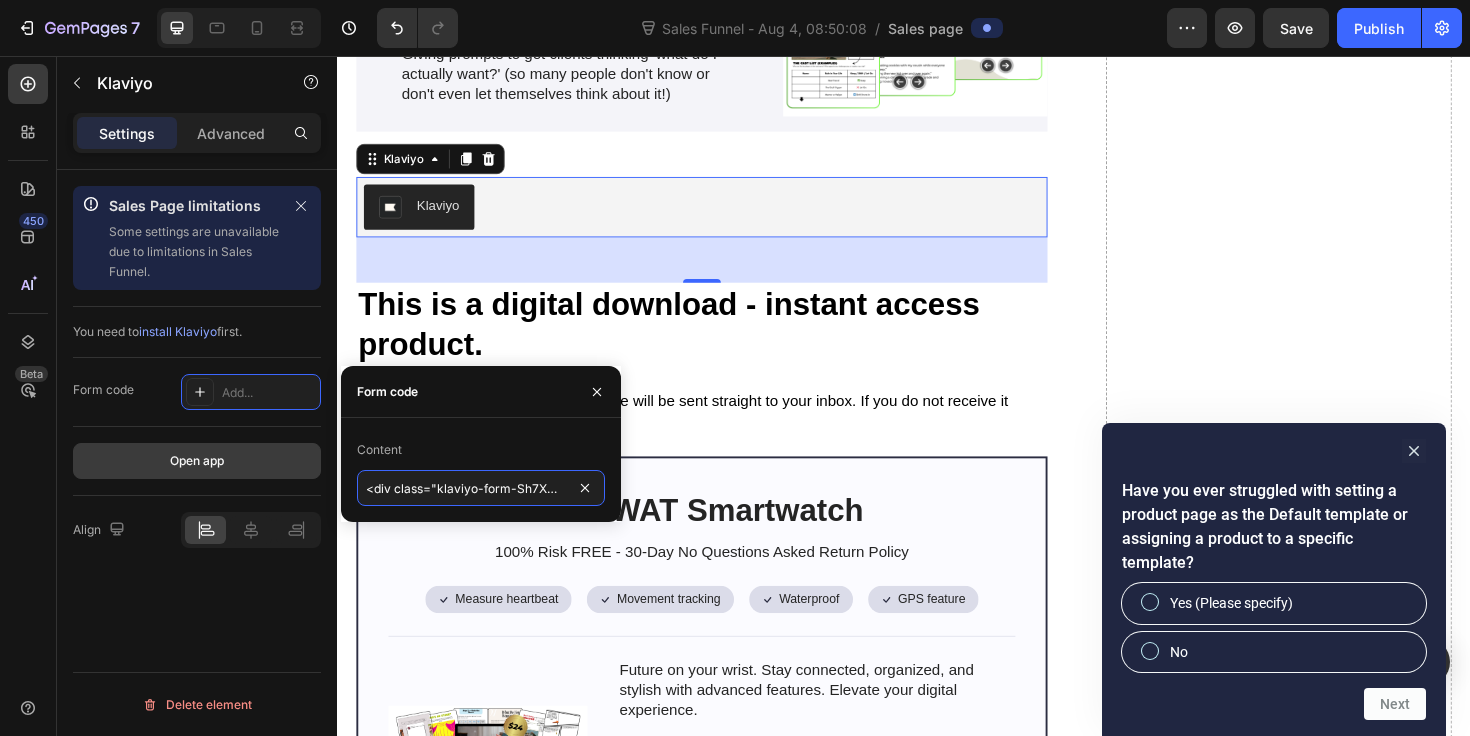 drag, startPoint x: 474, startPoint y: 490, endPoint x: 283, endPoint y: 471, distance: 191.9427 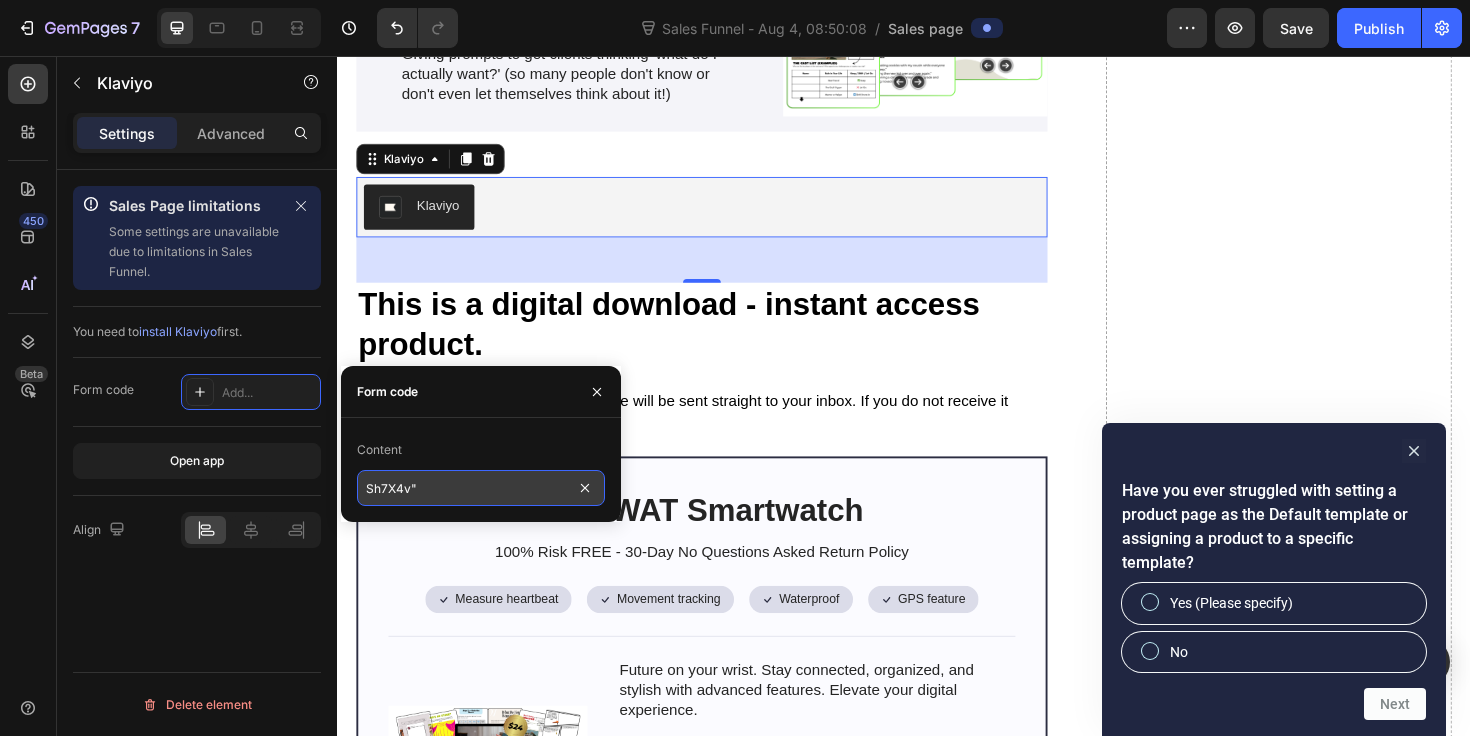 click on "Sh7X4v"" at bounding box center [481, 488] 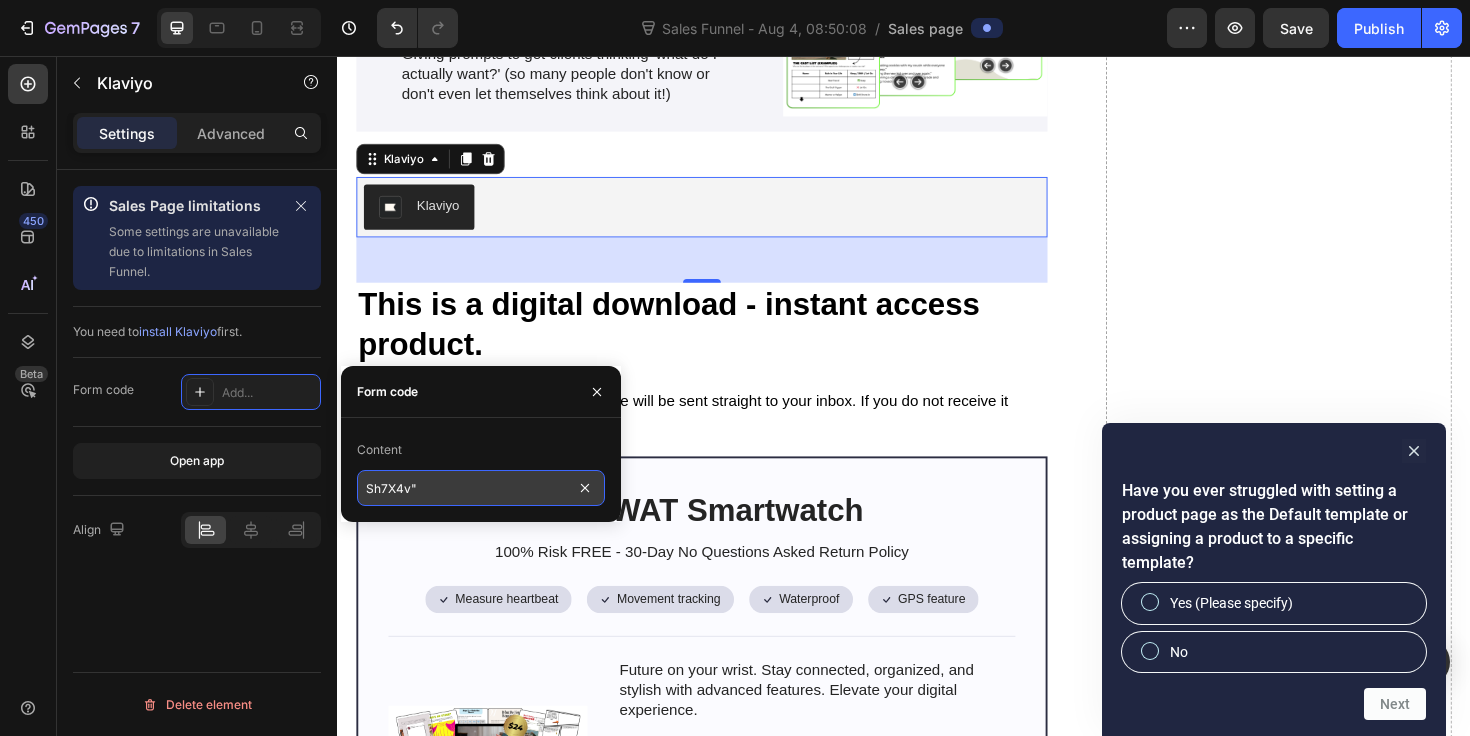 click on "Sh7X4v"" at bounding box center [481, 488] 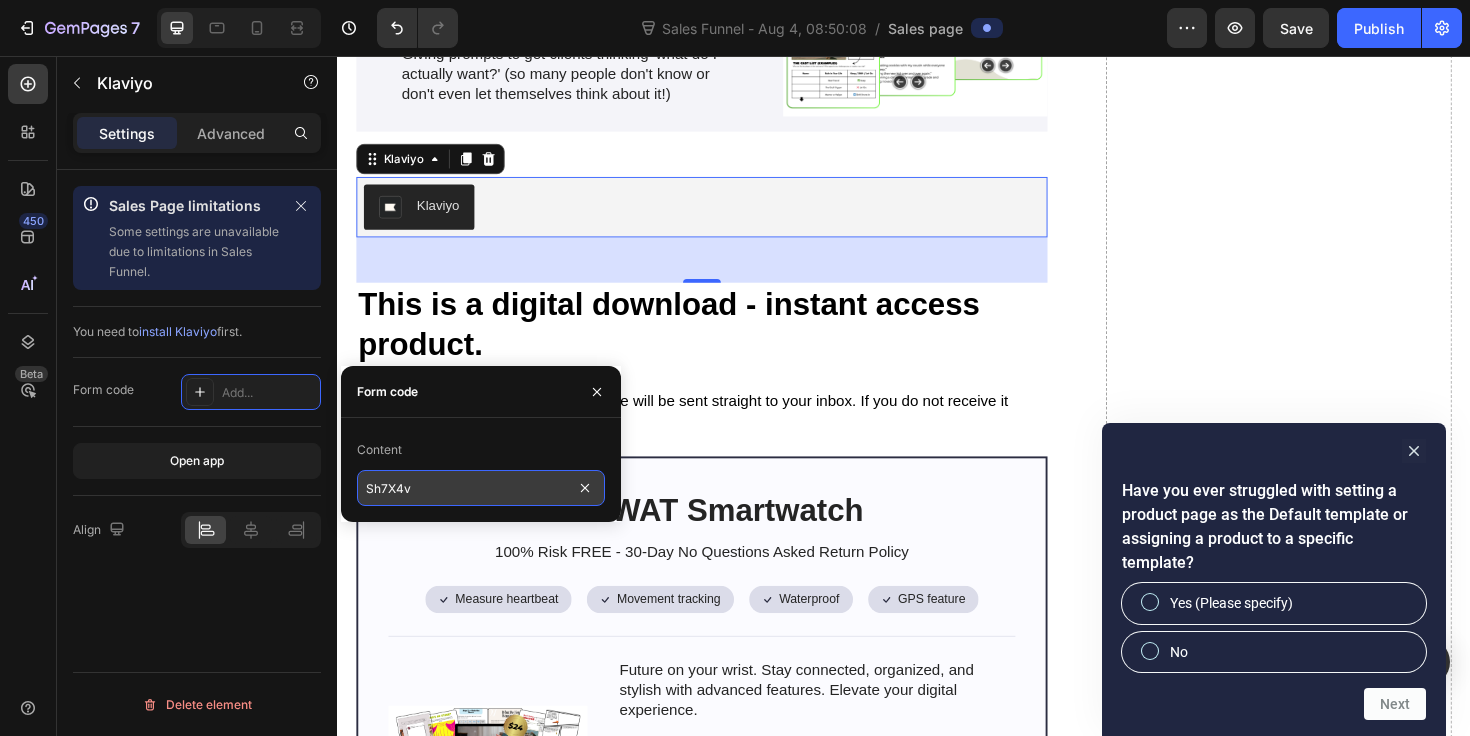 type on "Sh7X4v" 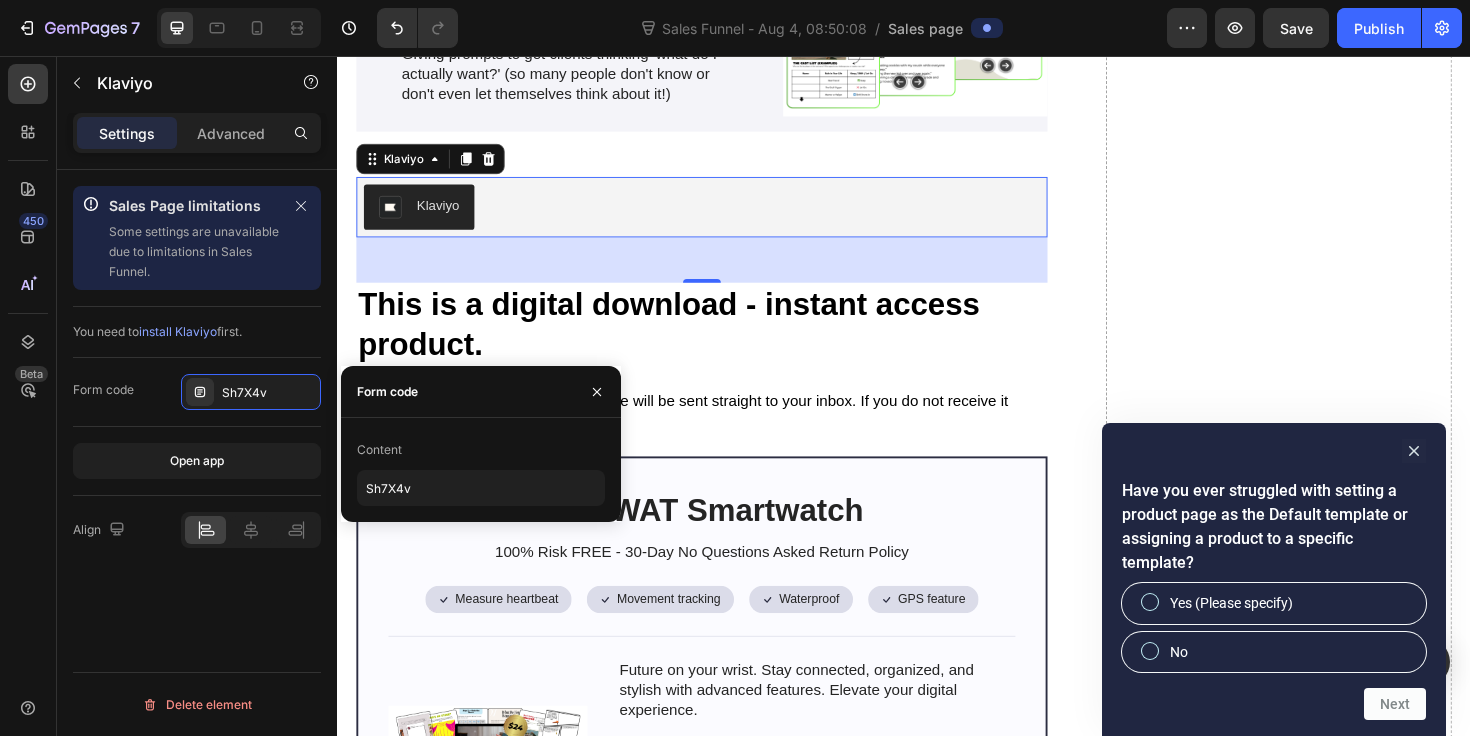 click on "Form code Sh7X4v" 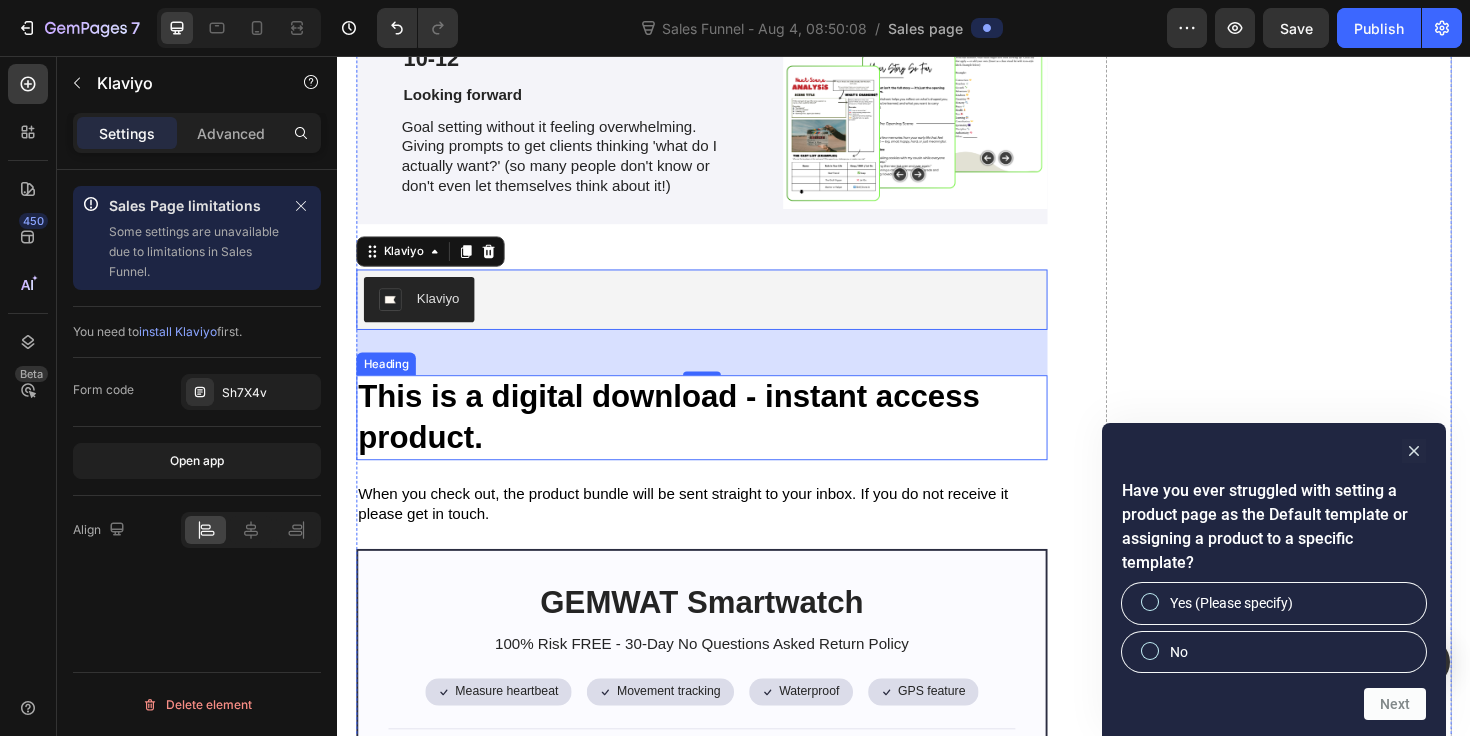 scroll, scrollTop: 5124, scrollLeft: 0, axis: vertical 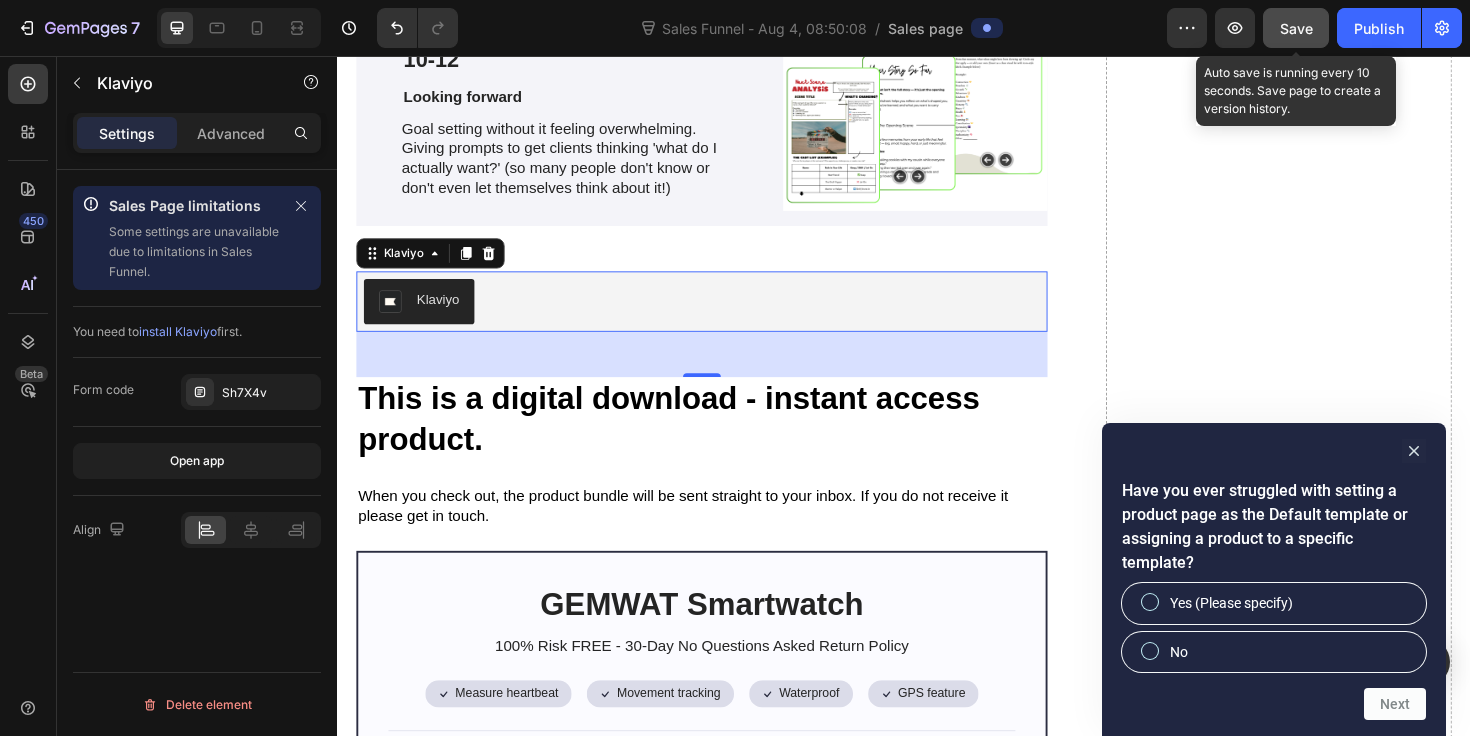 click on "Save" 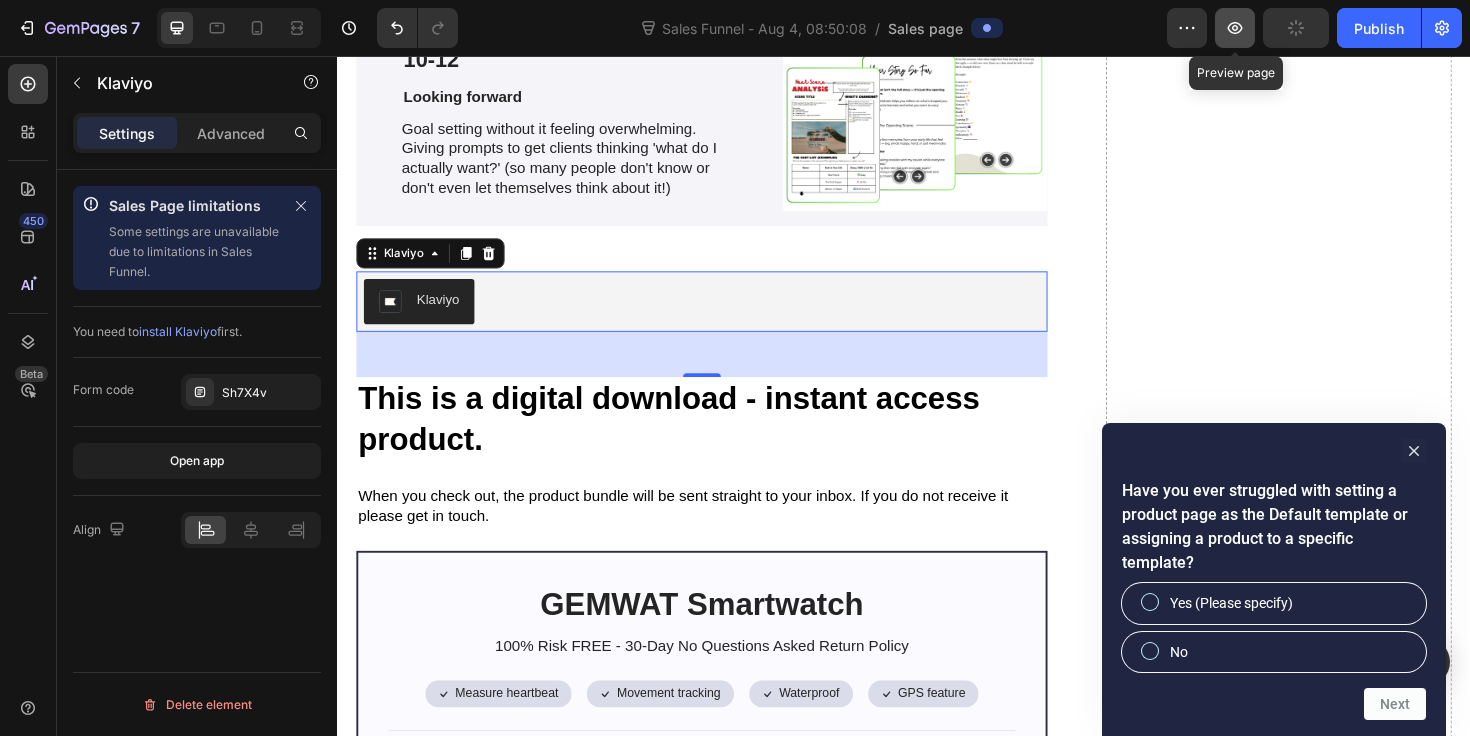 click 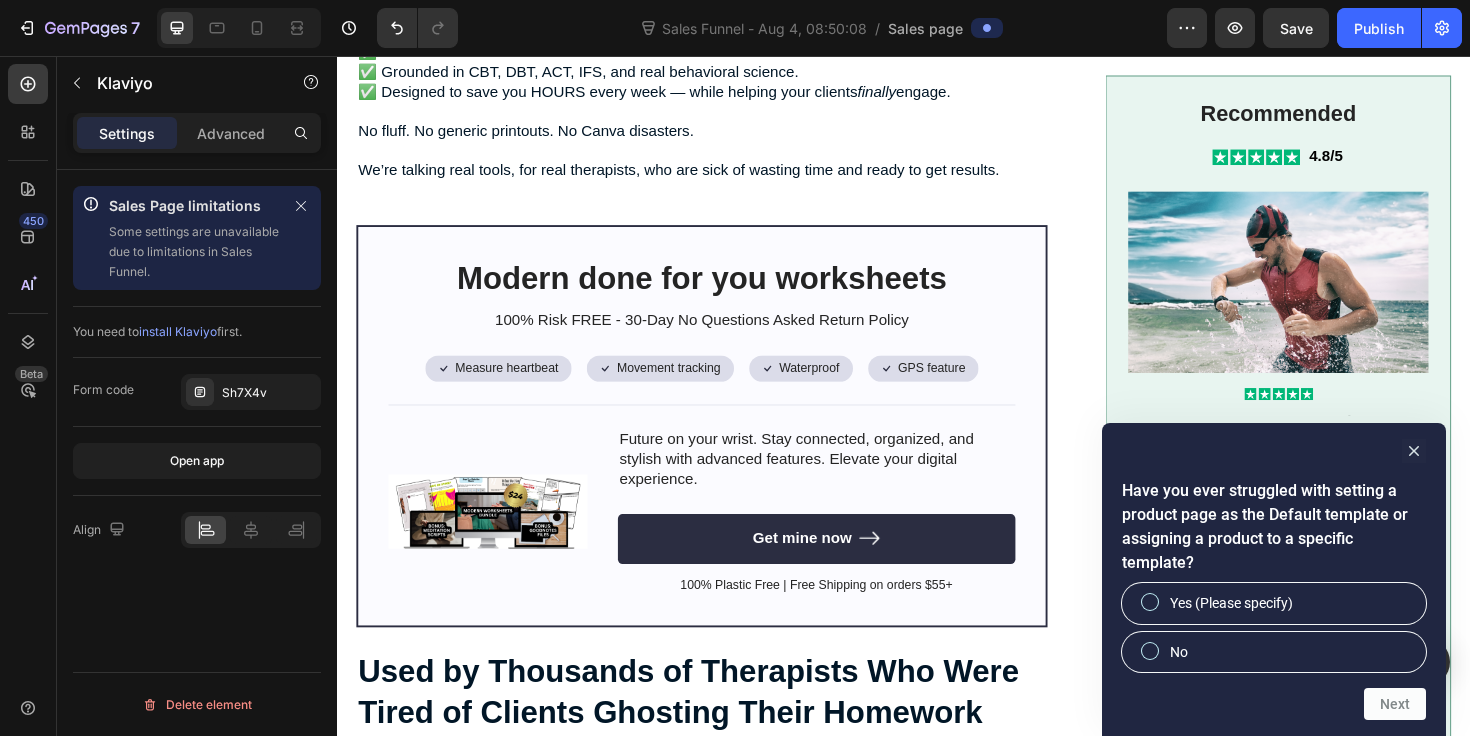 scroll, scrollTop: 1282, scrollLeft: 0, axis: vertical 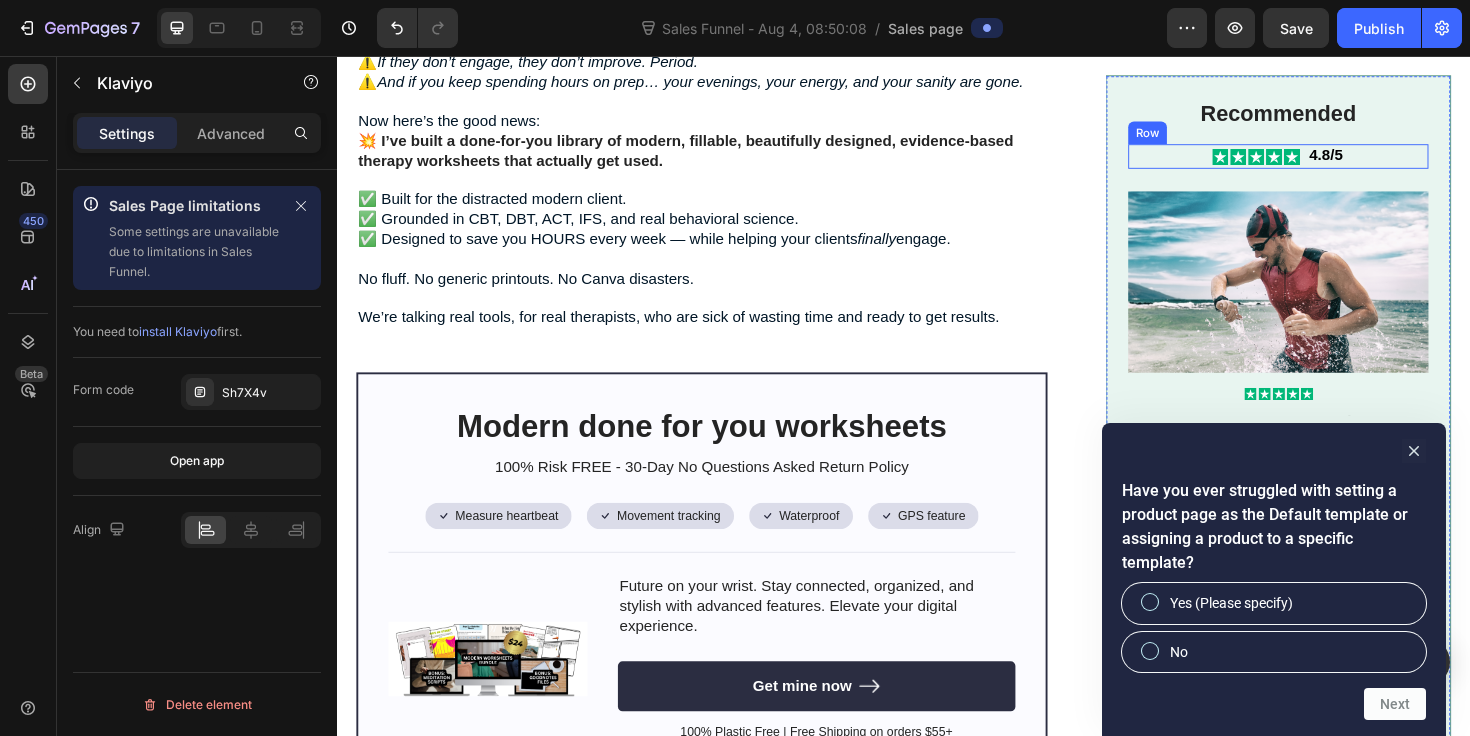 click on "Icon
Icon
Icon
Icon
Icon Icon List 4.8/5 Text Block Row" at bounding box center [1334, 163] 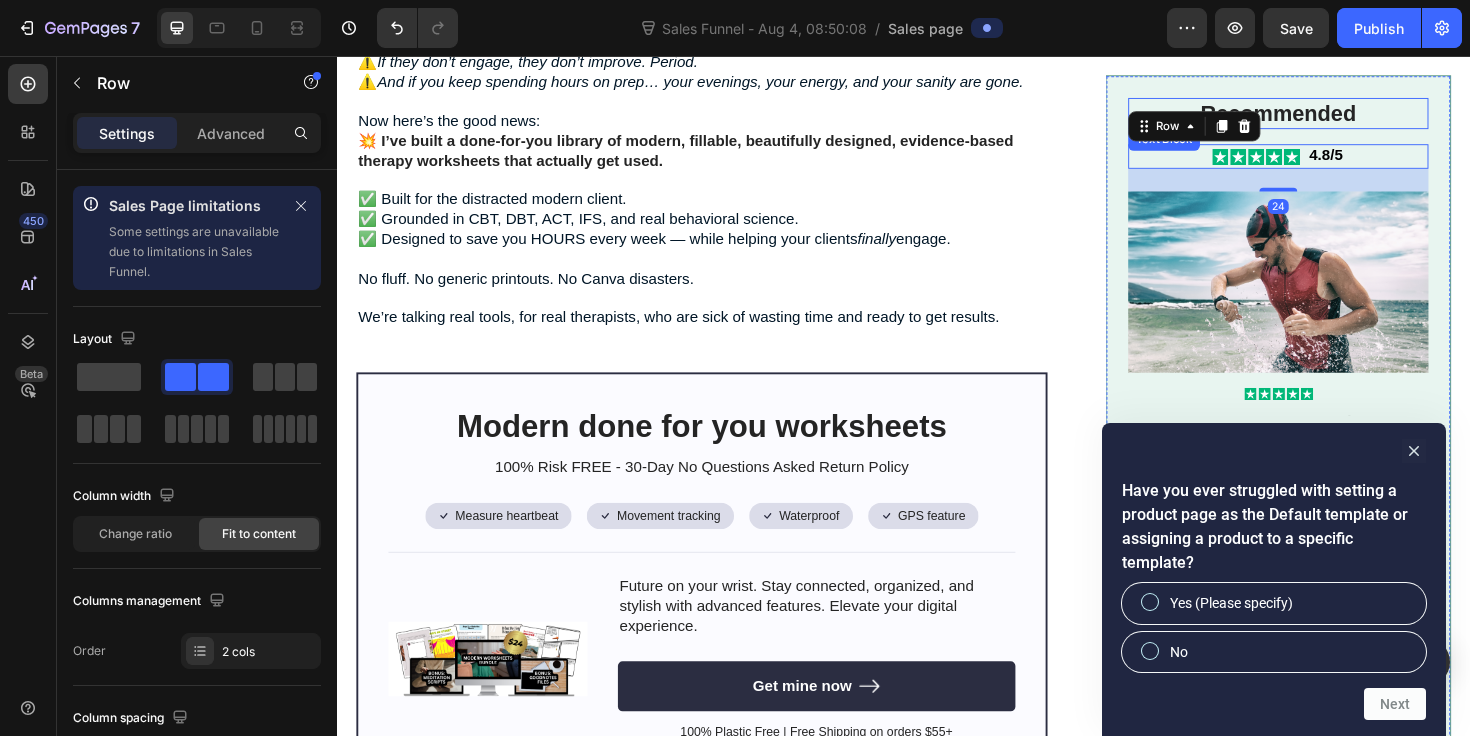 click on "Recommended" at bounding box center [1334, 117] 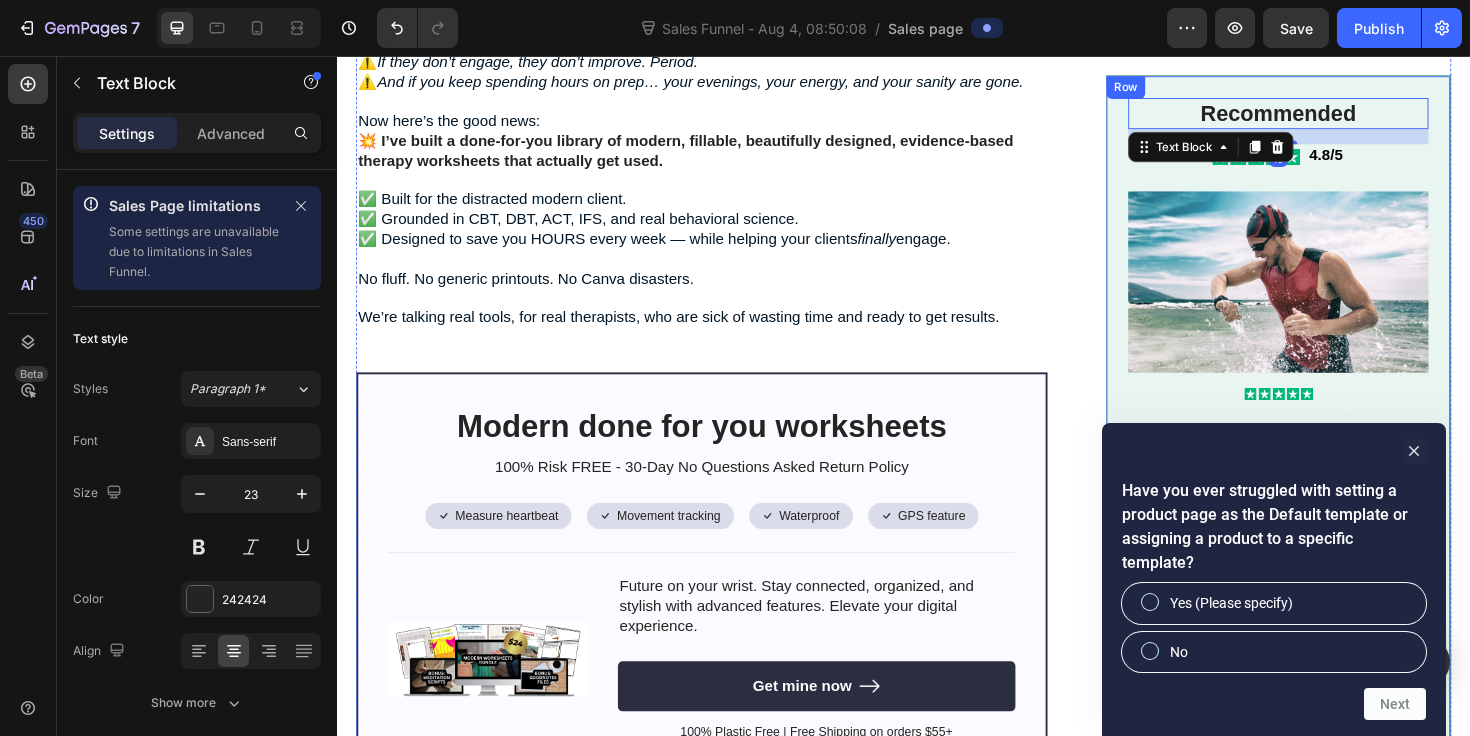 click on "Recommended Text Block   16
Icon
Icon
Icon
Icon
Icon Icon List 4.8/5 Text Block Row Image
Icon
Icon
Icon
Icon
Icon Icon List Text Block This smartwatch is a game-changer! It seamlessly integrates with my daily routine, keeping me connected and organized. The sleek design and advanced features make it a must-have accessory for tech enthusiasts. Text Block [NAME] [LAST] Text Block
Icon Verified Buyer Text Block Row Row Image
Icon
Icon
Icon
Icon
Icon Icon List ActiveLife Companion+ Text Block I'm blown away by the performance of this smartwatch. It has exceeded my expectations with its accurate fitness tracking, intuitive user interface, and long-lasting battery life. It's truly a reliable companion for my active lifestyle. Text Block [NAME] [LAST] Text Block
Icon Verified Buyer Text Block Row Row Row" at bounding box center (1334, 538) 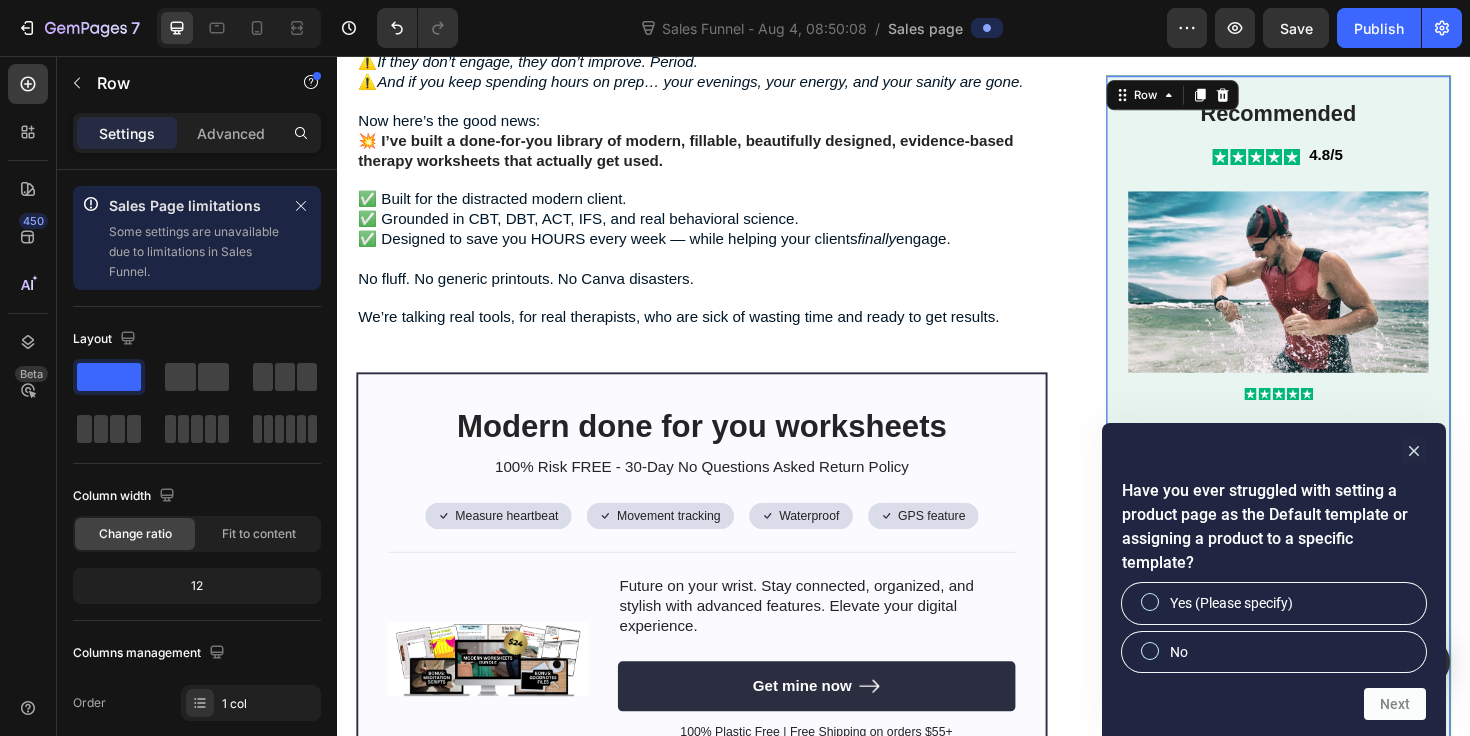 scroll, scrollTop: 1286, scrollLeft: 0, axis: vertical 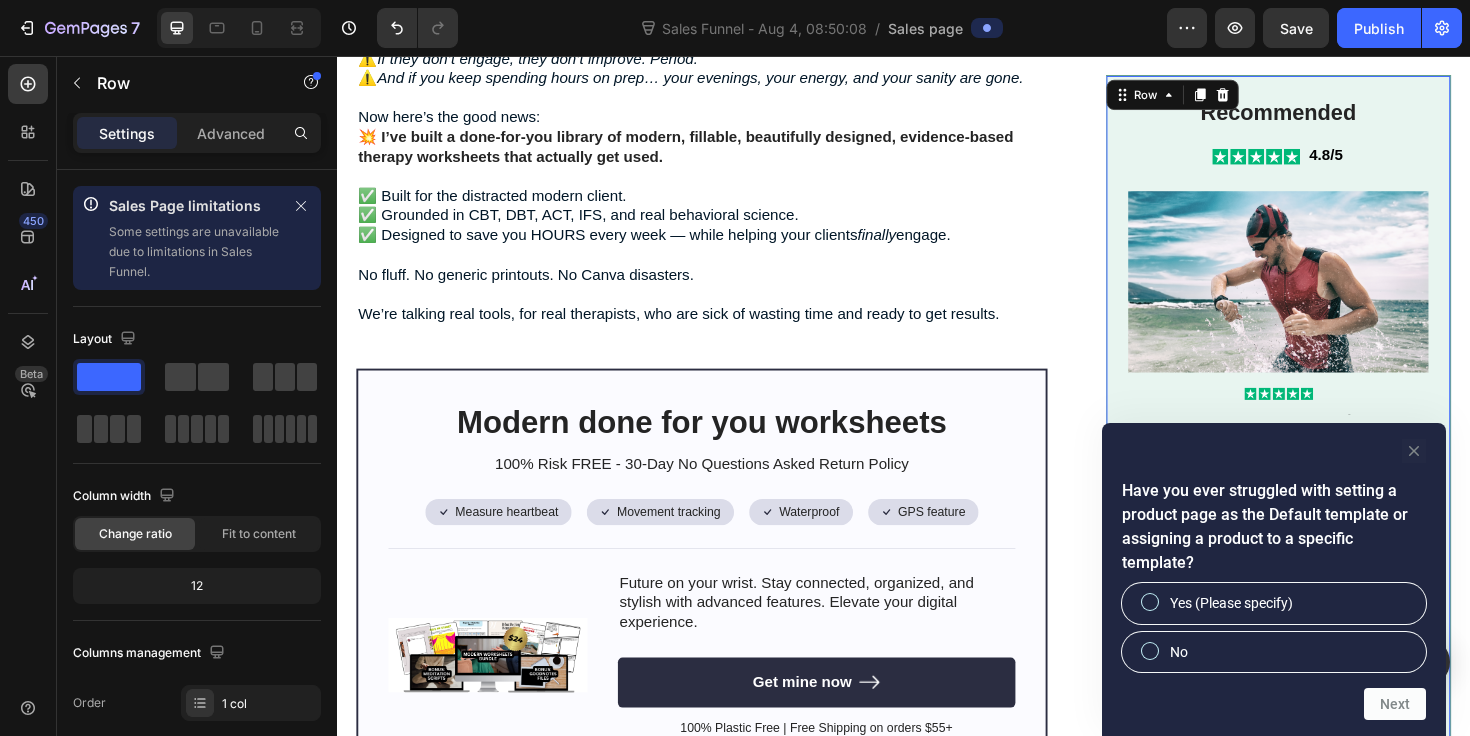 drag, startPoint x: 1419, startPoint y: 449, endPoint x: 1146, endPoint y: 399, distance: 277.541 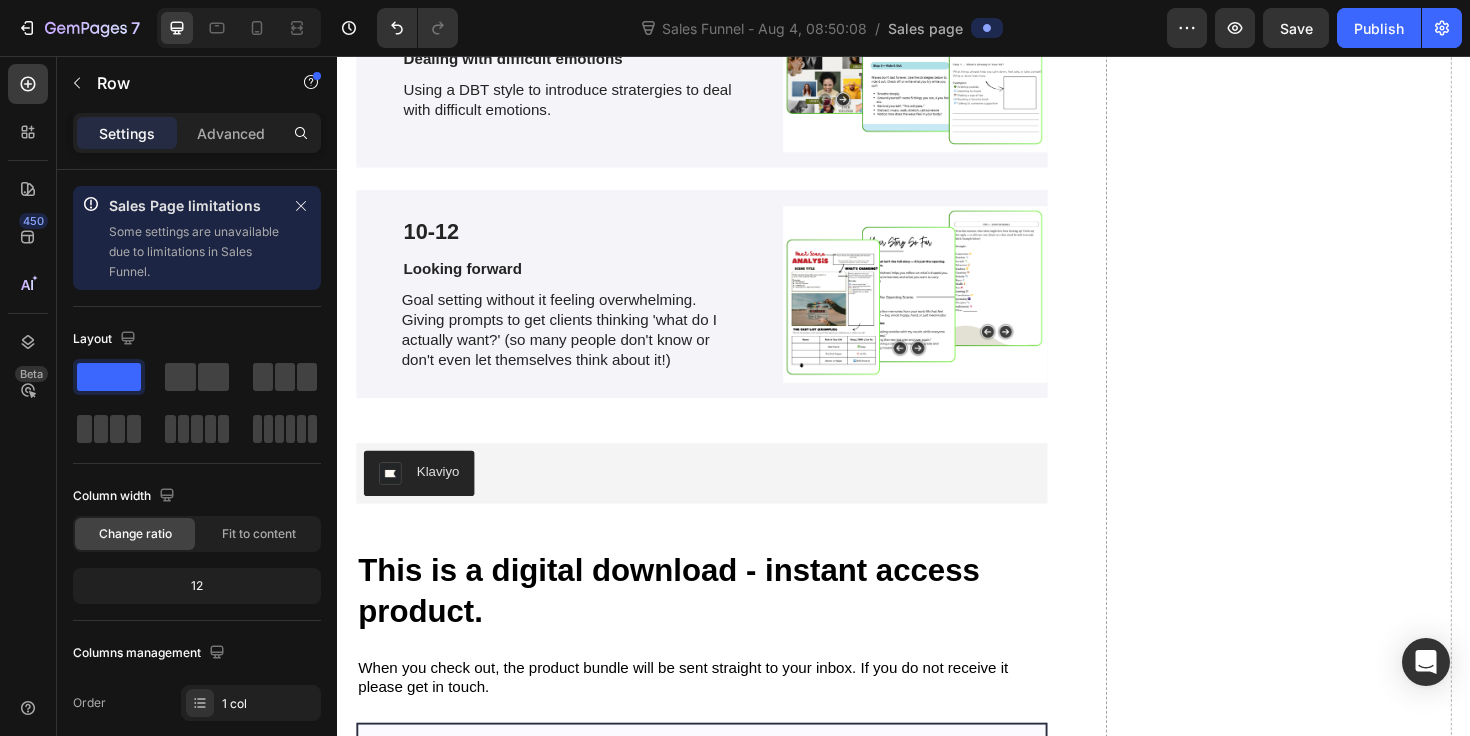 scroll, scrollTop: 4985, scrollLeft: 0, axis: vertical 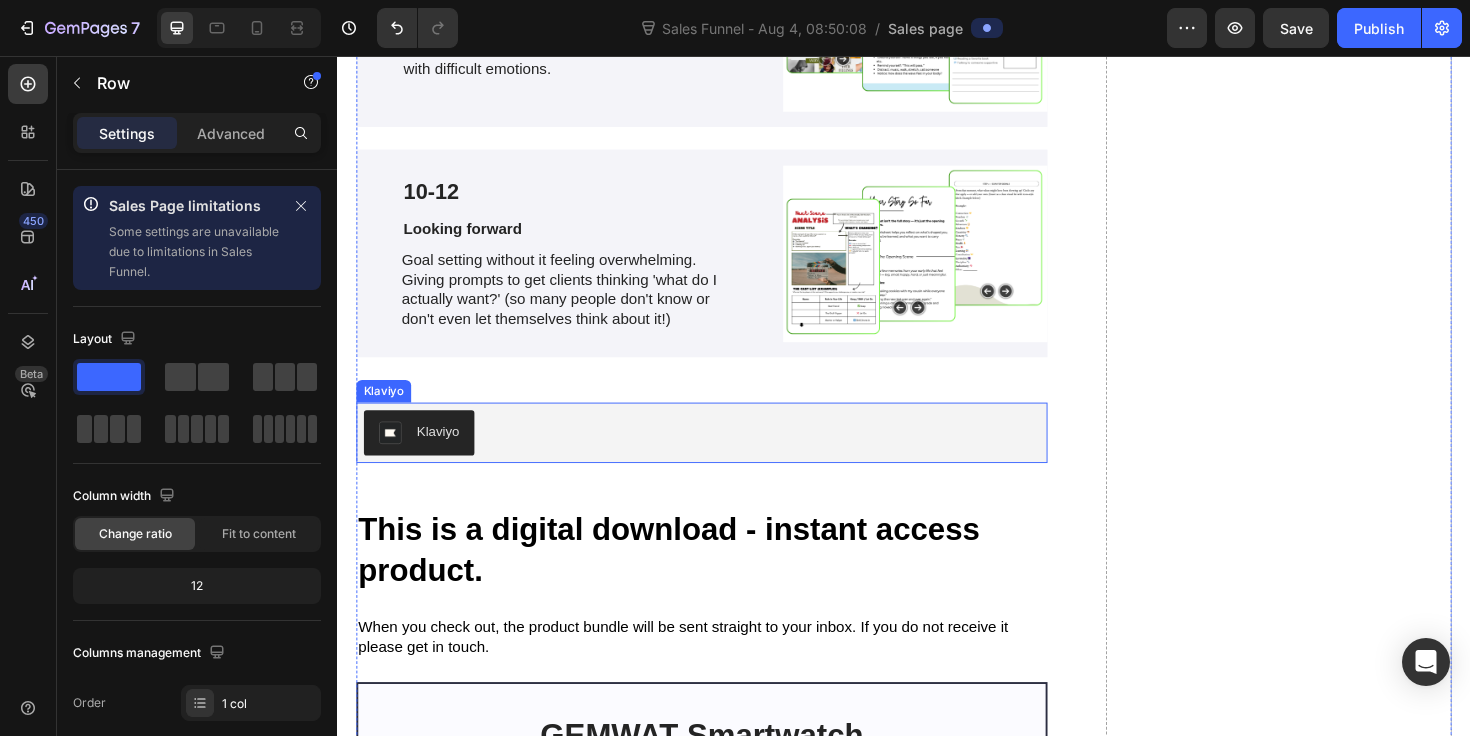 click on "Klaviyo" at bounding box center (723, 455) 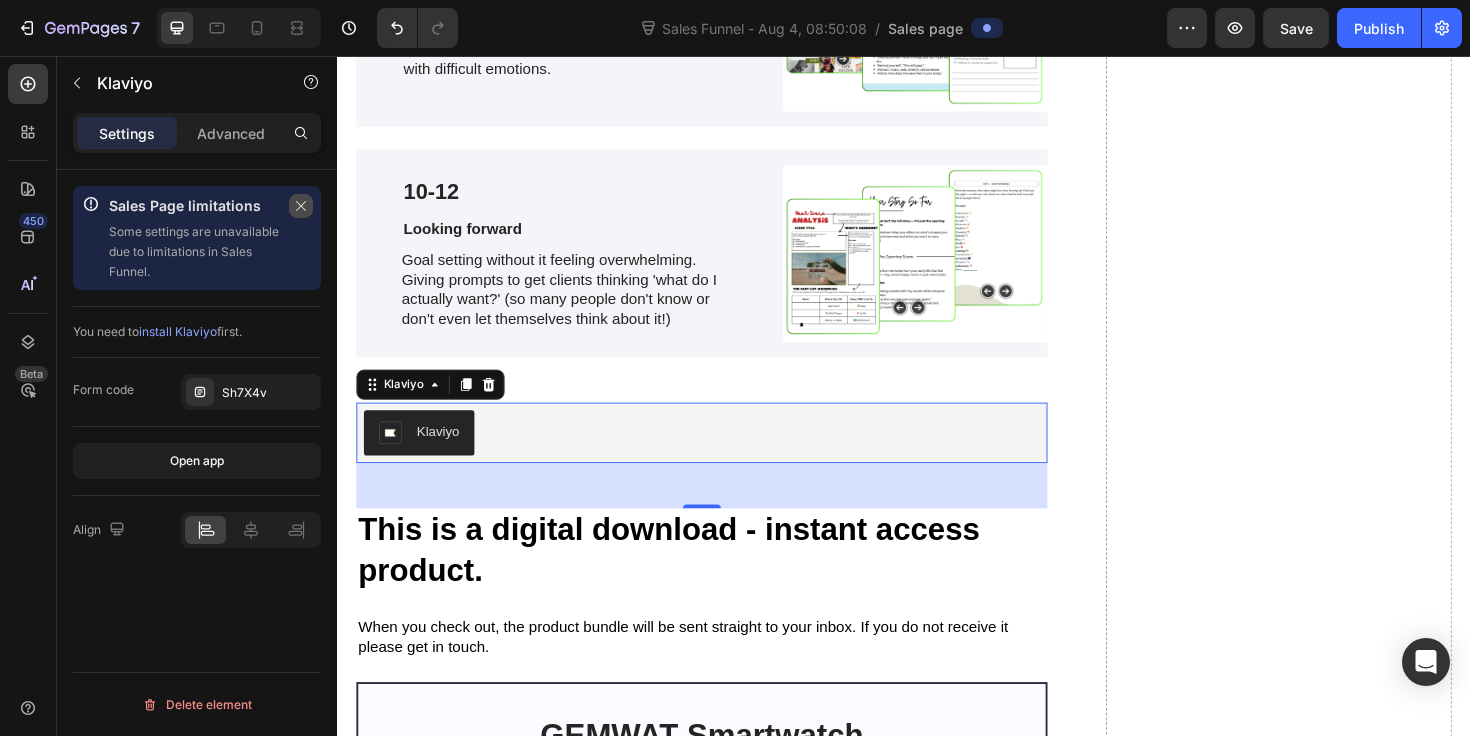 click 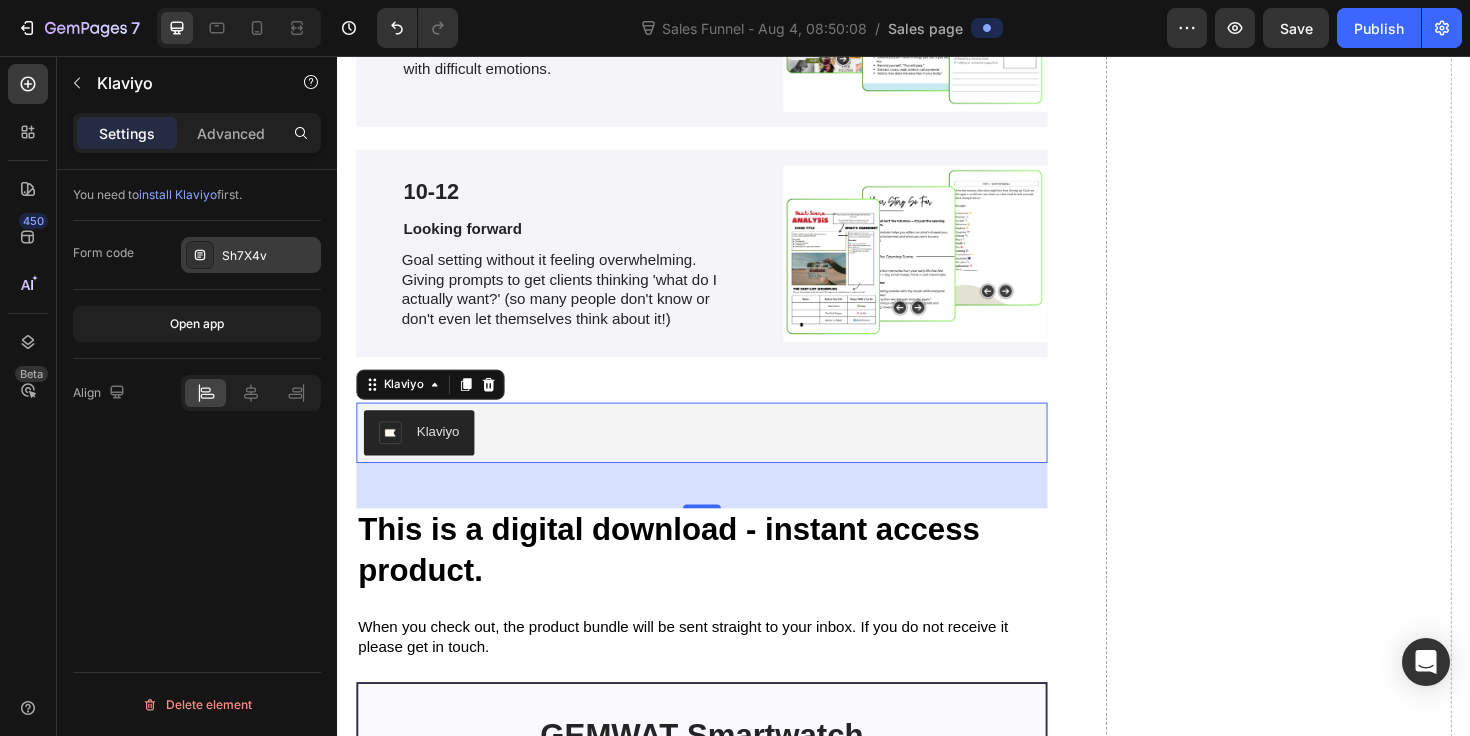click on "Sh7X4v" at bounding box center (269, 256) 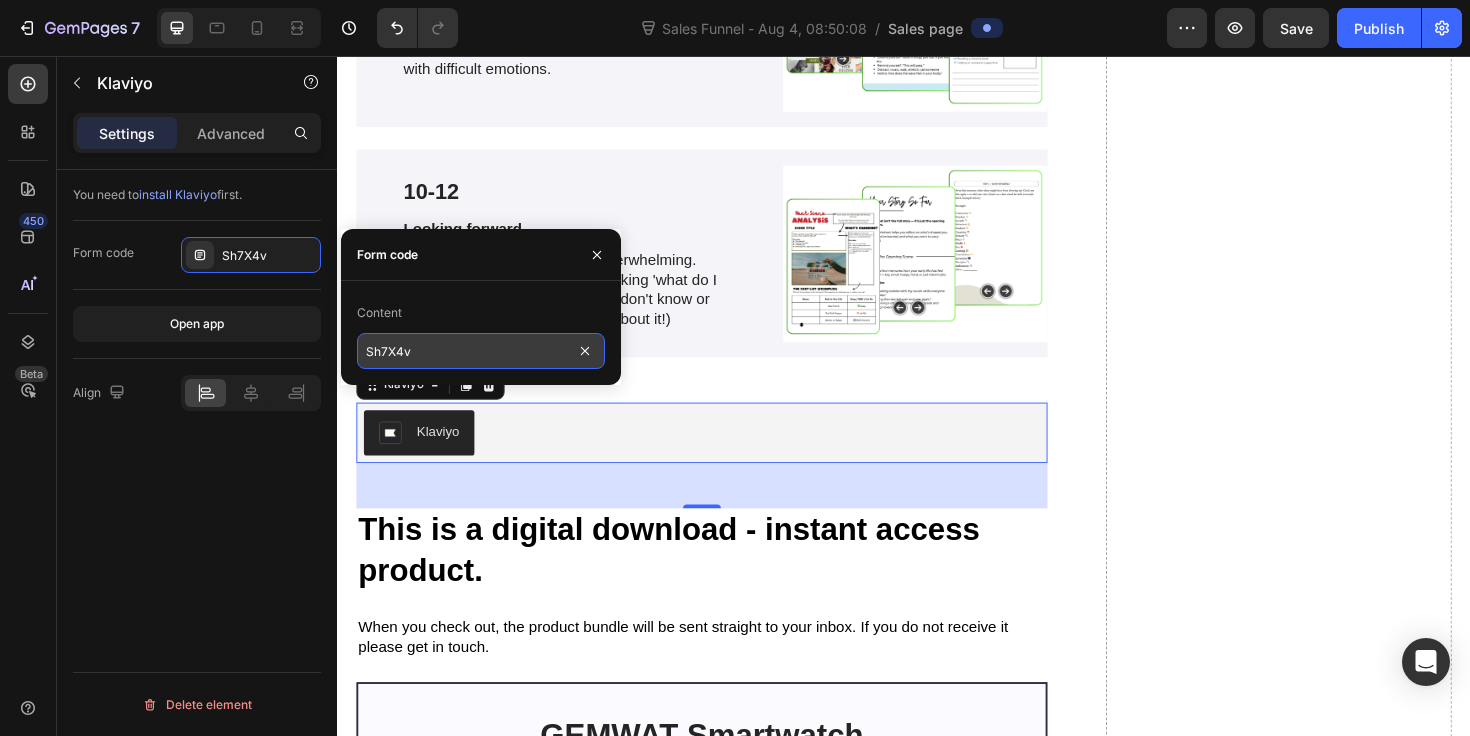 click on "Sh7X4v" at bounding box center [481, 351] 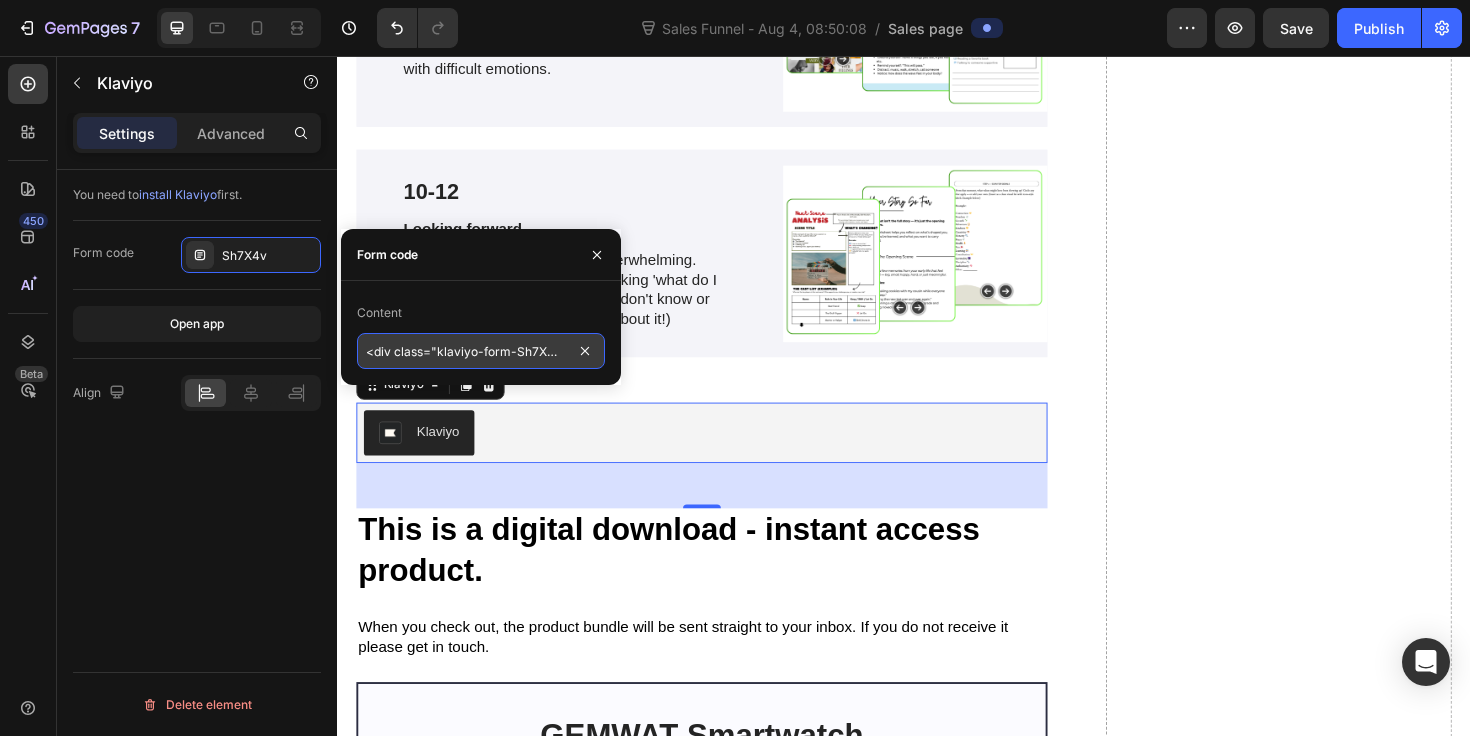 scroll, scrollTop: 0, scrollLeft: 41, axis: horizontal 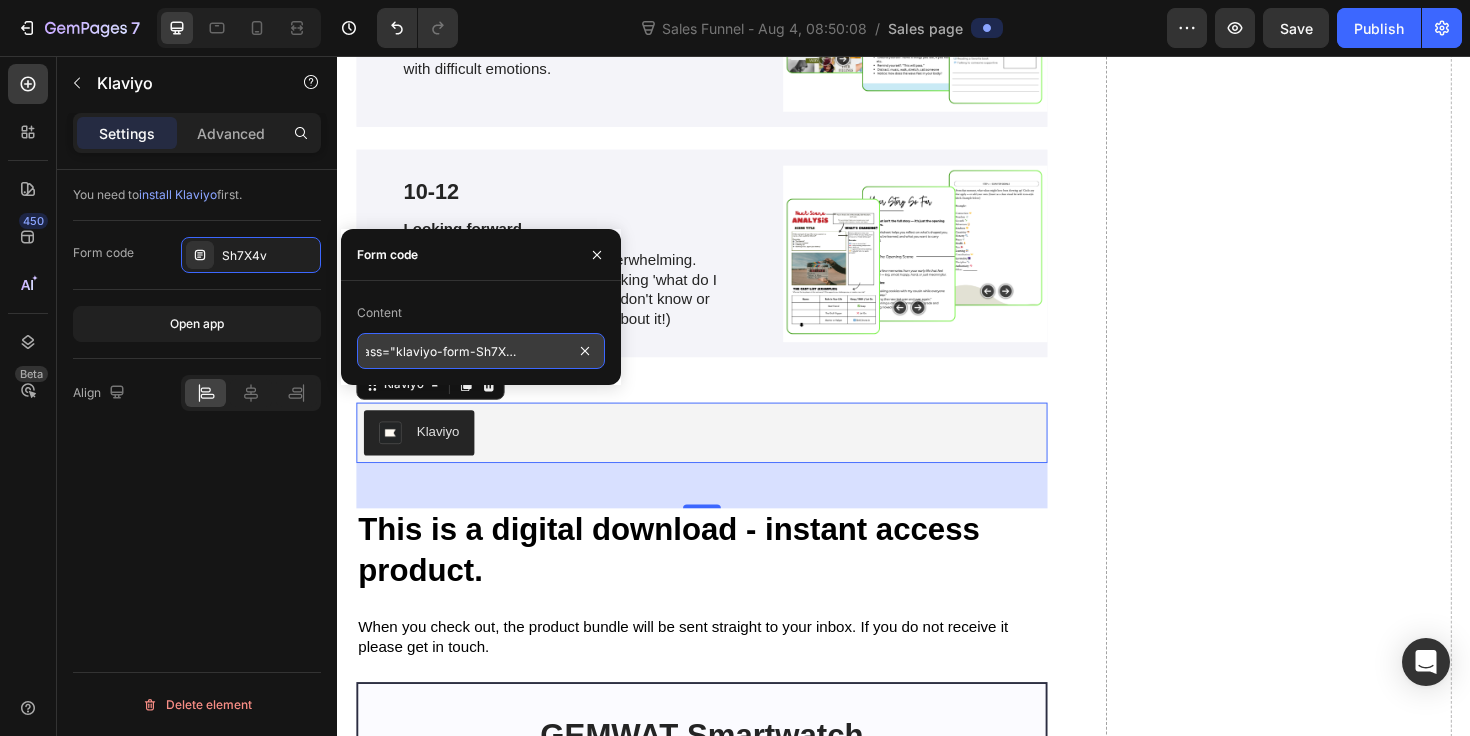 type on "<div class="klaviyo-form-Sh7X4v"></div>" 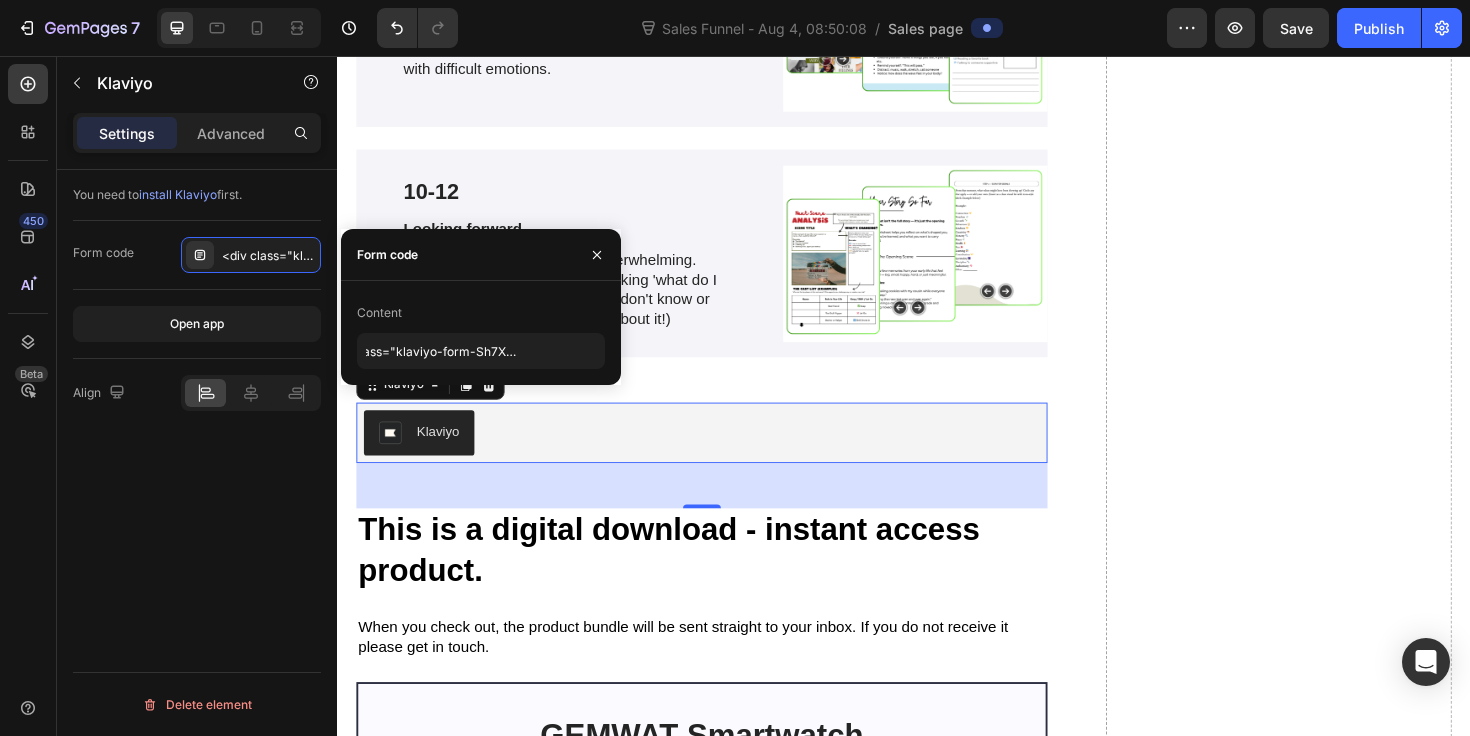 scroll, scrollTop: 0, scrollLeft: 0, axis: both 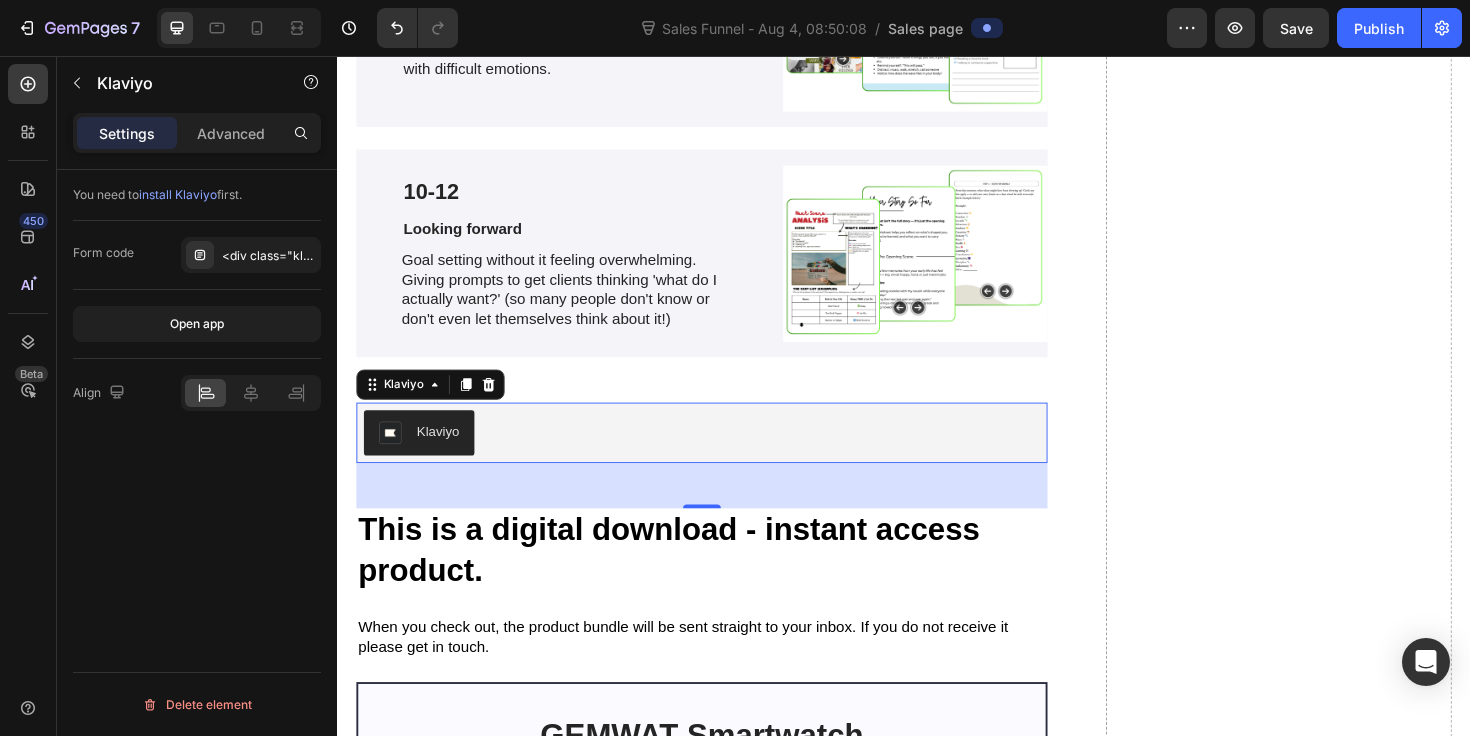 click on "Form code </div>" 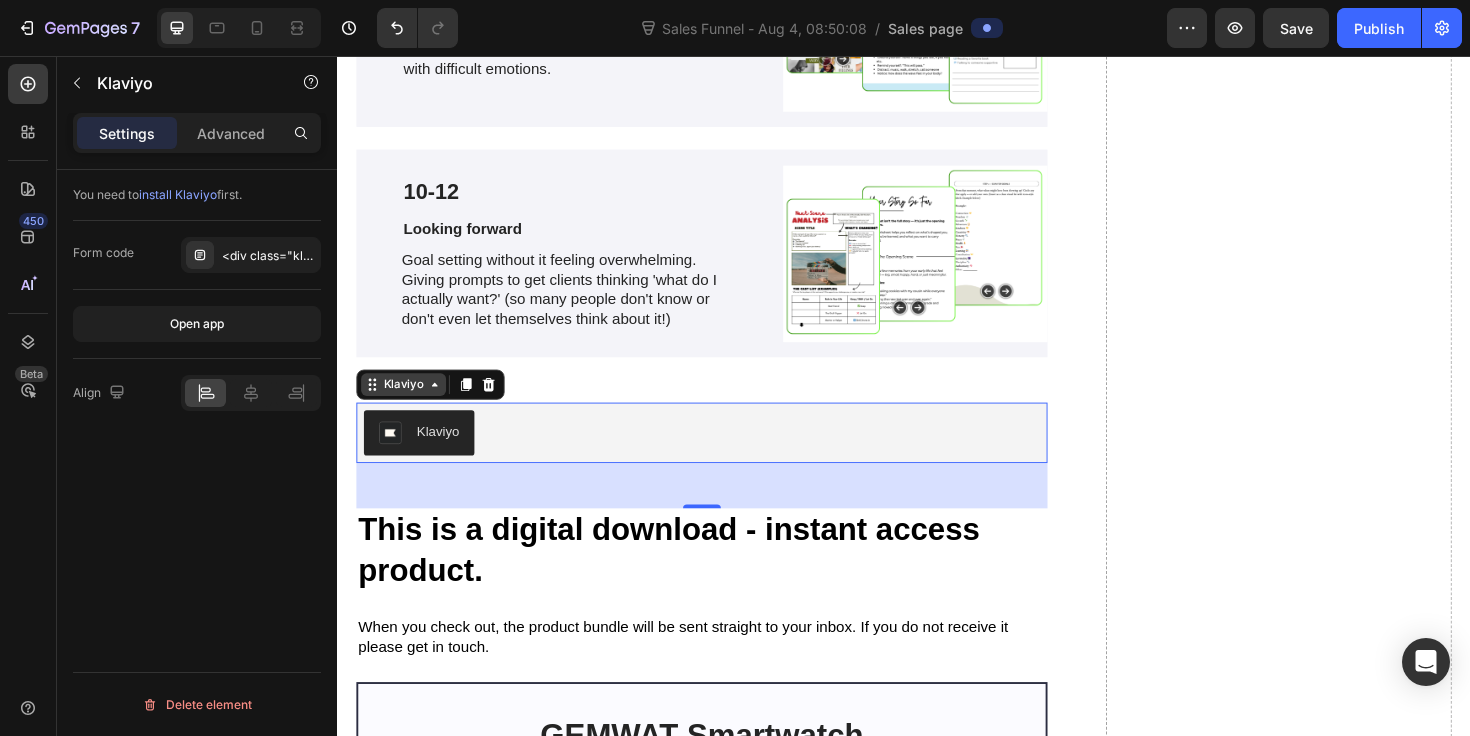 click on "Klaviyo" at bounding box center [407, 404] 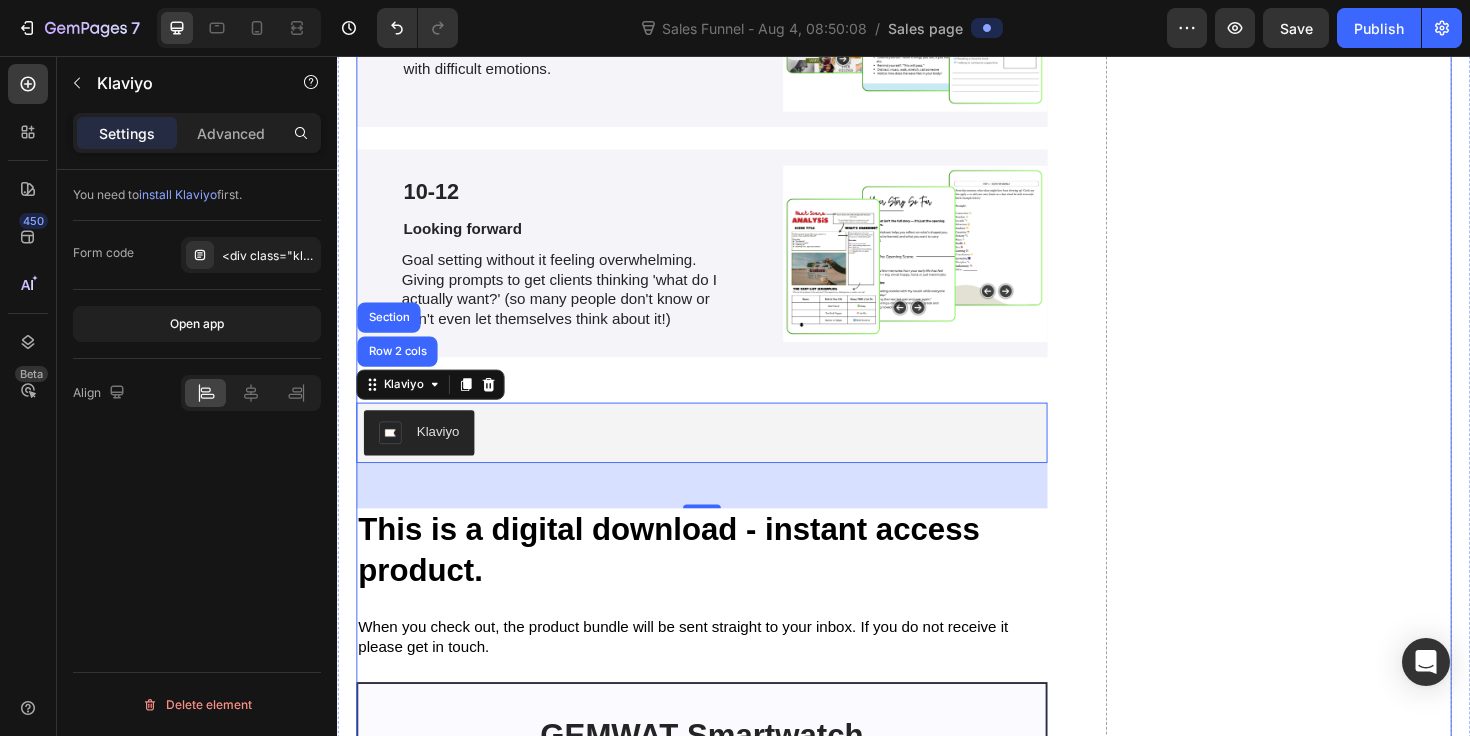 click on "Drop element here" at bounding box center (1334, -223) 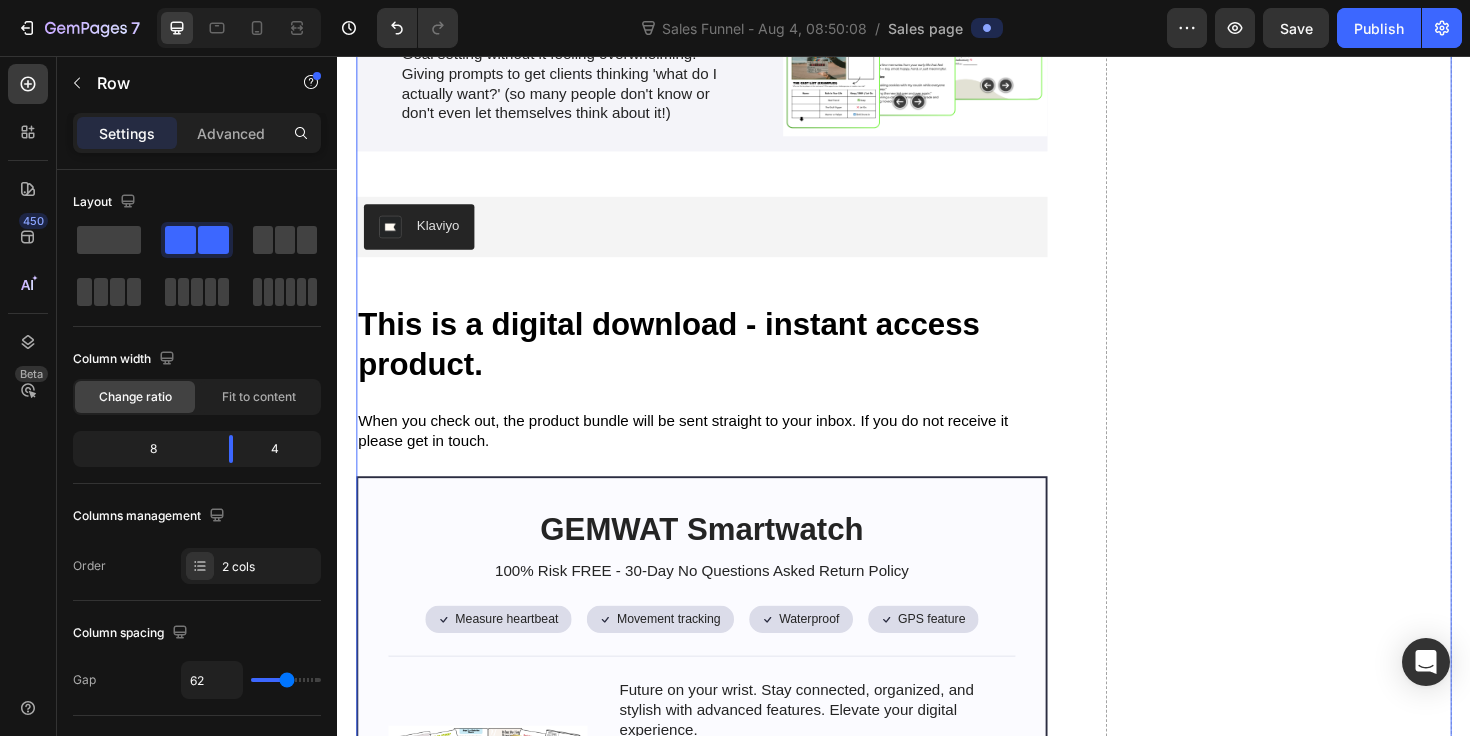 scroll, scrollTop: 5206, scrollLeft: 0, axis: vertical 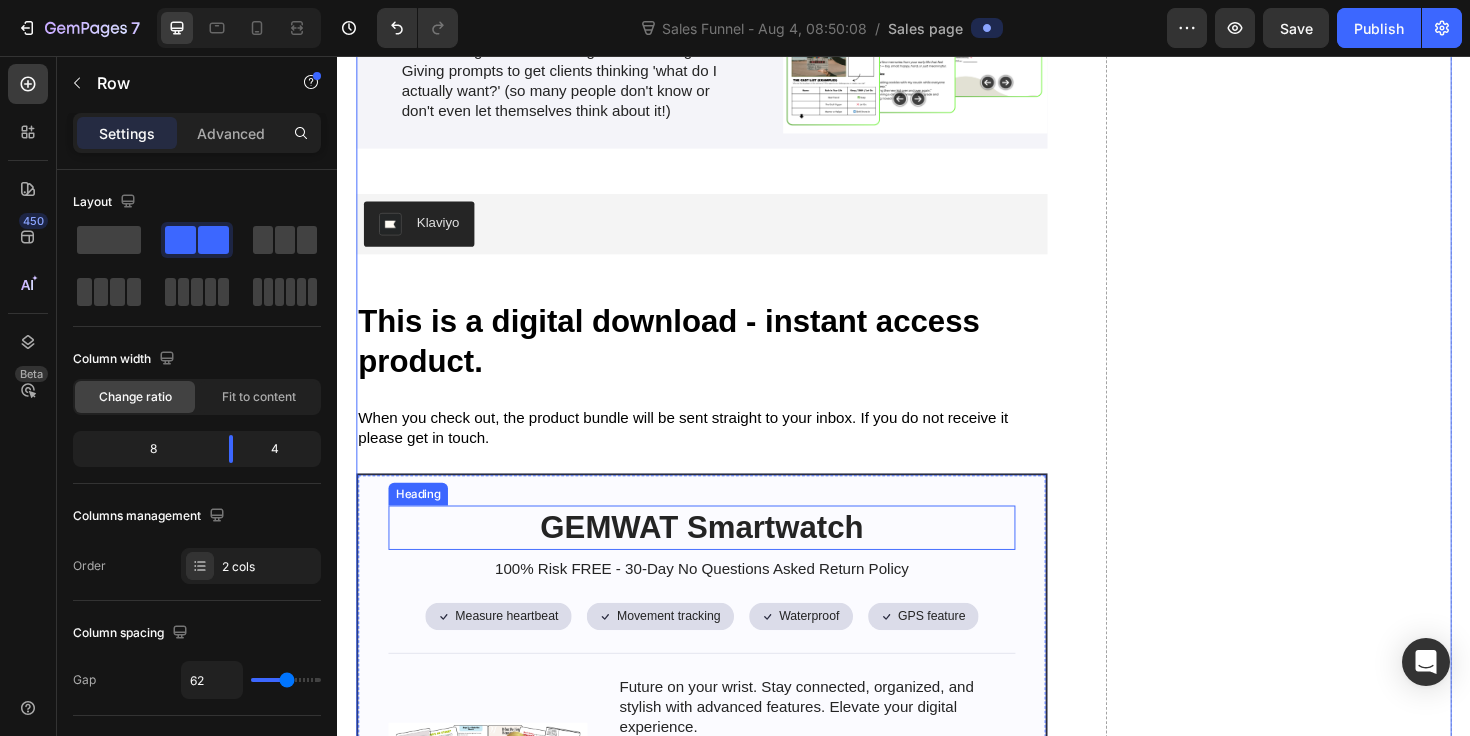 click on "GEMWAT Smartwatch" at bounding box center [723, 555] 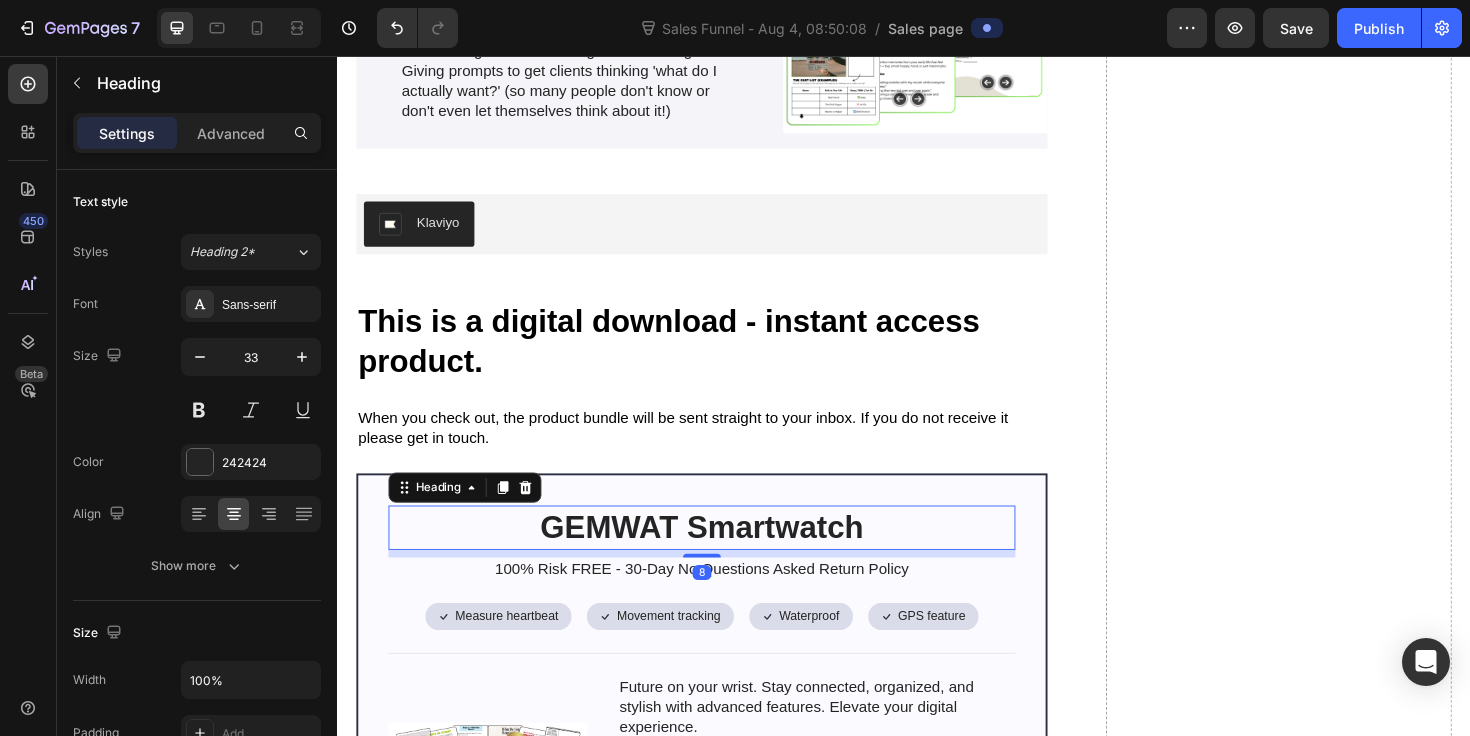 click on "GEMWAT Smartwatch" at bounding box center [723, 555] 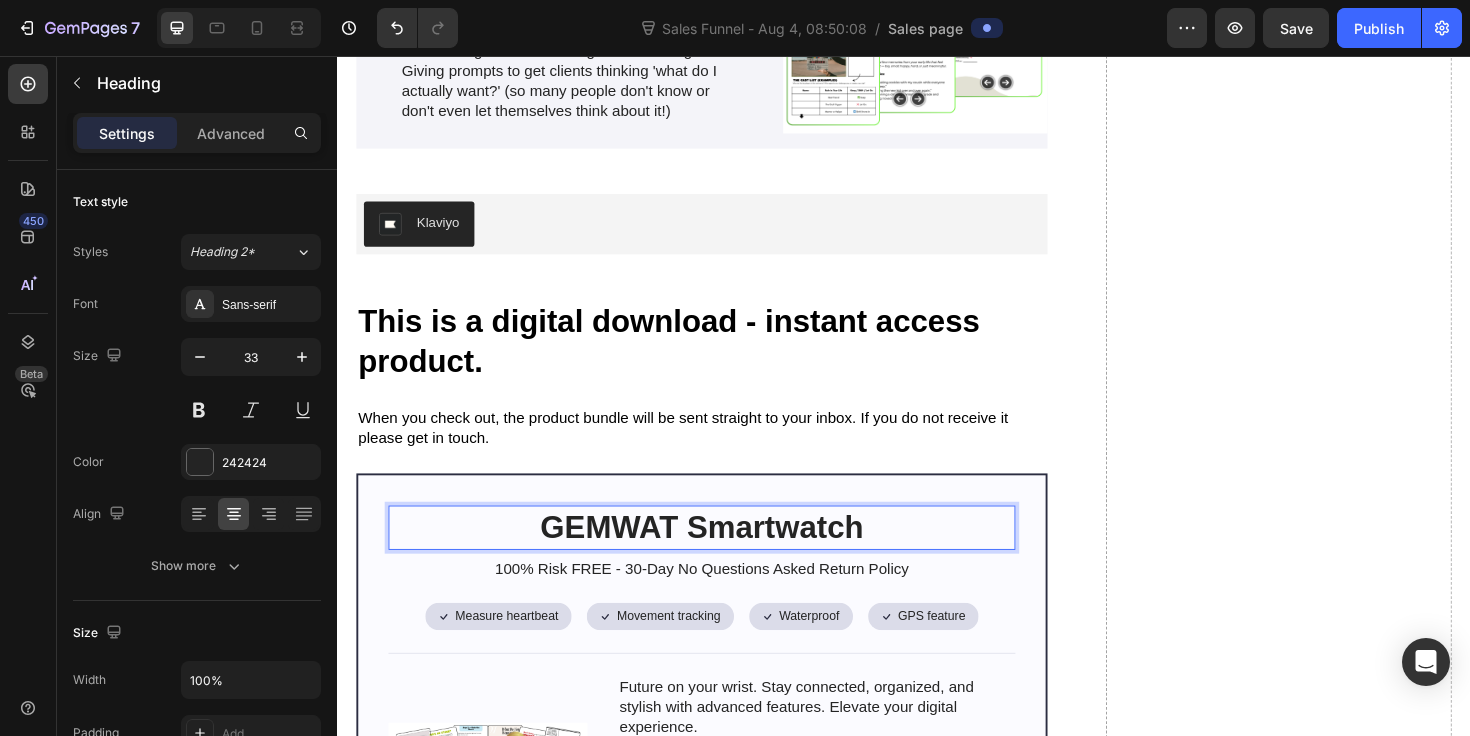 click on "GEMWAT Smartwatch" at bounding box center (723, 555) 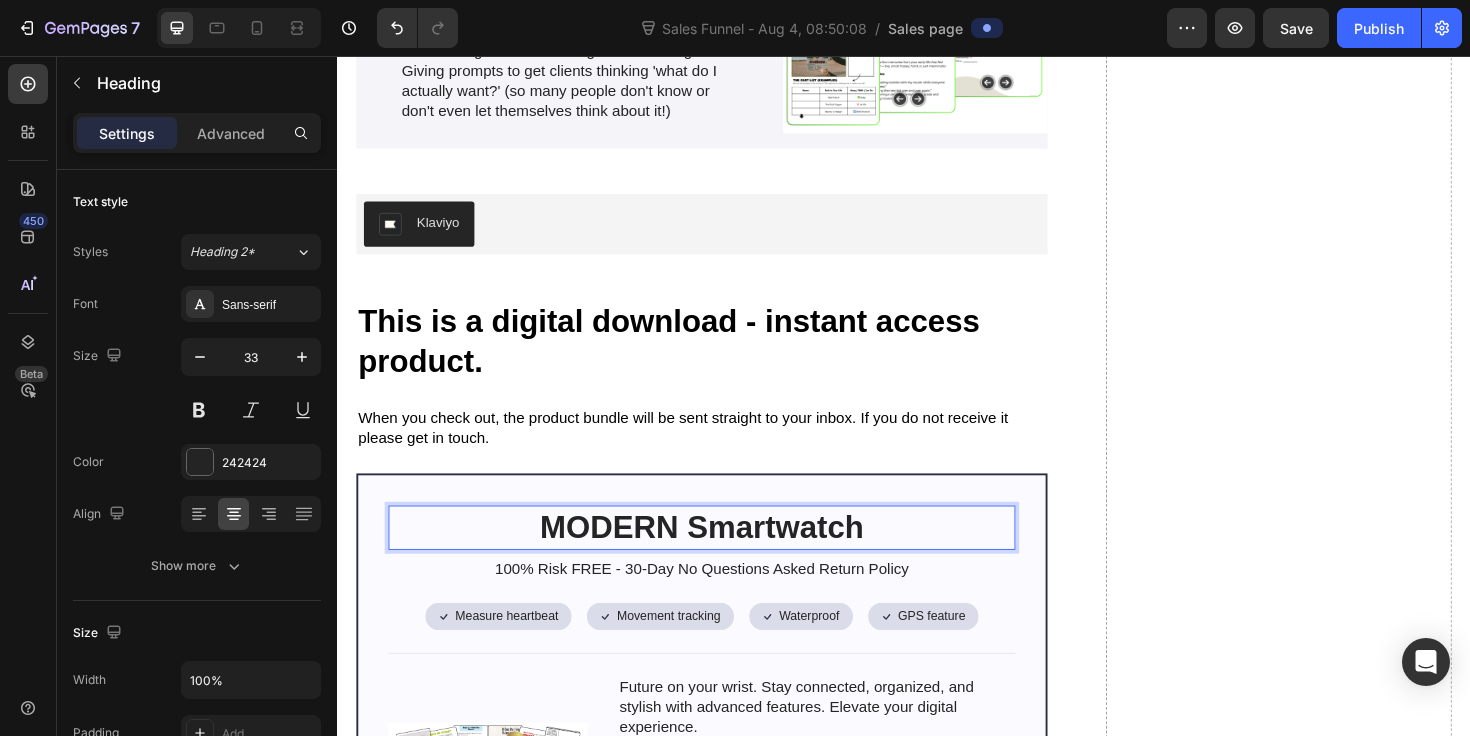 click on "MODERN Smartwatch" at bounding box center [723, 555] 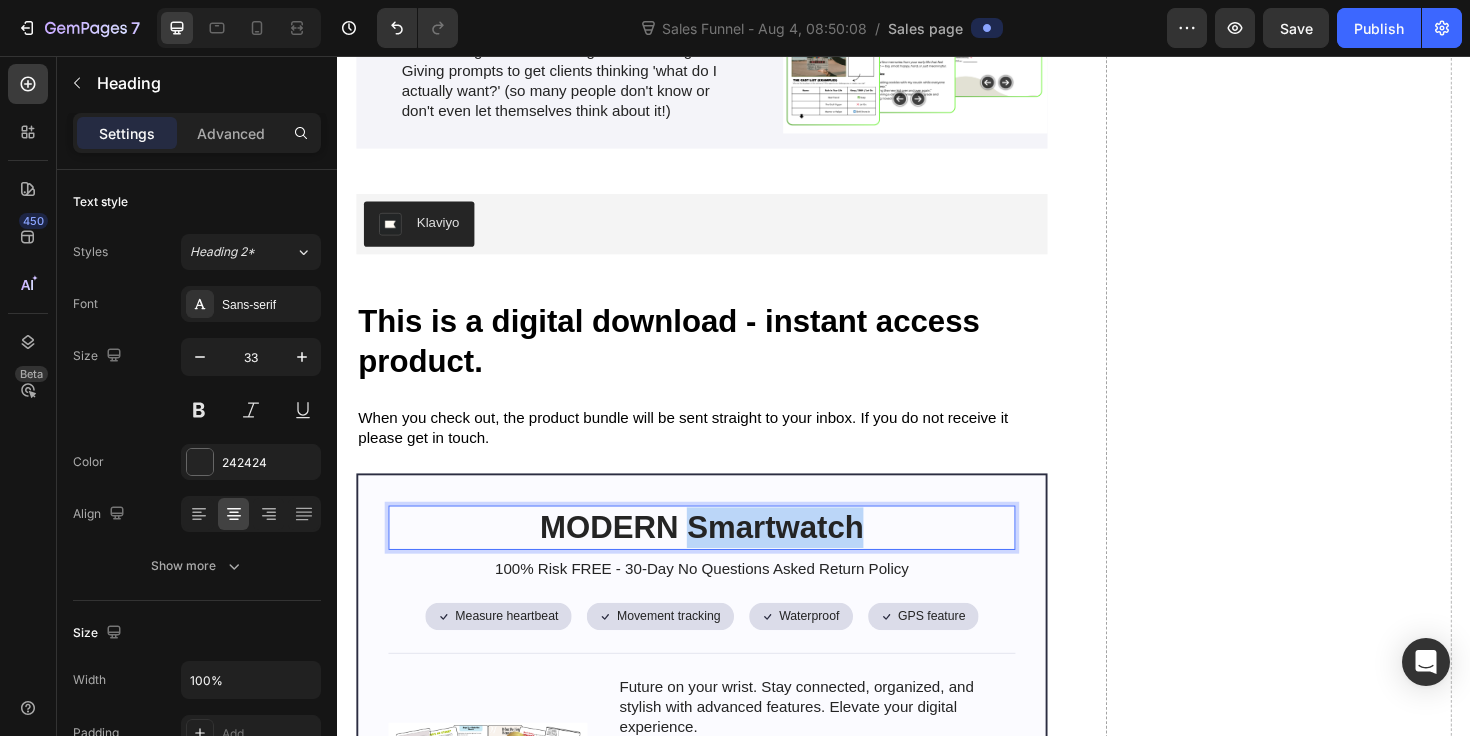 drag, startPoint x: 892, startPoint y: 556, endPoint x: 715, endPoint y: 554, distance: 177.01129 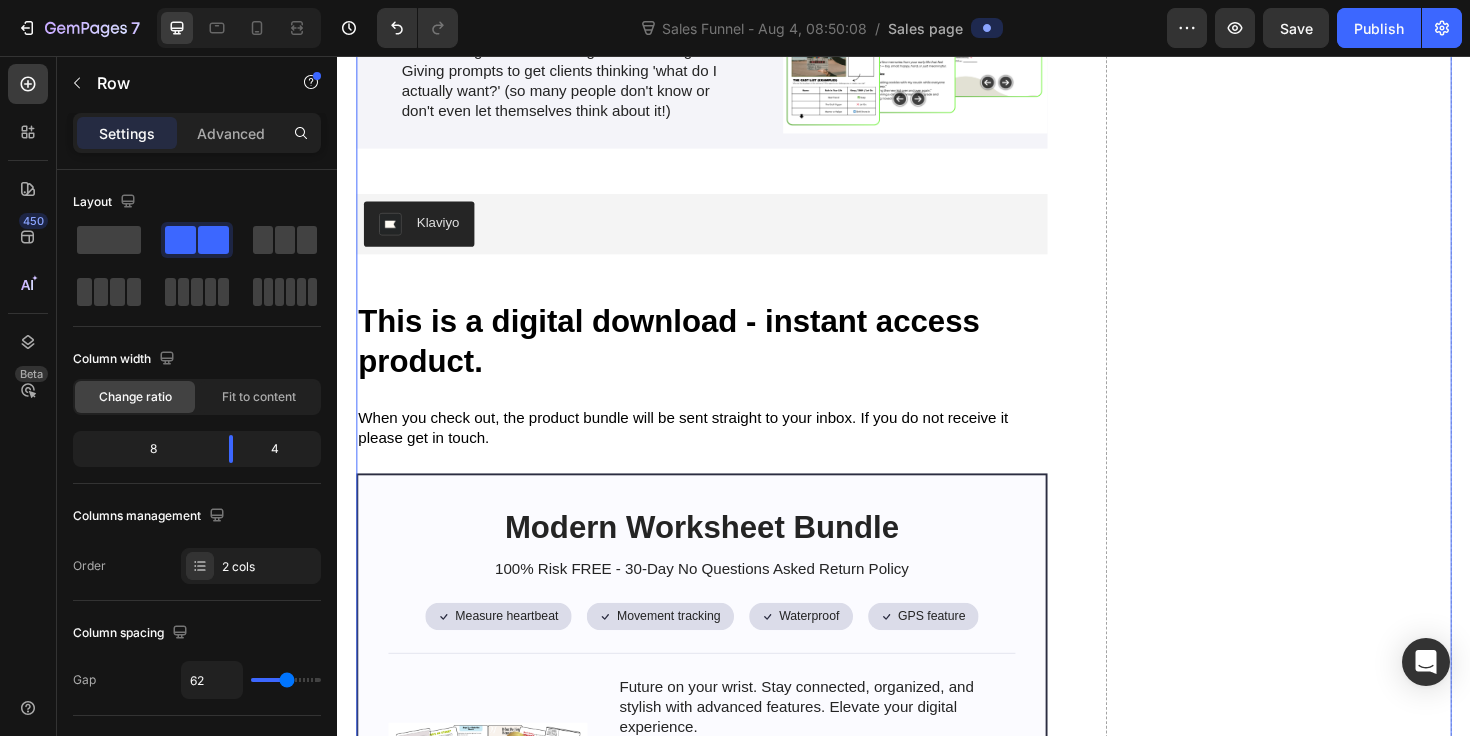 click on "😩  Here’s What Happens When You Keep Doing It the Hard Way Heading Let’s not sugarcoat it. You already know what it feels like to run on fumes. 🕓 You’re spending your nights prepping for clients… instead of living your life. 📎 You’re recycling the same clunky worksheets that  you  wouldn’t even want to fill out. 😵‍💫 And your clients? They’re disengaged. They “forgot.” They “didn’t get to it.” Again.   But here’s the truth: This isn’t just costing you time. It’s costing you impact. Reputation. Energy. Client results.   ❌ You’re working harder than you need to. ❌ You’re getting fewer results than you deserve. ❌ And the burnout is  brewing  — even if you won’t admit it yet.   You didn’t become a therapist to be a worksheet machine. You’re here to change lives — not chase down homework, beg for compliance, or patch together outdated materials.   And here’s what no one told you: Great therapy doesn’t just happen in-session. engaged" at bounding box center (937, -444) 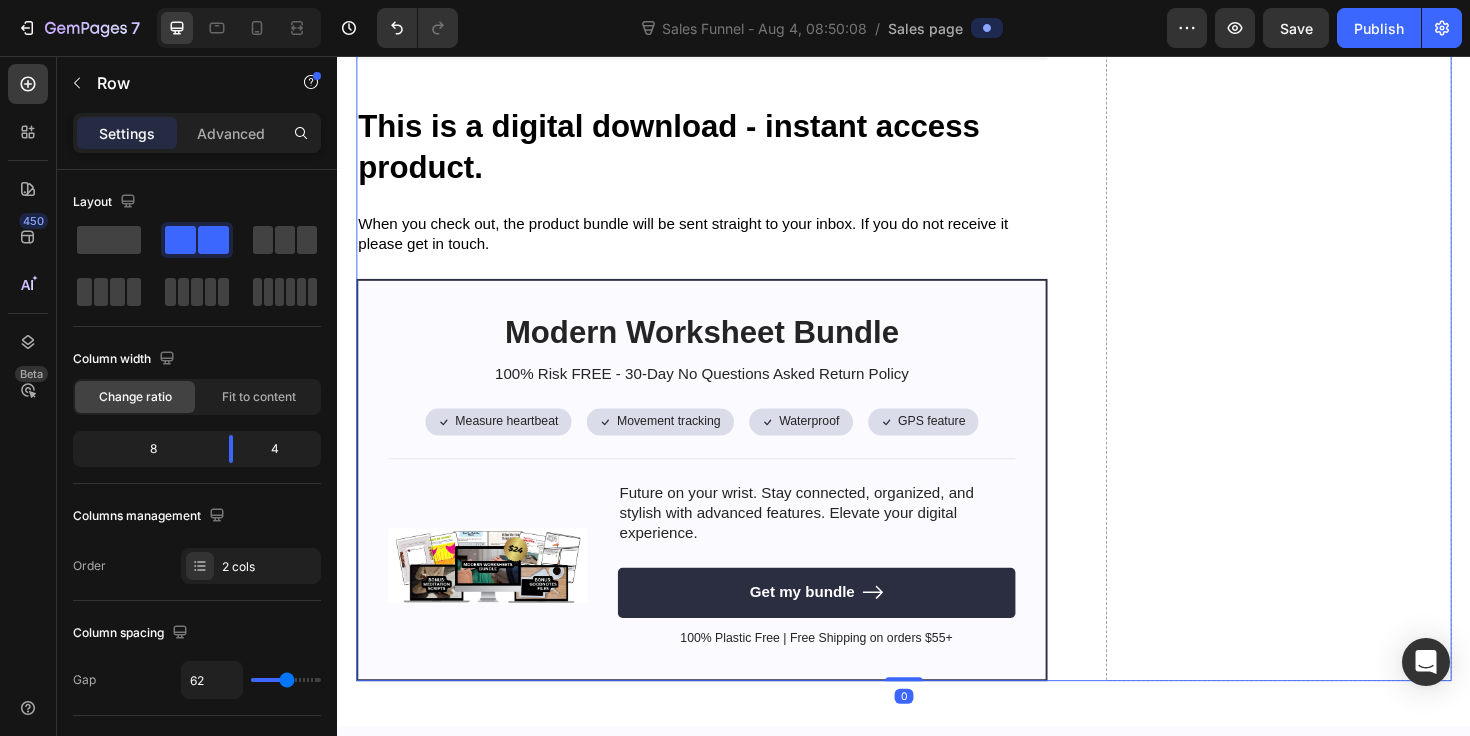 scroll, scrollTop: 5414, scrollLeft: 0, axis: vertical 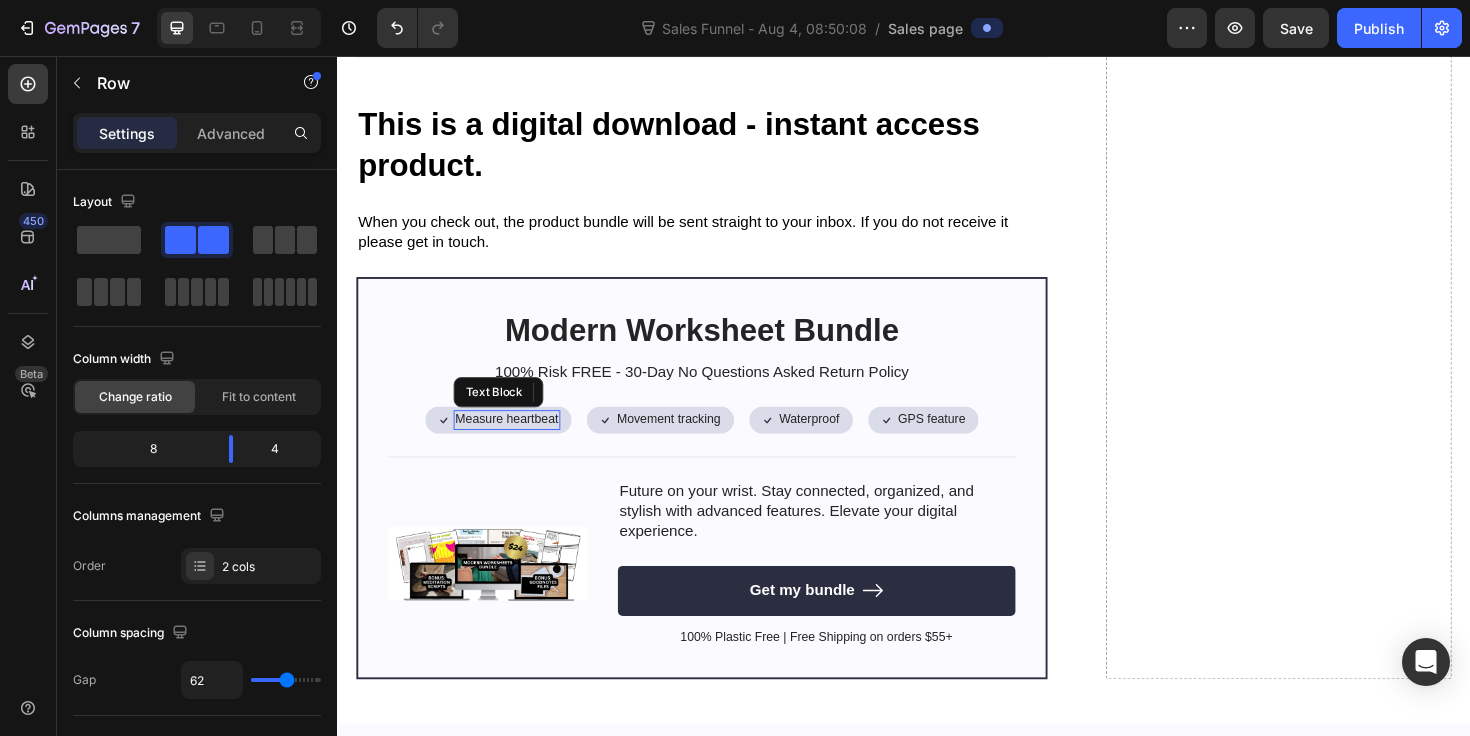 click on "Measure heartbeat" at bounding box center [516, 441] 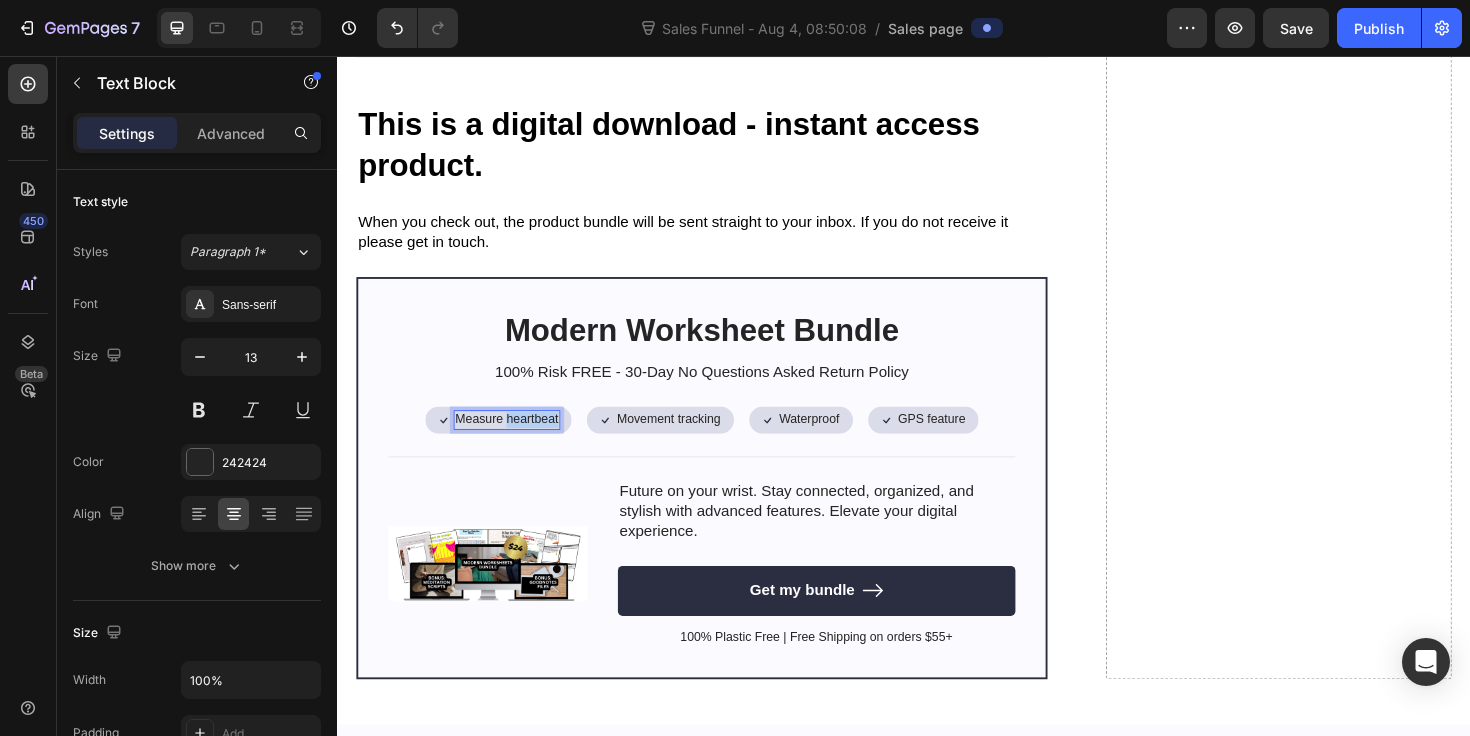 click on "Measure heartbeat" at bounding box center (516, 441) 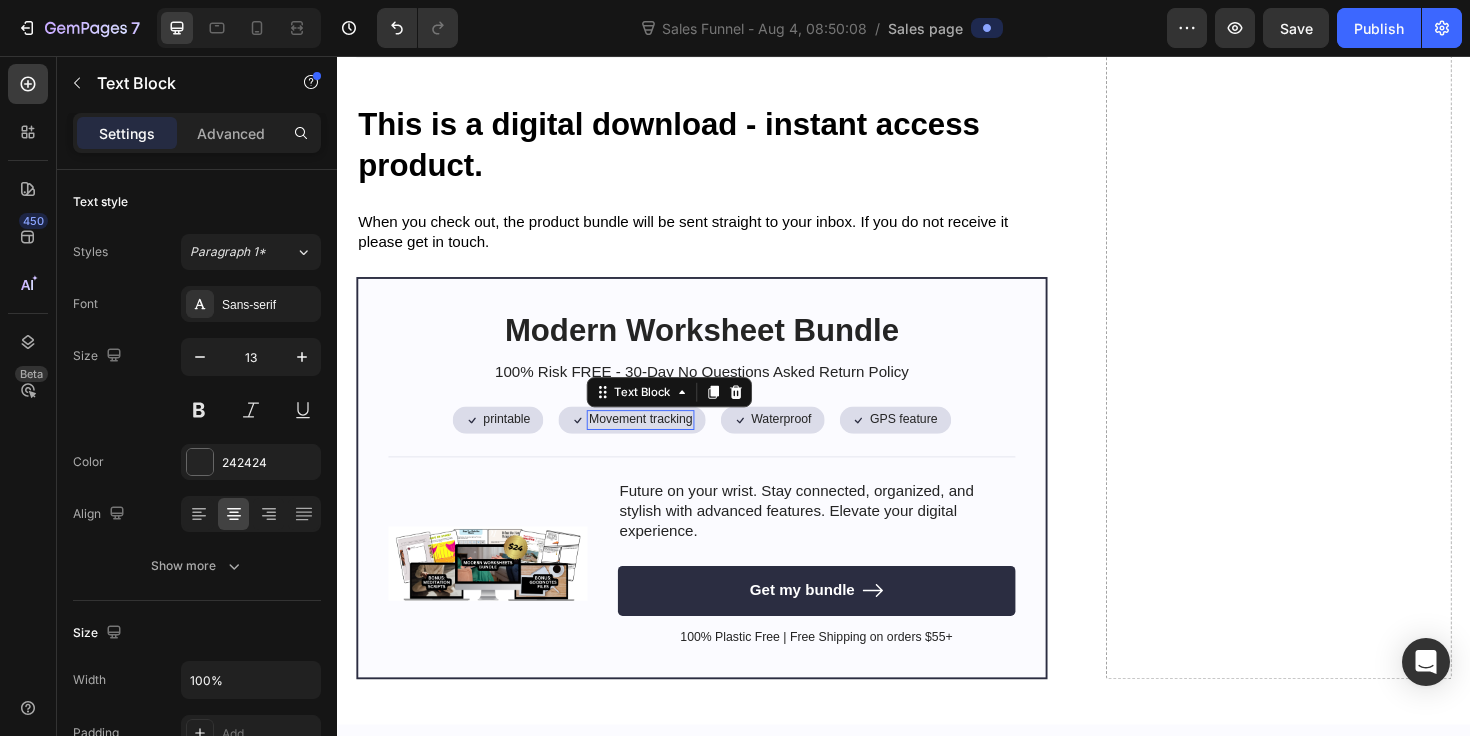 click on "Movement tracking" at bounding box center [658, 441] 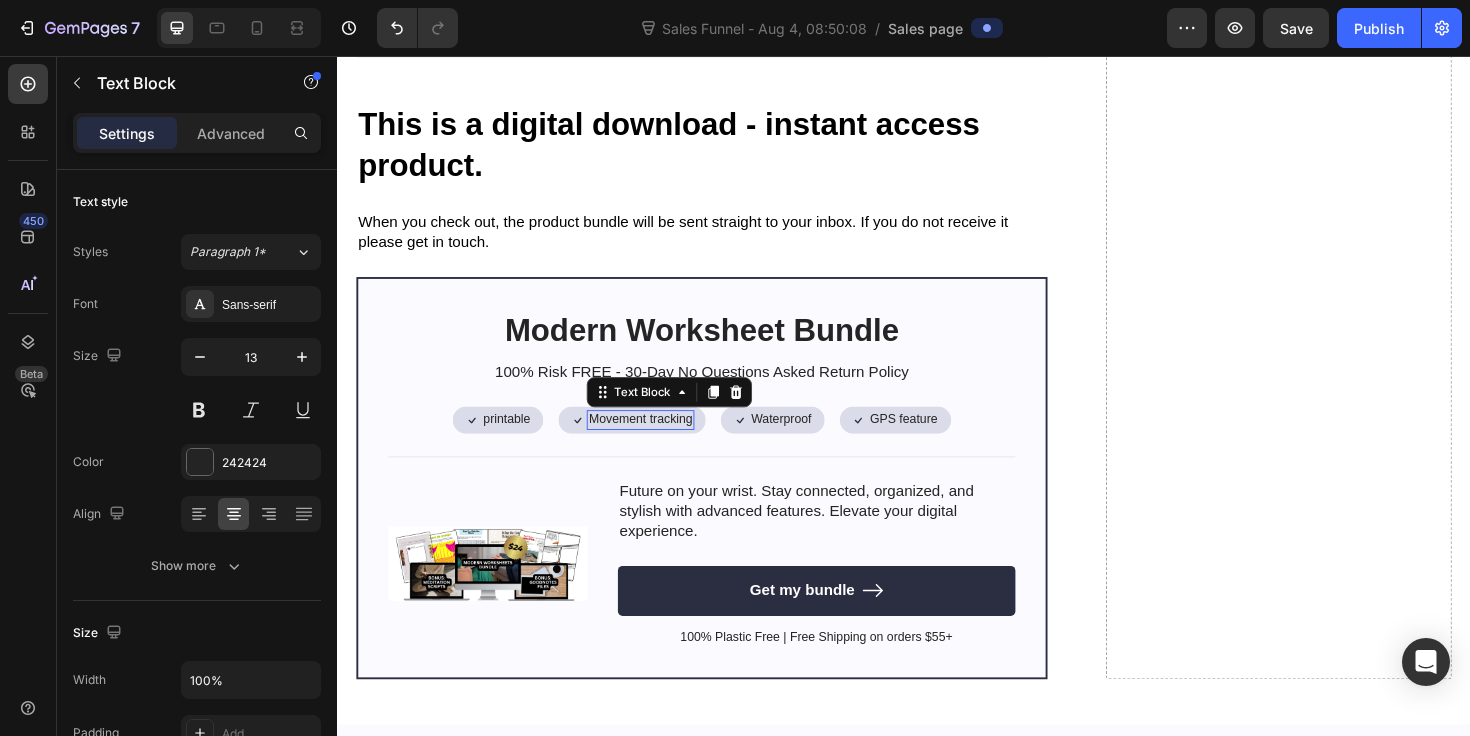 click on "Movement tracking" at bounding box center [658, 441] 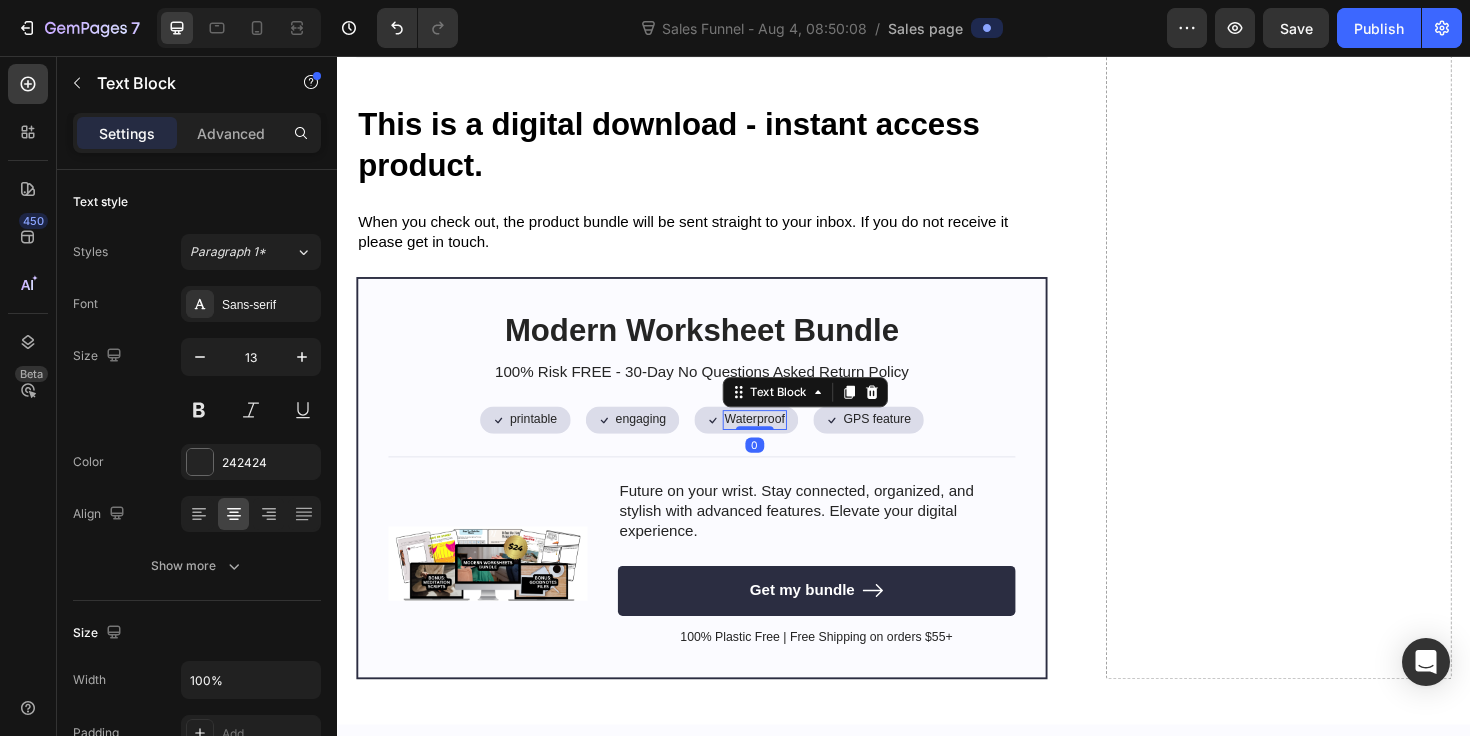 click on "Waterproof" at bounding box center [779, 441] 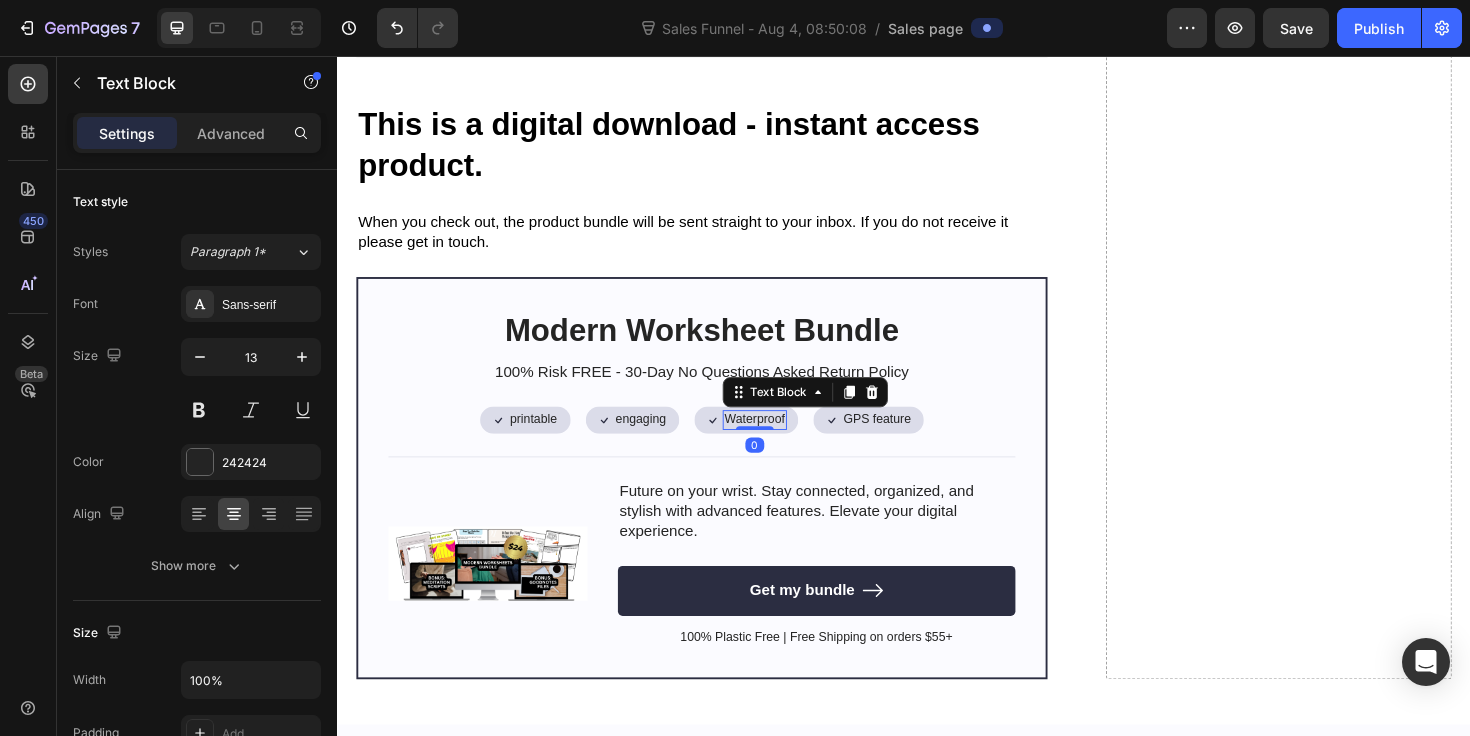 click on "Waterproof" at bounding box center (779, 441) 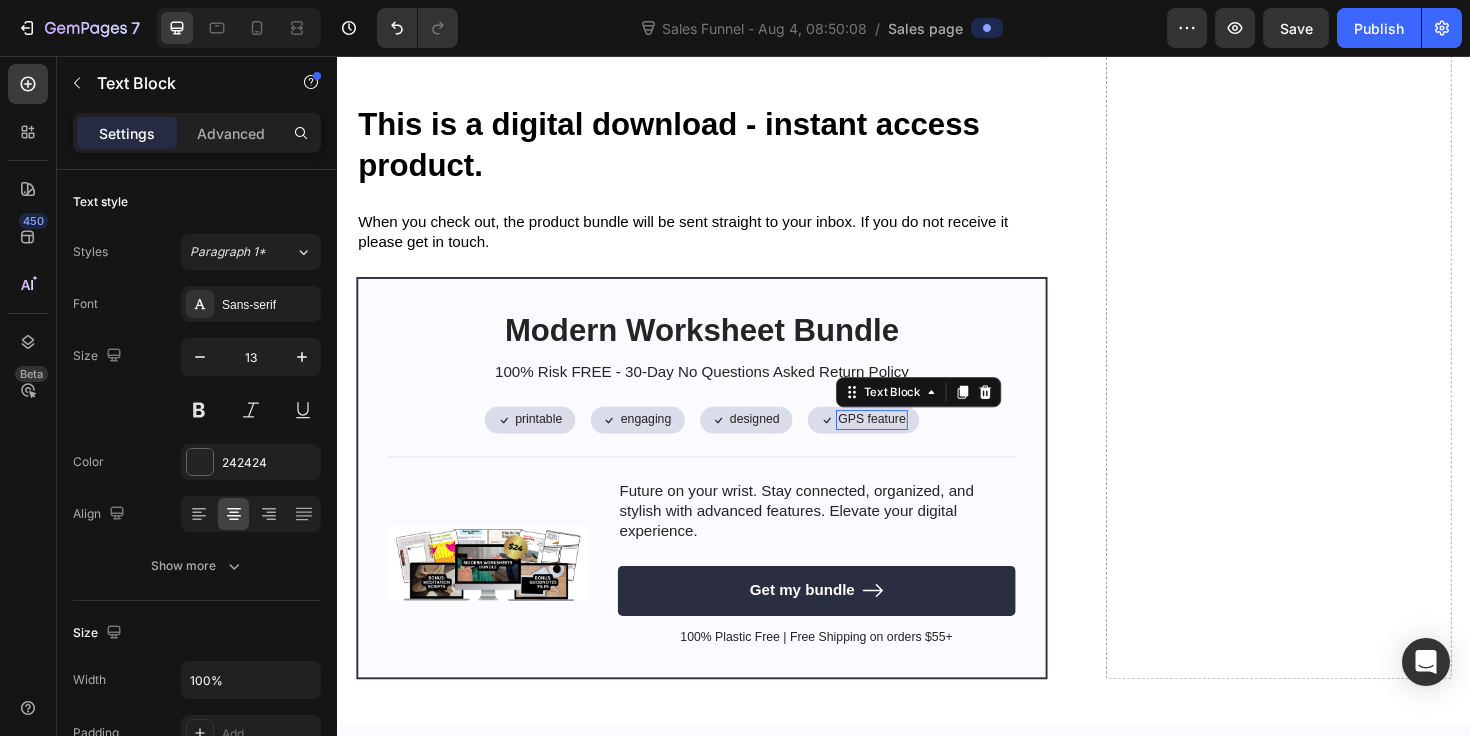 click on "GPS feature Text Block   0" at bounding box center [903, 441] 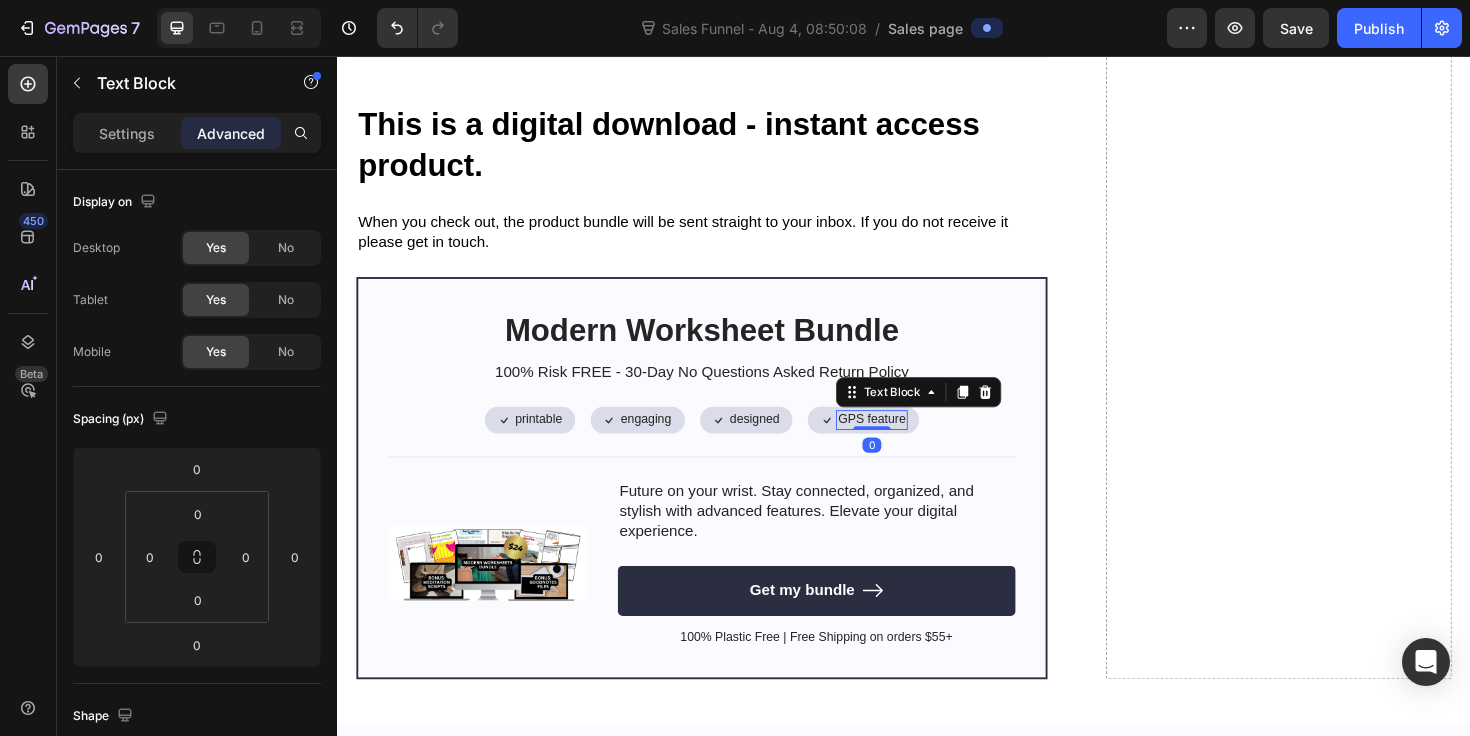 click at bounding box center (903, 450) 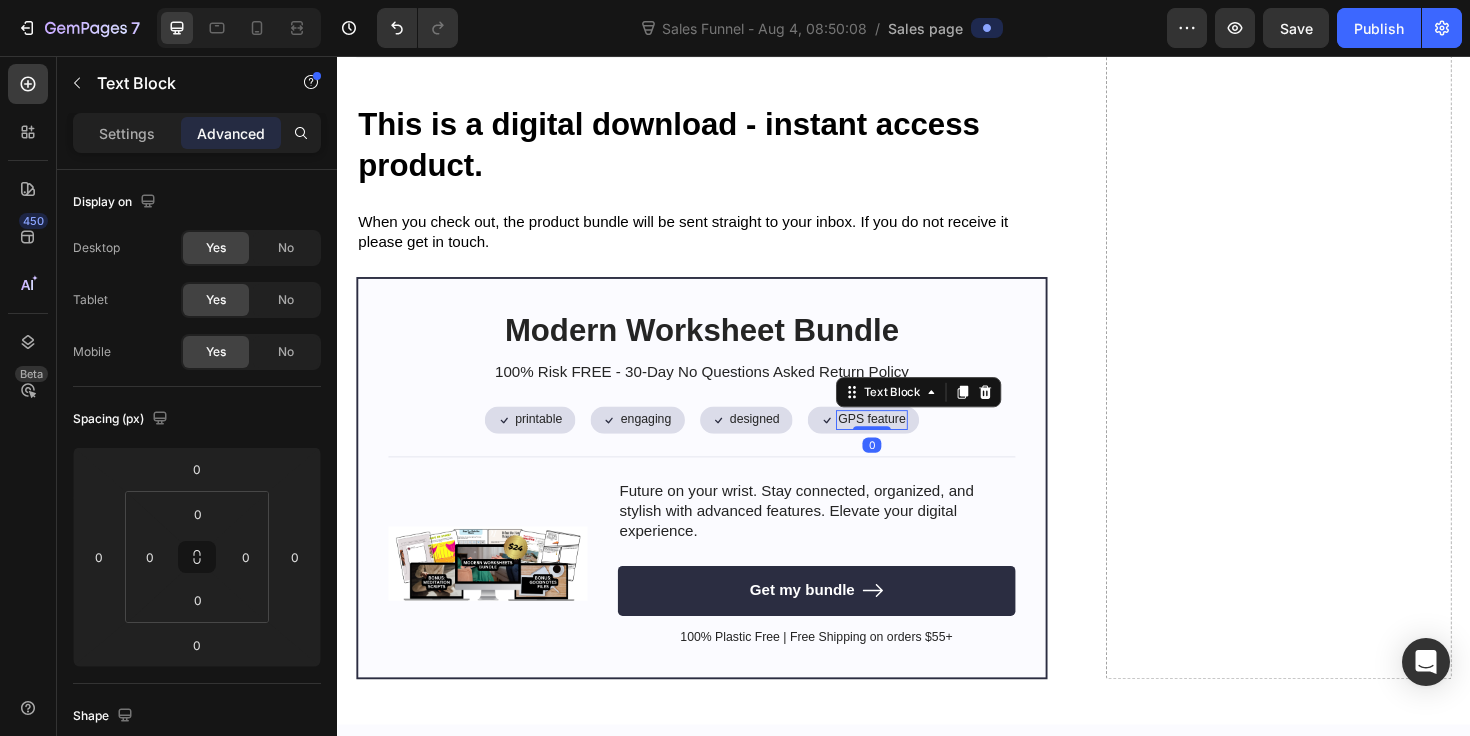 click on "GPS feature" at bounding box center [903, 441] 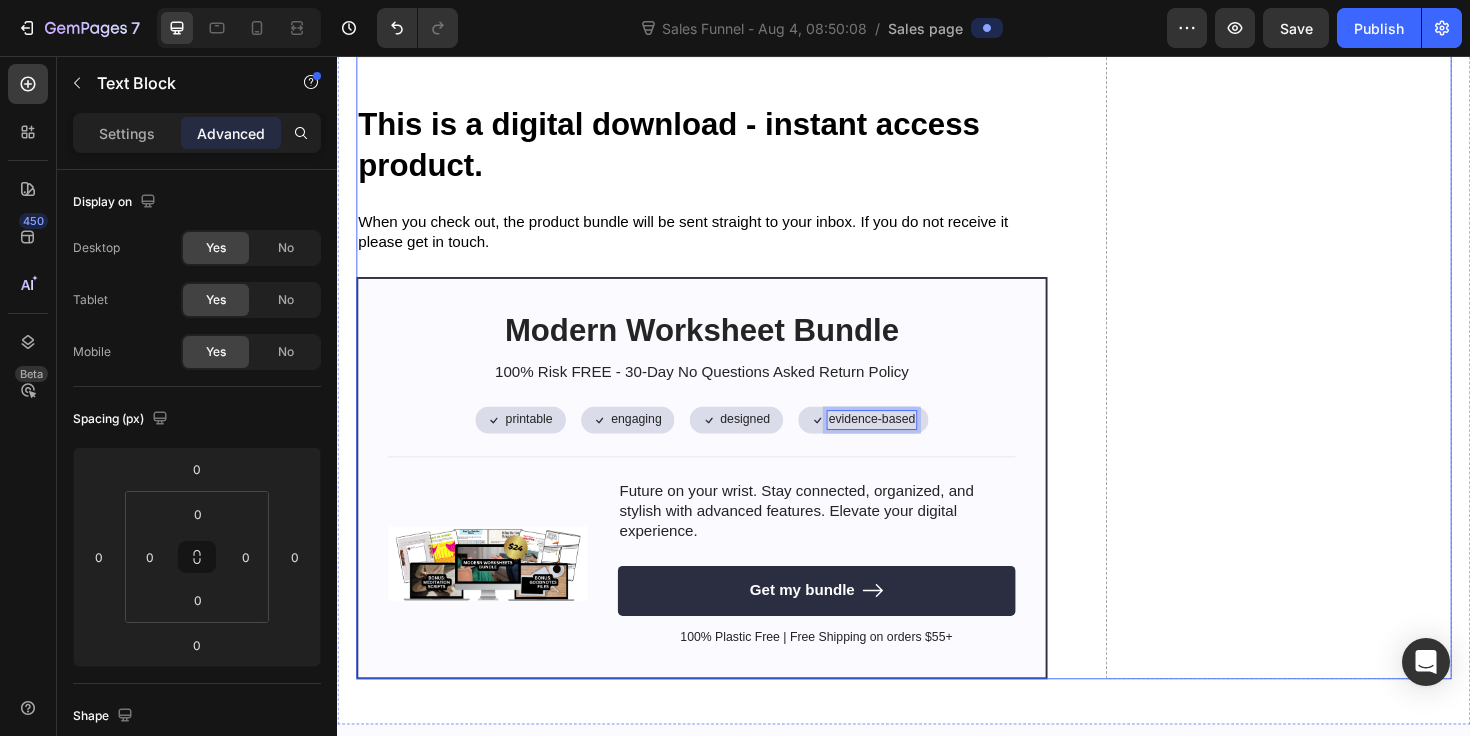 click on "😩  Here’s What Happens When You Keep Doing It the Hard Way Heading Let’s not sugarcoat it. You already know what it feels like to run on fumes. 🕓 You’re spending your nights prepping for clients… instead of living your life. 📎 You’re recycling the same clunky worksheets that  you  wouldn’t even want to fill out. 😵‍💫 And your clients? They’re disengaged. They “forgot.” They “didn’t get to it.” Again.   But here’s the truth: This isn’t just costing you time. It’s costing you impact. Reputation. Energy. Client results.   ❌ You’re working harder than you need to. ❌ You’re getting fewer results than you deserve. ❌ And the burnout is  brewing  — even if you won’t admit it yet.   You didn’t become a therapist to be a worksheet machine. You’re here to change lives — not chase down homework, beg for compliance, or patch together outdated materials.   And here’s what no one told you: Great therapy doesn’t just happen in-session. engaged" at bounding box center (937, -652) 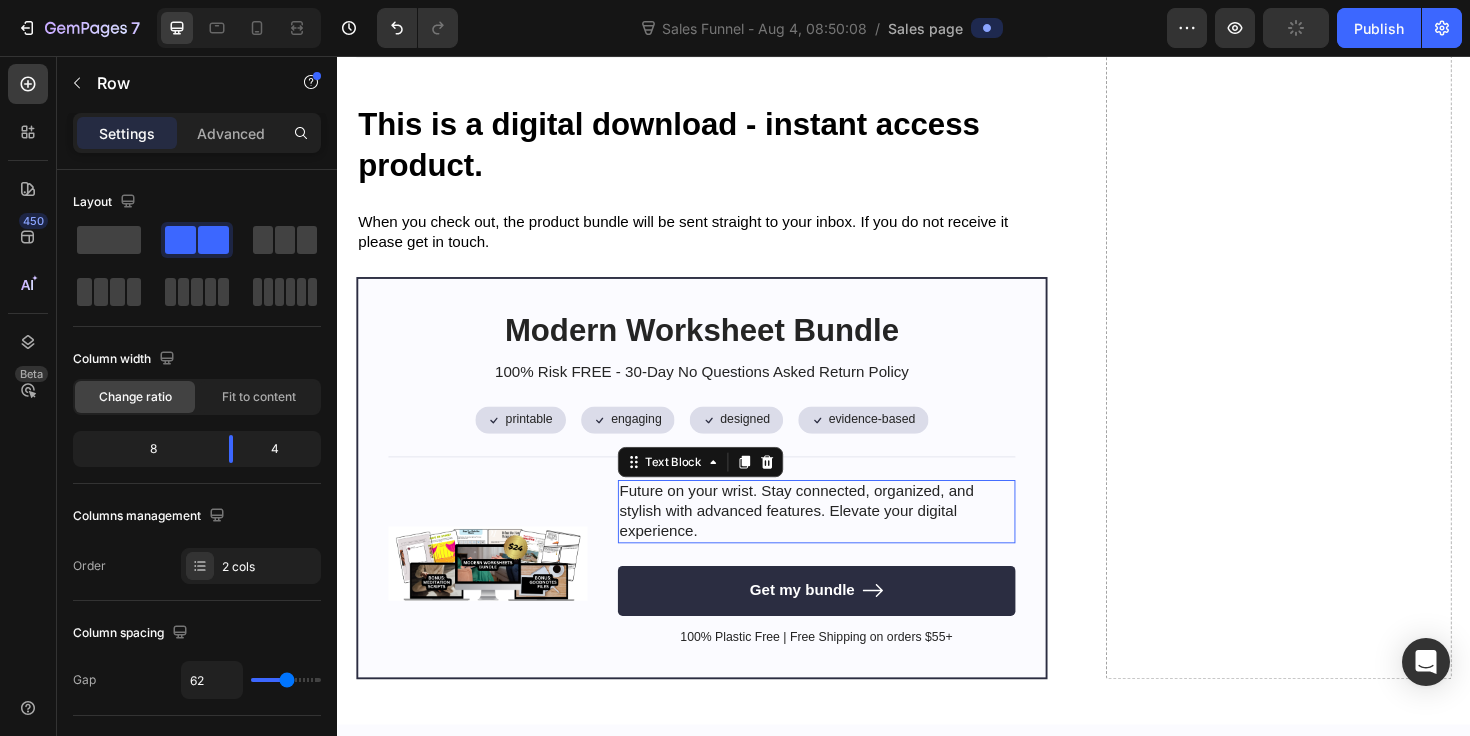 click on "Future on your wrist. Stay connected, organized, and stylish with advanced features. Elevate your digital experience." at bounding box center (844, 538) 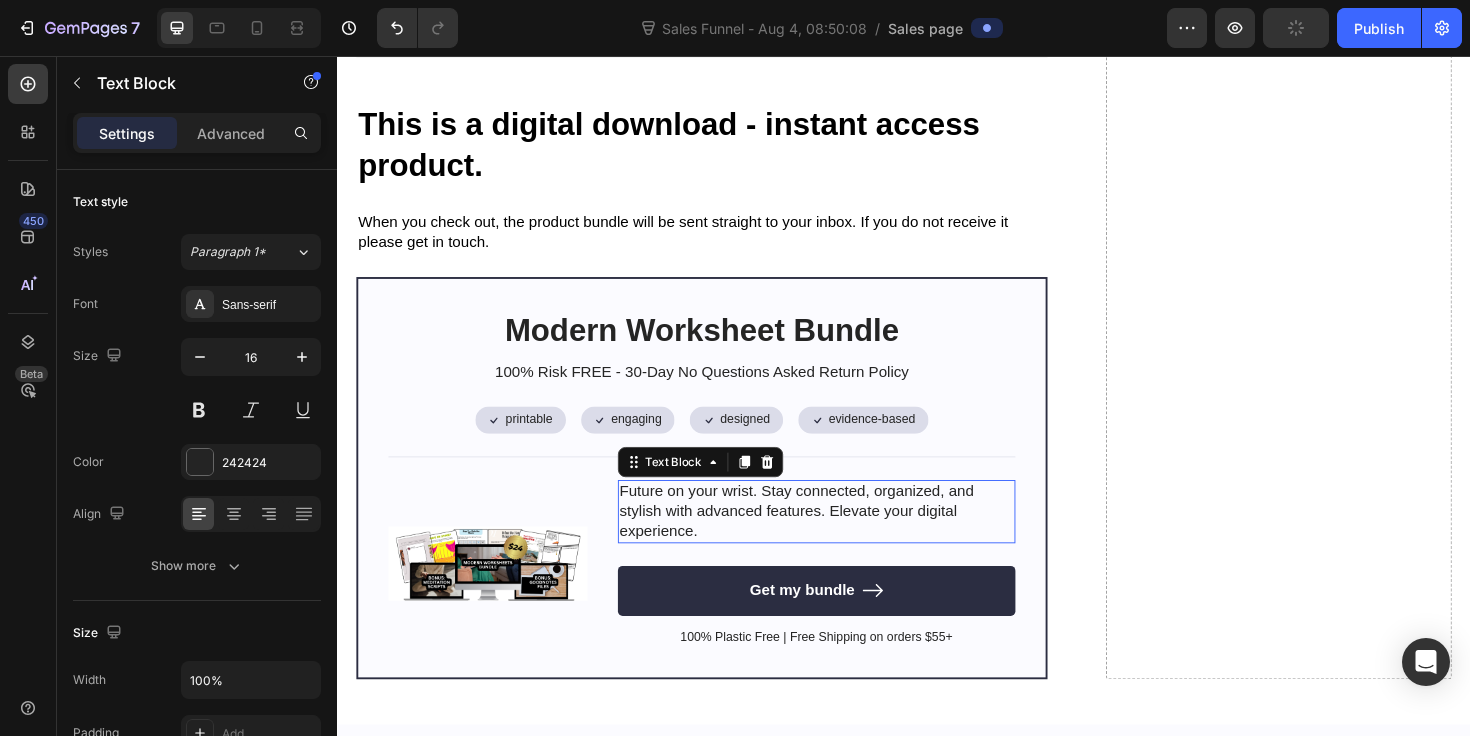 click on "Future on your wrist. Stay connected, organized, and stylish with advanced features. Elevate your digital experience." at bounding box center (844, 538) 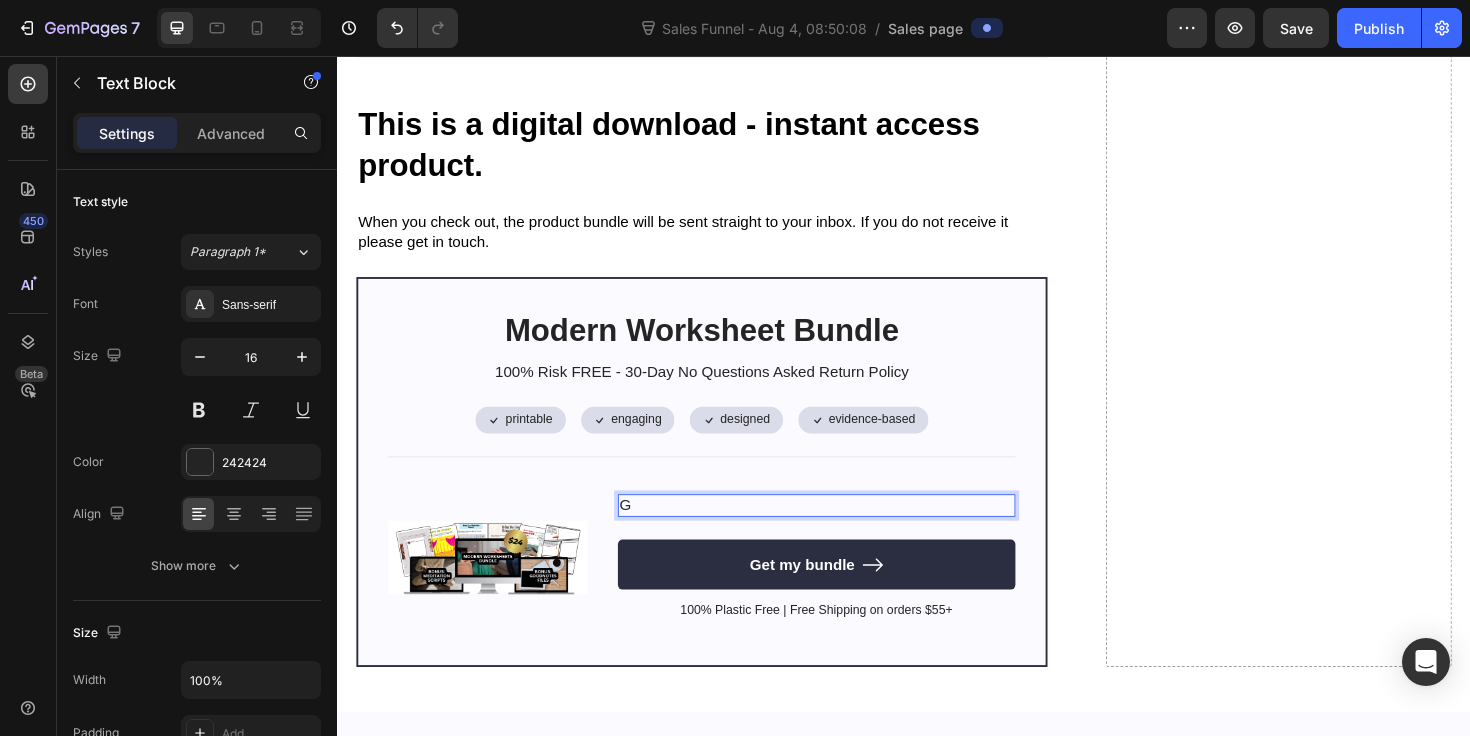 scroll, scrollTop: 5428, scrollLeft: 0, axis: vertical 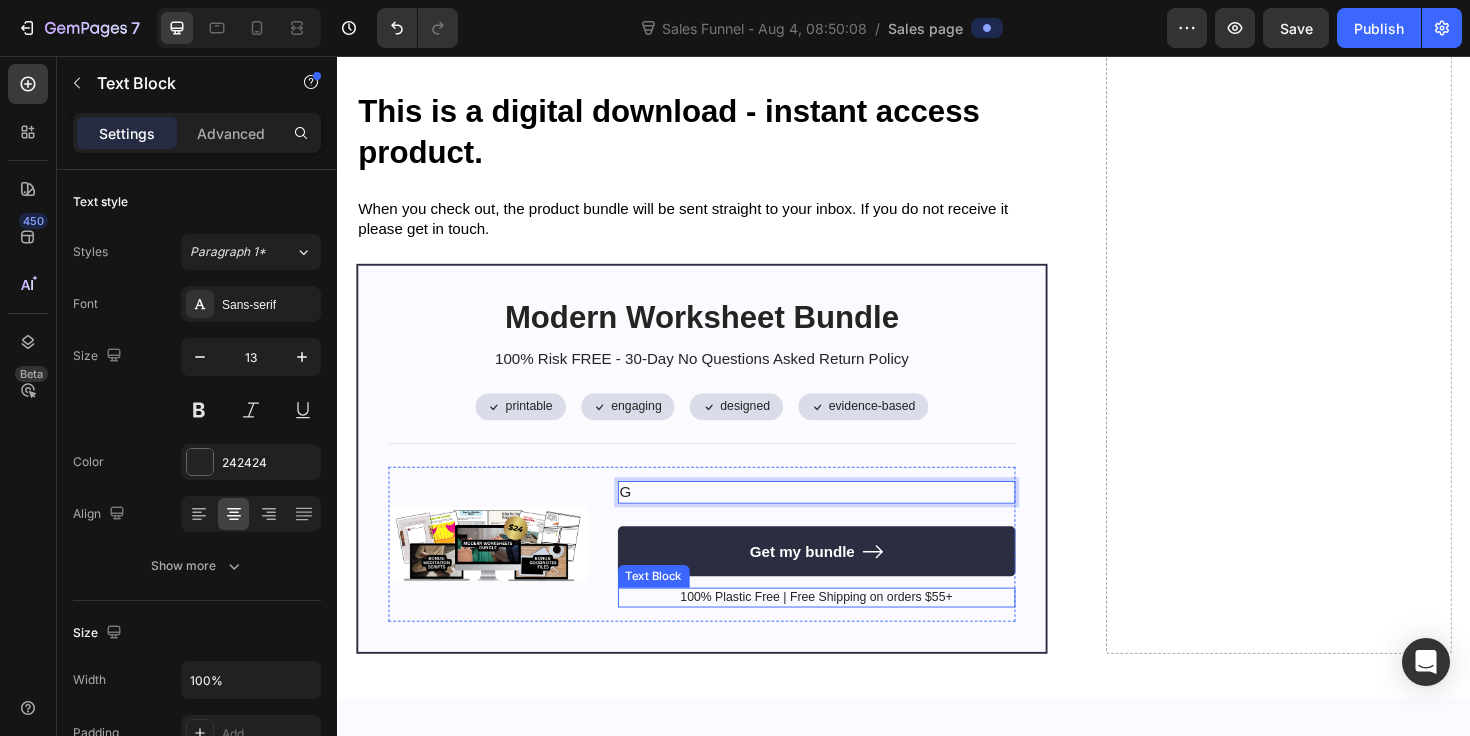 click on "100% Plastic Free | Free Shipping on orders $55+" at bounding box center (844, 629) 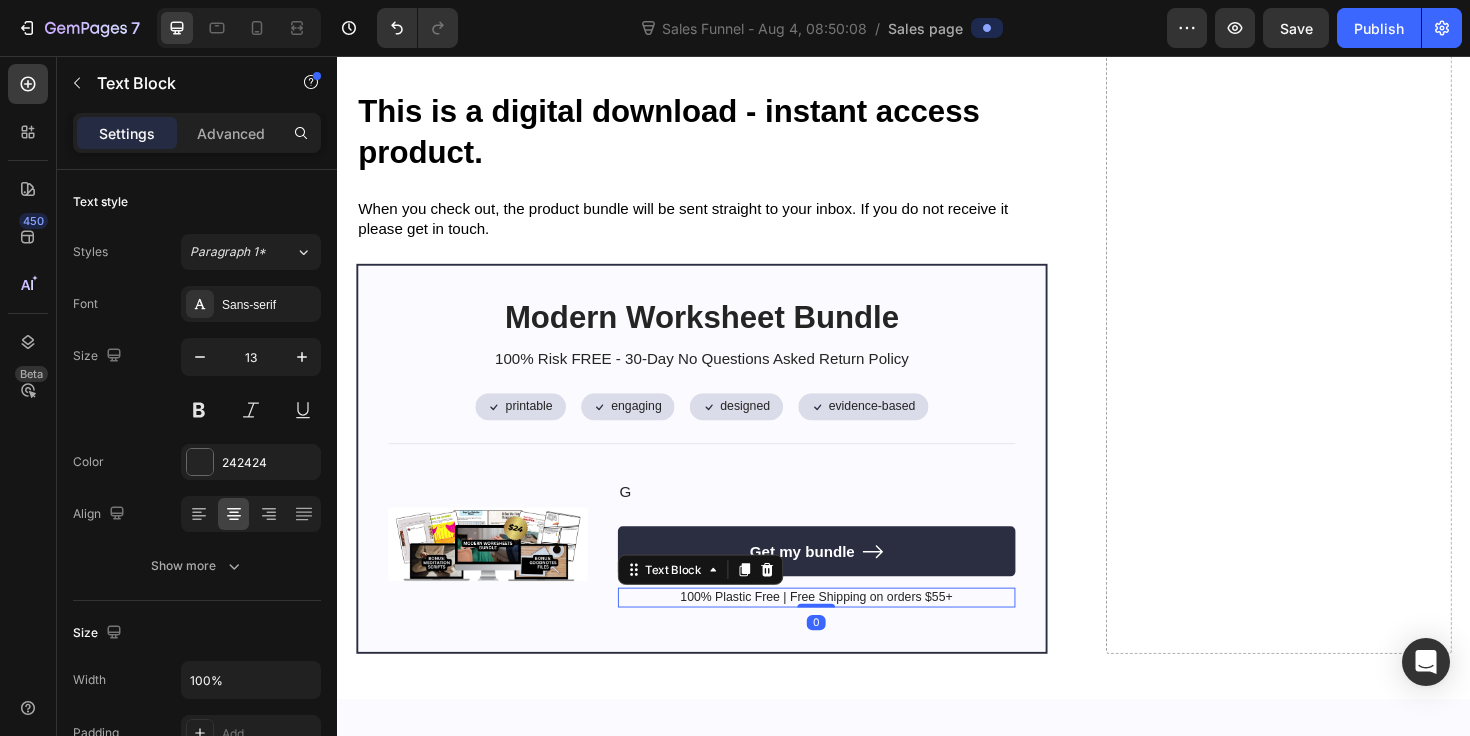 click on "100% Plastic Free | Free Shipping on orders $55+" at bounding box center [844, 629] 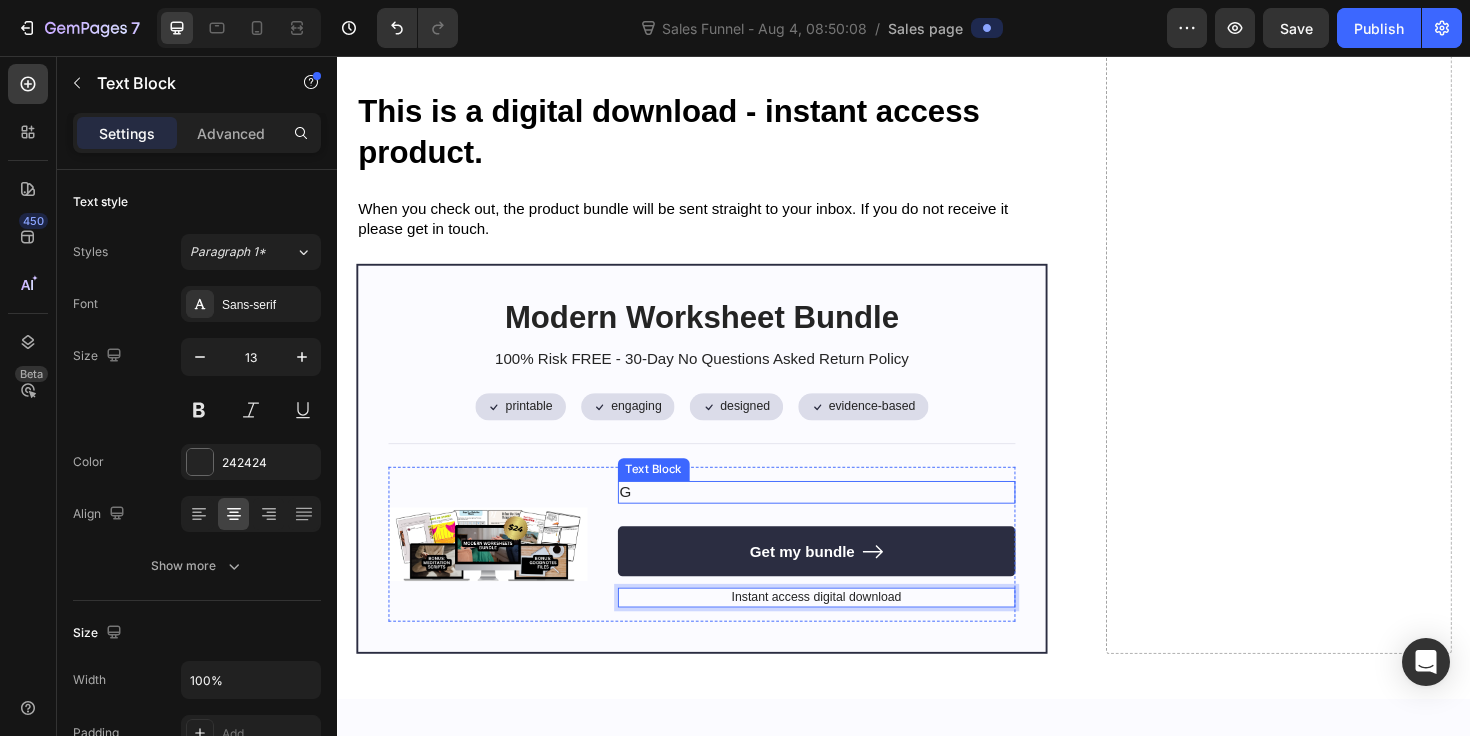click on "G" at bounding box center [844, 518] 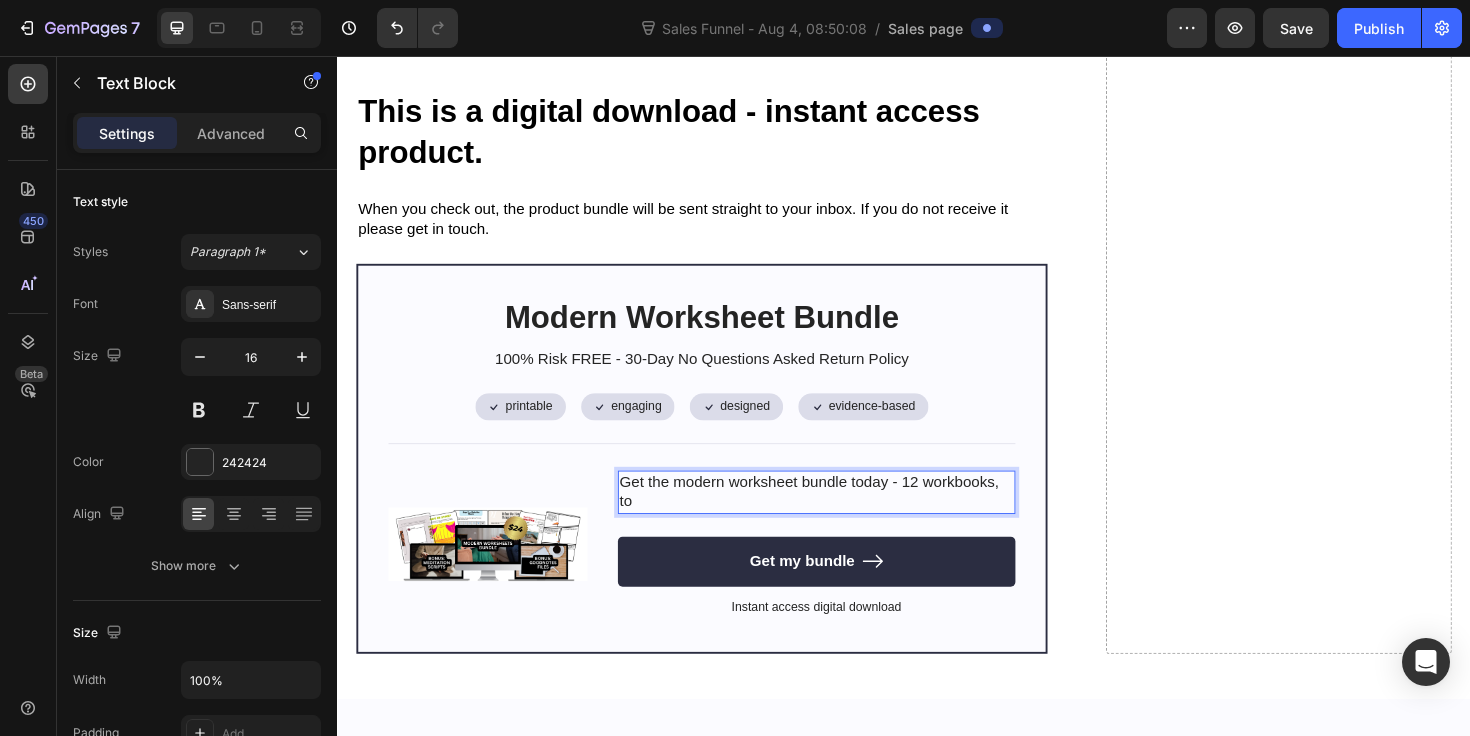 scroll, scrollTop: 5418, scrollLeft: 0, axis: vertical 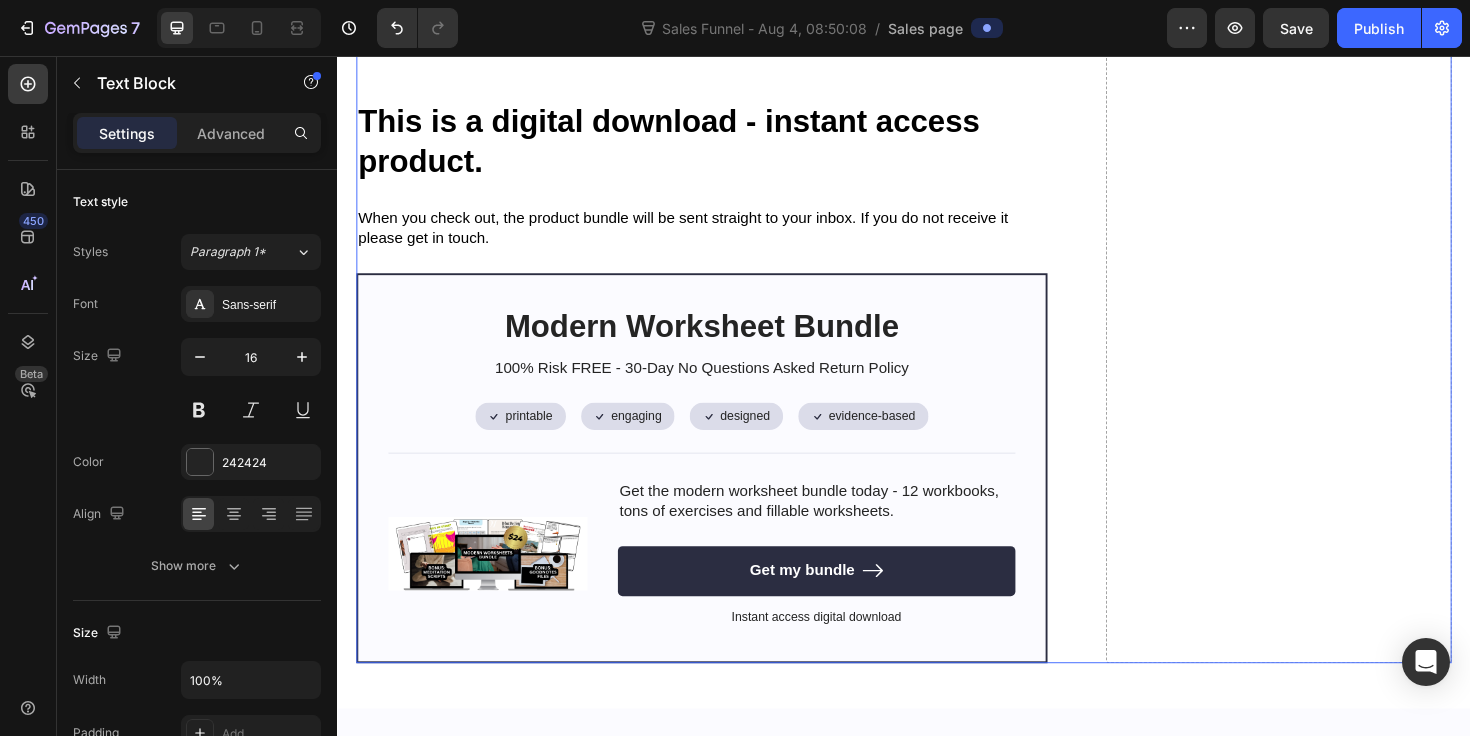 click on "😩  Here’s What Happens When You Keep Doing It the Hard Way Heading Let’s not sugarcoat it. You already know what it feels like to run on fumes. 🕓 You’re spending your nights prepping for clients… instead of living your life. 📎 You’re recycling the same clunky worksheets that  you  wouldn’t even want to fill out. 😵‍💫 And your clients? They’re disengaged. They “forgot.” They “didn’t get to it.” Again.   But here’s the truth: This isn’t just costing you time. It’s costing you impact. Reputation. Energy. Client results.   ❌ You’re working harder than you need to. ❌ You’re getting fewer results than you deserve. ❌ And the burnout is  brewing  — even if you won’t admit it yet.   You didn’t become a therapist to be a worksheet machine. You’re here to change lives — not chase down homework, beg for compliance, or patch together outdated materials.   And here’s what no one told you: Great therapy doesn’t just happen in-session. engaged" at bounding box center (937, -662) 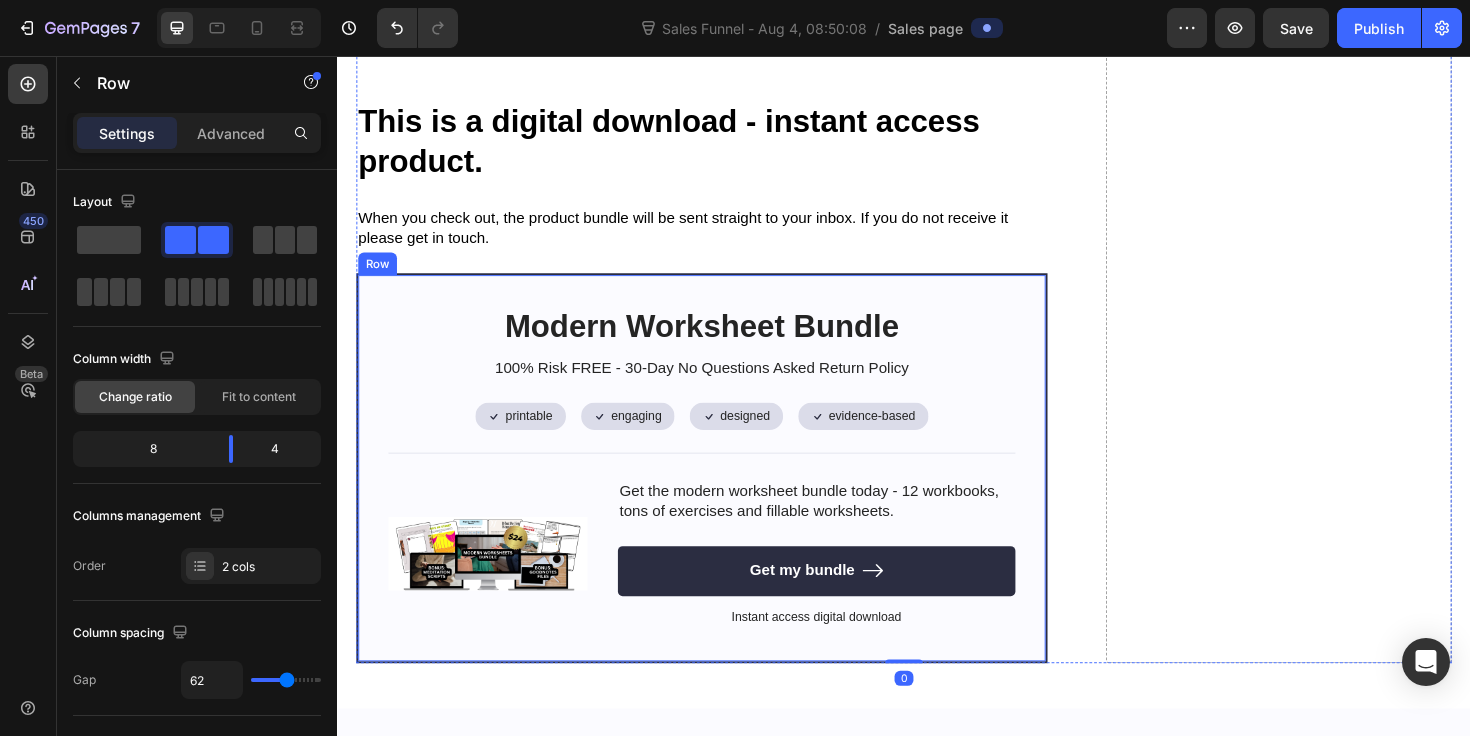 click on "Modern Worksheet Bundle Heading 100% Risk FREE - 30-Day No Questions Asked Return Policy Text Block
Icon printable Text Block Row
Icon engaging Text Block Row Row
Icon designed Text Block Row
Icon evidence-based Text Block Row Row Row Image Get the modern worksheet bundle today - 12 workbooks, tons of exercises and fillable worksheets. Text Block
Get my bundle Button Instant access digital download Text Block Row Row" at bounding box center (723, 492) 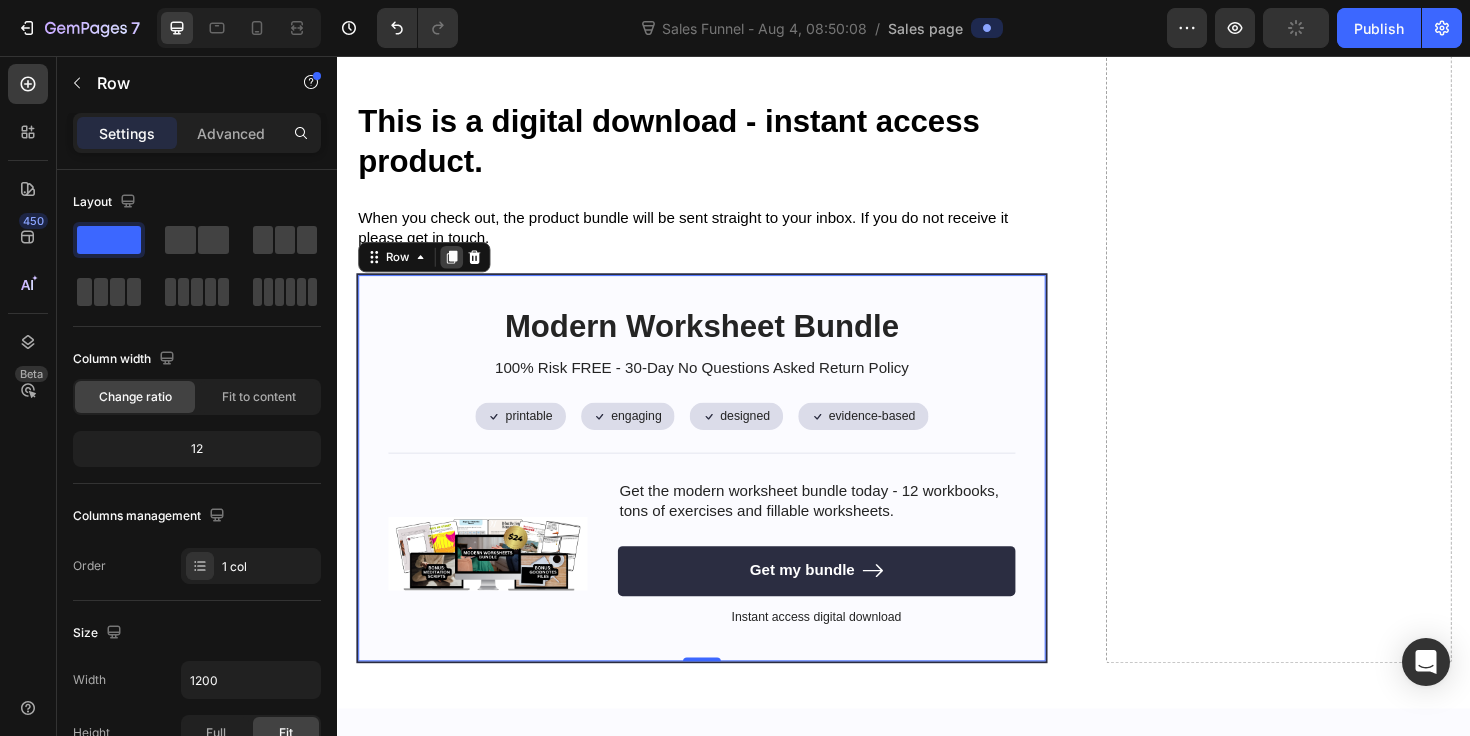 click 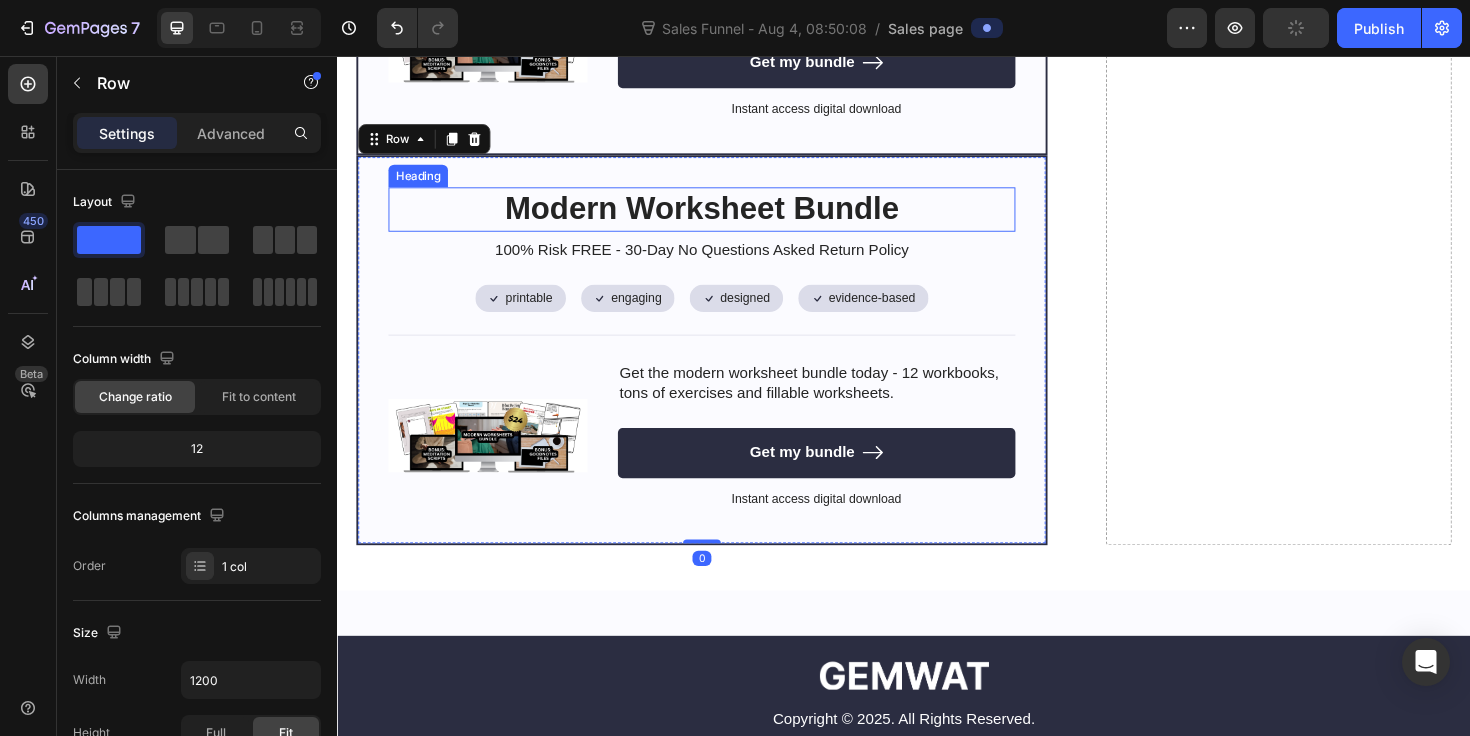 scroll, scrollTop: 5990, scrollLeft: 0, axis: vertical 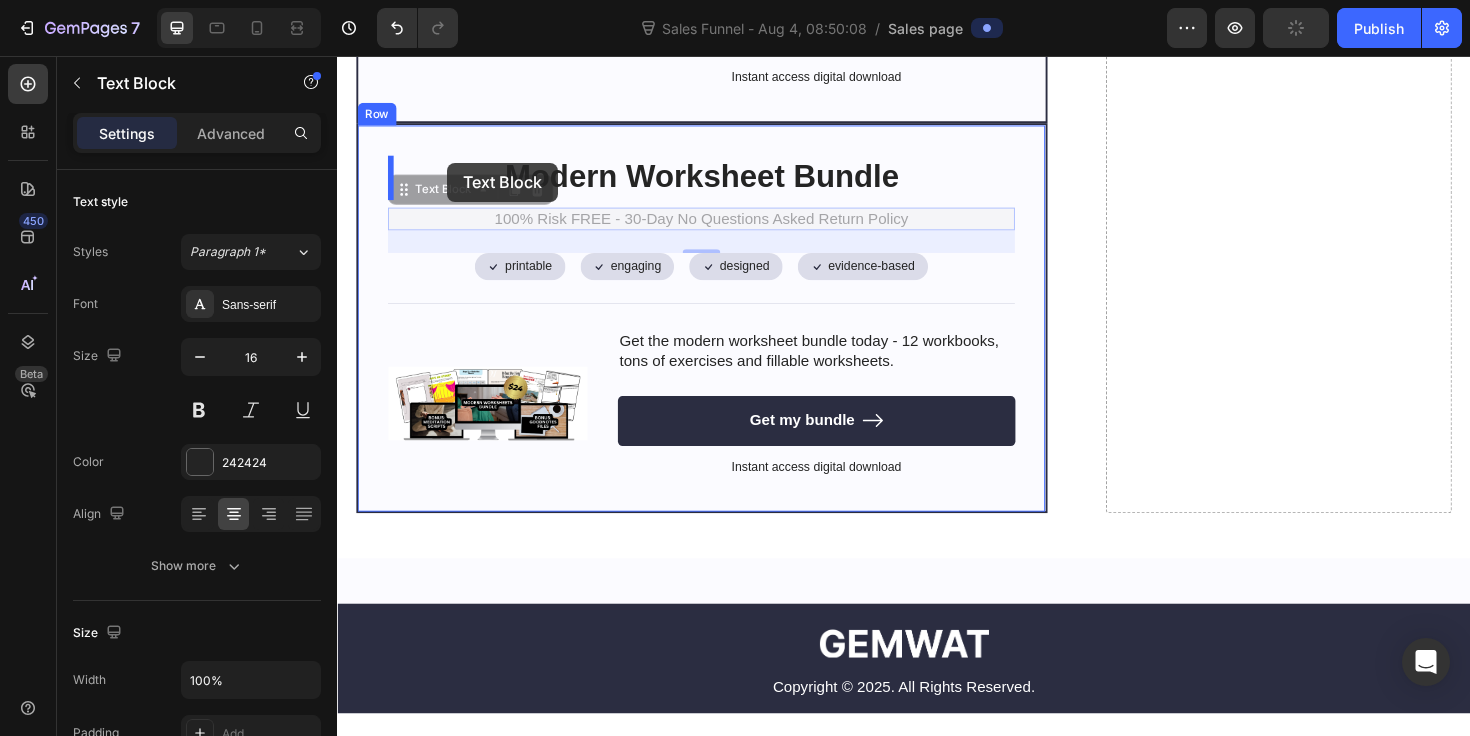 drag, startPoint x: 453, startPoint y: 215, endPoint x: 453, endPoint y: 170, distance: 45 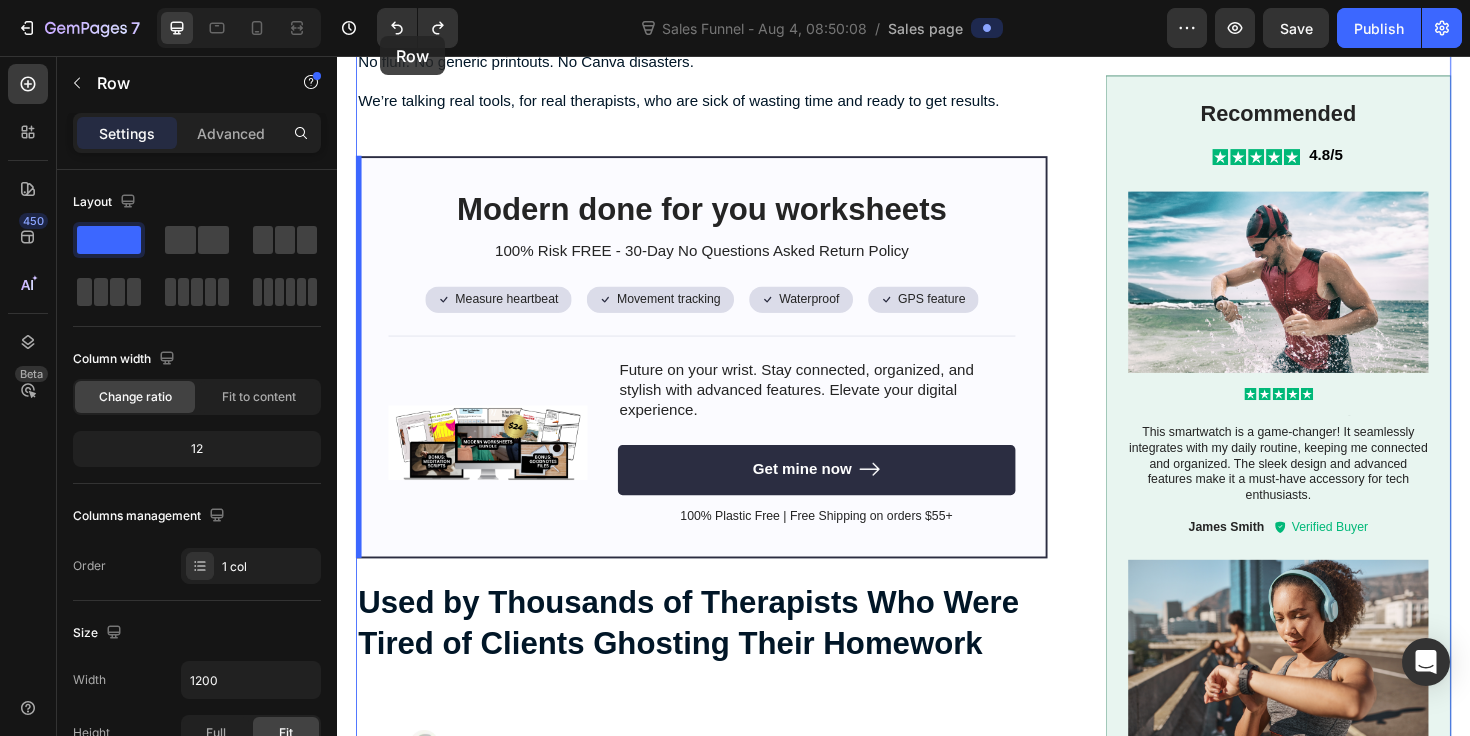 scroll, scrollTop: 1410, scrollLeft: 0, axis: vertical 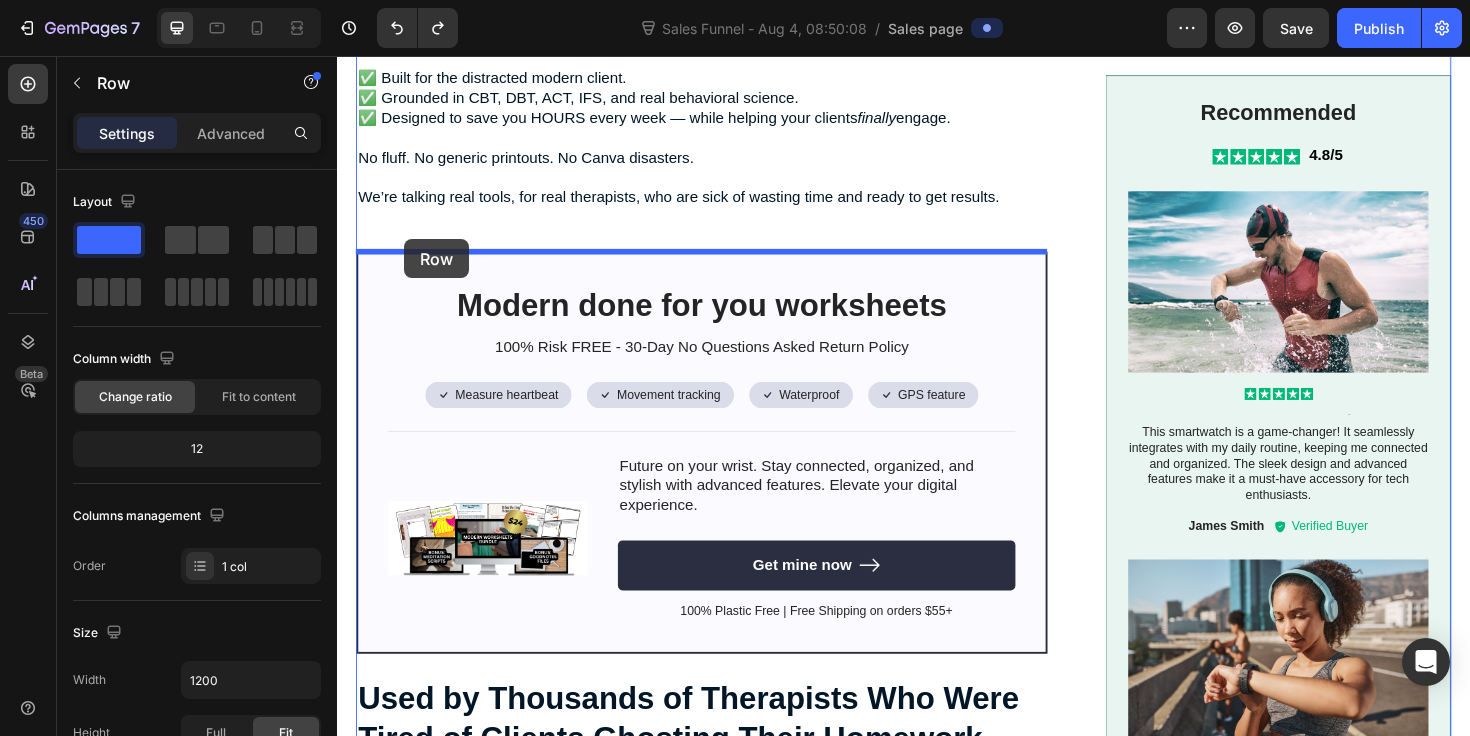 drag, startPoint x: 367, startPoint y: 161, endPoint x: 408, endPoint y: 251, distance: 98.89894 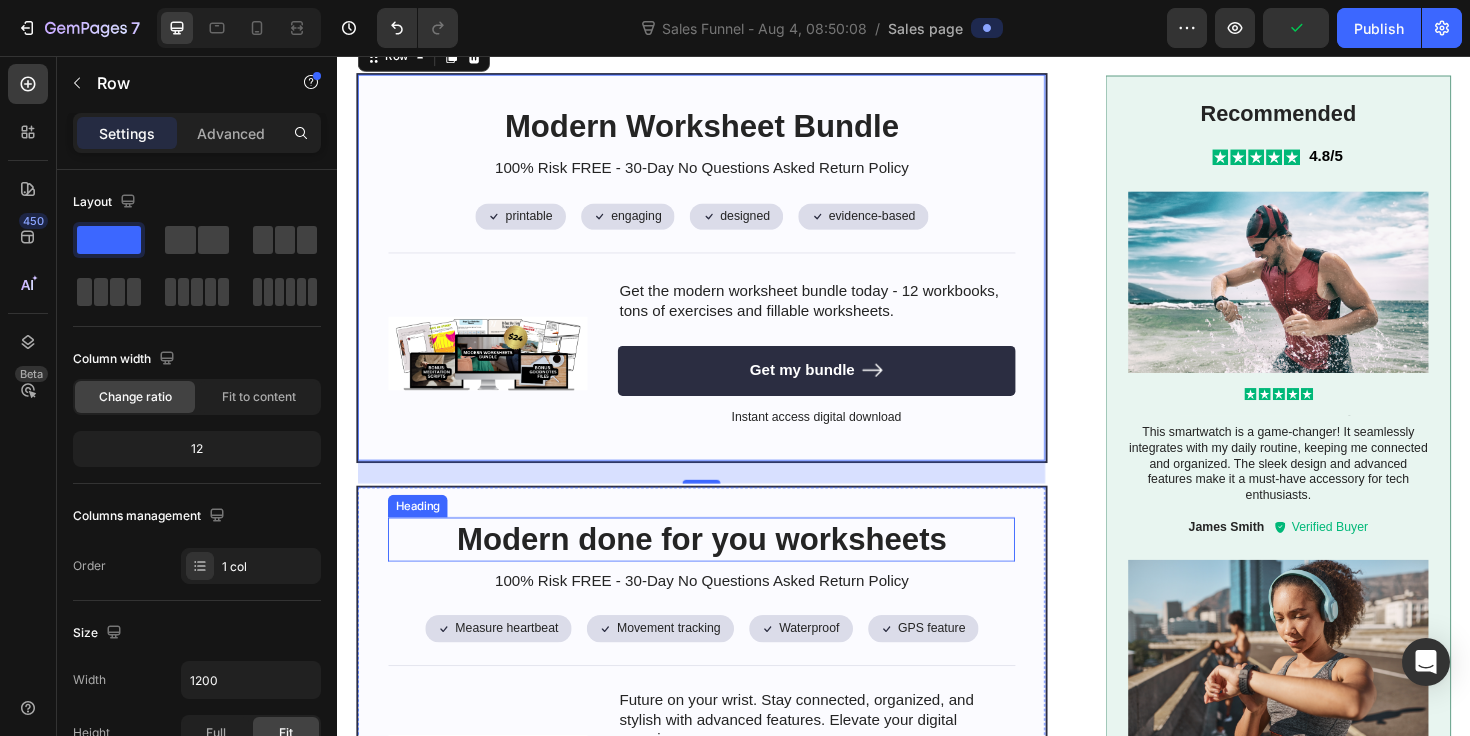 scroll, scrollTop: 1480, scrollLeft: 0, axis: vertical 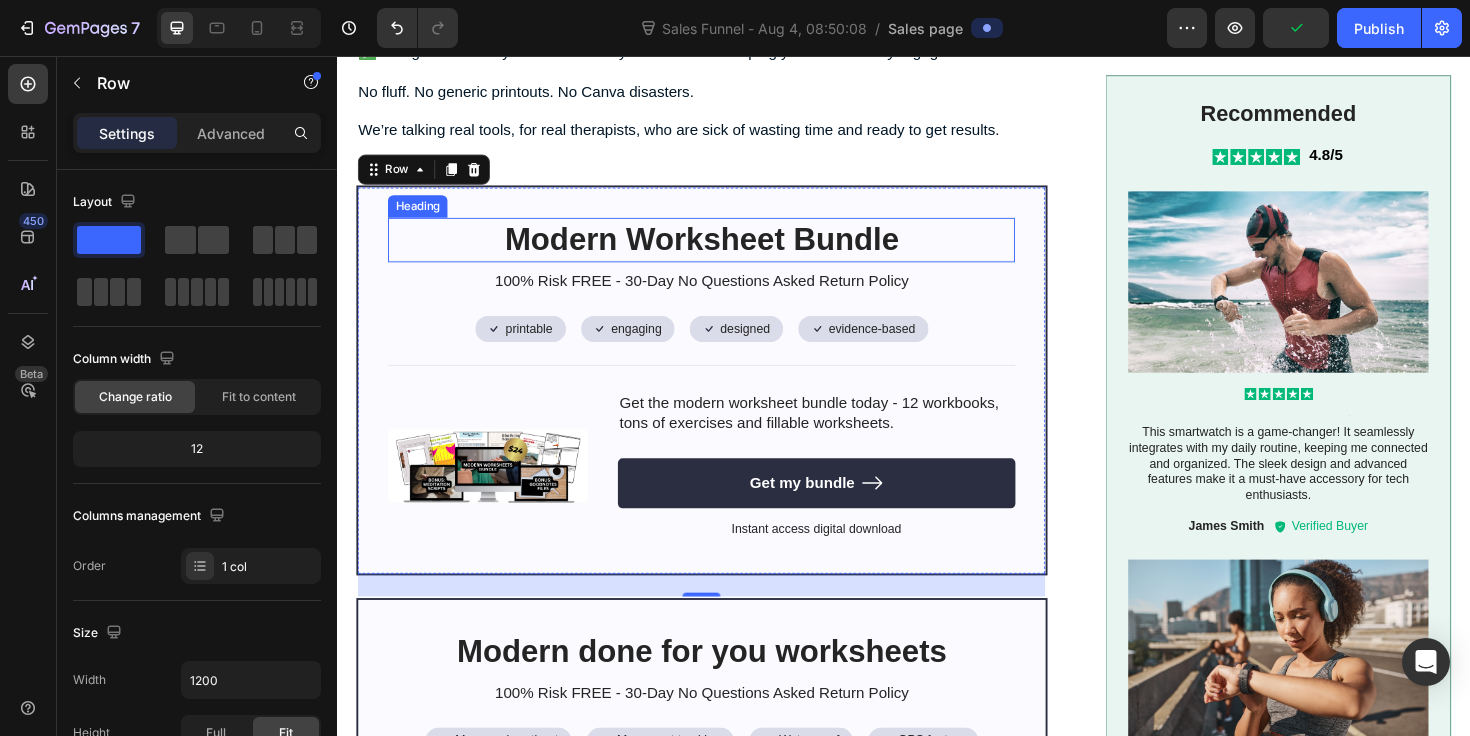 click on "Modern Worksheet Bundle" at bounding box center [723, 250] 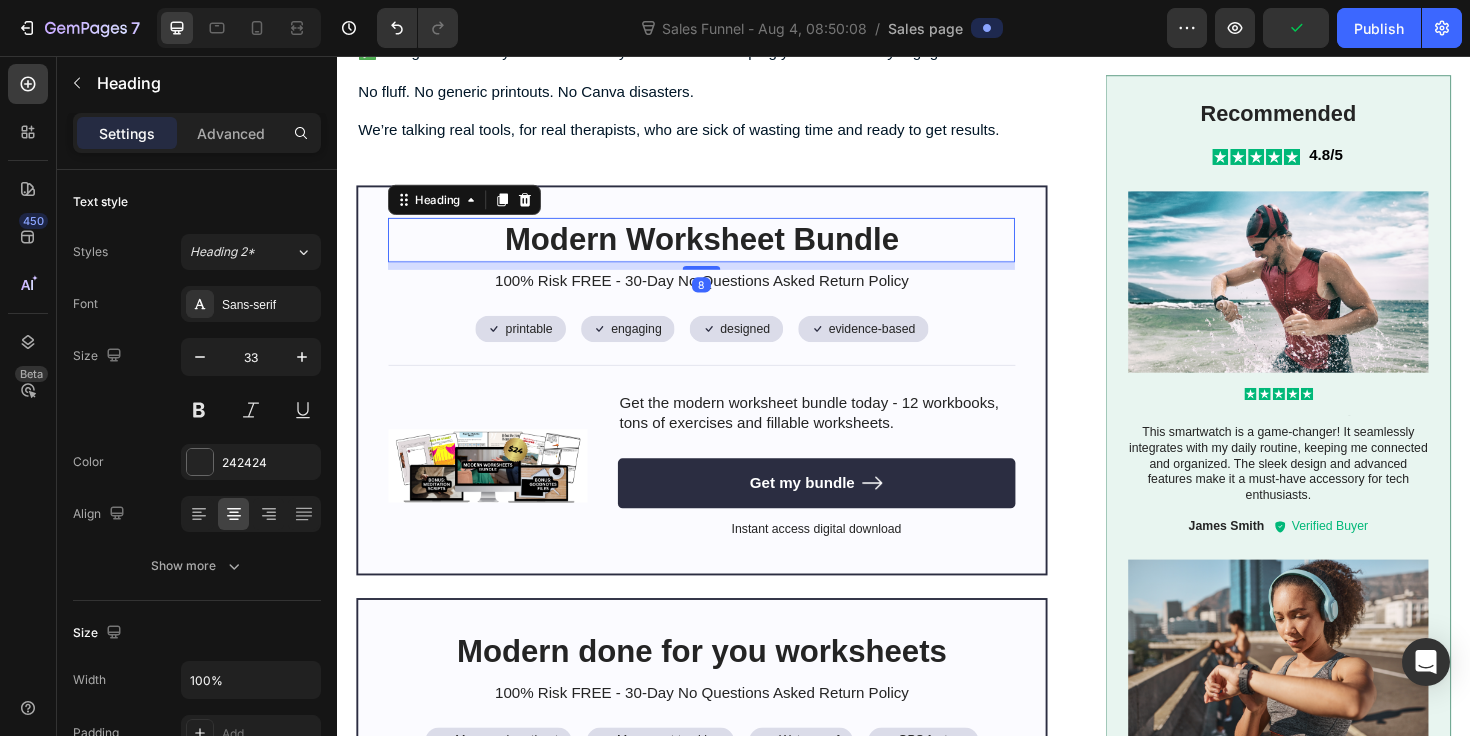 click on "Modern Worksheet Bundle" at bounding box center (723, 250) 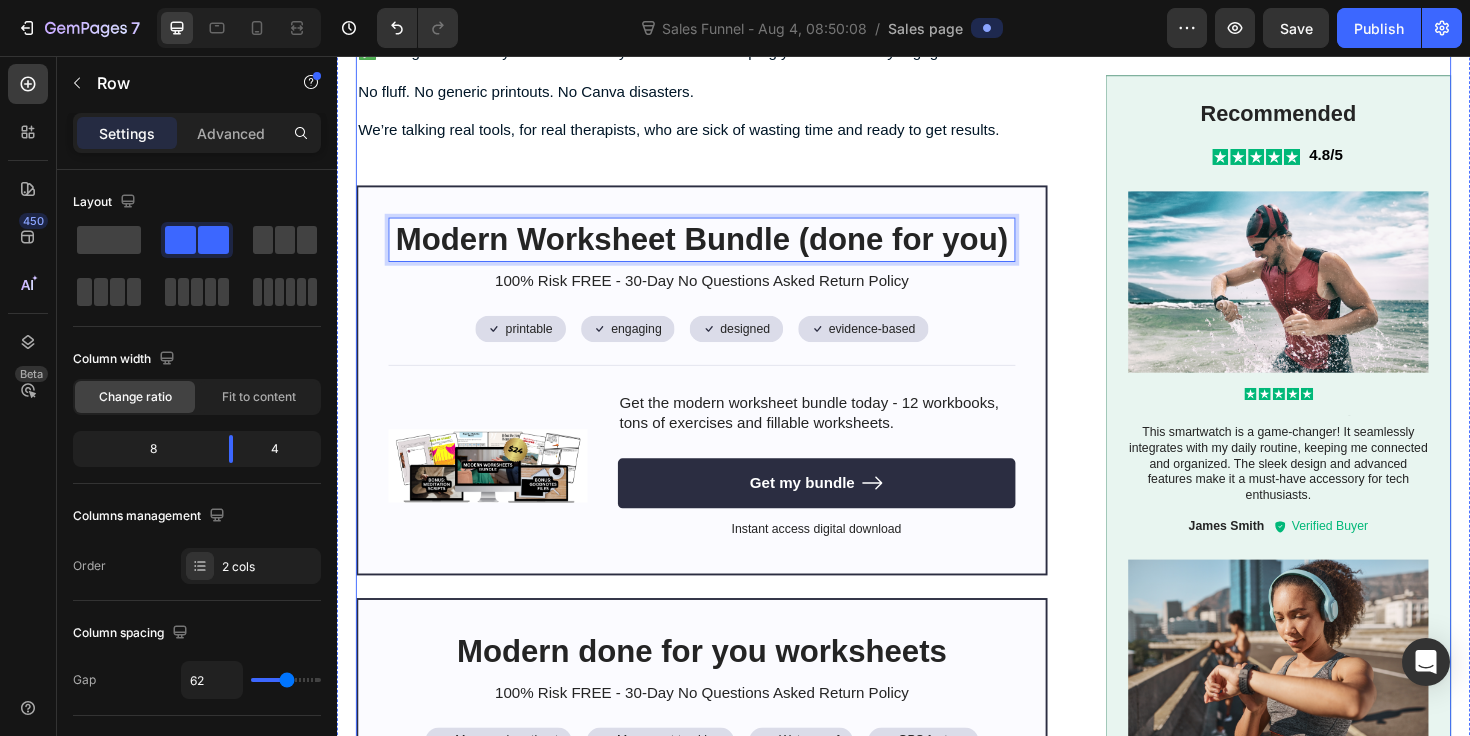 click on "Image Let's be honest Heading Clients aren’t engaging with your handouts — not because they’re lazy. Because they’re bored. Distracted. Burned out. Just like you. And handing them 7 pages of Times New Roman and bullet points? That’s not “evidence-based.” That’s  client-repellent .   Meanwhile, you’re staying up late — hacking together Word docs, screenshotting PDFs, duct-taping together a therapy experience that’s meant to change lives… but just looks outdated and exhausting.   That’s not your fault. You were trained to be a therapist — not a content creator, designer, or marketing expert. But here’s the truth no one told you:   ⚠️  If your worksheets look like homework, your clients will treat them like homework. ⚠️  If they don’t engage, they don’t improve. Period. ⚠️  And if you keep spending hours on prep… your evenings, your energy, and your sanity are gone.   Now here’s the good news:   ✅ Built for the distracted modern client. finally  engage." at bounding box center [937, 648] 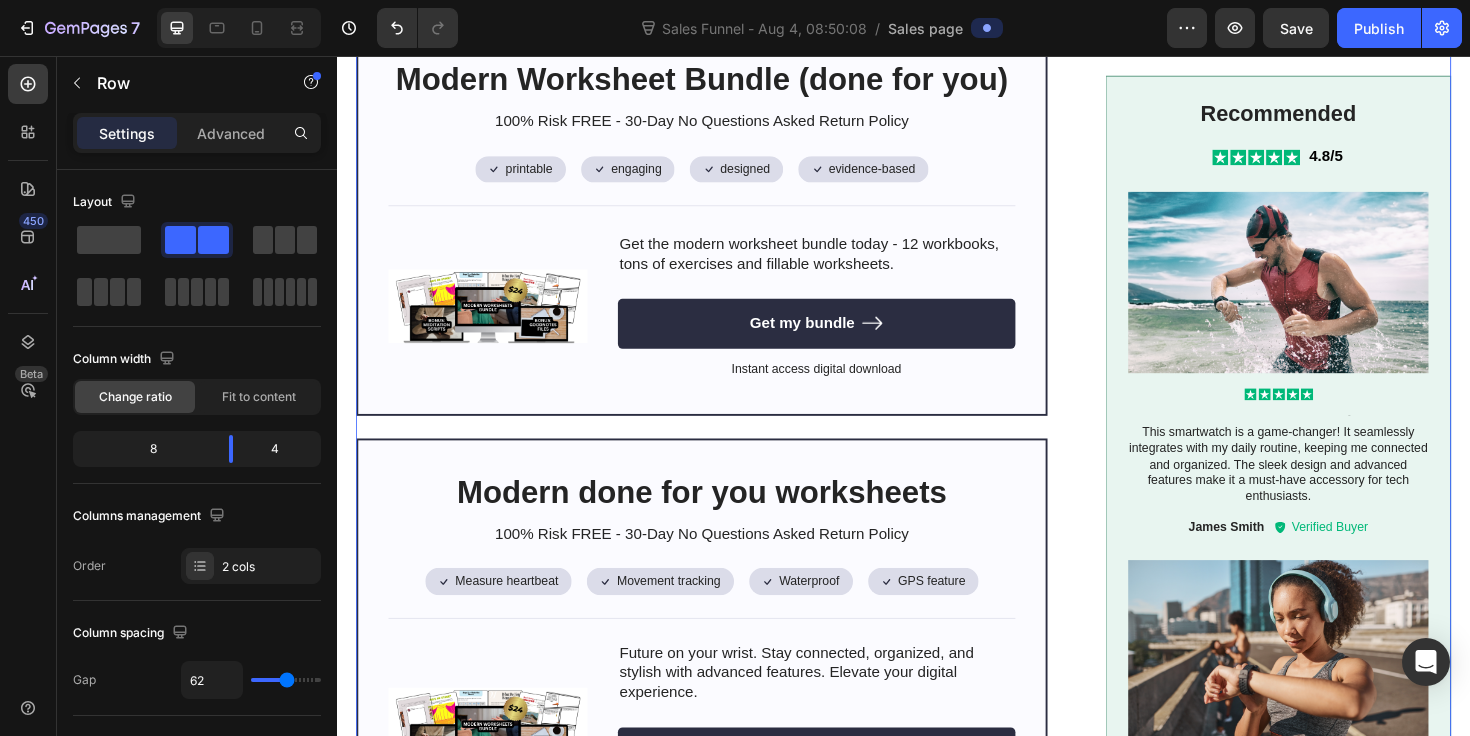 scroll, scrollTop: 1650, scrollLeft: 0, axis: vertical 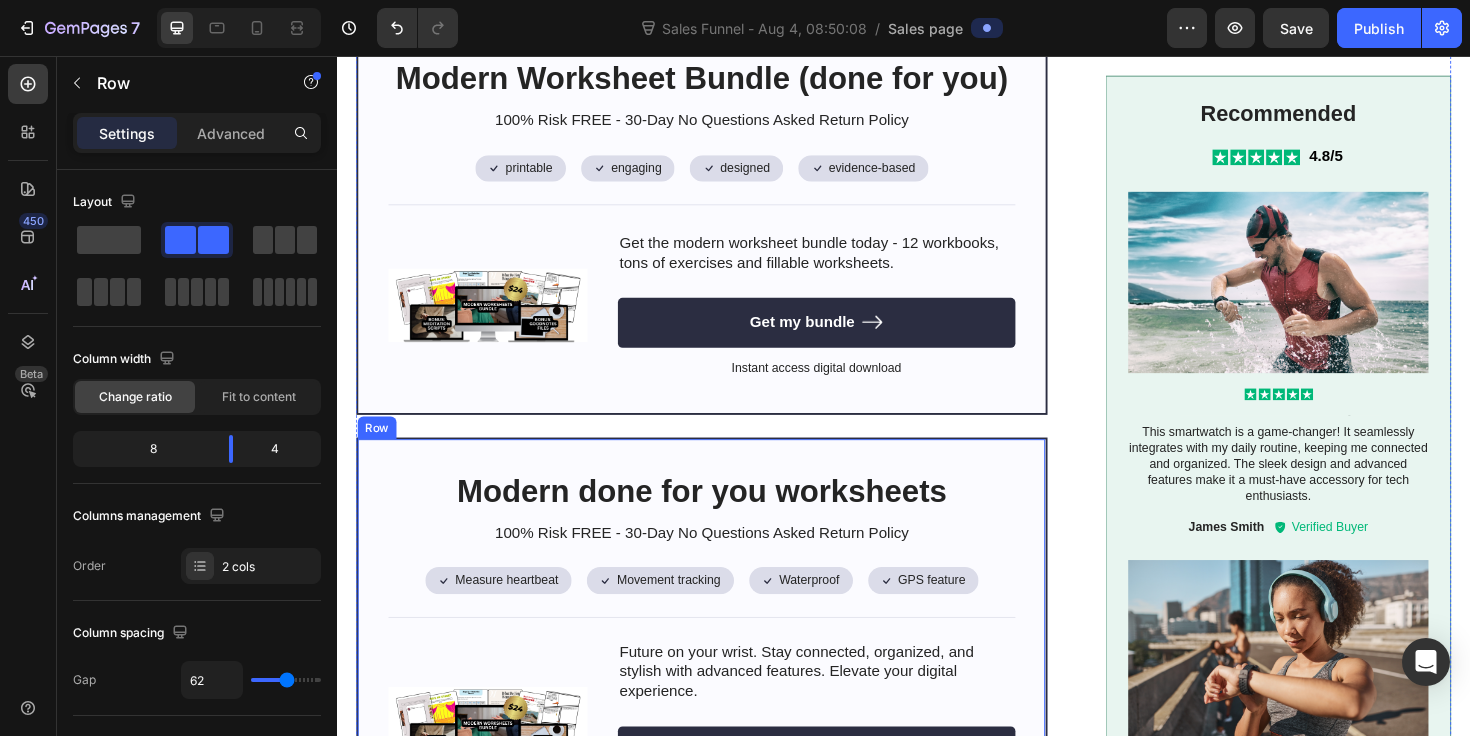 click on "Modern done for you worksheets Heading 100% Risk FREE - 30-Day No Questions Asked Return Policy Text Block
Icon Measure heartbeat Text Block Row
Icon Movement tracking Text Block Row Row
Icon Waterproof Text Block Row
Icon GPS feature Text Block Row Row Row Image Future on your wrist. Stay connected, organized, and stylish with advanced features. Elevate your digital experience. Text Block
Get mine now Button 100% Plastic Free | Free Shipping on orders $55+ Text Block Row Row" at bounding box center [723, 673] 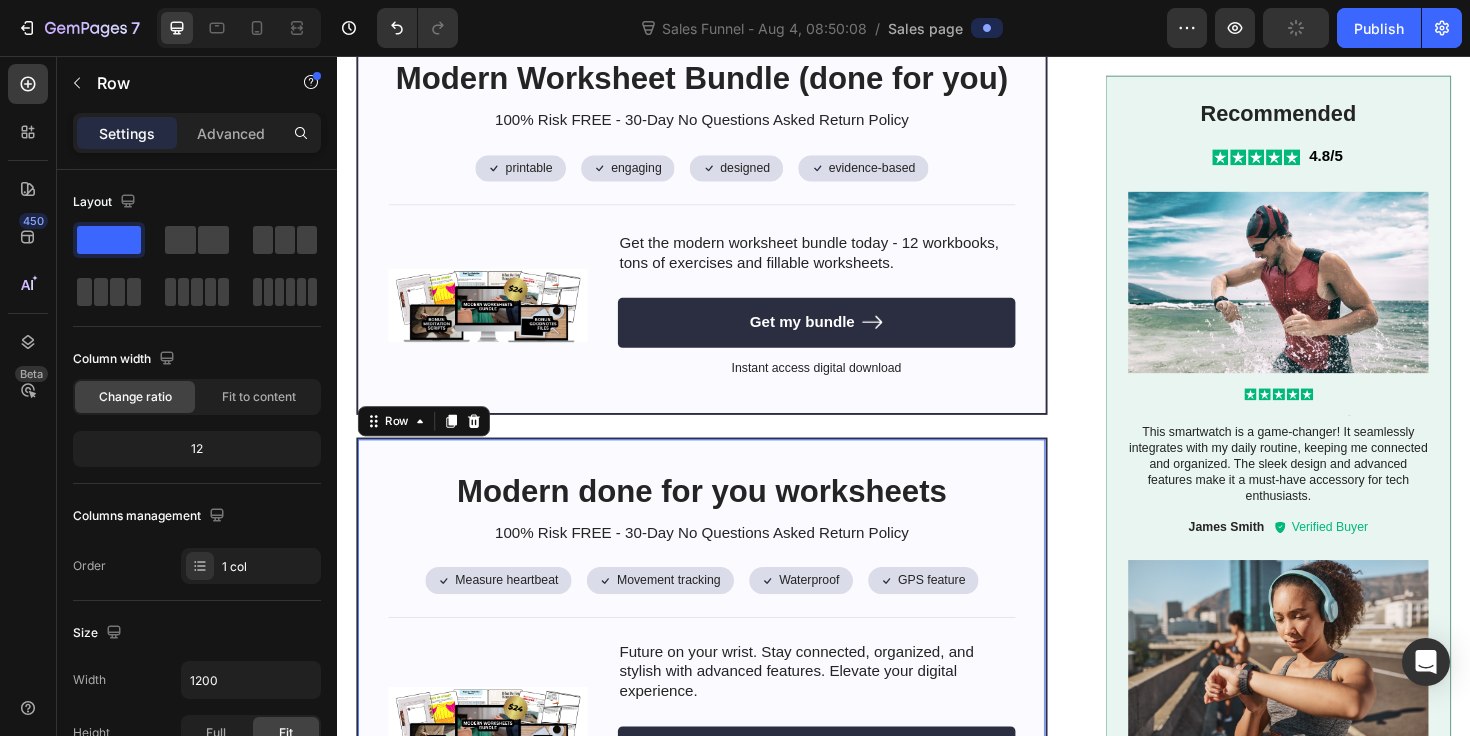 click on "Row" at bounding box center (429, 443) 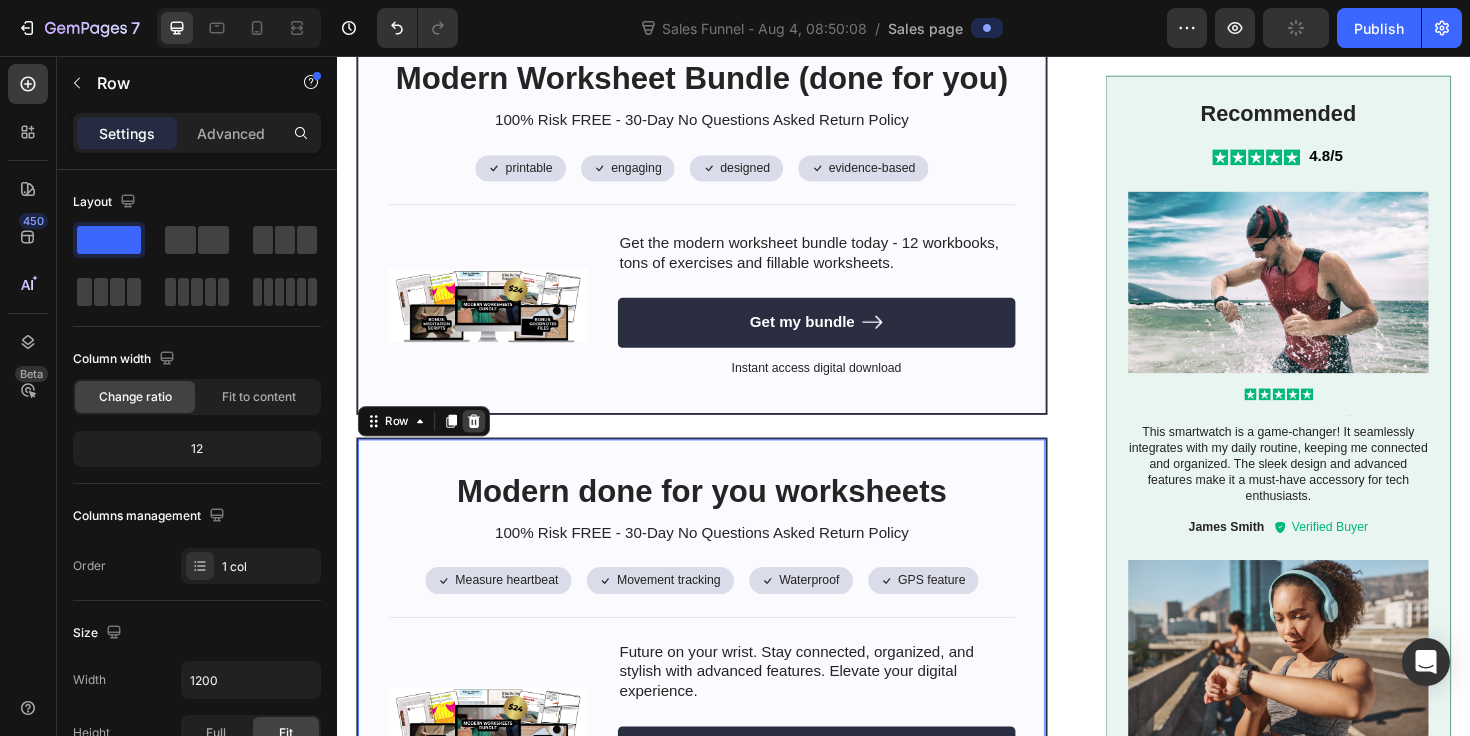 click 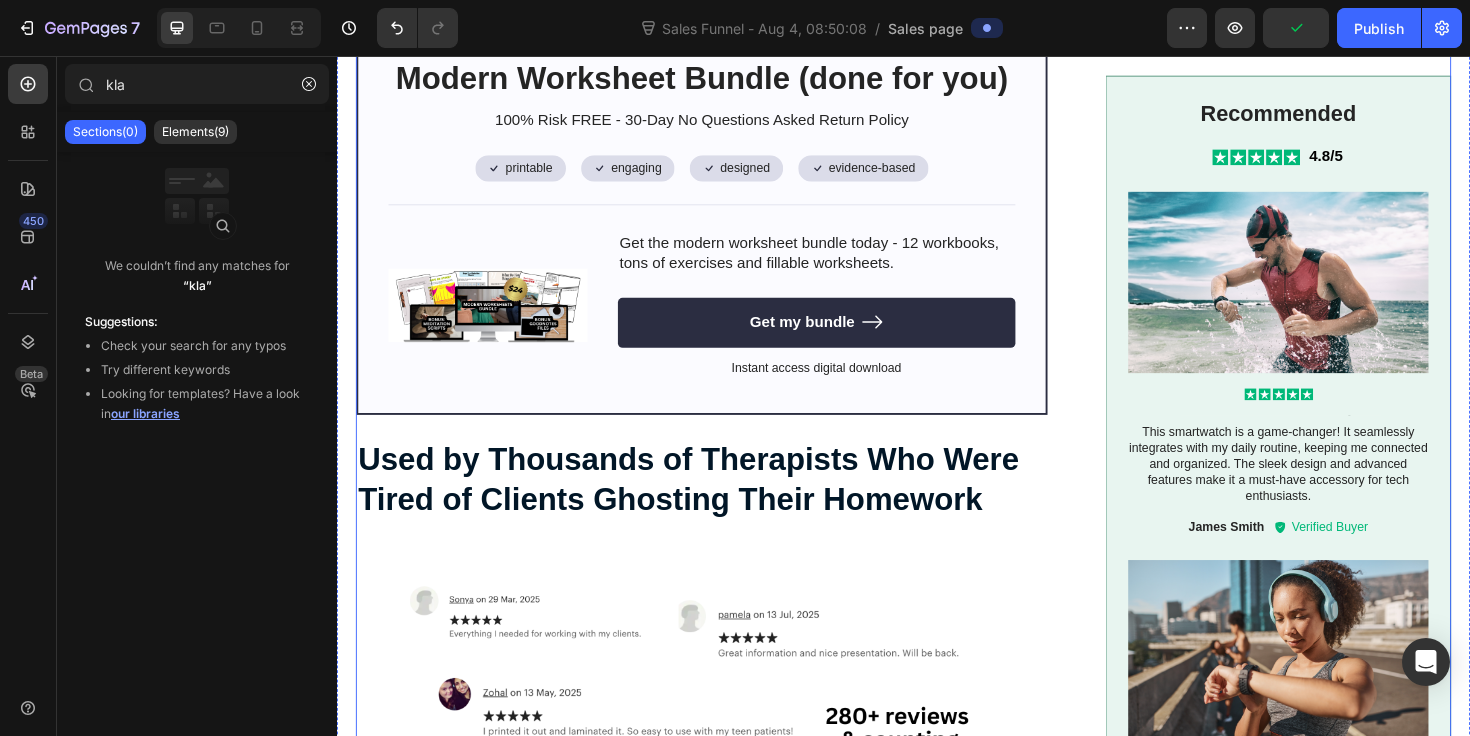 click on "Image Let's be honest Heading Clients aren’t engaging with your handouts — not because they’re lazy. Because they’re bored. Distracted. Burned out. Just like you. And handing them 7 pages of Times New Roman and bullet points? That’s not “evidence-based.” That’s  client-repellent .   Meanwhile, you’re staying up late — hacking together Word docs, screenshotting PDFs, duct-taping together a therapy experience that’s meant to change lives… but just looks outdated and exhausting.   That’s not your fault. You were trained to be a therapist — not a content creator, designer, or marketing expert. But here’s the truth no one told you:   ⚠️  If your worksheets look like homework, your clients will treat them like homework. ⚠️  If they don’t engage, they don’t improve. Period. ⚠️  And if you keep spending hours on prep… your evenings, your energy, and your sanity are gone.   Now here’s the good news:   ✅ Built for the distracted modern client. finally  engage." at bounding box center [937, 253] 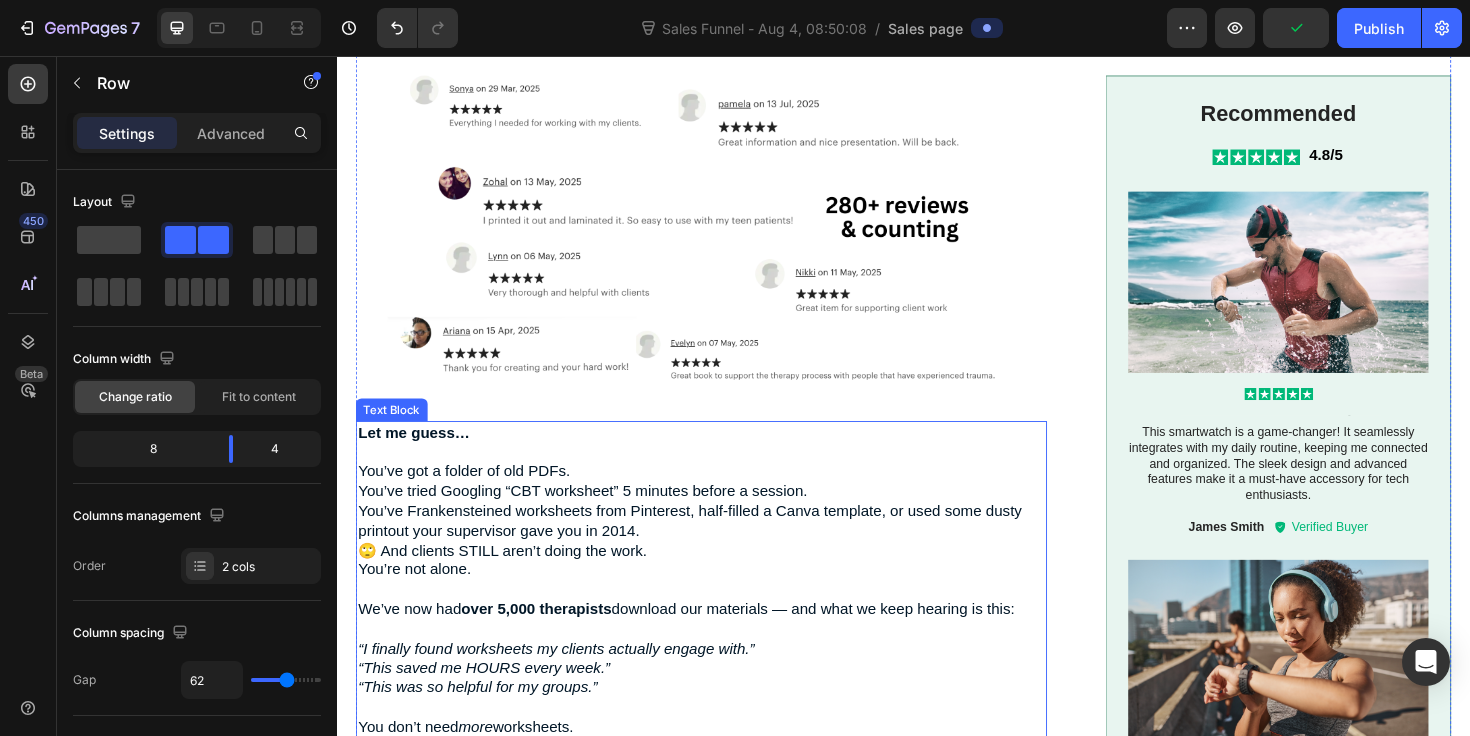 scroll, scrollTop: 2194, scrollLeft: 0, axis: vertical 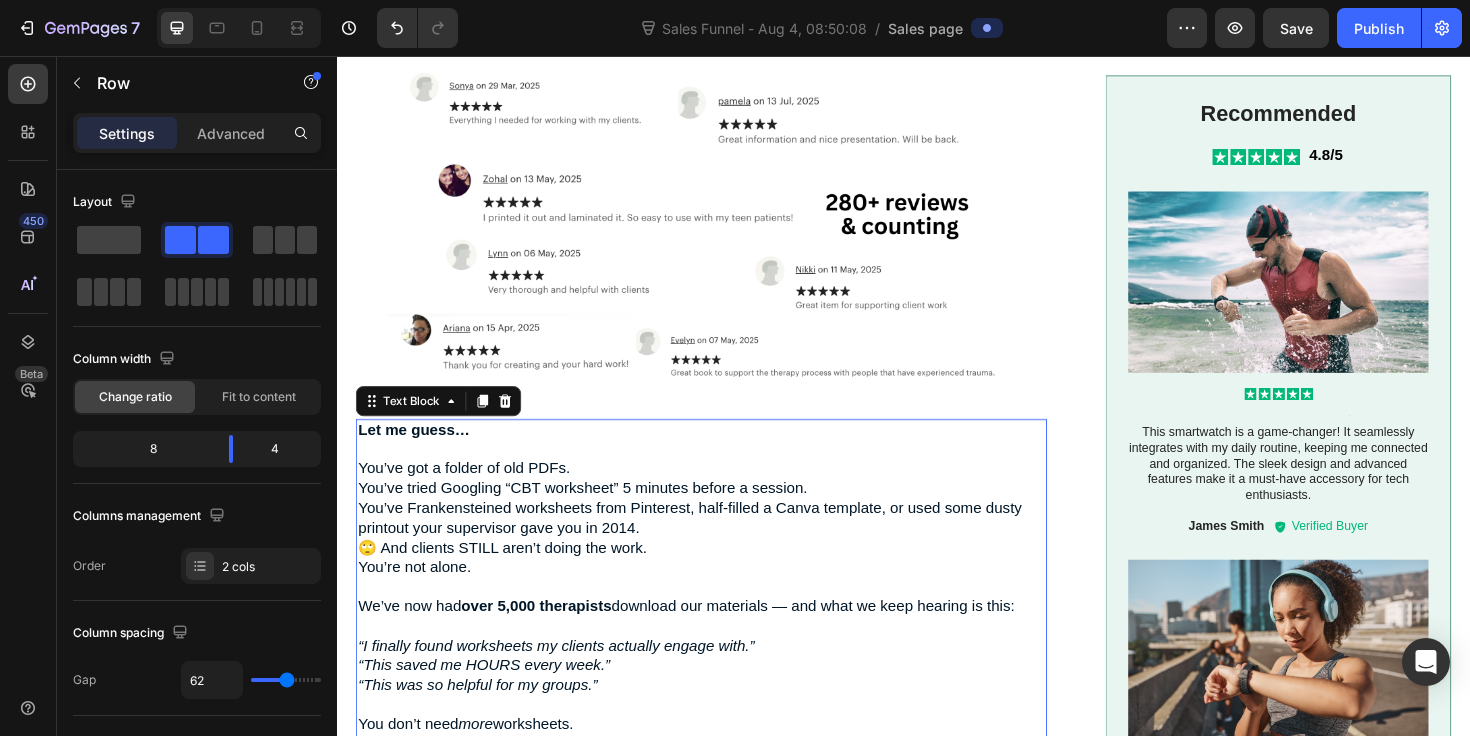 click on "You’ve got a folder of old PDFs. You’ve tried Googling “CBT worksheet” 5 minutes before a session. You’ve Frankensteined worksheets from Pinterest, half-filled a Canva template, or used some dusty printout your supervisor gave you in 2014." at bounding box center (723, 524) 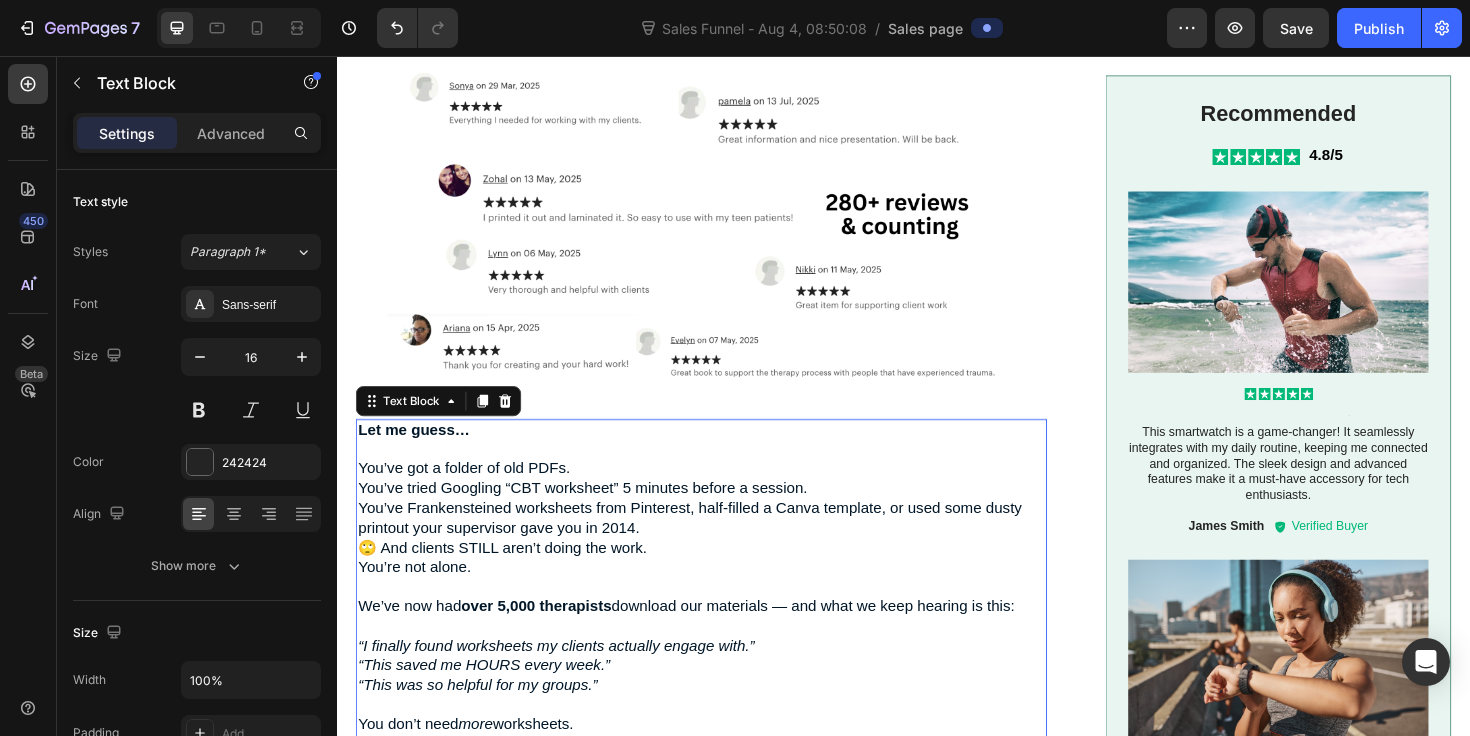 click on "You’ve got a folder of old PDFs. You’ve tried Googling “CBT worksheet” 5 minutes before a session. You’ve Frankensteined worksheets from Pinterest, half-filled a Canva template, or used some dusty printout your supervisor gave you in 2014." at bounding box center (723, 524) 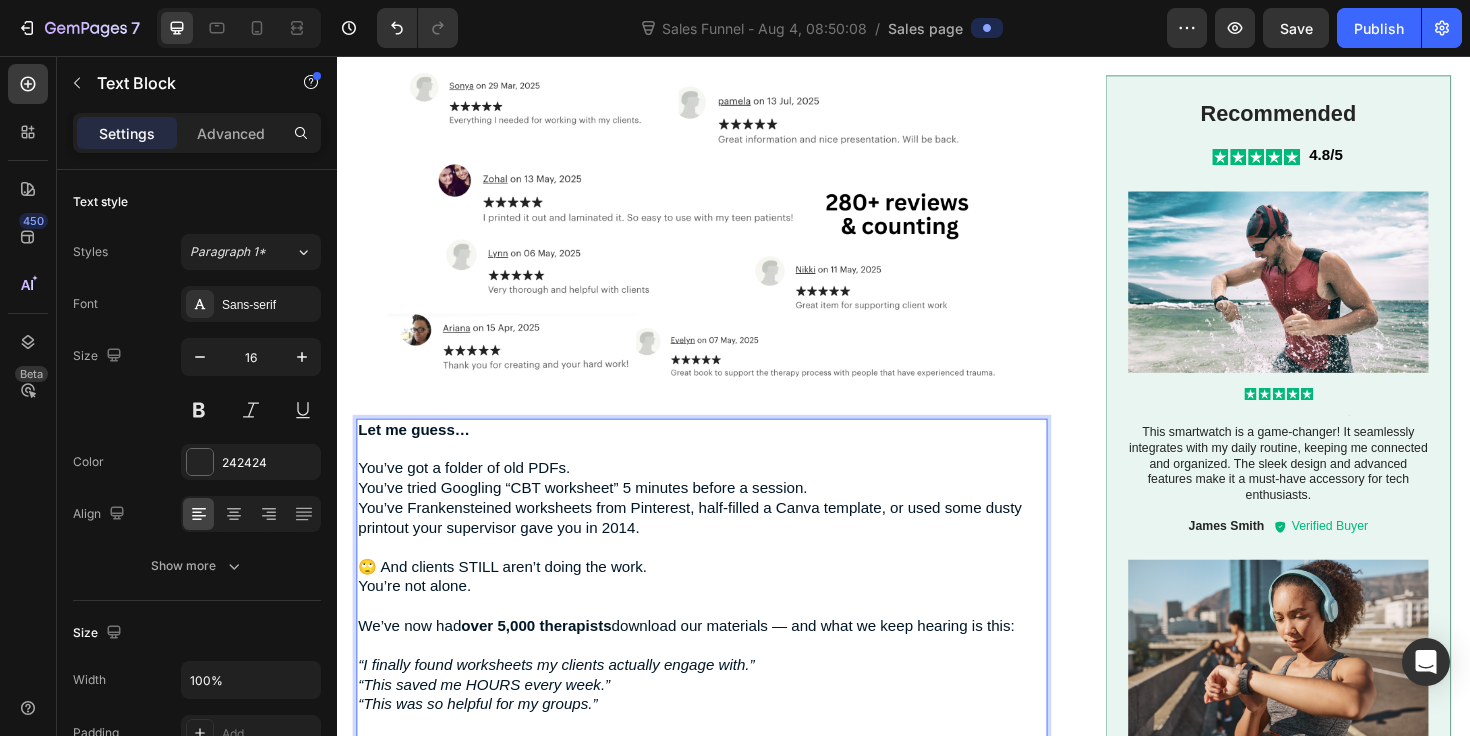 click on "You’re not alone." at bounding box center [723, 618] 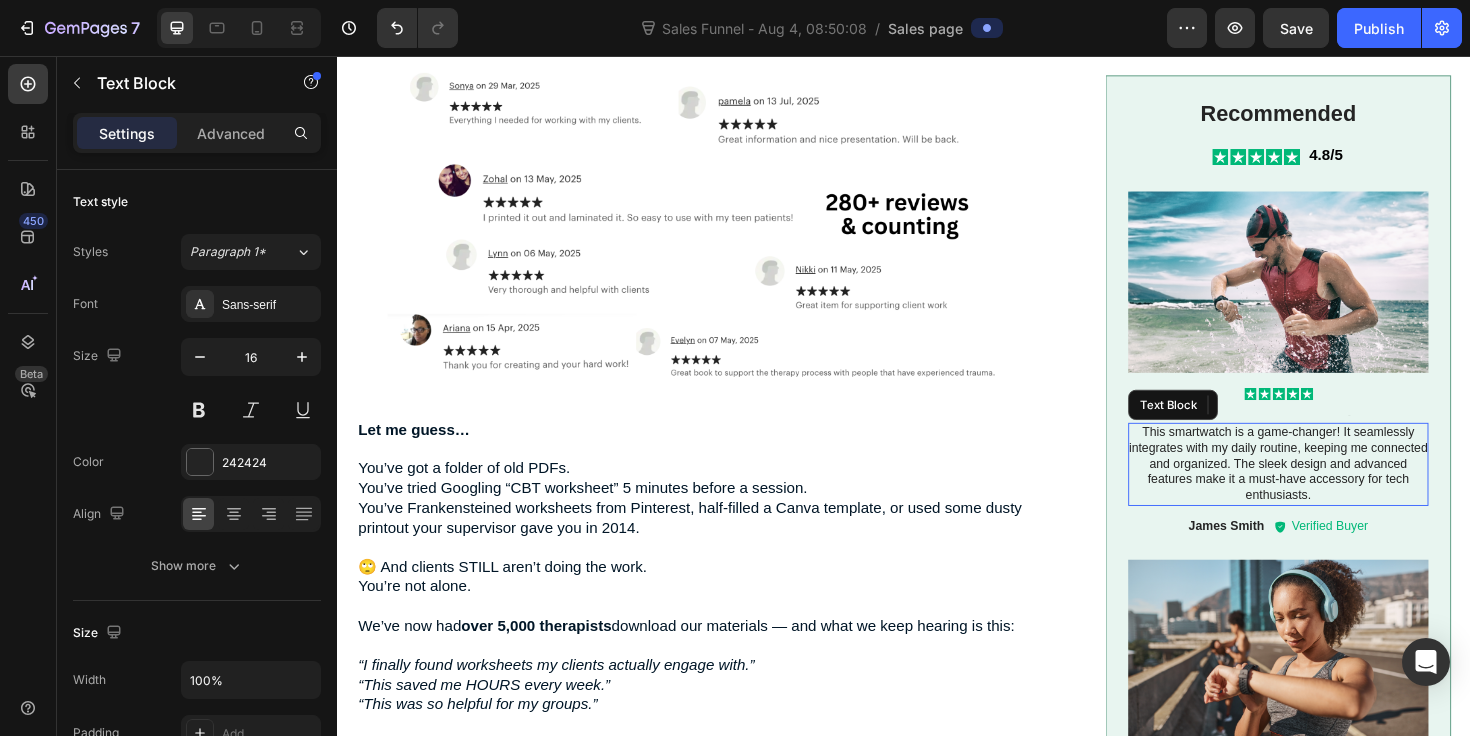 click on "This smartwatch is a game-changer! It seamlessly integrates with my daily routine, keeping me connected and organized. The sleek design and advanced features make it a must-have accessory for tech enthusiasts." at bounding box center [1334, 488] 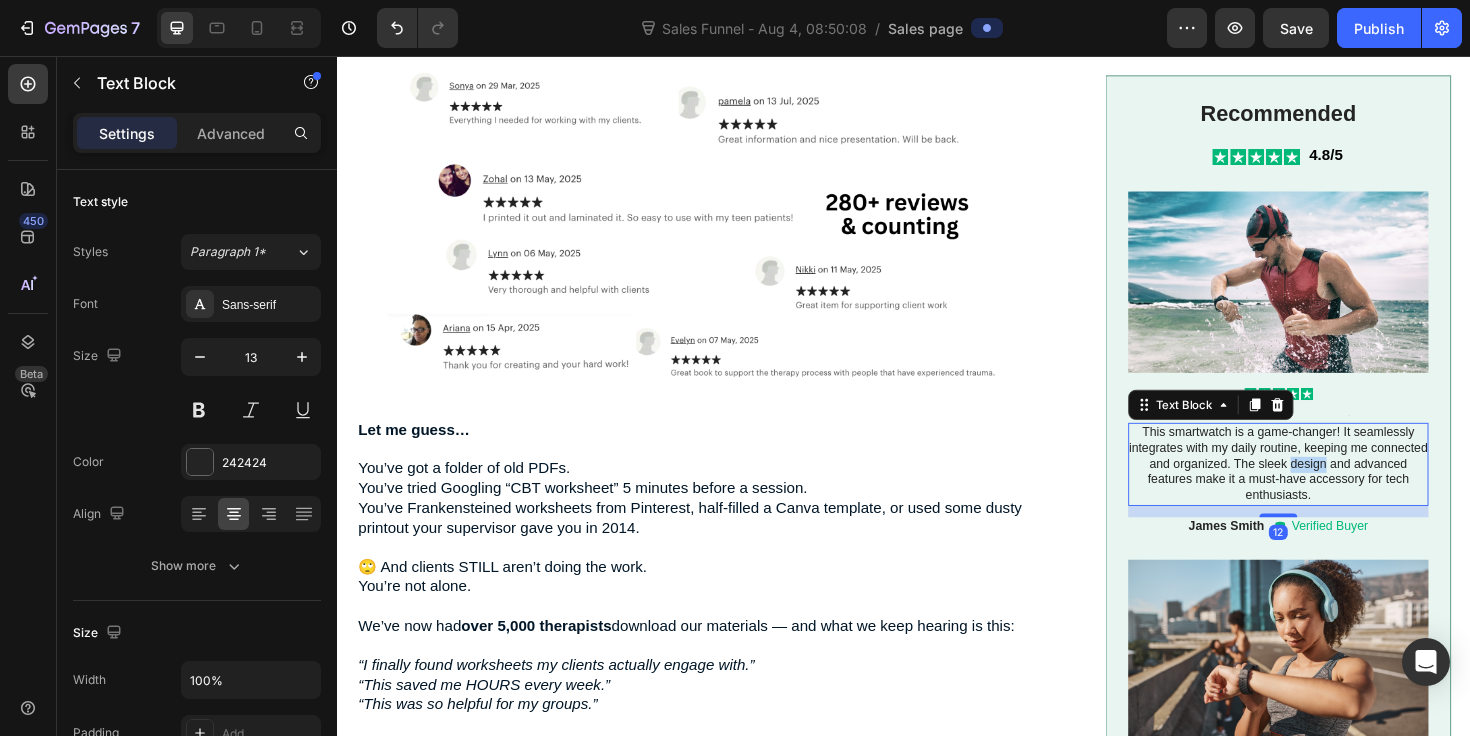 click on "This smartwatch is a game-changer! It seamlessly integrates with my daily routine, keeping me connected and organized. The sleek design and advanced features make it a must-have accessory for tech enthusiasts." at bounding box center (1334, 488) 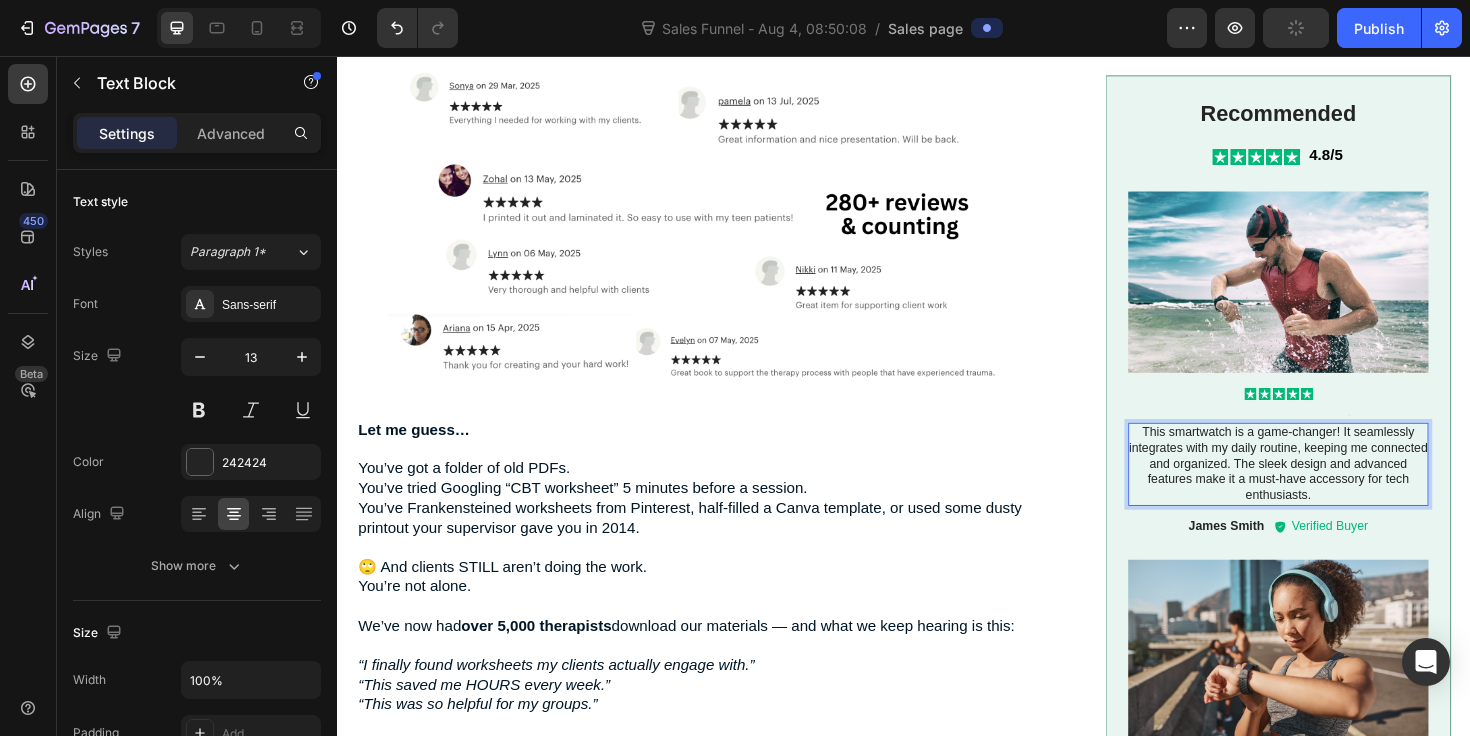 click on "This smartwatch is a game-changer! It seamlessly integrates with my daily routine, keeping me connected and organized. The sleek design and advanced features make it a must-have accessory for tech enthusiasts." at bounding box center (1334, 488) 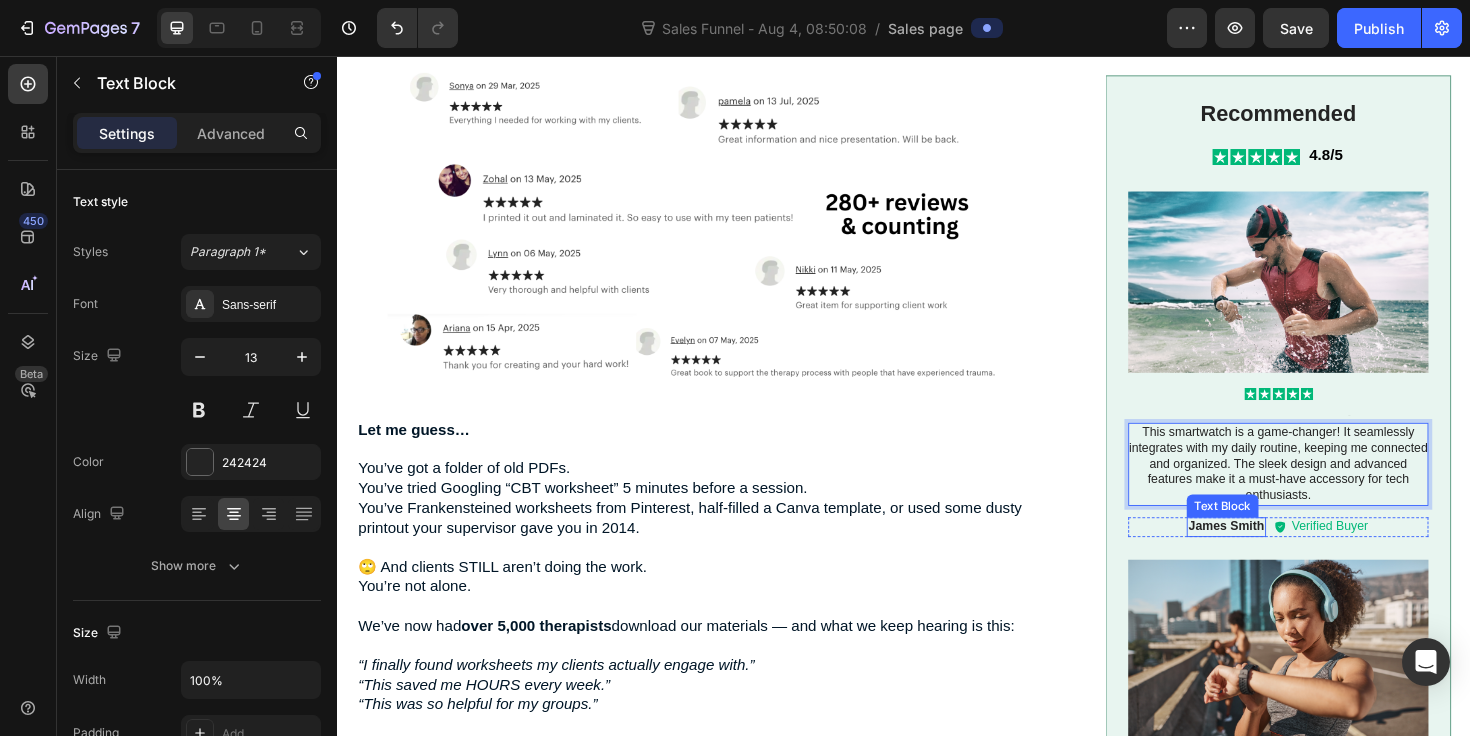 click on "James Smith" at bounding box center (1279, 555) 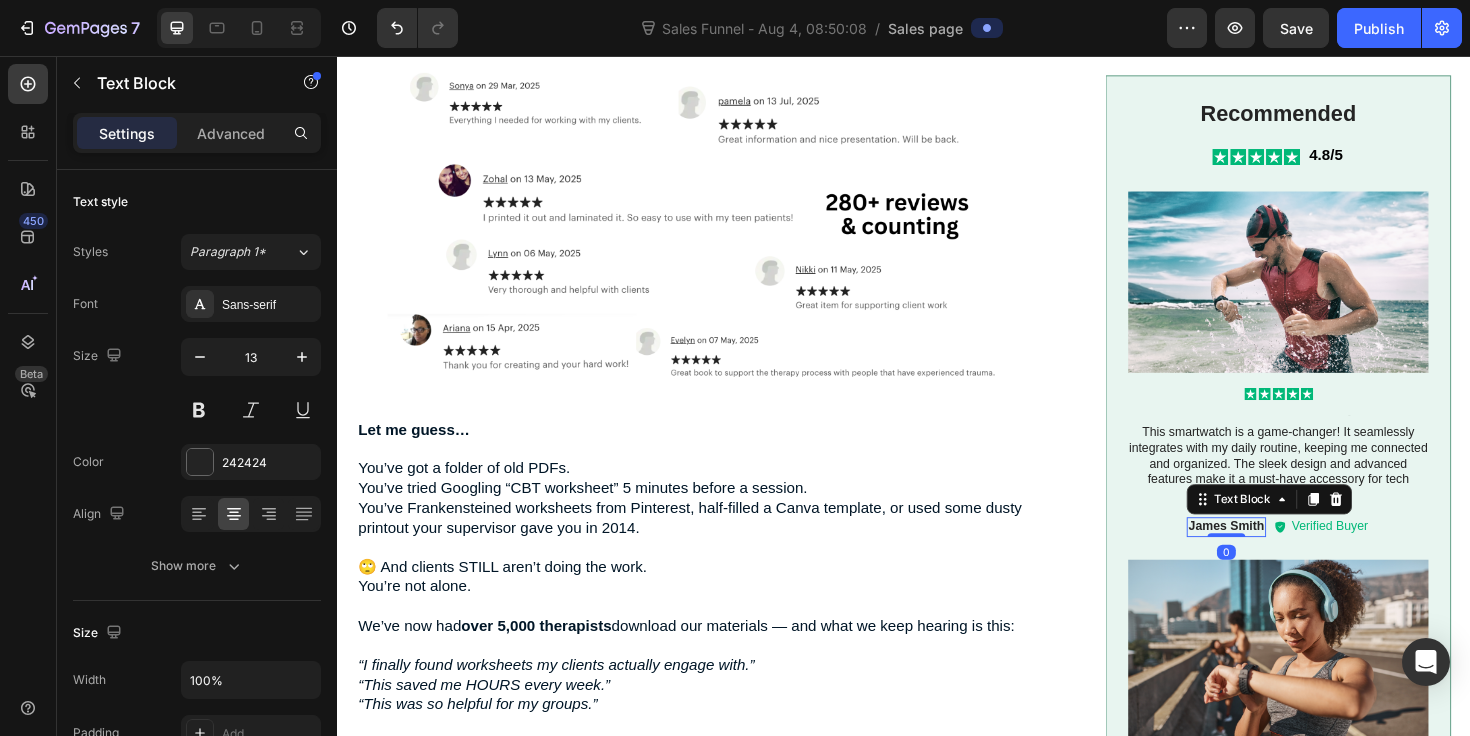 click on "James Smith" at bounding box center [1279, 555] 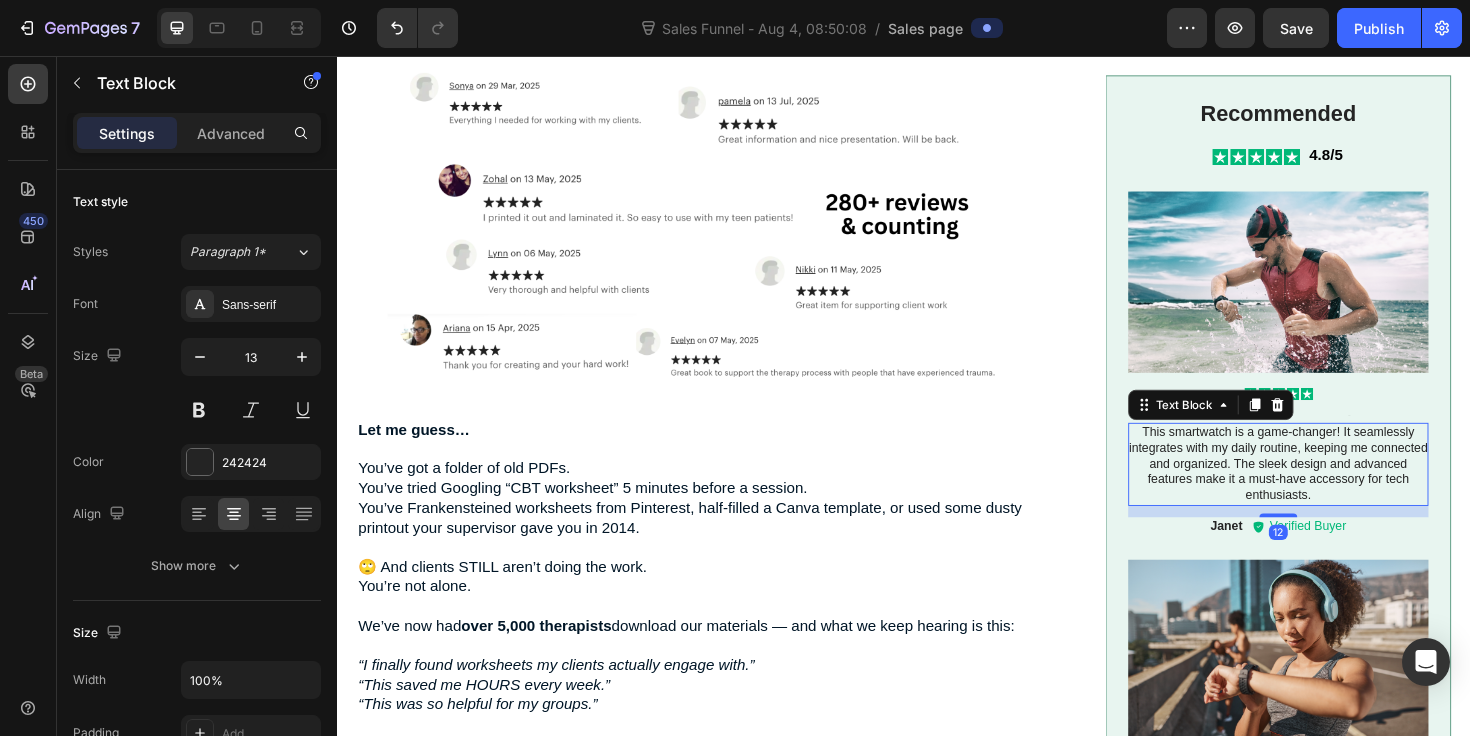 click on "This smartwatch is a game-changer! It seamlessly integrates with my daily routine, keeping me connected and organized. The sleek design and advanced features make it a must-have accessory for tech enthusiasts." at bounding box center [1334, 488] 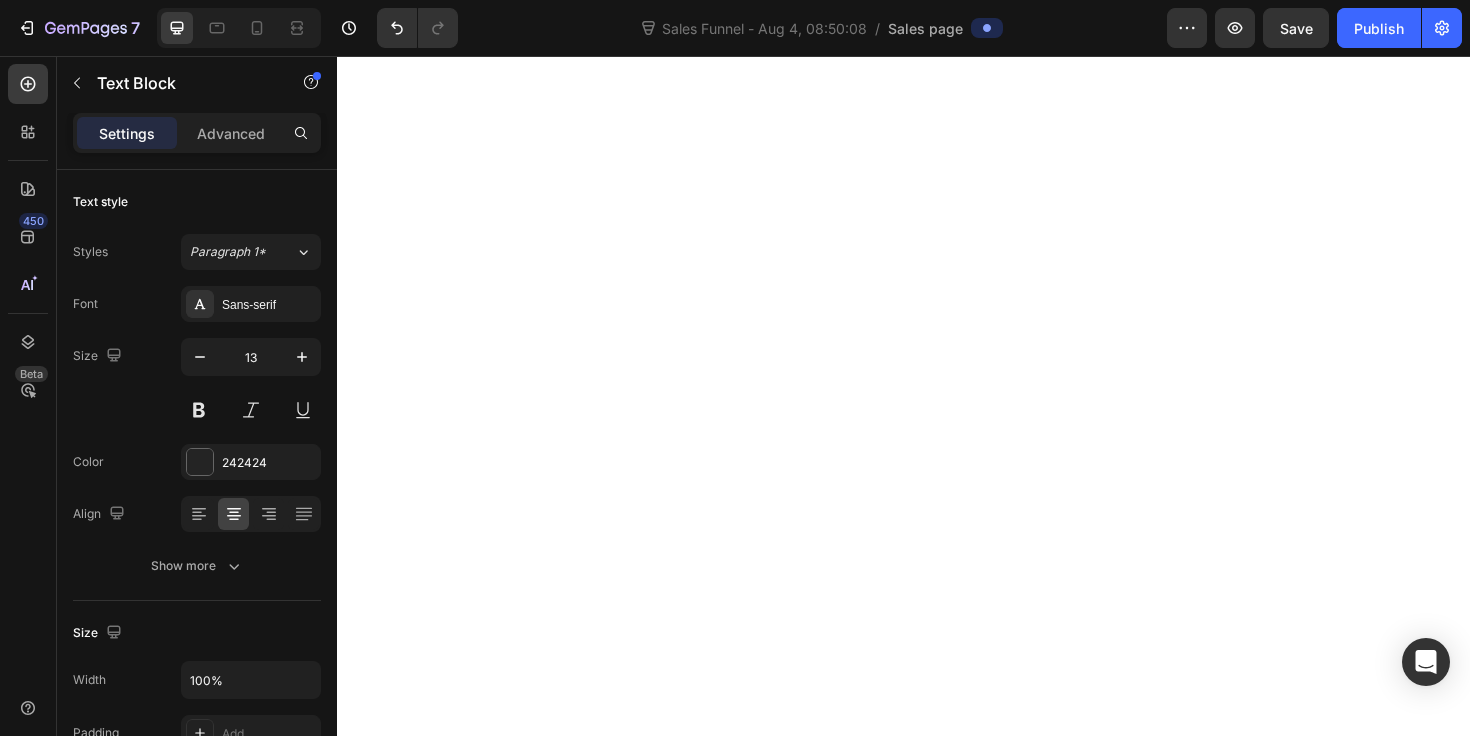 scroll, scrollTop: 0, scrollLeft: 0, axis: both 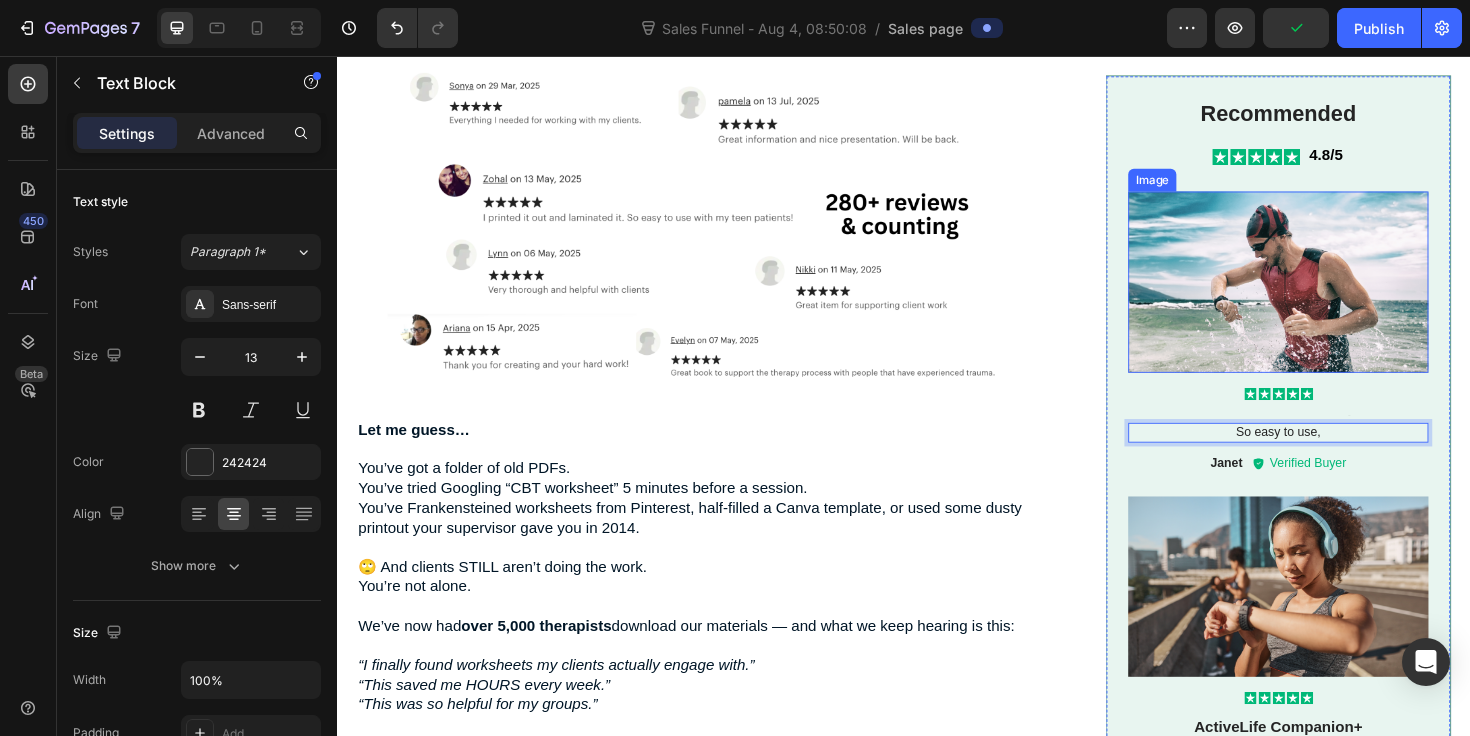 click at bounding box center [1334, 296] 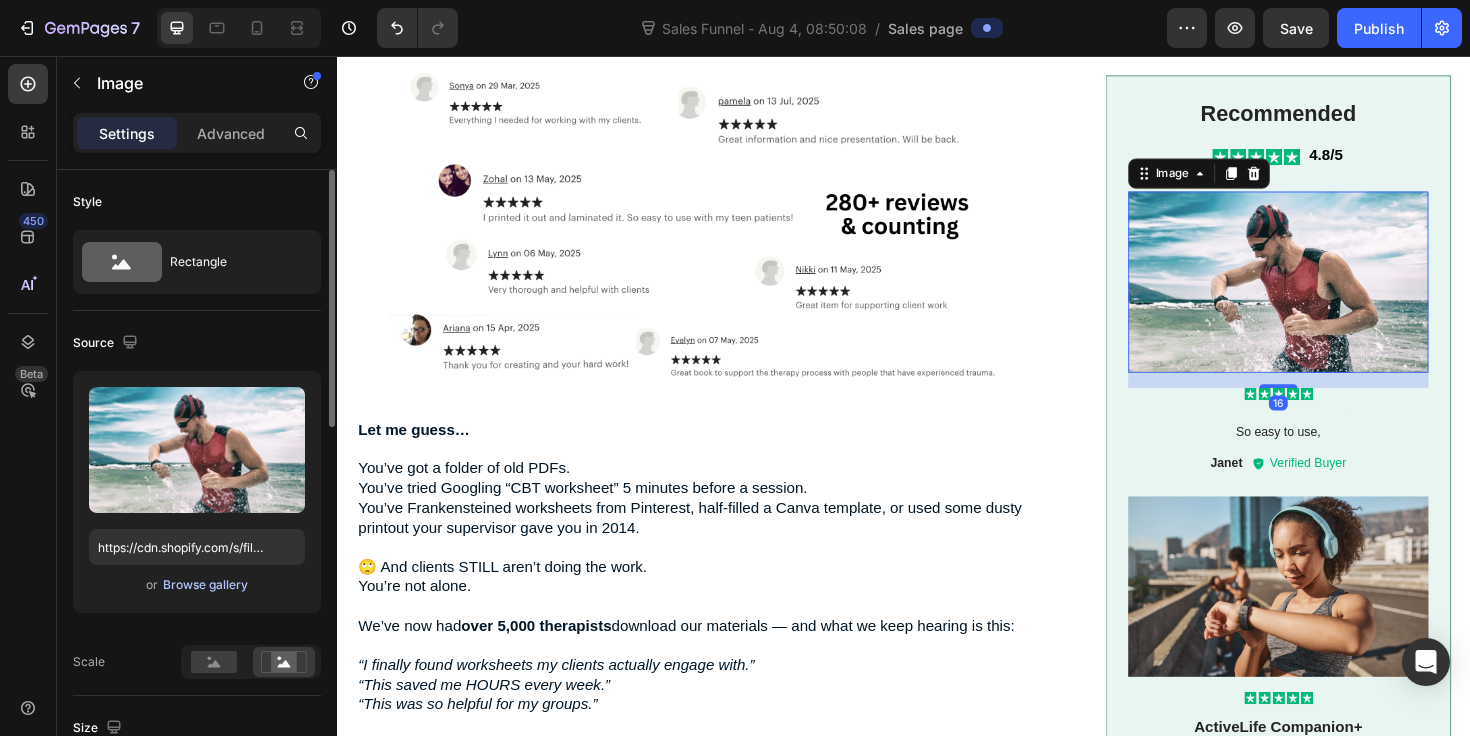 click on "Browse gallery" at bounding box center [205, 585] 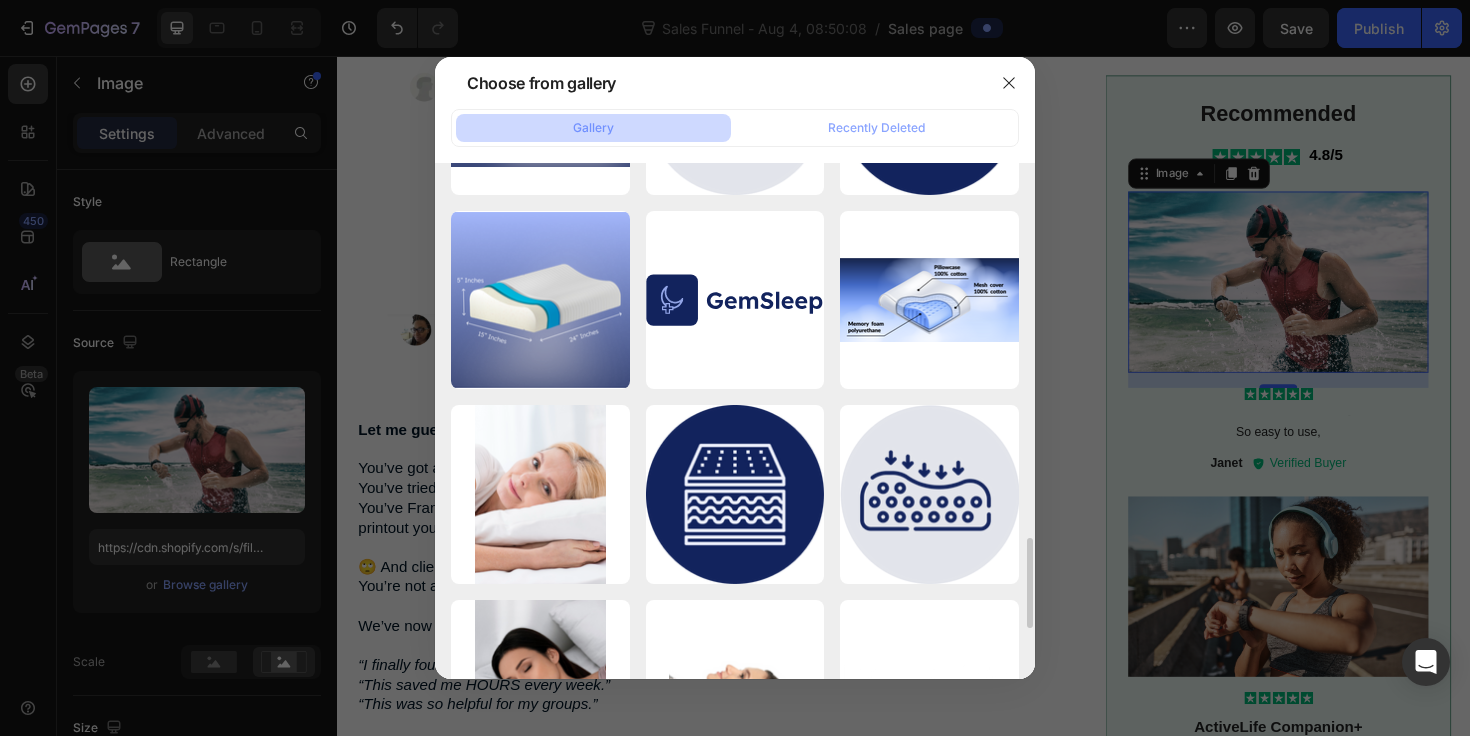 scroll, scrollTop: 2421, scrollLeft: 0, axis: vertical 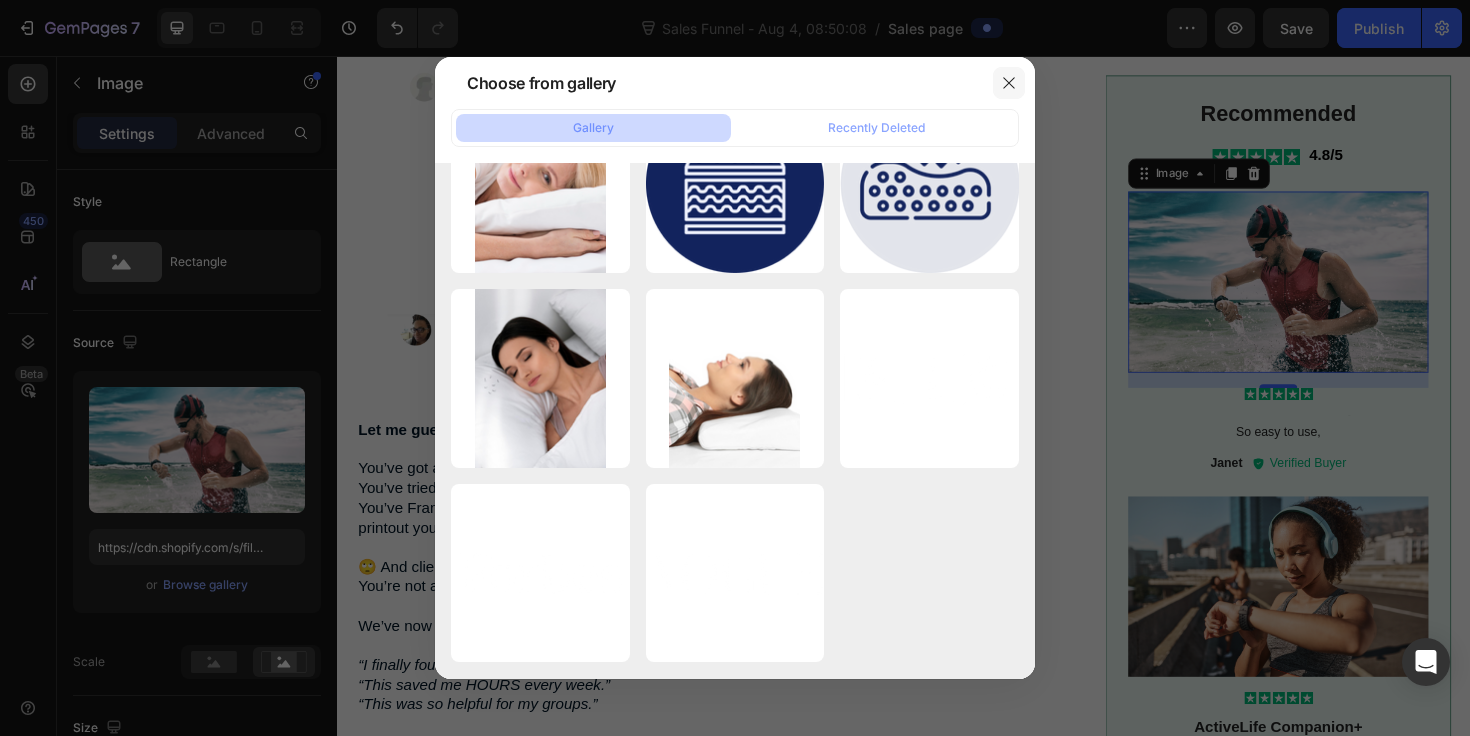 click 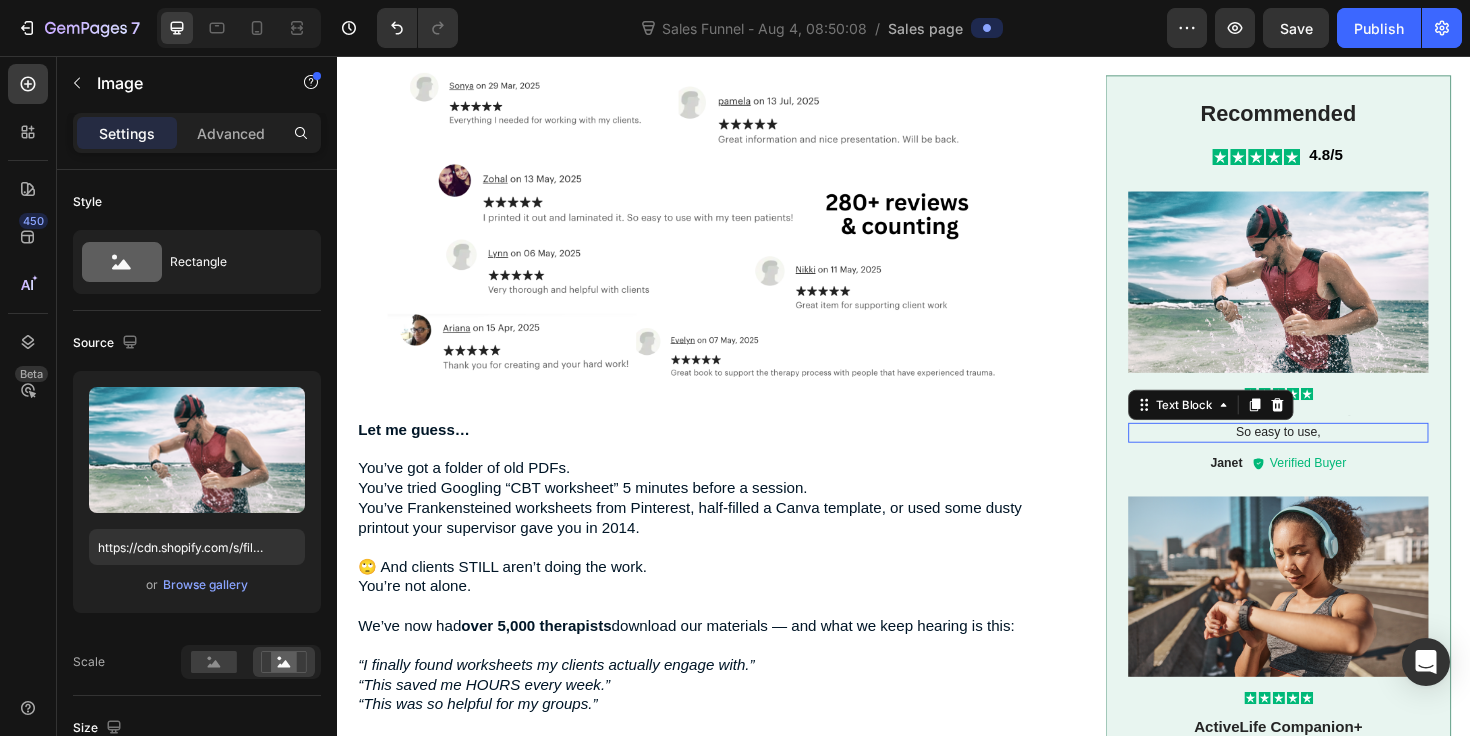 click on "So easy to use," at bounding box center [1334, 454] 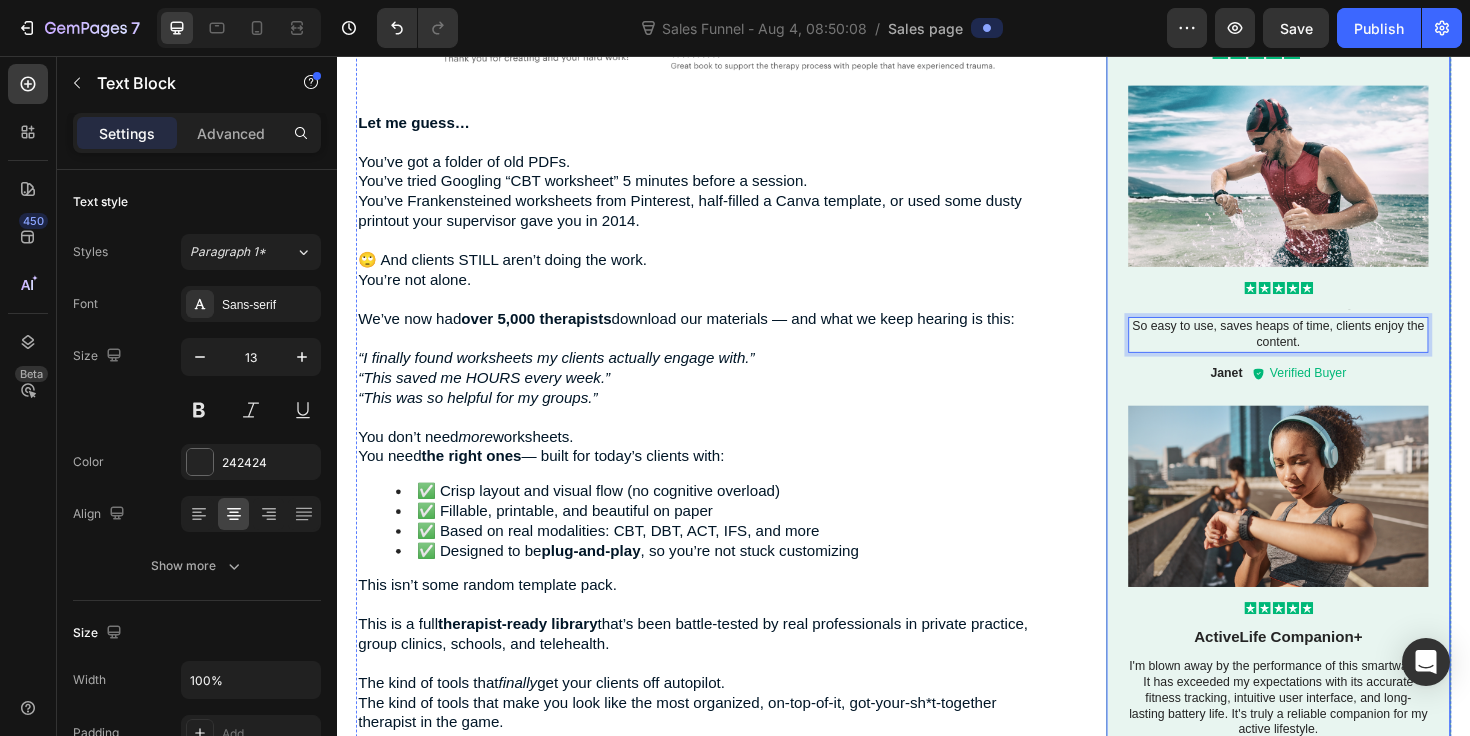 scroll, scrollTop: 2698, scrollLeft: 0, axis: vertical 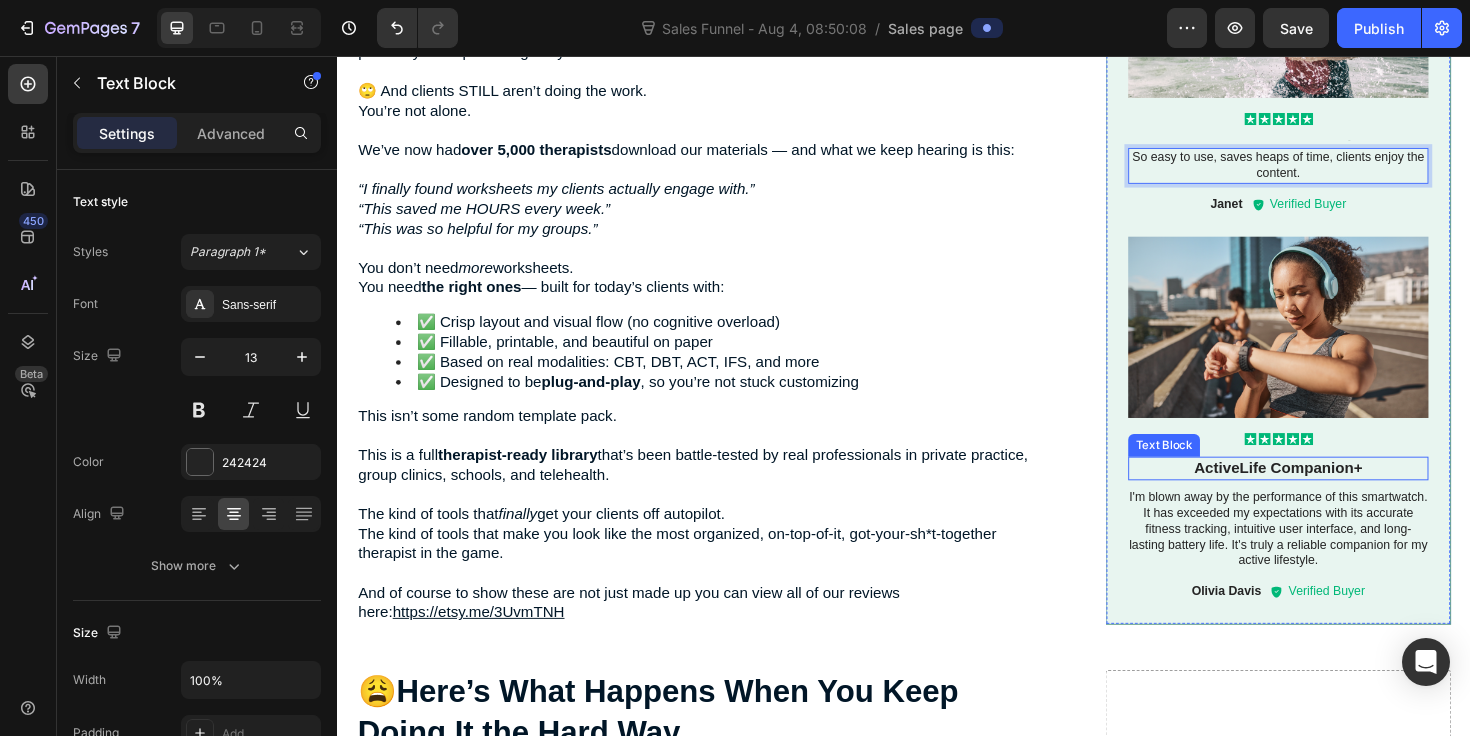 click on "ActiveLife Companion+" at bounding box center (1334, 492) 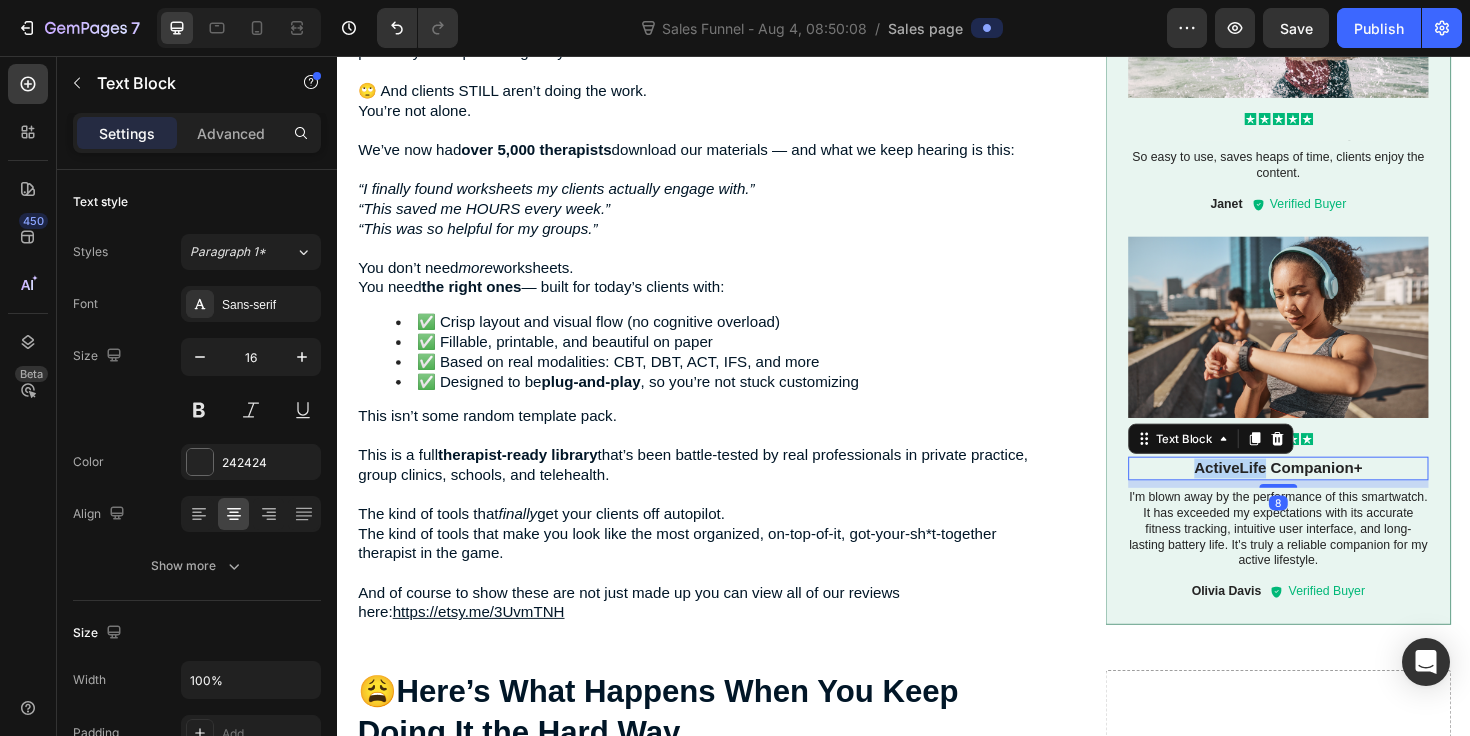 click on "ActiveLife Companion+" at bounding box center (1334, 492) 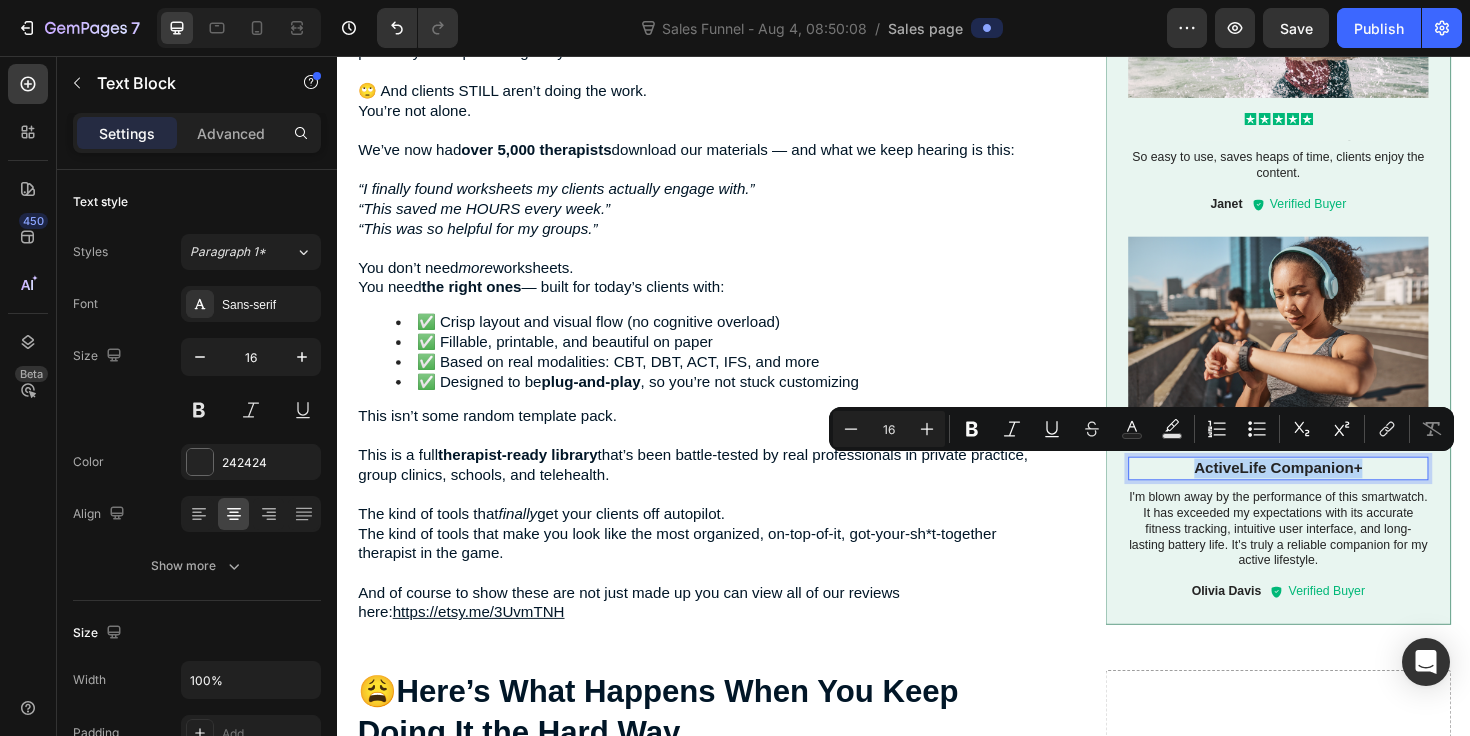 click on "Recommended Text Block
Icon
Icon
Icon
Icon
Icon Icon List 4.8/5 Text Block Row Image
Icon
Icon
Icon
Icon
Icon Icon List Text Block So easy to use, saves heaps of time, clients enjoy the content. Text Block Janet Text Block
Icon Verified Buyer Text Block Row Row Image
Icon
Icon
Icon
Icon
Icon Icon List ActiveLife Companion+ Text Block   8 I'm blown away by the performance of this smartwatch. It has exceeded my expectations with its accurate fitness tracking, intuitive user interface, and long-lasting battery life. It's truly a reliable companion for my active lifestyle. Text Block Olivia Davis Text Block
Icon Verified Buyer Text Block Row Row Row" at bounding box center [1334, 221] 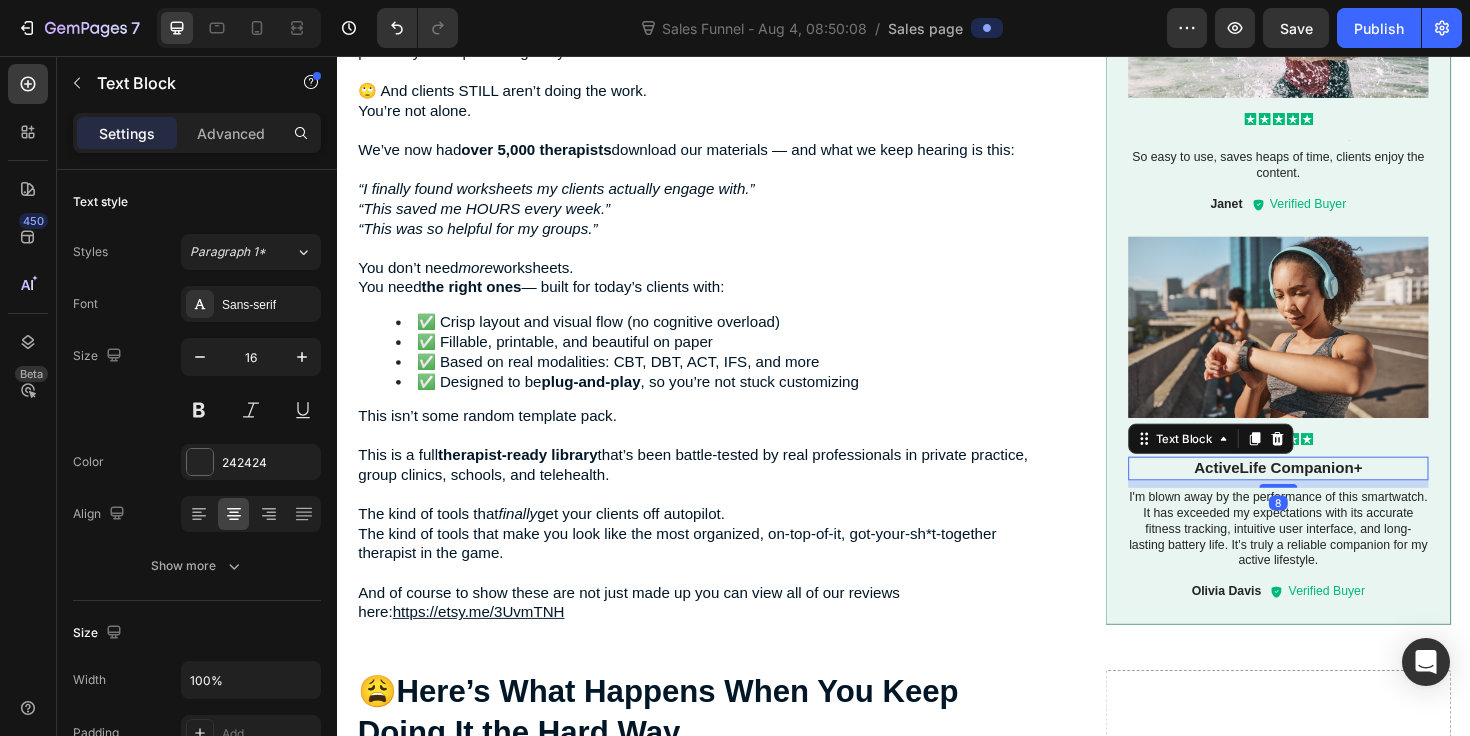 click on "ActiveLife Companion+" at bounding box center [1334, 492] 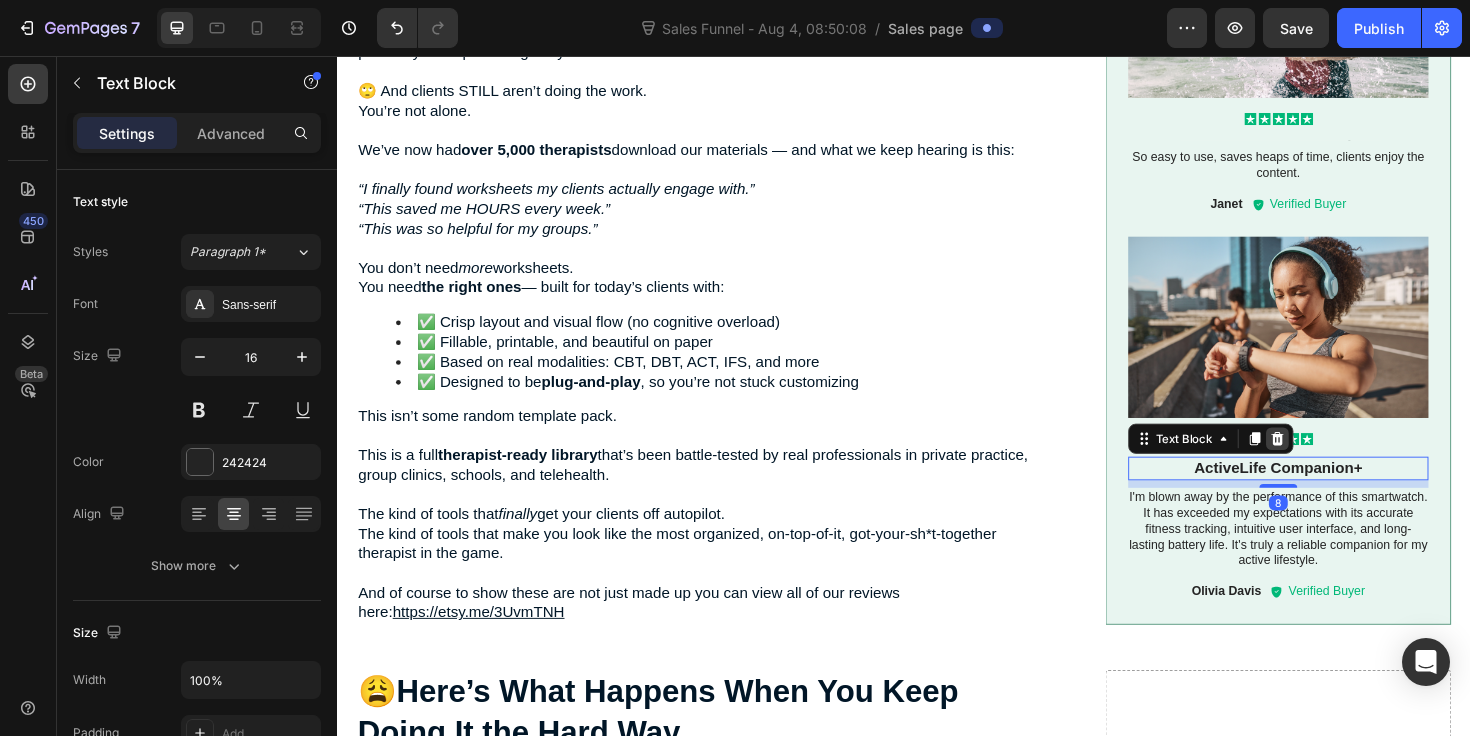 click 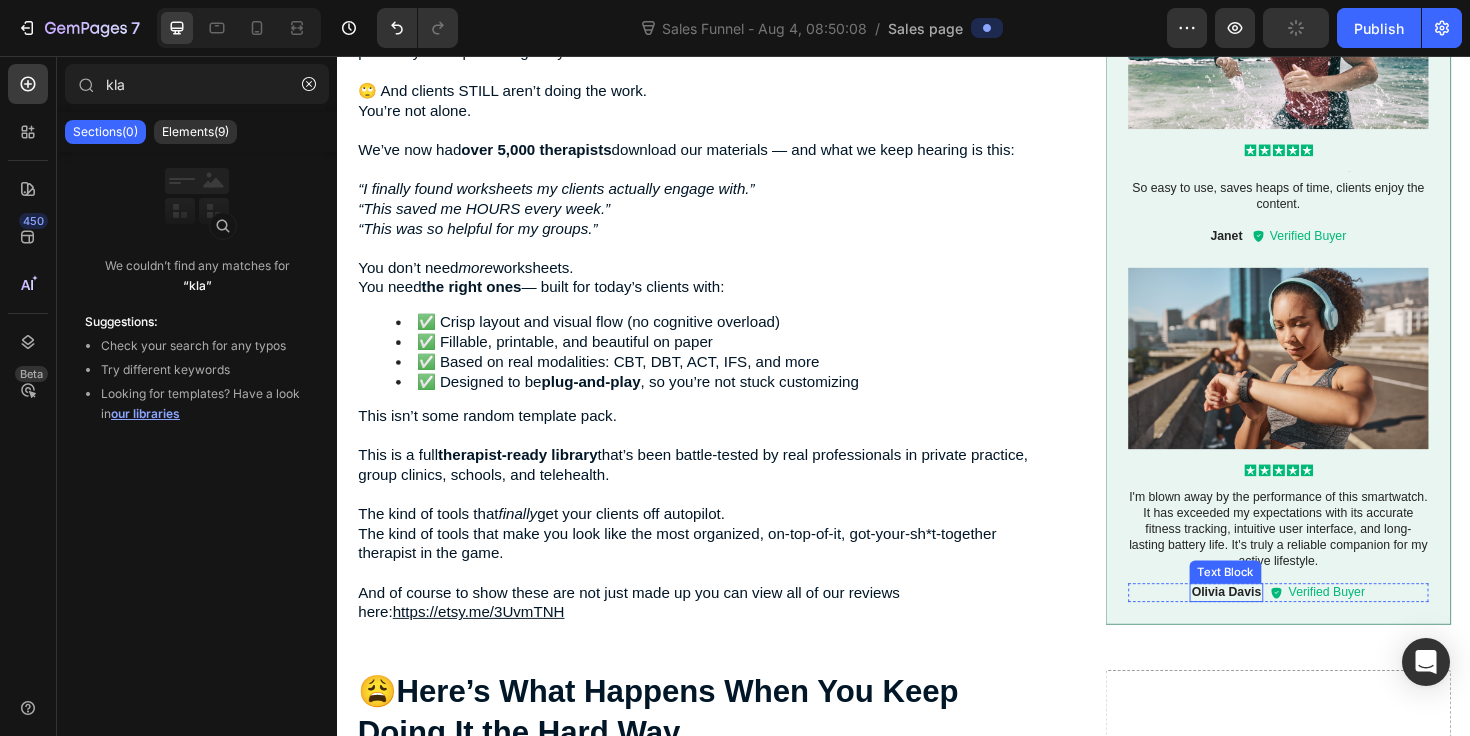 click on "Olivia Davis" at bounding box center (1279, 623) 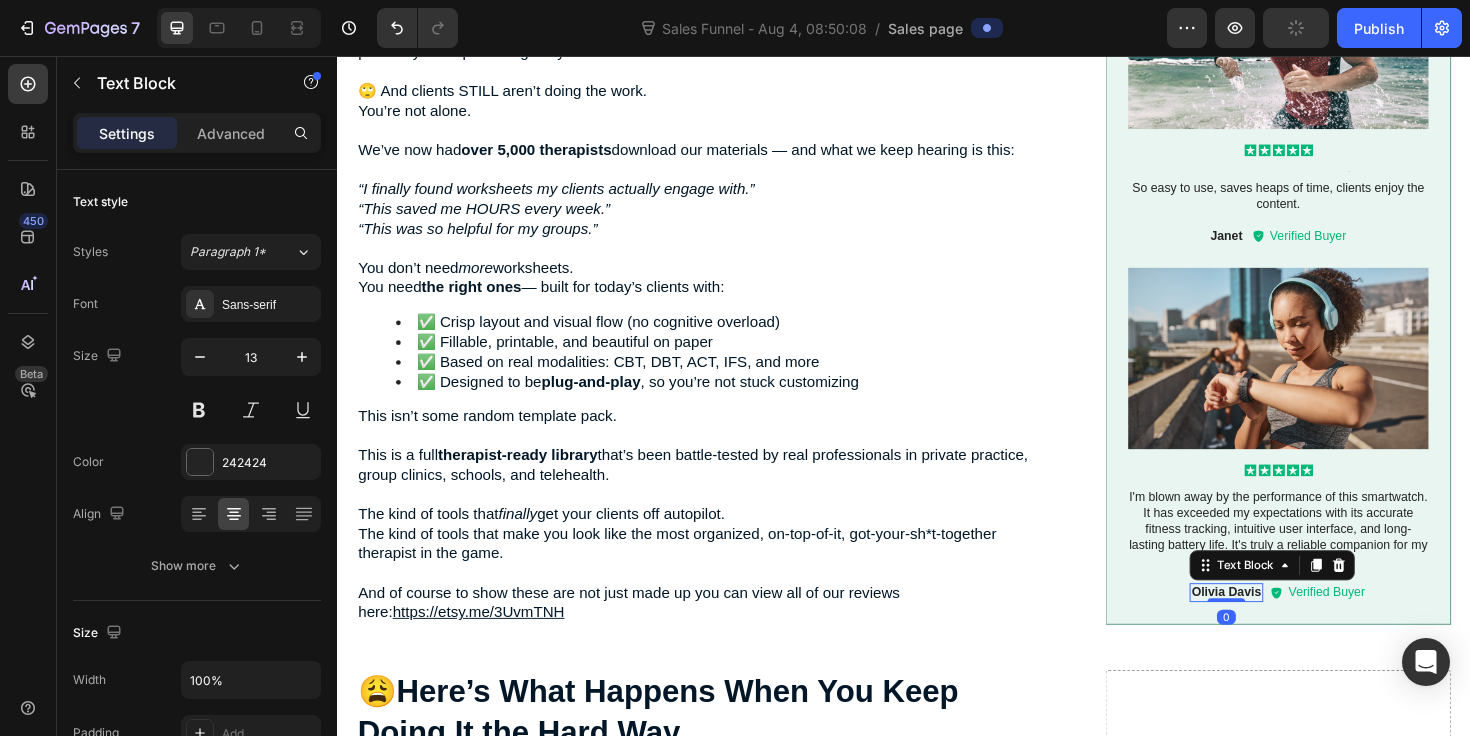 click on "Olivia Davis" at bounding box center (1279, 623) 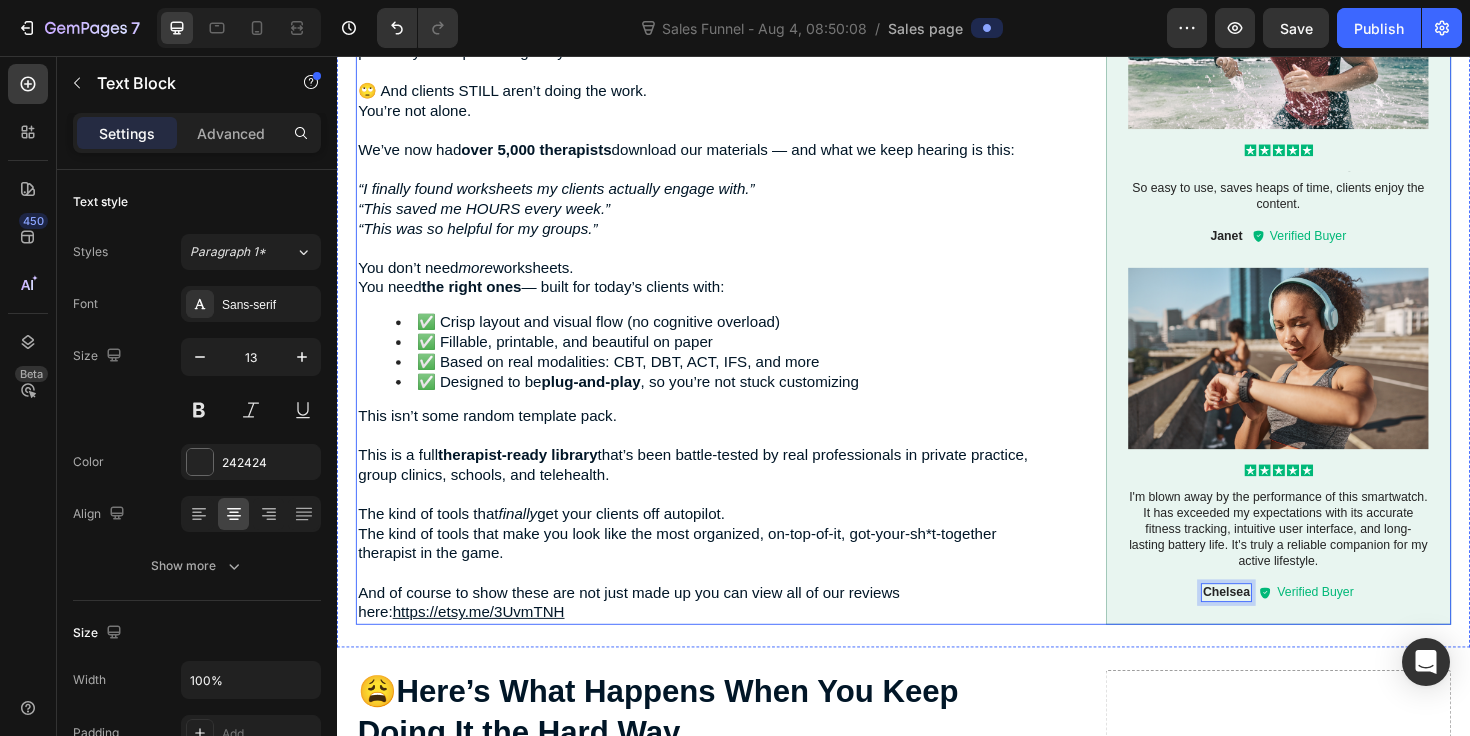 click on "Image Let's be honest Heading Clients aren’t engaging with your handouts — not because they’re lazy. Because they’re bored. Distracted. Burned out. Just like you. And handing them 7 pages of Times New Roman and bullet points? That’s not “evidence-based.” That’s  client-repellent .   Meanwhile, you’re staying up late — hacking together Word docs, screenshotting PDFs, duct-taping together a therapy experience that’s meant to change lives… but just looks outdated and exhausting.   That’s not your fault. You were trained to be a therapist — not a content creator, designer, or marketing expert. But here’s the truth no one told you:   ⚠️  If your worksheets look like homework, your clients will treat them like homework. ⚠️  If they don’t engage, they don’t improve. Period. ⚠️  And if you keep spending hours on prep… your evenings, your energy, and your sanity are gone.   Now here’s the good news:   ✅ Built for the distracted modern client. finally  engage." at bounding box center (937, -784) 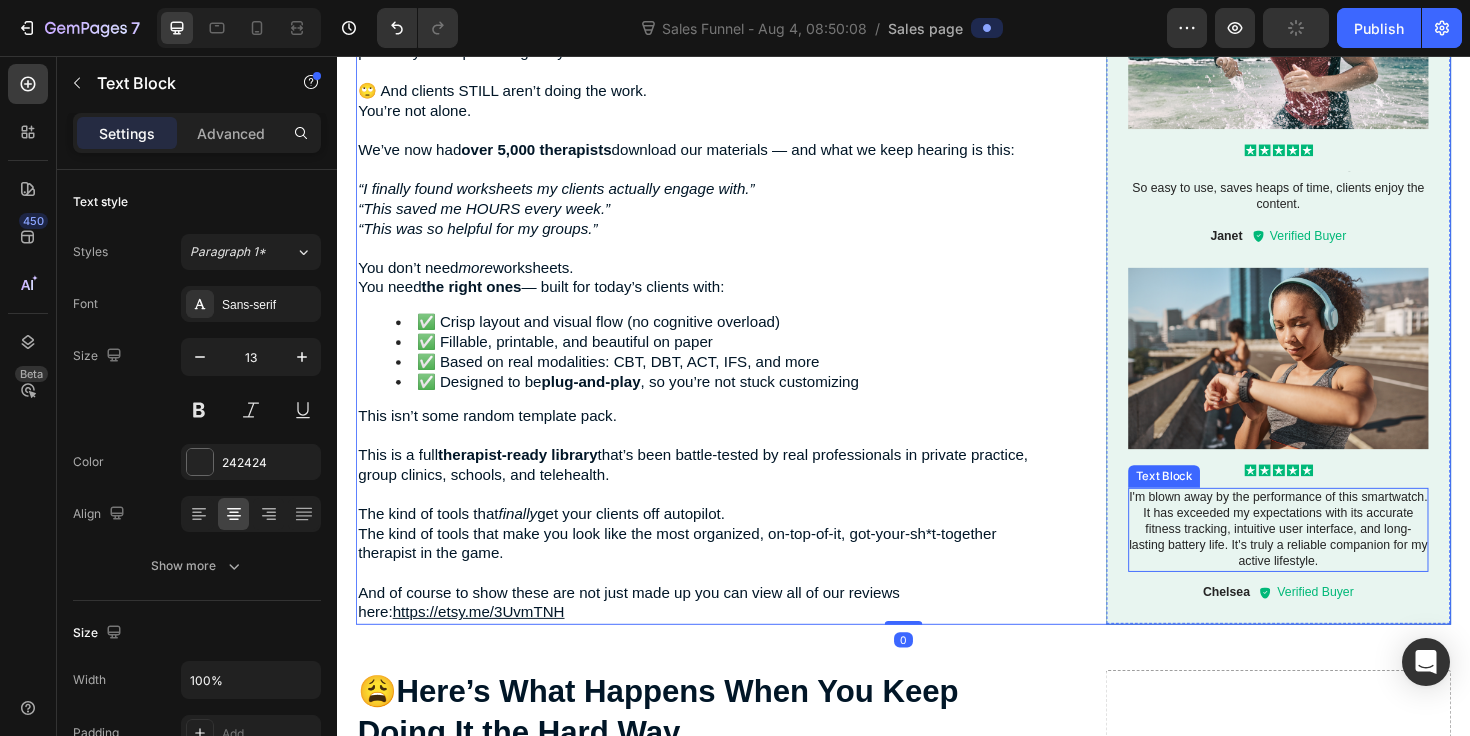 click on "I'm blown away by the performance of this smartwatch. It has exceeded my expectations with its accurate fitness tracking, intuitive user interface, and long-lasting battery life. It's truly a reliable companion for my active lifestyle." at bounding box center (1334, 557) 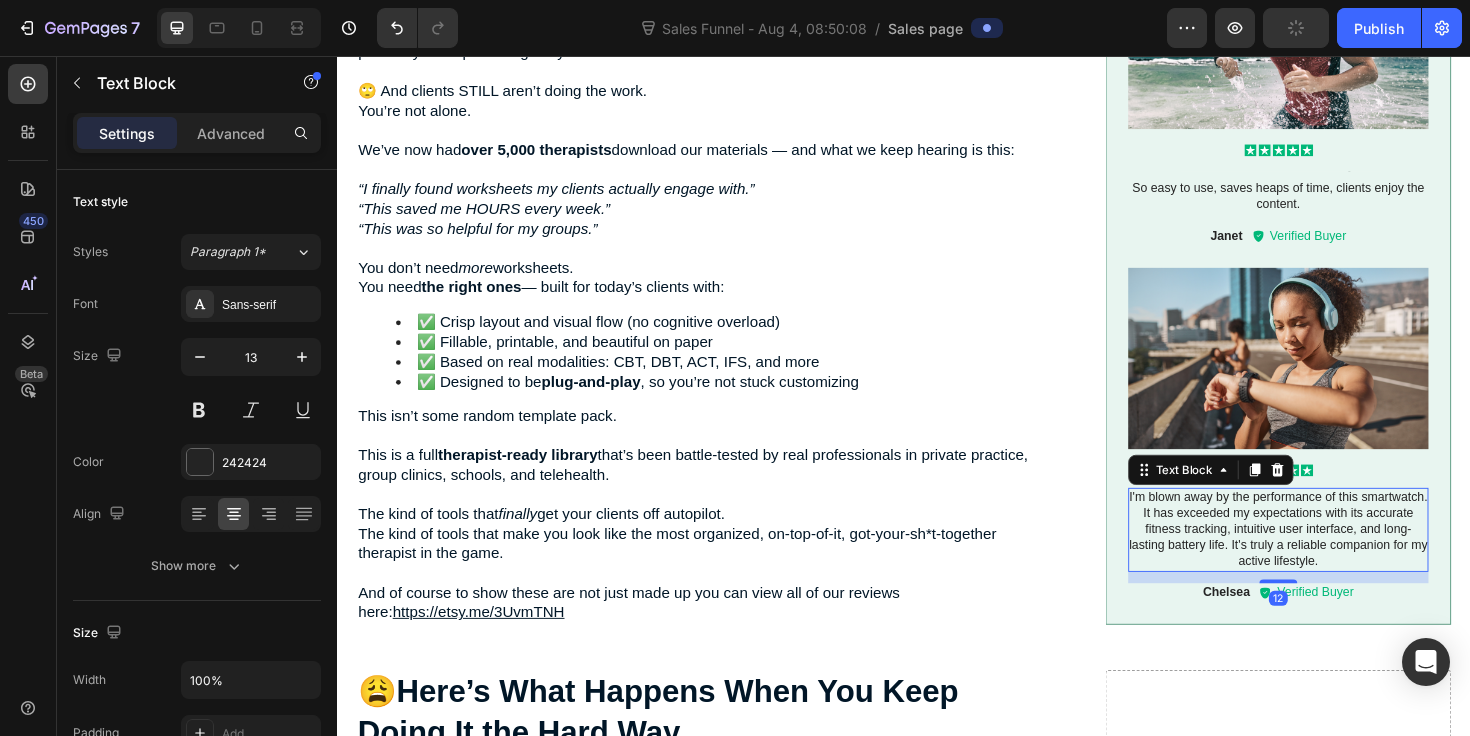 click on "I'm blown away by the performance of this smartwatch. It has exceeded my expectations with its accurate fitness tracking, intuitive user interface, and long-lasting battery life. It's truly a reliable companion for my active lifestyle." at bounding box center [1334, 557] 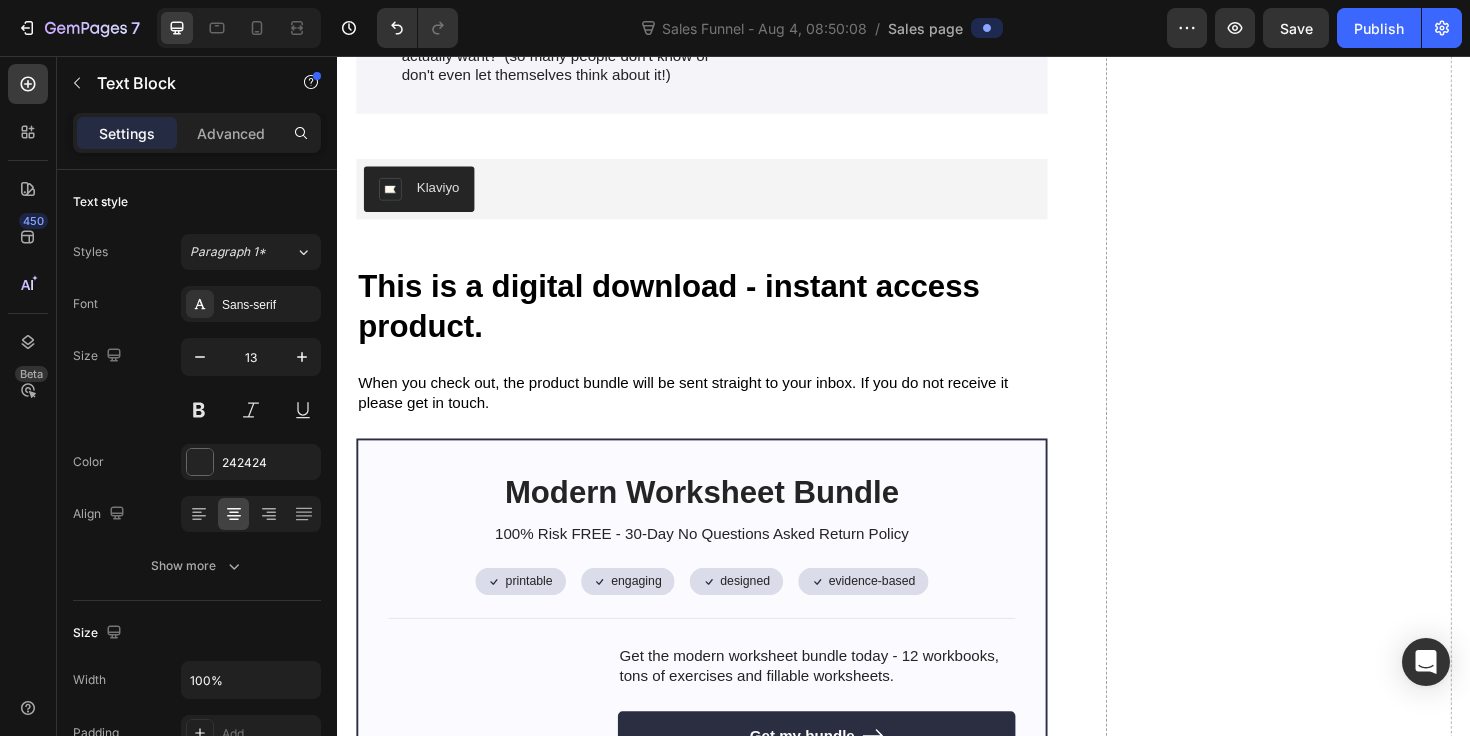 scroll, scrollTop: 5306, scrollLeft: 0, axis: vertical 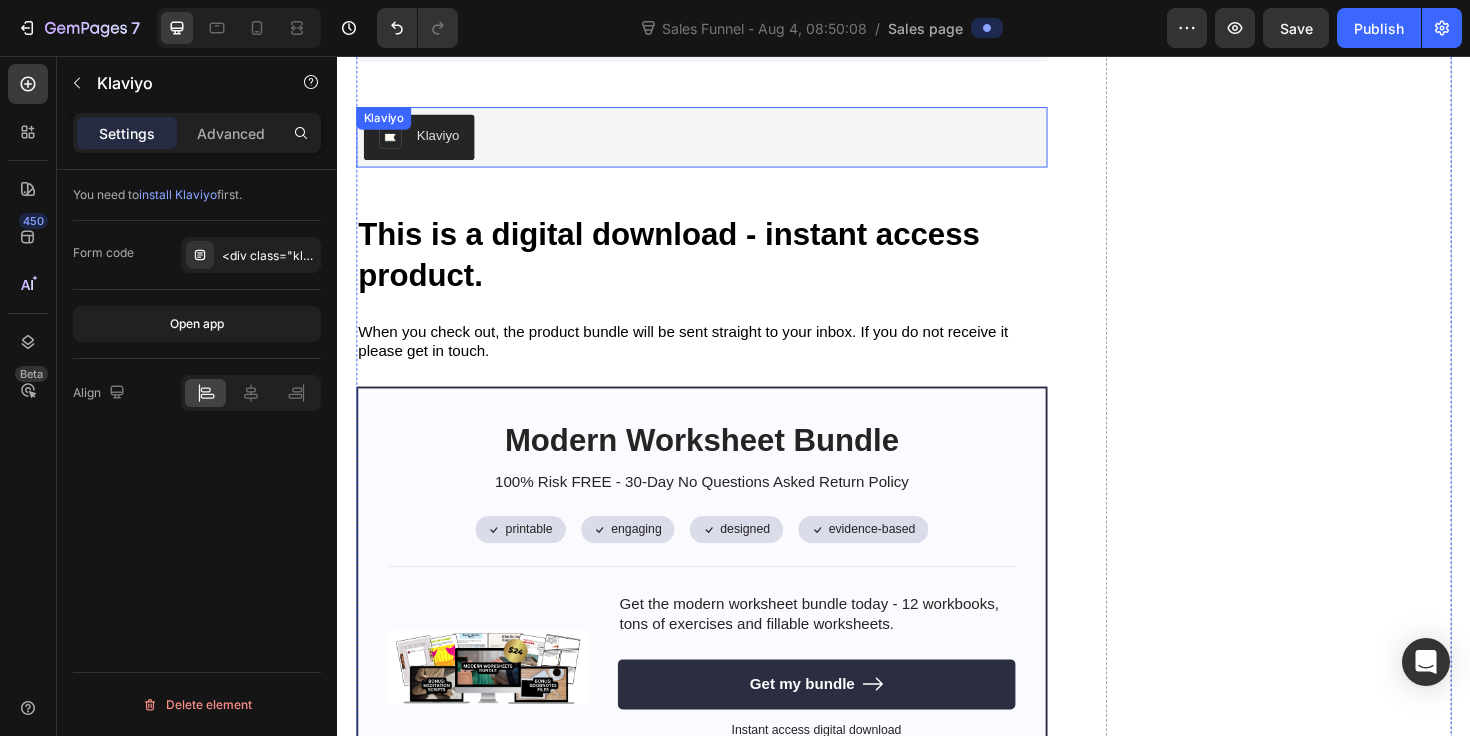 click on "Klaviyo" at bounding box center [723, 142] 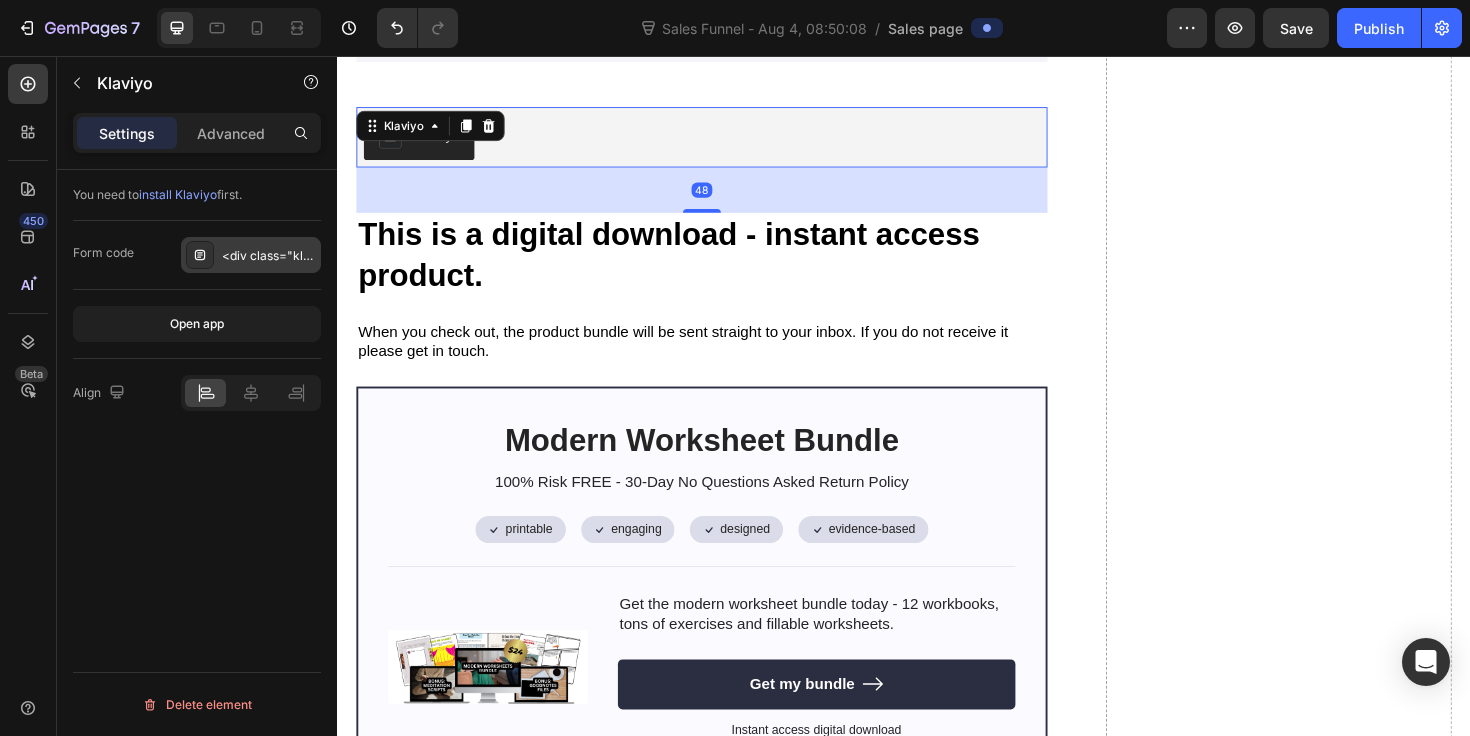 click on "<div class="klaviyo-form-Sh7X4v"></div>" at bounding box center [269, 256] 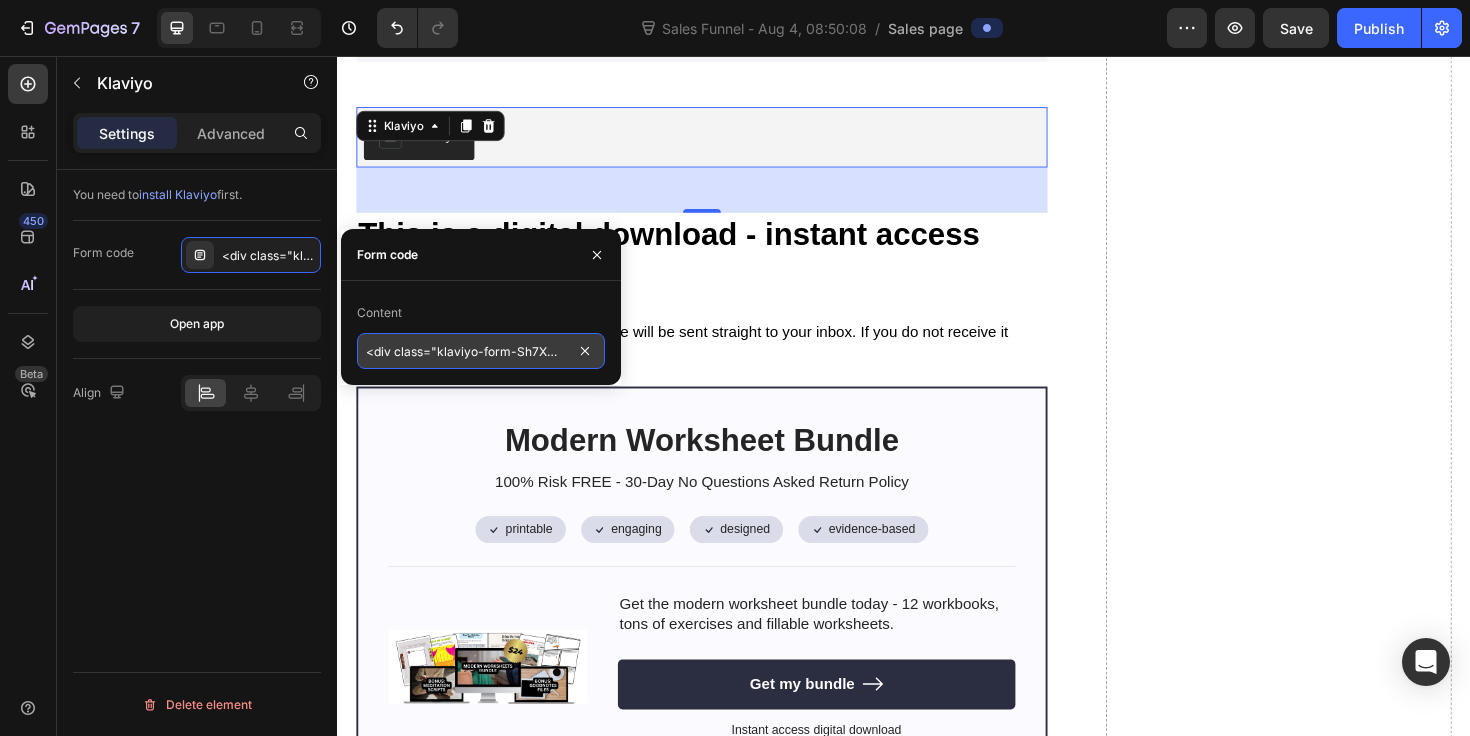 click on "<div class="klaviyo-form-Sh7X4v"></div>" at bounding box center (481, 351) 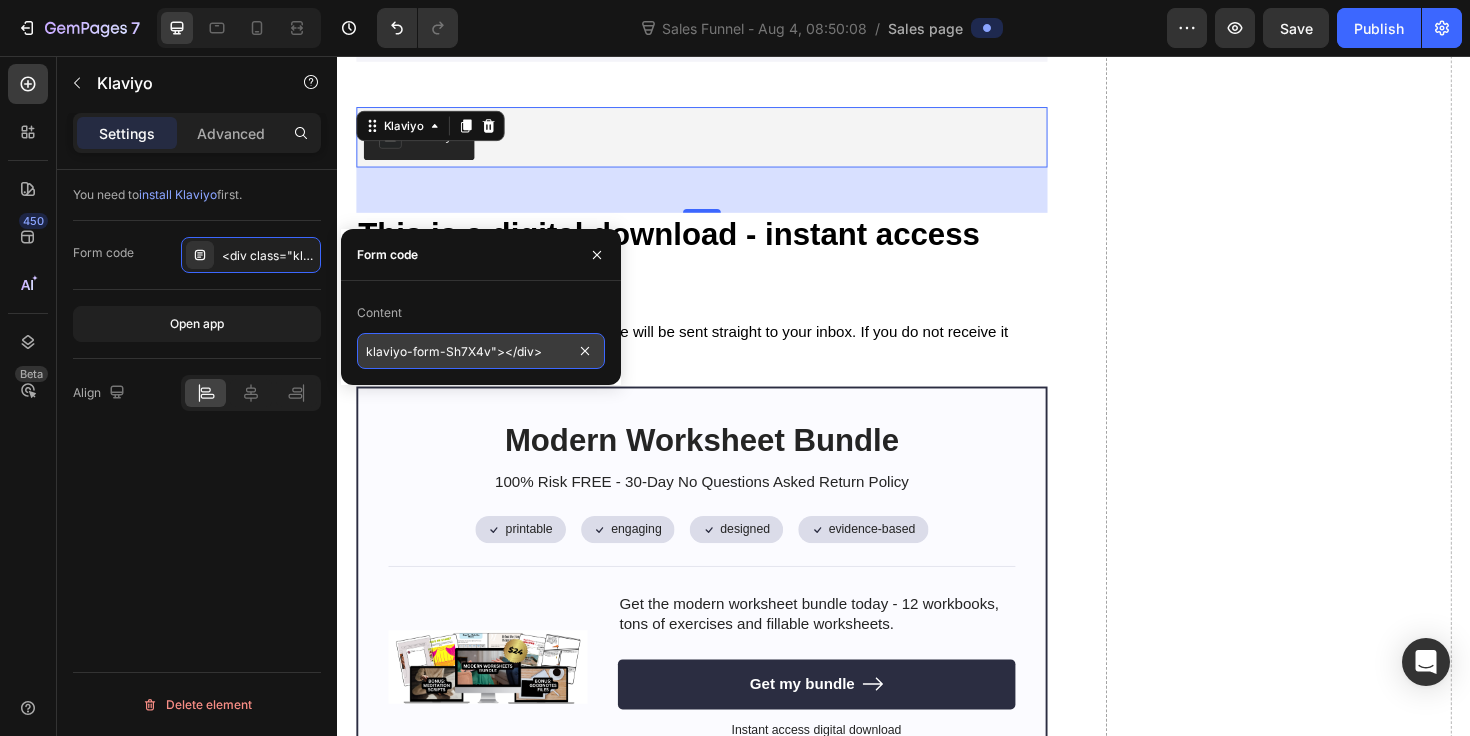 click on "klaviyo-form-Sh7X4v"></div>" at bounding box center (481, 351) 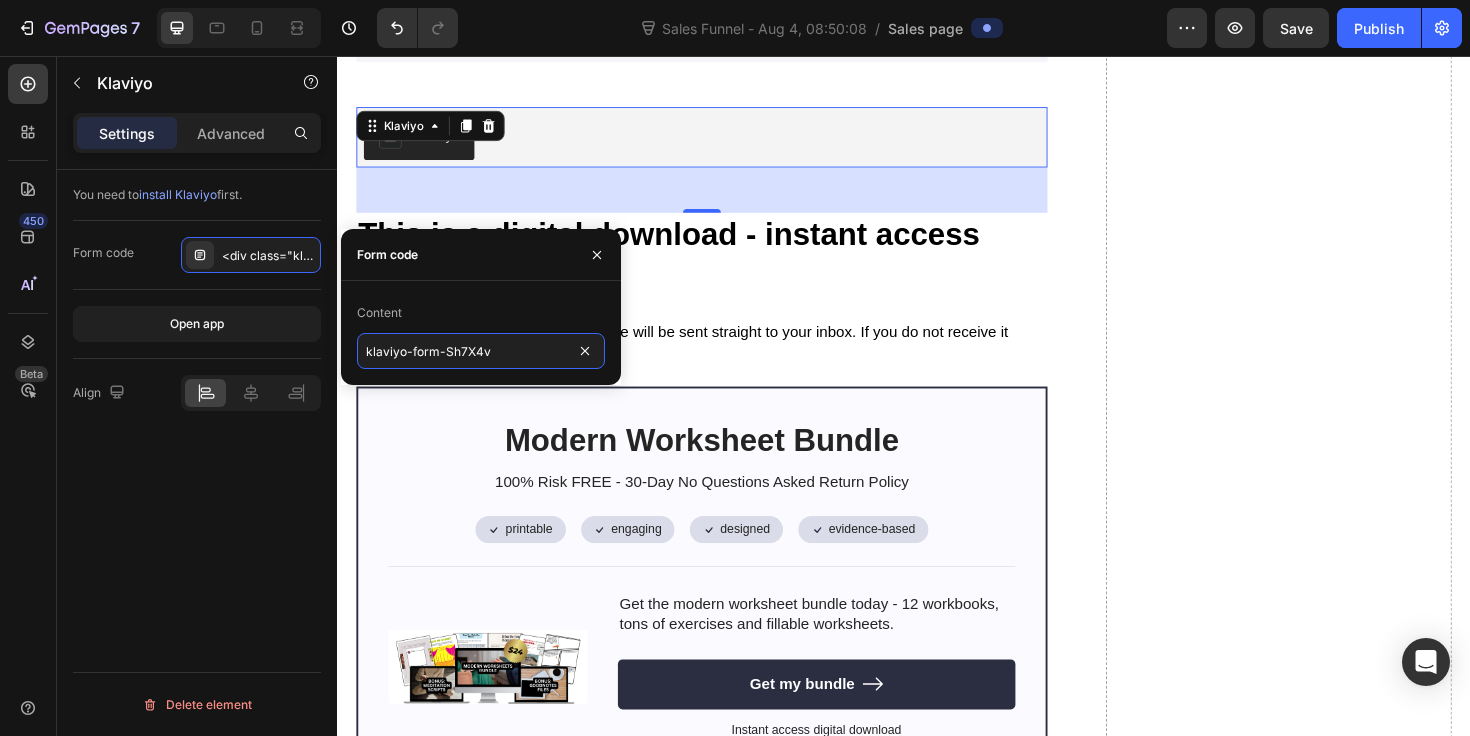 type on "klaviyo-form-Sh7X4v" 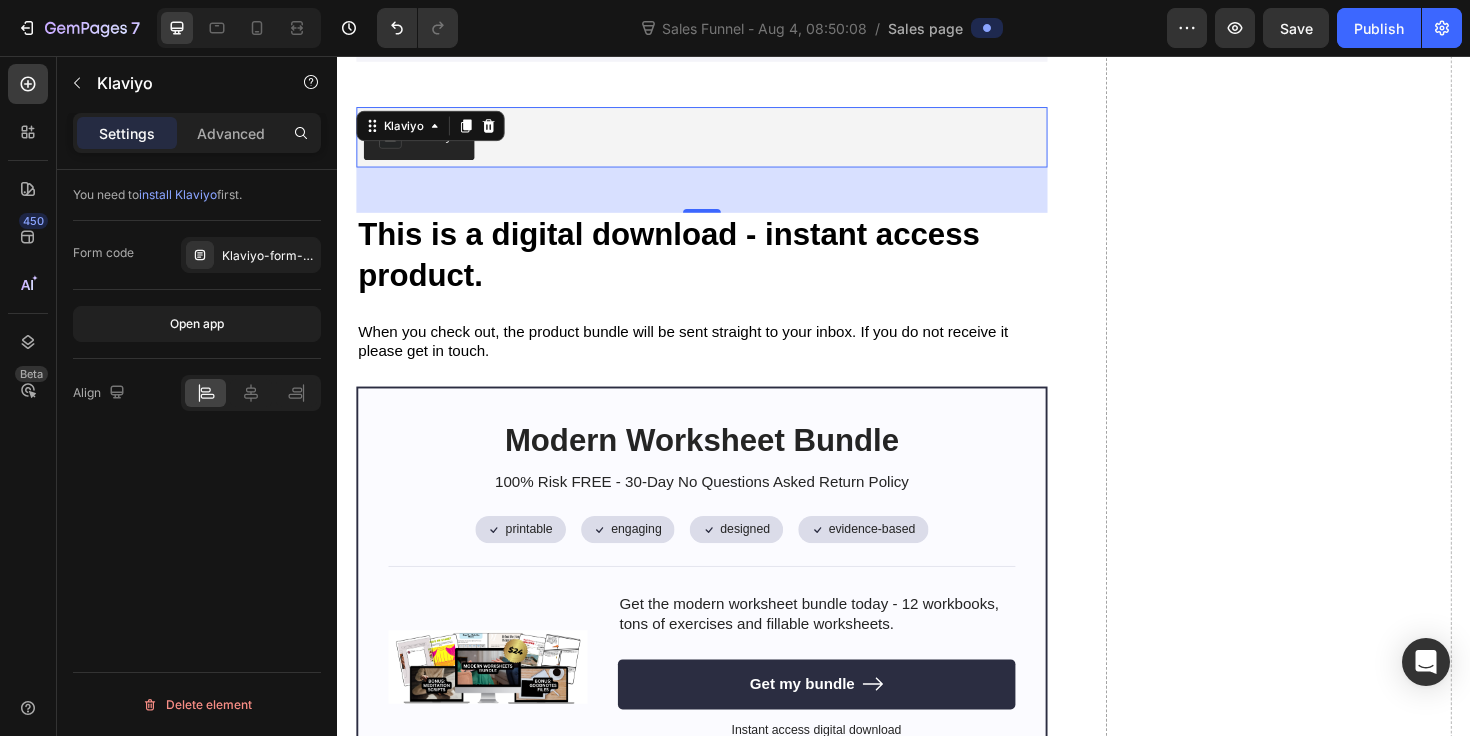 click on "You need to  install Klaviyo  first.  Form code Klaviyo-form-Sh7X4v  Open app  Align Delete element" at bounding box center [197, 481] 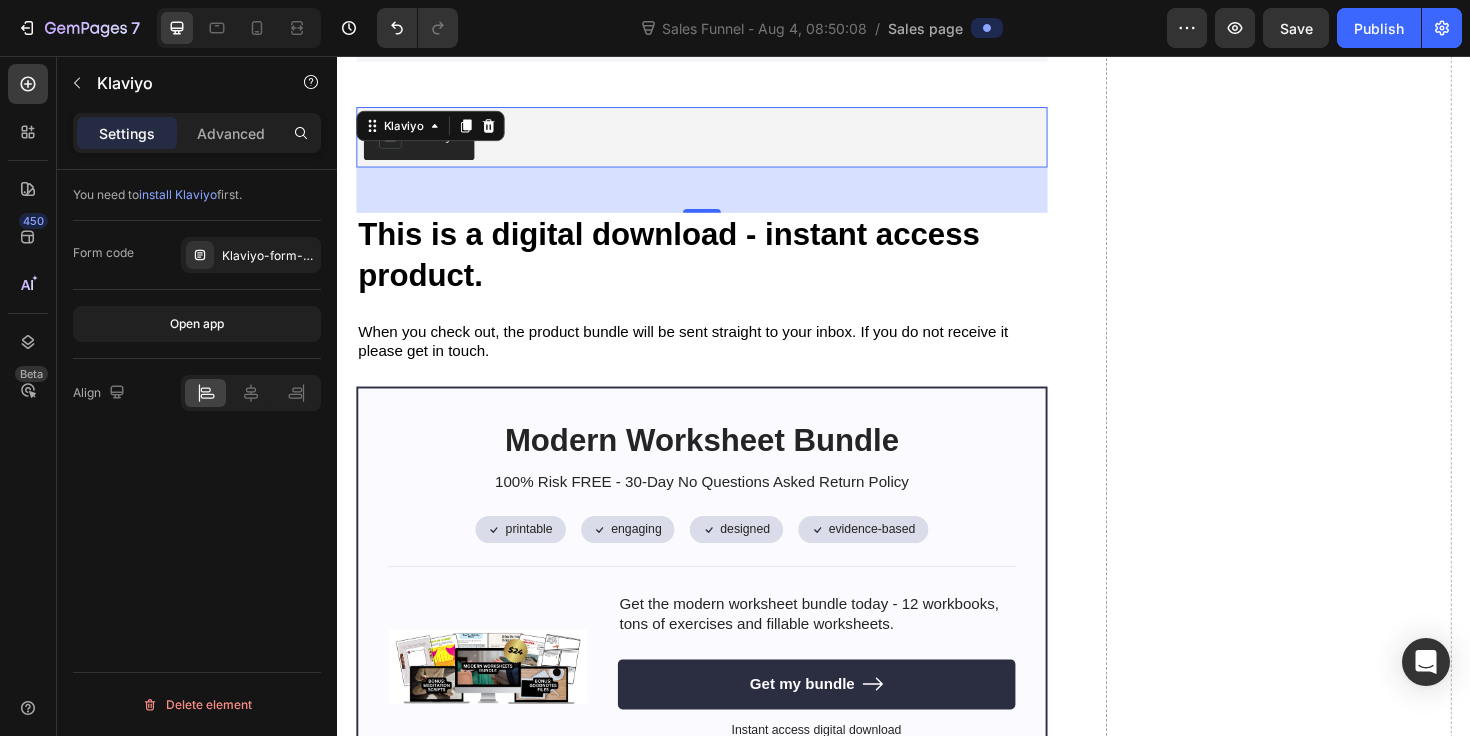 click on "You need to  install Klaviyo  first.  Form code Klaviyo-form-Sh7X4v  Open app  Align Delete element" at bounding box center (197, 481) 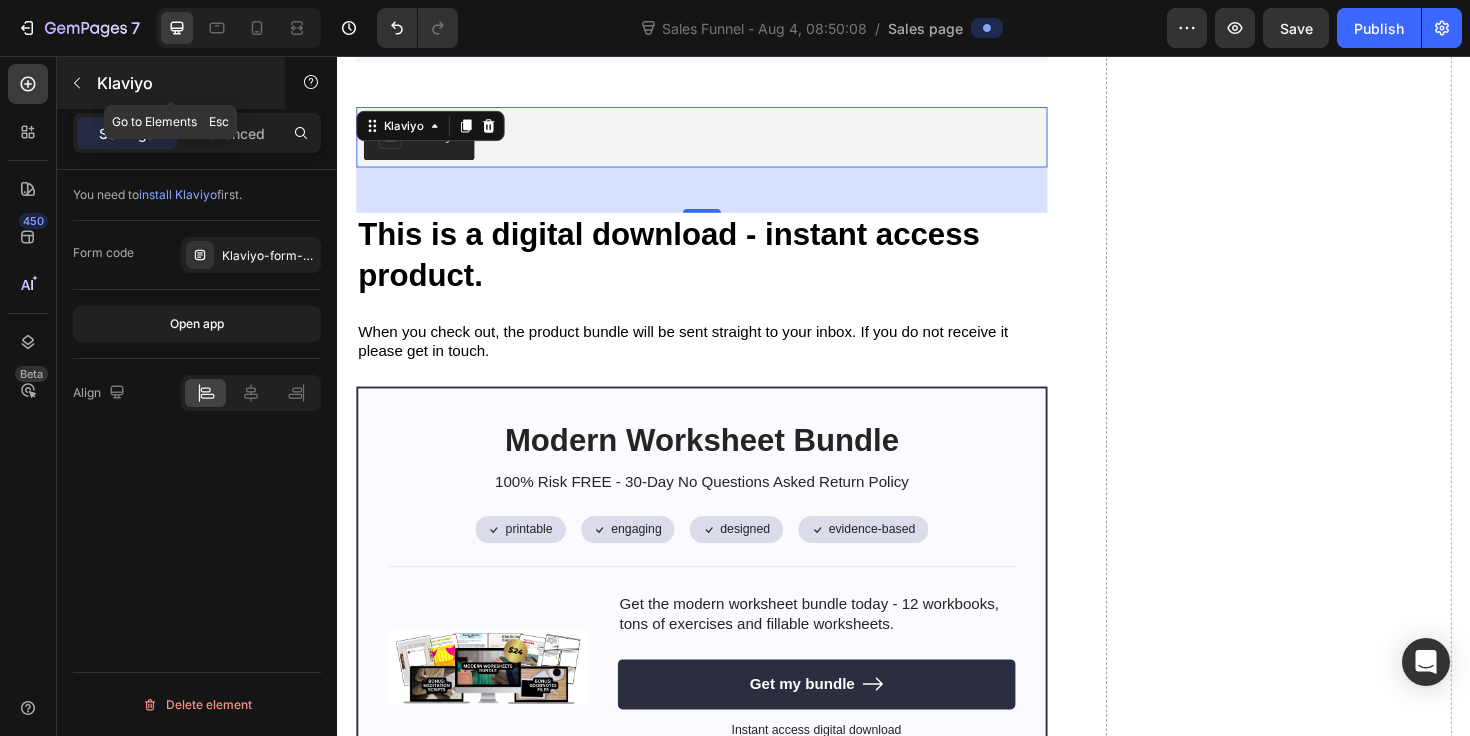 click 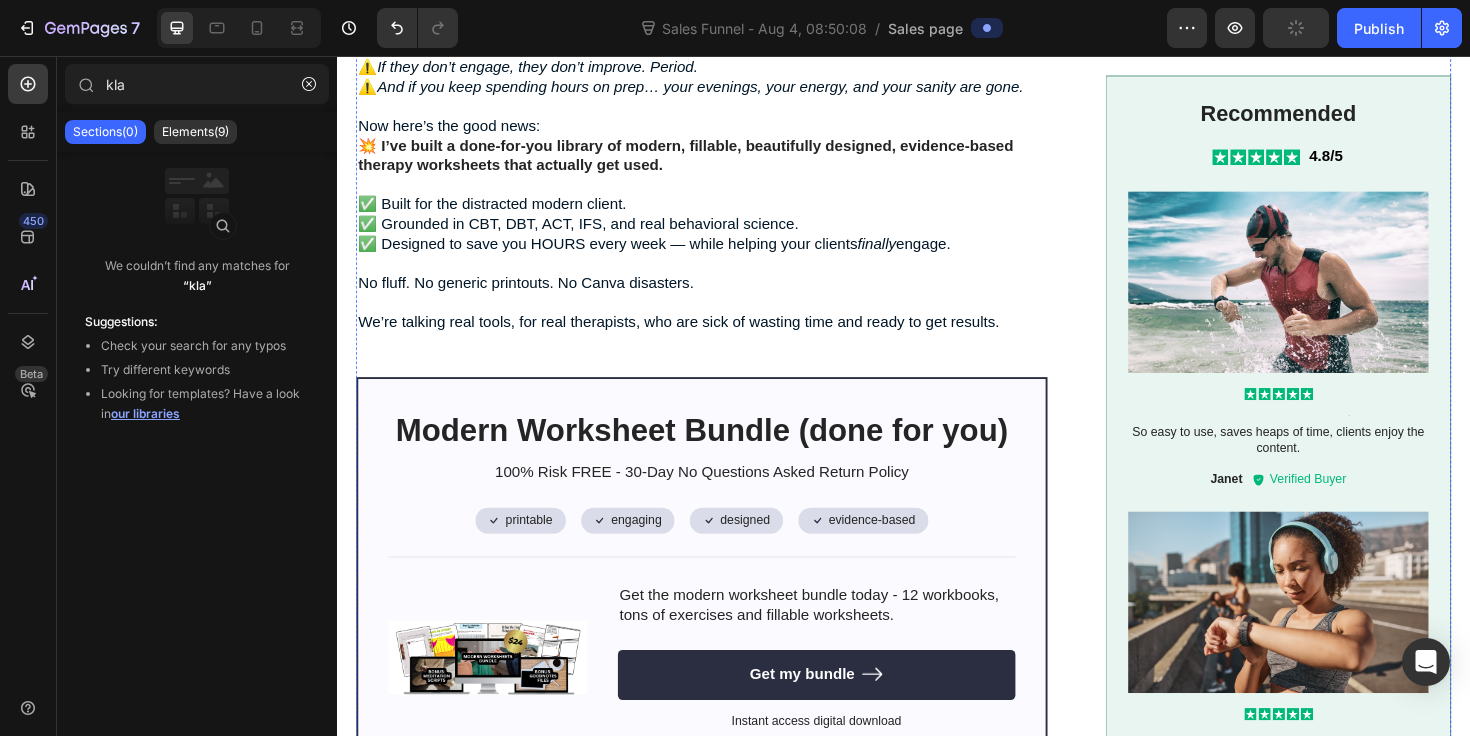 scroll, scrollTop: 1625, scrollLeft: 0, axis: vertical 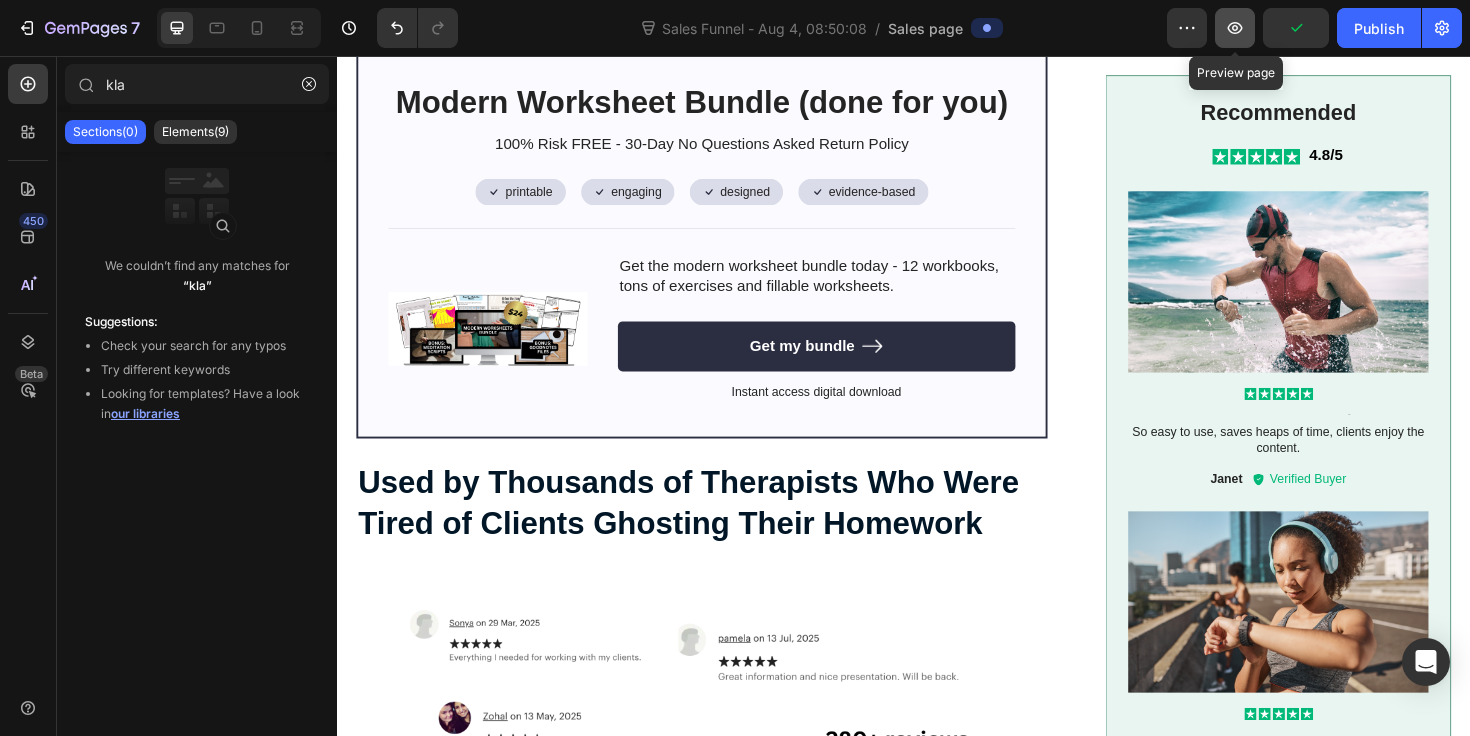 click 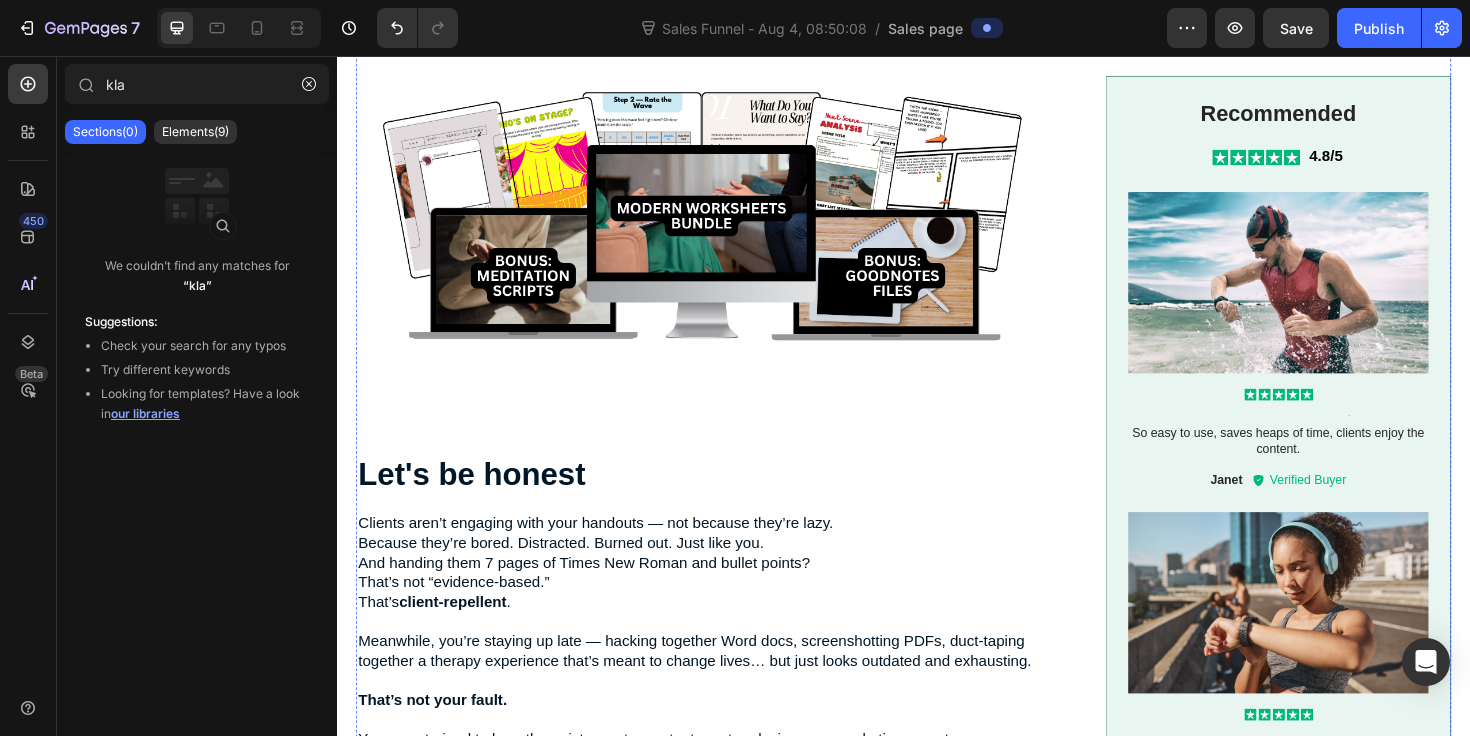 scroll, scrollTop: 0, scrollLeft: 0, axis: both 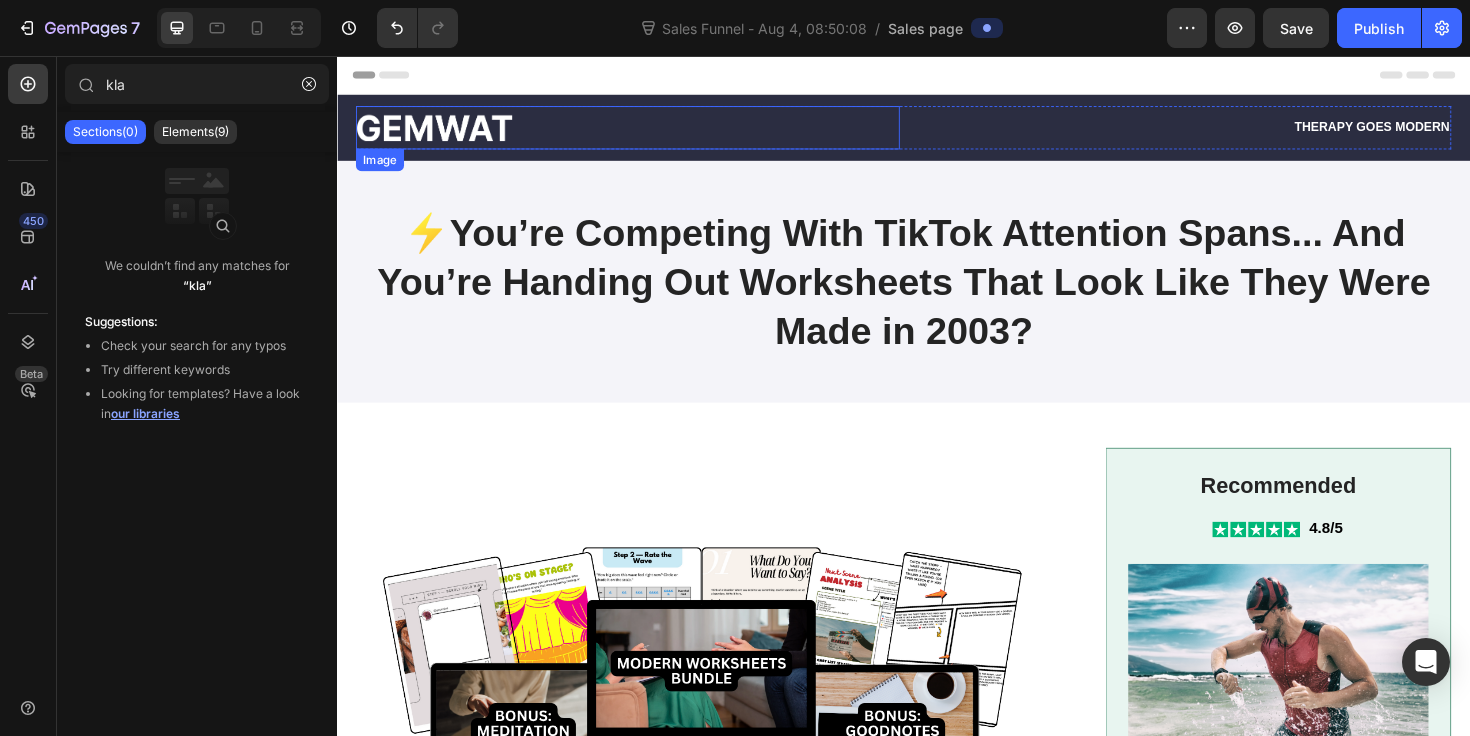 click at bounding box center (439, 132) 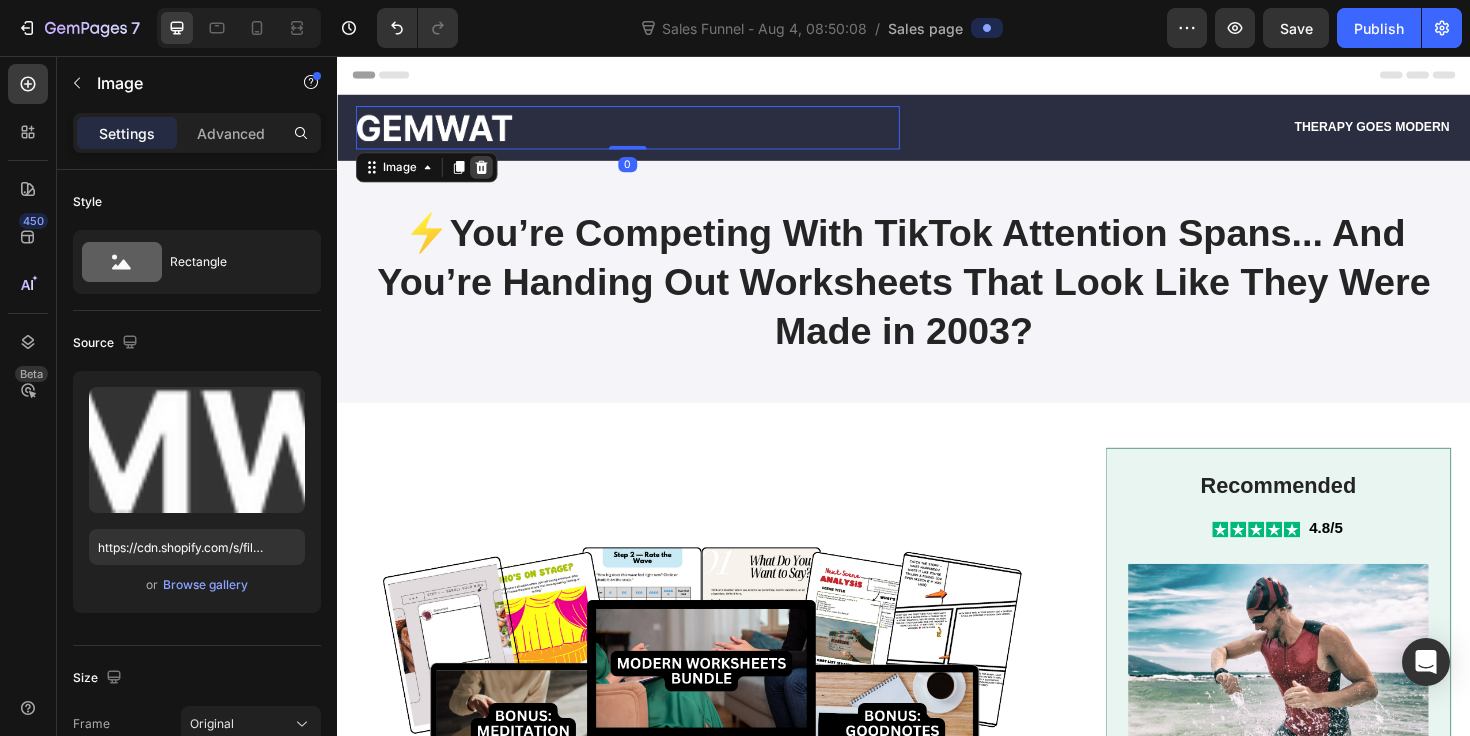 click 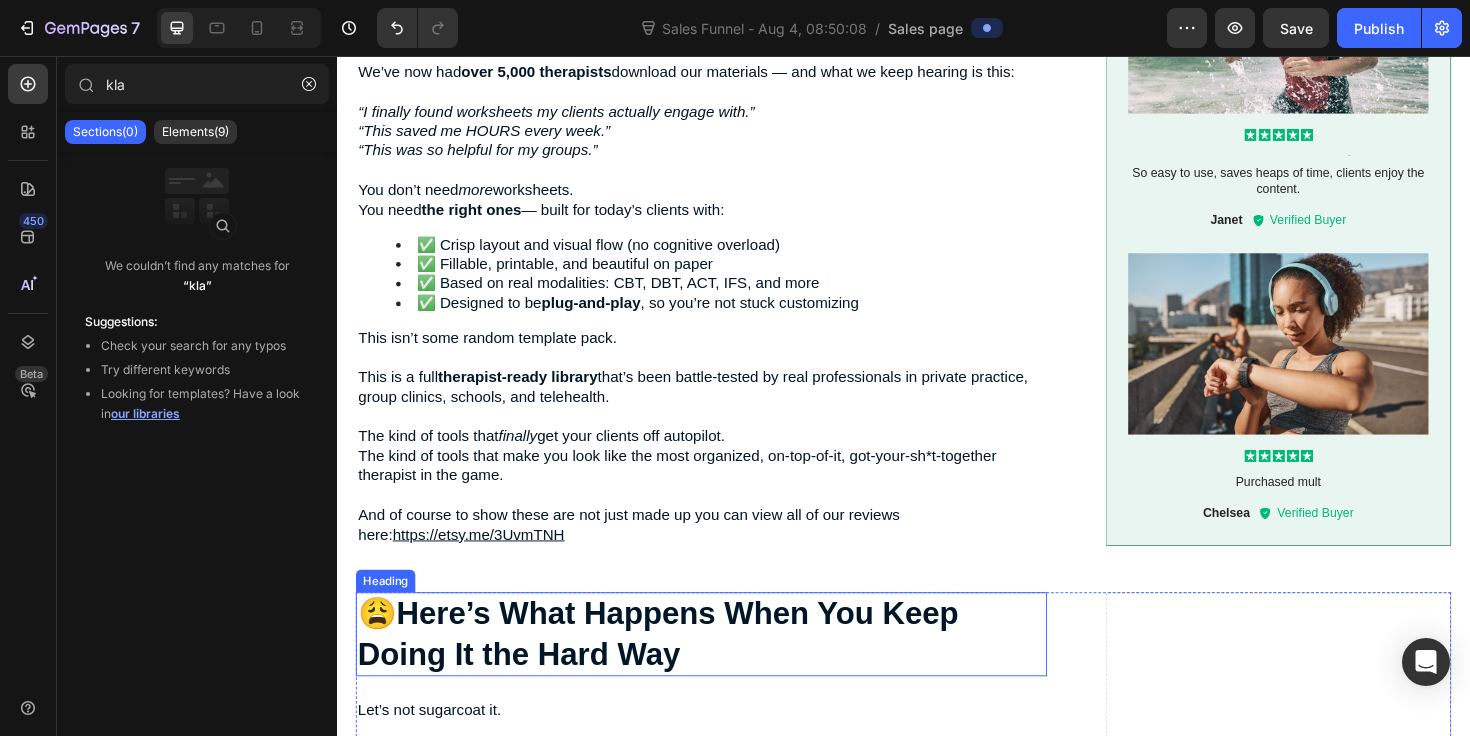 scroll, scrollTop: 2793, scrollLeft: 0, axis: vertical 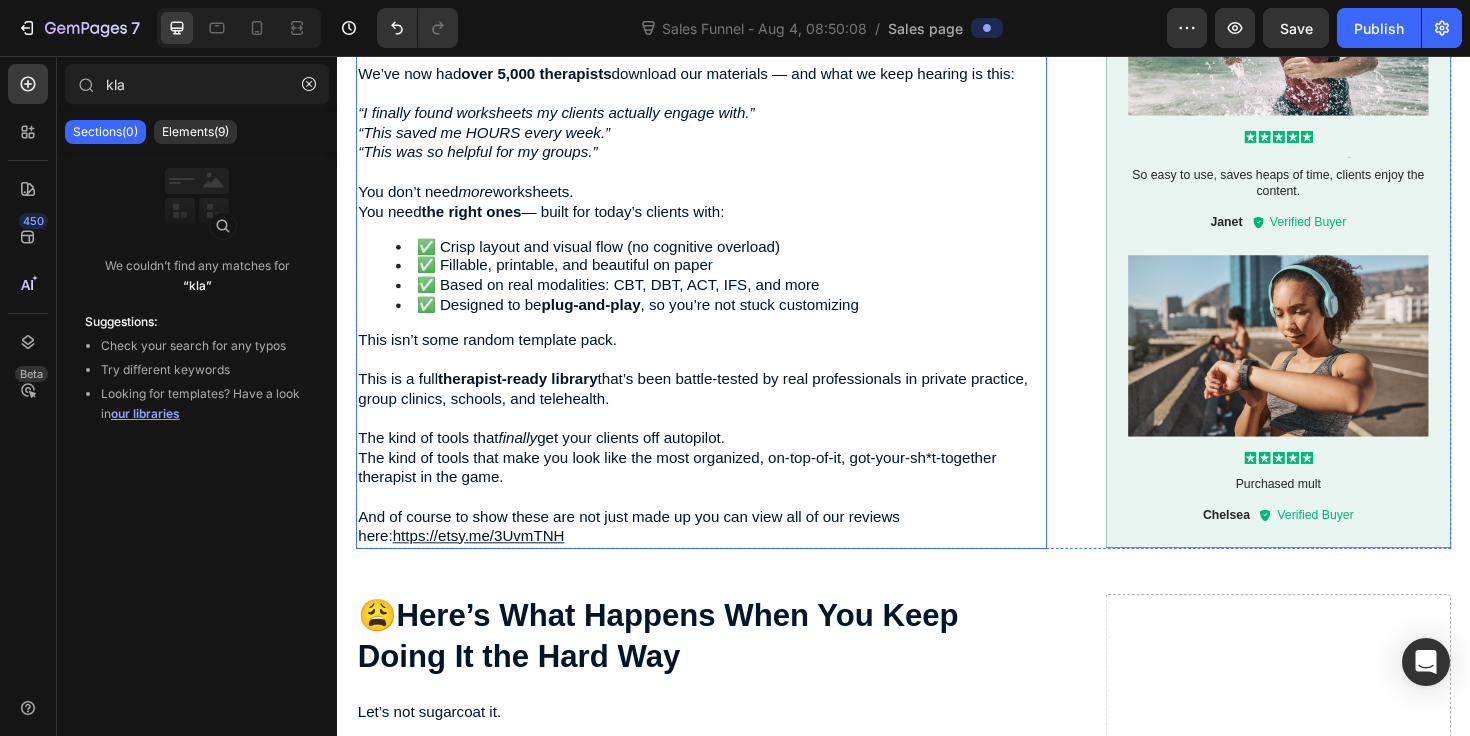 click on "And of course to show these are not just made up you can view all of our reviews here:" at bounding box center (646, 554) 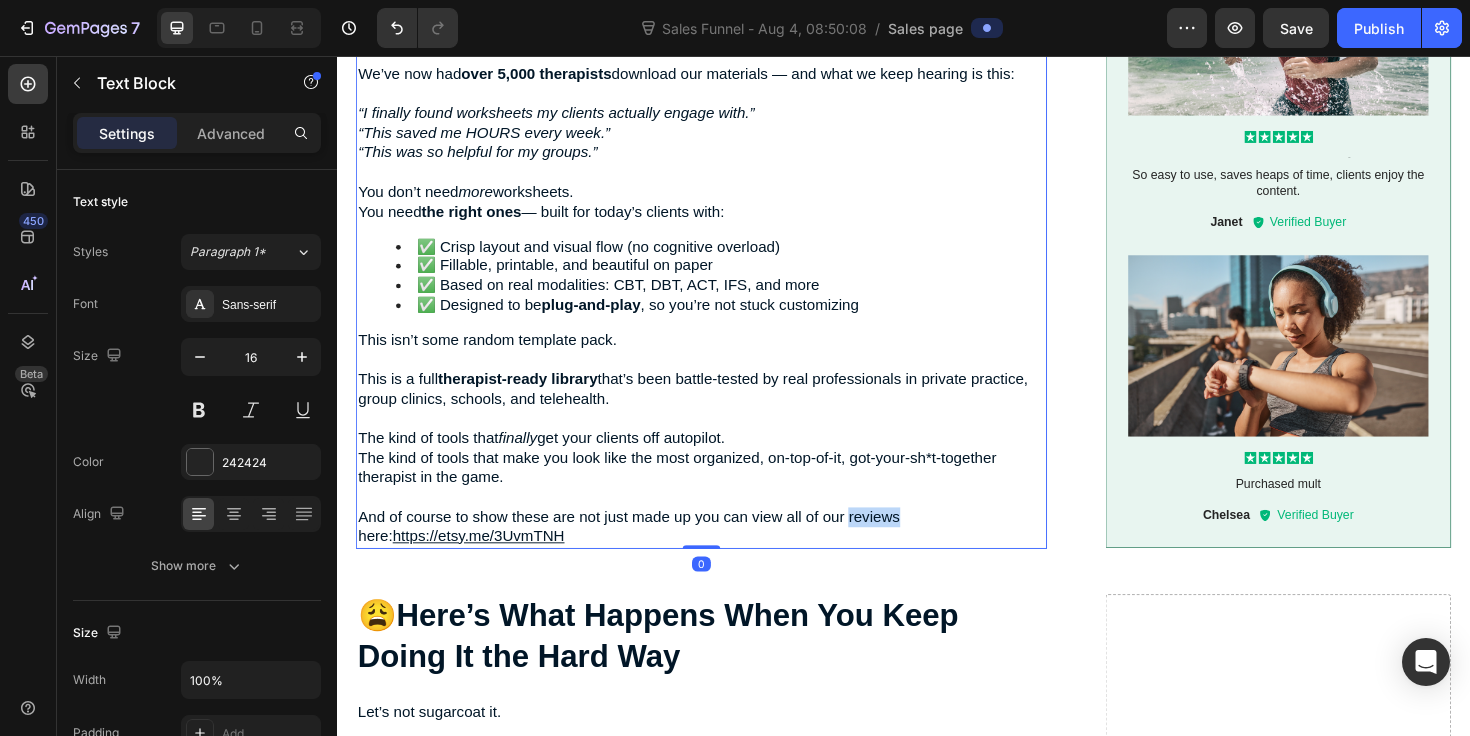 click on "And of course to show these are not just made up you can view all of our reviews here:" at bounding box center [646, 554] 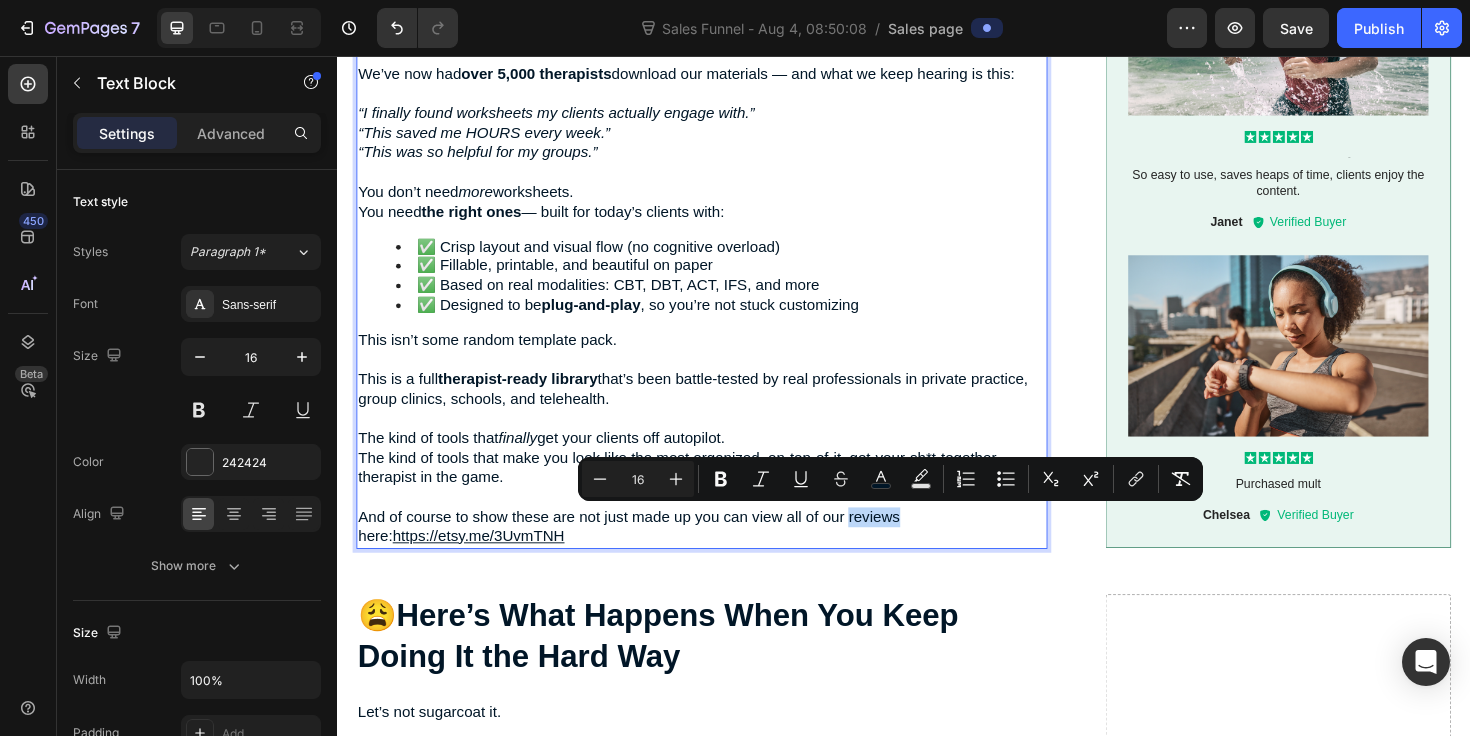 click on "And of course to show these are not just made up you can view all of our reviews here:" at bounding box center (646, 554) 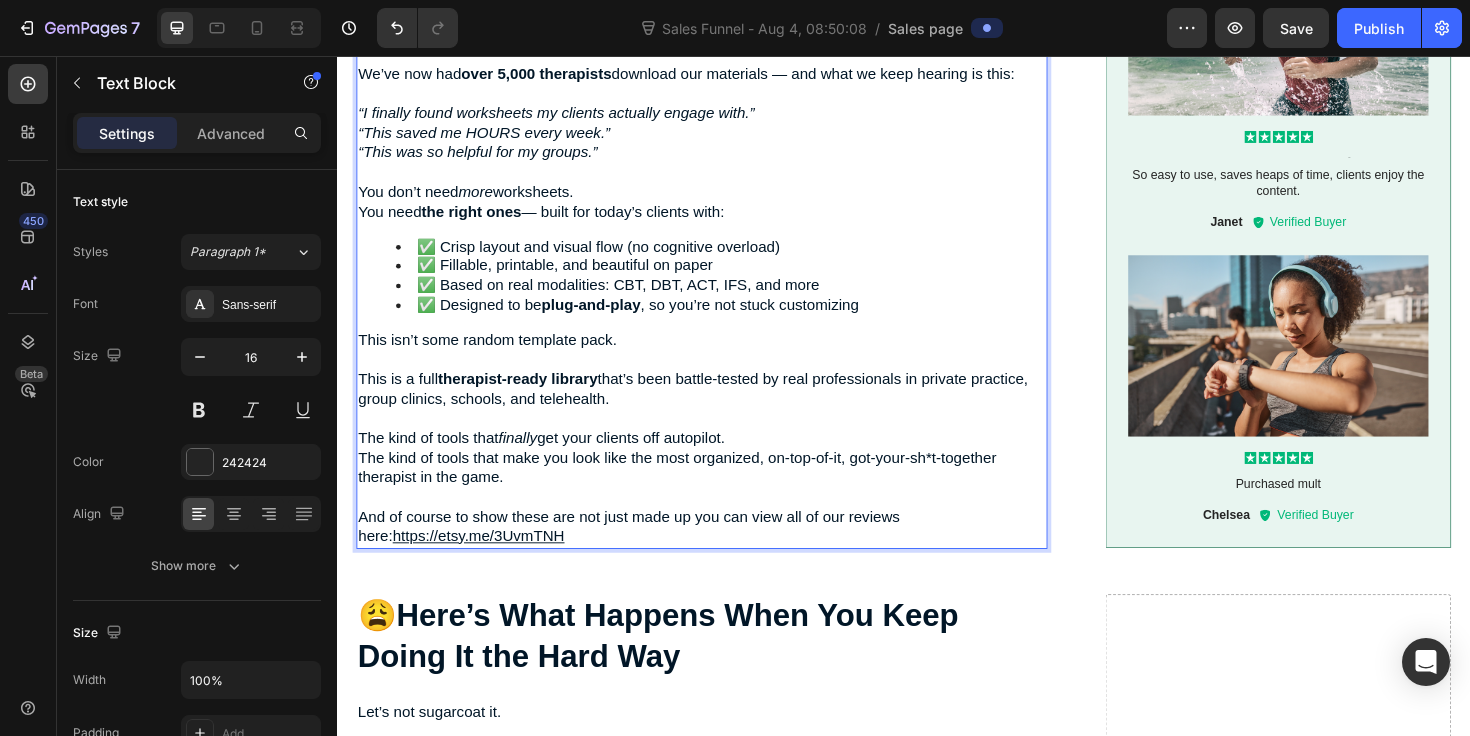 click on "And of course to show these are not just made up you can view all of our reviews here:" at bounding box center (646, 554) 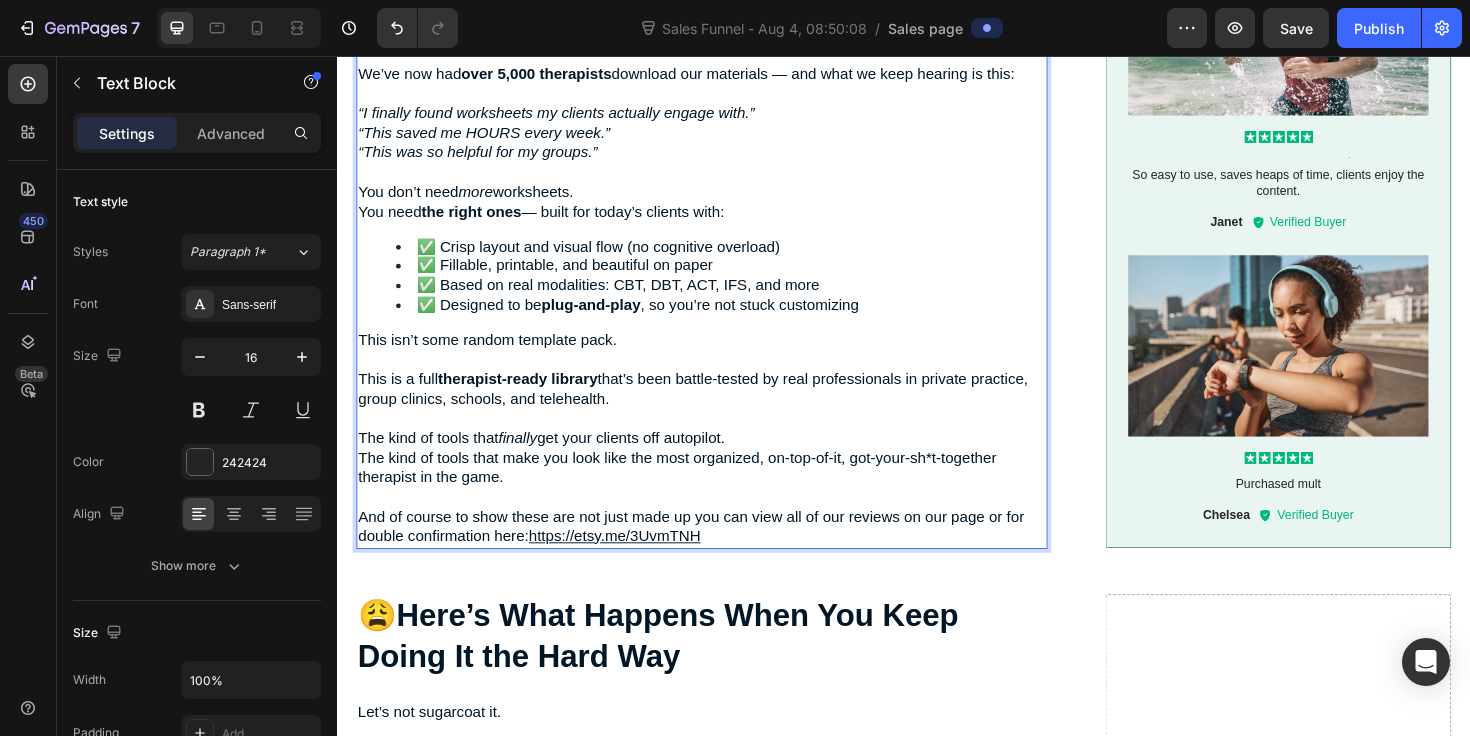 click on "The kind of tools that make you look like the most organized, on-top-of-it, got-your-sh*t-together therapist in the game." at bounding box center [697, 492] 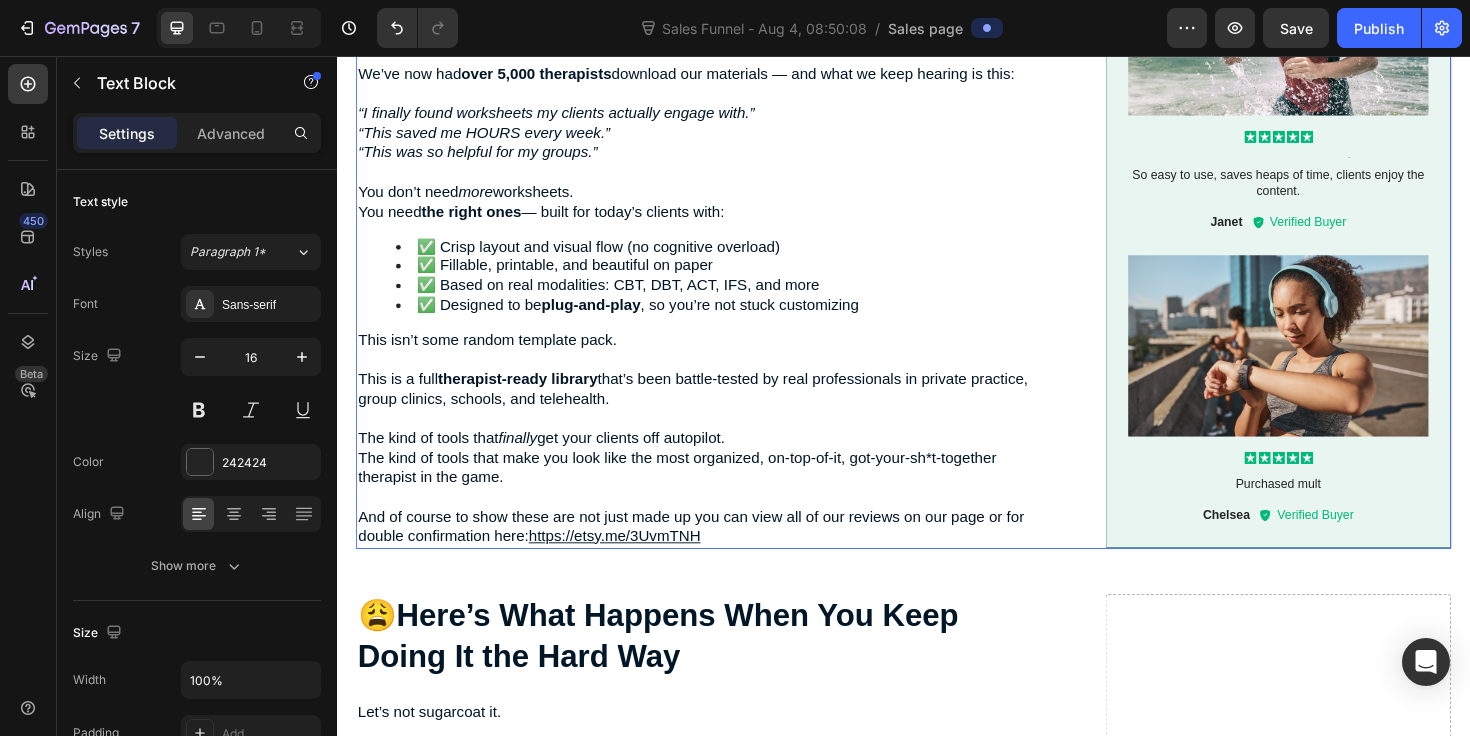 click on "Image Let's be honest Heading Clients aren’t engaging with your handouts — not because they’re lazy. Because they’re bored. Distracted. Burned out. Just like you. And handing them 7 pages of Times New Roman and bullet points? That’s not “evidence-based.” That’s  client-repellent .   Meanwhile, you’re staying up late — hacking together Word docs, screenshotting PDFs, duct-taping together a therapy experience that’s meant to change lives… but just looks outdated and exhausting.   That’s not your fault. You were trained to be a therapist — not a content creator, designer, or marketing expert. But here’s the truth no one told you:   ⚠️  If your worksheets look like homework, your clients will treat them like homework. ⚠️  If they don’t engage, they don’t improve. Period. ⚠️  And if you keep spending hours on prep… your evenings, your energy, and your sanity are gone.   Now here’s the good news:   ✅ Built for the distracted modern client. finally  engage." at bounding box center [937, -865] 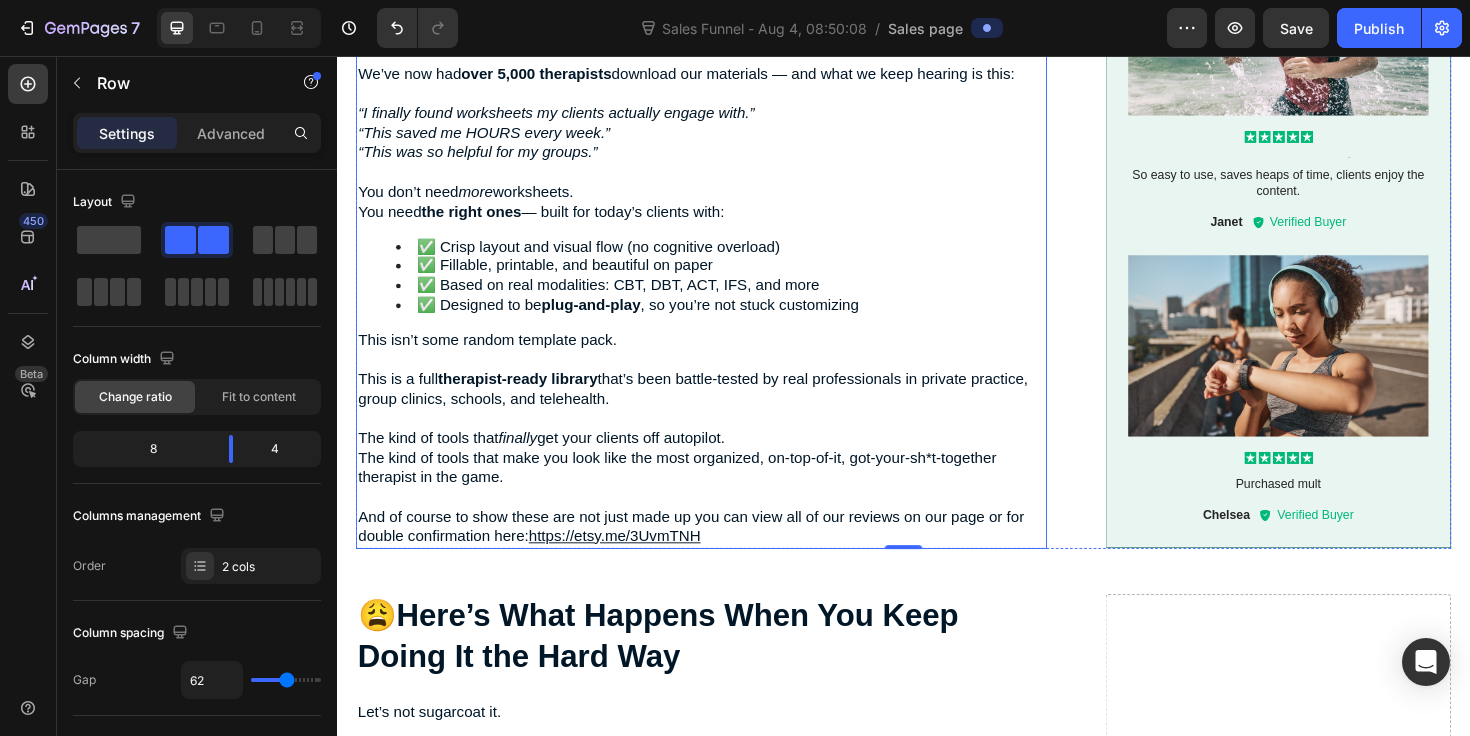 click on "The kind of tools that  finally  get your clients off autopilot. The kind of tools that make you look like the most organized, on-top-of-it, got-your-sh*t-together therapist in the game." at bounding box center [723, 482] 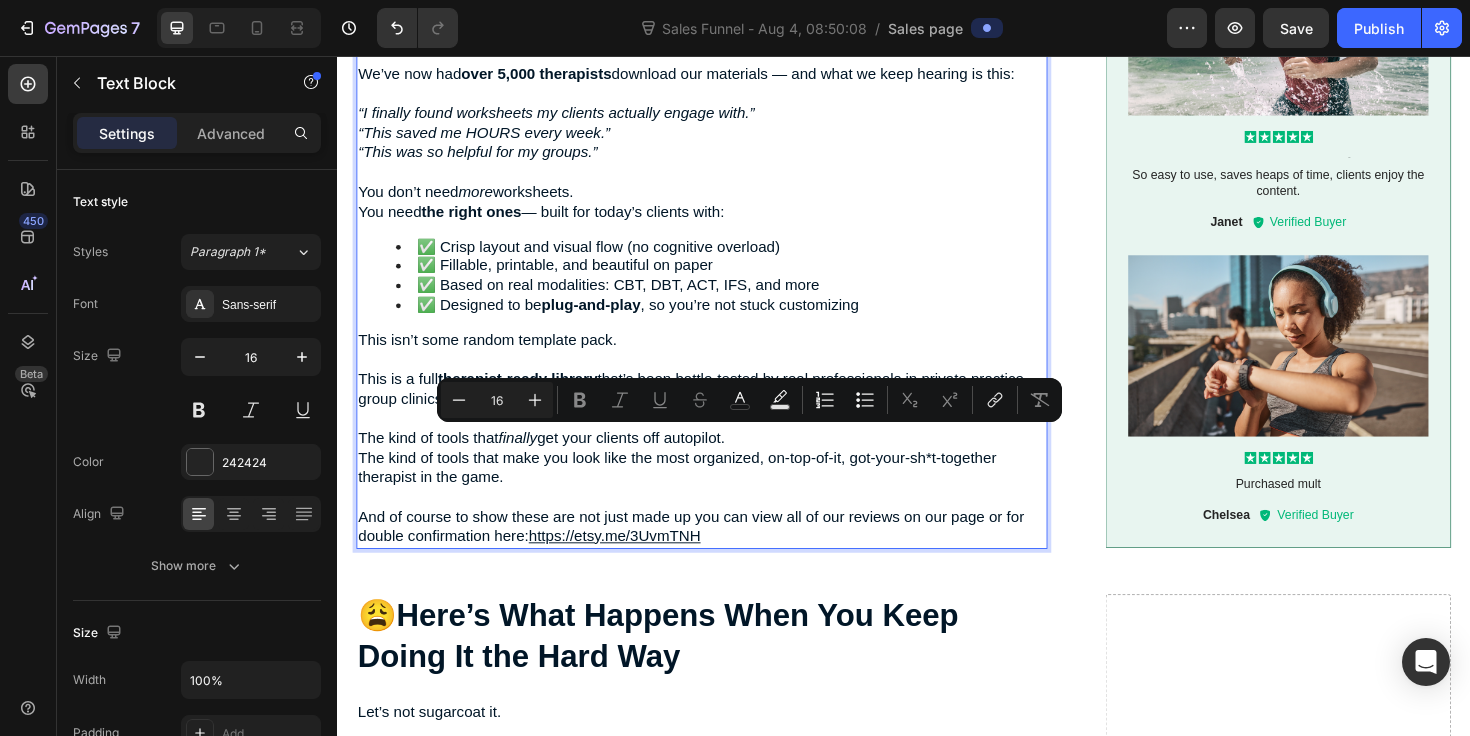 click on "The kind of tools that  finally  get your clients off autopilot. The kind of tools that make you look like the most organized, on-top-of-it, got-your-sh*t-together therapist in the game." at bounding box center (723, 482) 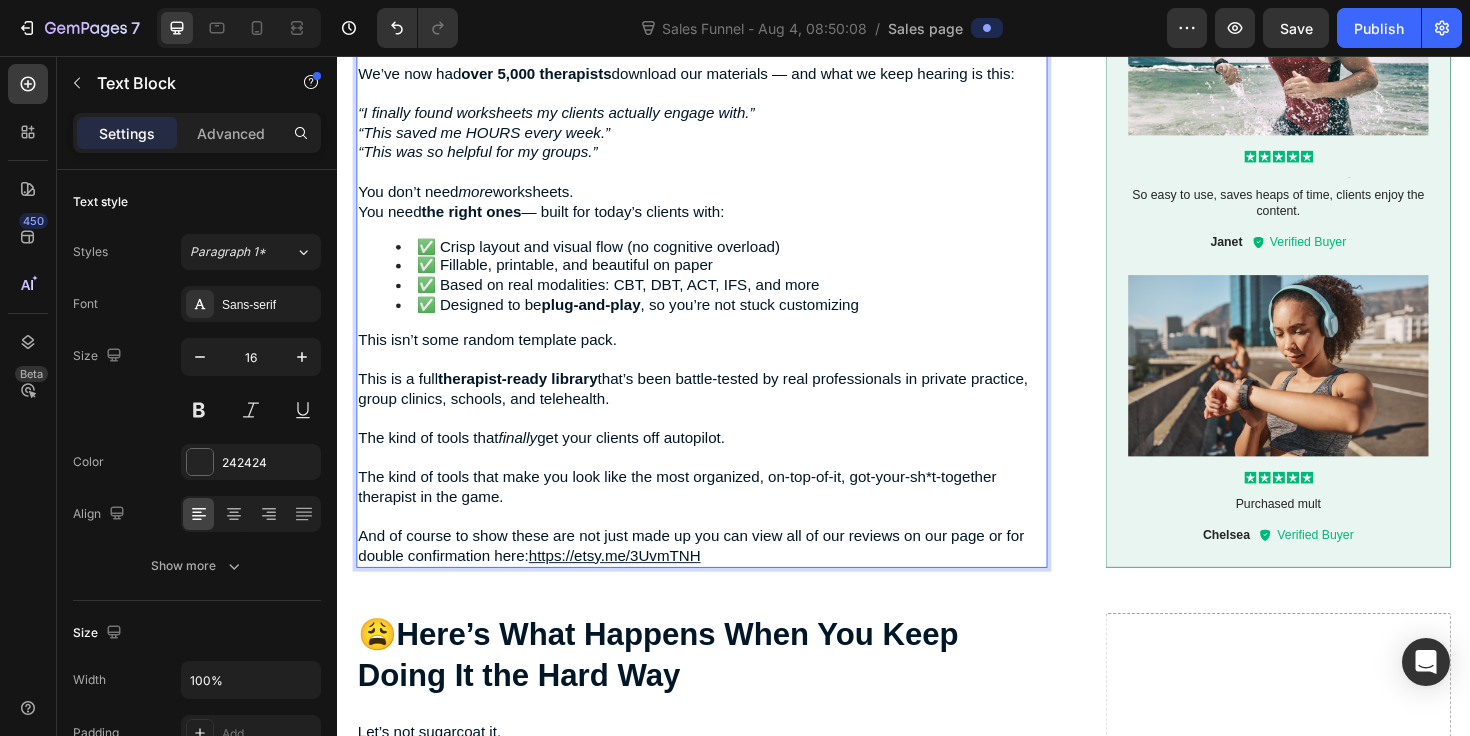 click on "⁠⁠⁠⁠⁠⁠⁠ The kind of tools that make you look like the most organized, on-top-of-it, got-your-sh*t-together therapist in the game." at bounding box center (723, 503) 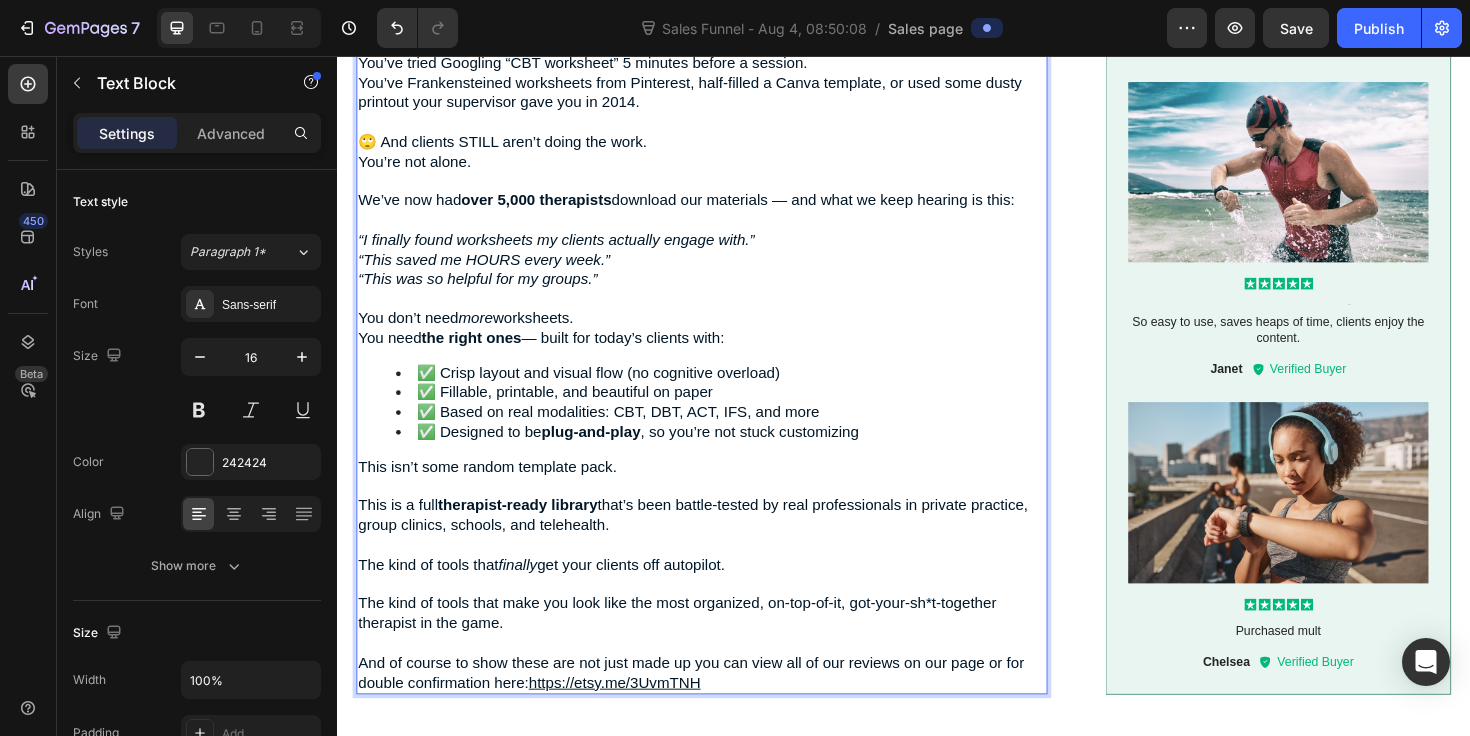 scroll, scrollTop: 2542, scrollLeft: 0, axis: vertical 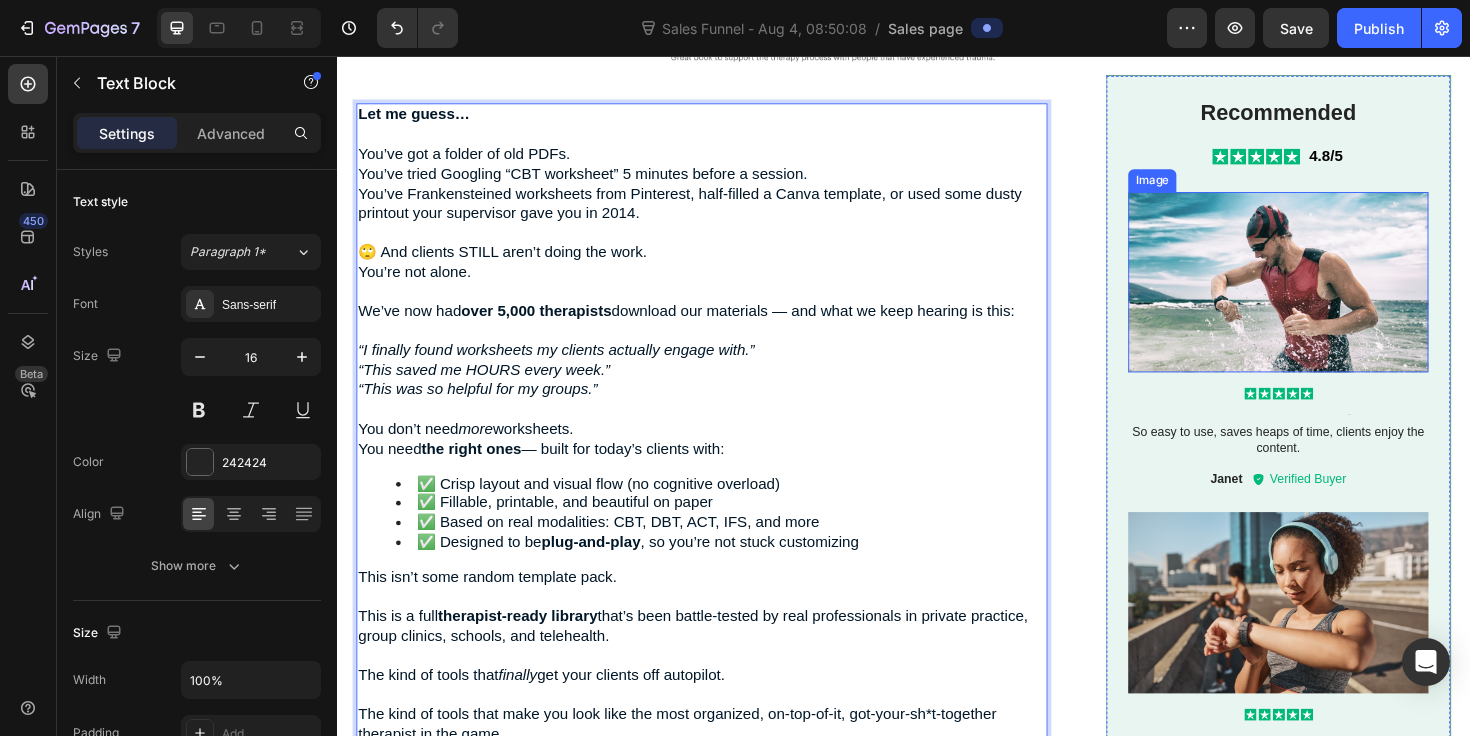 click at bounding box center (1334, 296) 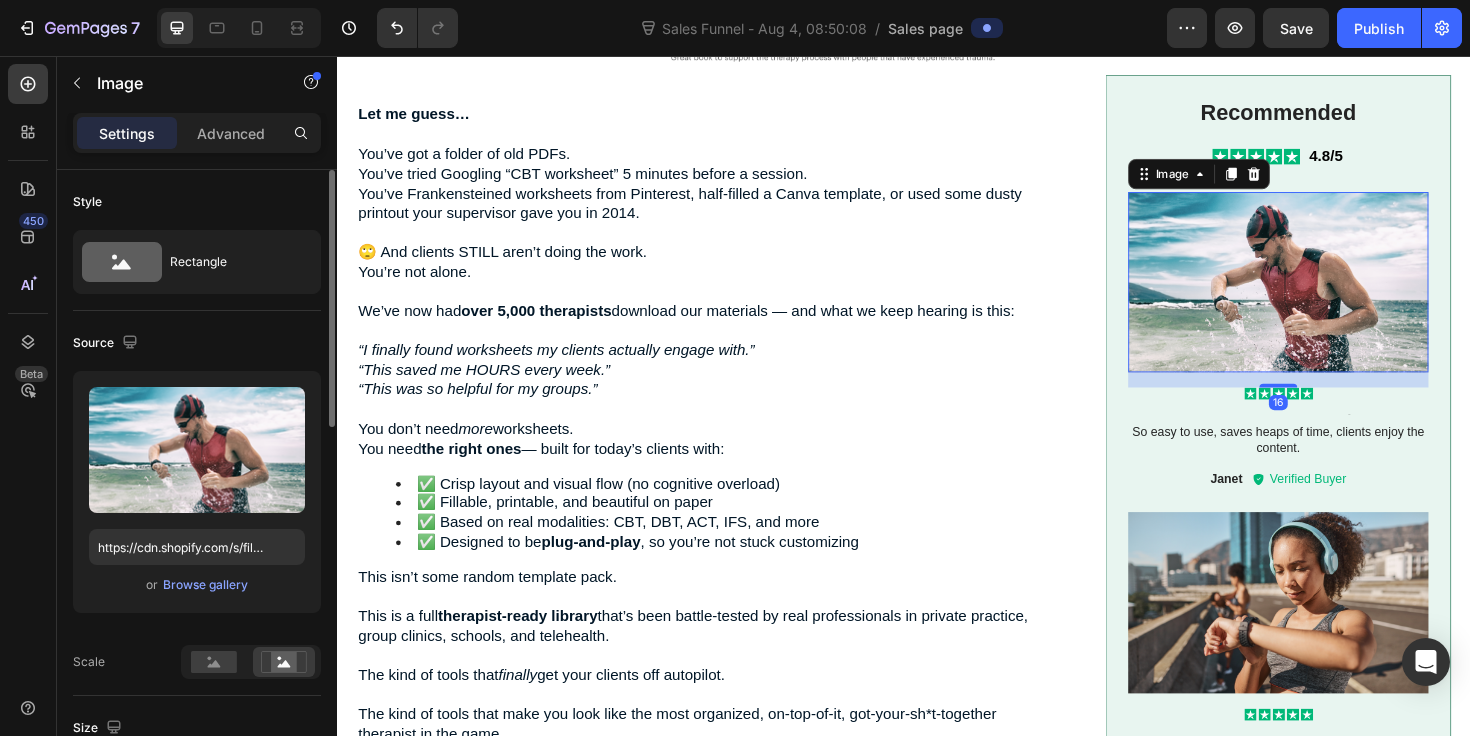 click on "or  Browse gallery" at bounding box center [197, 585] 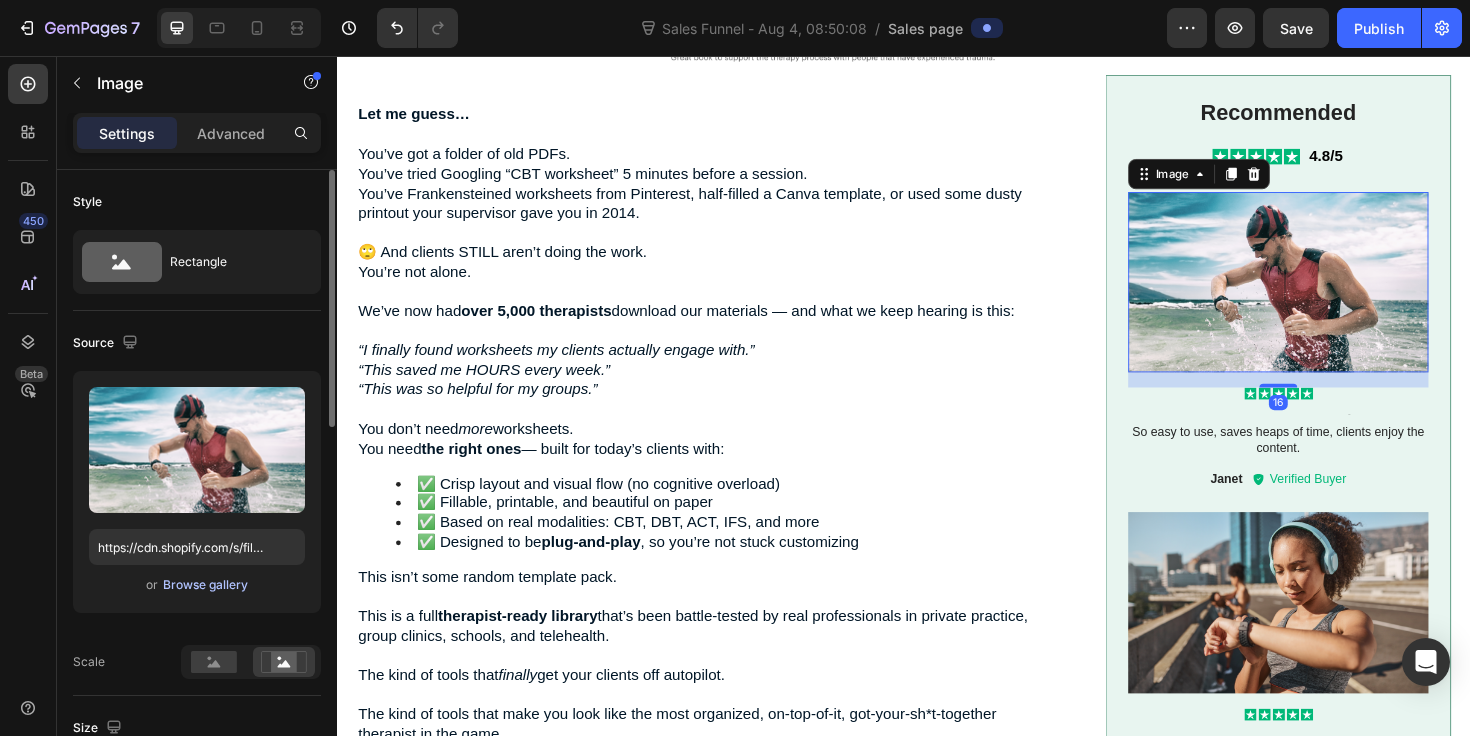 click on "Browse gallery" at bounding box center (205, 585) 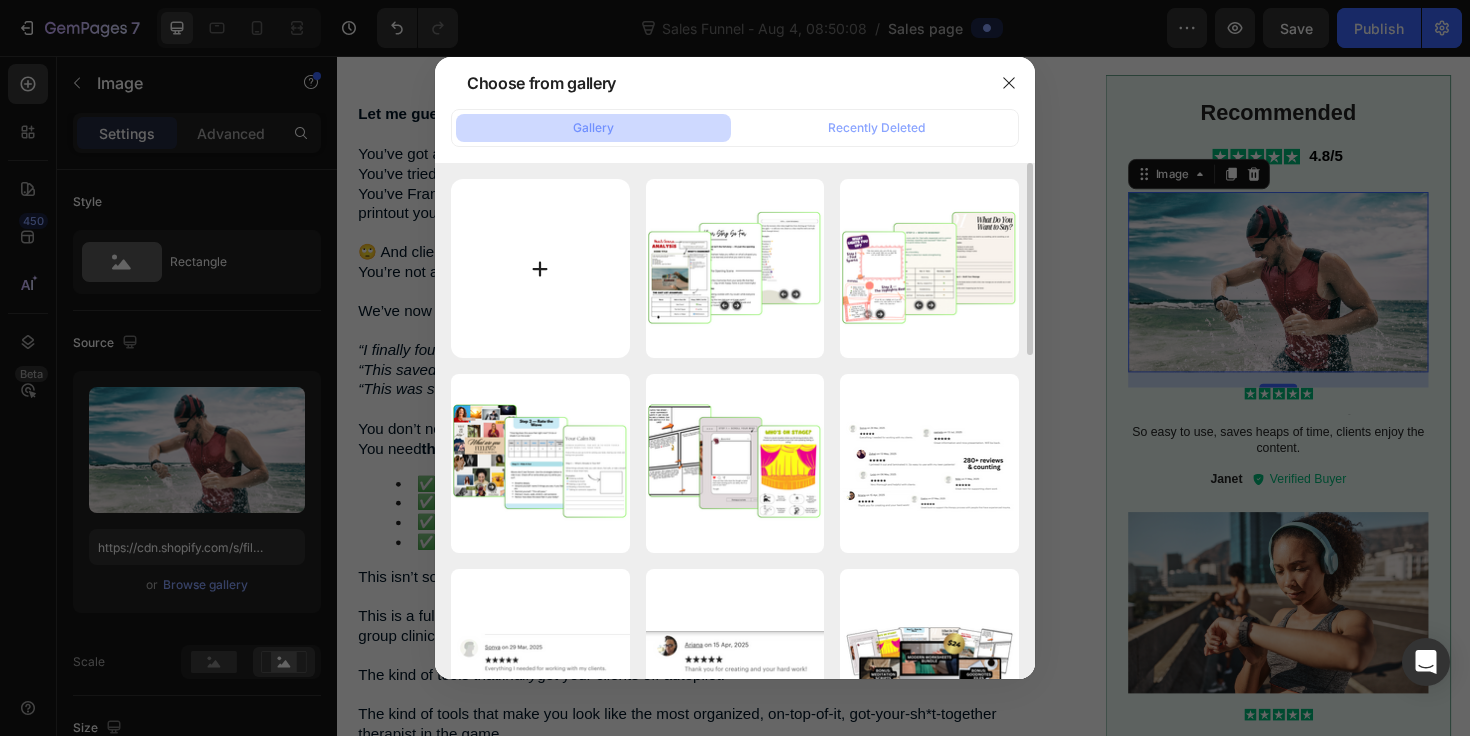 click at bounding box center [540, 268] 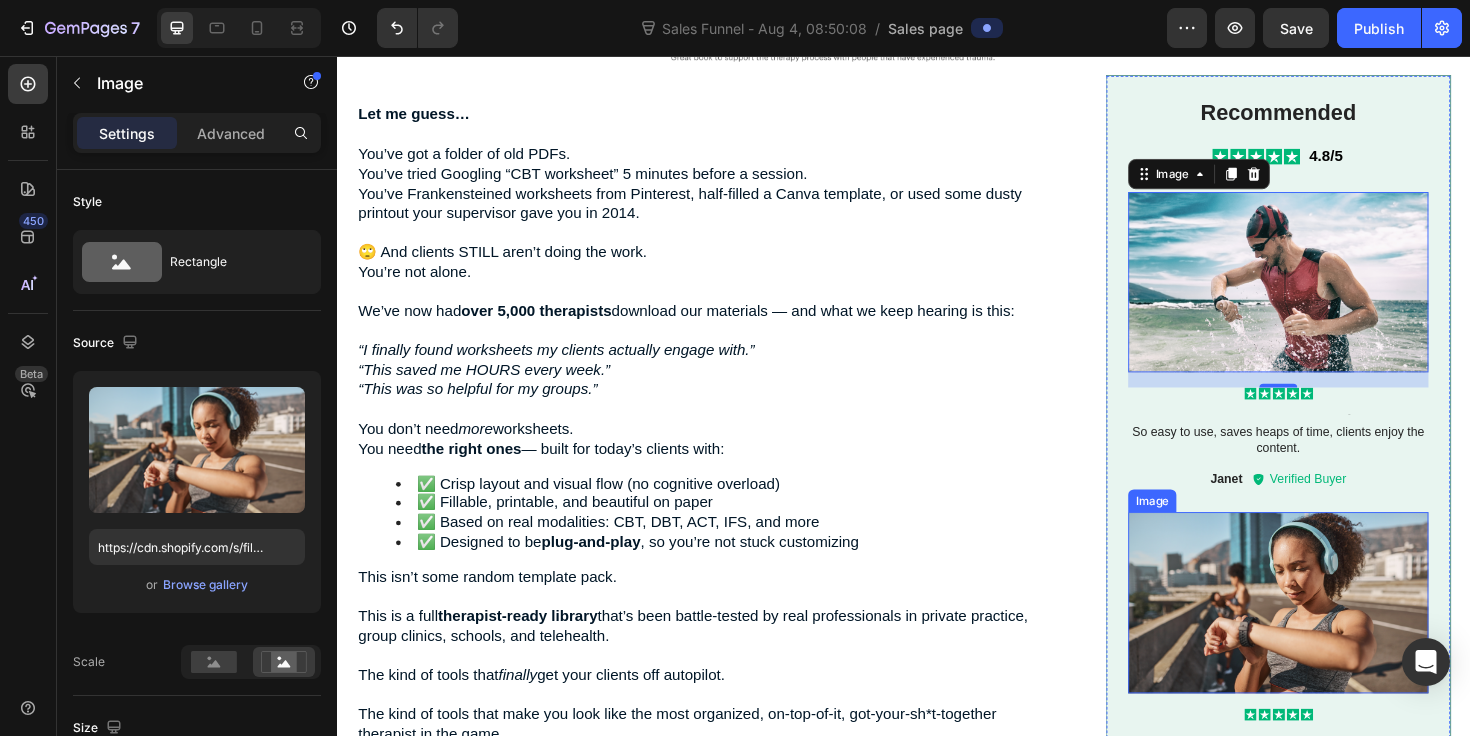 click at bounding box center [1334, 635] 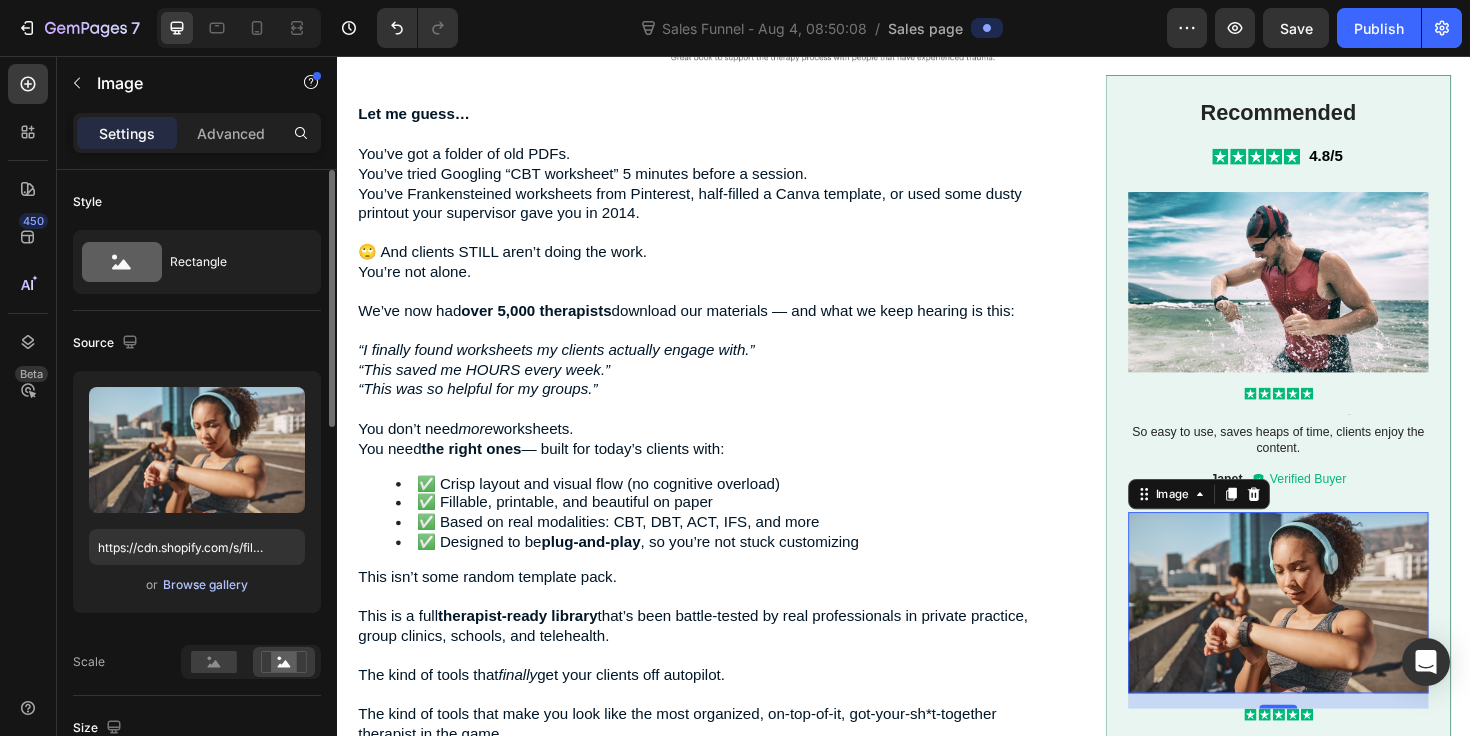 click on "Browse gallery" at bounding box center [205, 585] 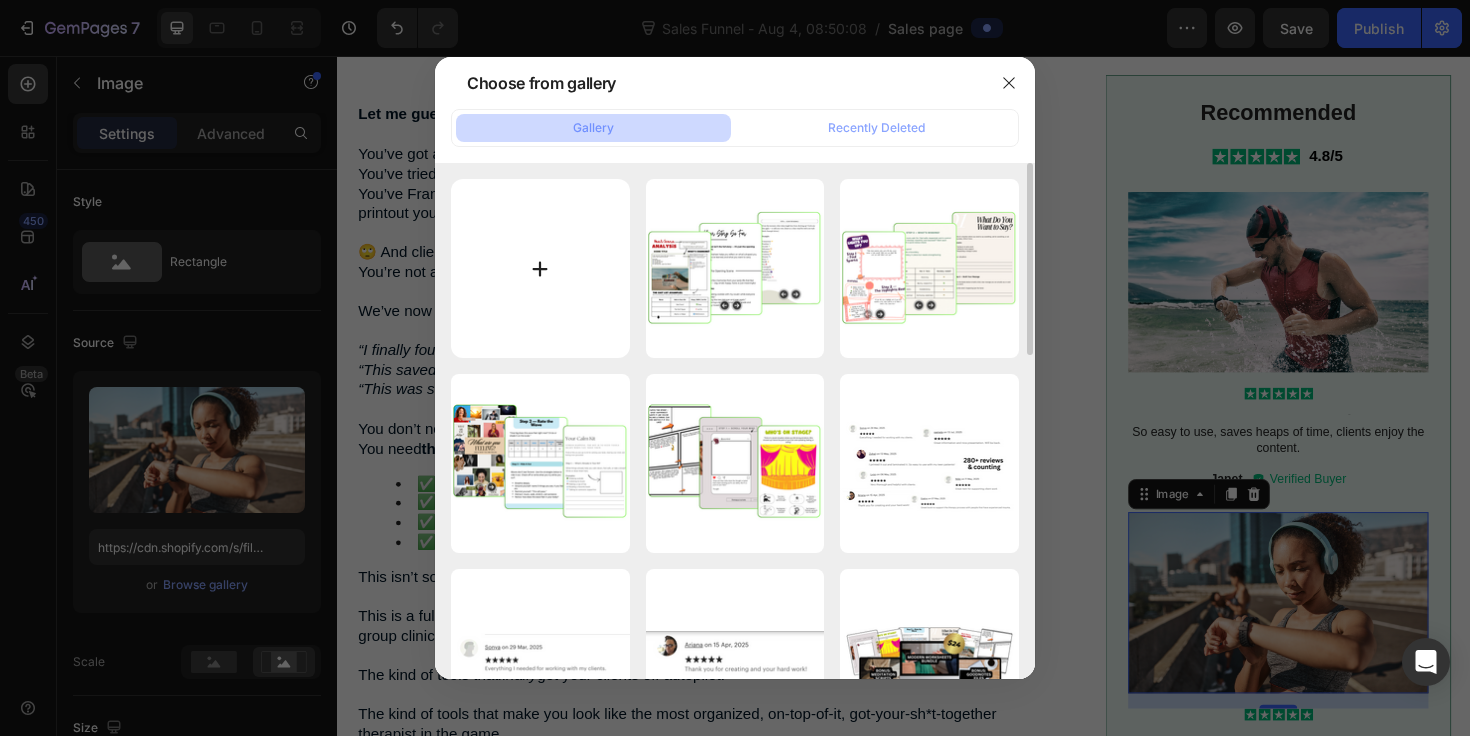 click at bounding box center [540, 268] 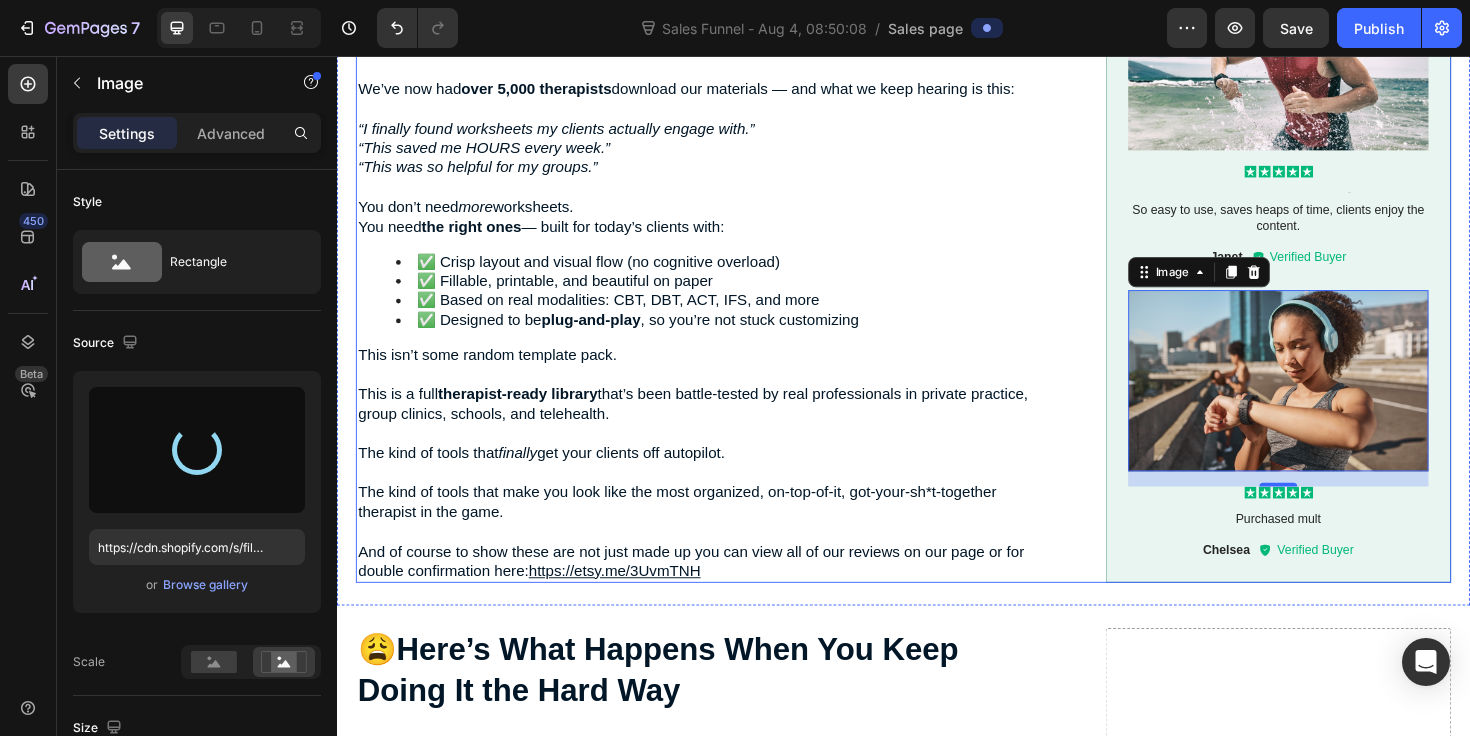 scroll, scrollTop: 2780, scrollLeft: 0, axis: vertical 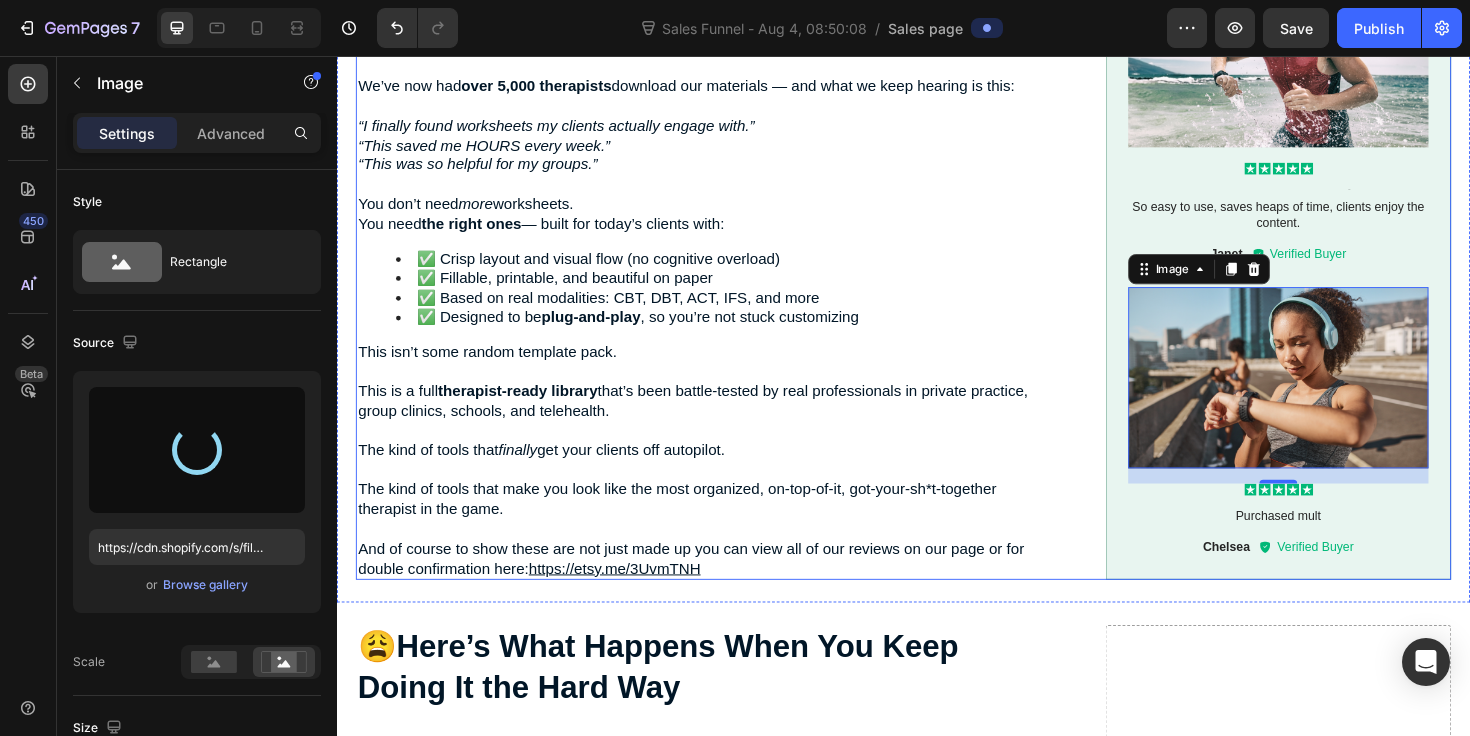 type on "https://cdn.shopify.com/s/files/1/0745/0165/2757/files/gempages_546798849784546528-fd00bedc-b5b0-4a46-925c-3552d636aaaa.png" 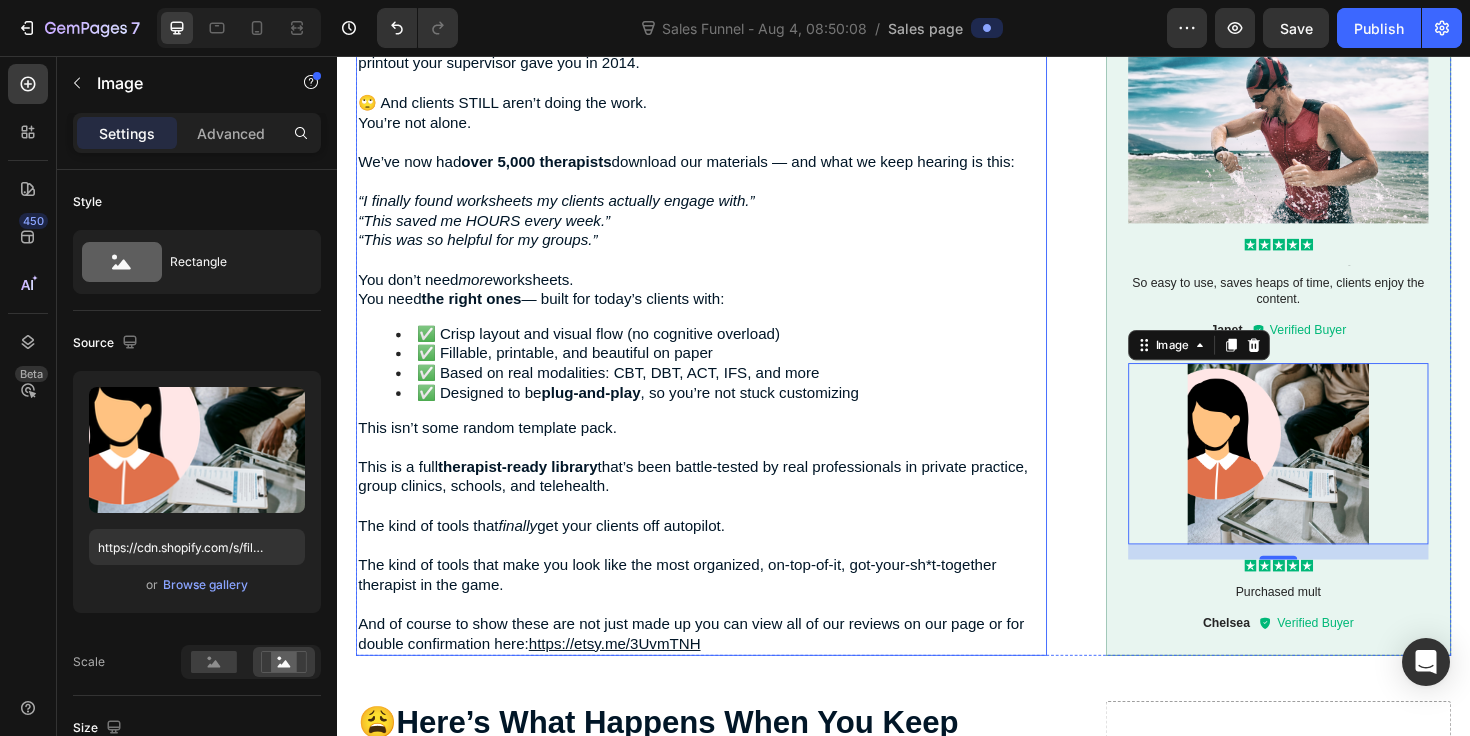 scroll, scrollTop: 2642, scrollLeft: 0, axis: vertical 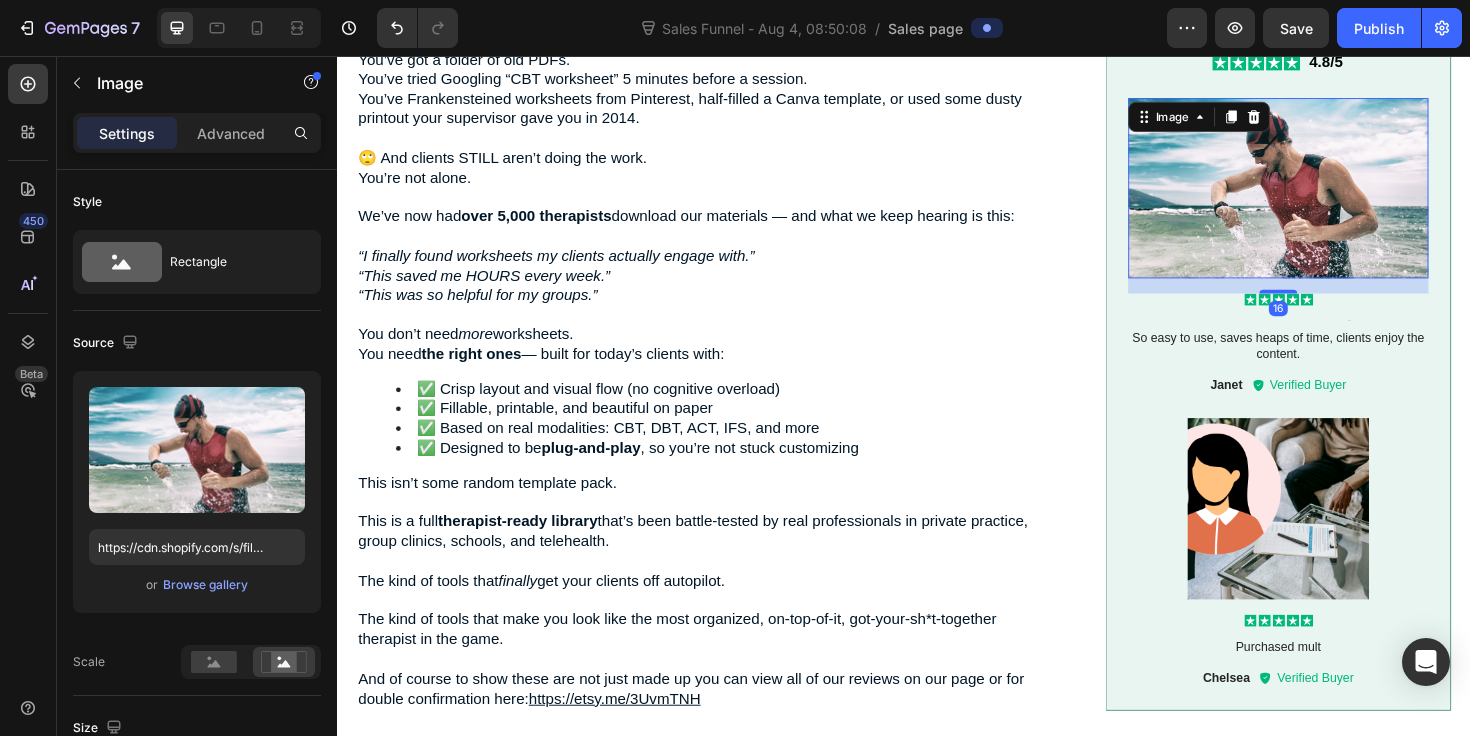 click at bounding box center (1334, 196) 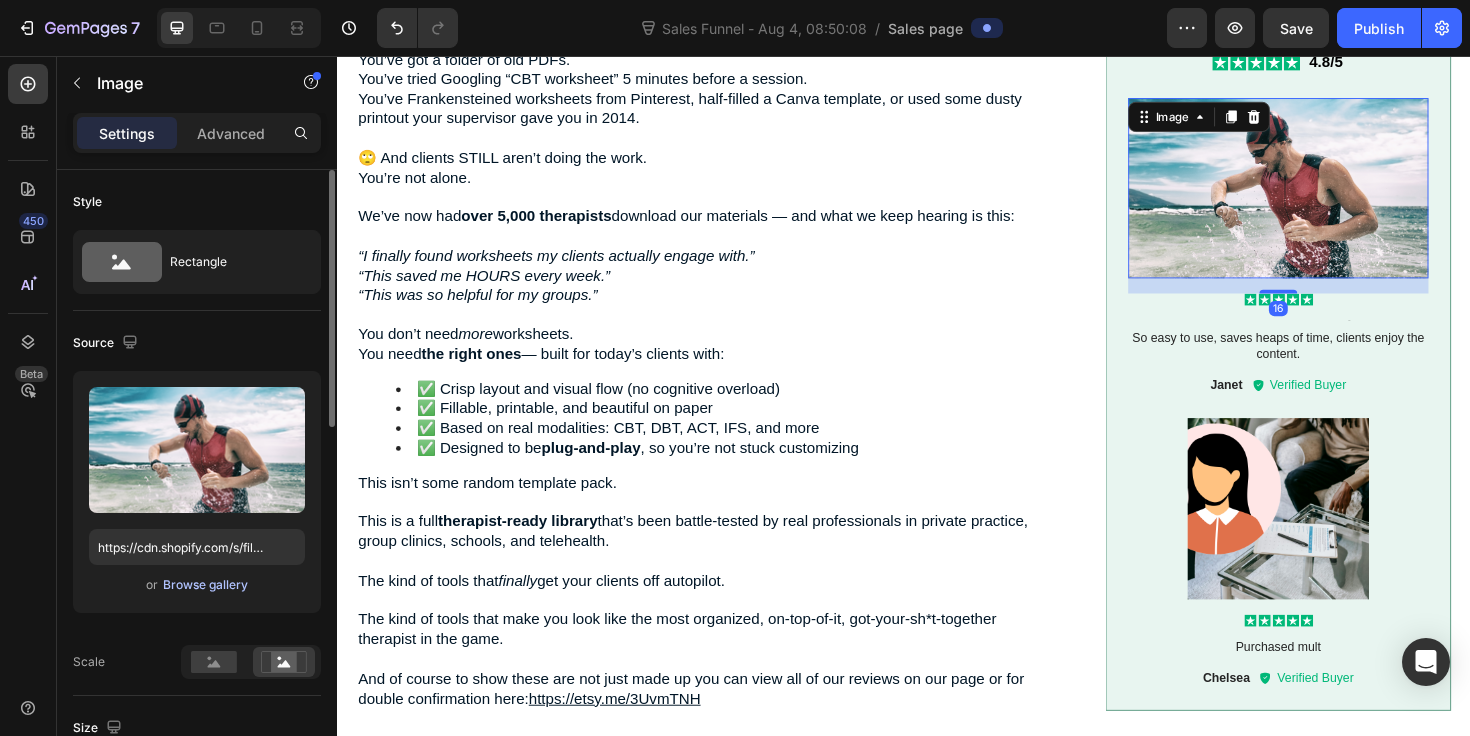 click on "Browse gallery" at bounding box center [205, 585] 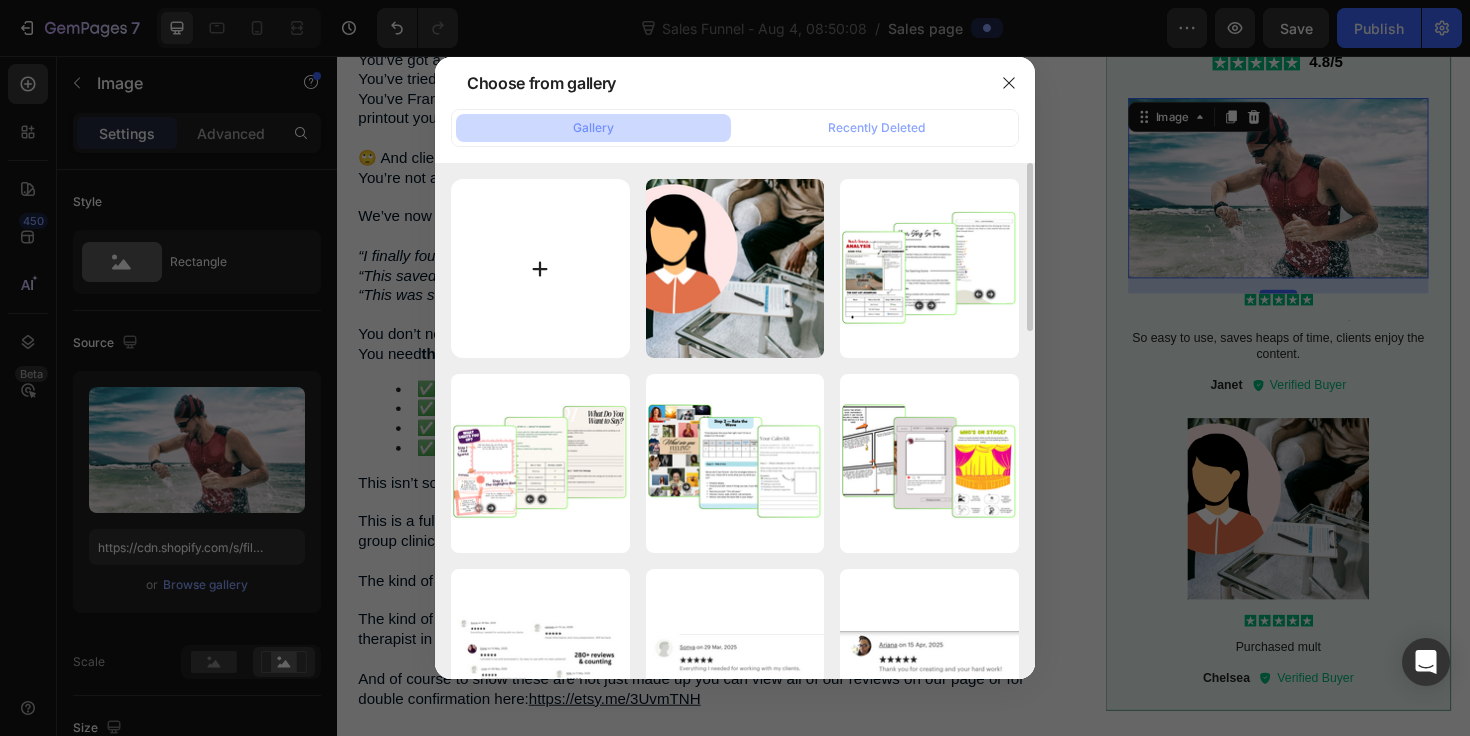 click at bounding box center [540, 268] 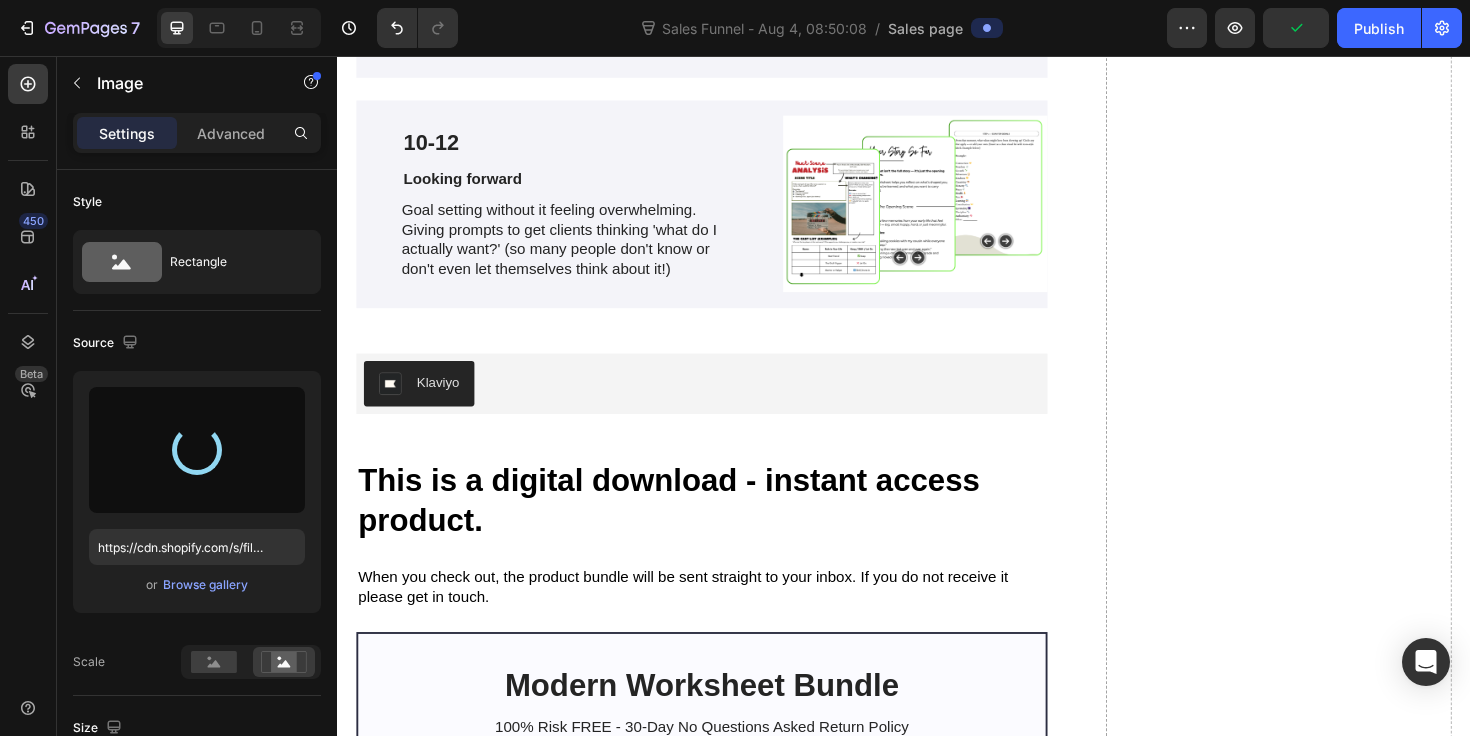 type on "https://cdn.shopify.com/s/files/1/0745/0165/2757/files/gempages_546798849784546528-9a274b47-4a10-4038-ade1-09cfd26fde9d.png" 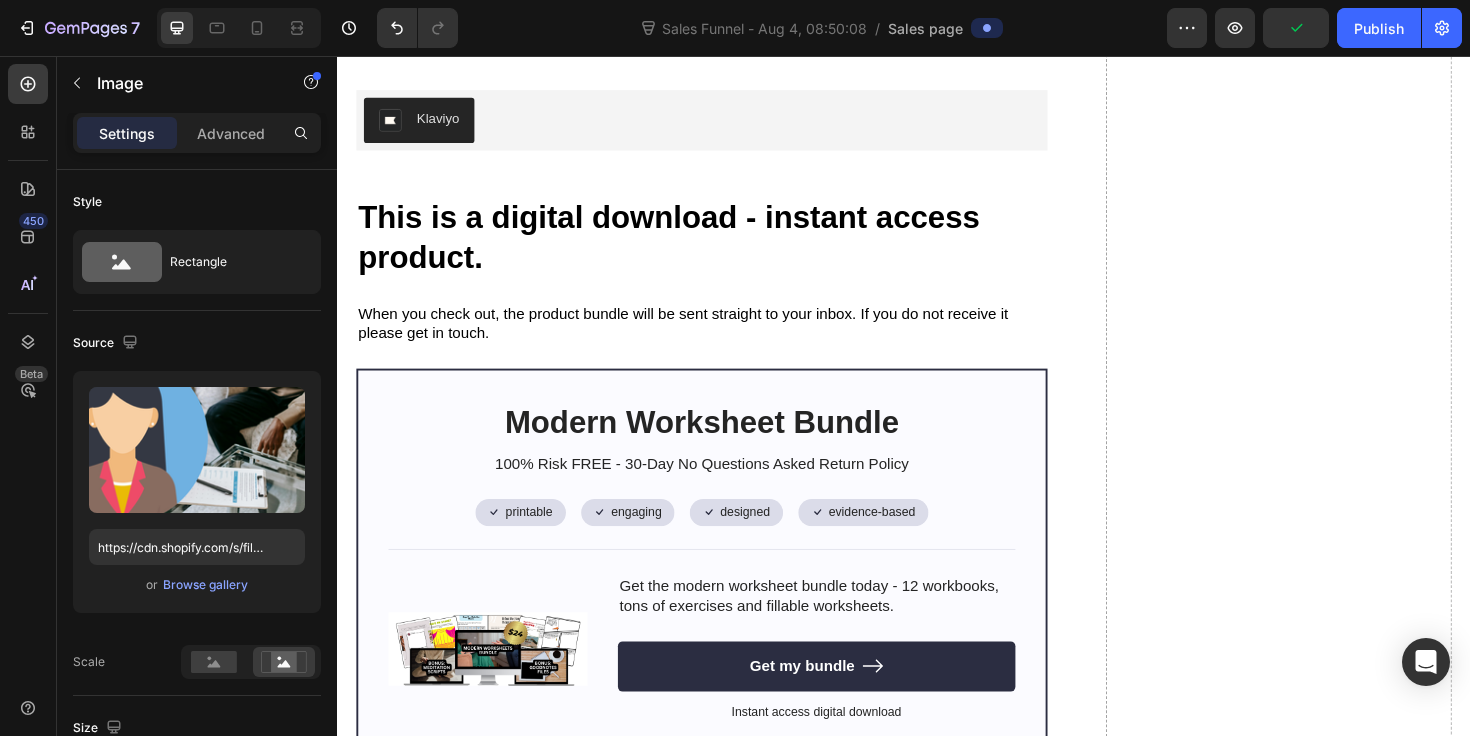 scroll, scrollTop: 5115, scrollLeft: 0, axis: vertical 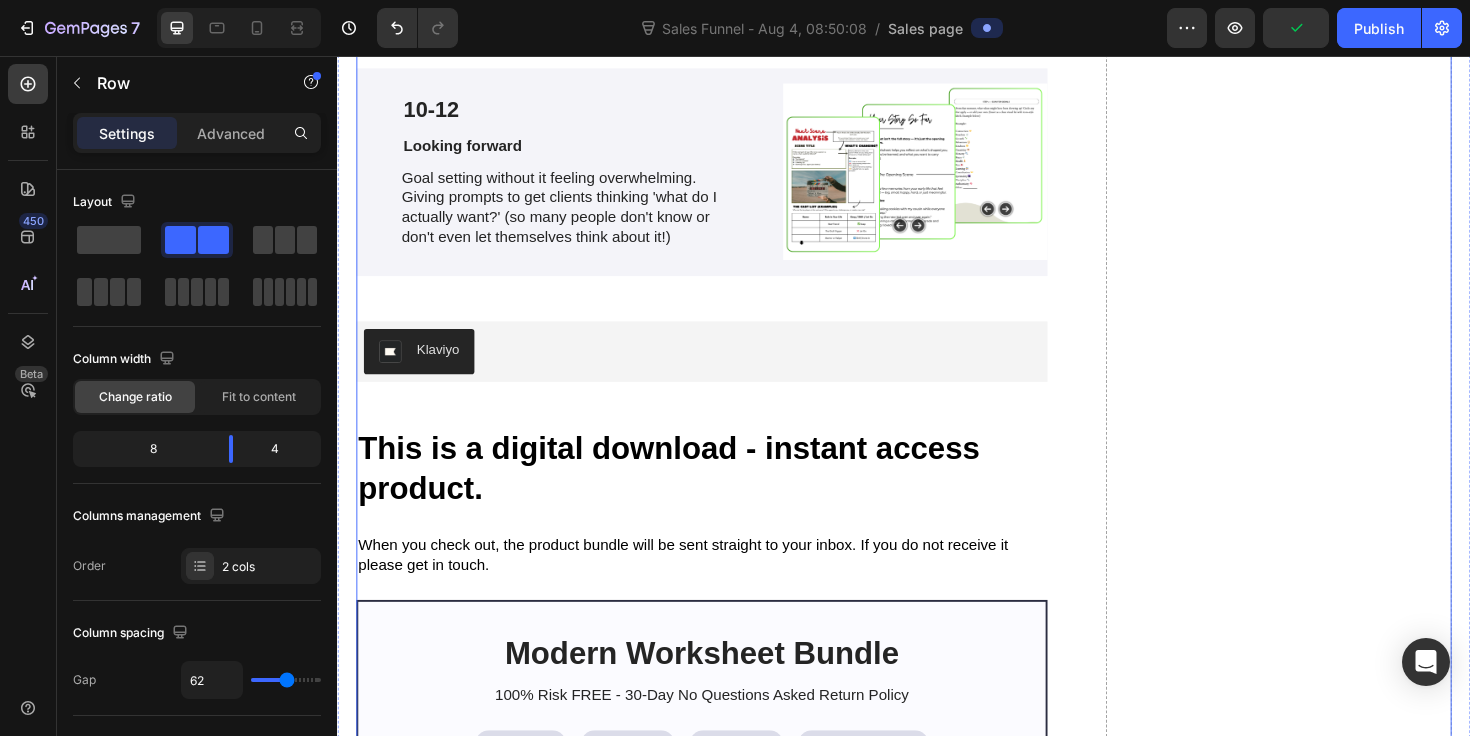 click on "😩  Here’s What Happens When You Keep Doing It the Hard Way Heading Let’s not sugarcoat it. You already know what it feels like to run on fumes. 🕓 You’re spending your nights prepping for clients… instead of living your life. 📎 You’re recycling the same clunky worksheets that  you  wouldn’t even want to fill out. 😵‍💫 And your clients? They’re disengaged. They “forgot.” They “didn’t get to it.” Again.   But here’s the truth: This isn’t just costing you time. It’s costing you impact. Reputation. Energy. Client results.   ❌ You’re working harder than you need to. ❌ You’re getting fewer results than you deserve. ❌ And the burnout is  brewing  — even if you won’t admit it yet.   You didn’t become a therapist to be a worksheet machine. You’re here to change lives — not chase down homework, beg for compliance, or patch together outdated materials.   And here’s what no one told you: Great therapy doesn’t just happen in-session. engaged" at bounding box center (723, -316) 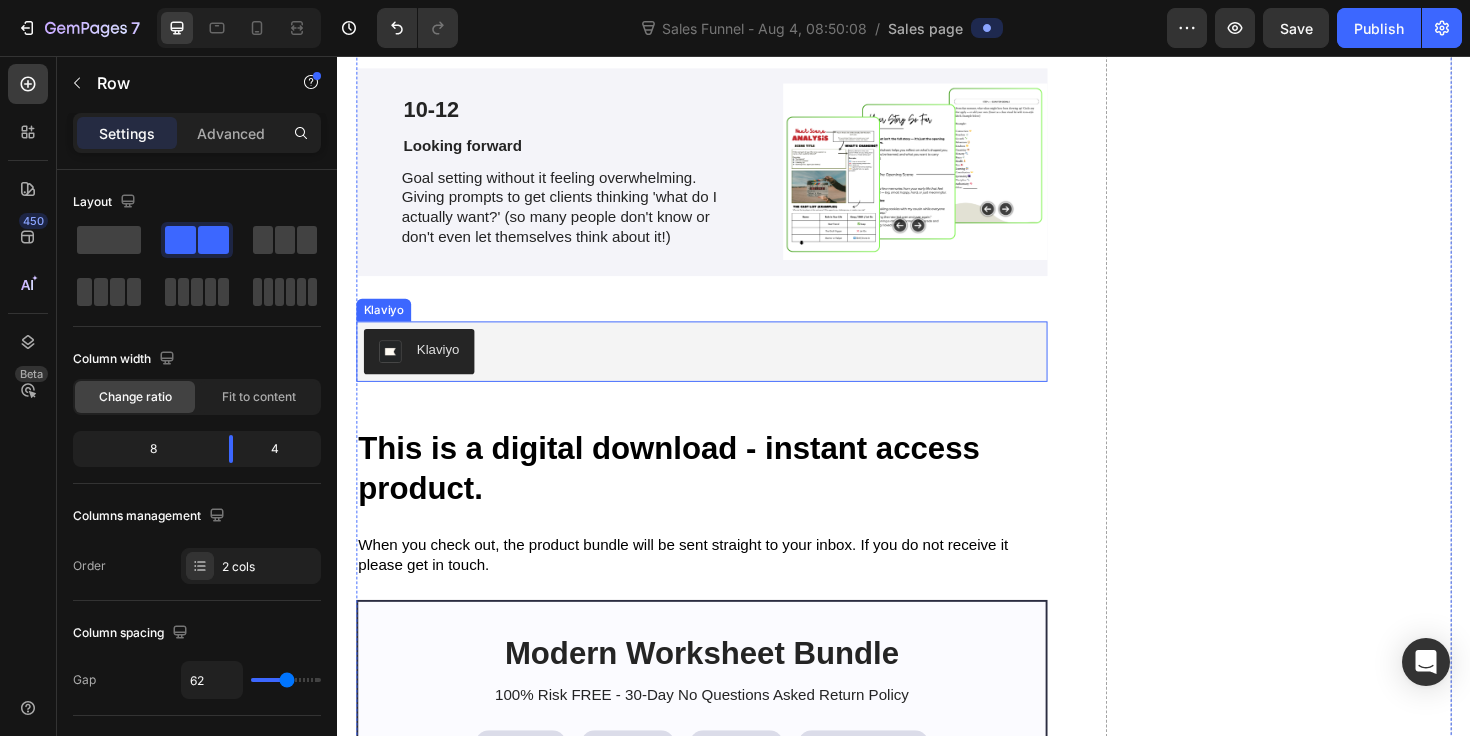 click on "Klaviyo" at bounding box center [723, 369] 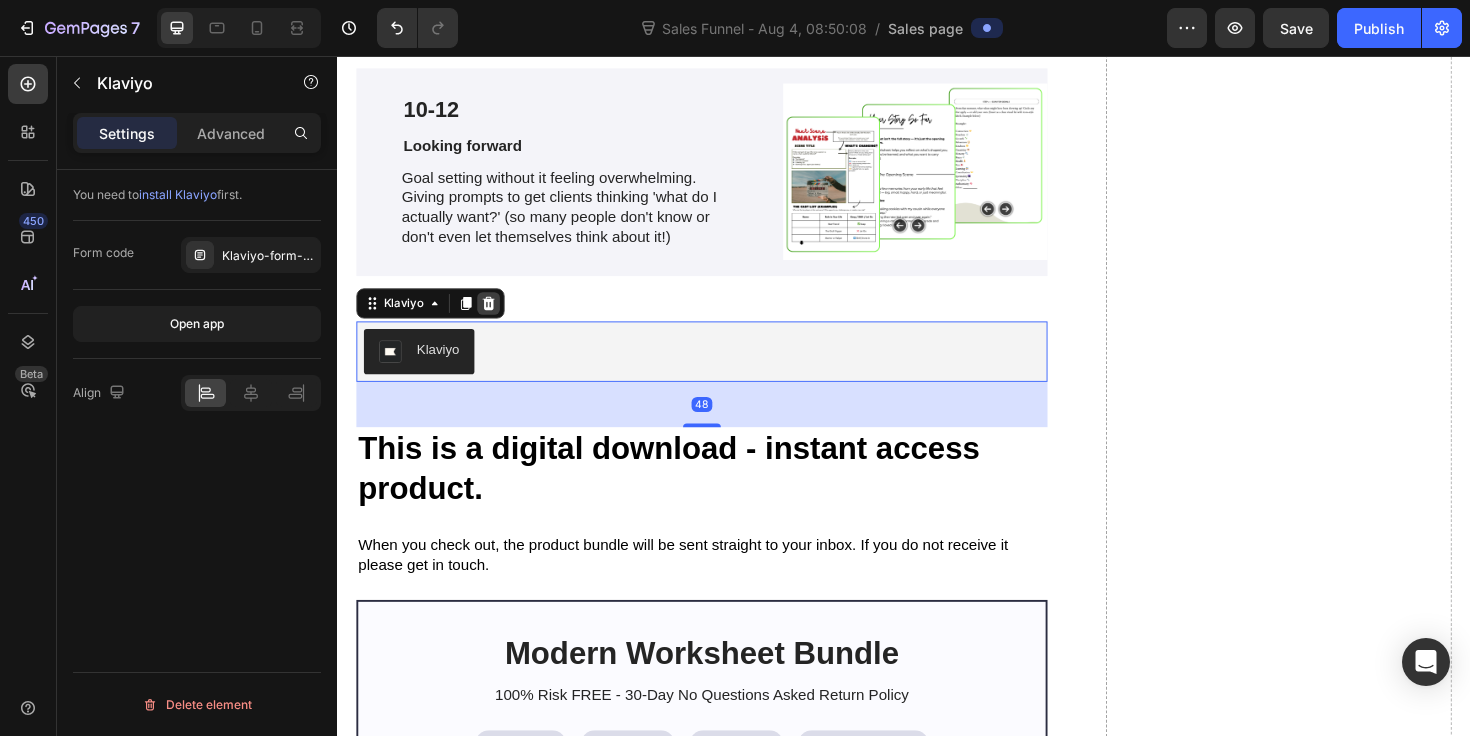 click at bounding box center (497, 318) 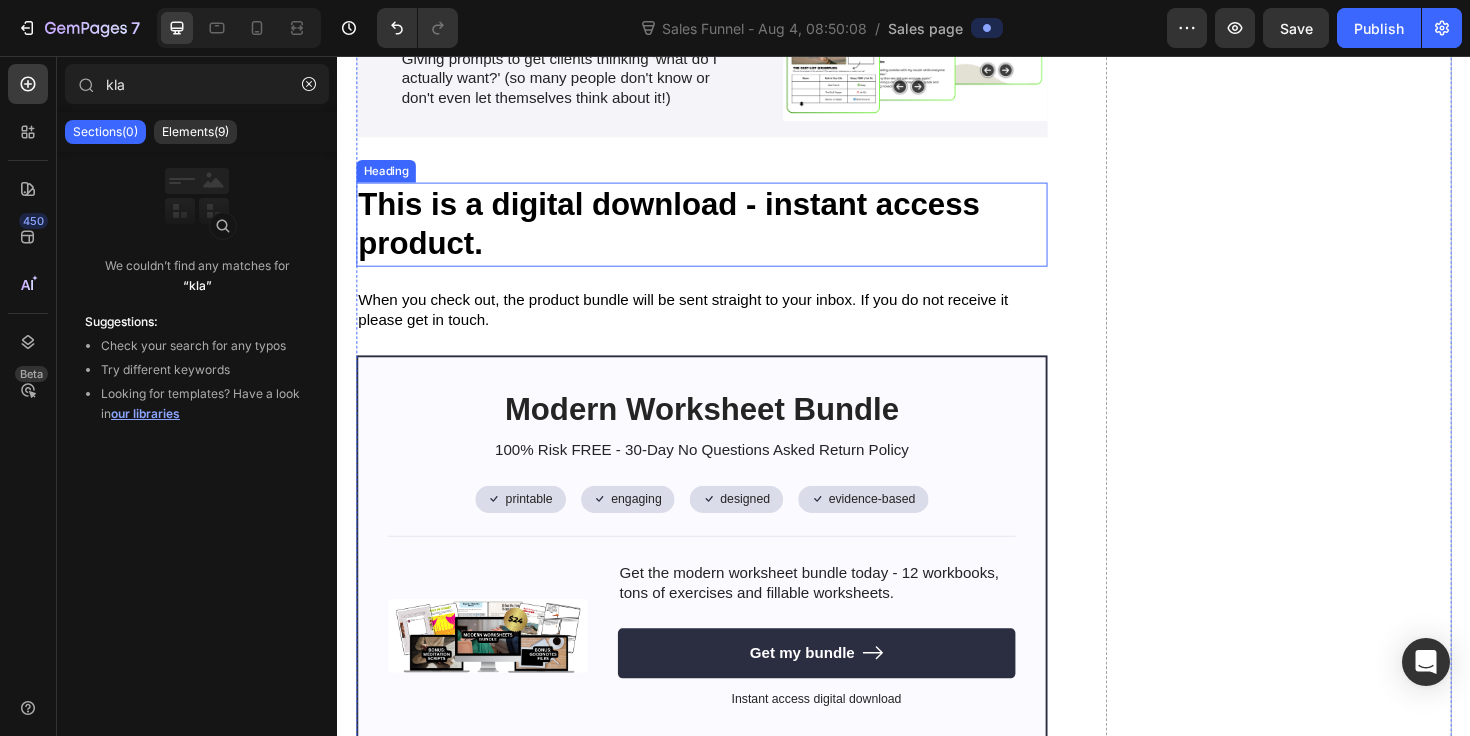 scroll, scrollTop: 5325, scrollLeft: 0, axis: vertical 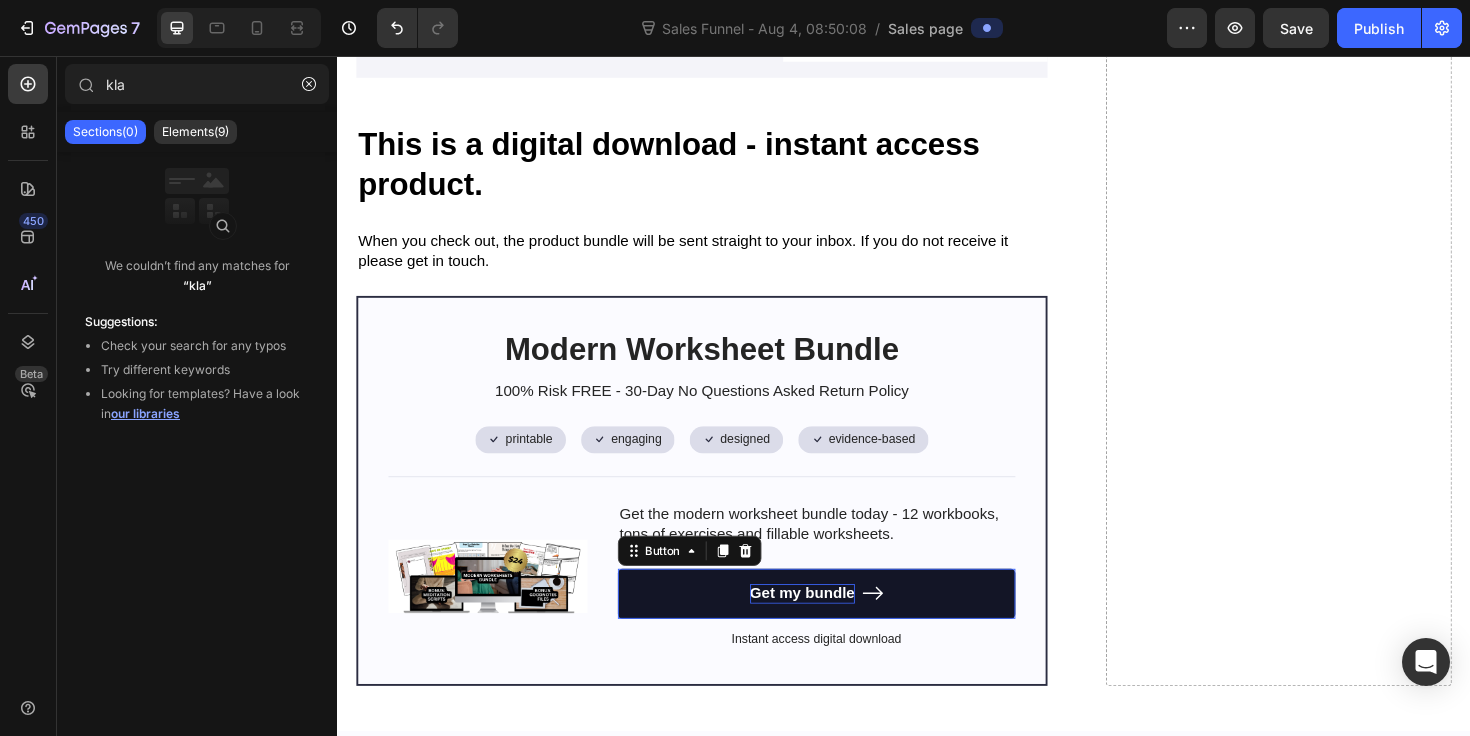 click on "Get my bundle" at bounding box center (829, 625) 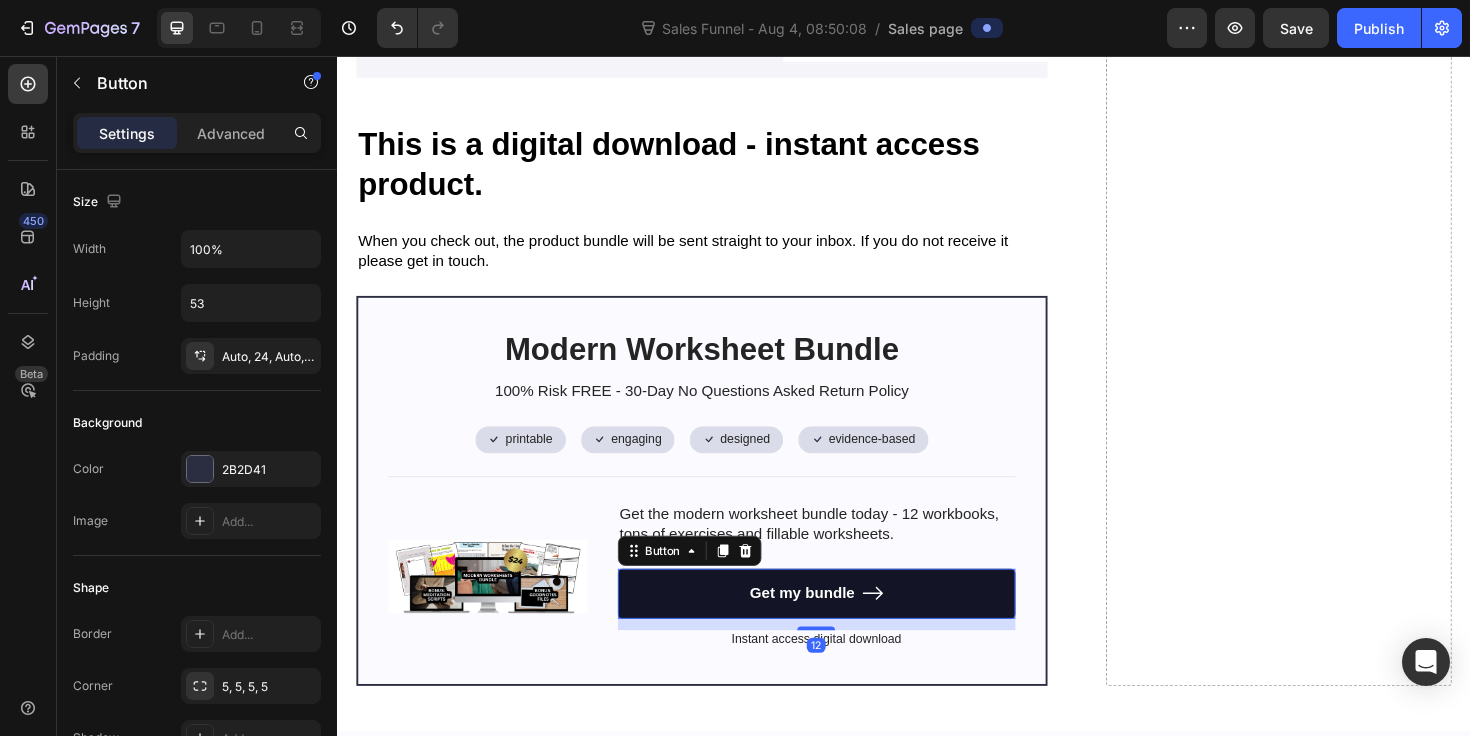 click on "Get my bundle" at bounding box center (844, 625) 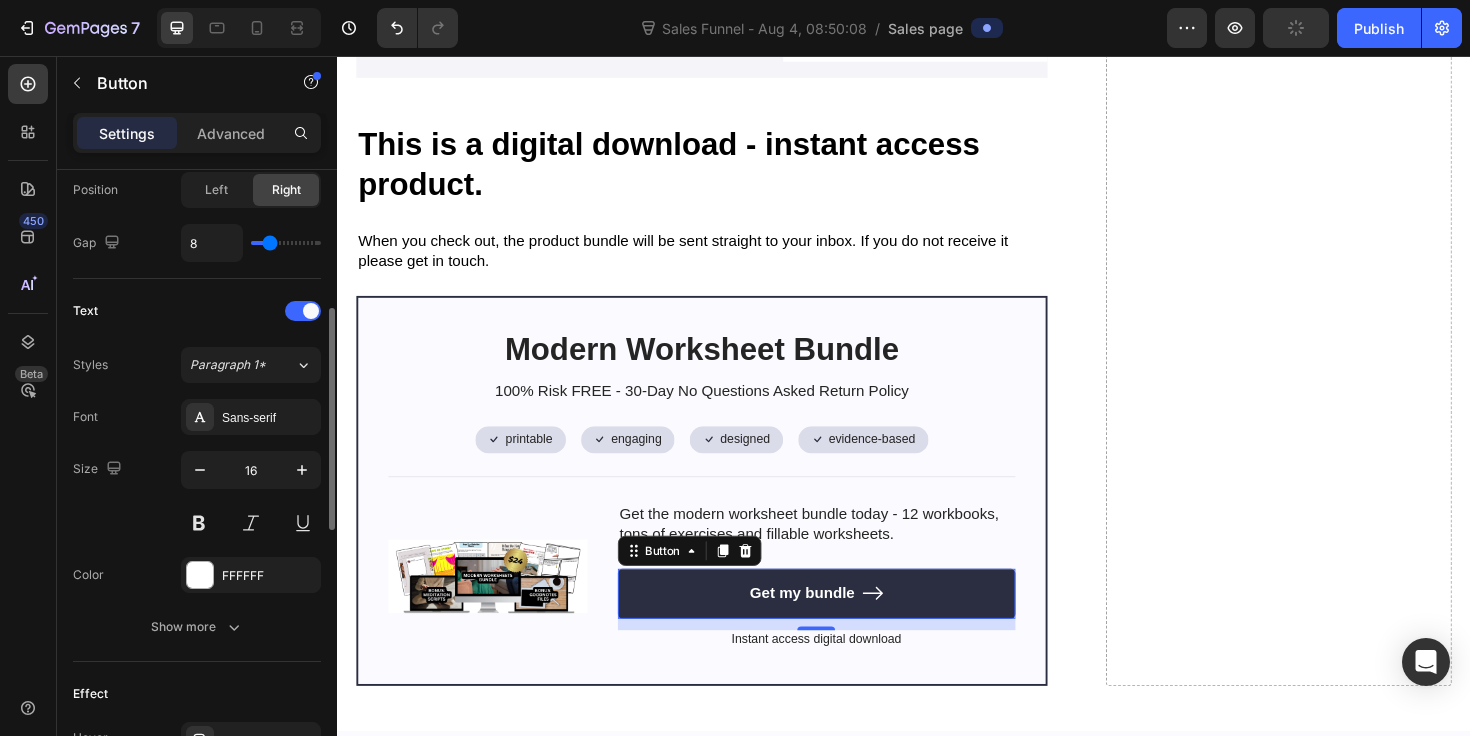 scroll, scrollTop: 0, scrollLeft: 0, axis: both 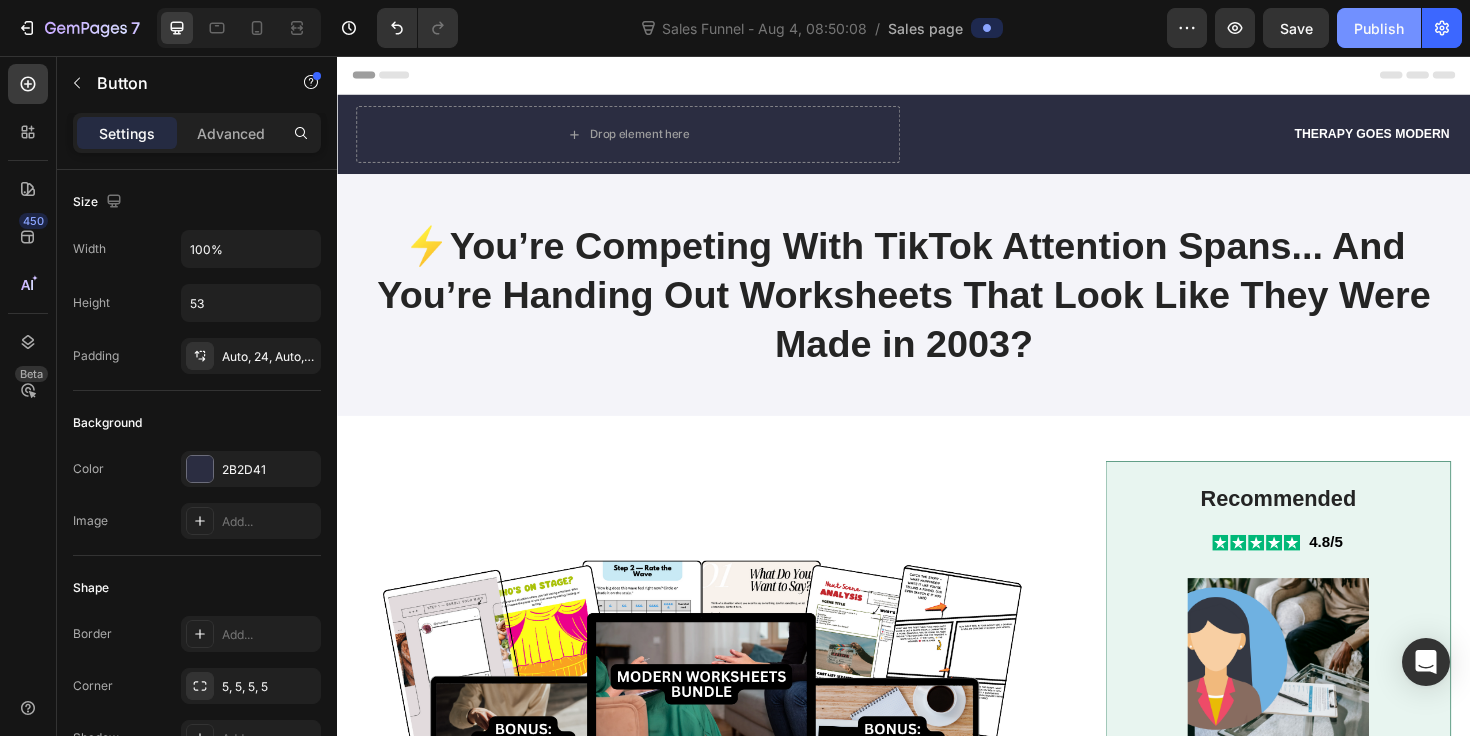 click on "Publish" at bounding box center (1379, 28) 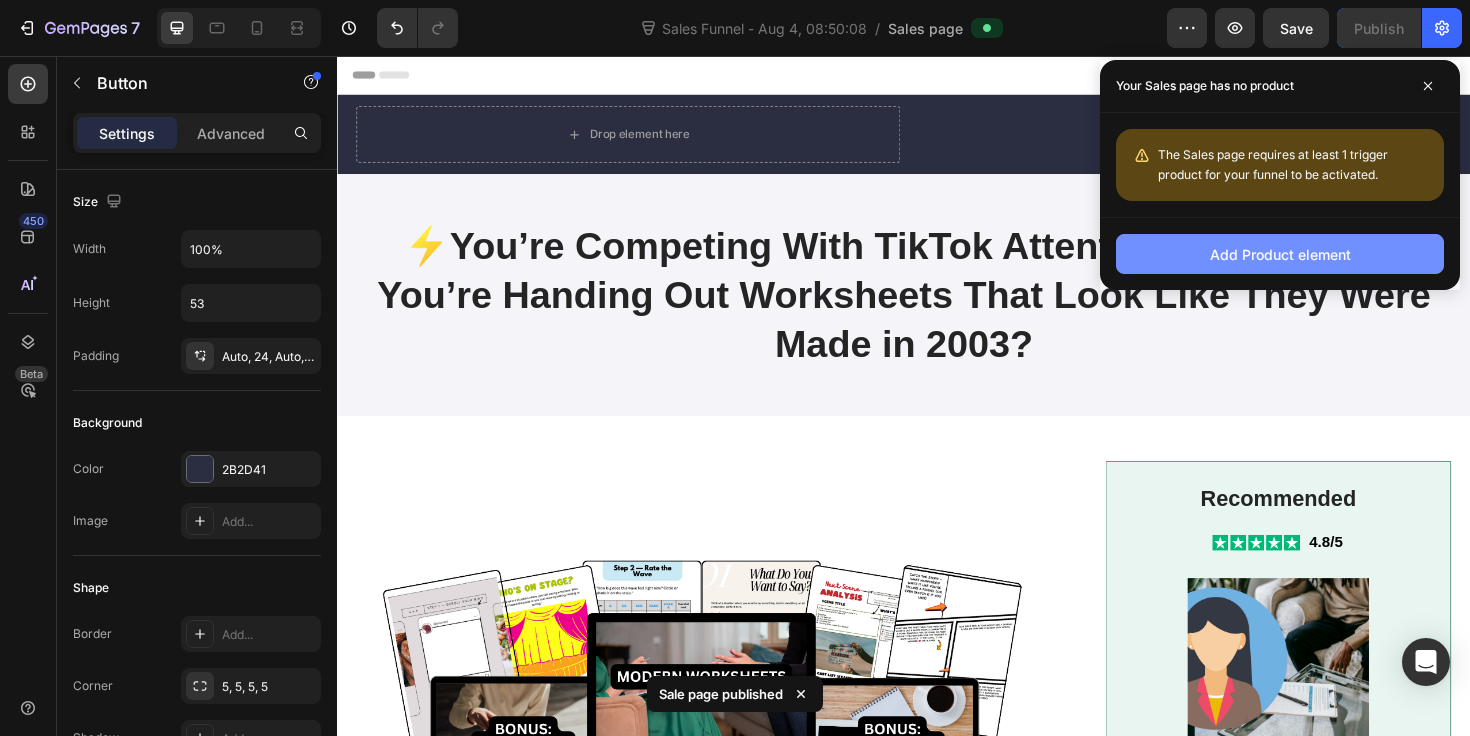 click on "Add Product element" at bounding box center [1280, 254] 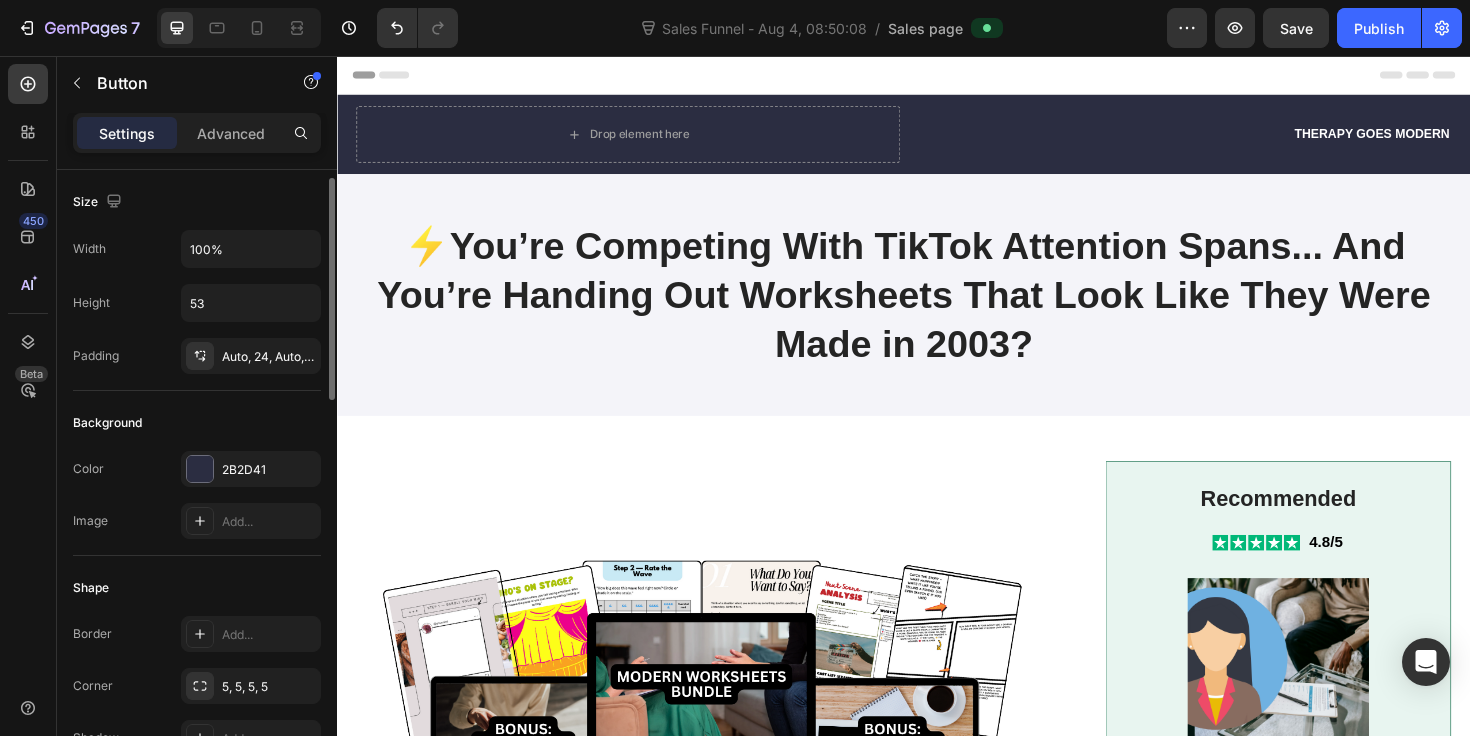 scroll, scrollTop: 6, scrollLeft: 0, axis: vertical 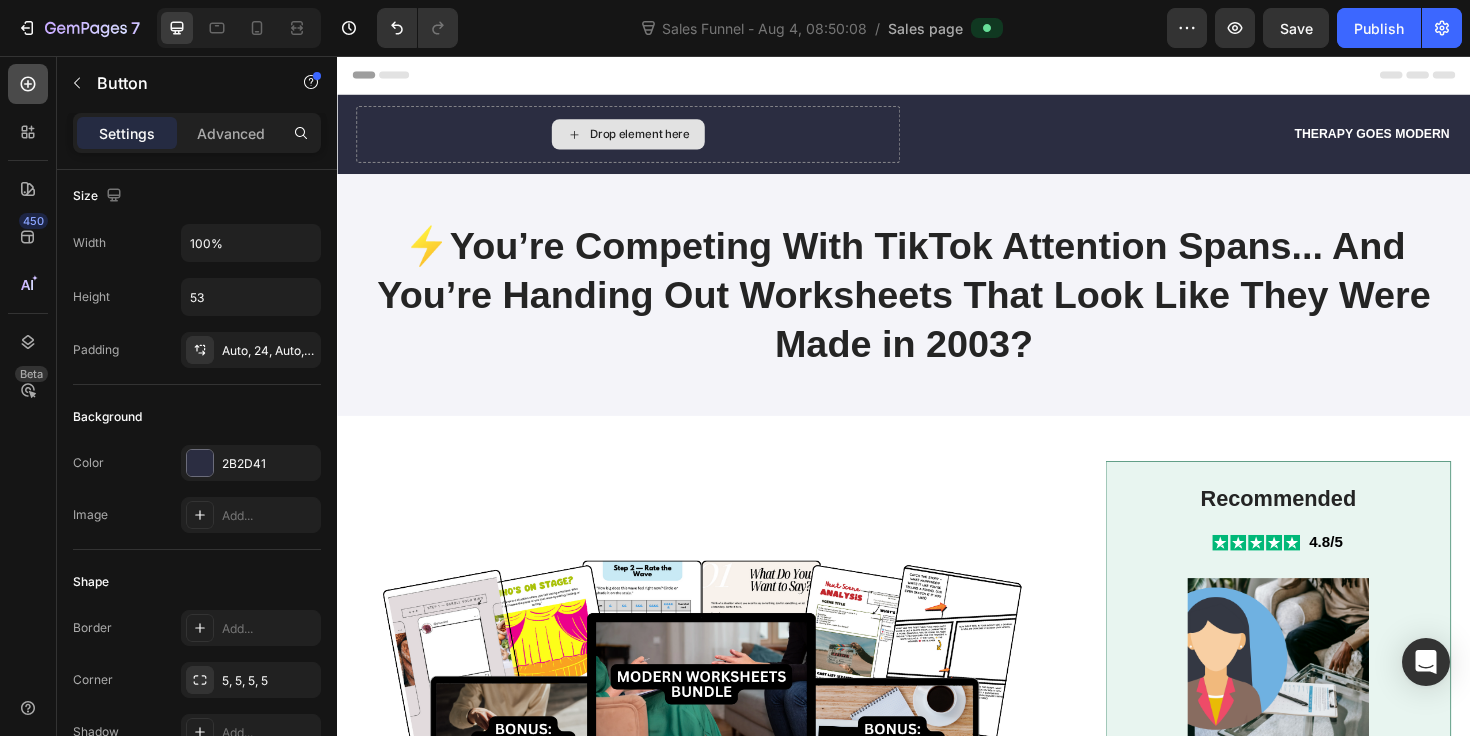 click 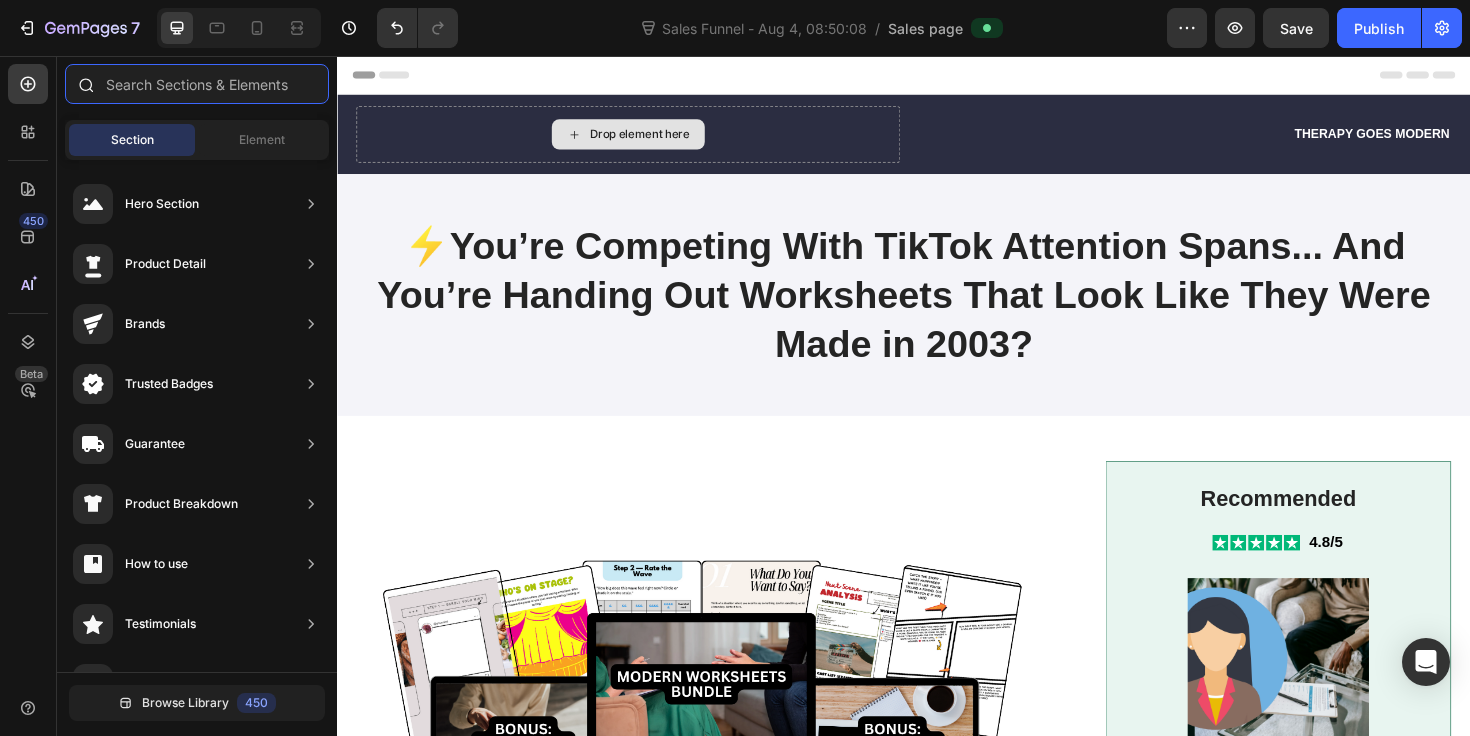 click at bounding box center (197, 84) 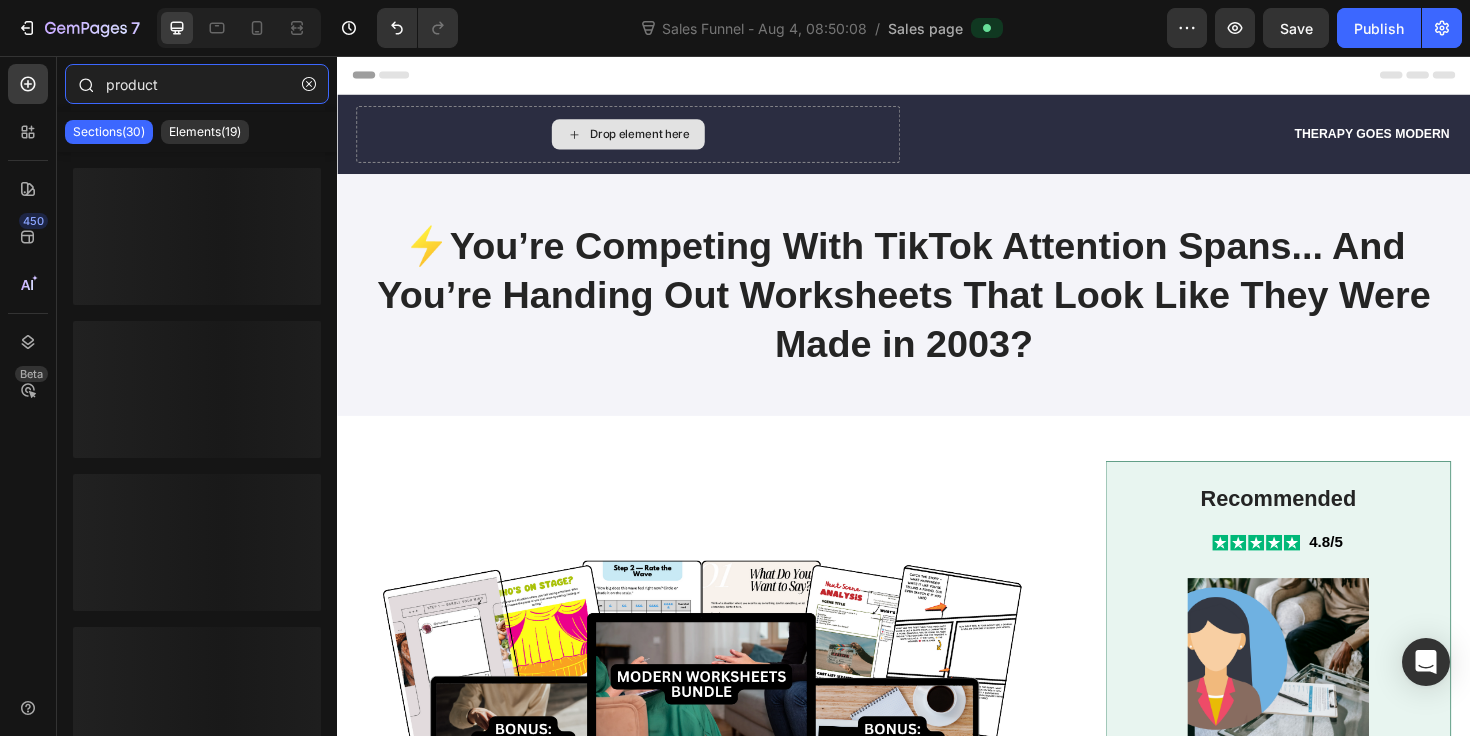 type on "product" 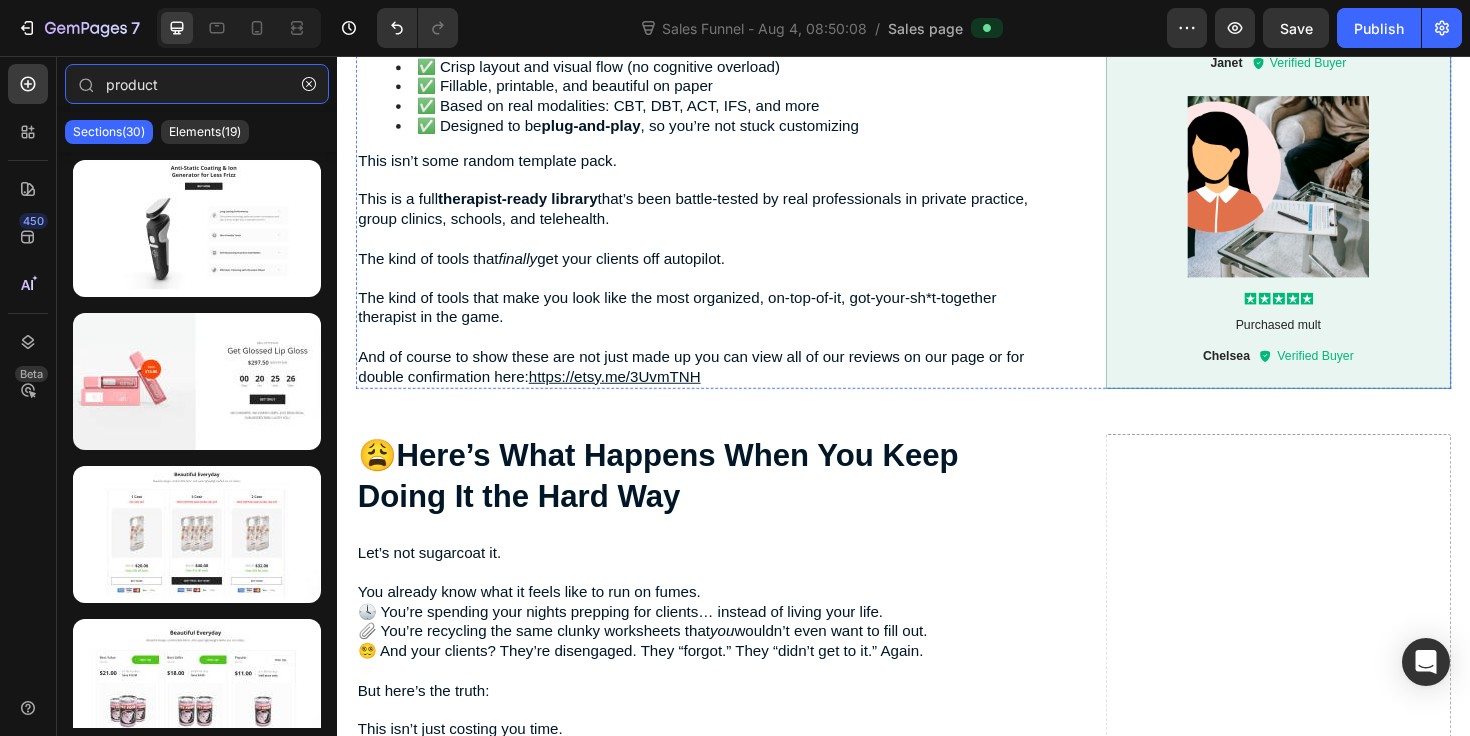 scroll, scrollTop: 2987, scrollLeft: 0, axis: vertical 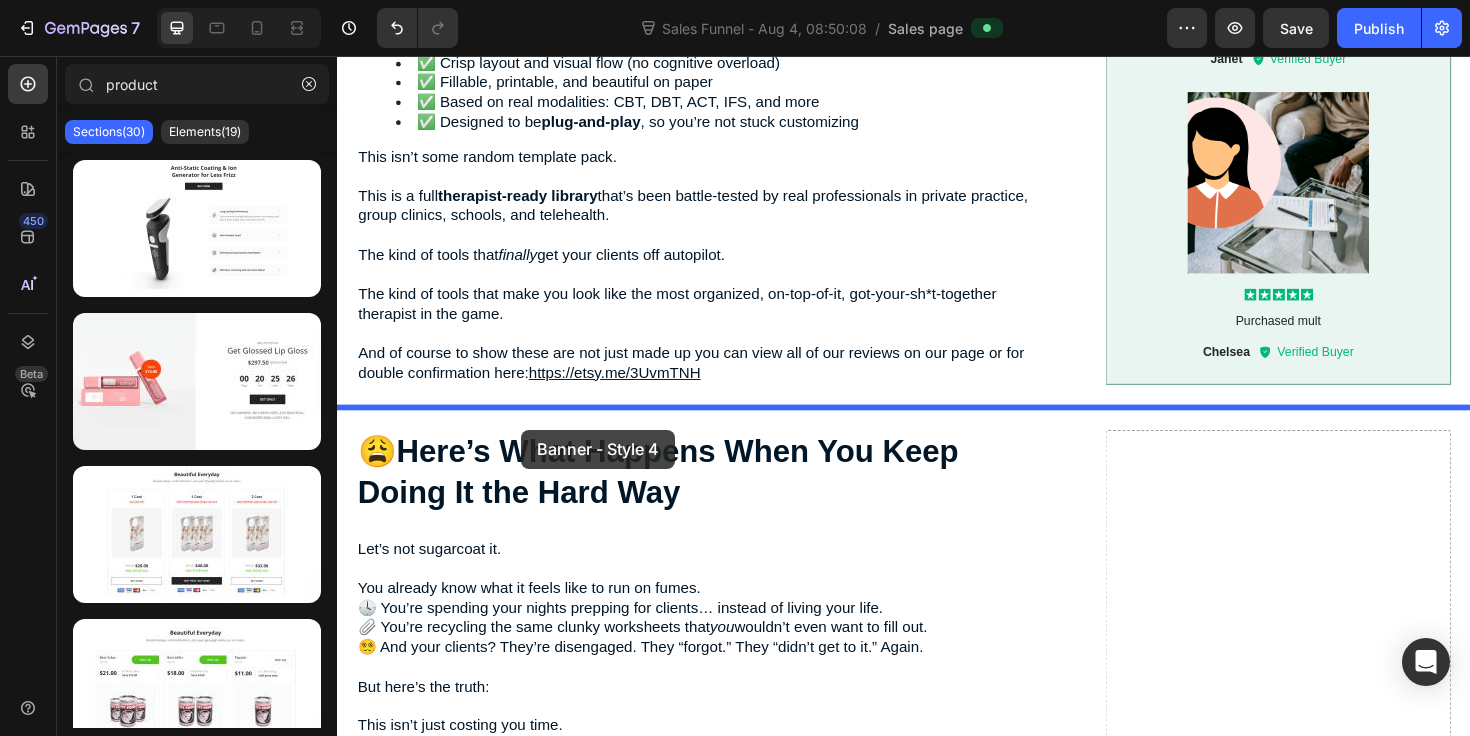 drag, startPoint x: 464, startPoint y: 427, endPoint x: 532, endPoint y: 452, distance: 72.44998 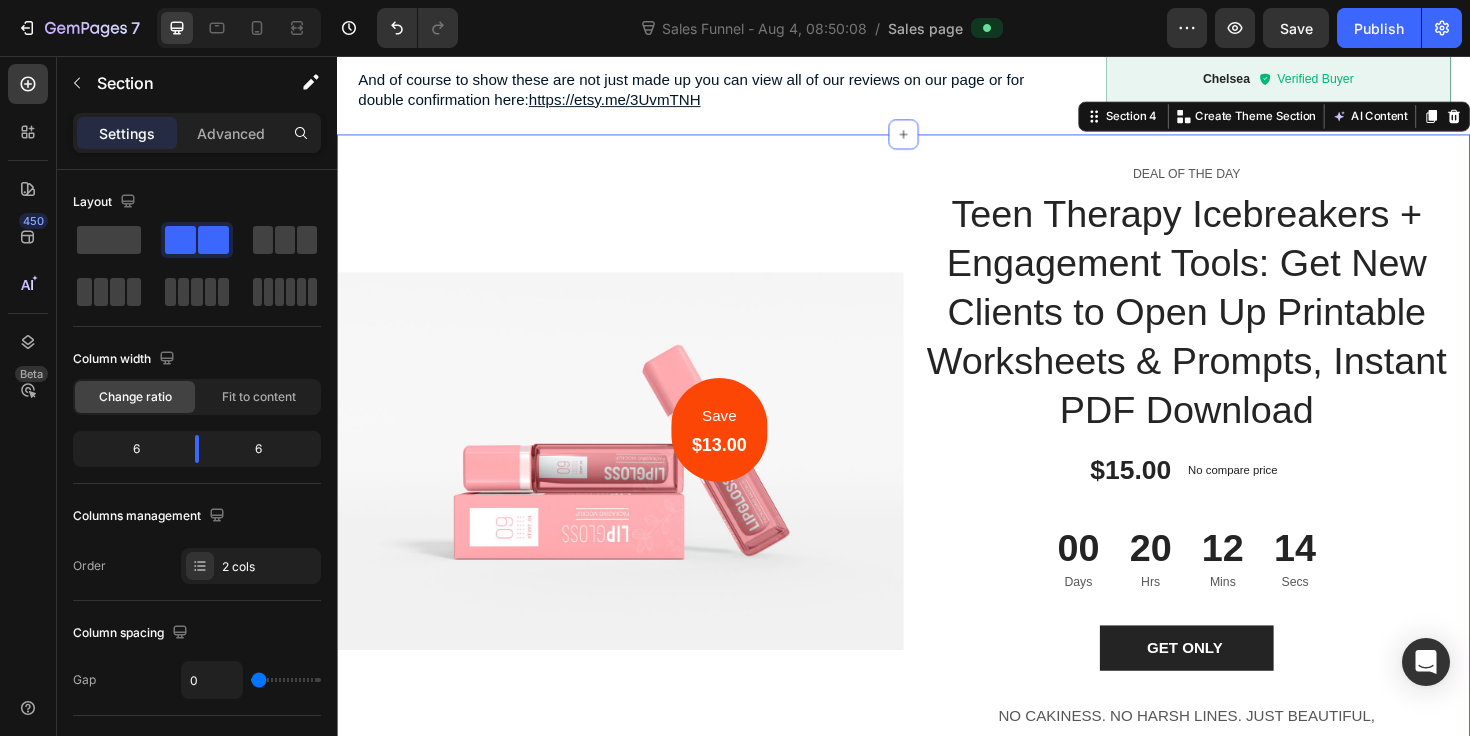 scroll, scrollTop: 3289, scrollLeft: 0, axis: vertical 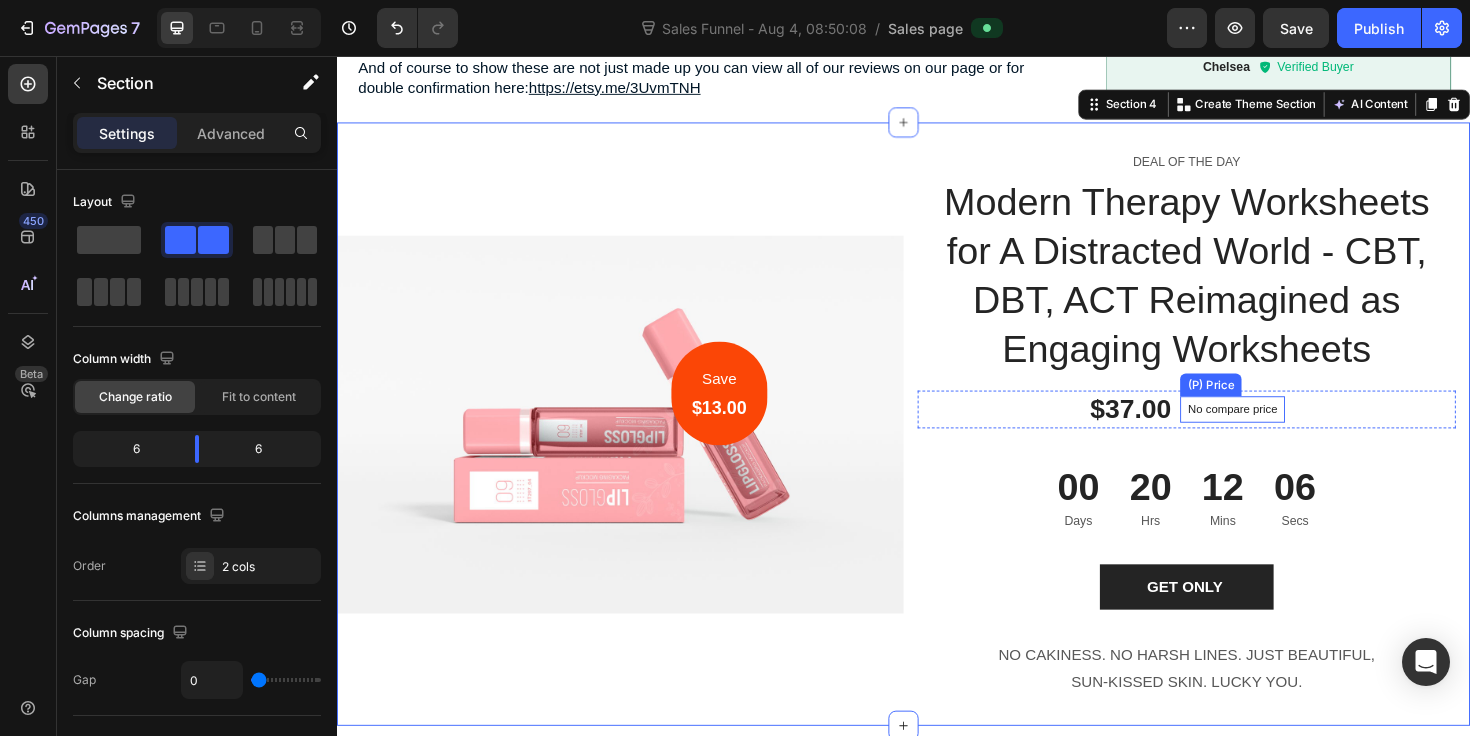 click on "No compare price" at bounding box center (1285, 430) 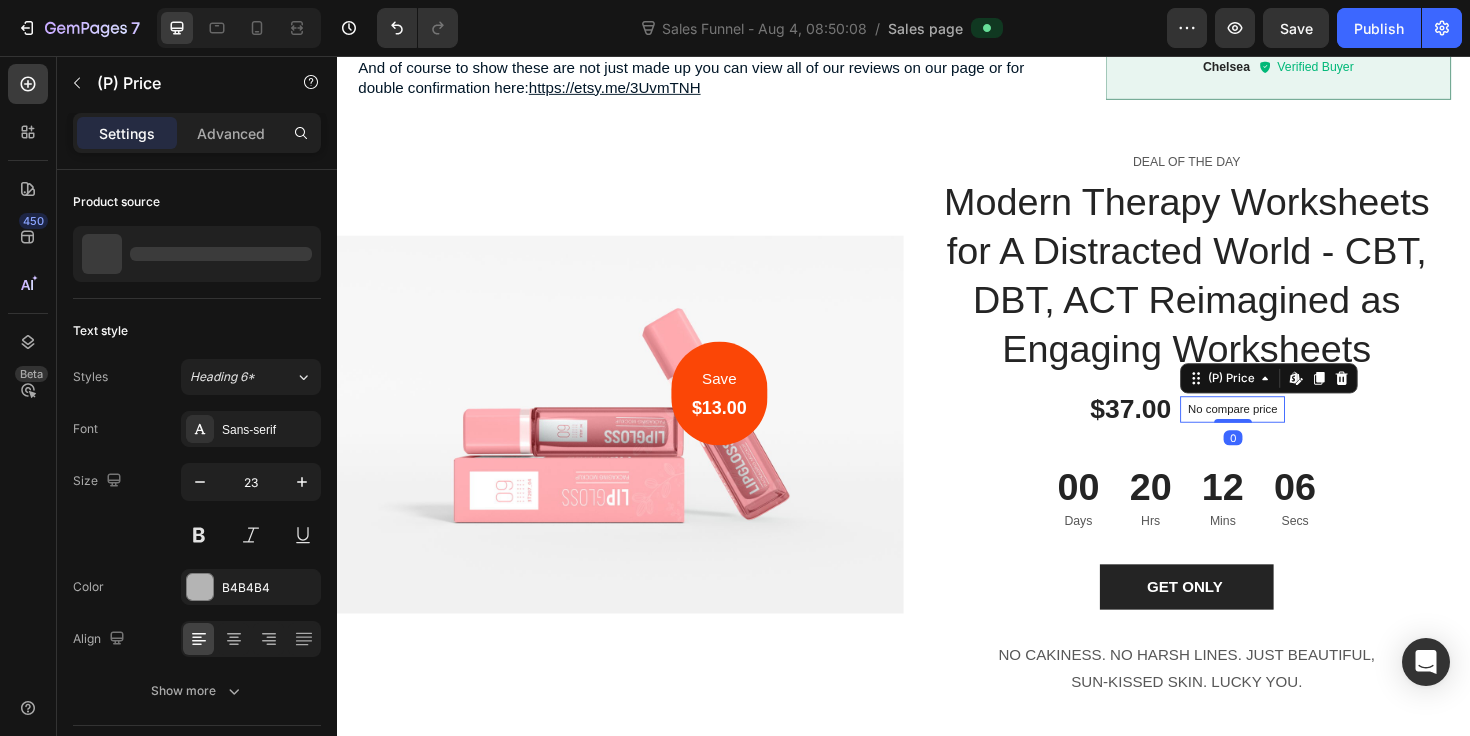 click on "No compare price" at bounding box center (1285, 430) 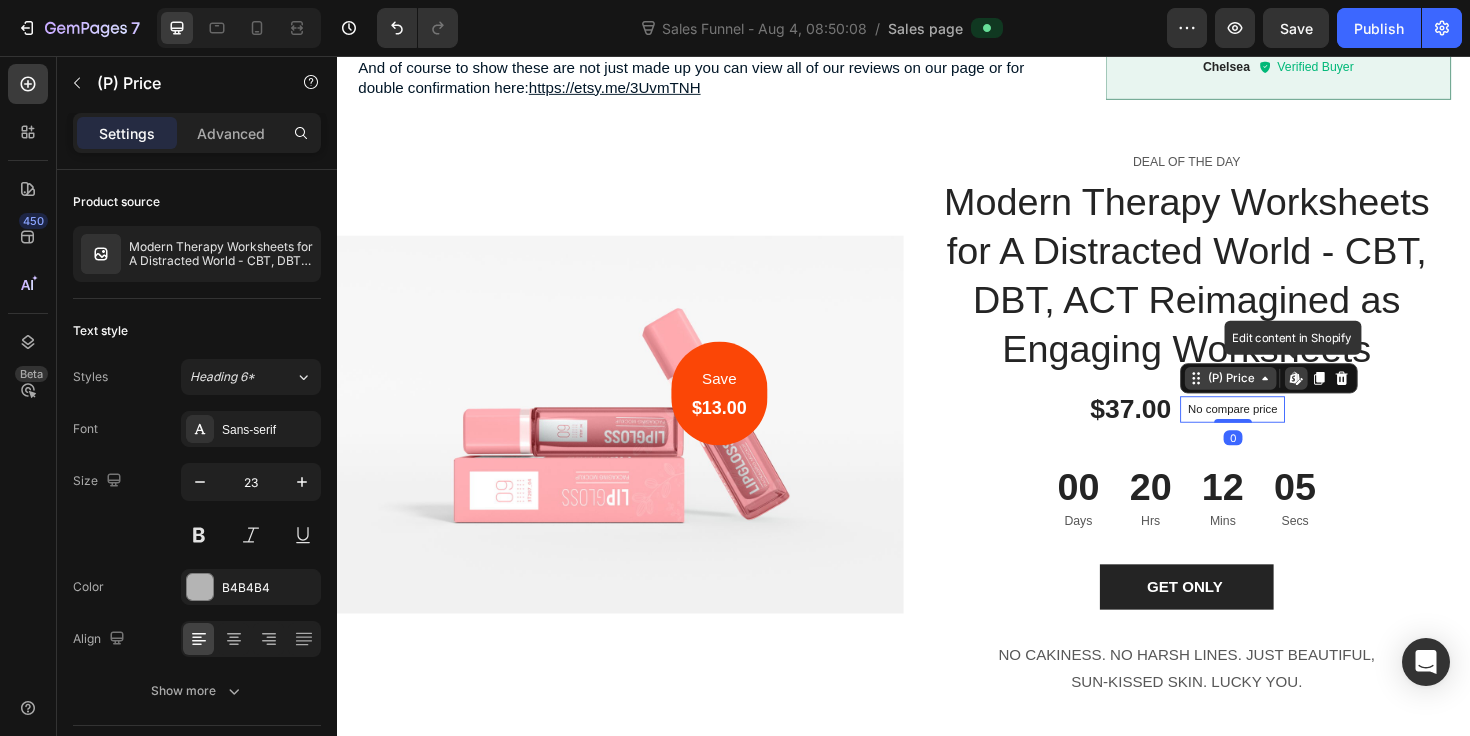 click on "(P) Price" at bounding box center (1283, 397) 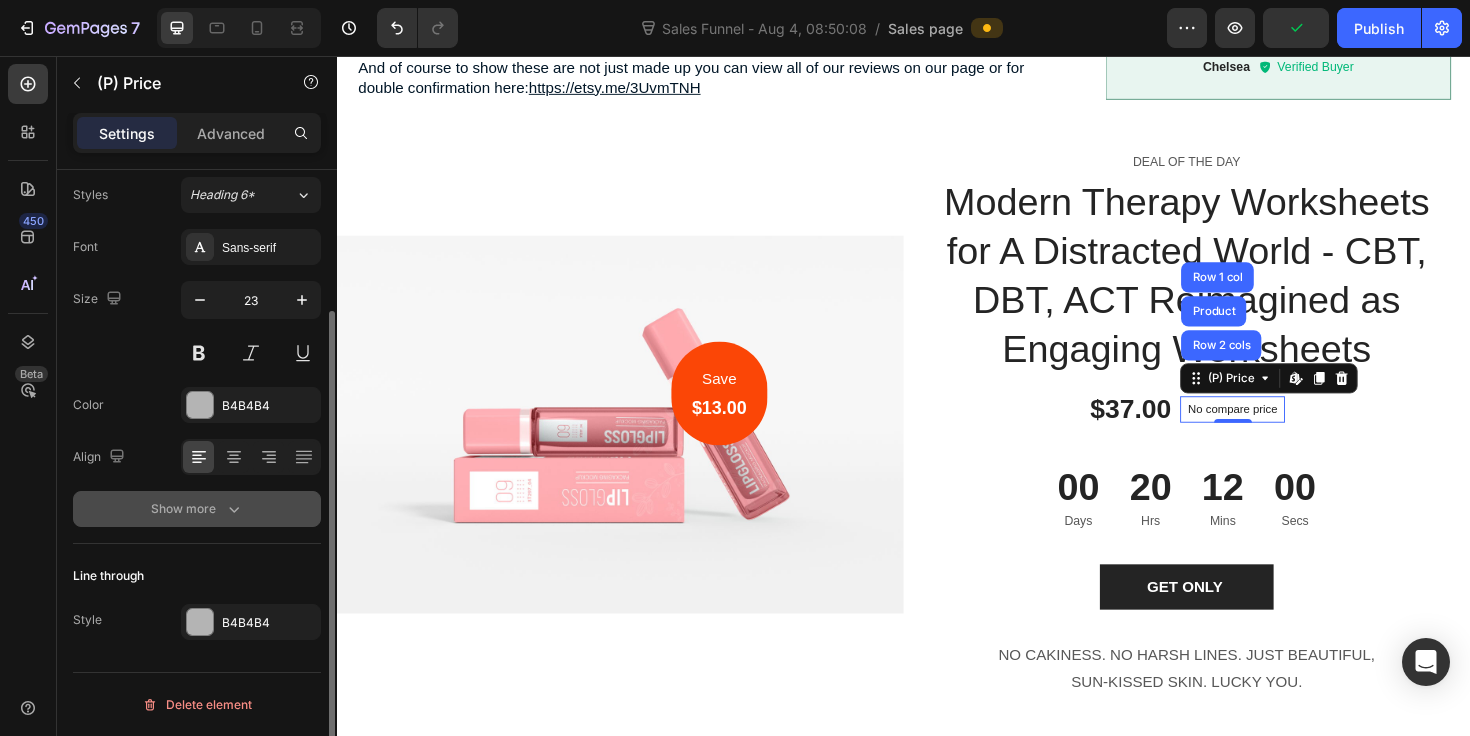 scroll, scrollTop: 0, scrollLeft: 0, axis: both 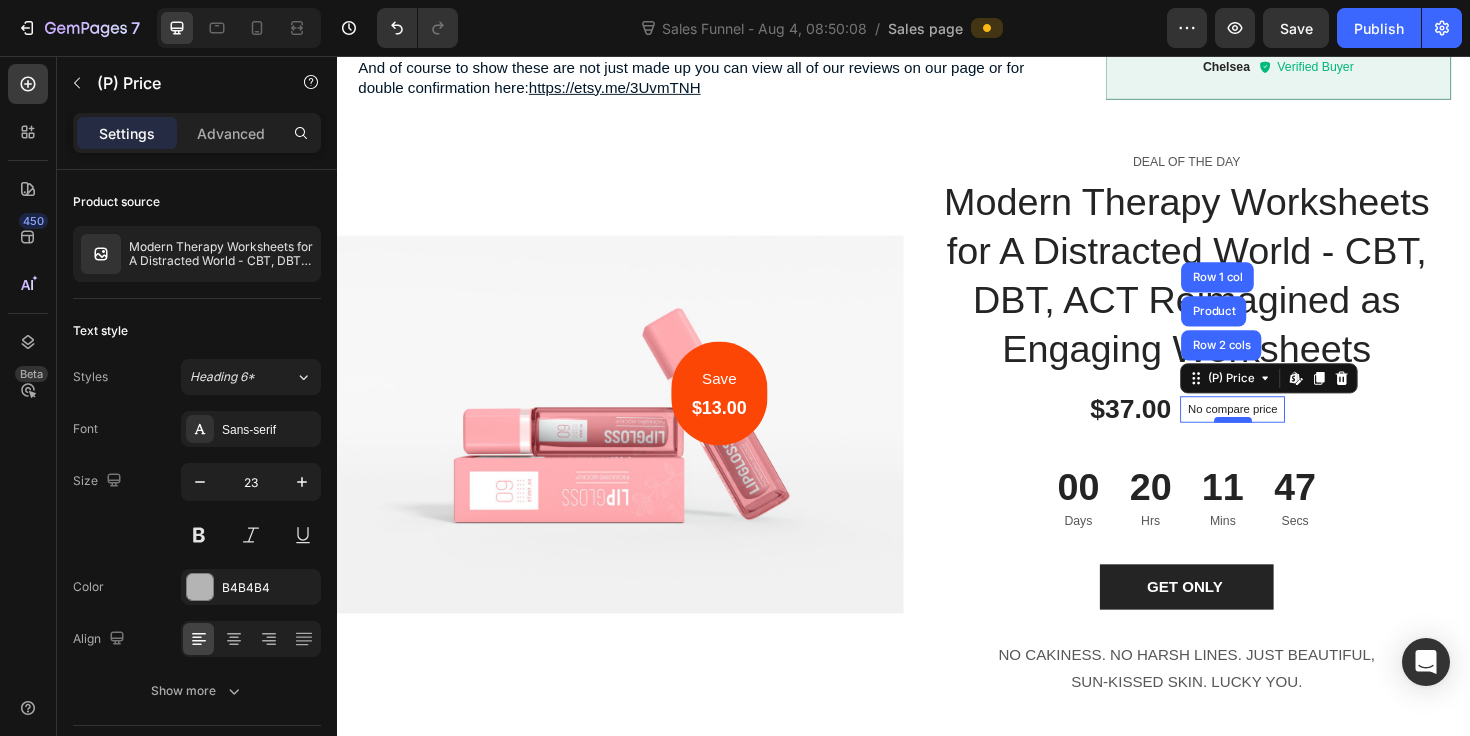 click at bounding box center (1286, 441) 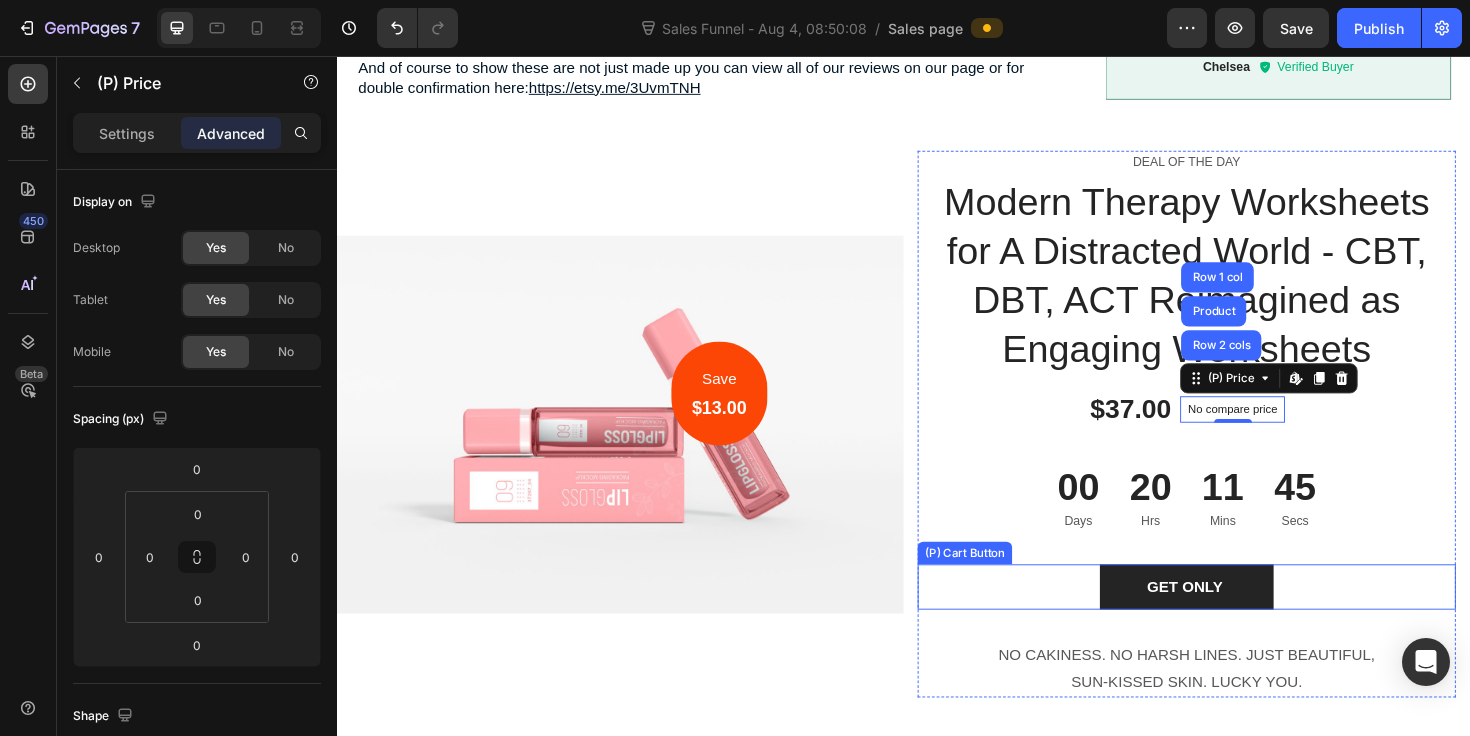click on "GET ONLY (P) Cart Button" at bounding box center (1237, 618) 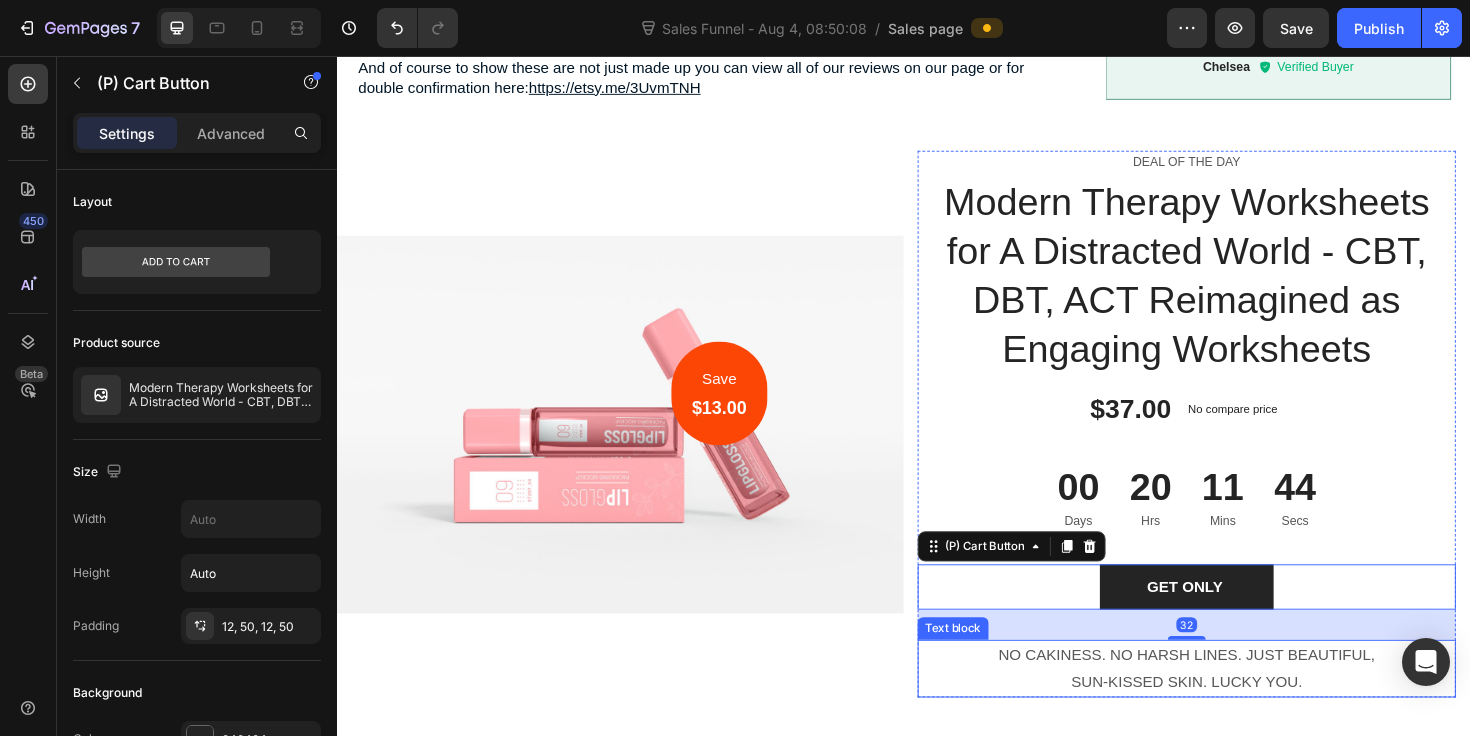 click on "NO CAKINESS. NO HARSH LINES. JUST BEAUTIFUL, SUN-KISSED SKIN. LUCKY YOU." at bounding box center (1237, 705) 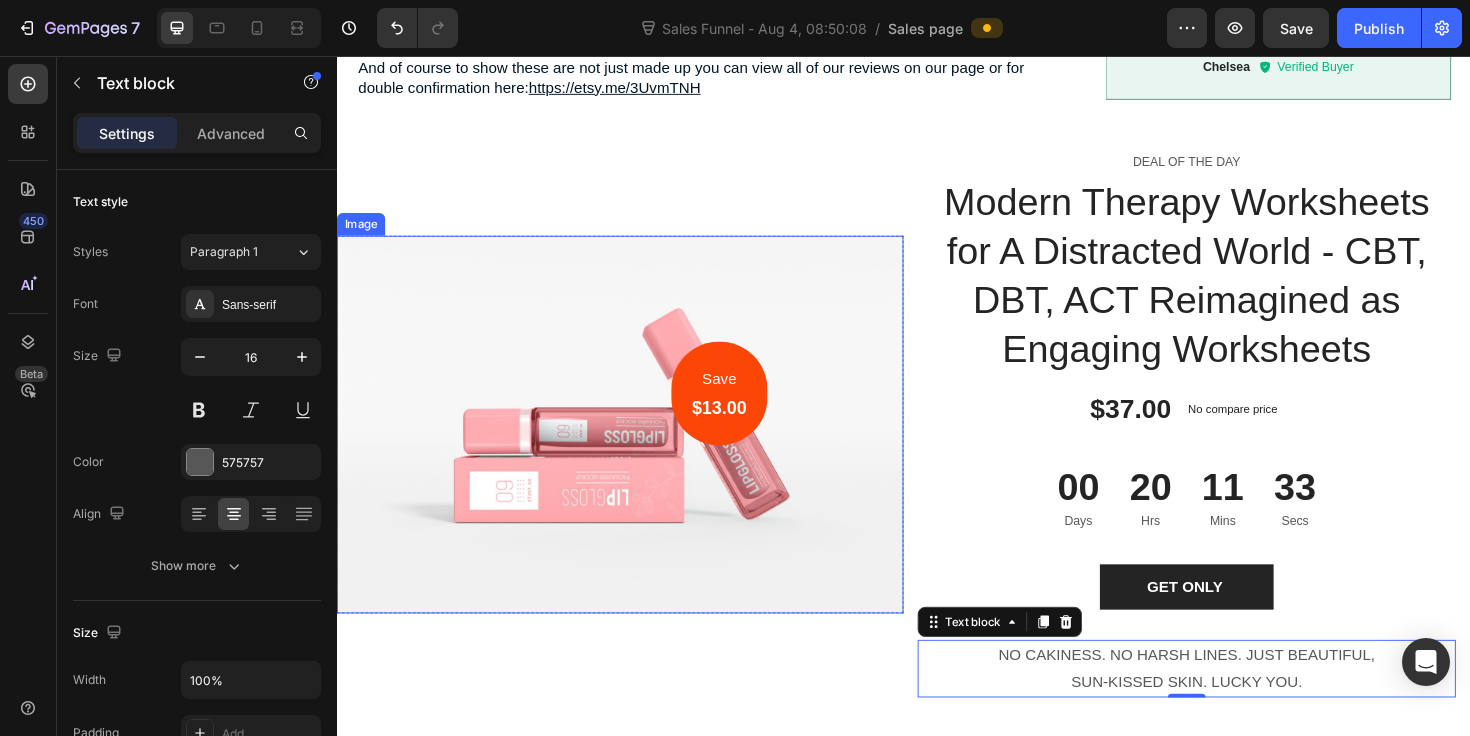 click at bounding box center (637, 445) 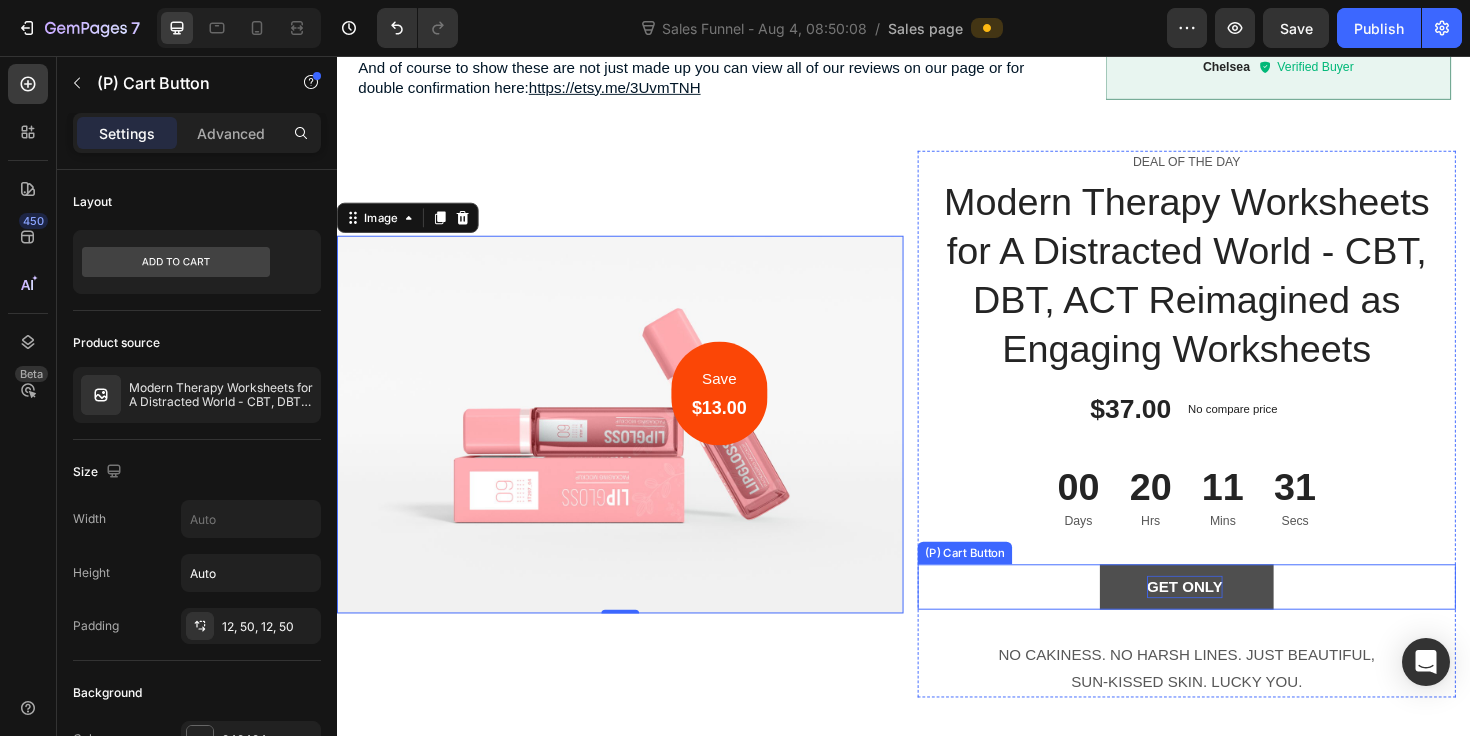 click on "GET ONLY" at bounding box center (1235, 618) 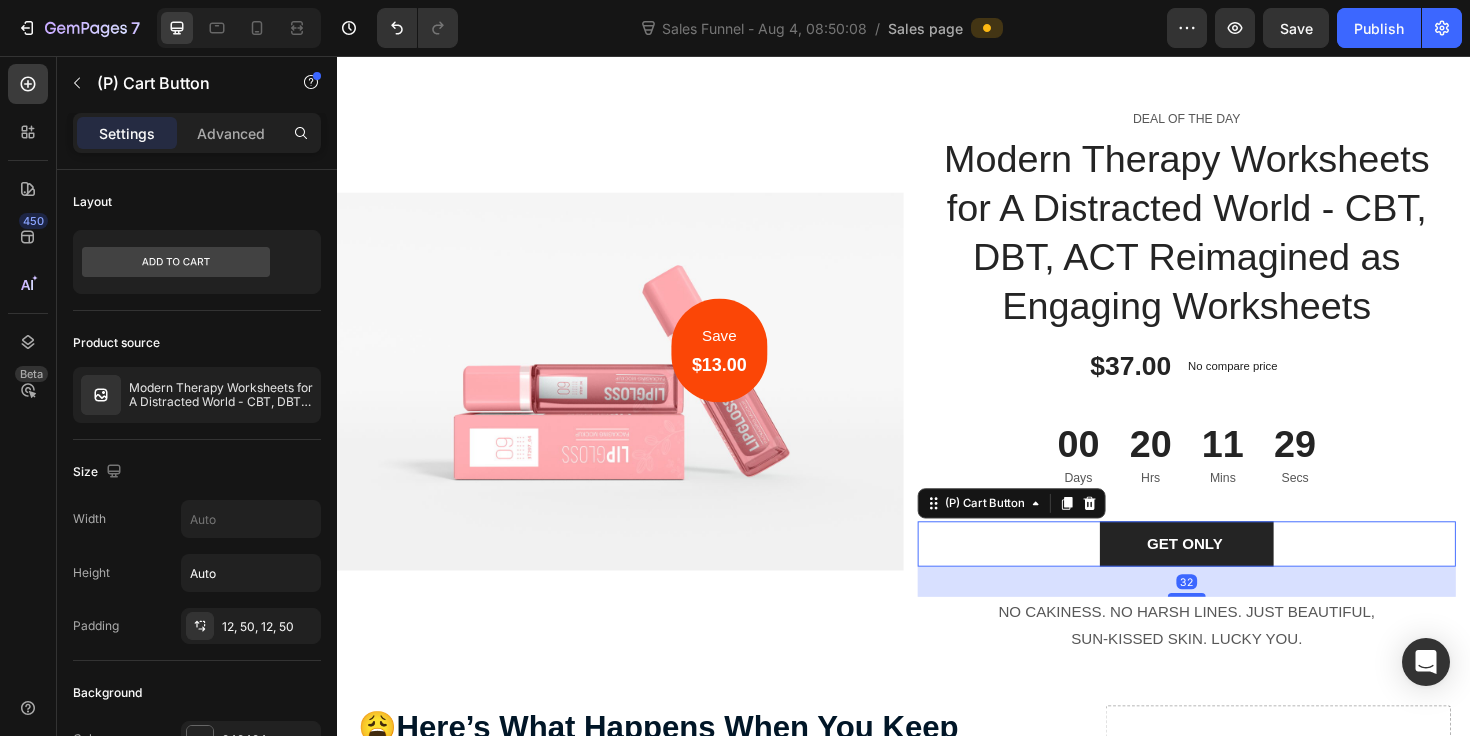 scroll, scrollTop: 3336, scrollLeft: 0, axis: vertical 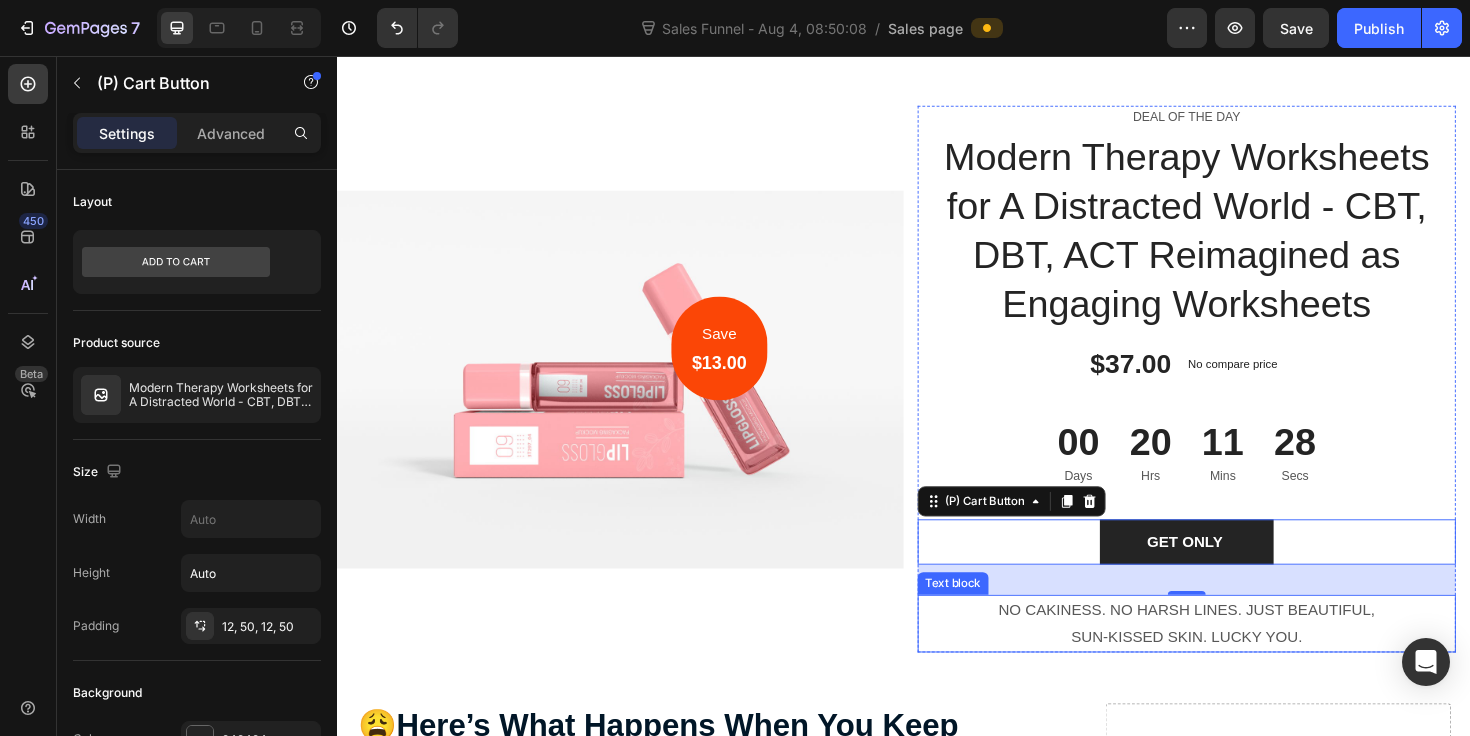 click on "NO CAKINESS. NO HARSH LINES. JUST BEAUTIFUL, SUN-KISSED SKIN. LUCKY YOU." at bounding box center (1237, 658) 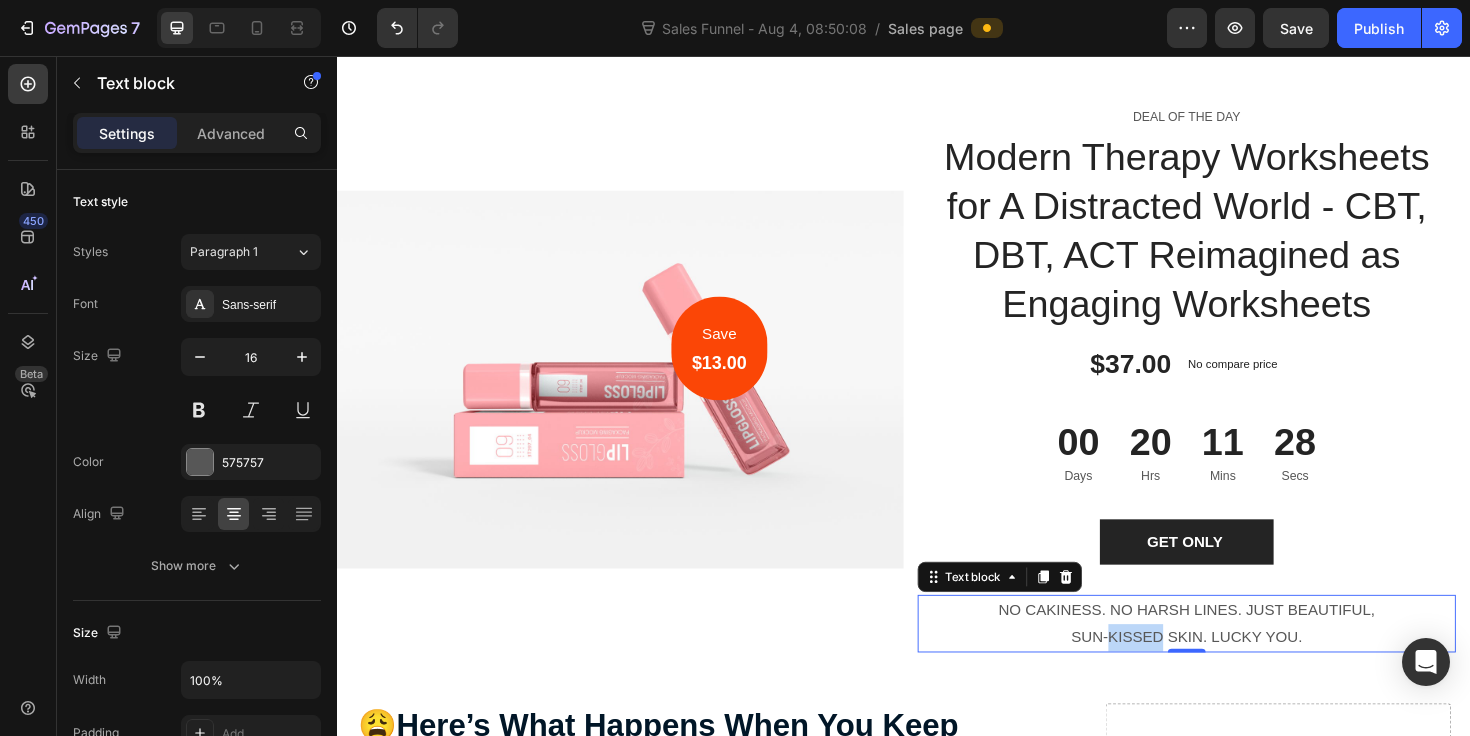 click on "NO CAKINESS. NO HARSH LINES. JUST BEAUTIFUL, SUN-KISSED SKIN. LUCKY YOU." at bounding box center [1237, 658] 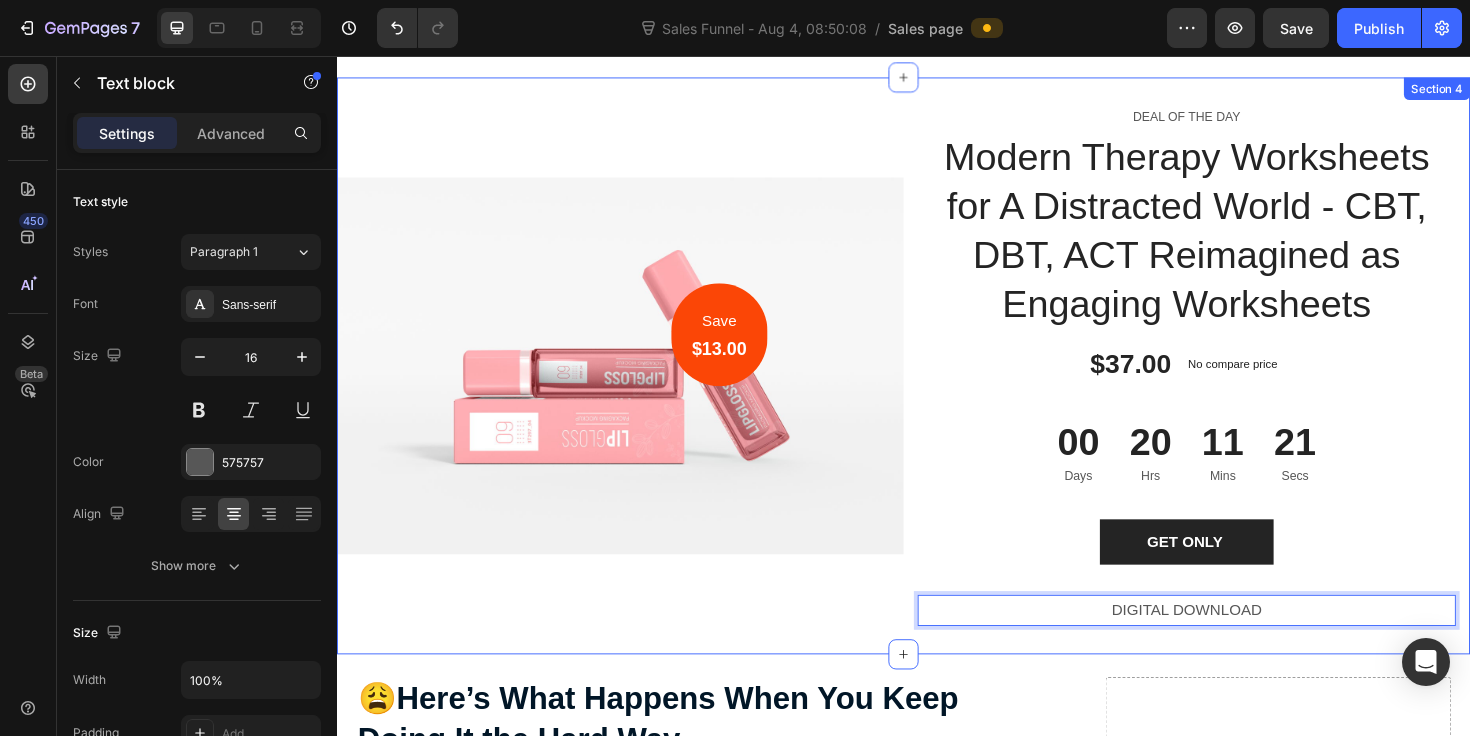 click on "Save Text block $13.00 Heading Row Image Row" at bounding box center [637, 384] 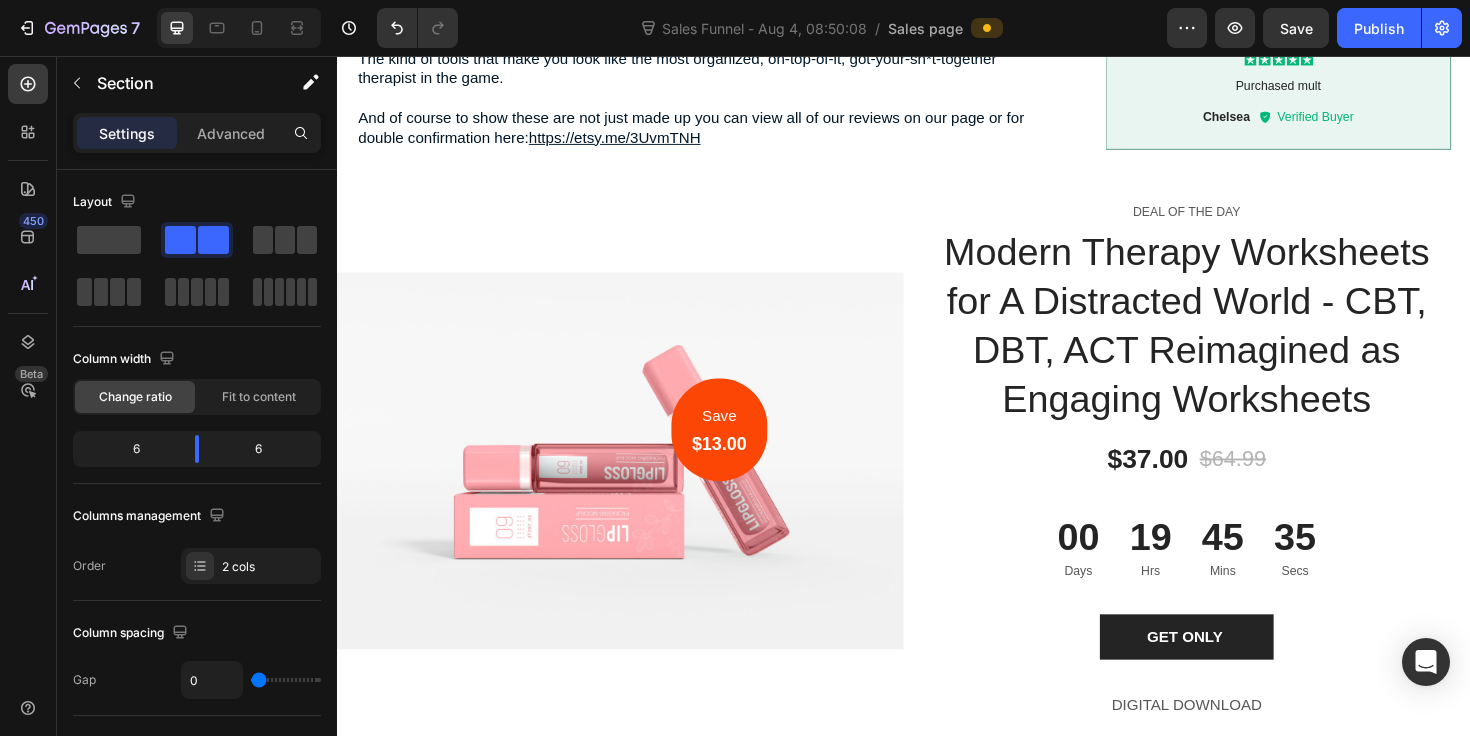 scroll, scrollTop: 3480, scrollLeft: 0, axis: vertical 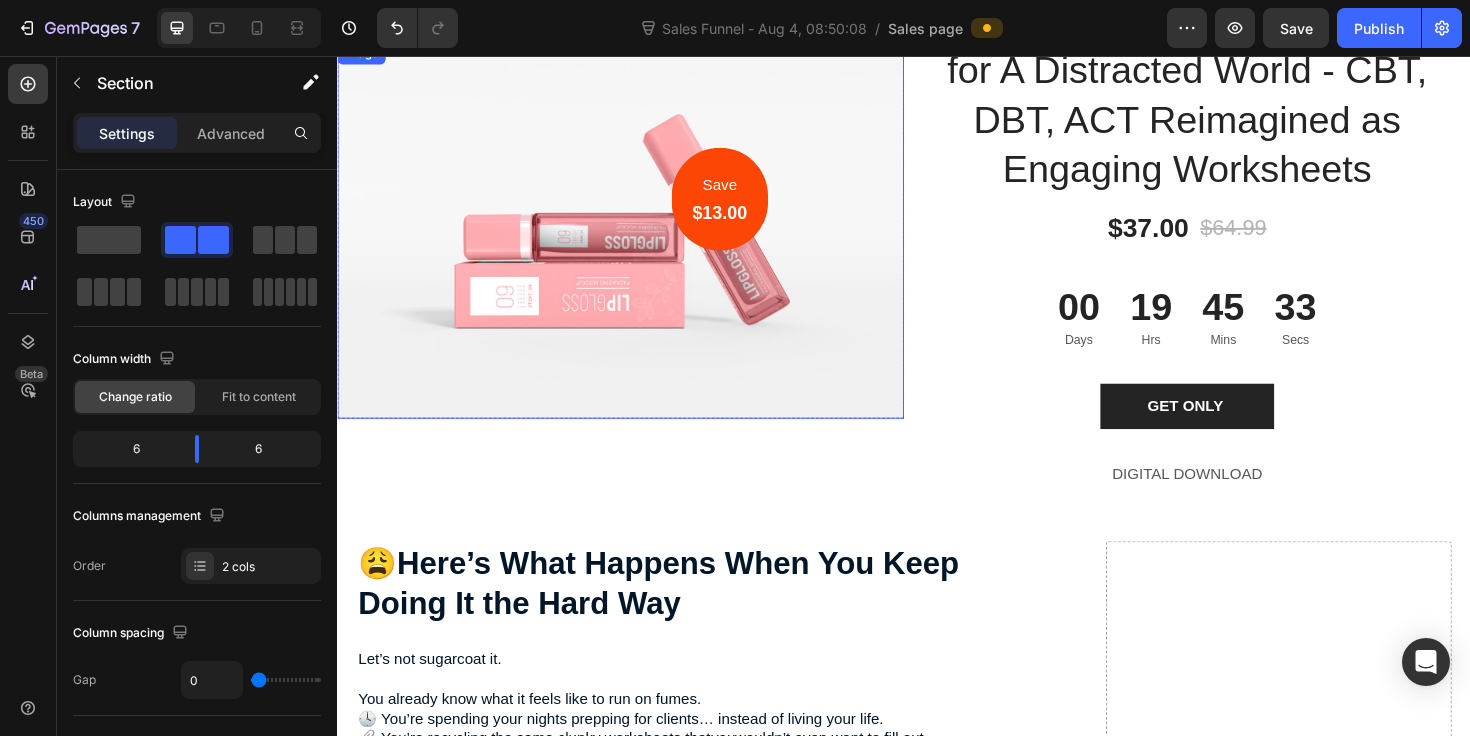 click at bounding box center (637, 240) 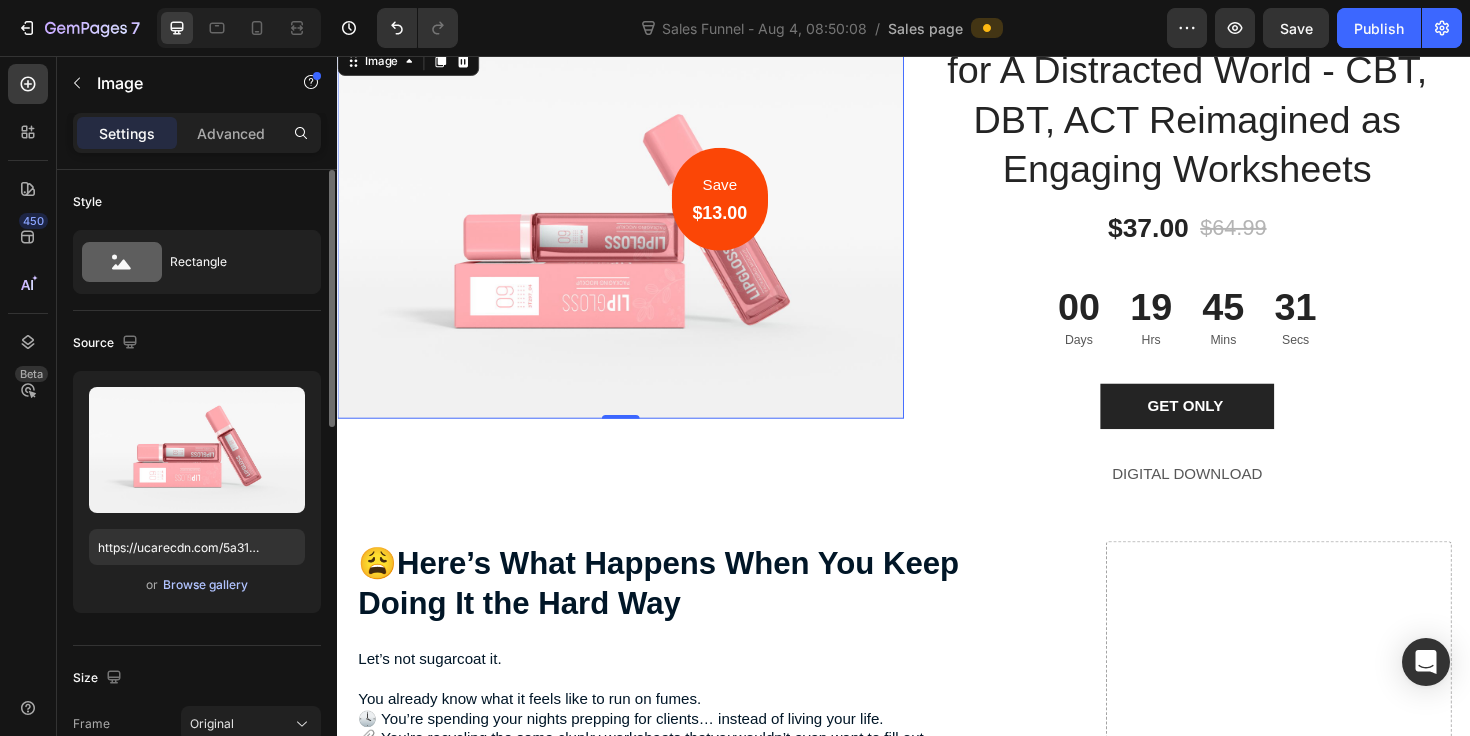 click on "Browse gallery" at bounding box center [205, 585] 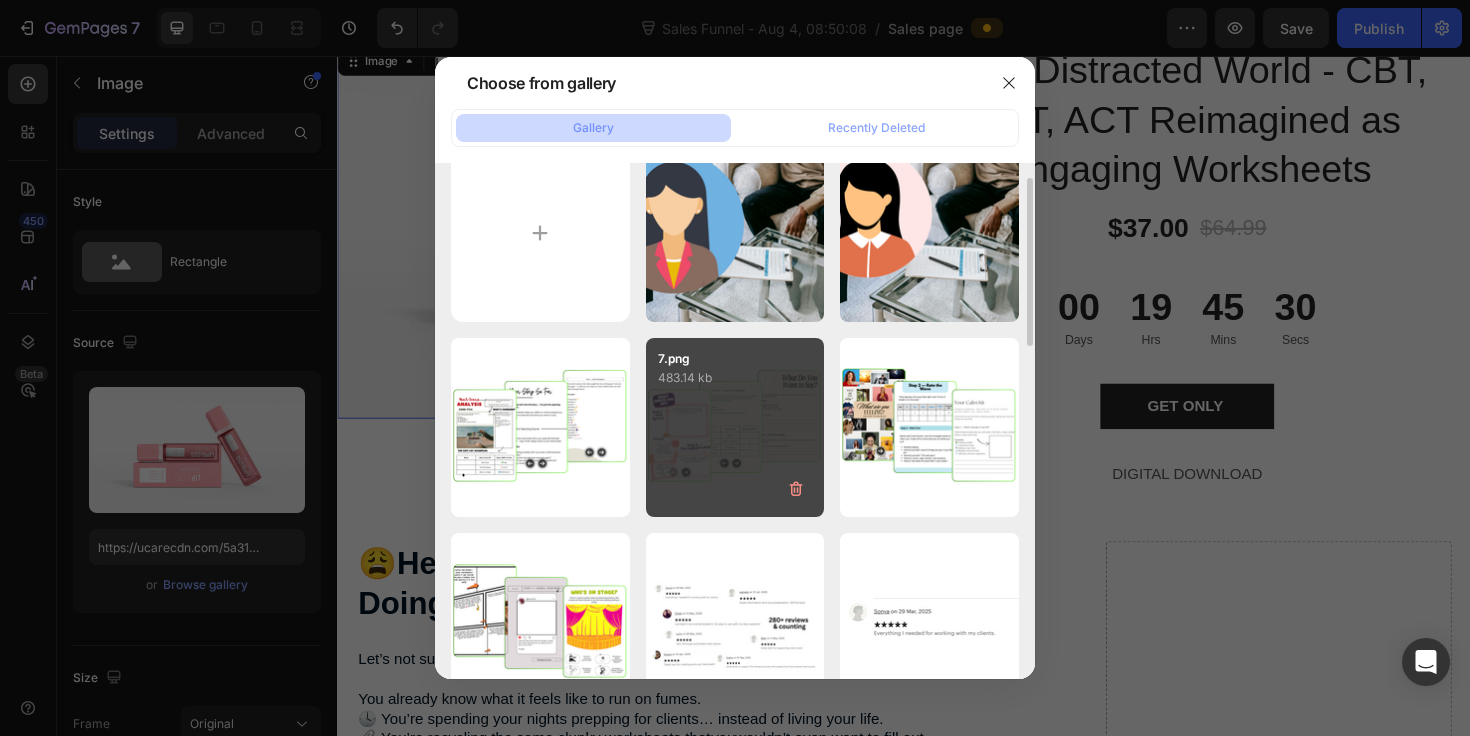 scroll, scrollTop: 39, scrollLeft: 0, axis: vertical 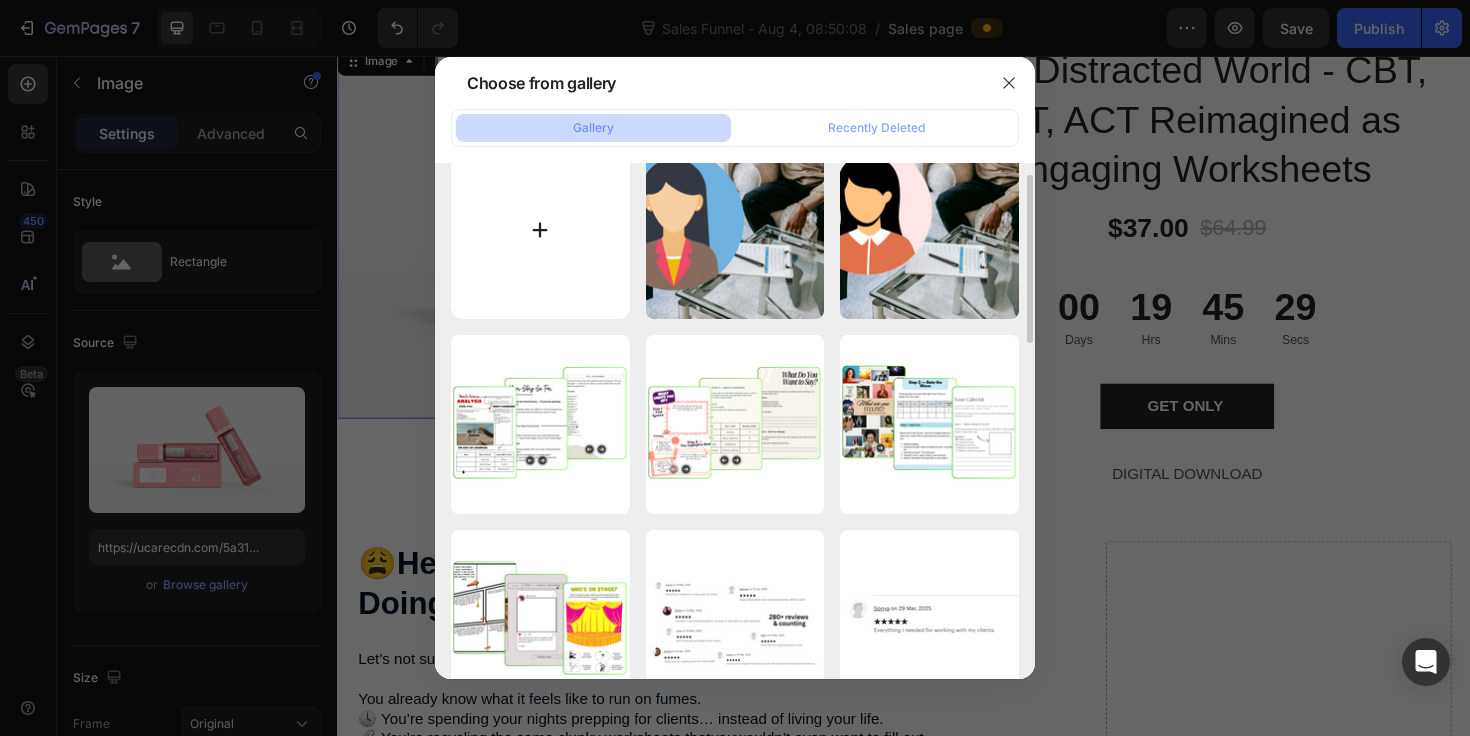 click at bounding box center (540, 229) 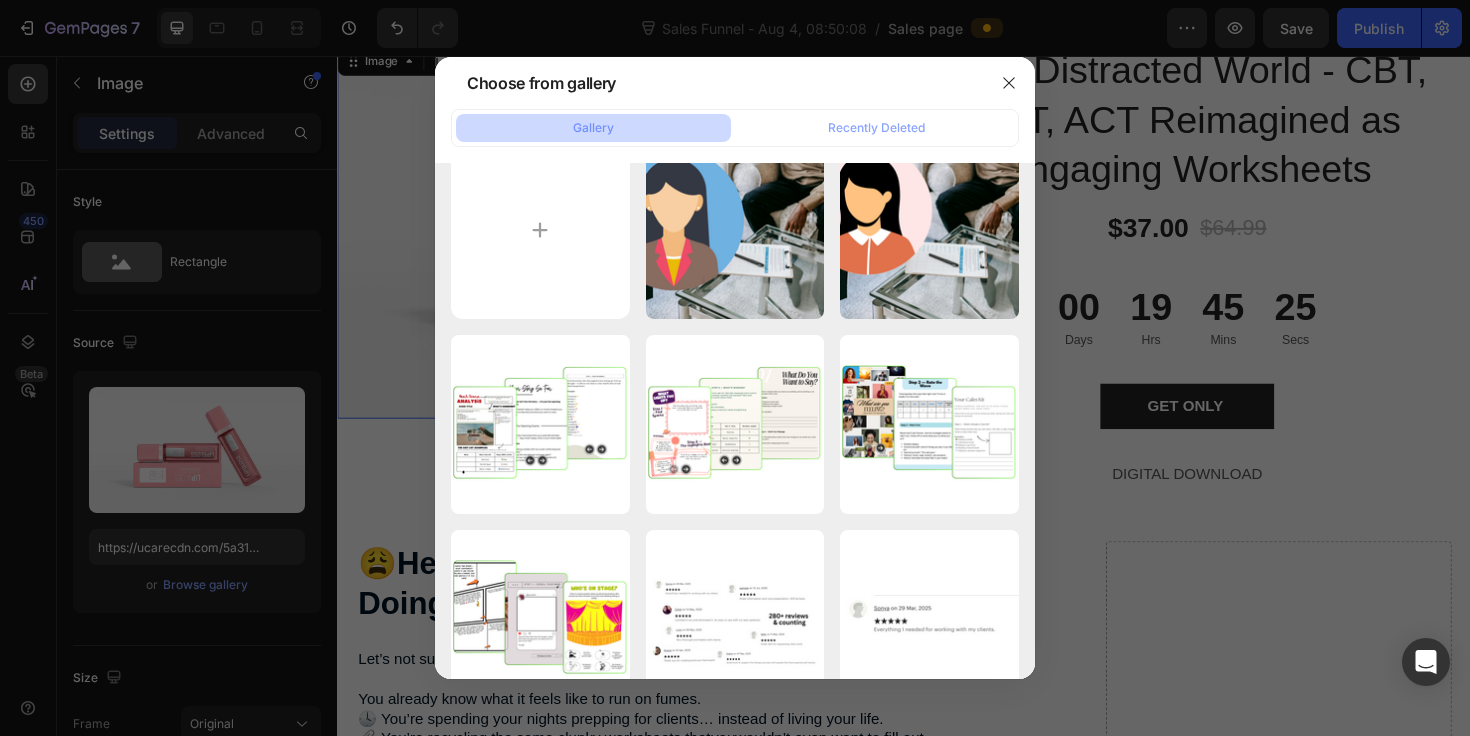 type on "C:\fakepath\real cover.png" 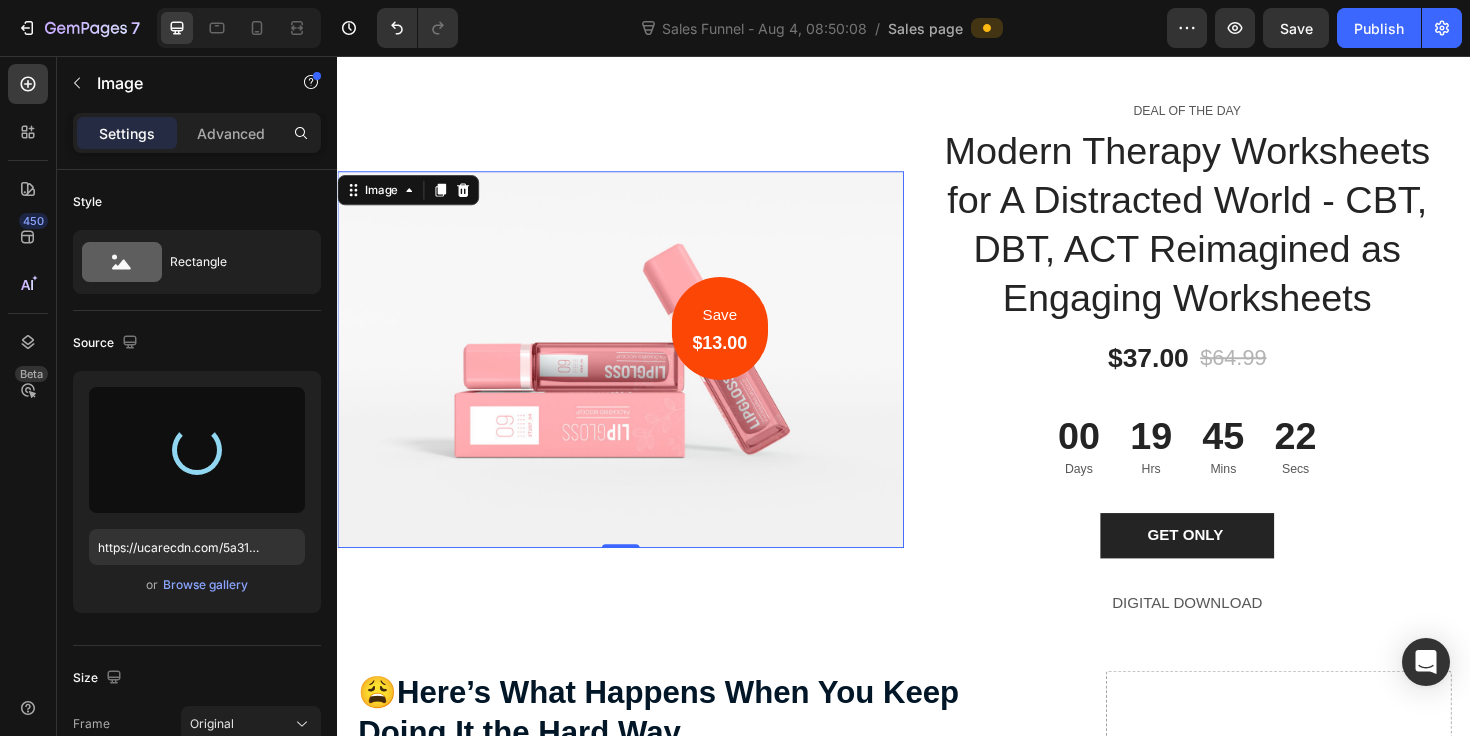 scroll, scrollTop: 3313, scrollLeft: 0, axis: vertical 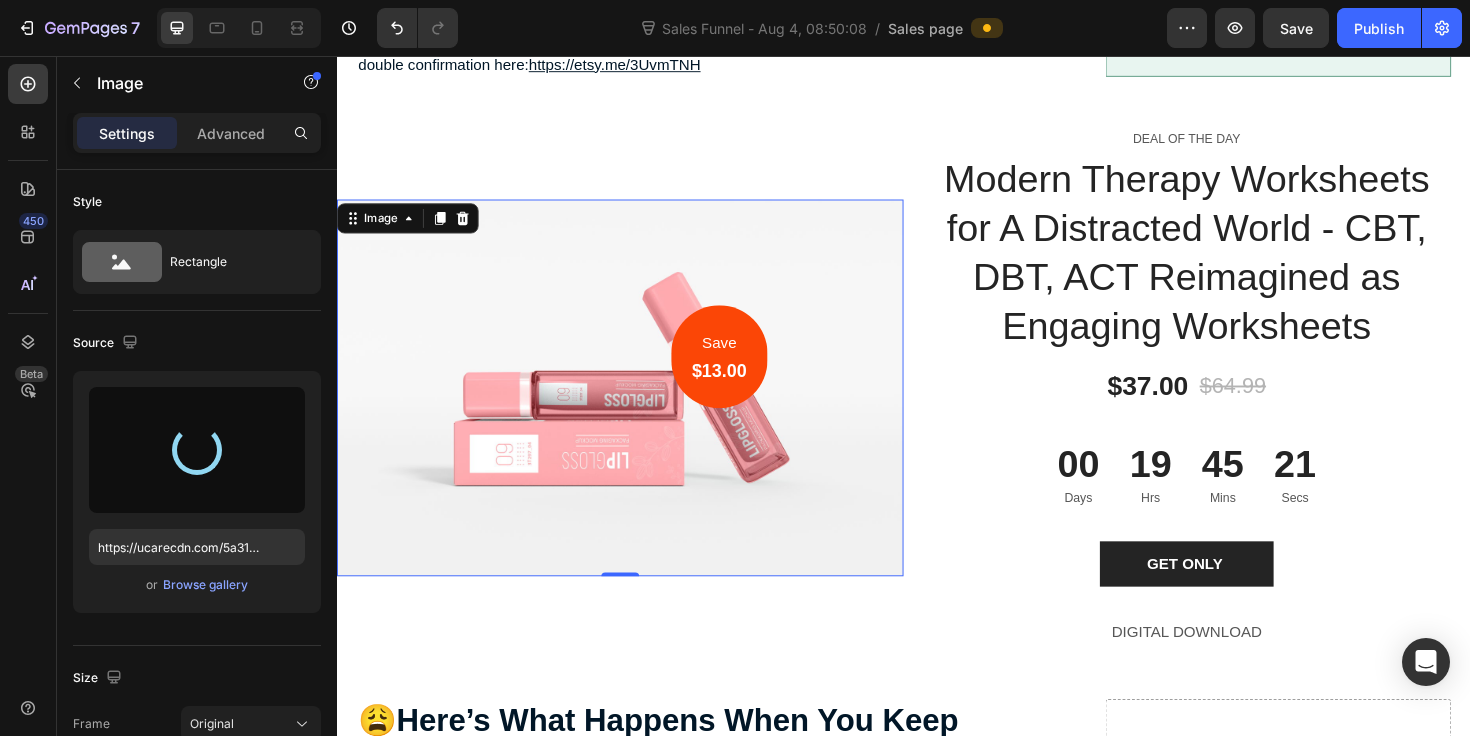 type on "https://cdn.shopify.com/s/files/1/0745/0165/2757/files/gempages_546798849784546528-69b61242-f0b6-47f6-8e0d-873faba67e43.png" 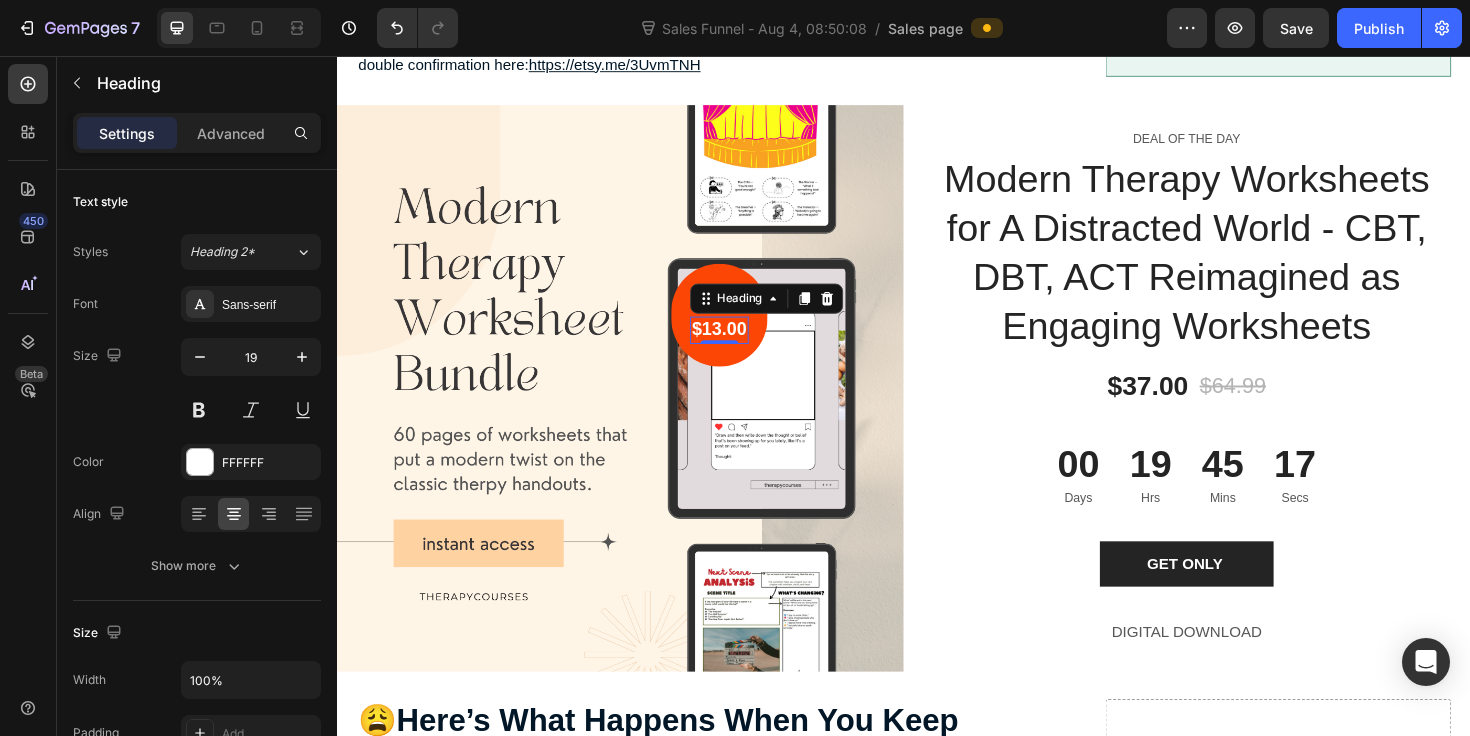 click on "$13.00" at bounding box center [742, 346] 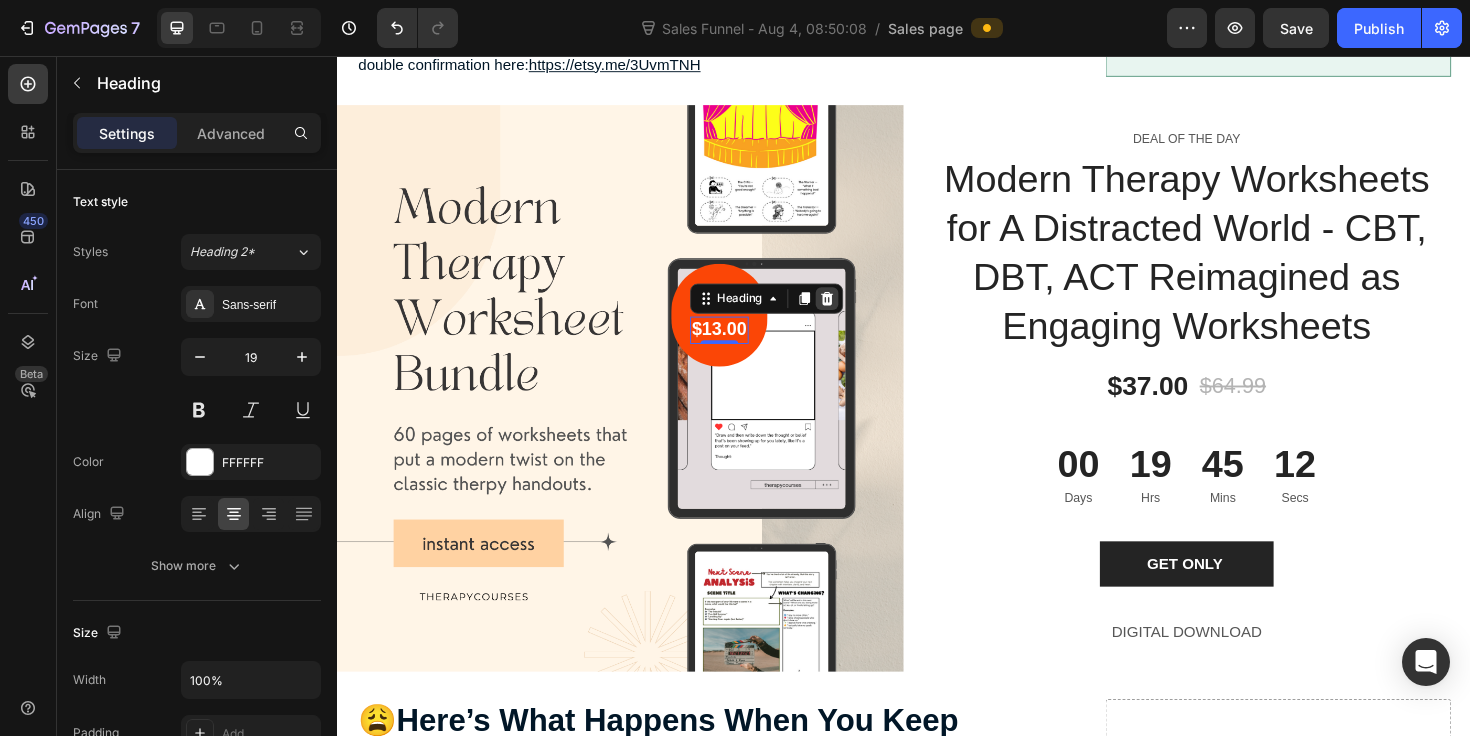 click 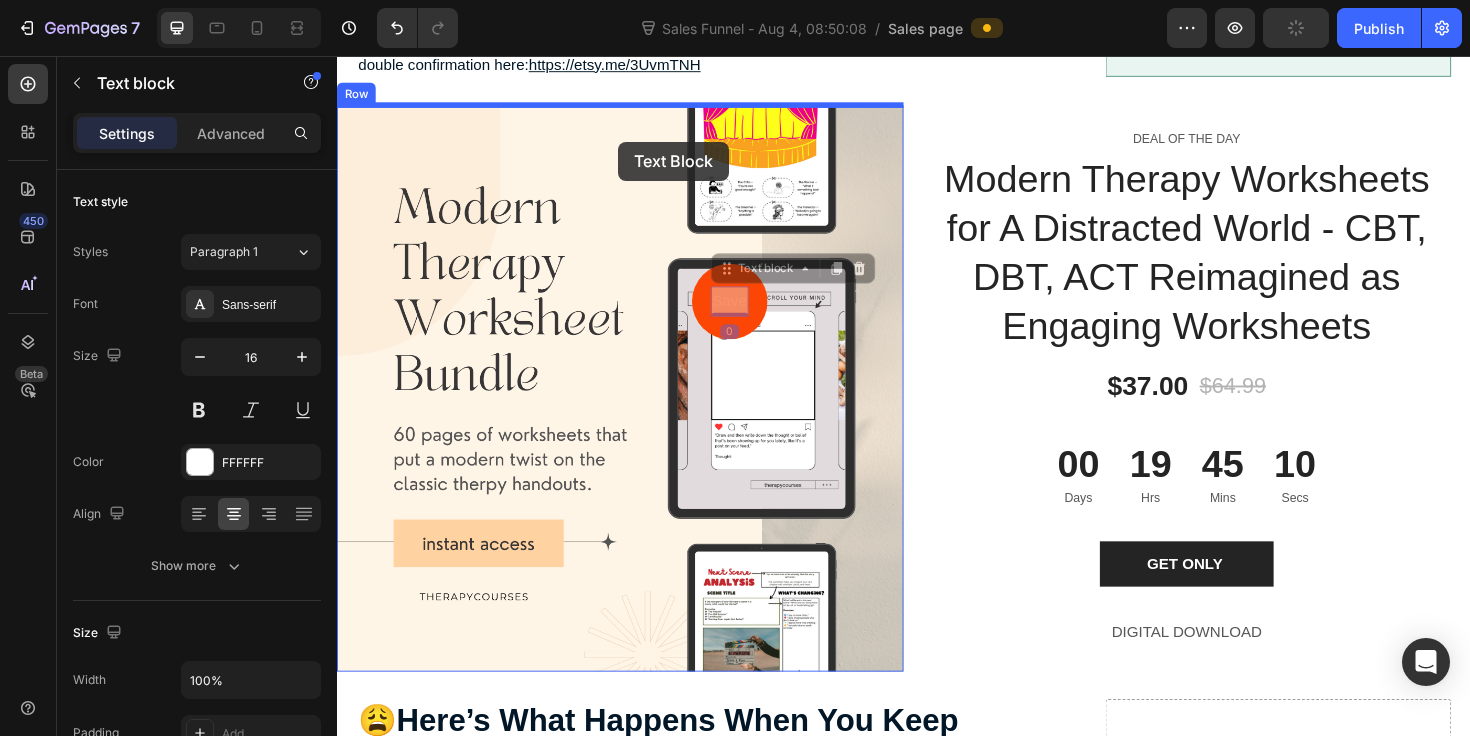 drag, startPoint x: 739, startPoint y: 317, endPoint x: 705, endPoint y: 222, distance: 100.90094 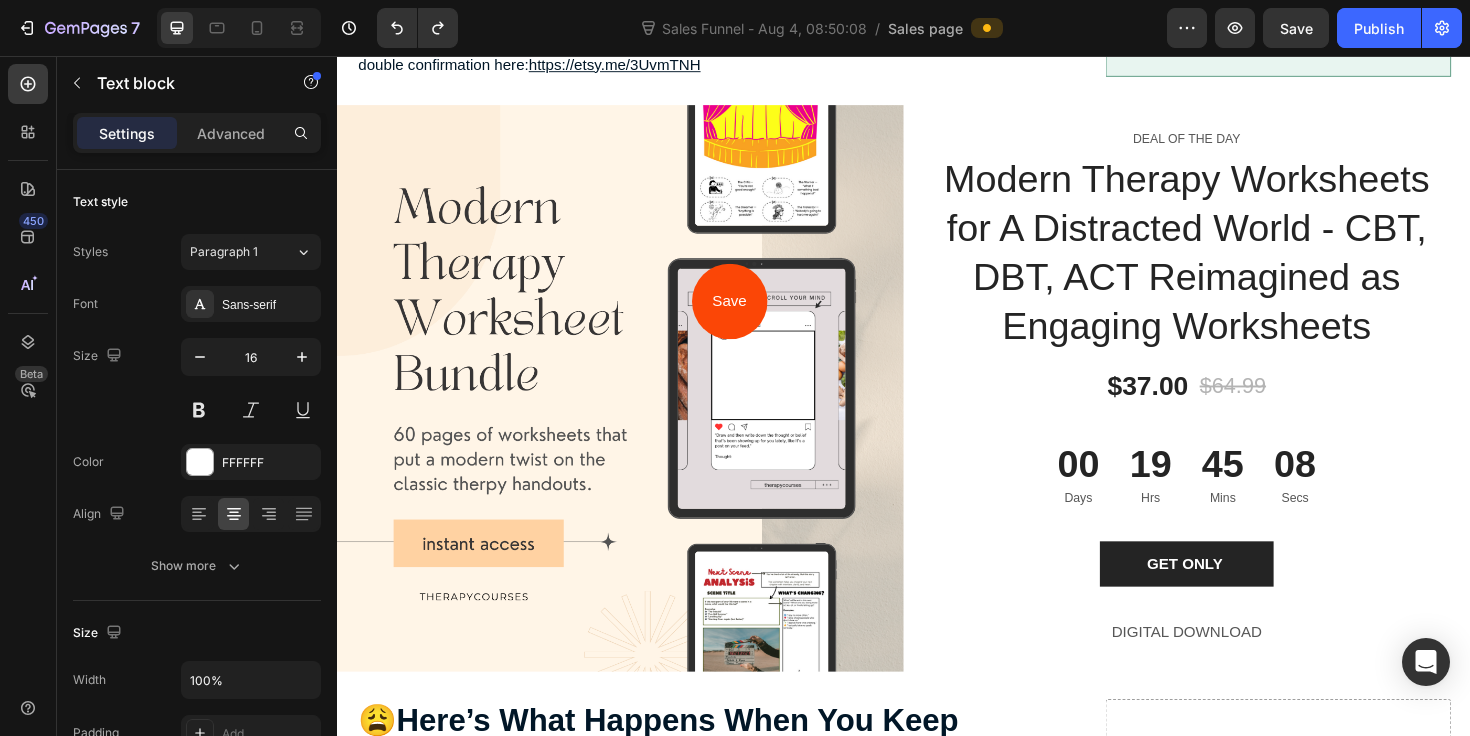 click on "Save" at bounding box center (753, 316) 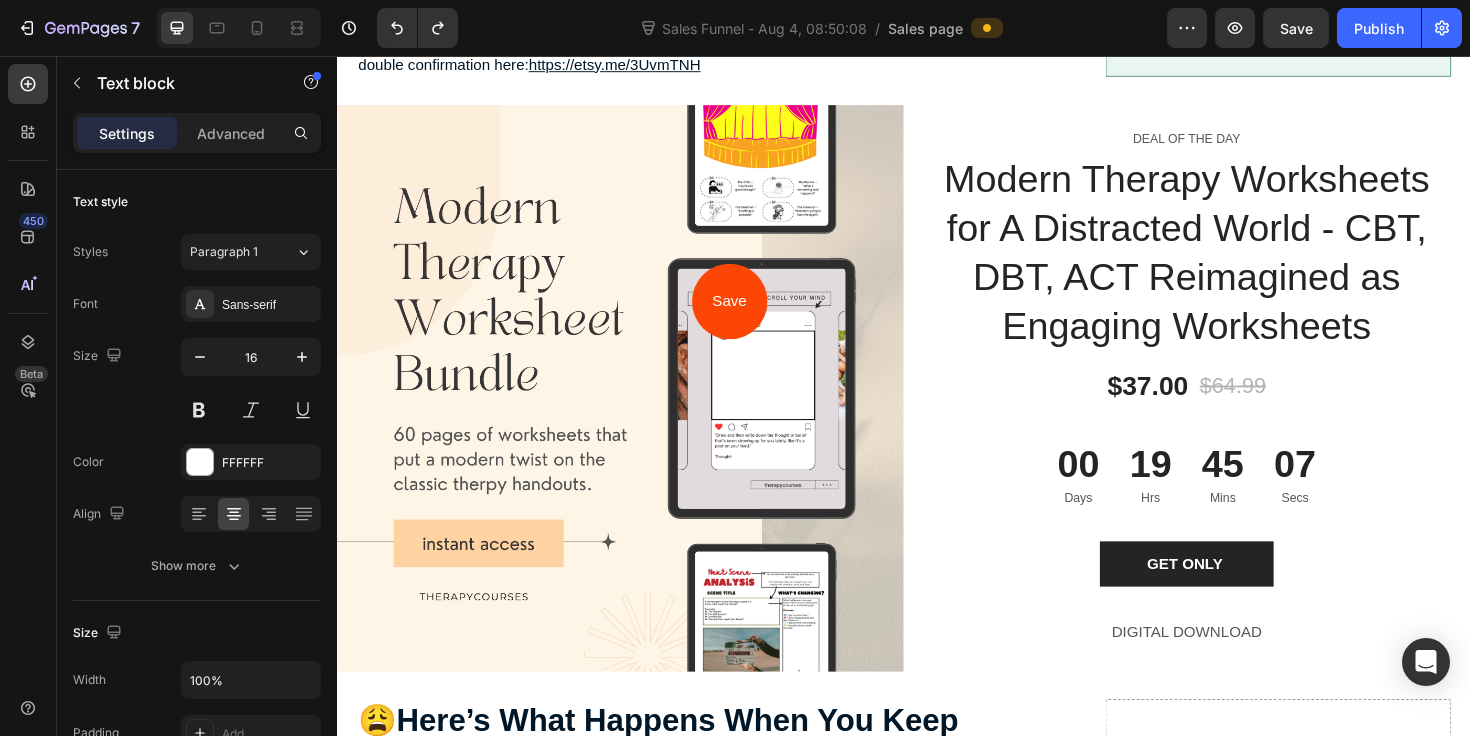click on "Save" at bounding box center [753, 316] 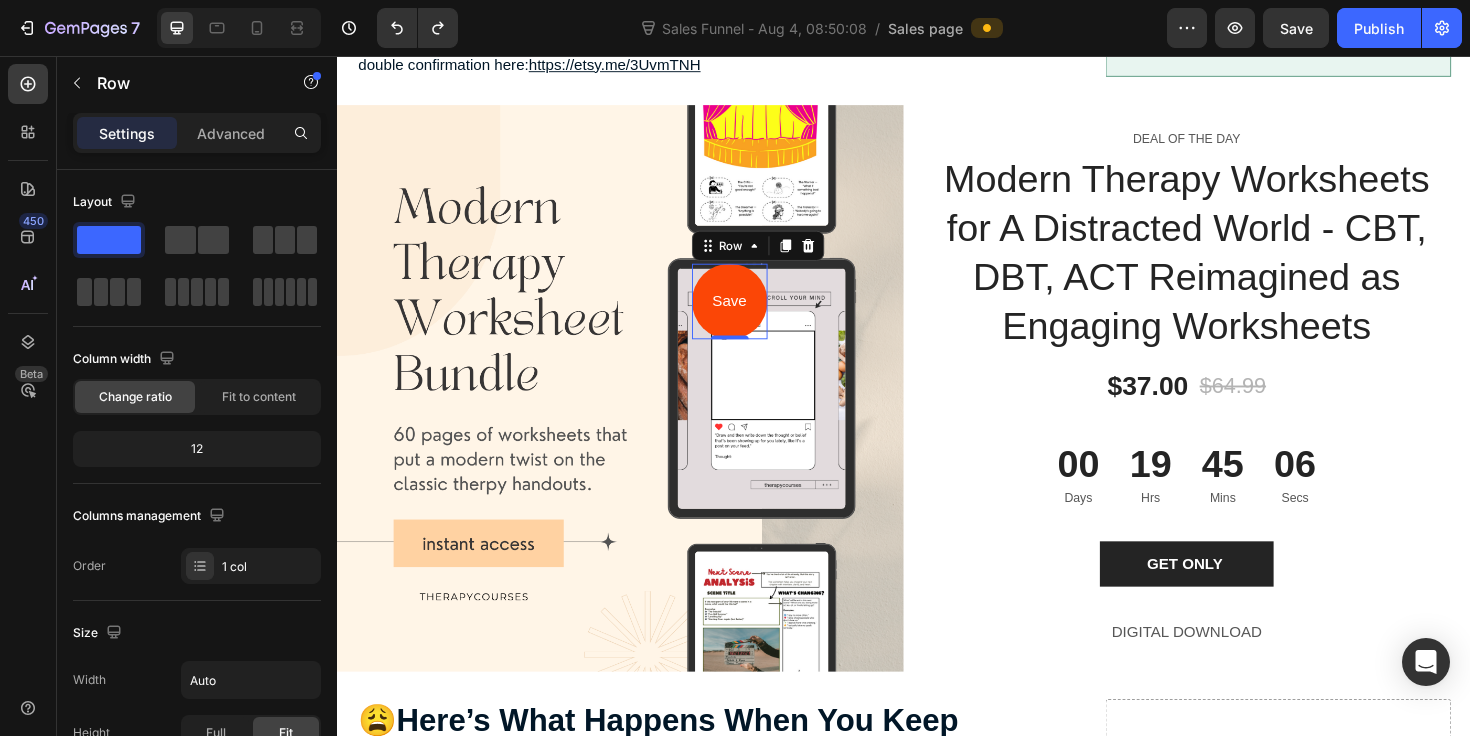 click on "Save Text block Row   0" at bounding box center (753, 316) 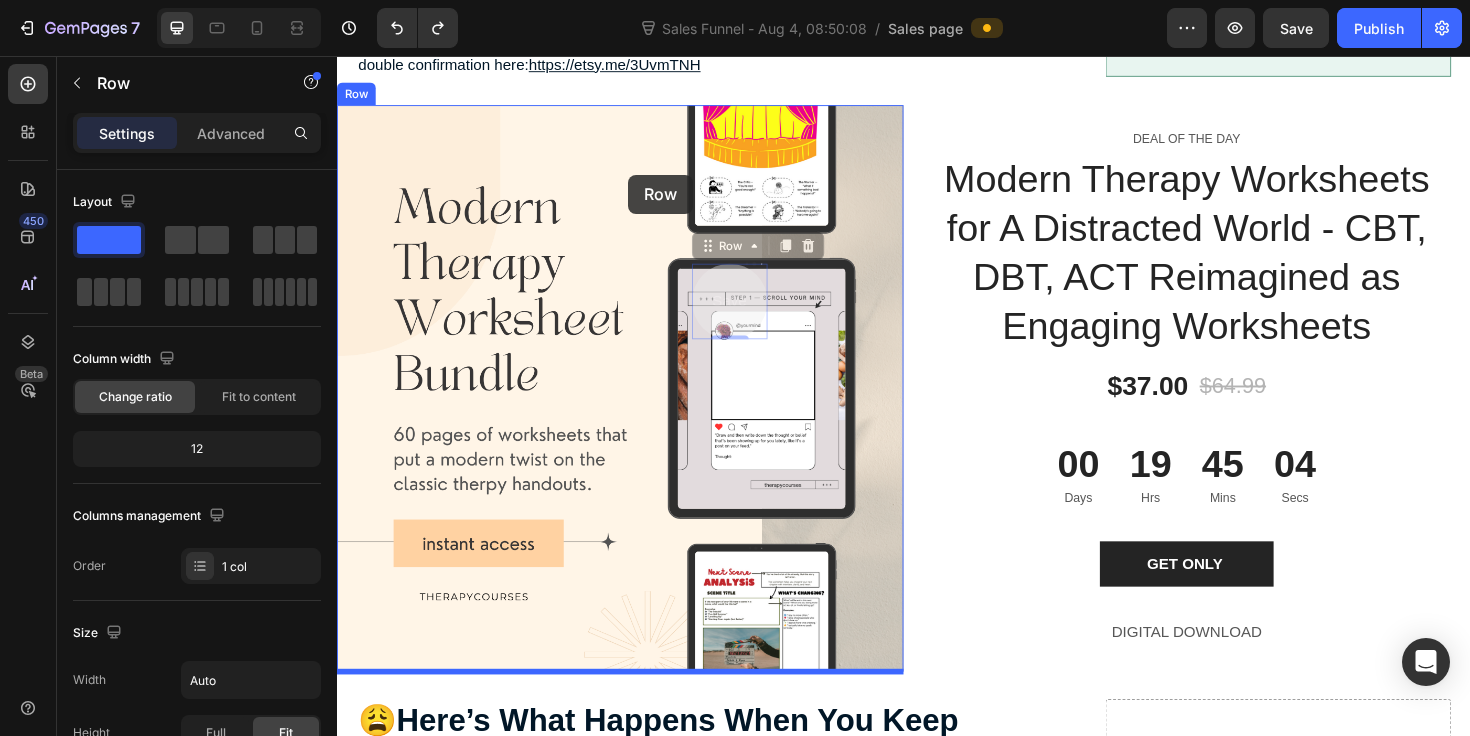 drag, startPoint x: 752, startPoint y: 285, endPoint x: 645, endPoint y: 182, distance: 148.51936 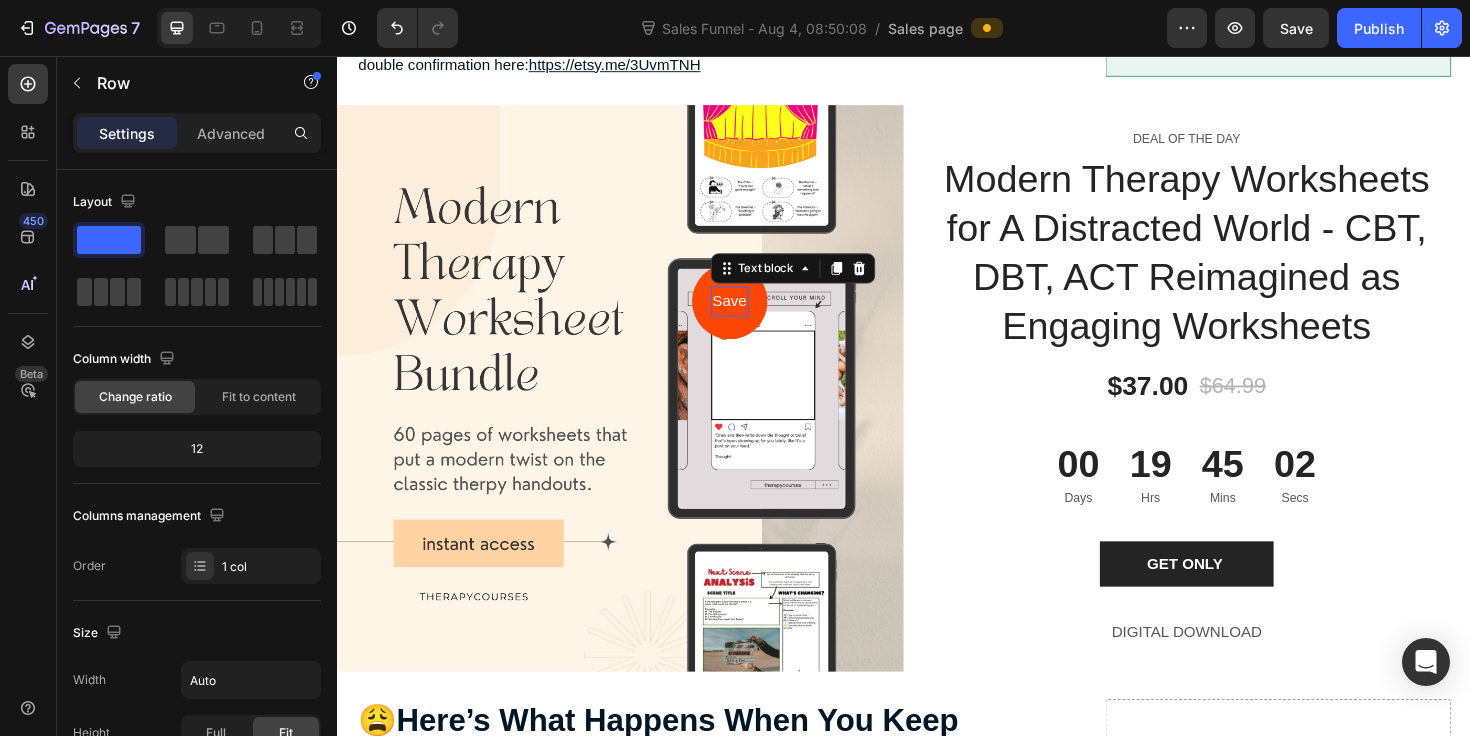 click on "Save" at bounding box center (753, 316) 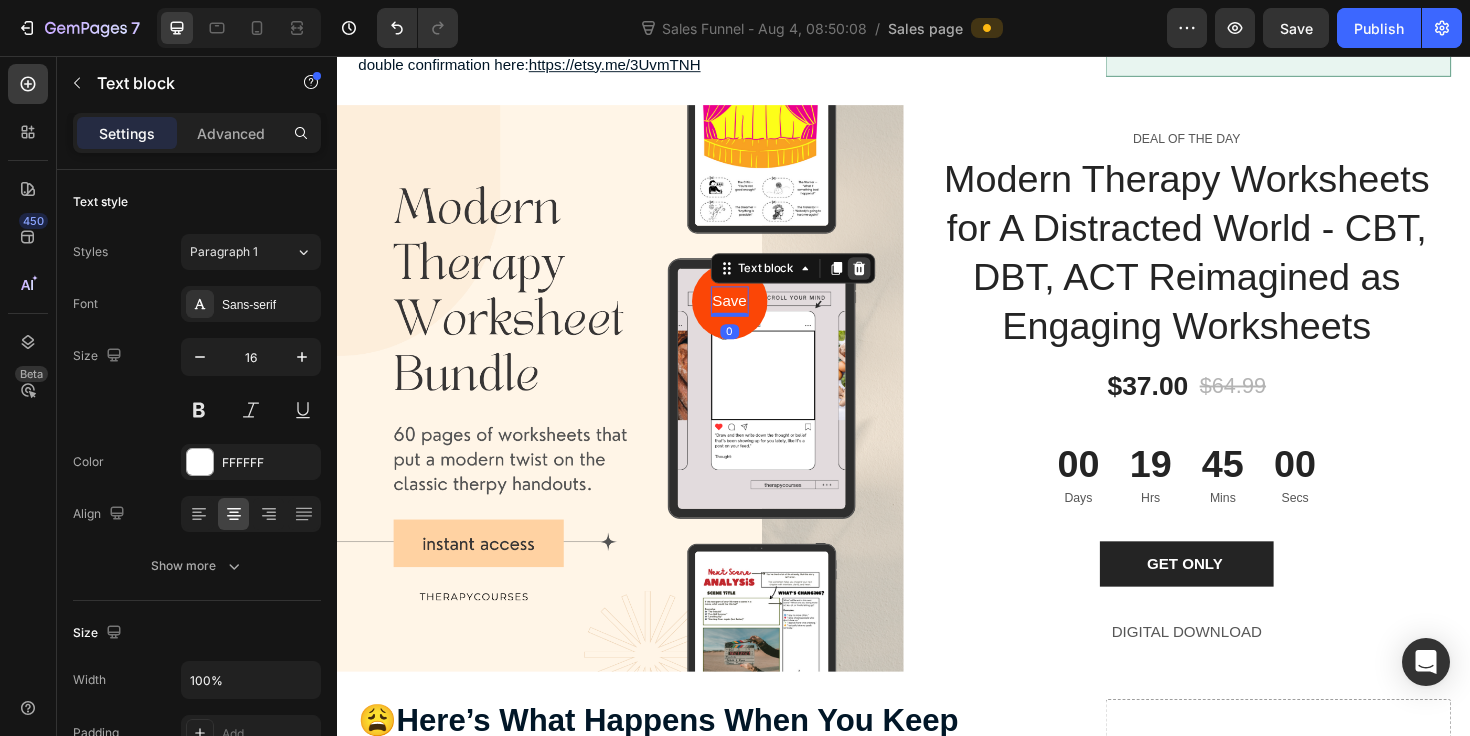 click 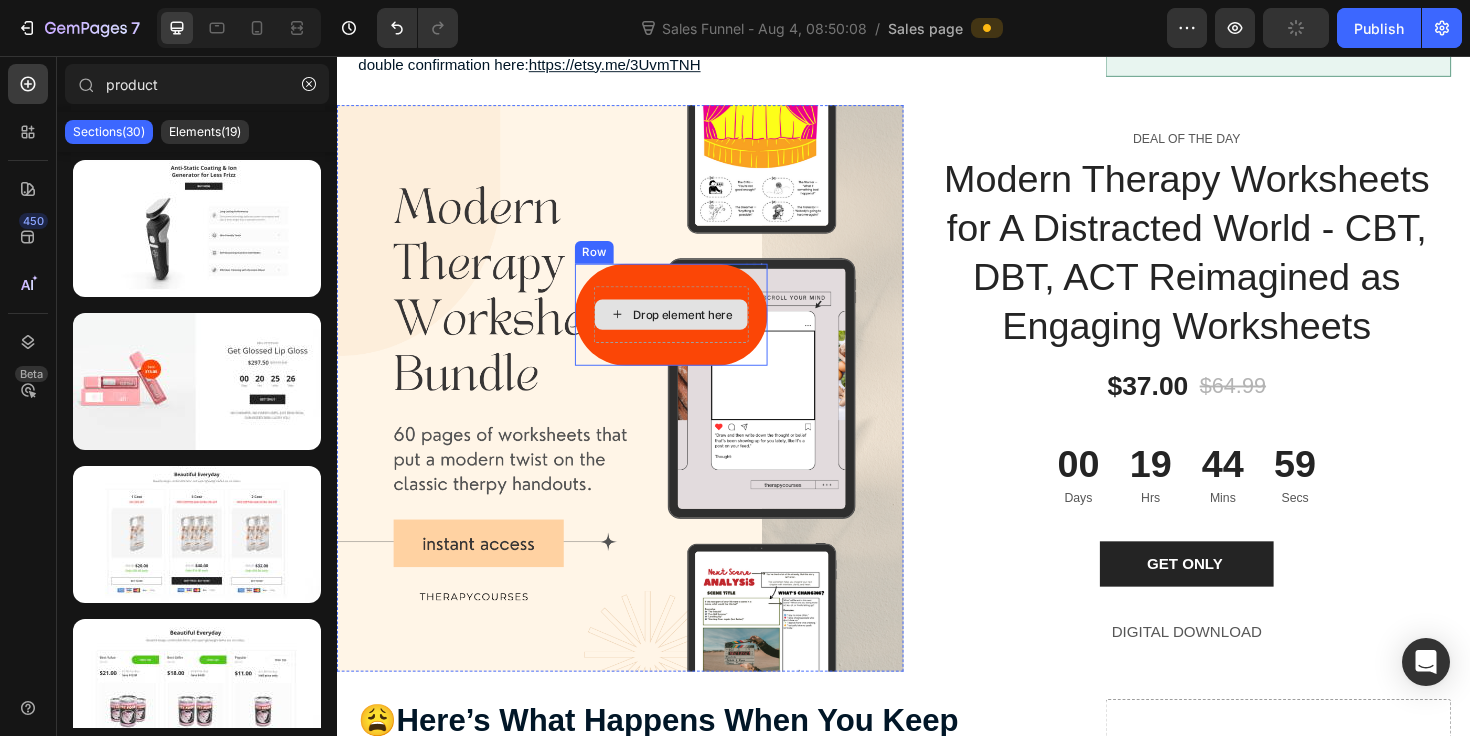 click on "Drop element here" at bounding box center [691, 330] 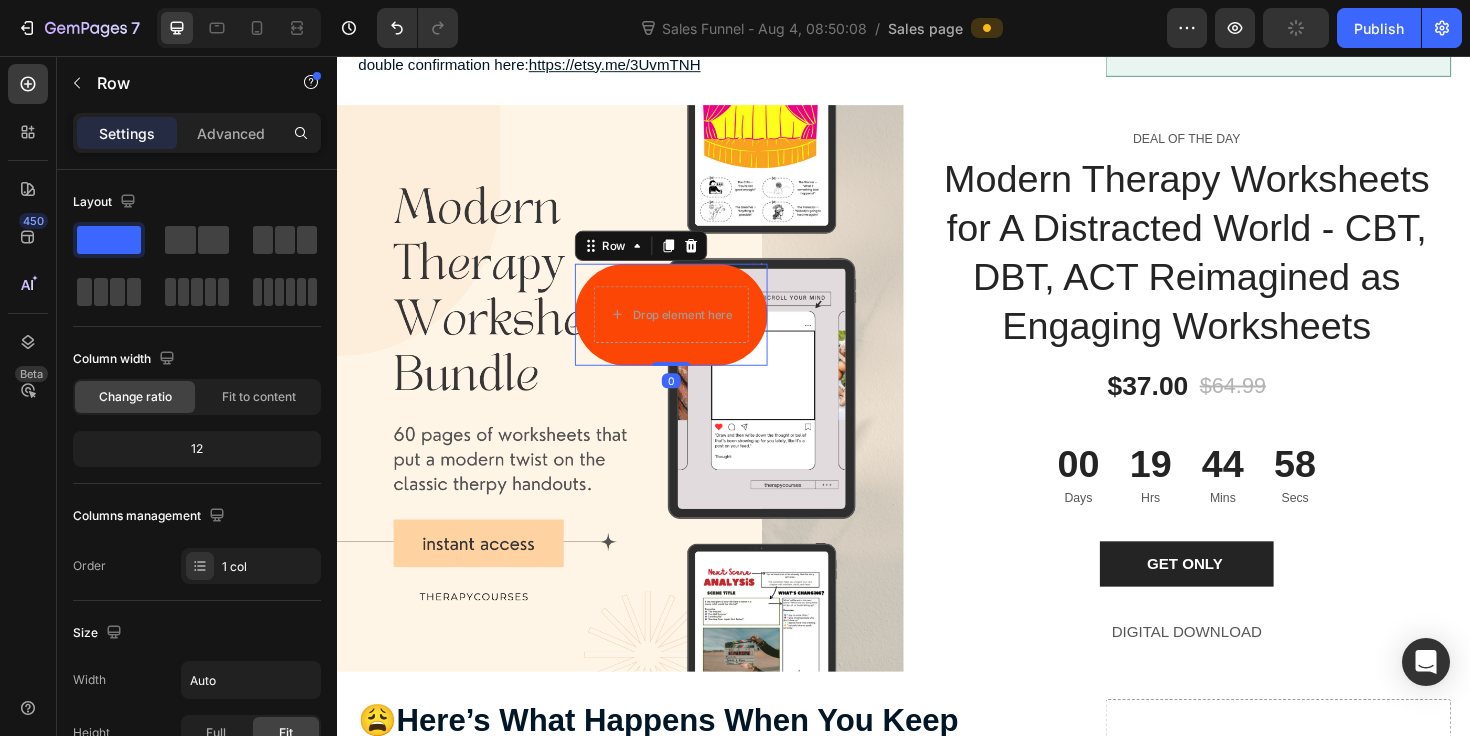 click on "Drop element here Row   0" at bounding box center (691, 330) 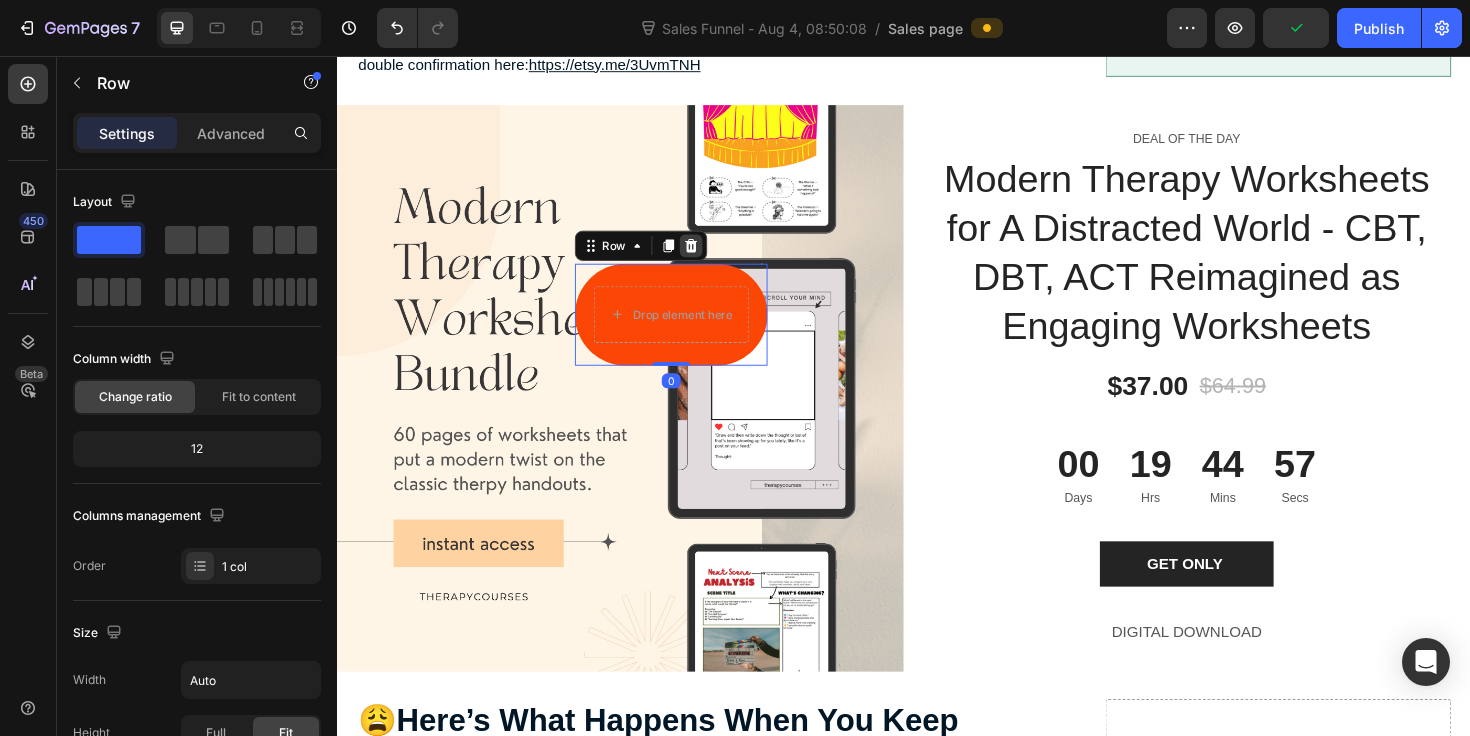 click 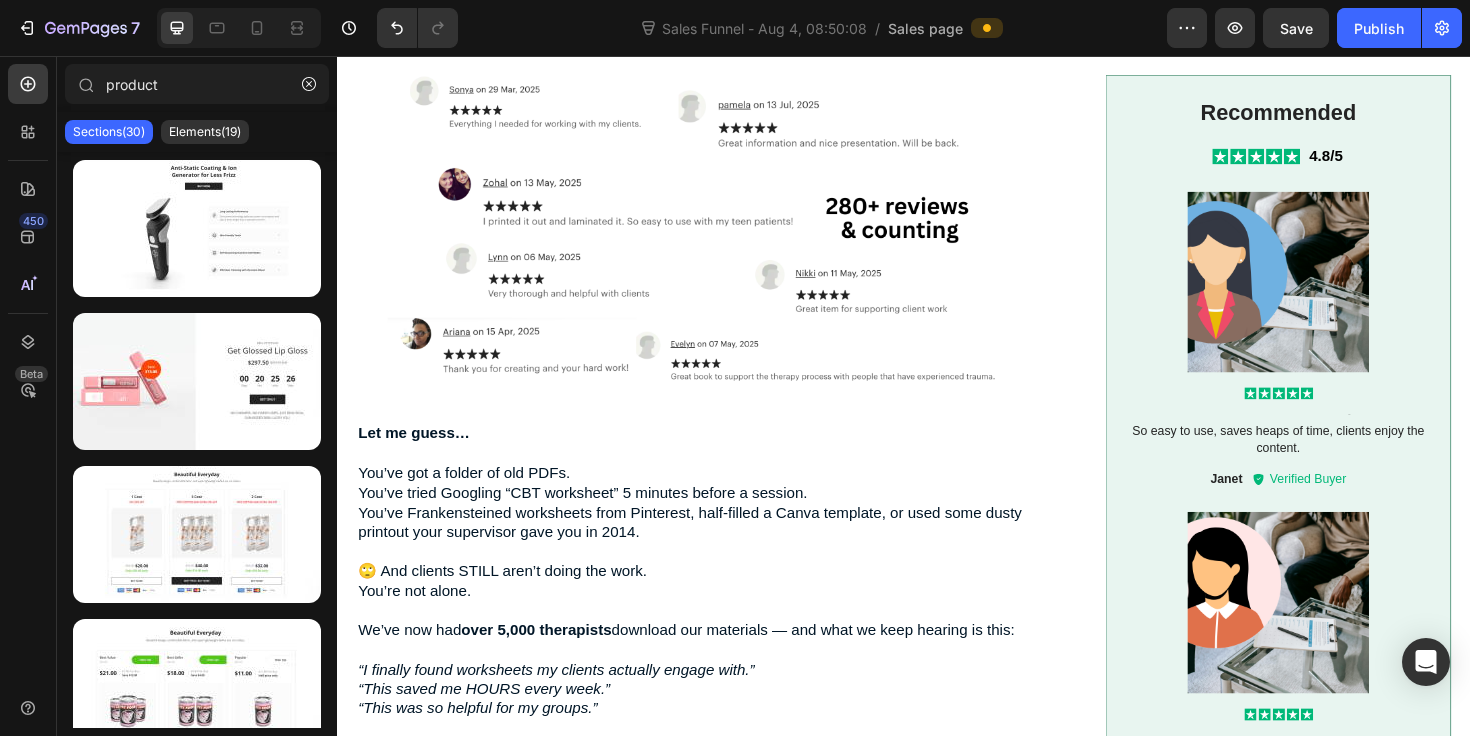 scroll, scrollTop: 2069, scrollLeft: 0, axis: vertical 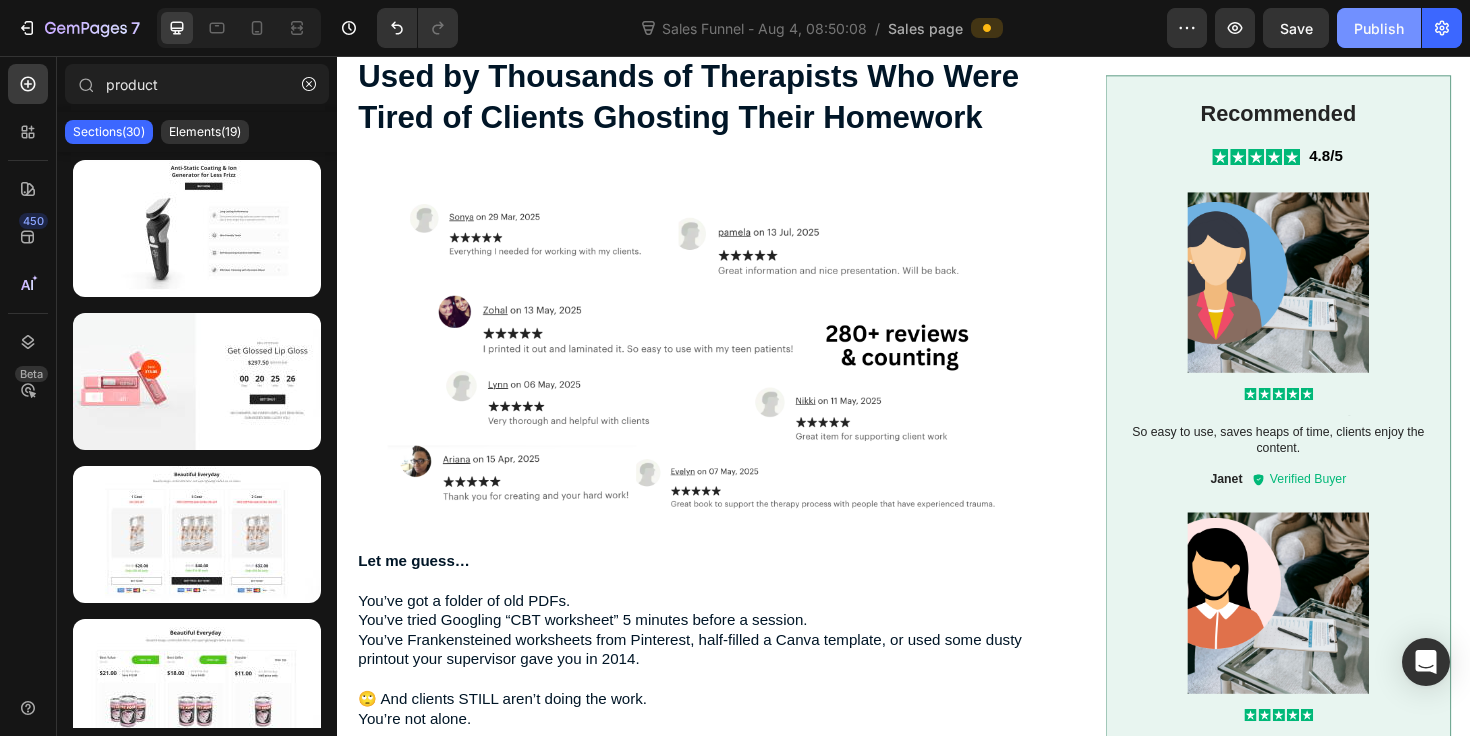 click on "Publish" at bounding box center [1379, 28] 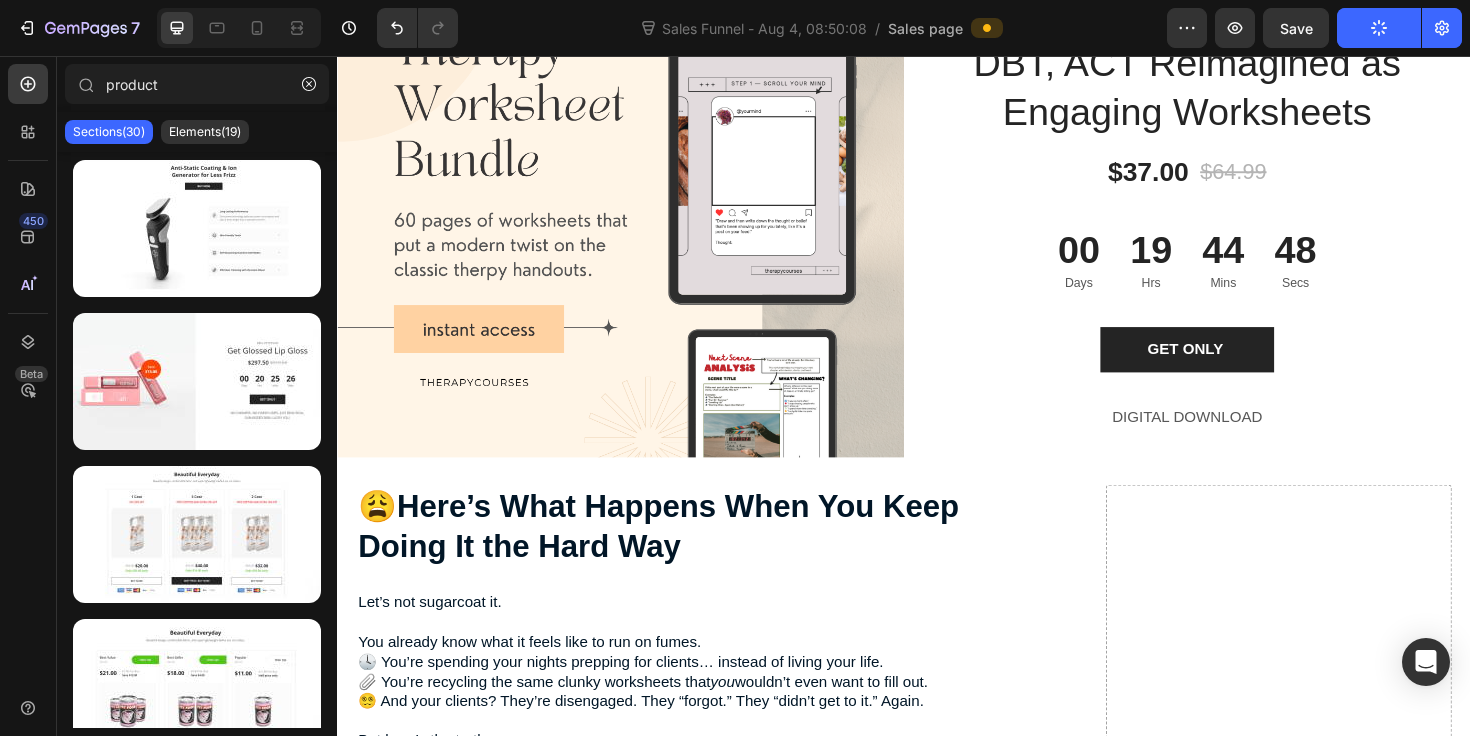 scroll, scrollTop: 3554, scrollLeft: 0, axis: vertical 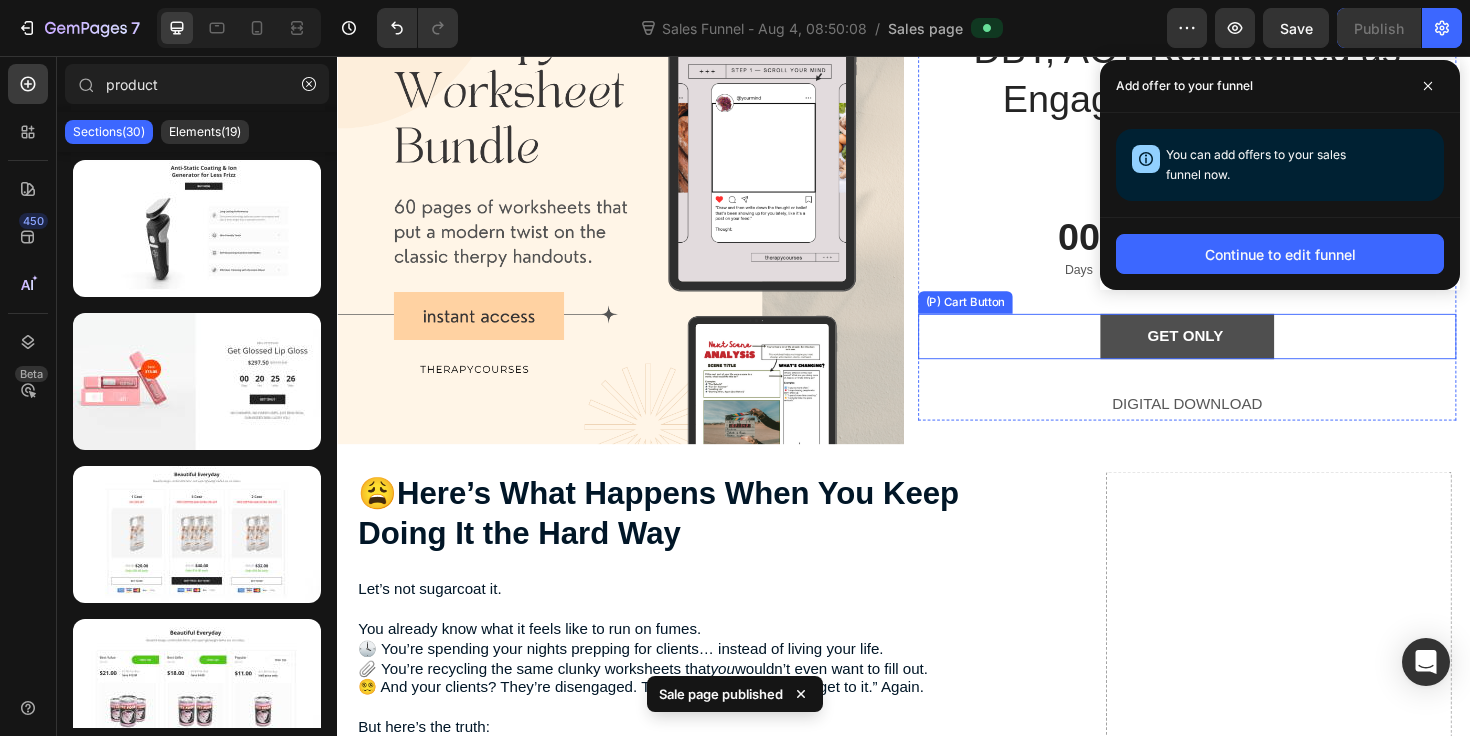 click on "GET ONLY" at bounding box center [1237, 353] 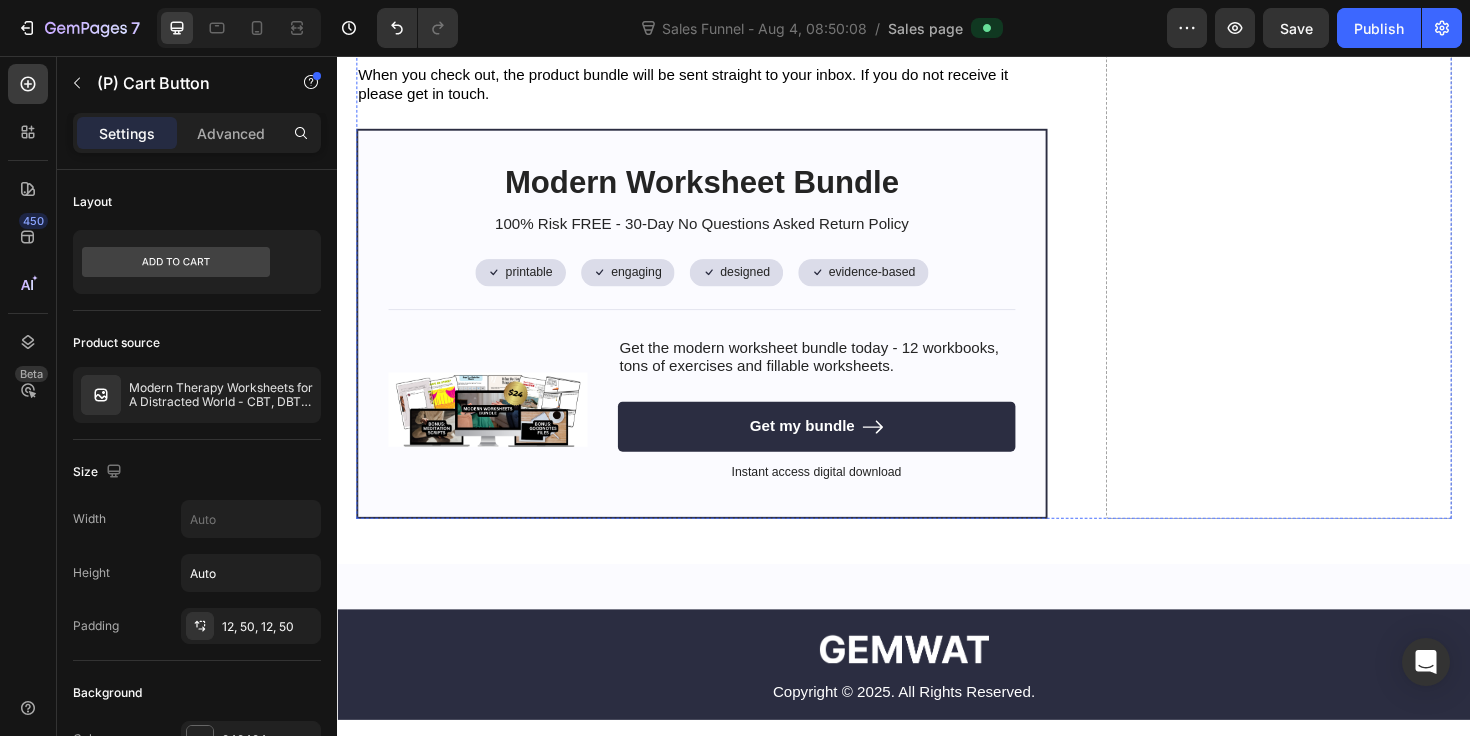 scroll, scrollTop: 6300, scrollLeft: 0, axis: vertical 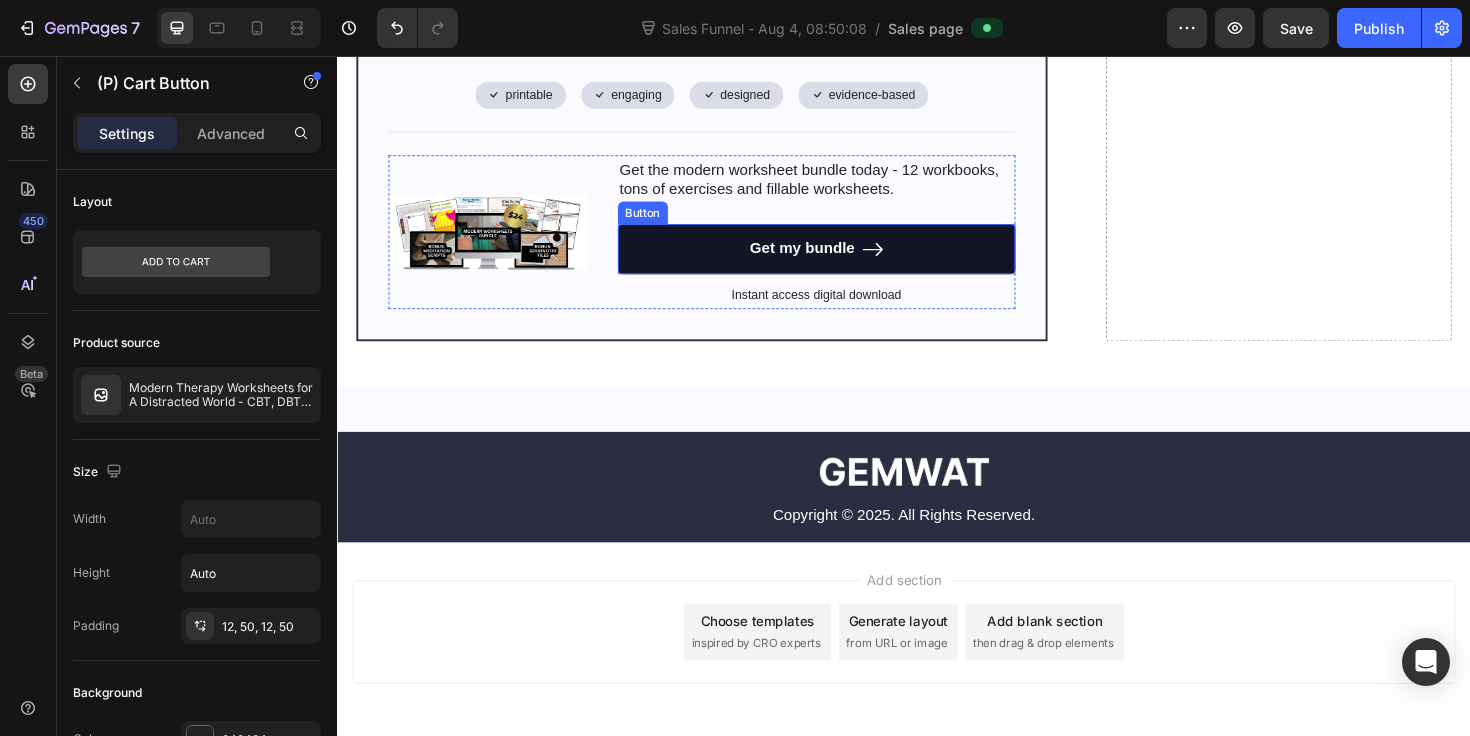 click on "Get my bundle" at bounding box center (844, 260) 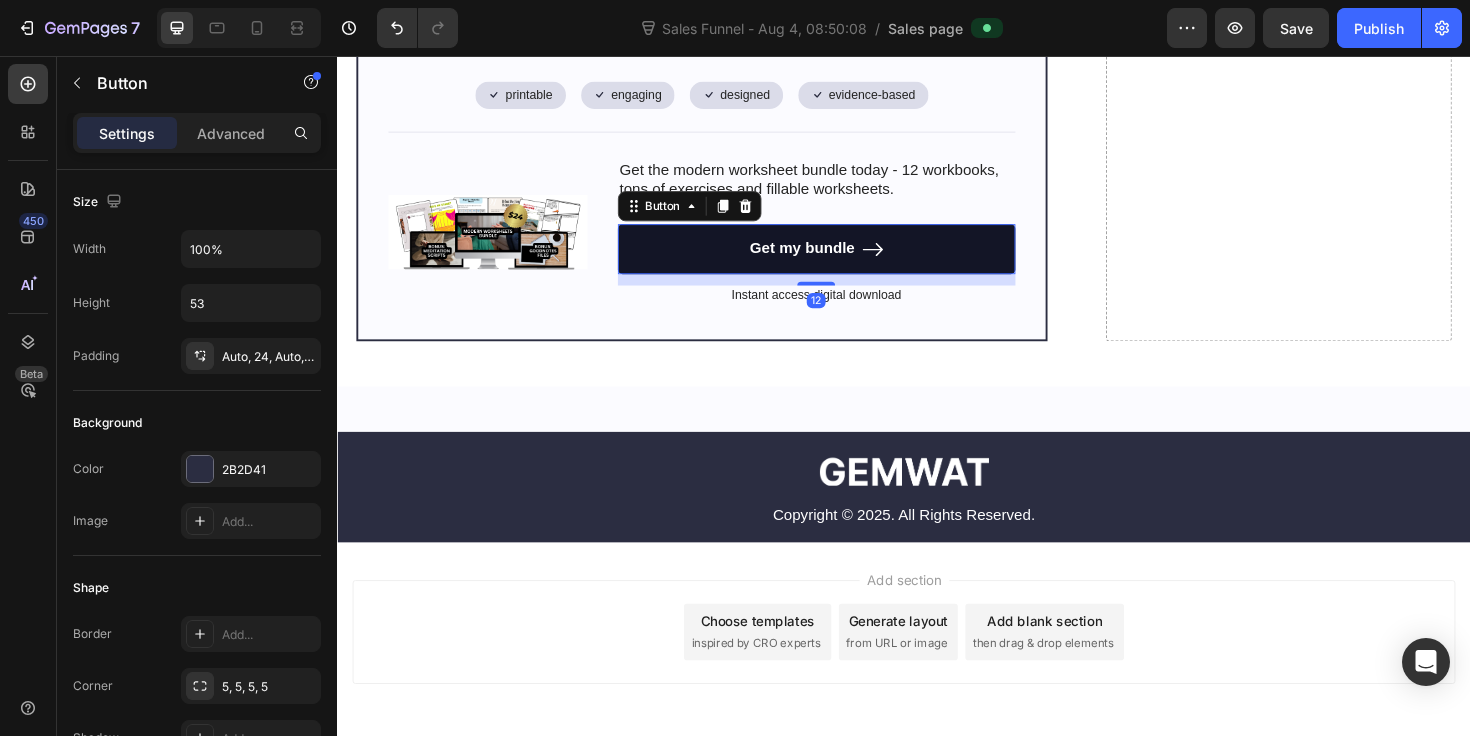 click on "Get my bundle" at bounding box center [844, 260] 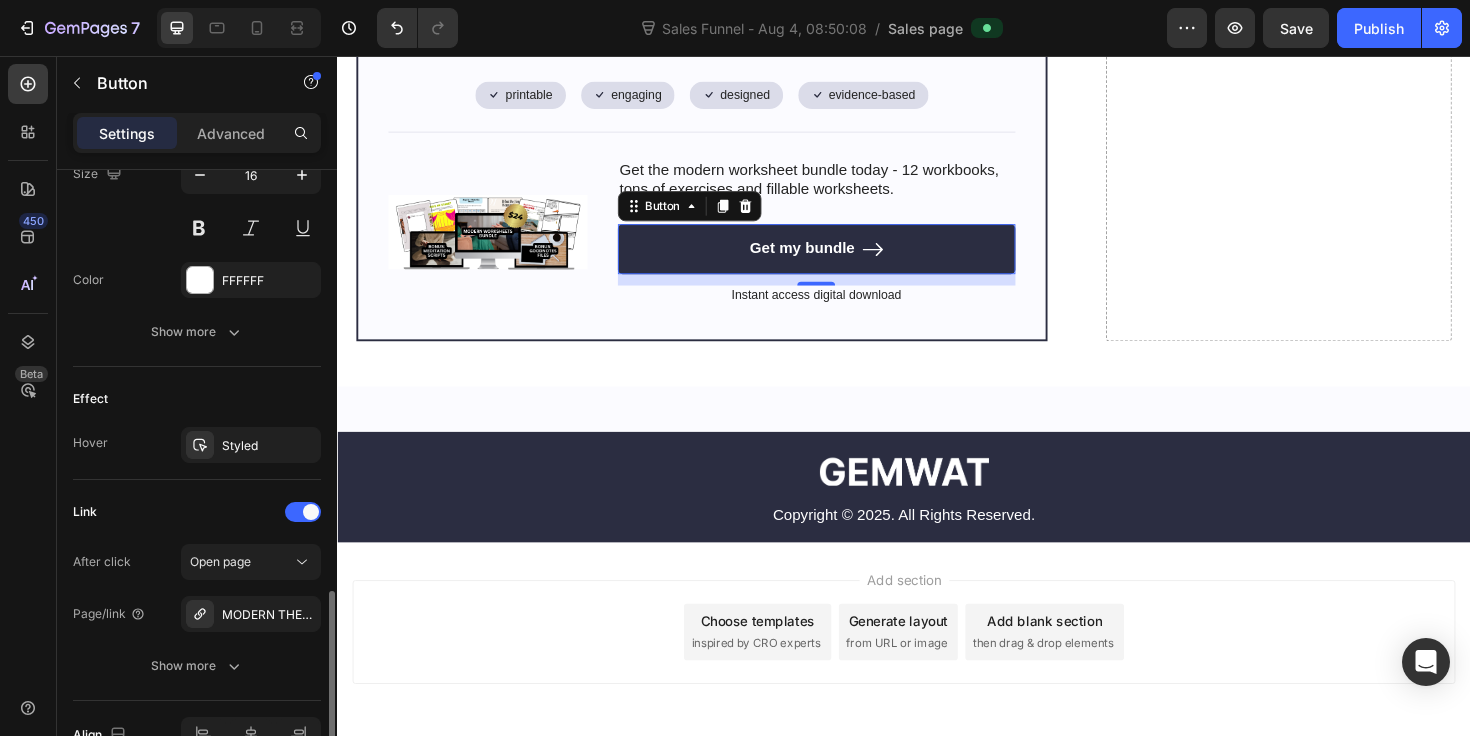 scroll, scrollTop: 1125, scrollLeft: 0, axis: vertical 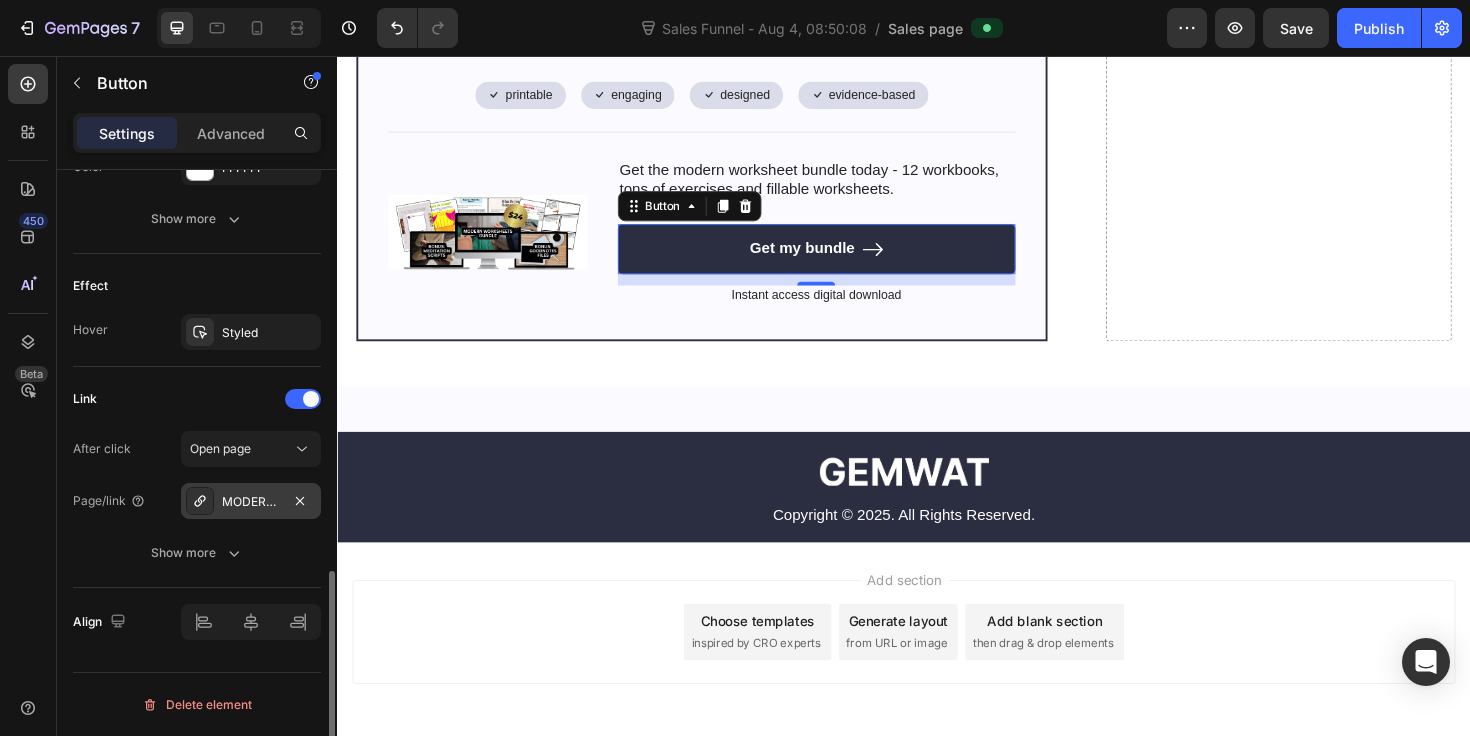 click on "MODERN THERAPY WORKSHEETS" at bounding box center (251, 502) 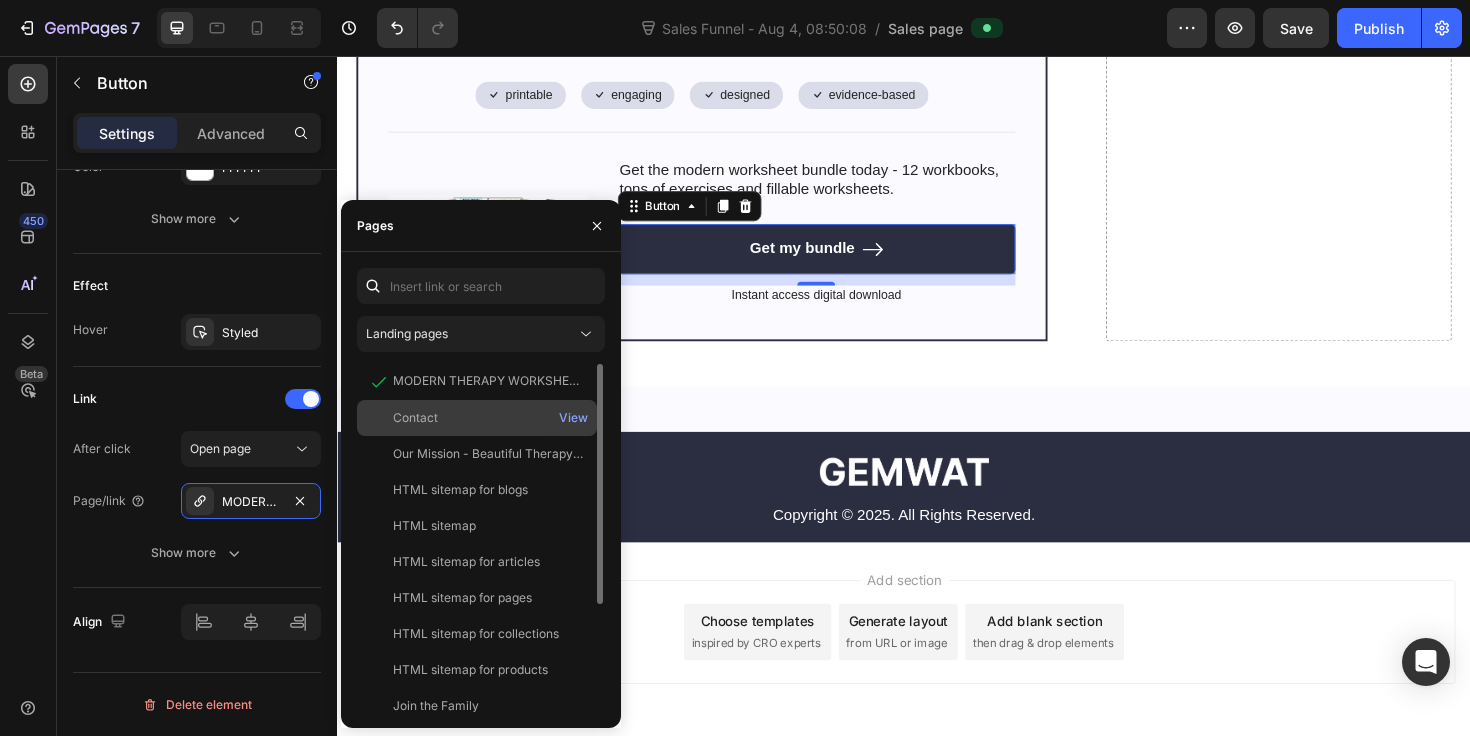 click on "Contact" 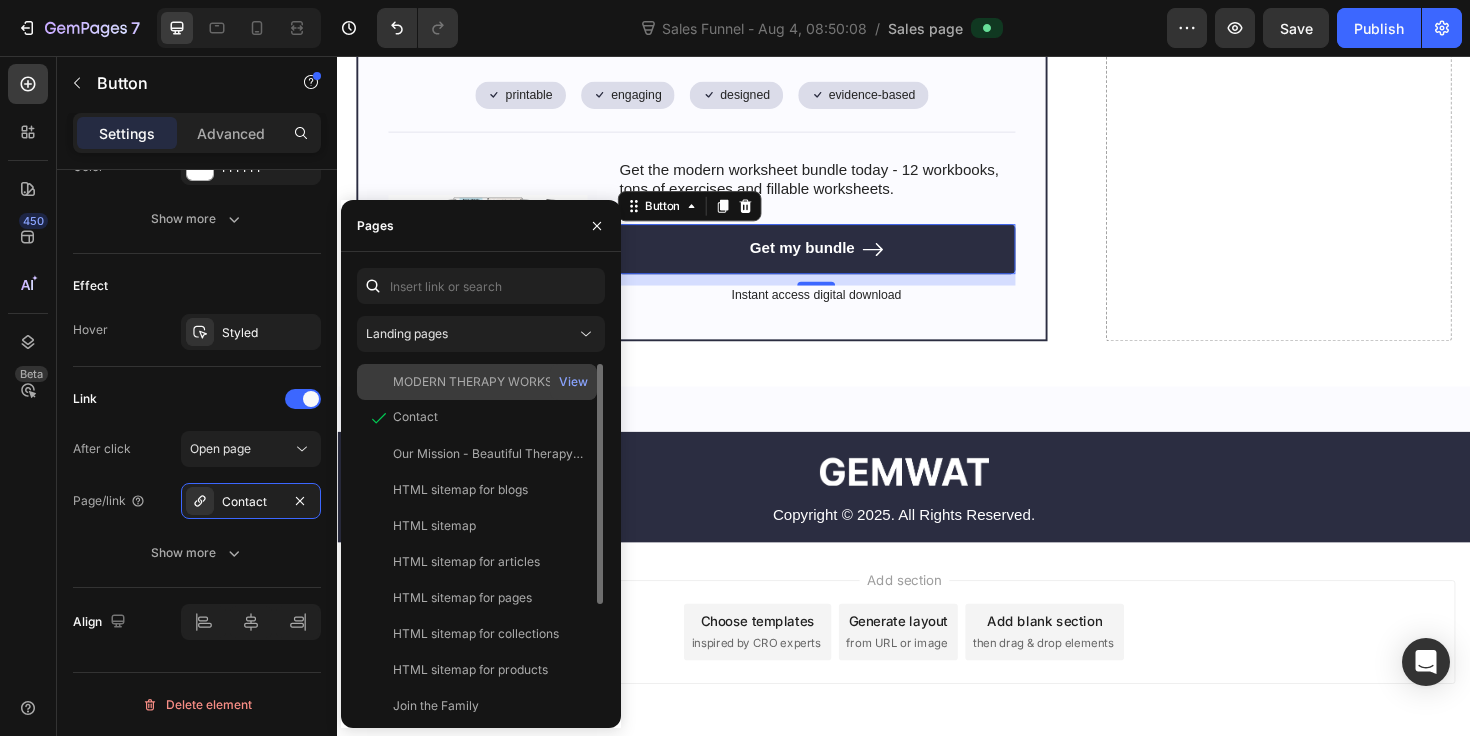 click on "MODERN THERAPY WORKSHEETS" 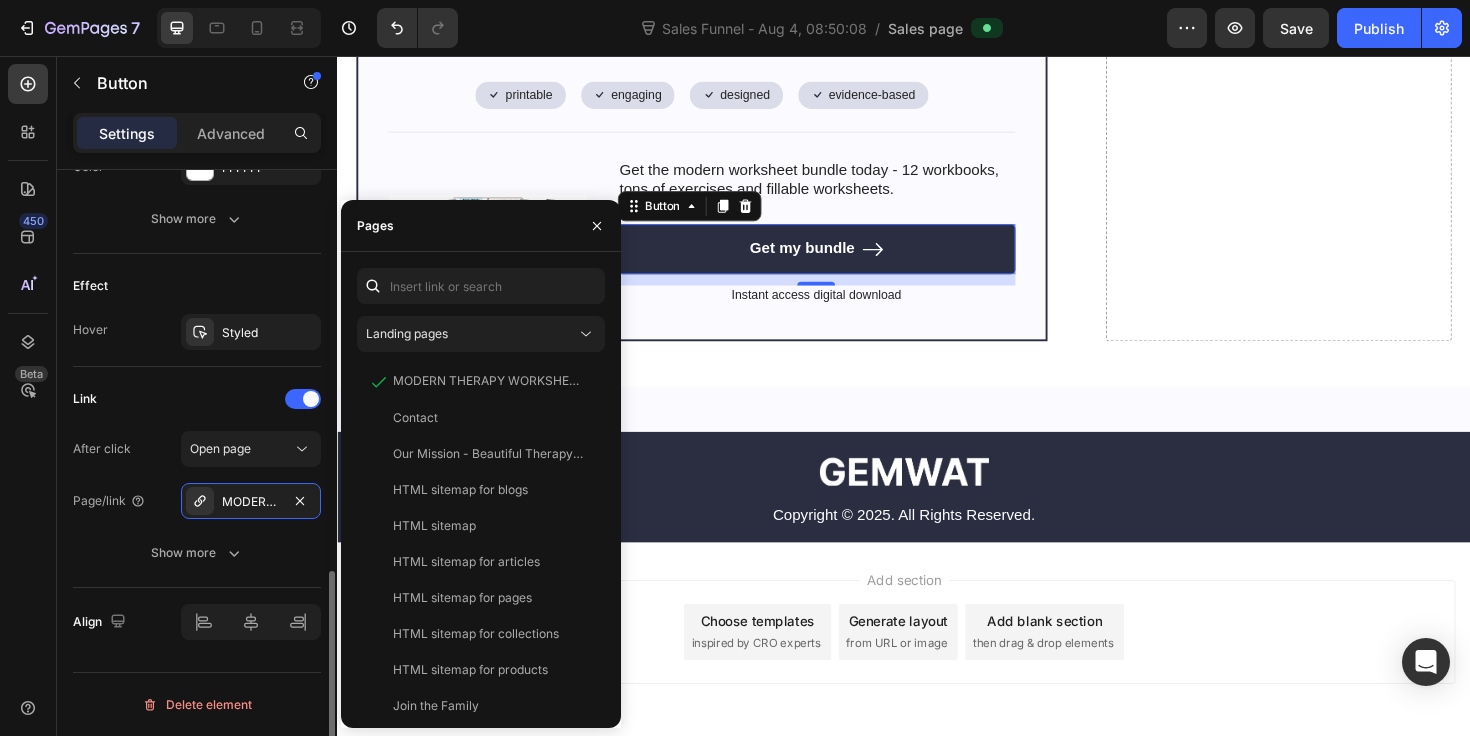 click on "Effect" at bounding box center [197, 286] 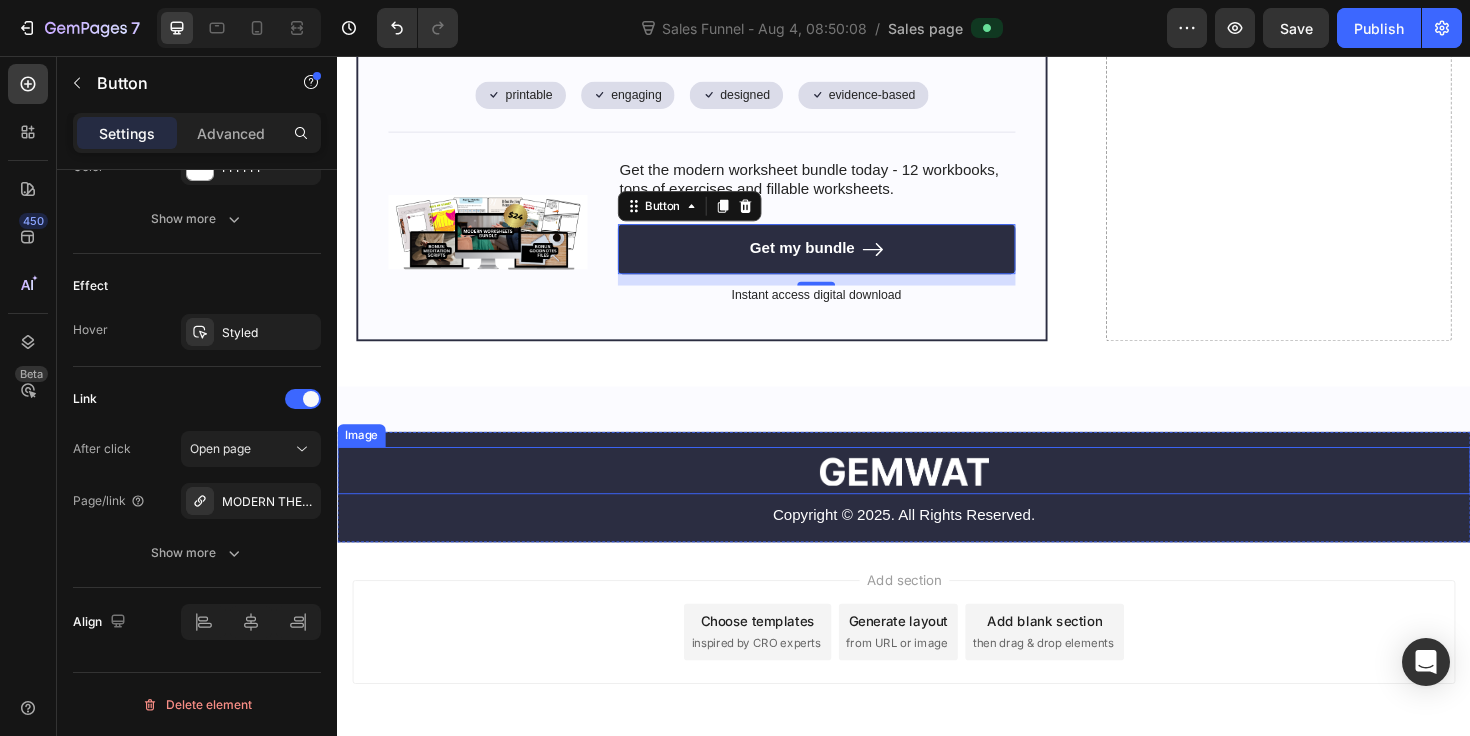 click at bounding box center (937, 496) 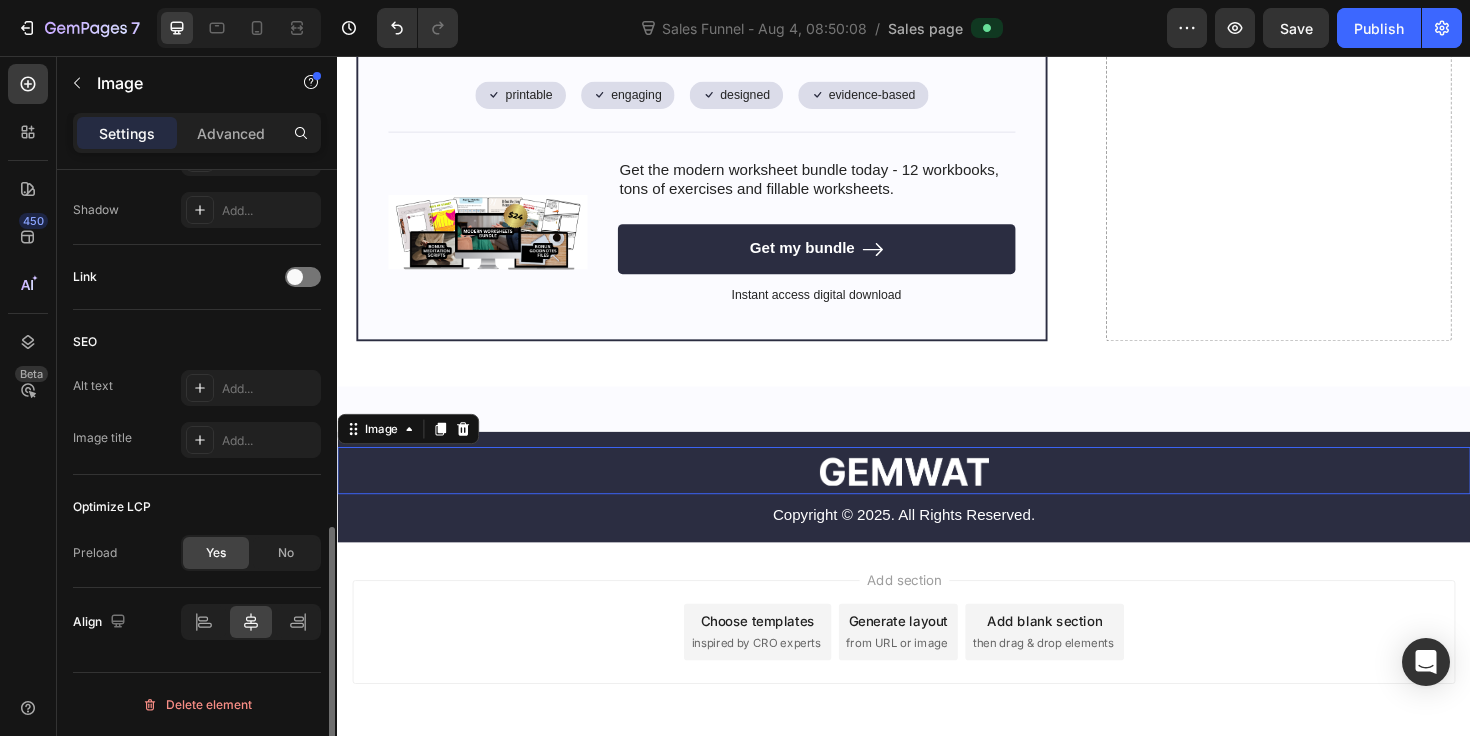 scroll, scrollTop: 0, scrollLeft: 0, axis: both 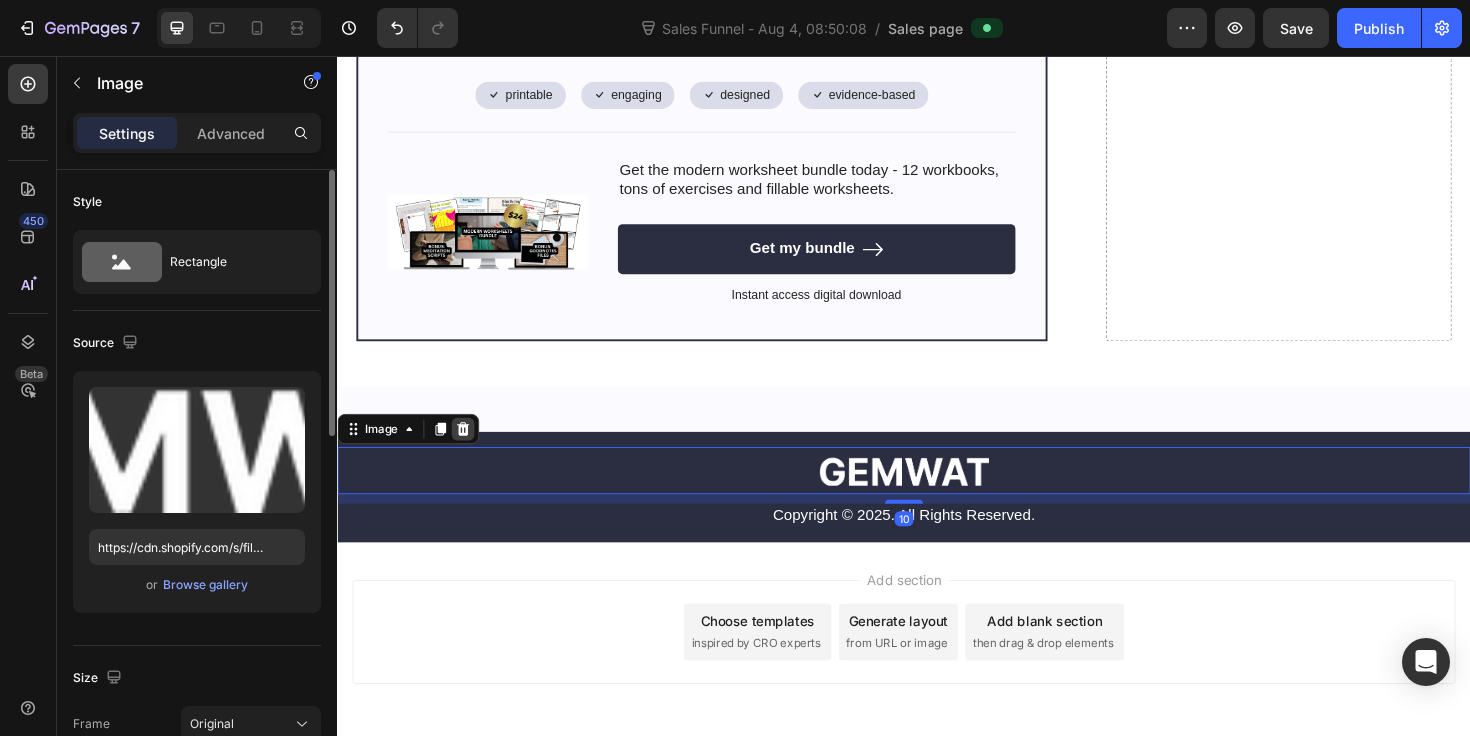 click 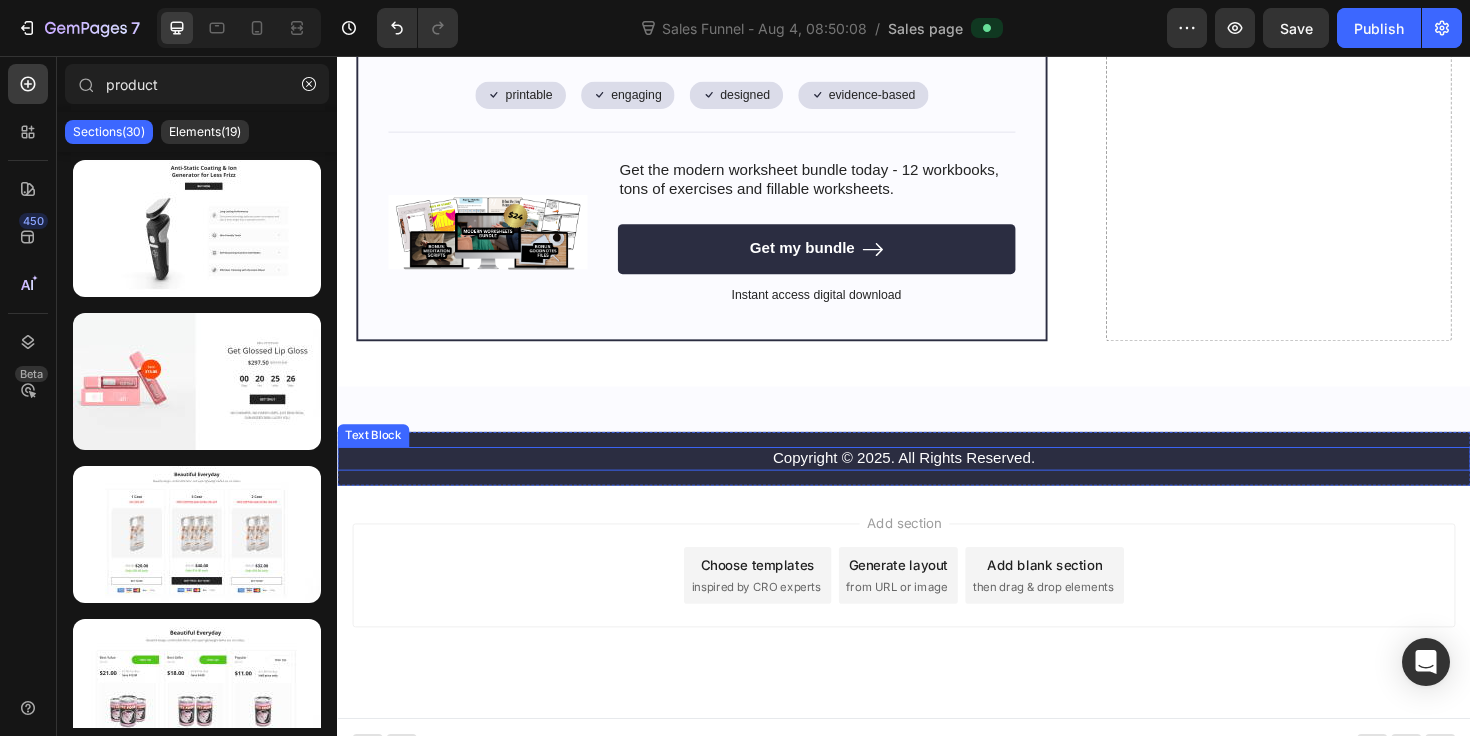 click on "Copyright © 2025. All Rights Reserved." at bounding box center [937, 482] 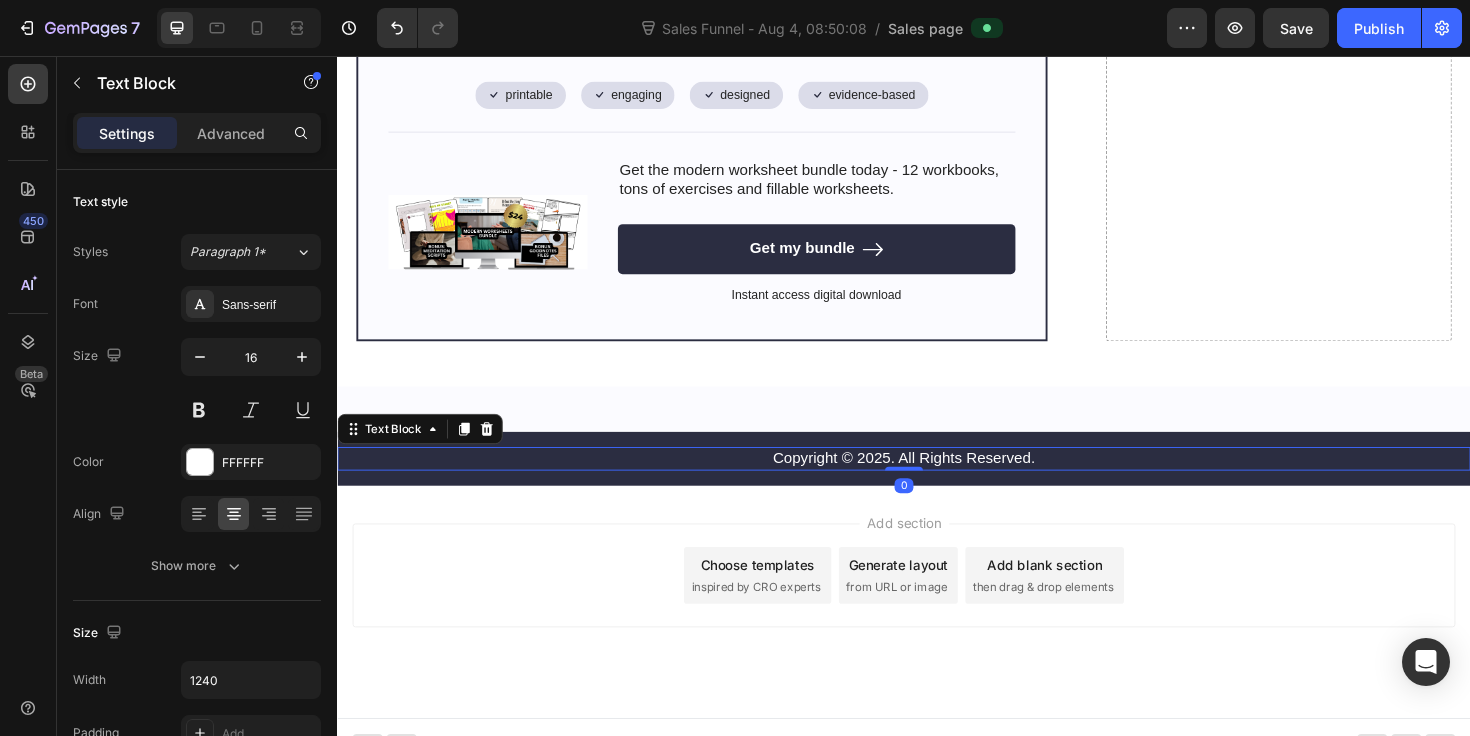 click on "Copyright © 2025. All Rights Reserved." at bounding box center (937, 482) 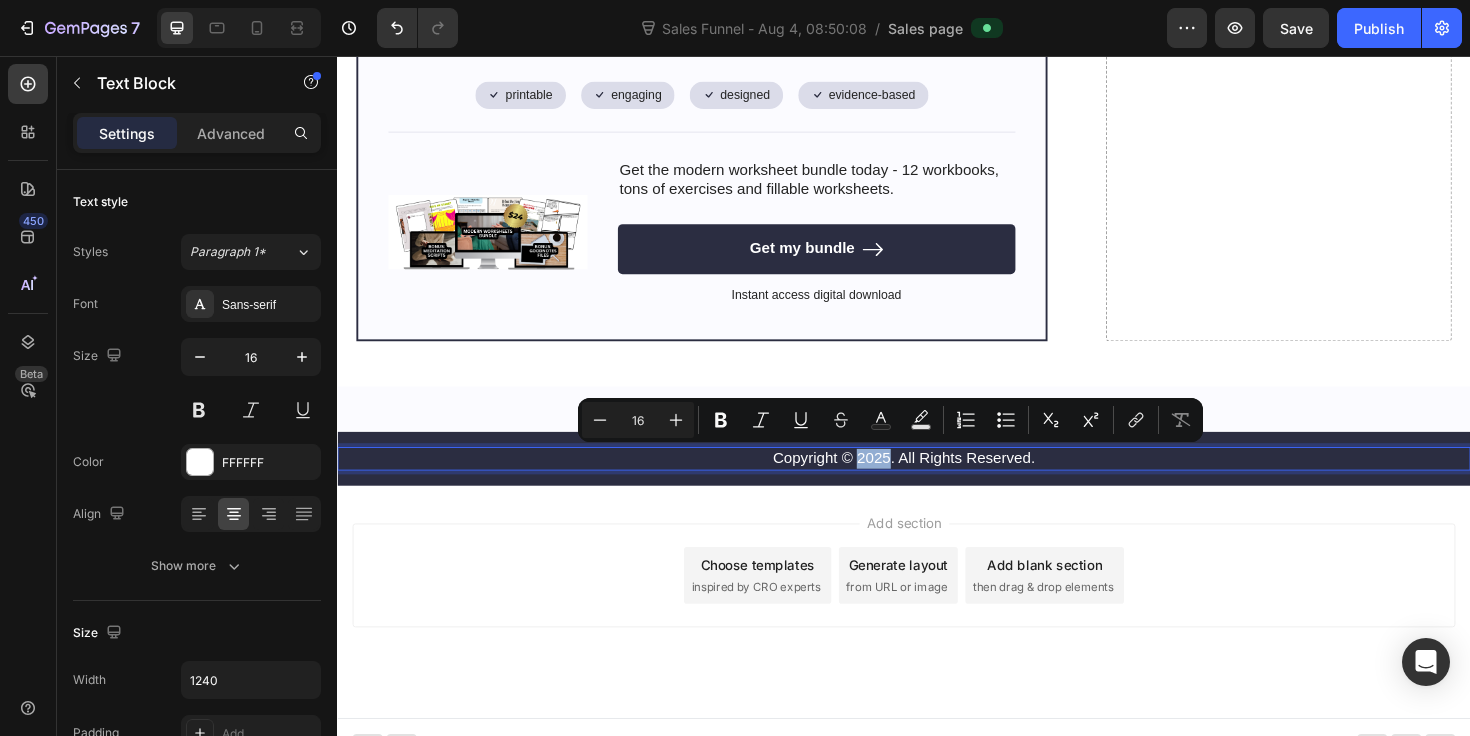 click on "Copyright © 2025. All Rights Reserved." at bounding box center [937, 482] 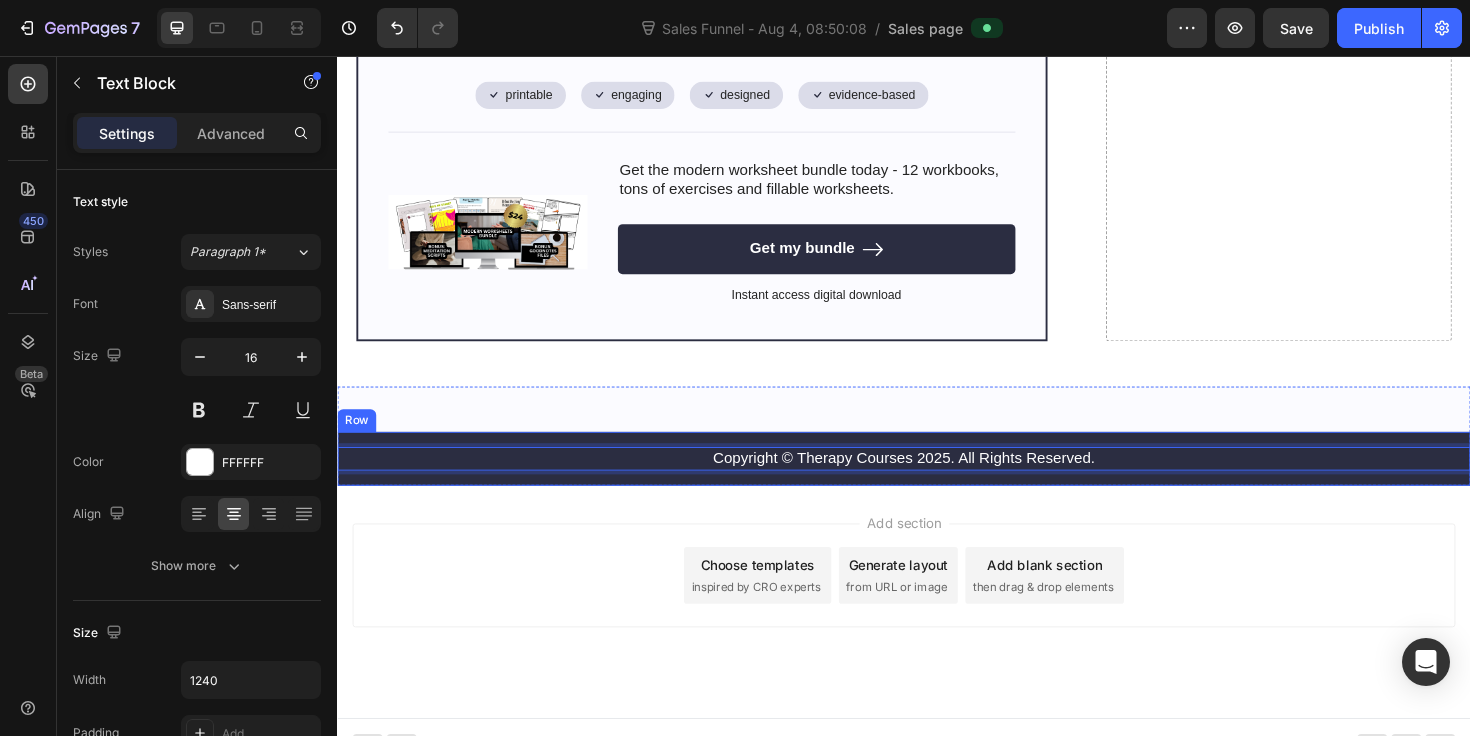 click on "Copyright © Therapy Courses 2025. All Rights Reserved. Text Block   0 Row" at bounding box center (937, 482) 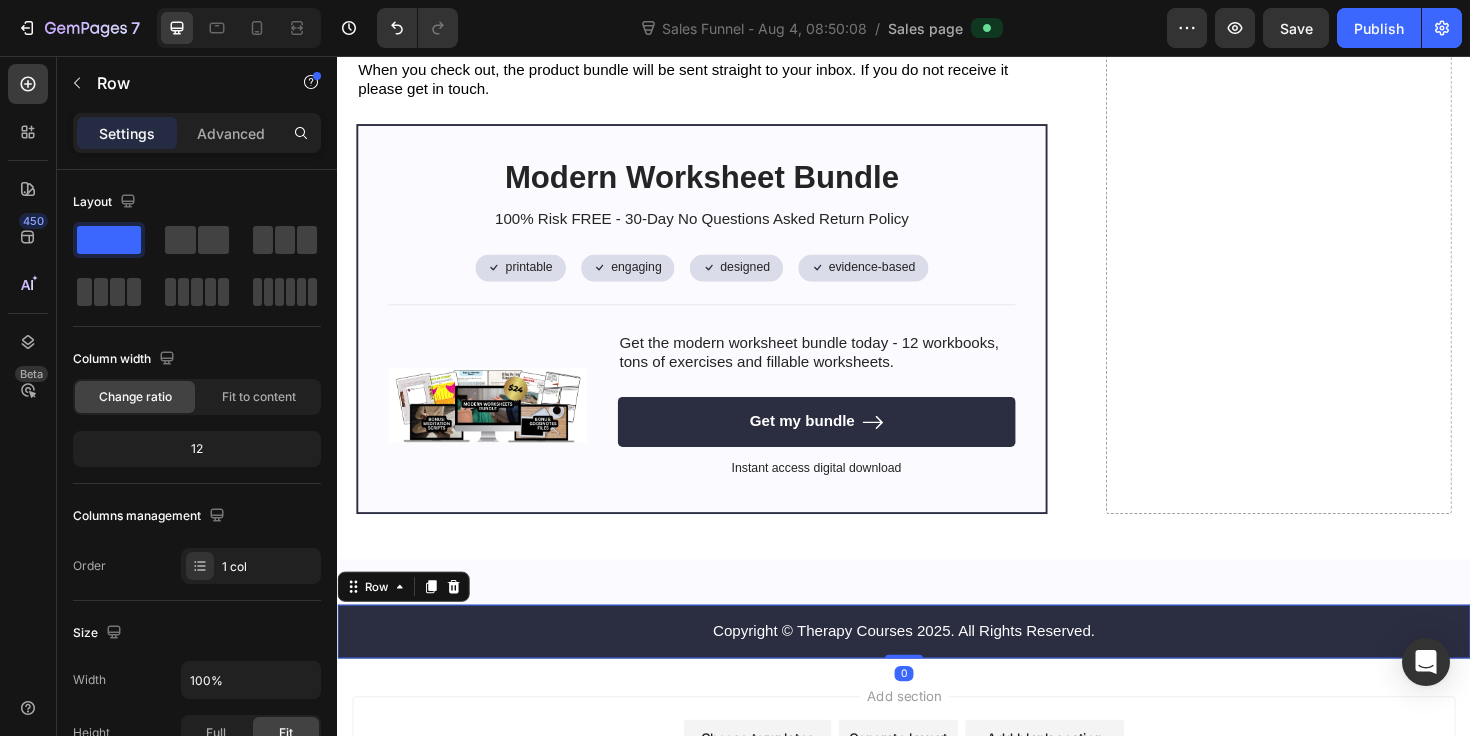 scroll, scrollTop: 6108, scrollLeft: 0, axis: vertical 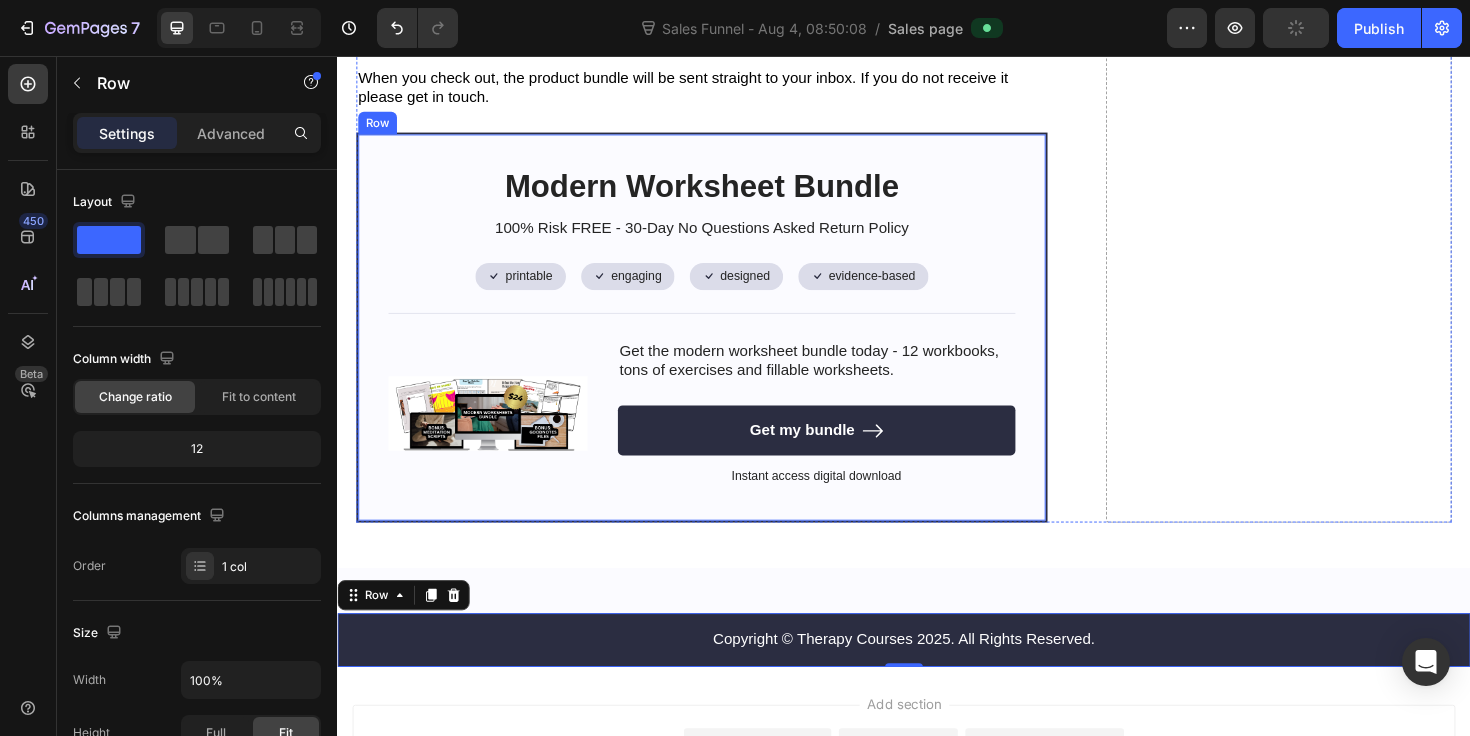 click on "Modern Worksheet Bundle Heading 100% Risk FREE - 30-Day No Questions Asked Return Policy Text Block
Icon printable Text Block Row
Icon engaging Text Block Row Row
Icon designed Text Block Row
Icon evidence-based Text Block Row Row Row Image Get the modern worksheet bundle today - 12 workbooks, tons of exercises and fillable worksheets. Text Block
Get my bundle Button Instant access digital download Text Block Row" at bounding box center [723, 343] 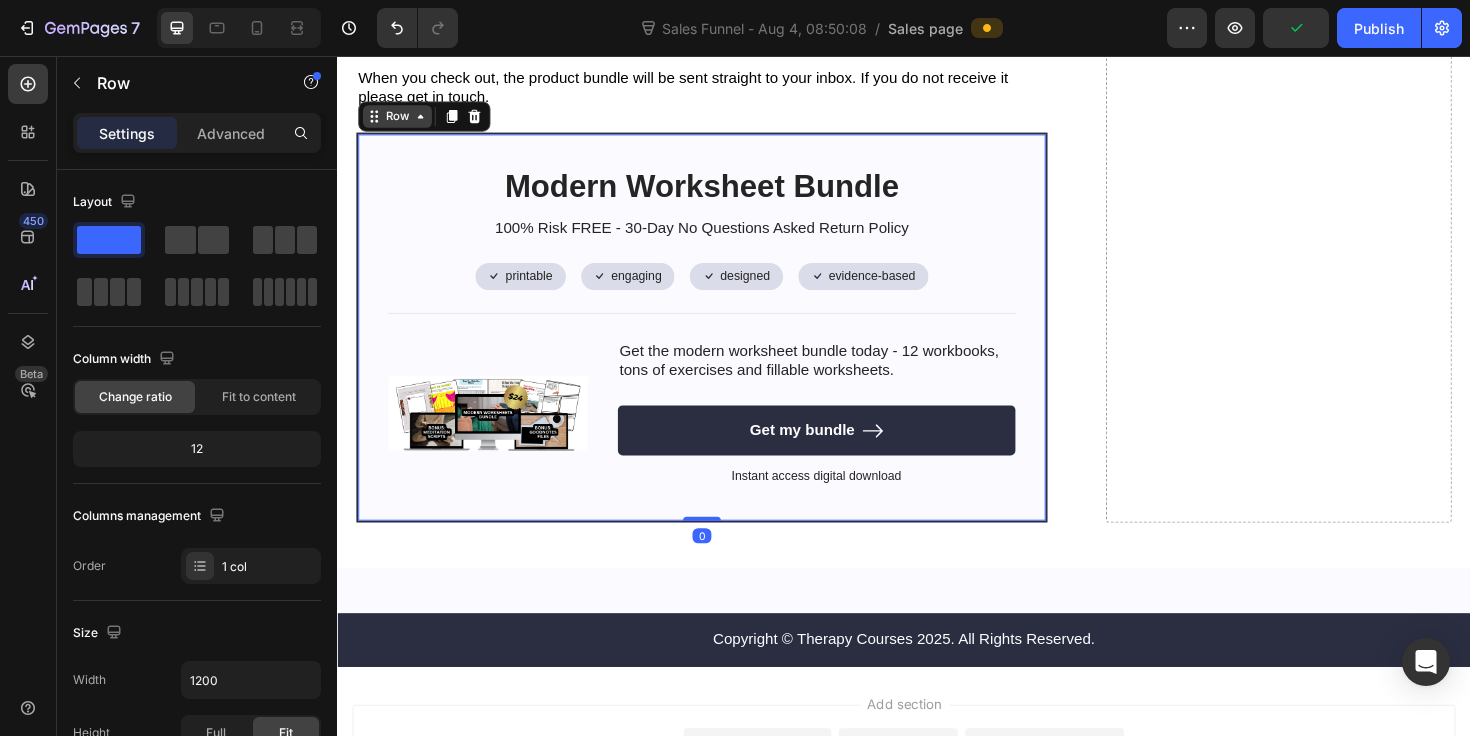 click 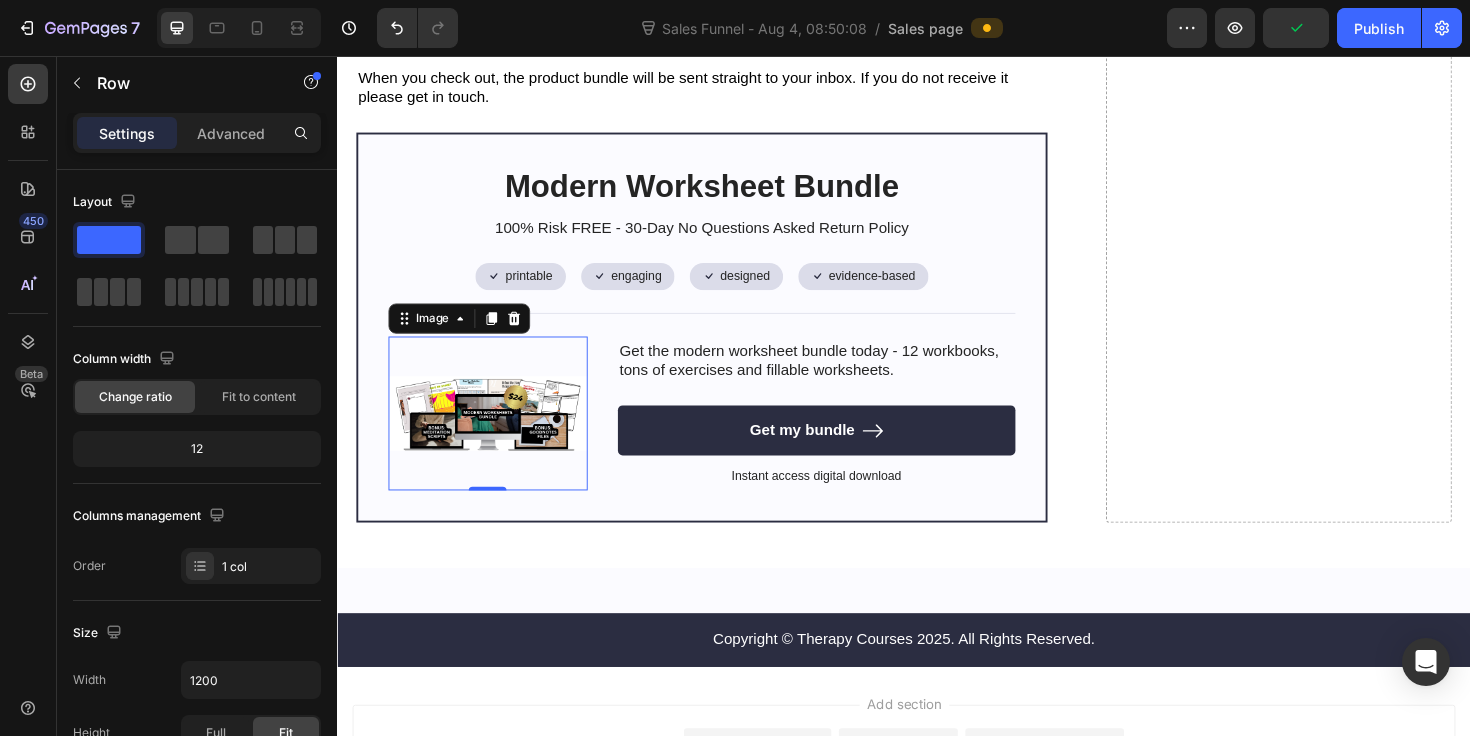 click at bounding box center [496, 434] 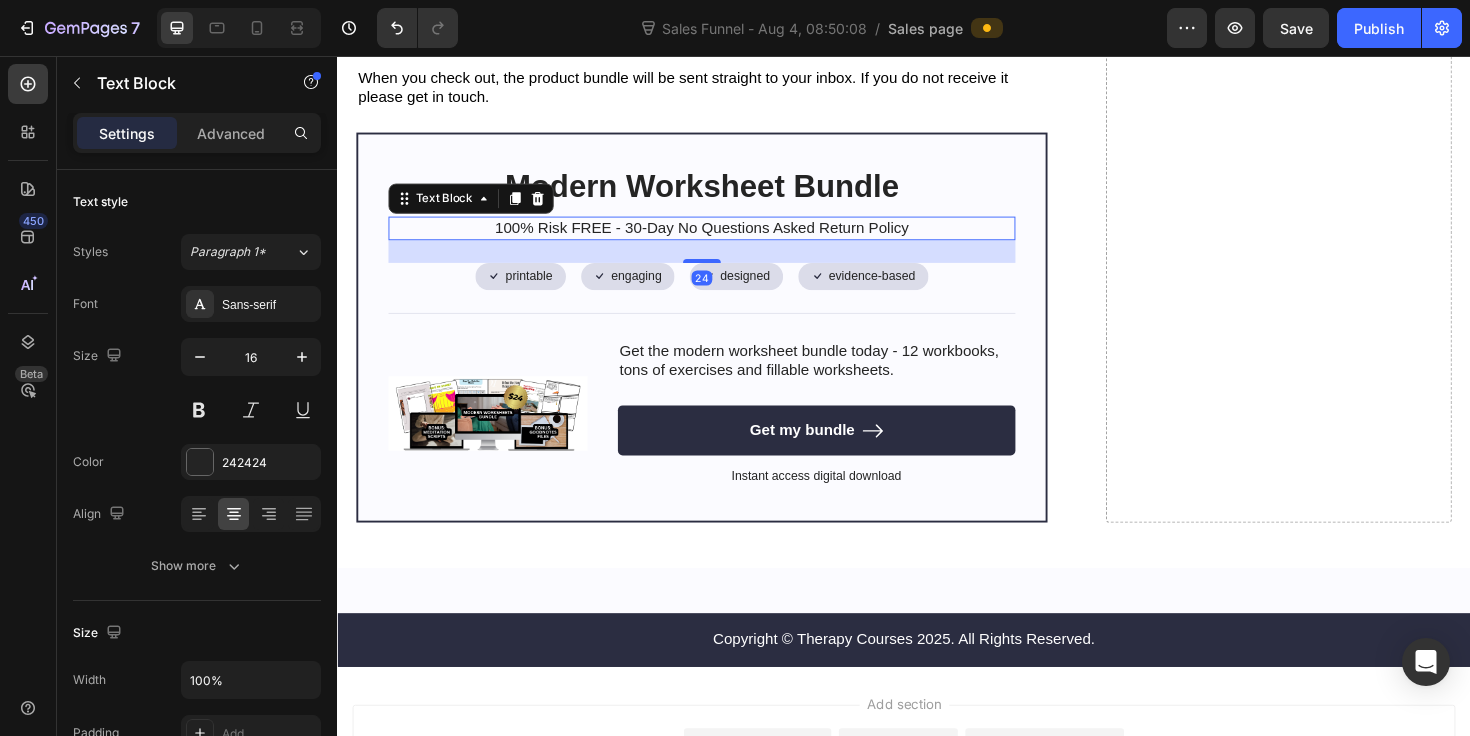 click on "100% Risk FREE - 30-Day No Questions Asked Return Policy" at bounding box center [723, 238] 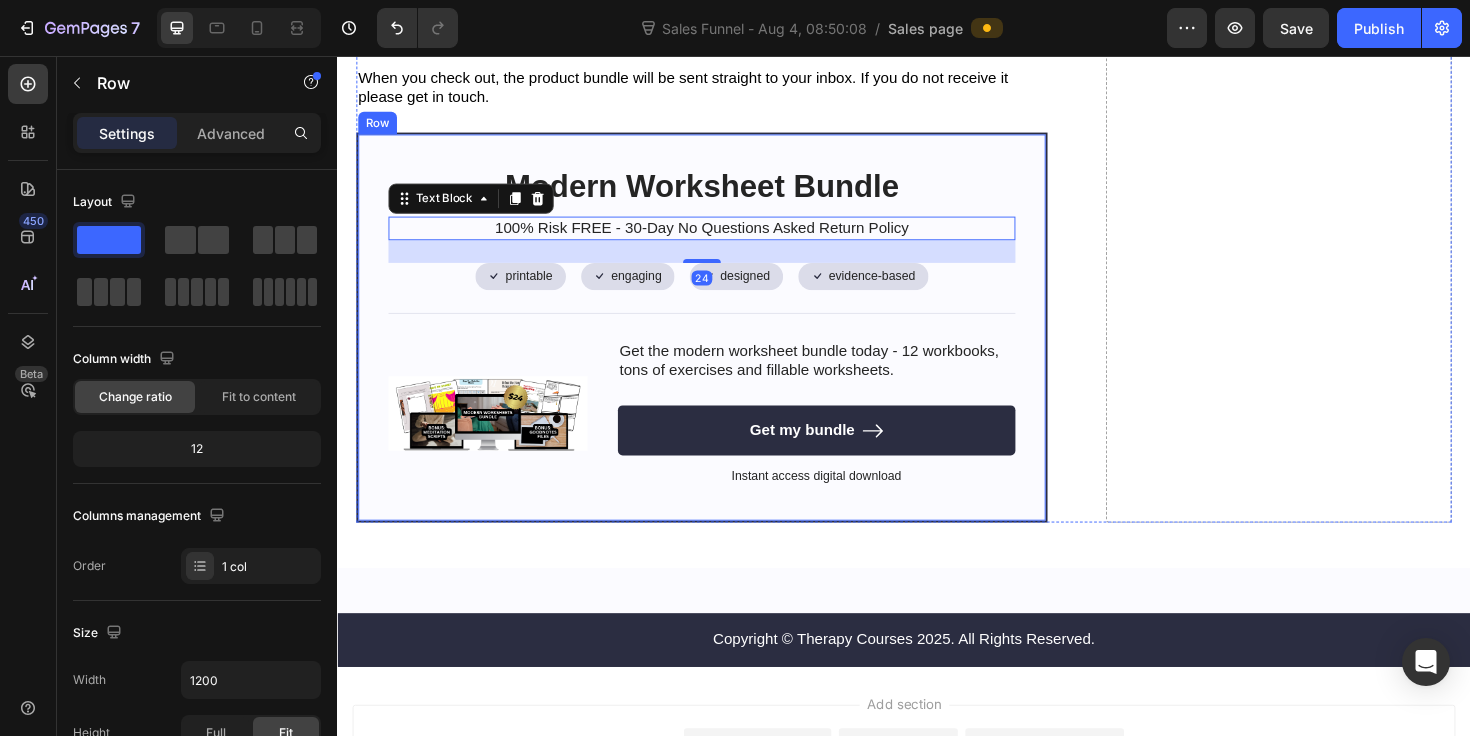 click on "Modern Worksheet Bundle Heading 100% Risk FREE - 30-Day No Questions Asked Return Policy Text Block   24
Icon printable Text Block Row
Icon engaging Text Block Row Row
Icon designed Text Block Row
Icon evidence-based Text Block Row Row Row Image Get the modern worksheet bundle today - 12 workbooks, tons of exercises and fillable worksheets. Text Block
Get my bundle Button Instant access digital download Text Block Row Row" at bounding box center (723, 343) 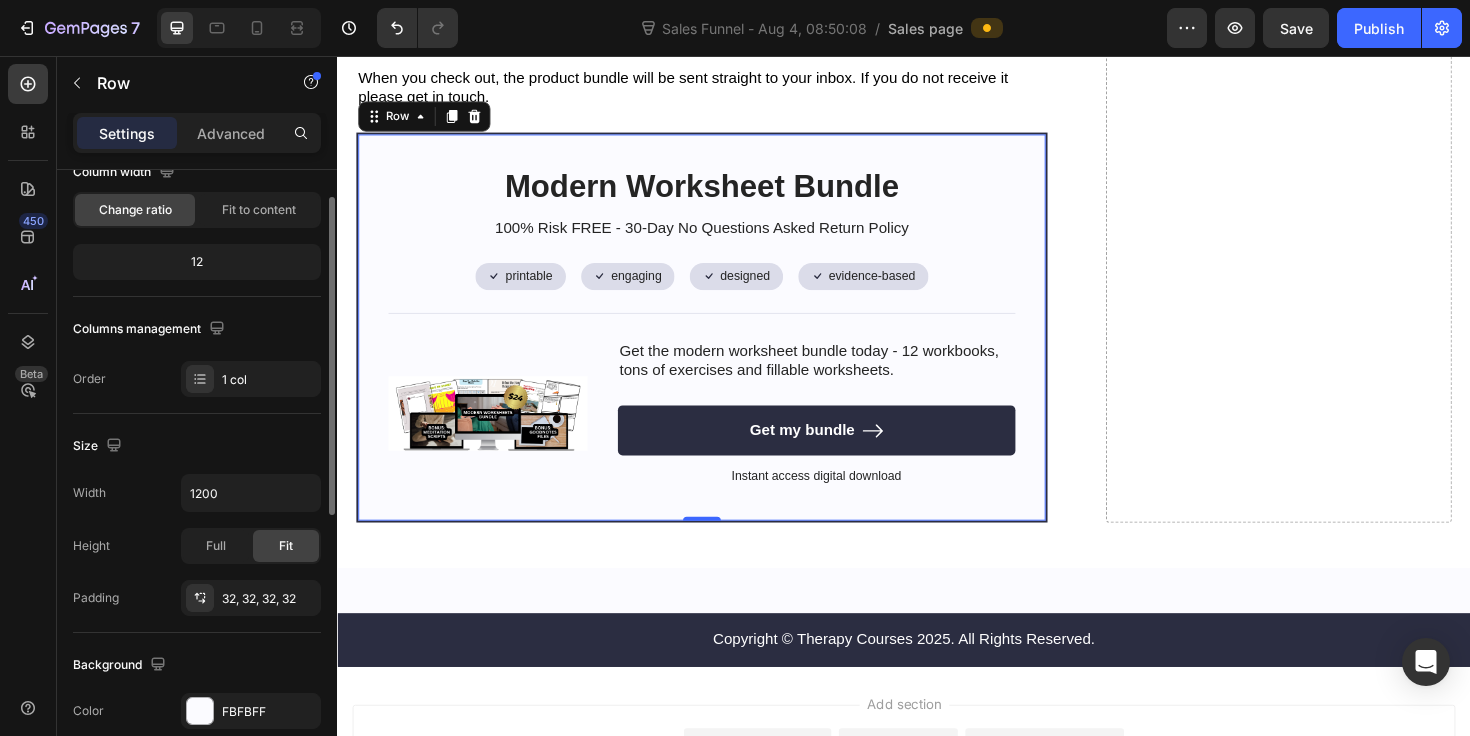 scroll, scrollTop: 142, scrollLeft: 0, axis: vertical 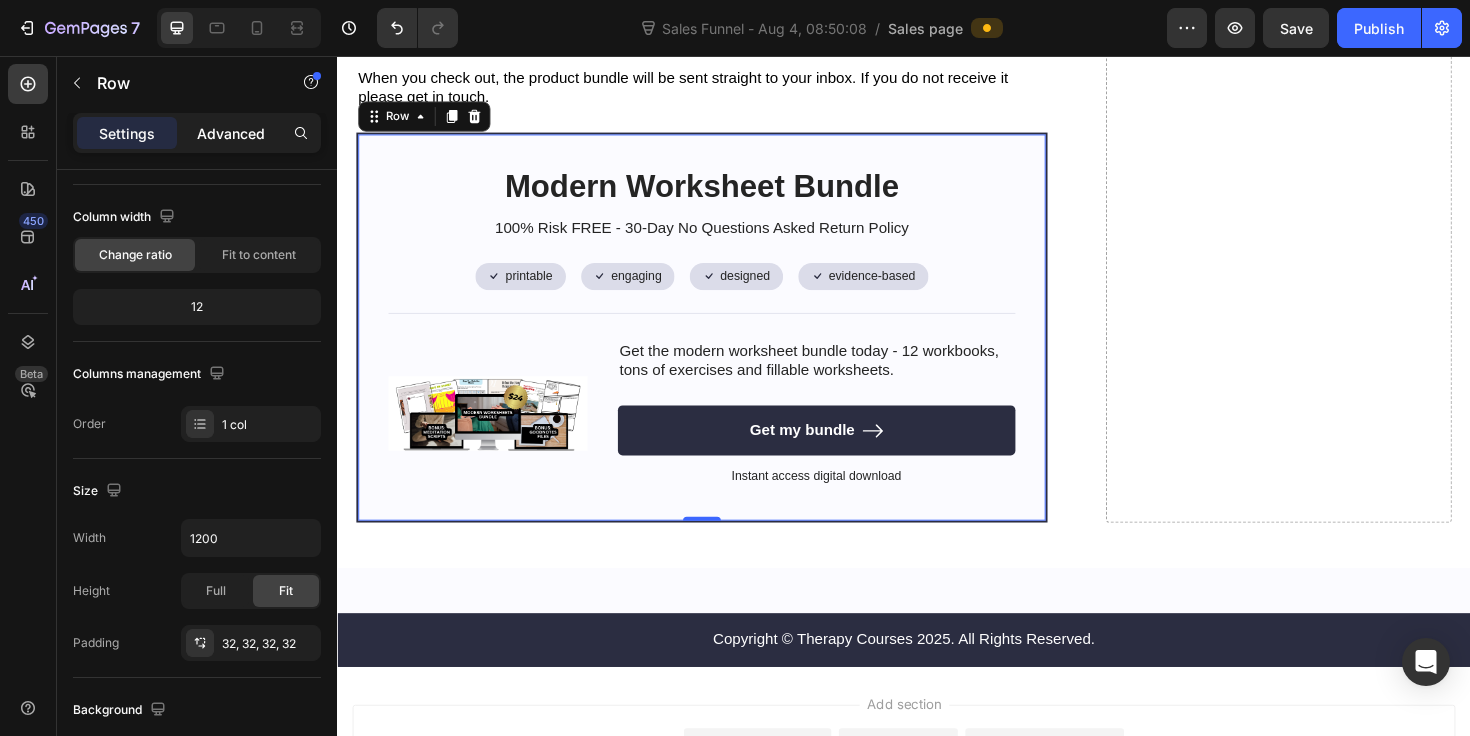 click on "Advanced" at bounding box center (231, 133) 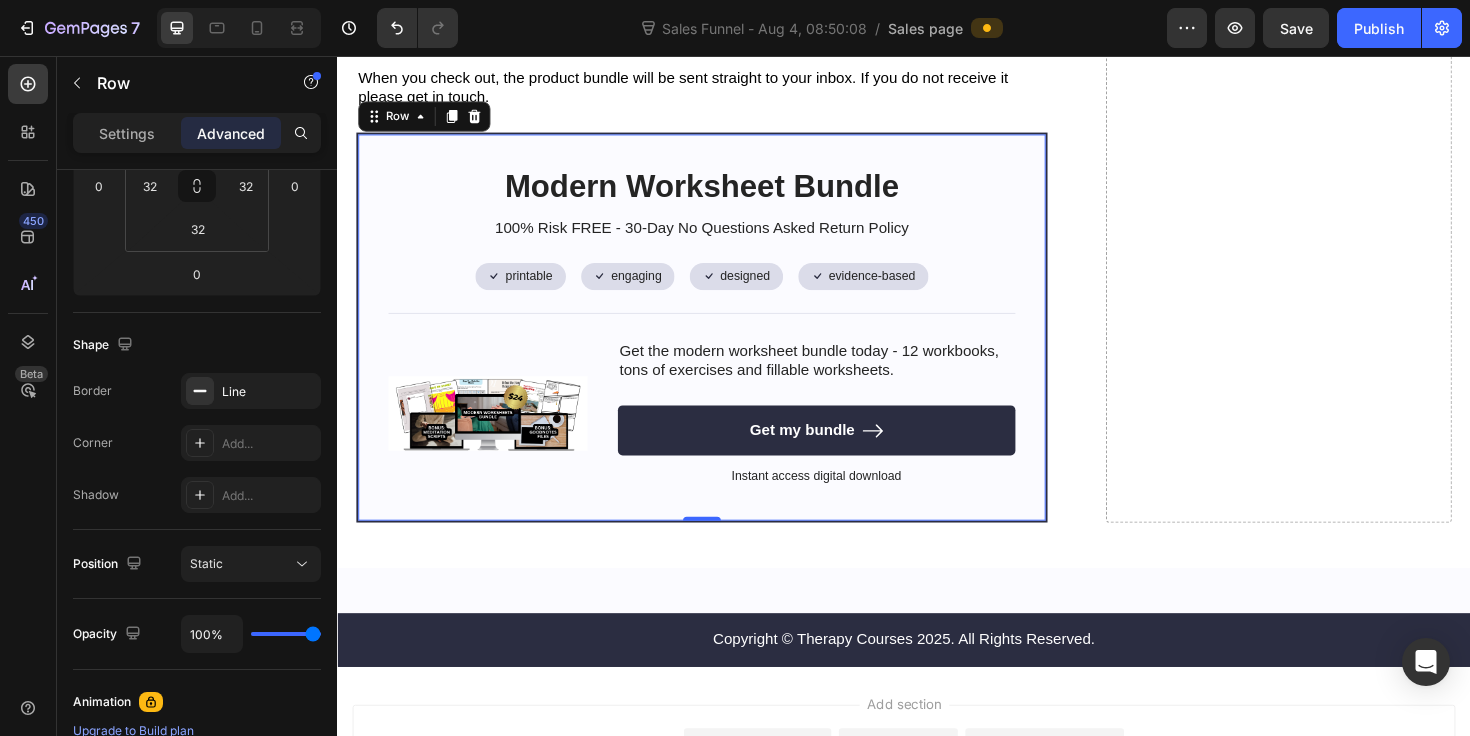 scroll, scrollTop: 0, scrollLeft: 0, axis: both 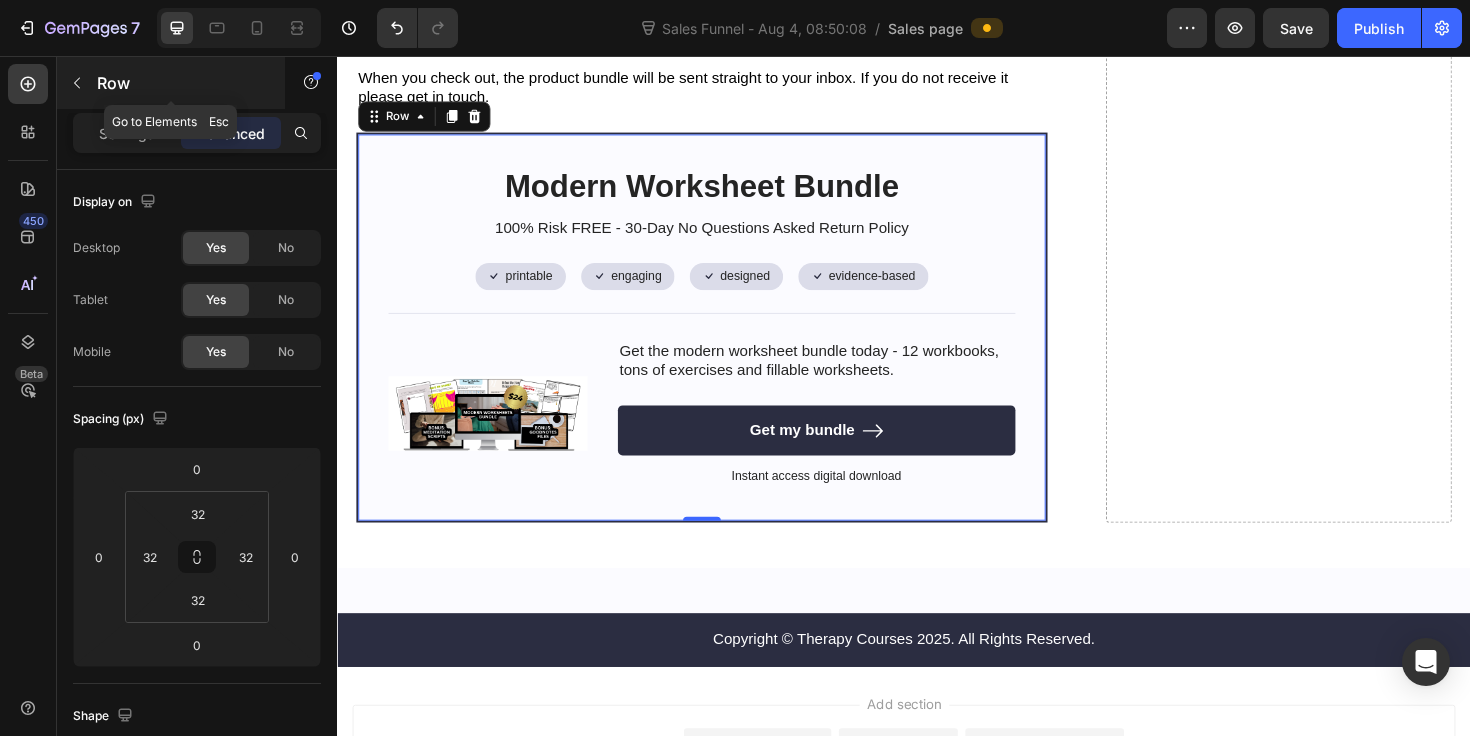 click 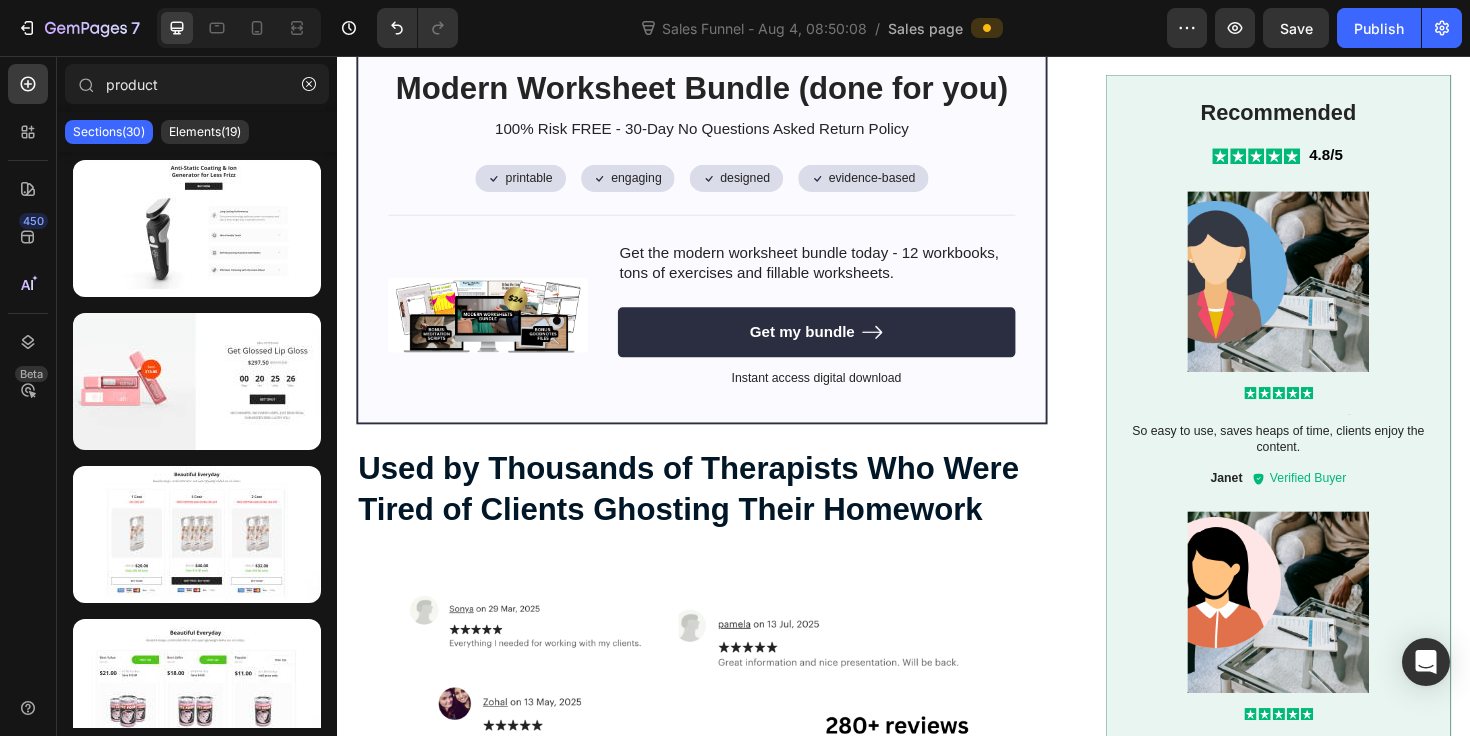 scroll, scrollTop: 1590, scrollLeft: 0, axis: vertical 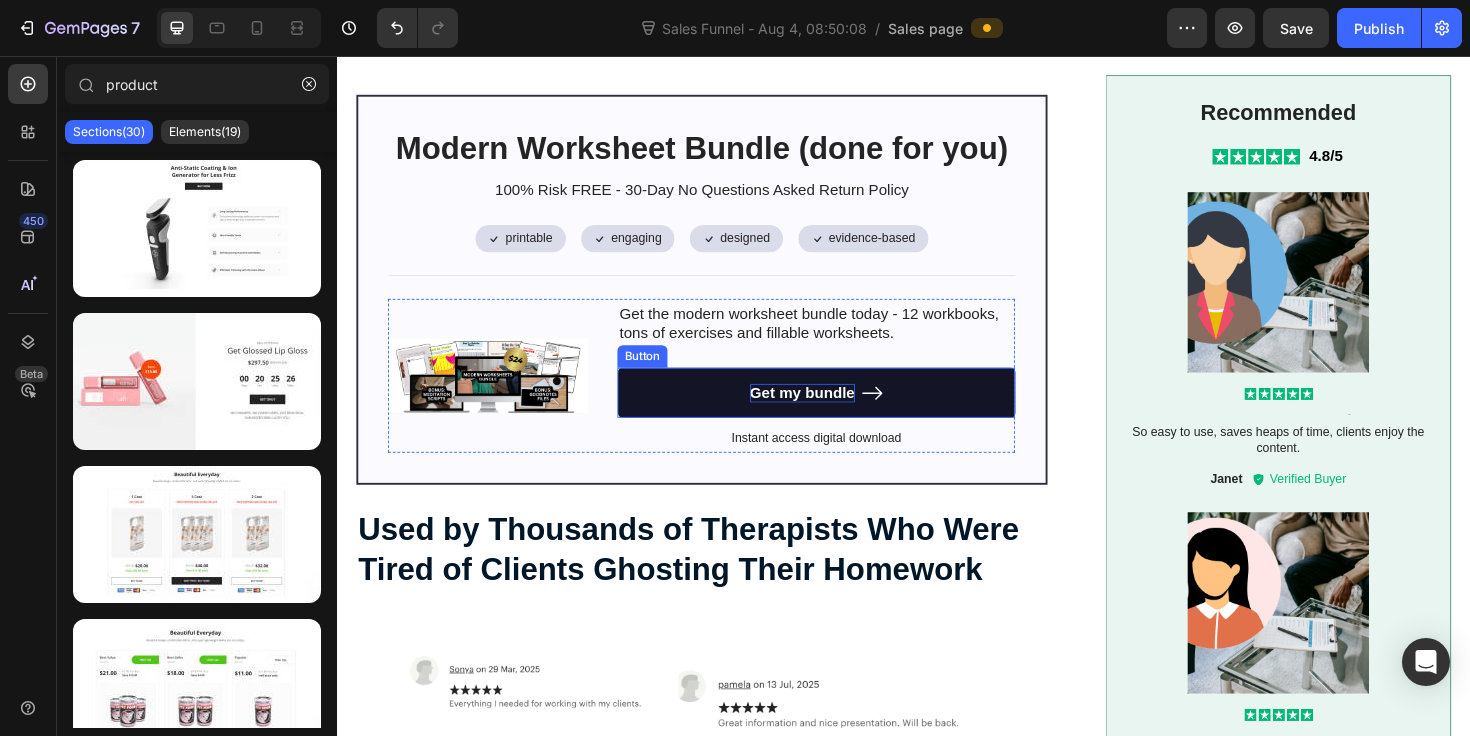 click on "Get my bundle" at bounding box center [829, 413] 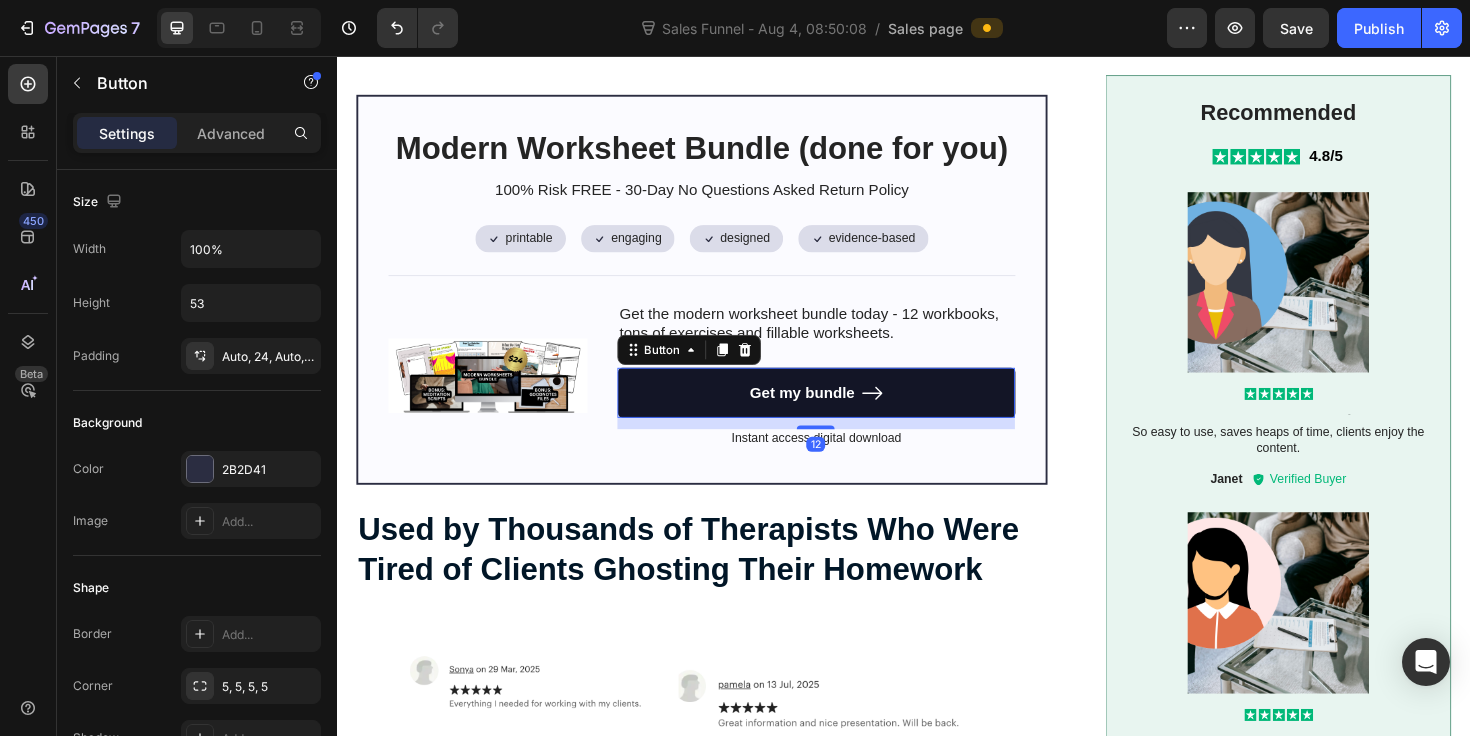 click on "Get my bundle" at bounding box center [844, 412] 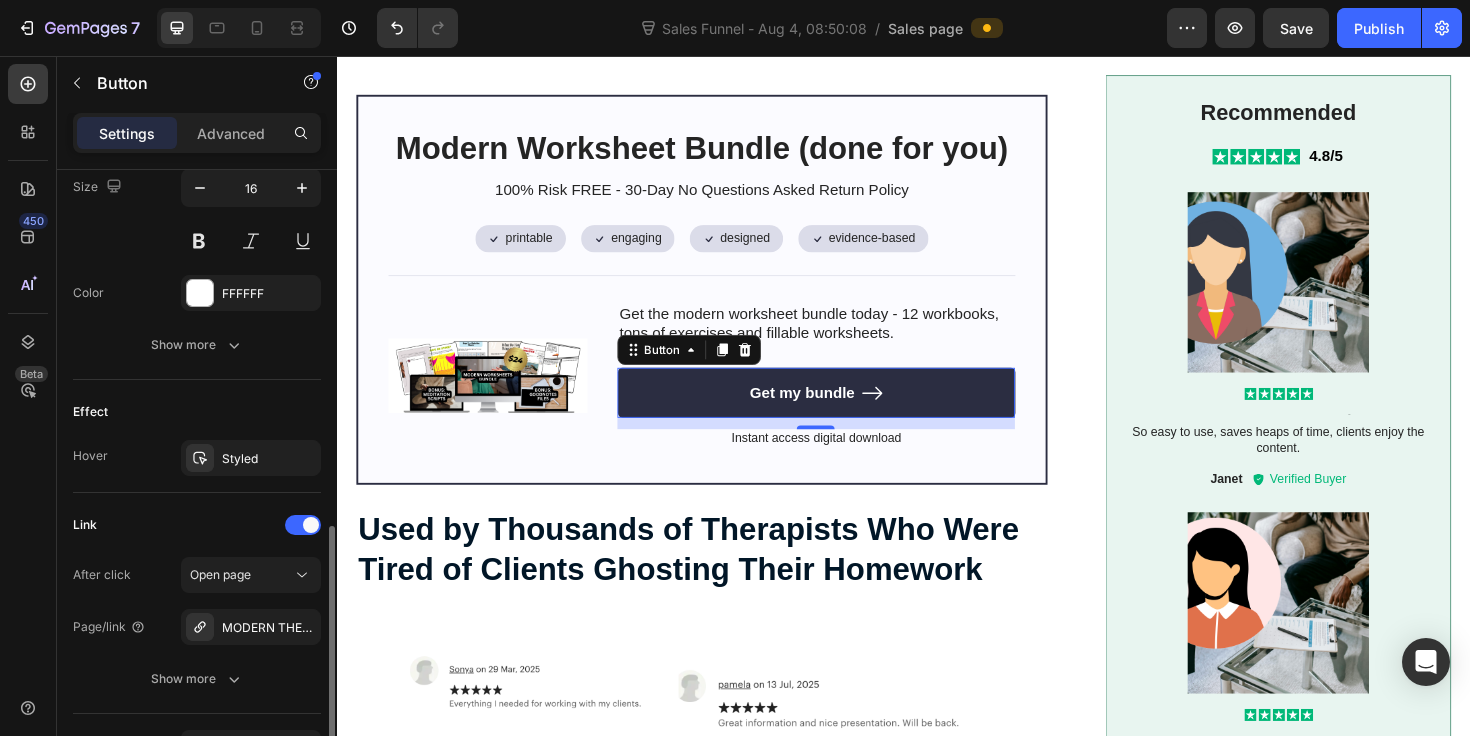 scroll, scrollTop: 1125, scrollLeft: 0, axis: vertical 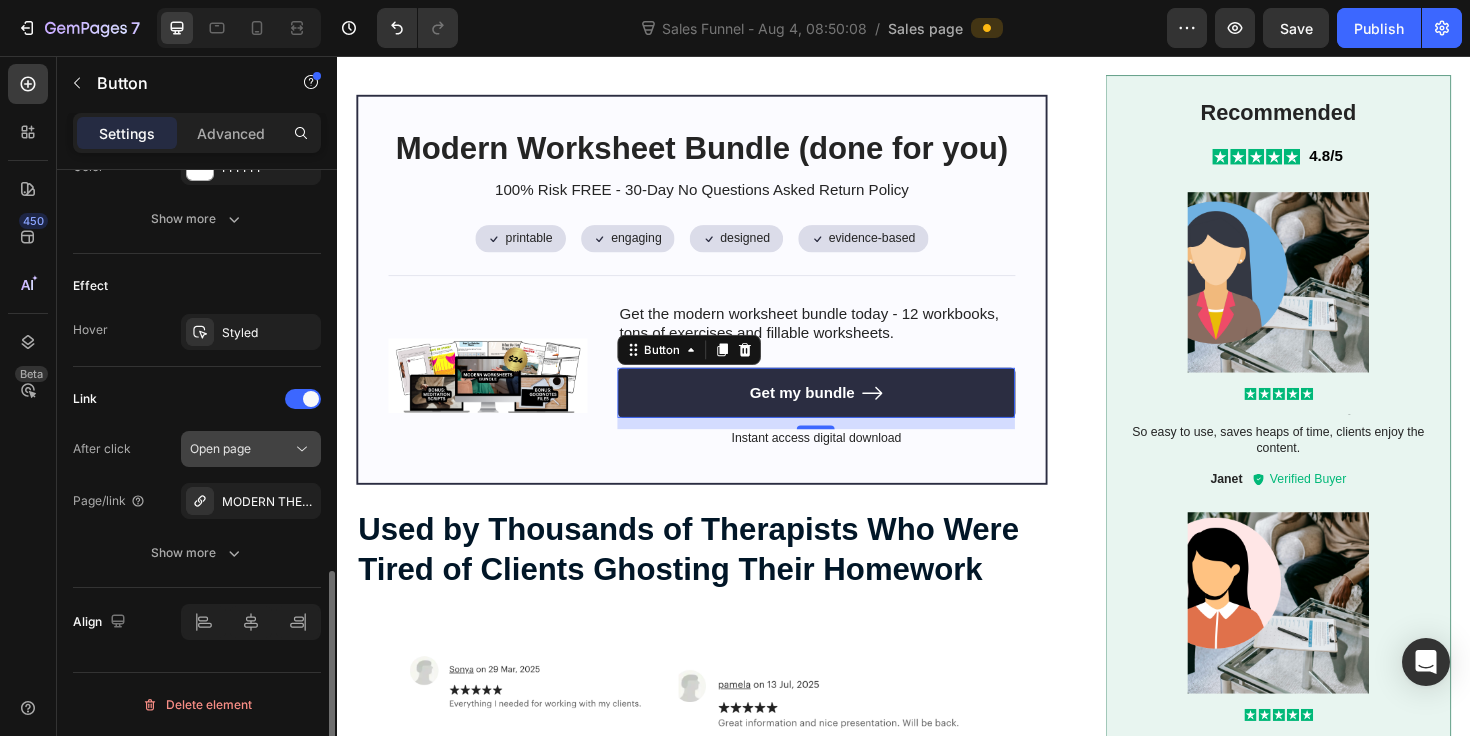 click on "Open page" at bounding box center (220, 448) 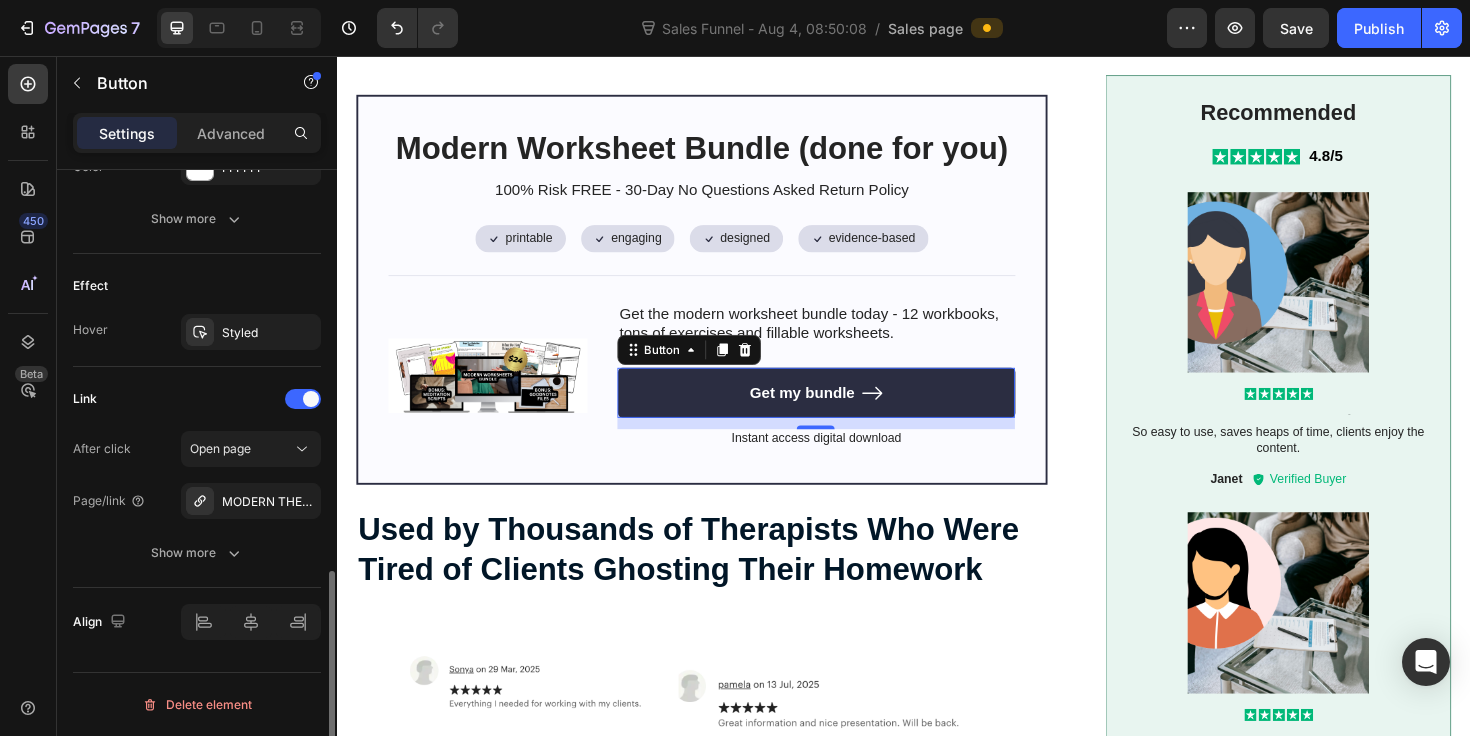 click on "Link After click Open page Page/link MODERN THERAPY WORKSHEETS Show more" 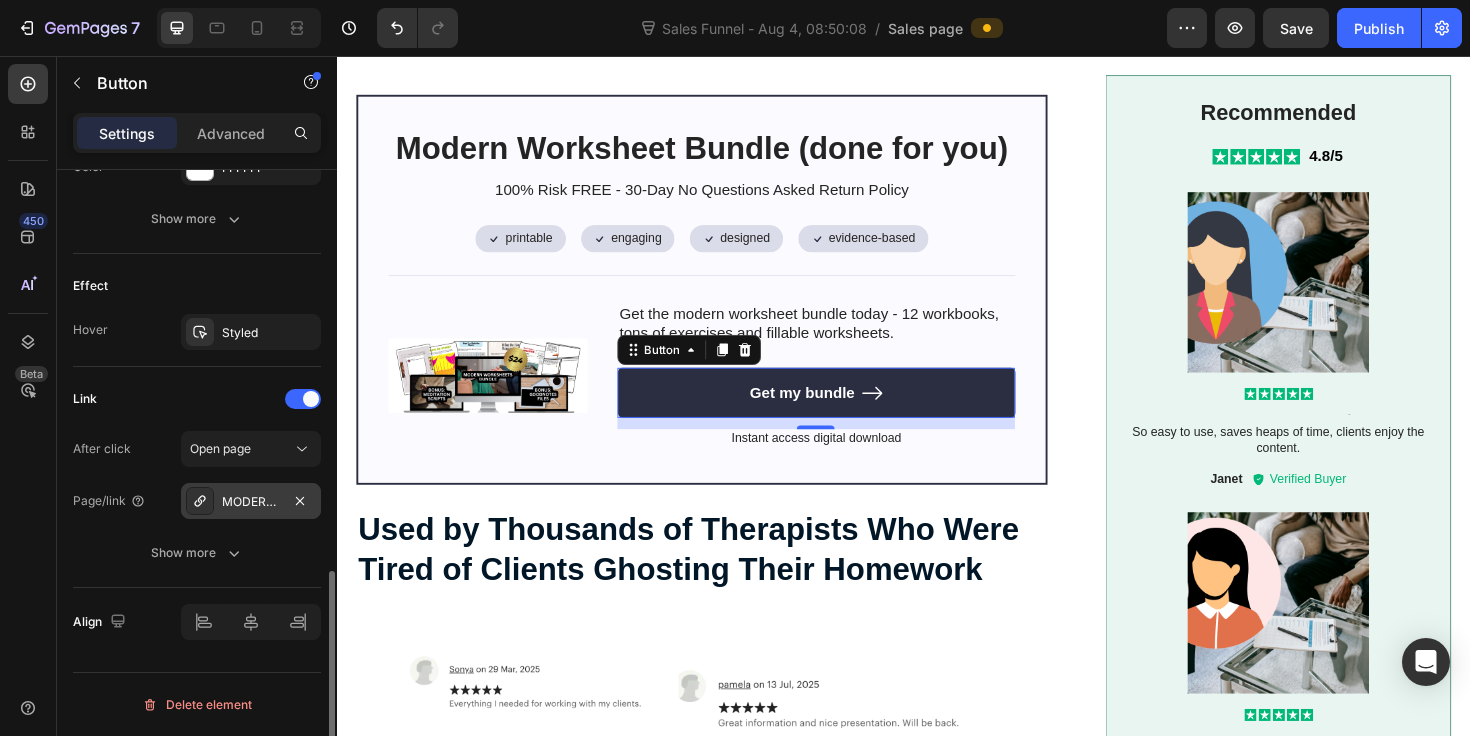 click on "MODERN THERAPY WORKSHEETS" at bounding box center (251, 502) 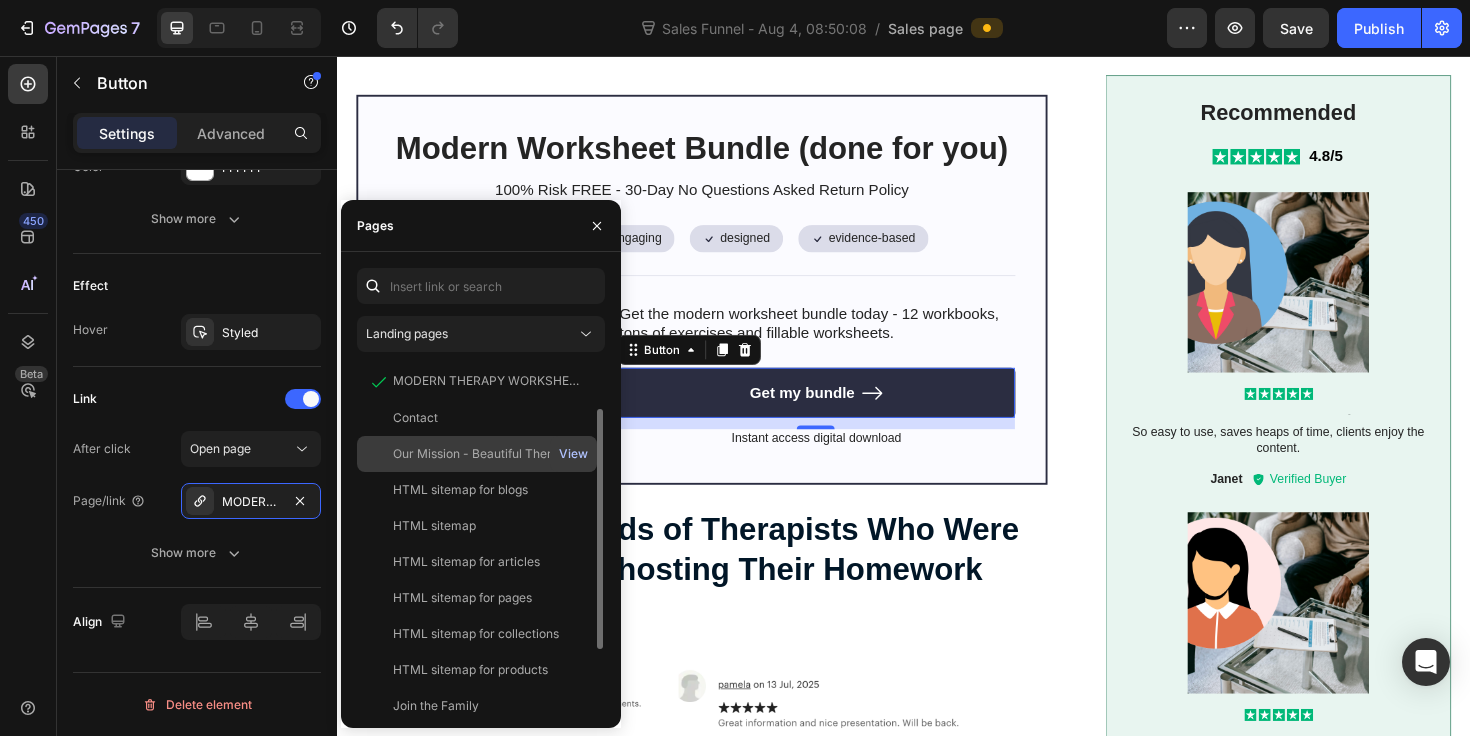 scroll, scrollTop: 156, scrollLeft: 0, axis: vertical 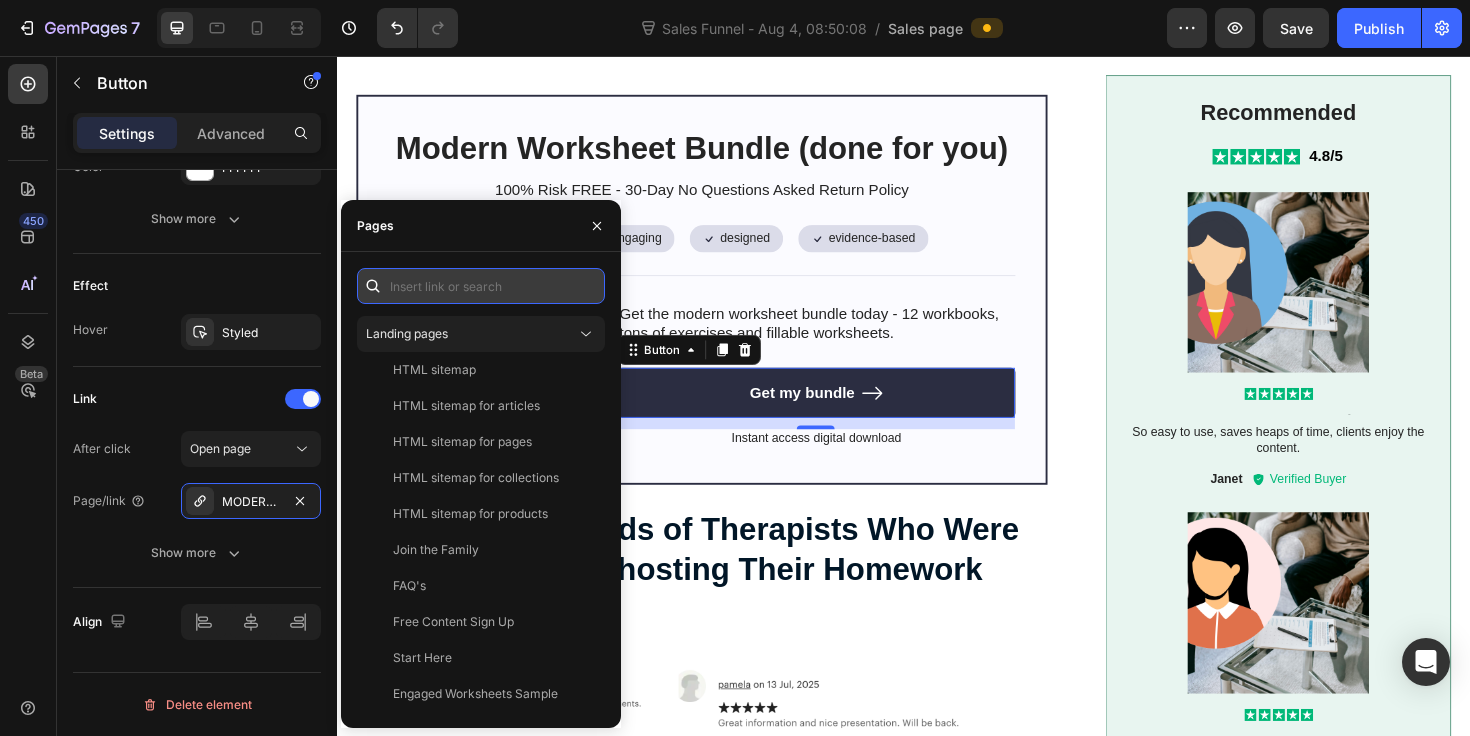 click at bounding box center (481, 286) 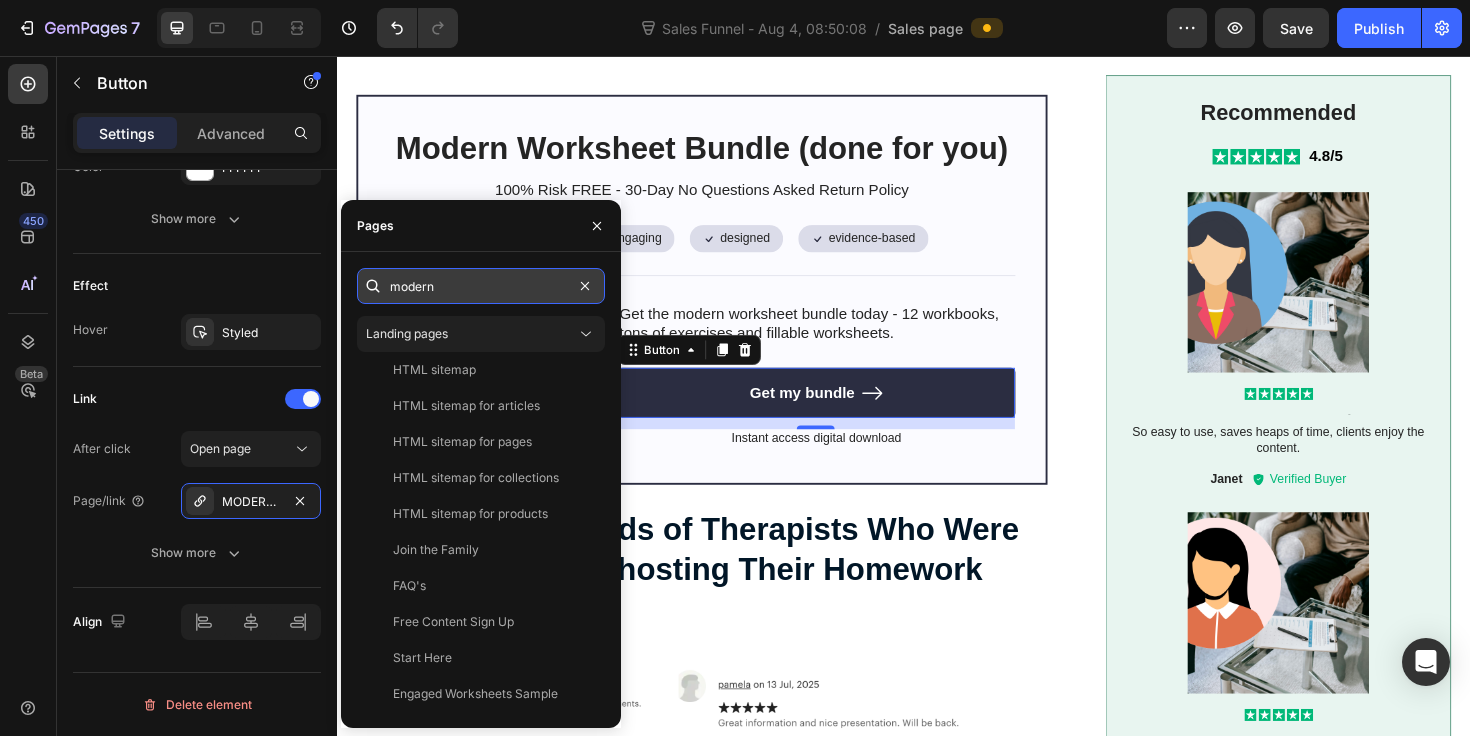 scroll, scrollTop: 0, scrollLeft: 0, axis: both 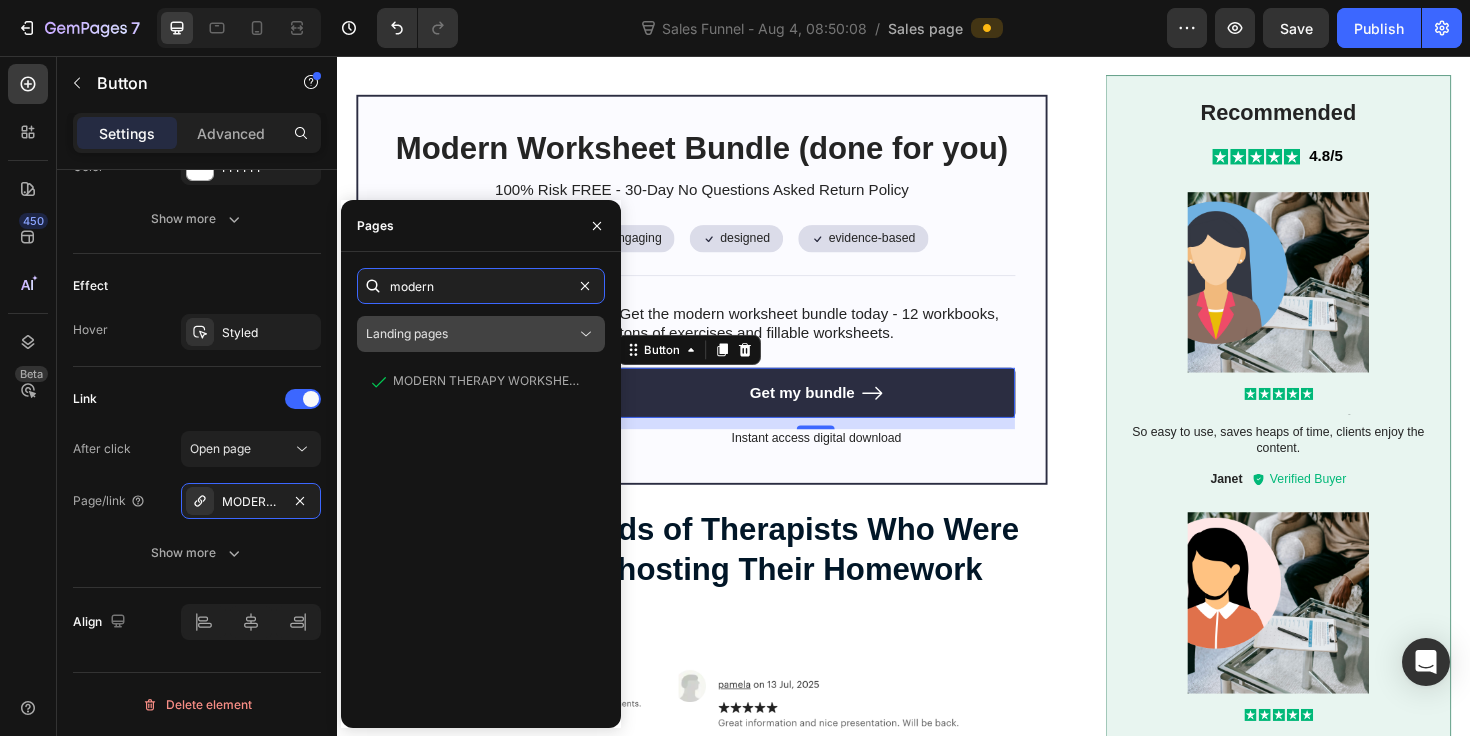 type on "modern" 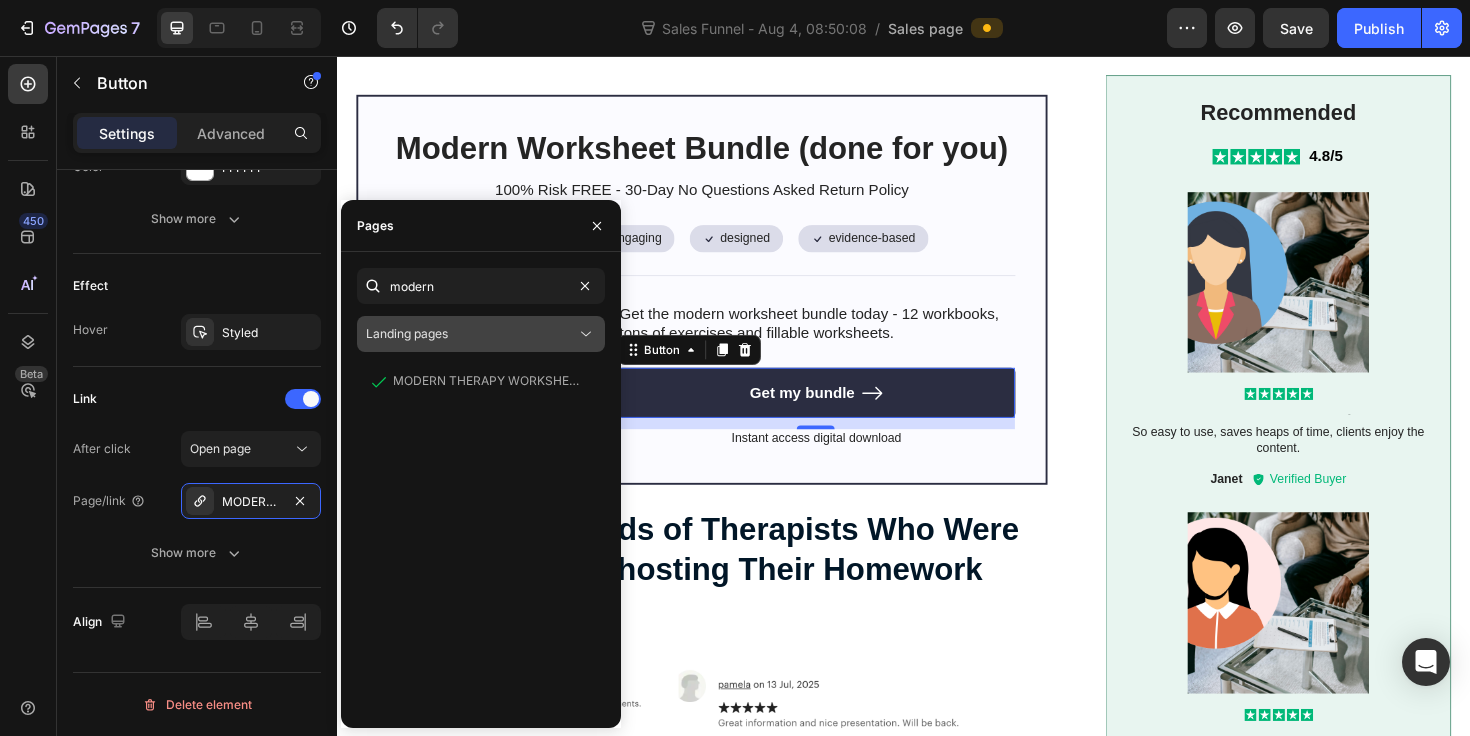 click on "Landing pages" at bounding box center [471, 334] 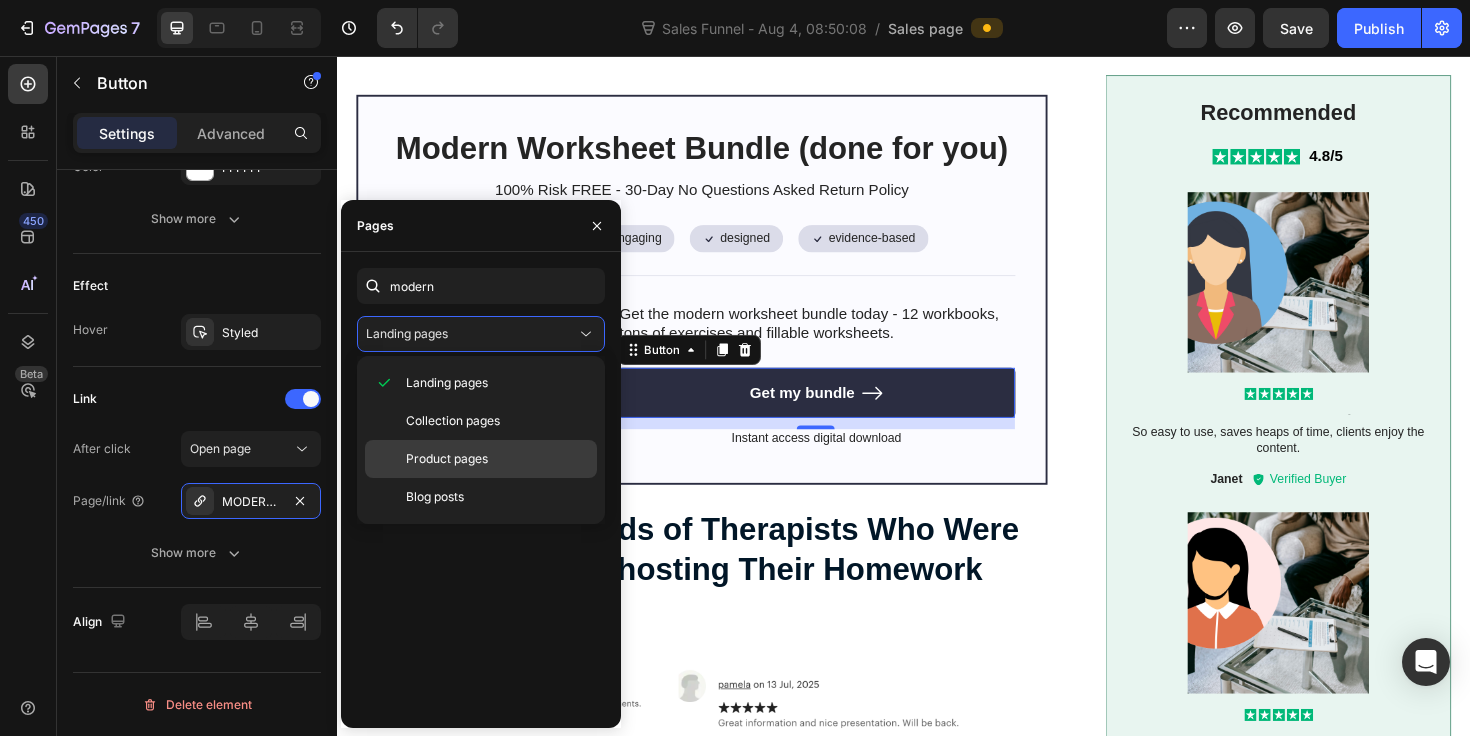 click on "Product pages" at bounding box center [447, 459] 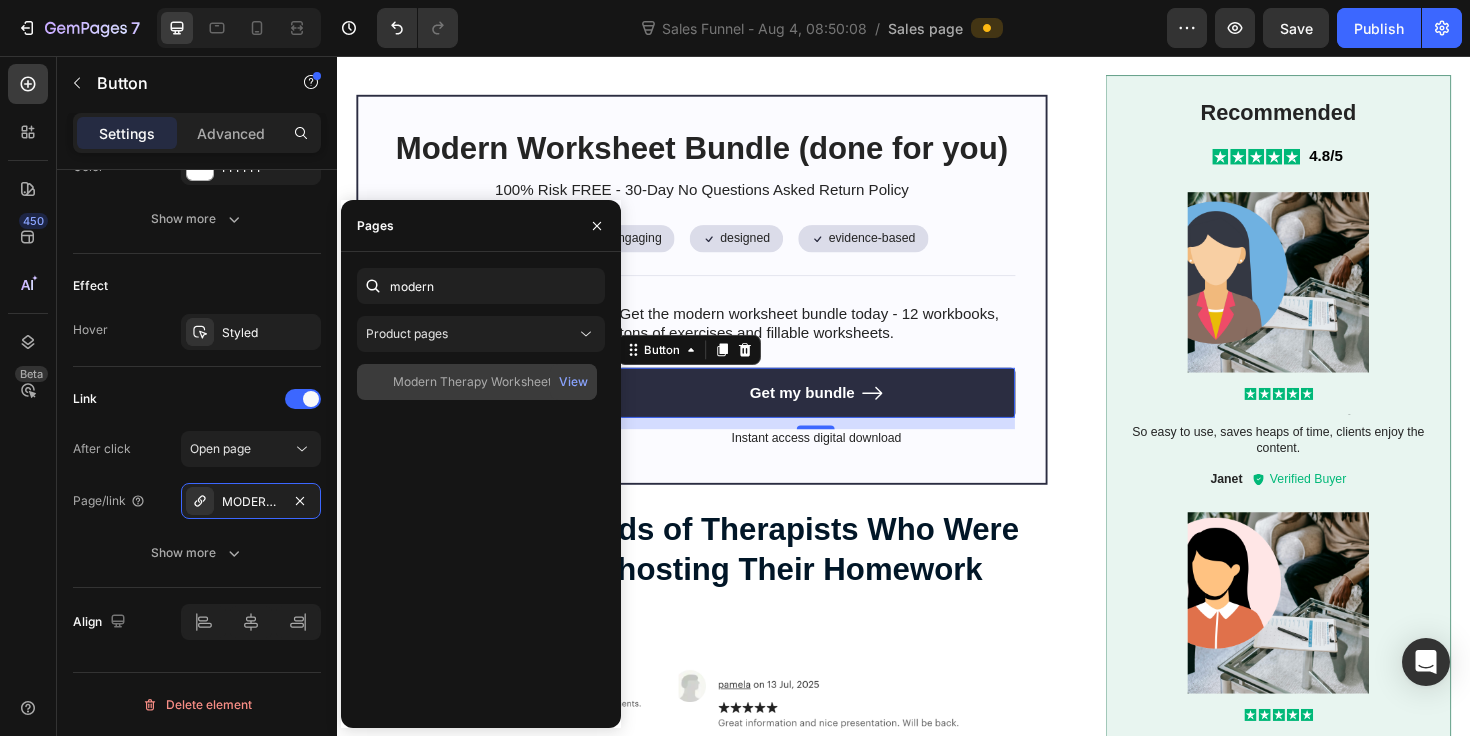 click on "Modern Therapy Worksheets for A Distracted World - CBT, DBT, ACT Reimagined as Engaging Worksheets" 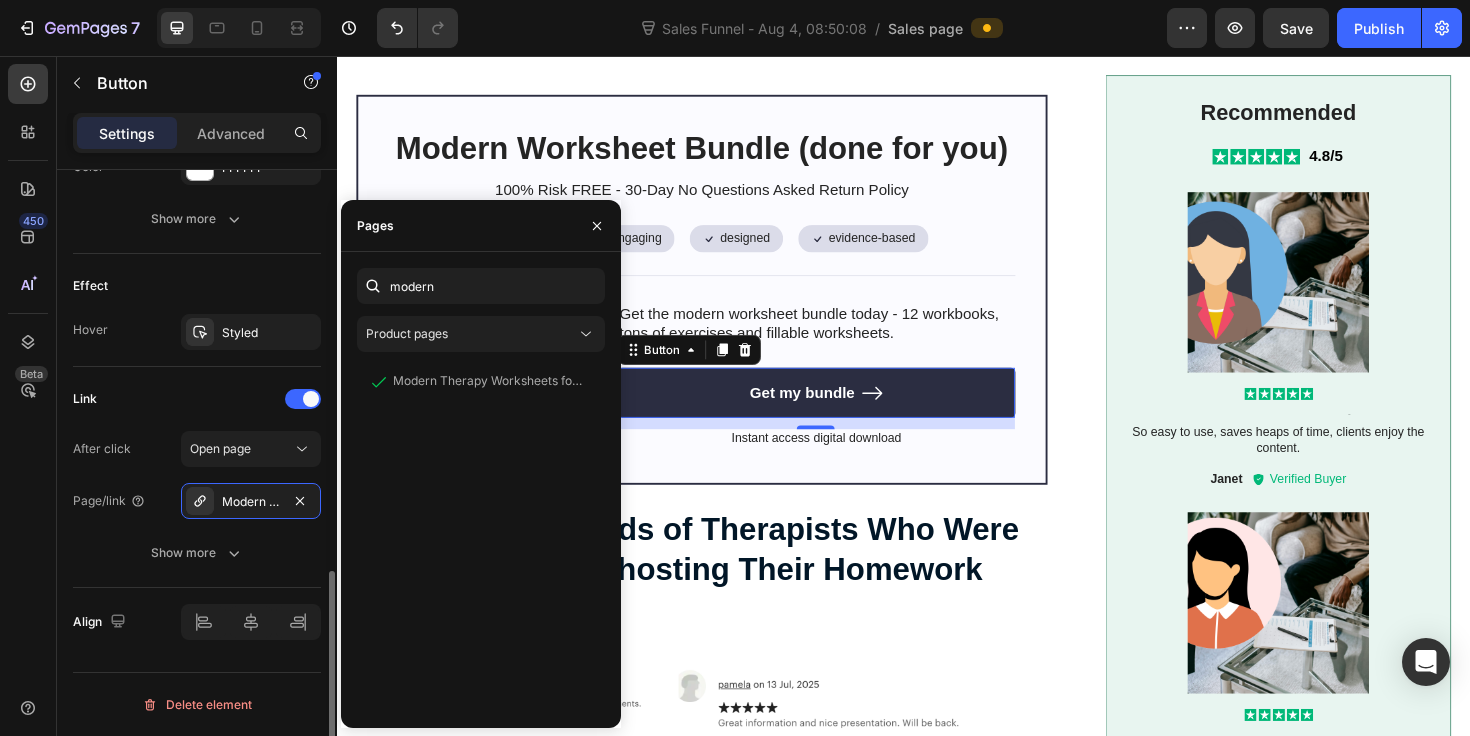 click on "Effect" at bounding box center (197, 286) 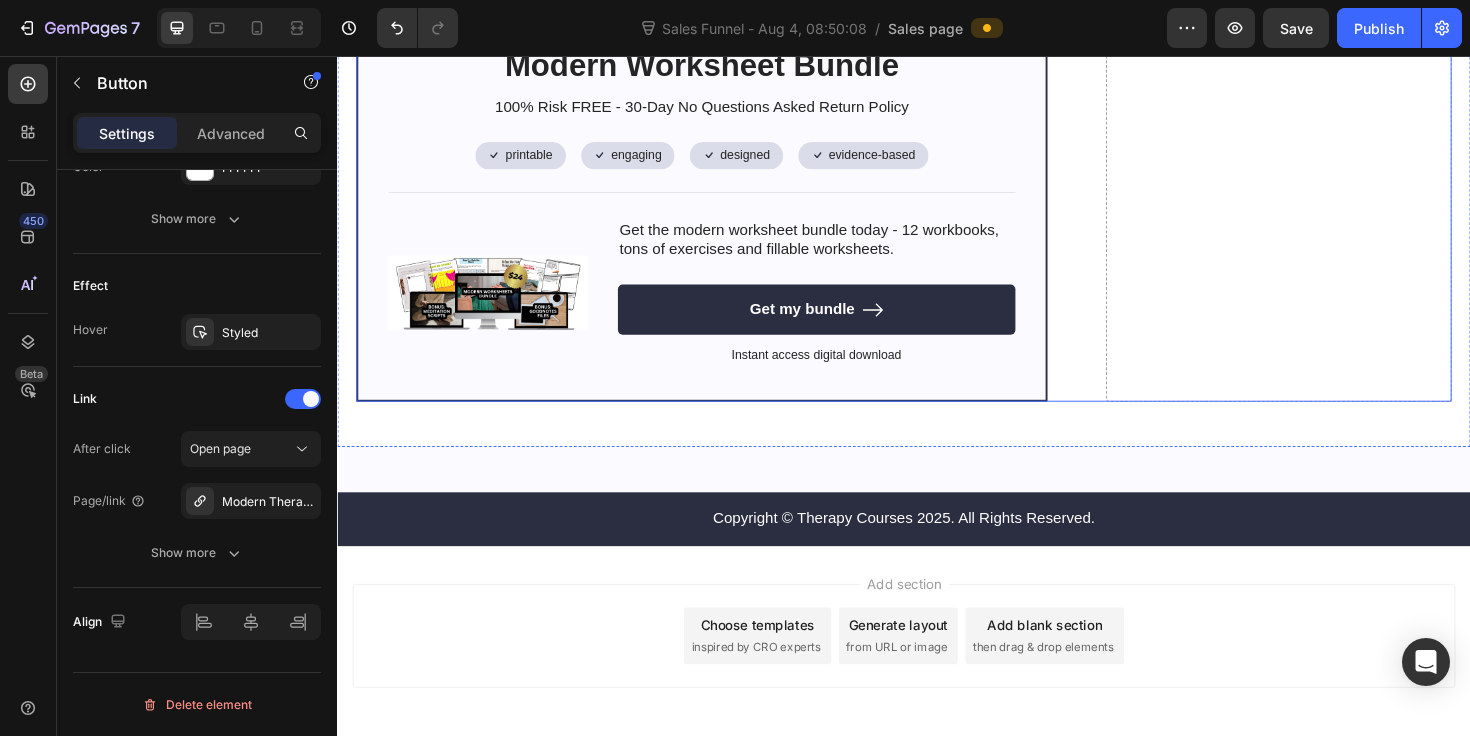 scroll, scrollTop: 6323, scrollLeft: 0, axis: vertical 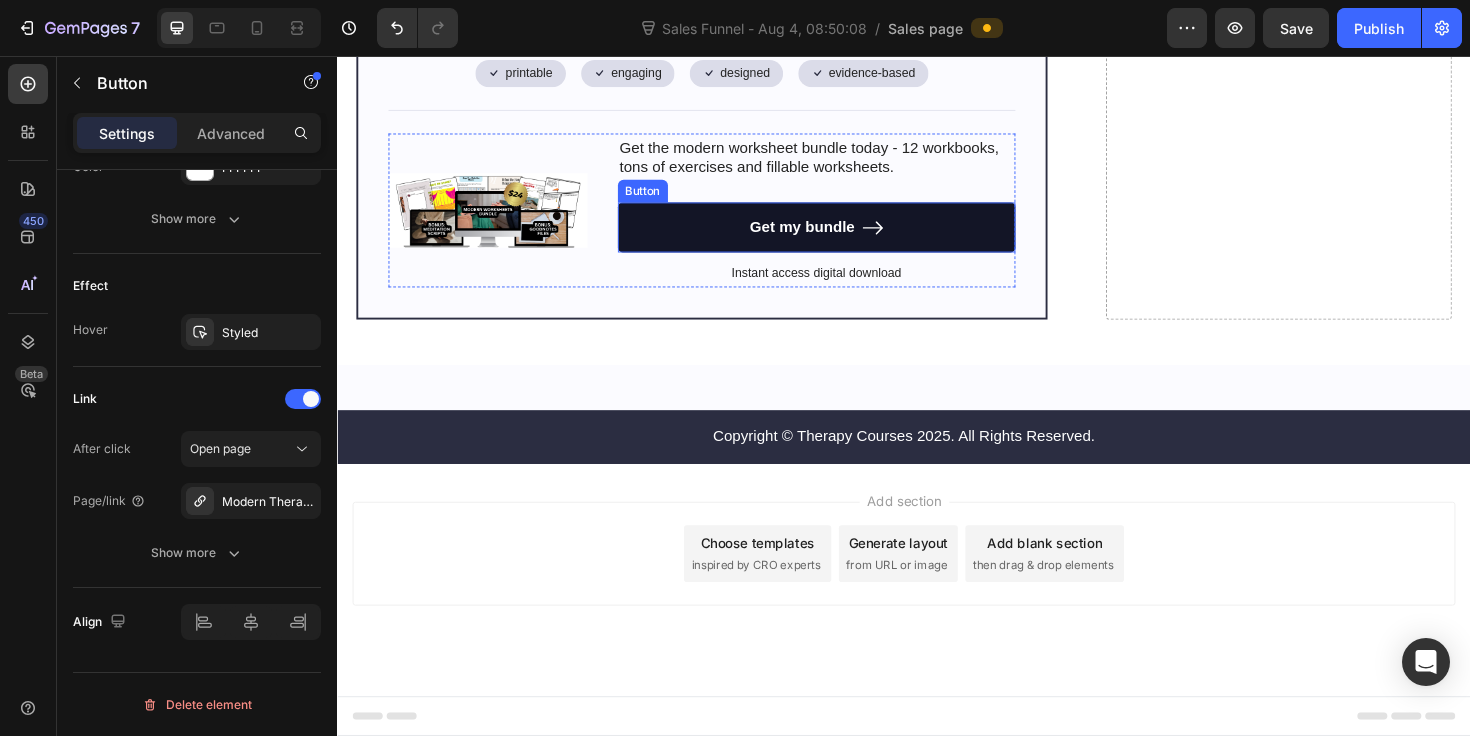 click on "Get my bundle" at bounding box center [844, 237] 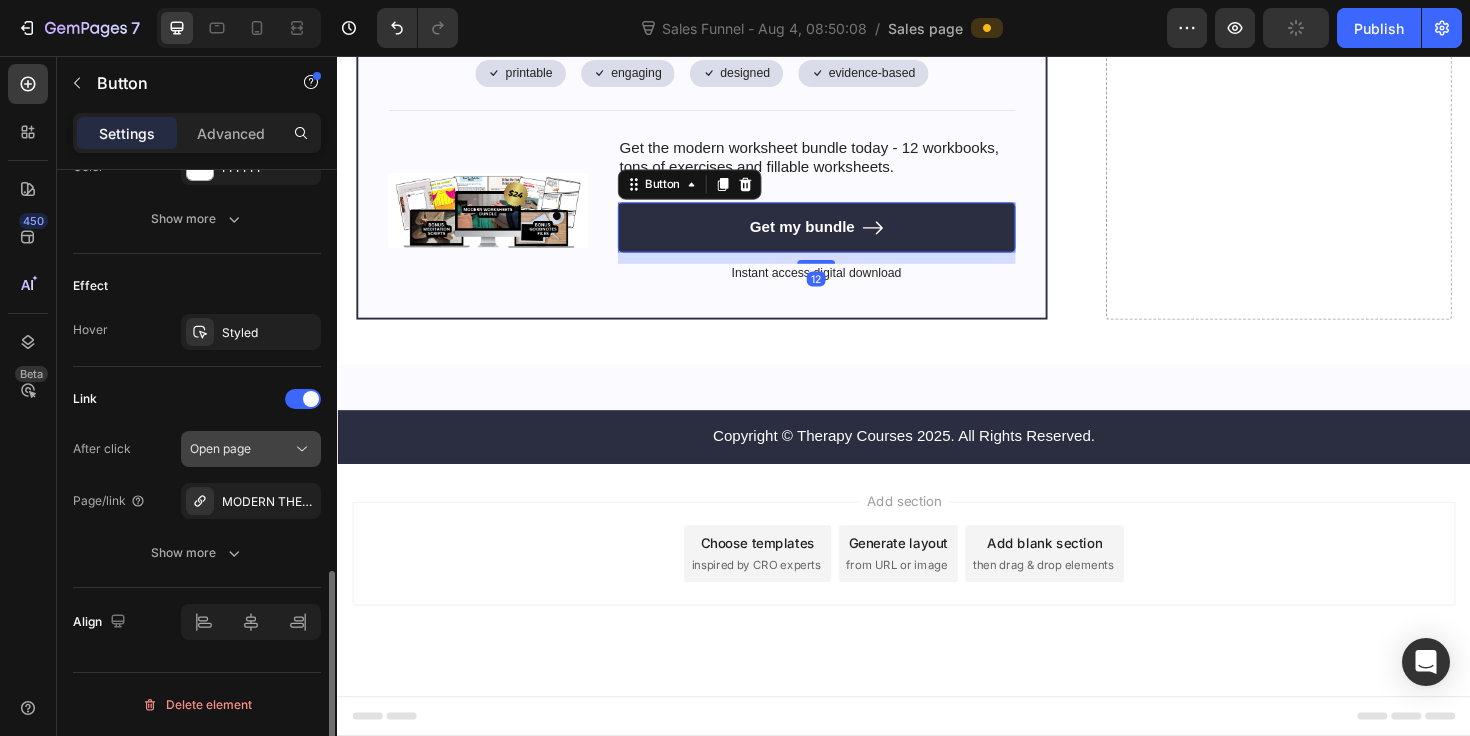 click on "Open page" at bounding box center [241, 449] 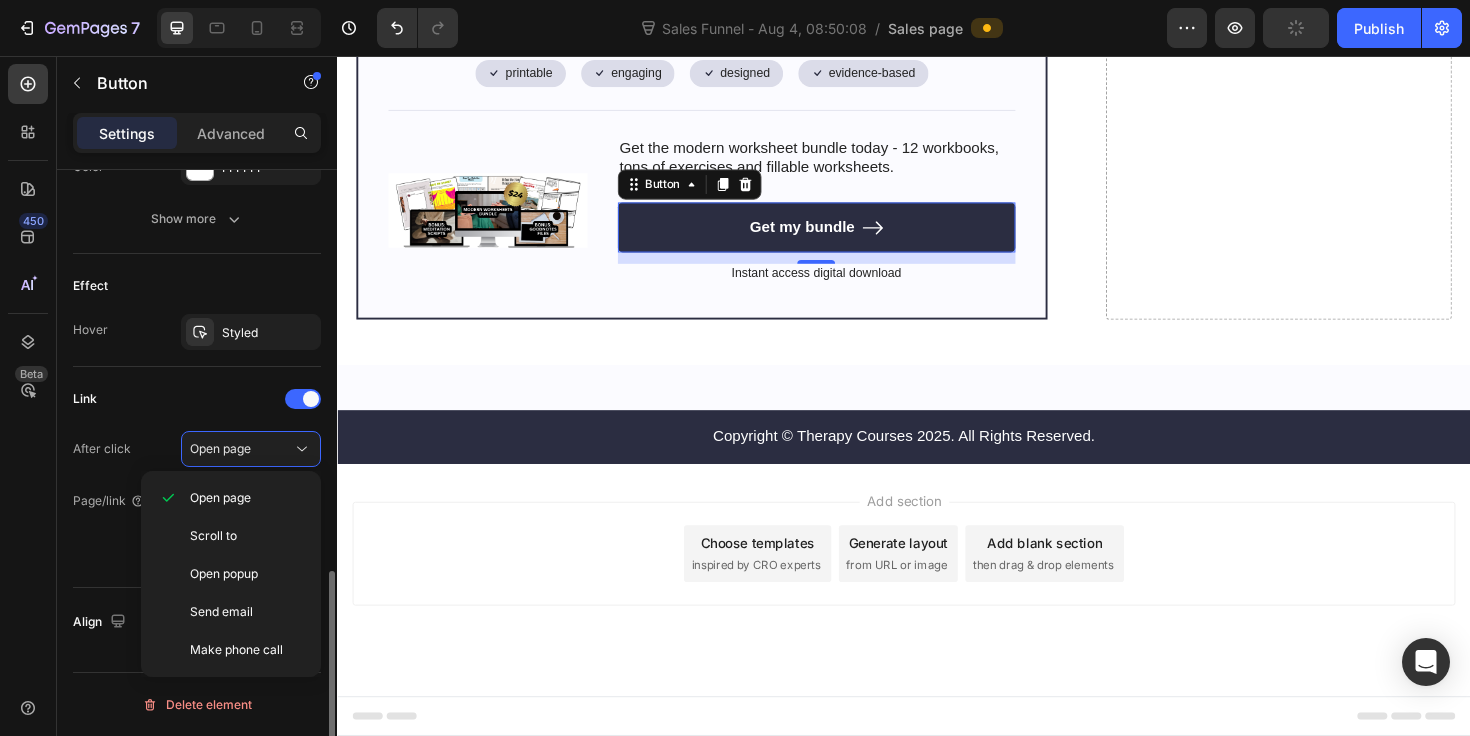 click on "Link" at bounding box center [197, 399] 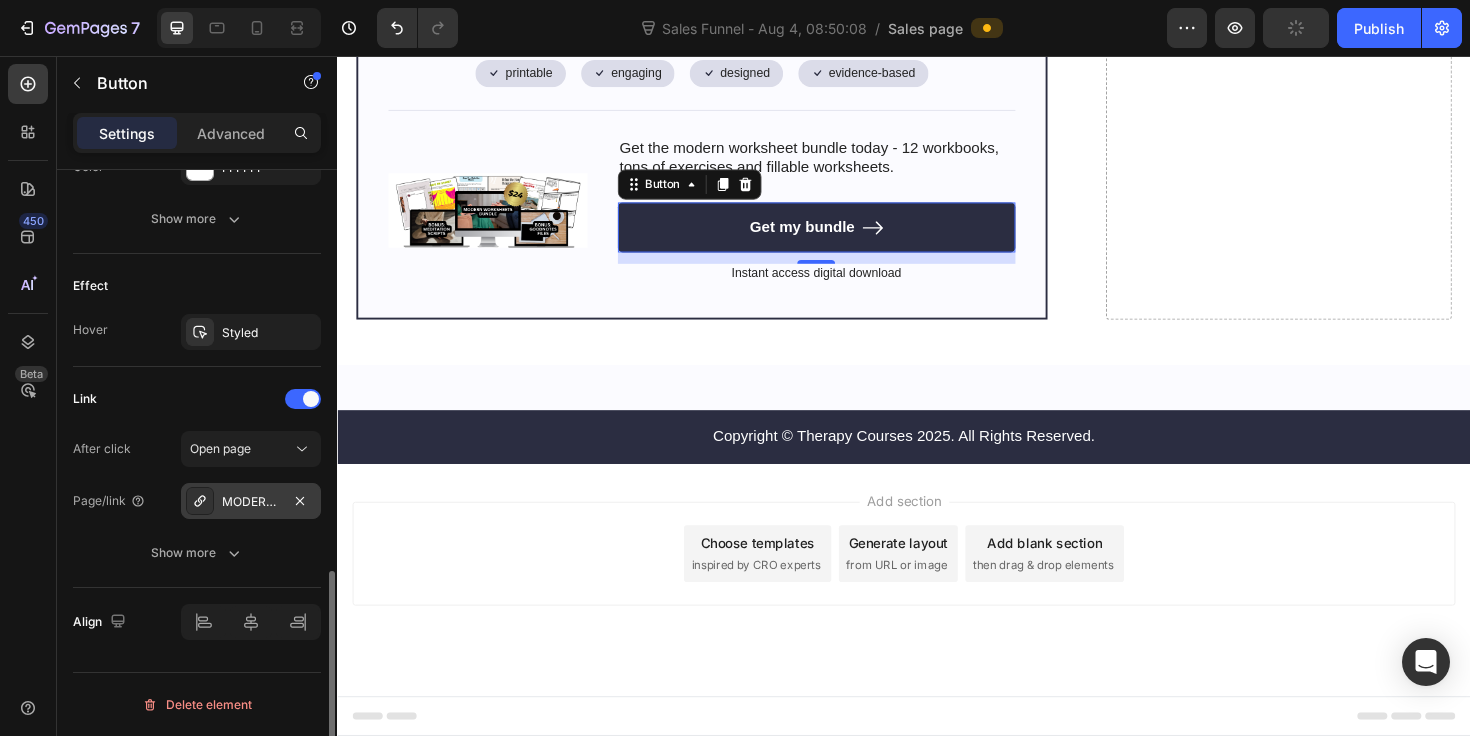 click at bounding box center (200, 501) 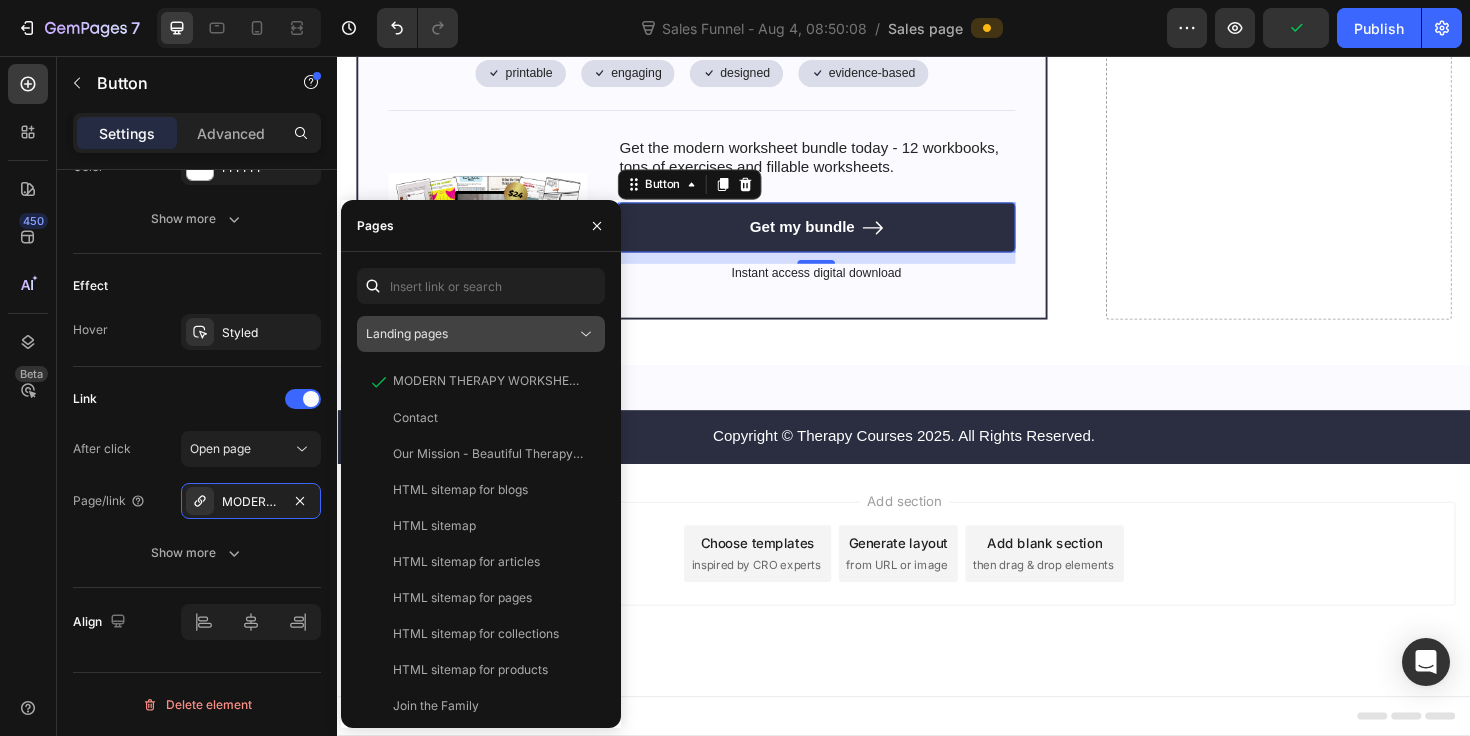 click on "Landing pages" 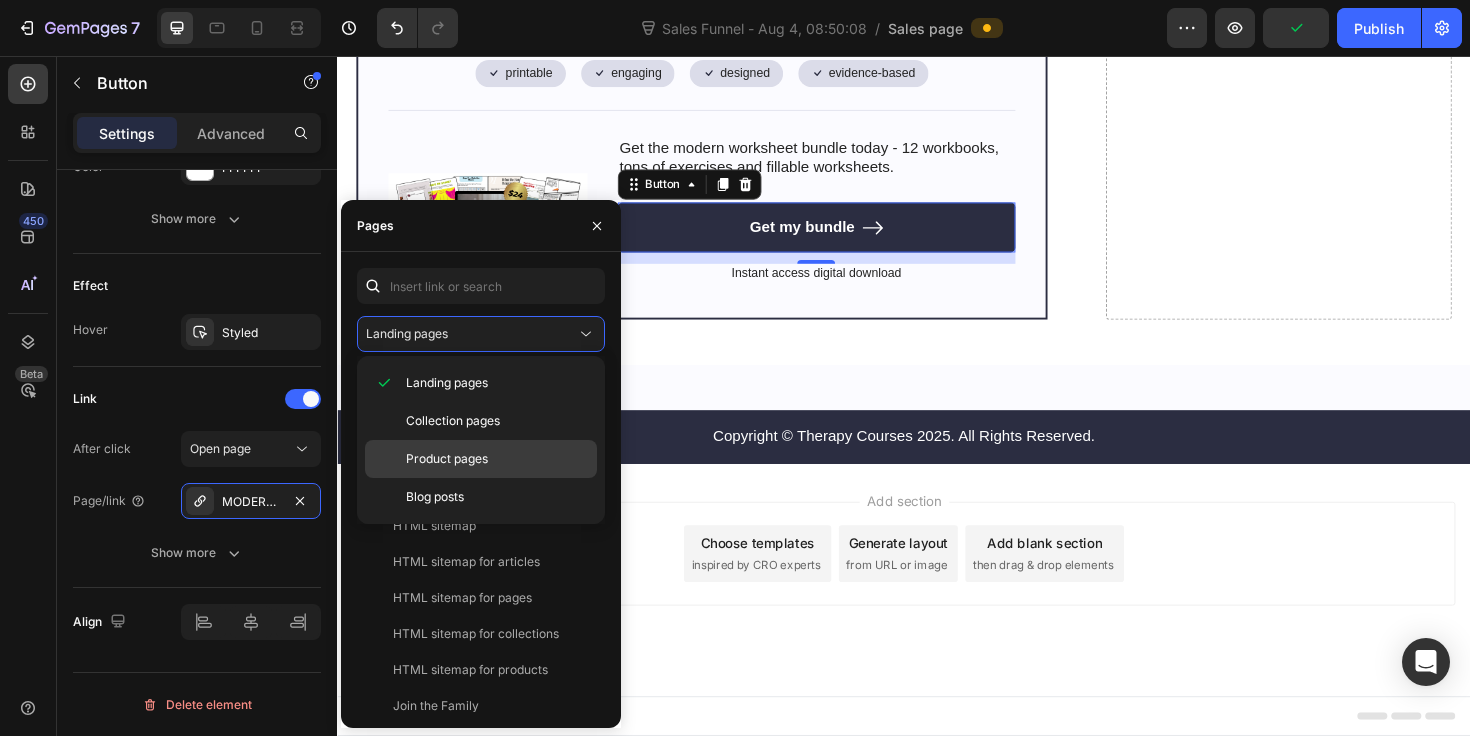click on "Product pages" at bounding box center (447, 459) 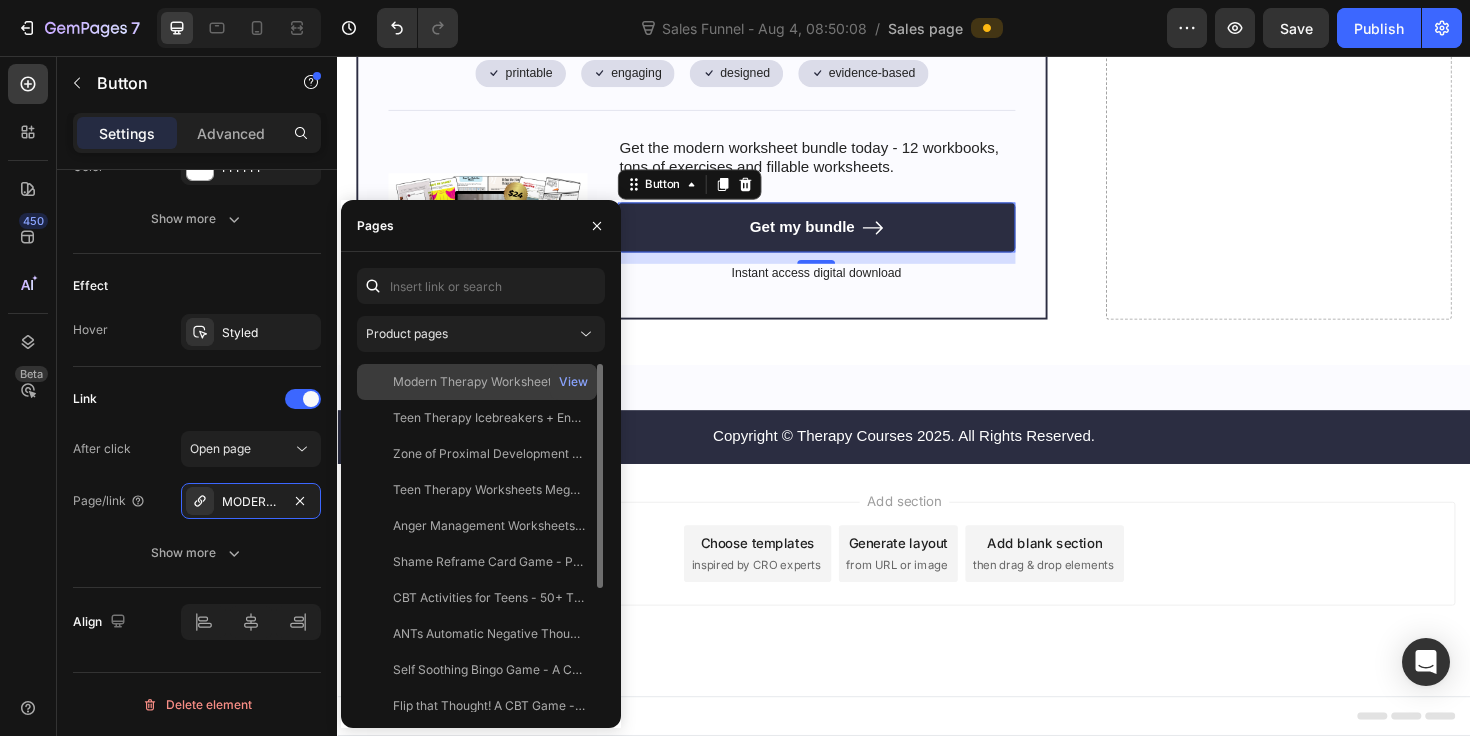 click on "Modern Therapy Worksheets for A Distracted World - CBT, DBT, ACT Reimagined as Engaging Worksheets" 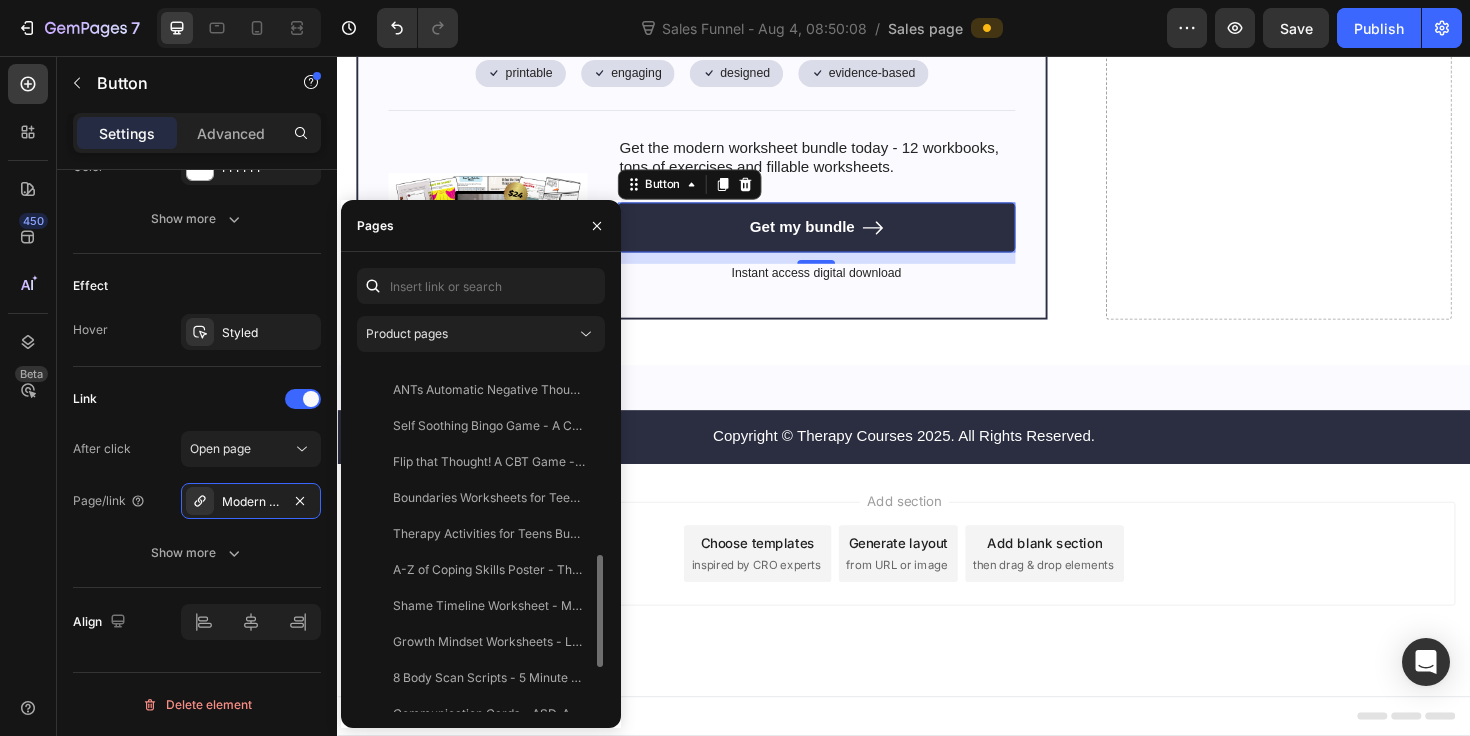 scroll, scrollTop: 329, scrollLeft: 0, axis: vertical 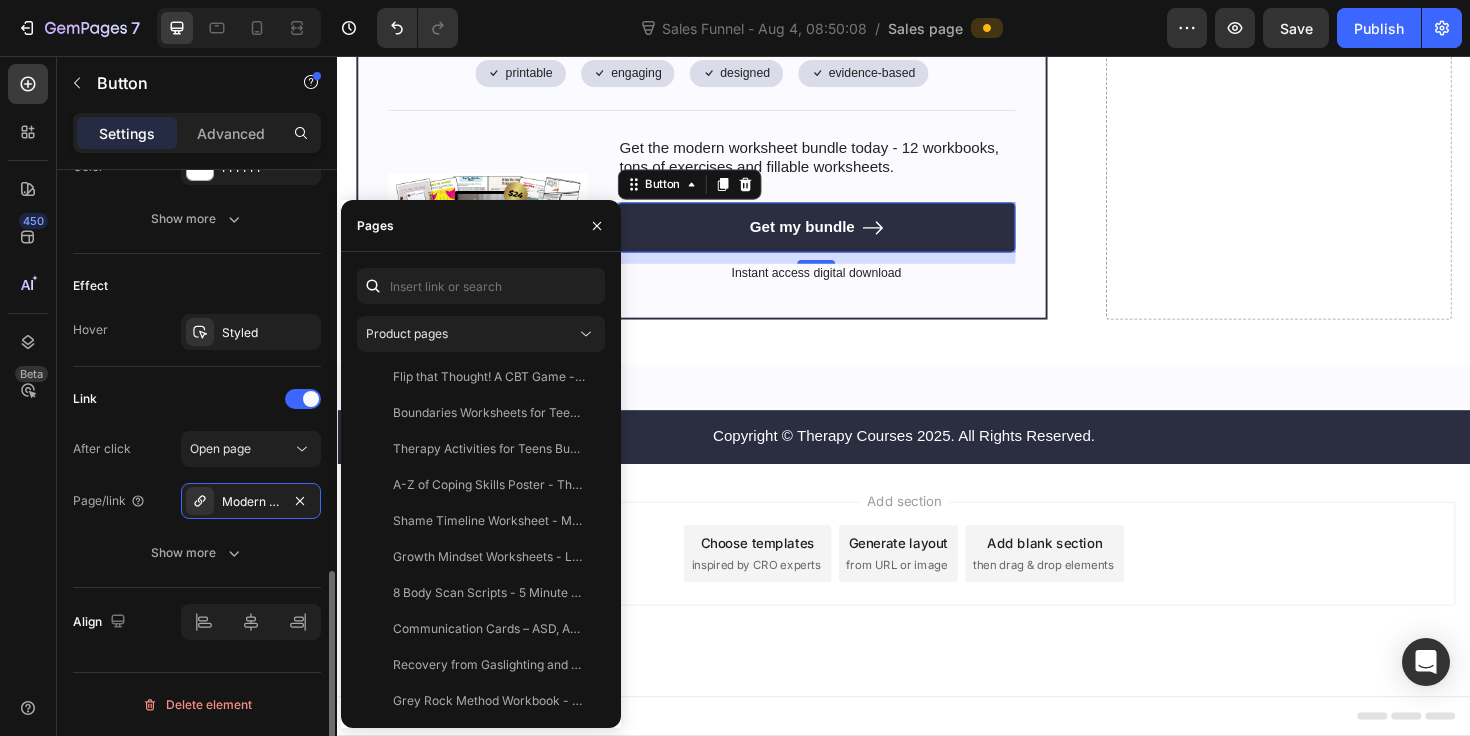 click on "Effect Hover Styled" 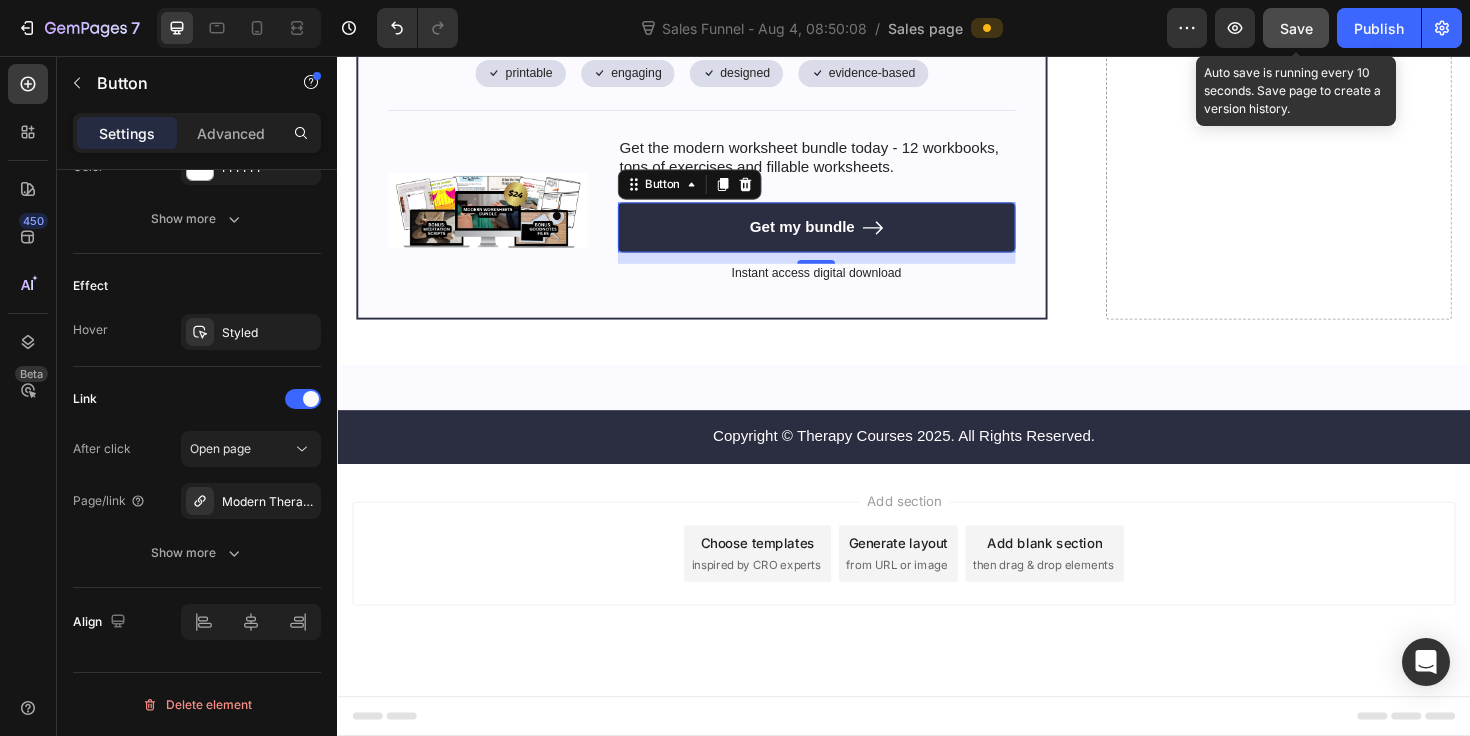 click on "Save" 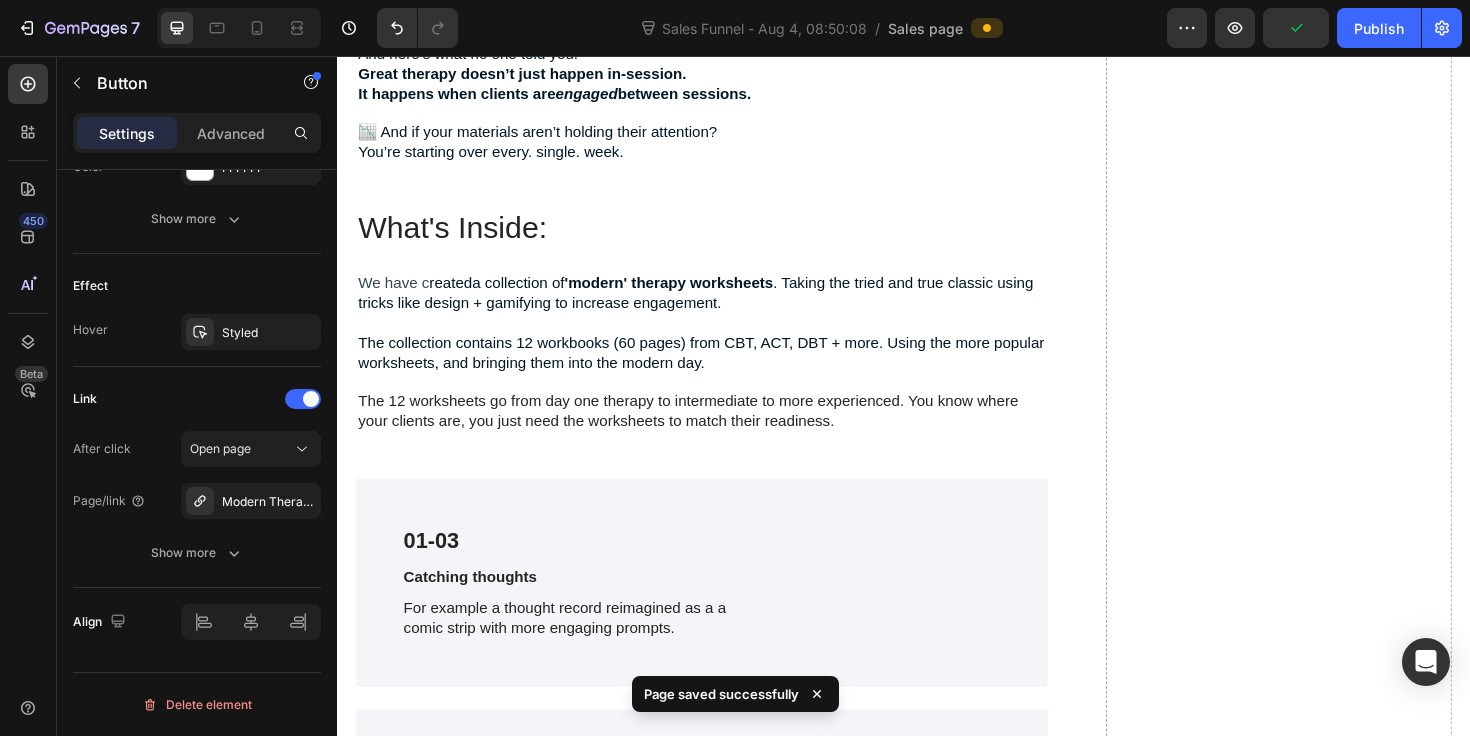 scroll, scrollTop: 4533, scrollLeft: 0, axis: vertical 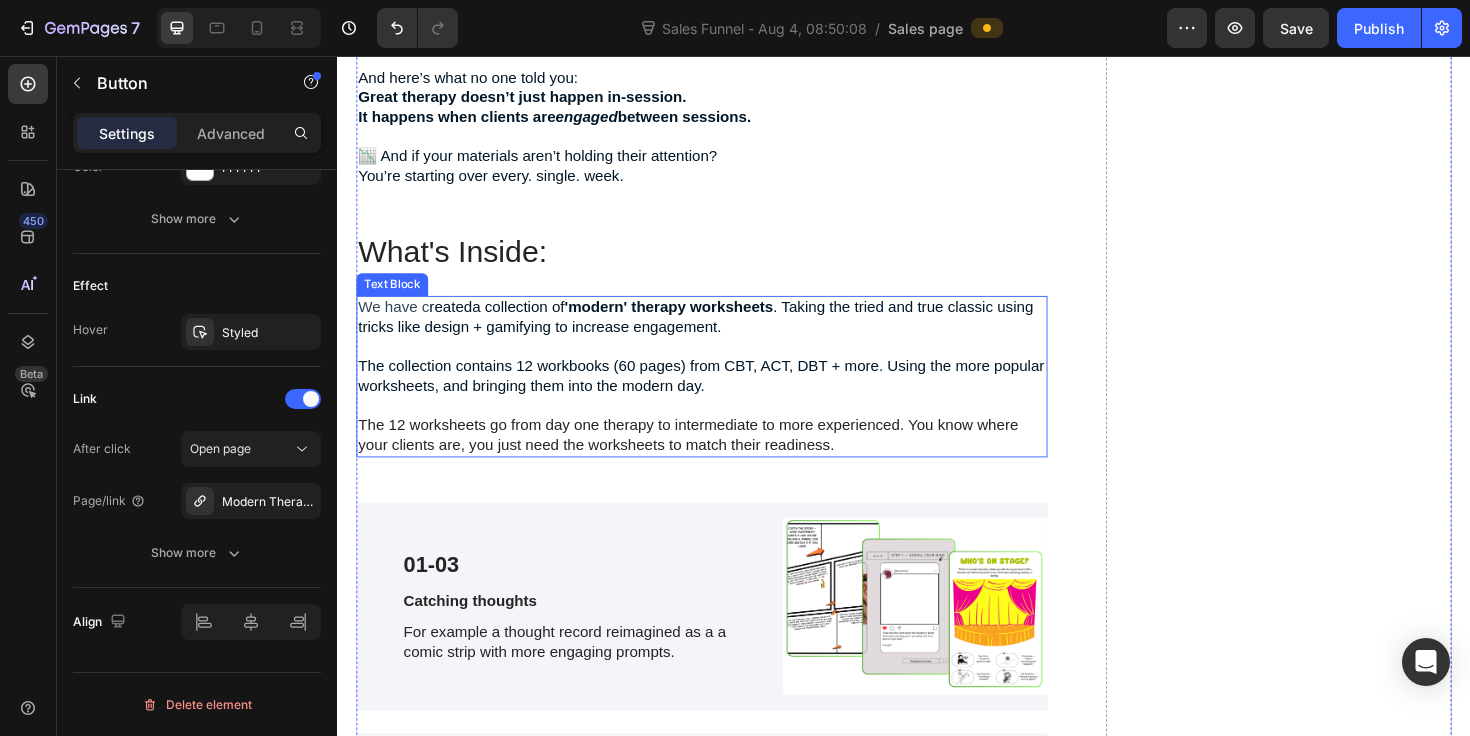 click on "The collection contains 12 workbooks (60 pages) from CBT, ACT, DBT + more. Using the more popular worksheets, and bringing them into the modern day." at bounding box center (723, 396) 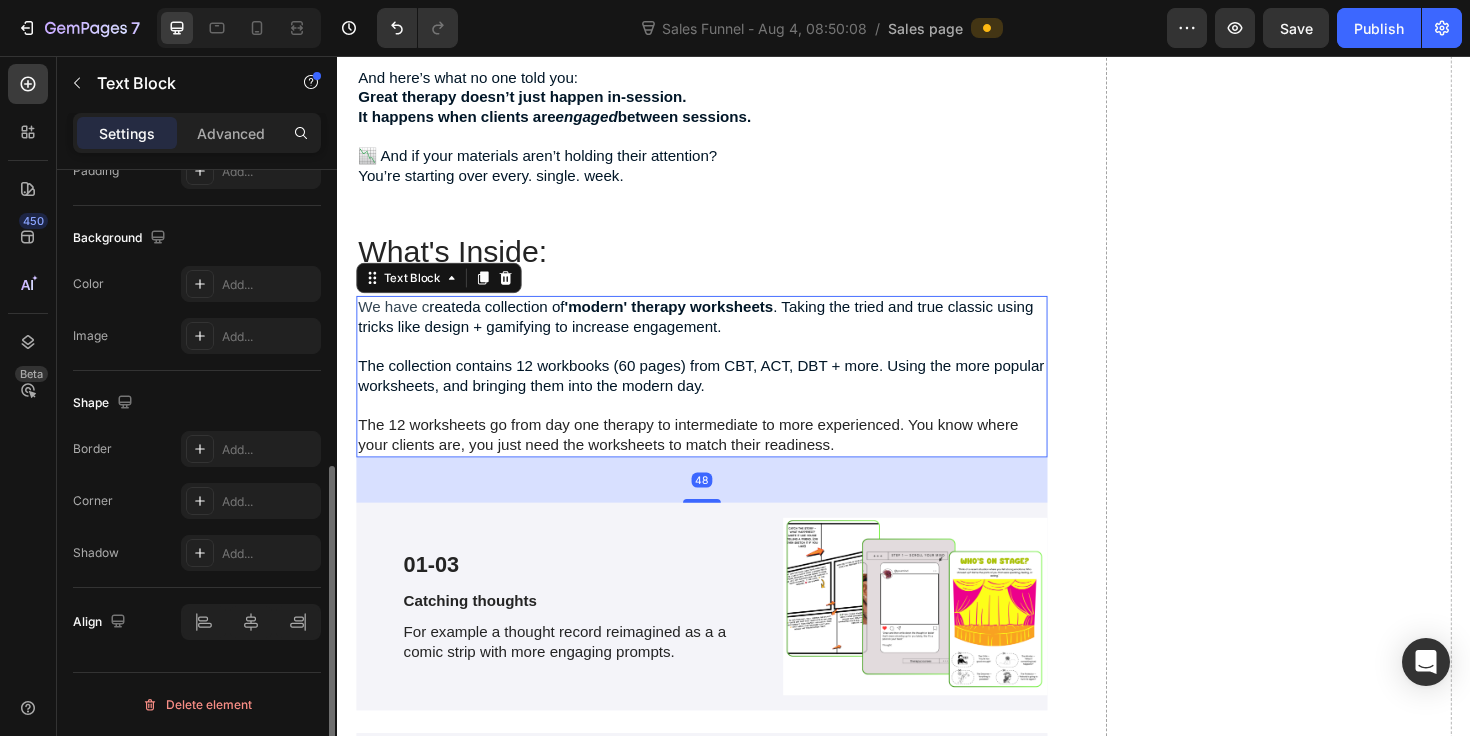 scroll, scrollTop: 0, scrollLeft: 0, axis: both 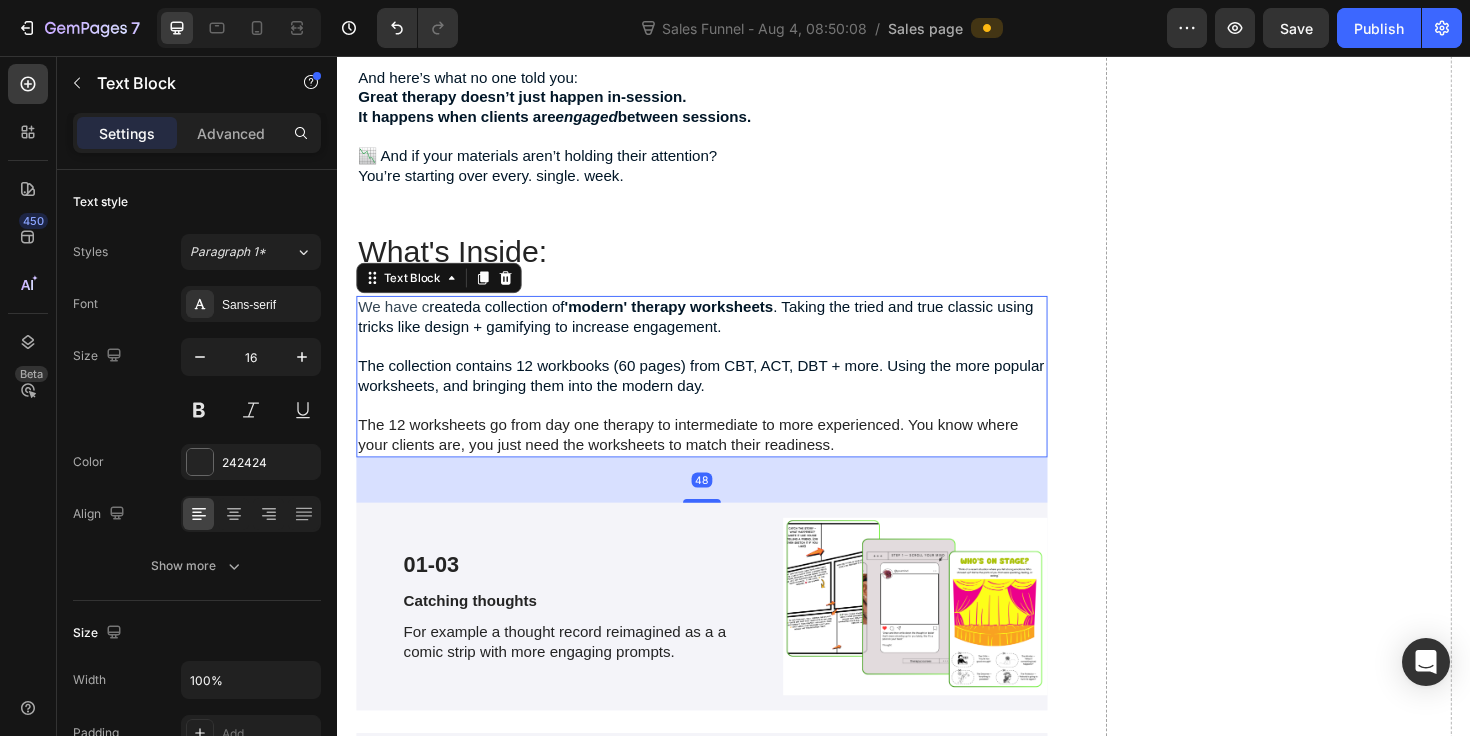 click on "The collection contains 12 workbooks (60 pages) from CBT, ACT, DBT + more. Using the more popular worksheets, and bringing them into the modern day." at bounding box center [723, 396] 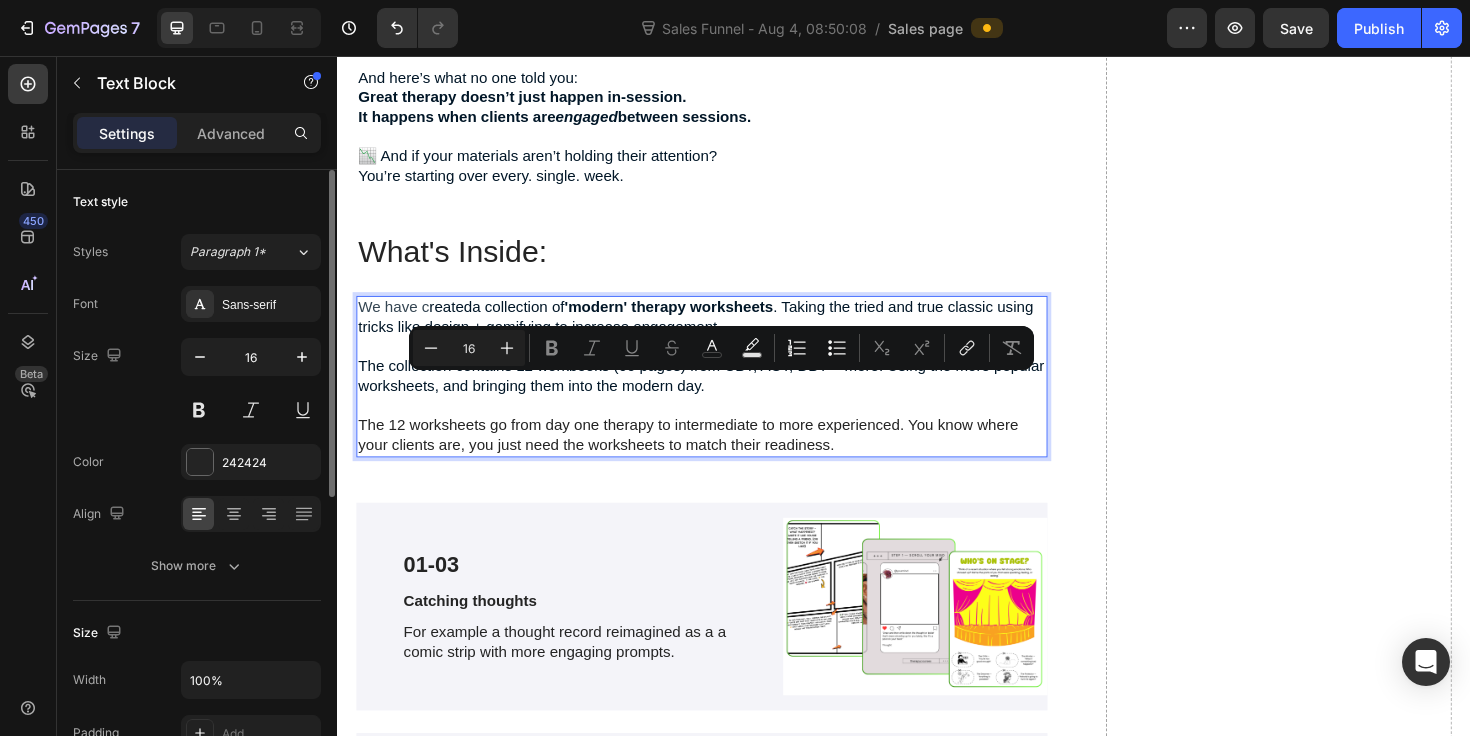 click on "The collection contains 12 workbooks (60 pages) from CBT, ACT, DBT + more. Using the more popular worksheets, and bringing them into the modern day." at bounding box center (723, 396) 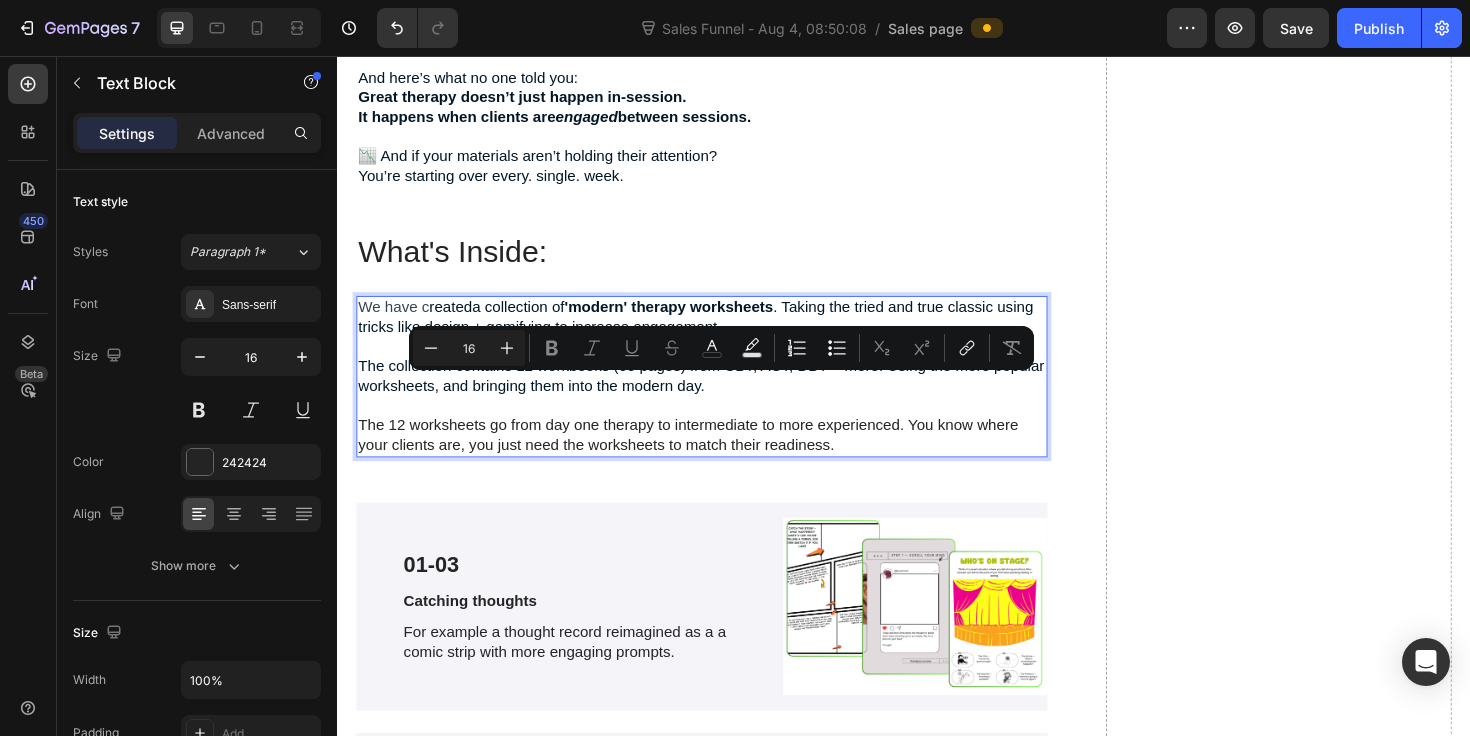 click at bounding box center [723, 426] 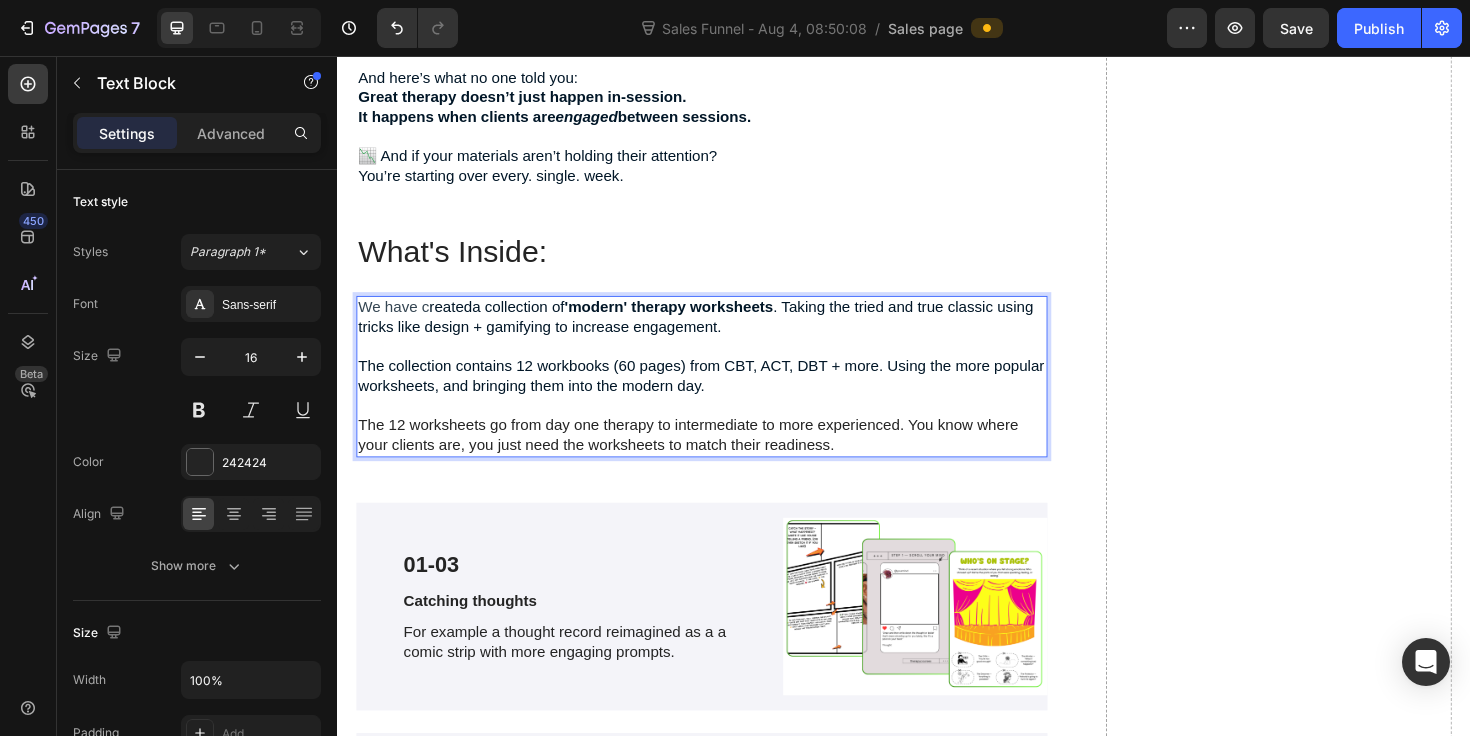 click on "The 12 worksheets go from day one therapy to intermediate to more experienced. You know where your clients are, you just need the worksheets to match their readiness." at bounding box center [723, 458] 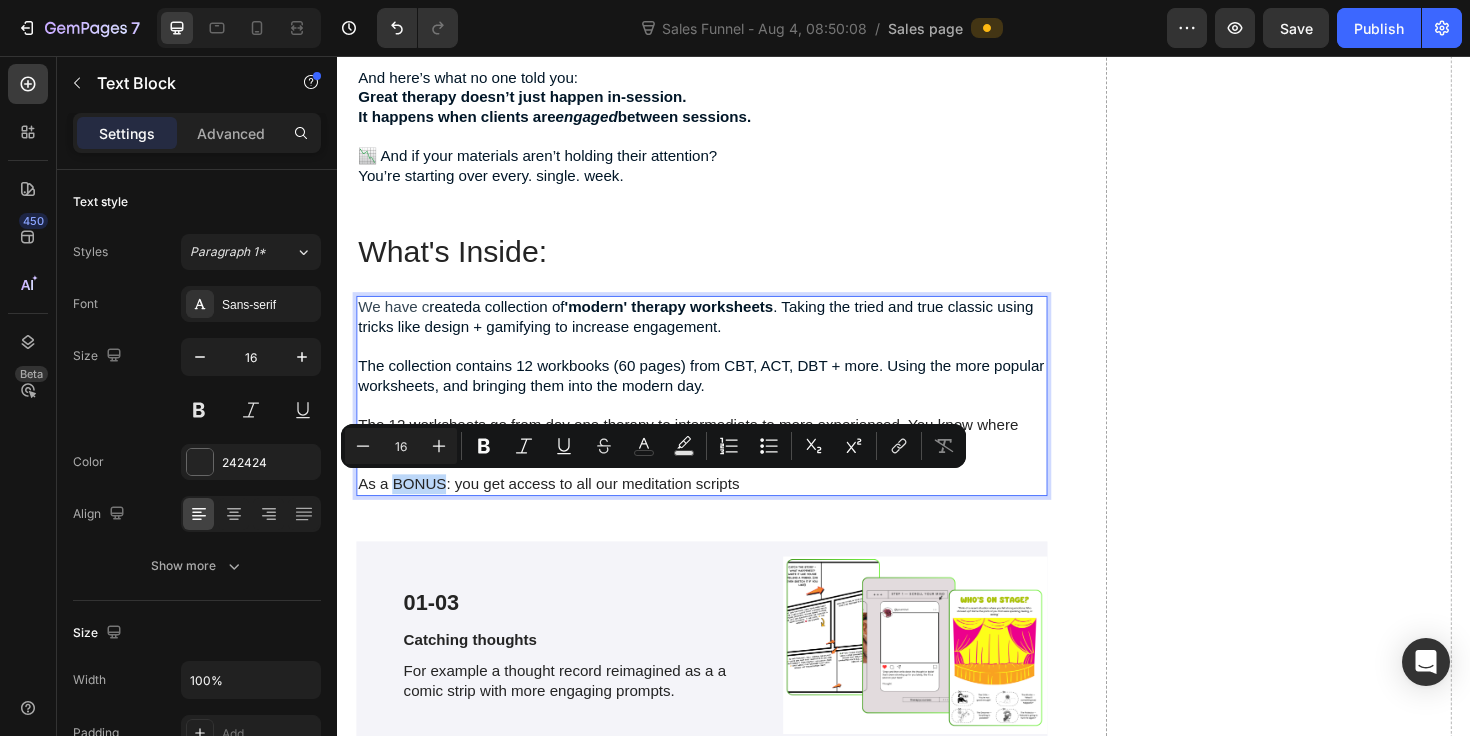 drag, startPoint x: 395, startPoint y: 503, endPoint x: 449, endPoint y: 503, distance: 54 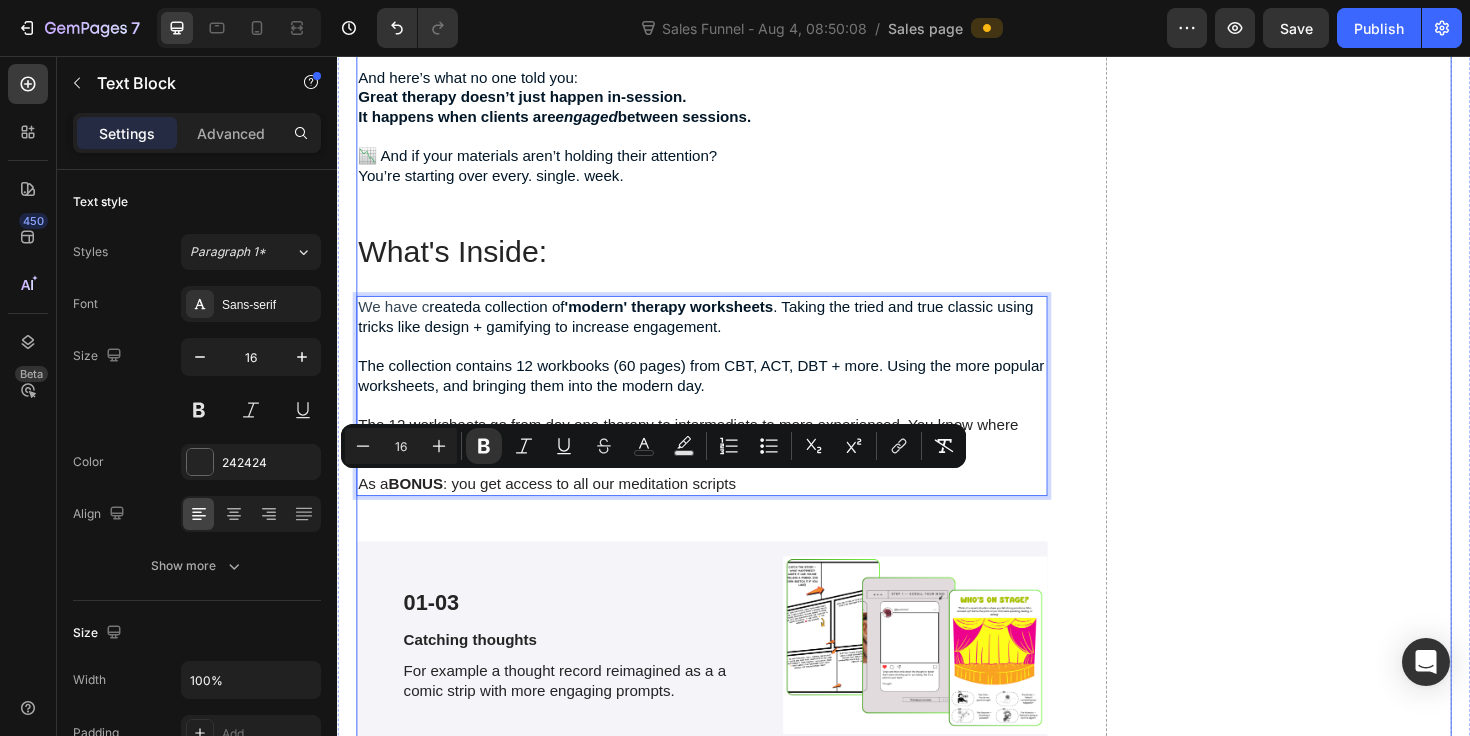 click on "We have c reateda collection of  'modern' therapy worksheets . Taking the tried and true classic using tricks like design + gamifying to increase engagement. The collection contains 12 workbooks (60 pages) from CBT, ACT, DBT + more. Using the more popular worksheets, and bringing them into the modern day. The 12 worksheets go from day one therapy to intermediate to more experienced. You know where your clients are, you just need the worksheets to match their readiness. As a  BONUS : you get access to all our meditation scripts" at bounding box center [723, 416] 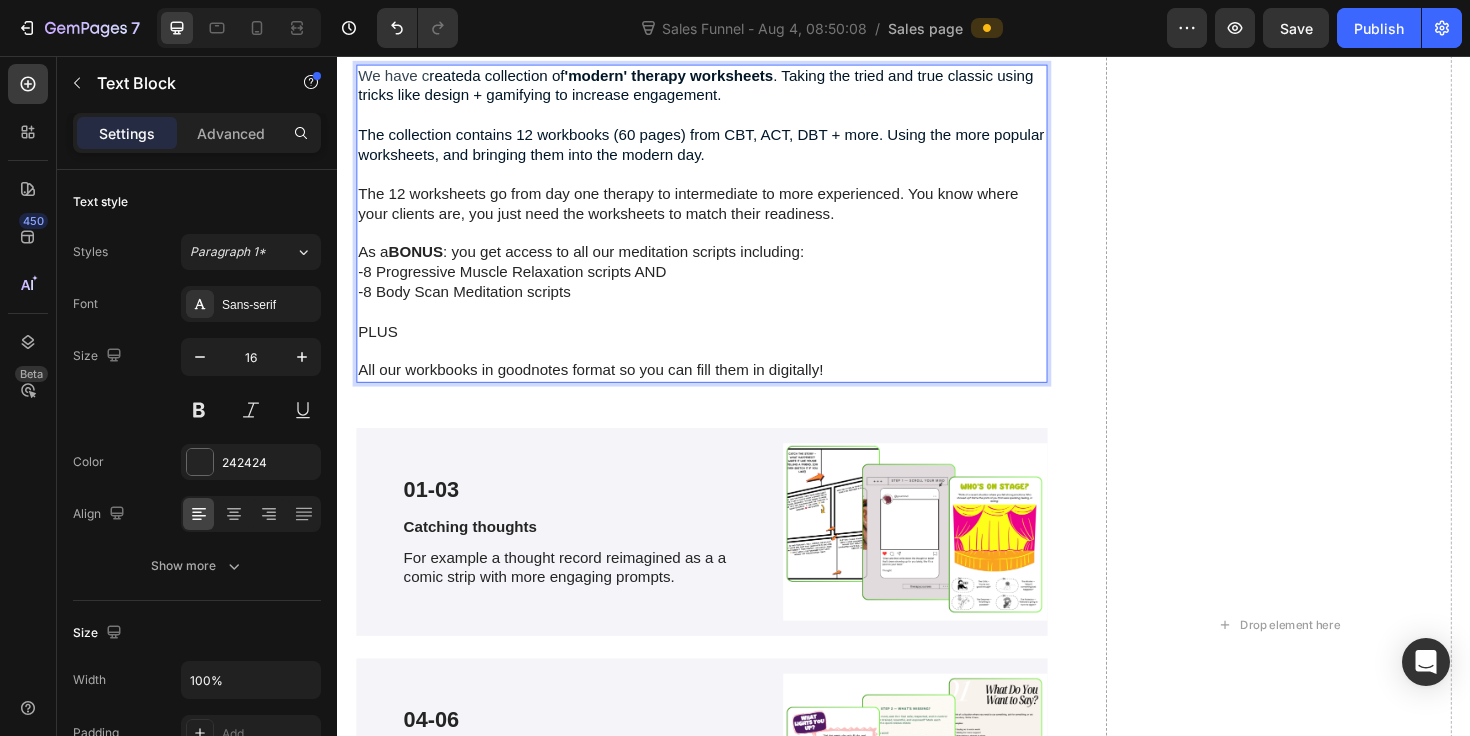 scroll, scrollTop: 4784, scrollLeft: 0, axis: vertical 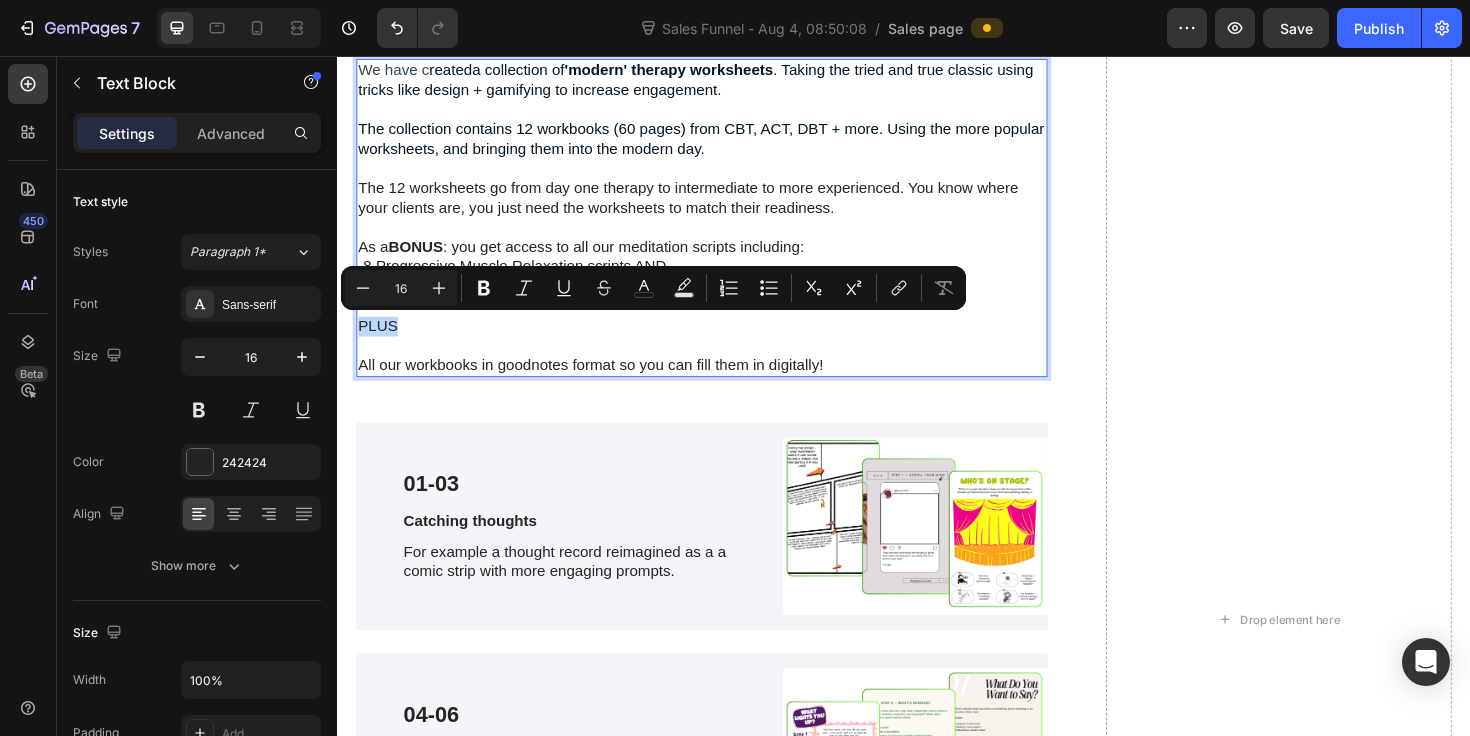 drag, startPoint x: 399, startPoint y: 343, endPoint x: 362, endPoint y: 342, distance: 37.01351 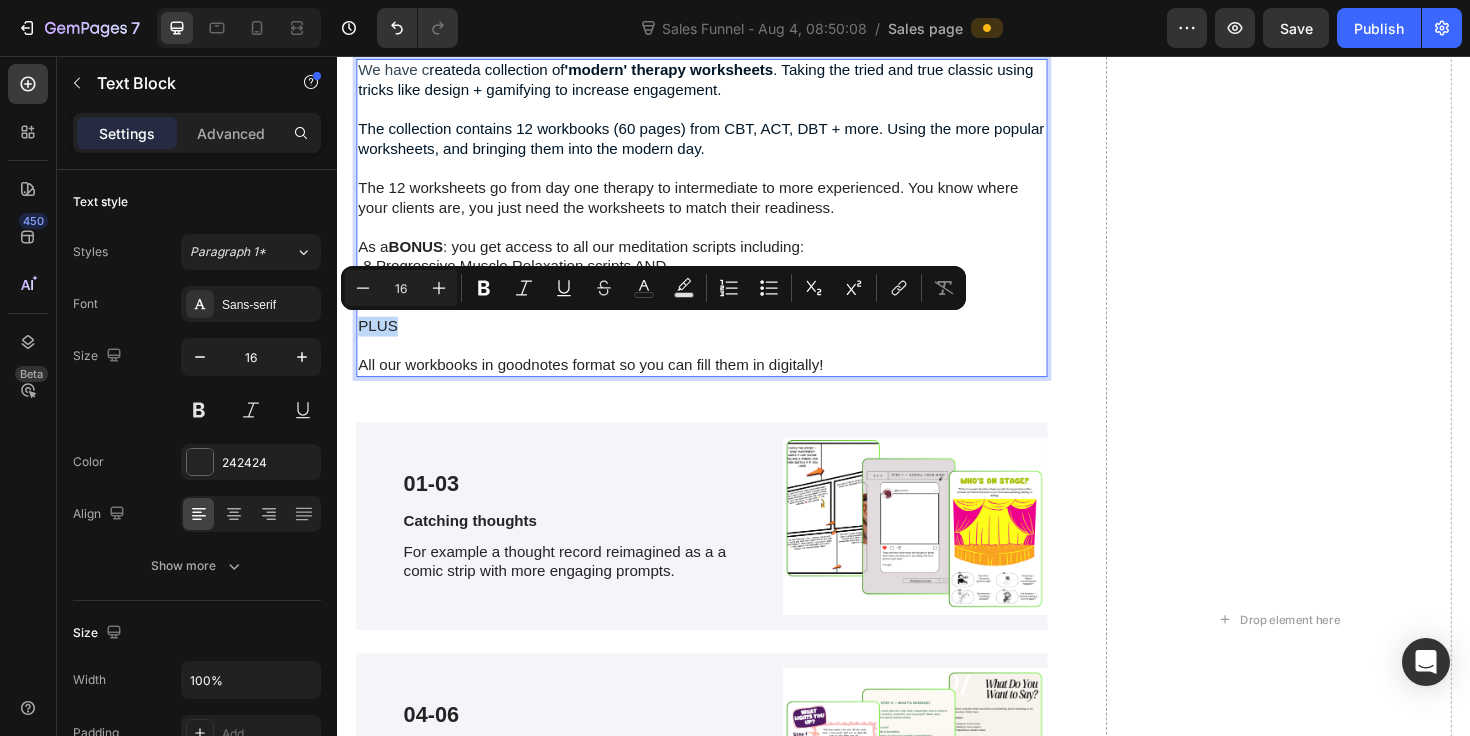 click on "PLUS" at bounding box center [723, 342] 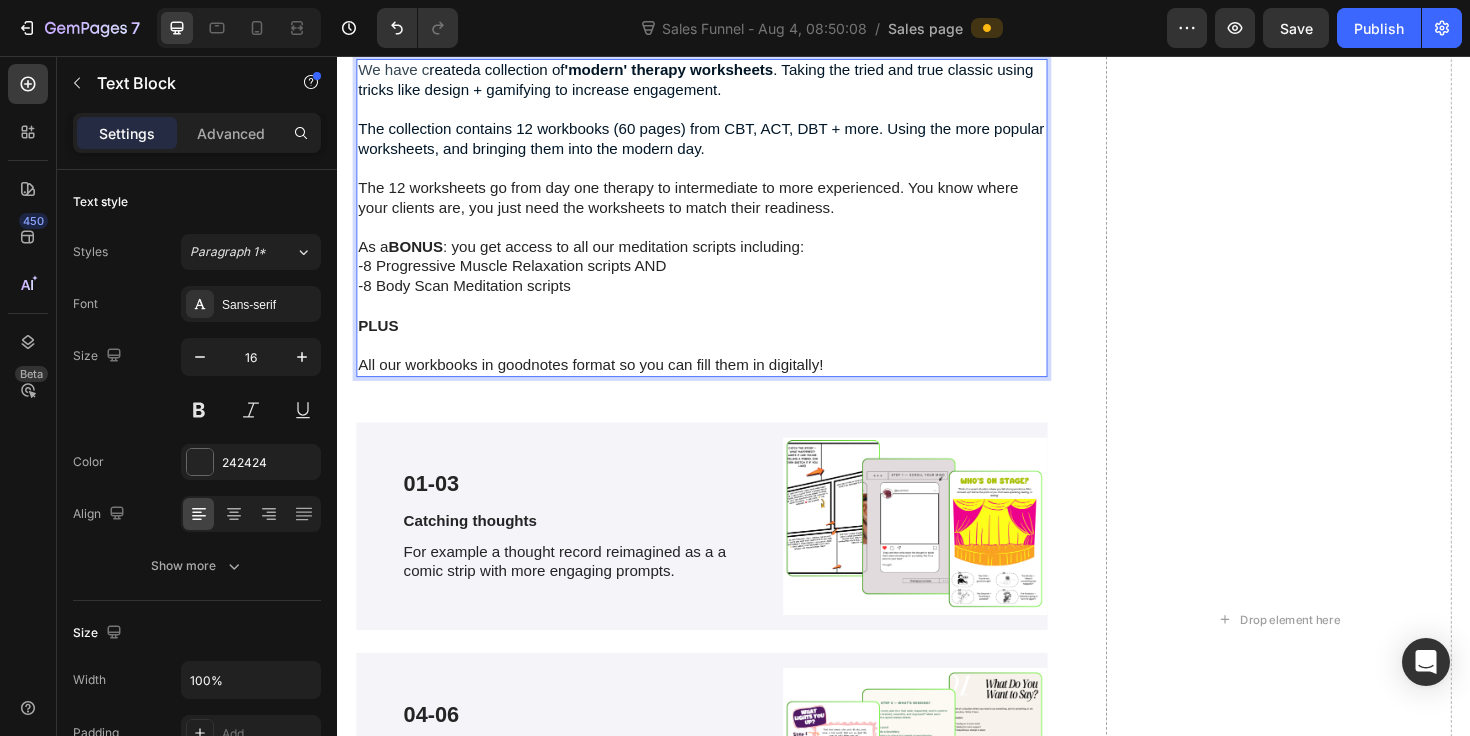 click on "All our workbooks in goodnotes format so you can fill them in digitally!" at bounding box center (723, 383) 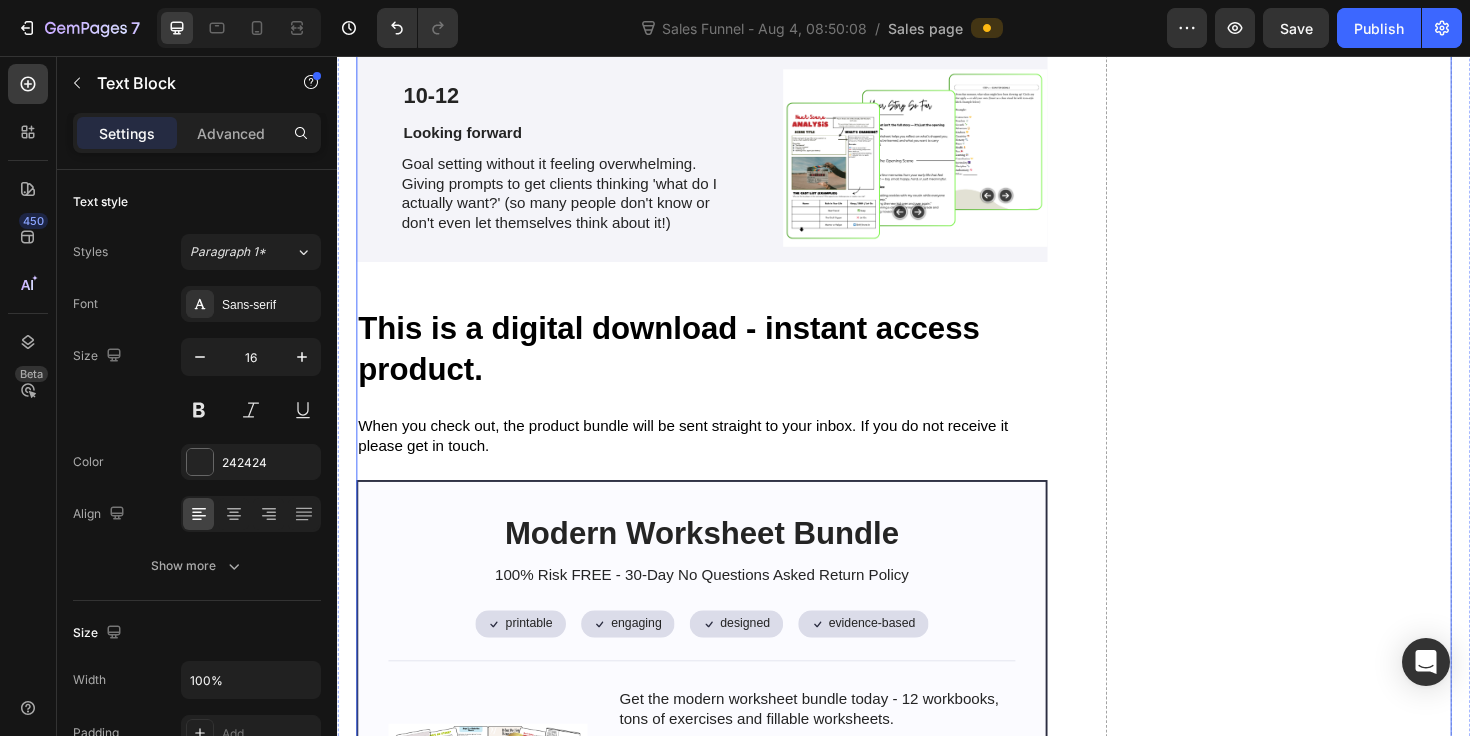 scroll, scrollTop: 5934, scrollLeft: 0, axis: vertical 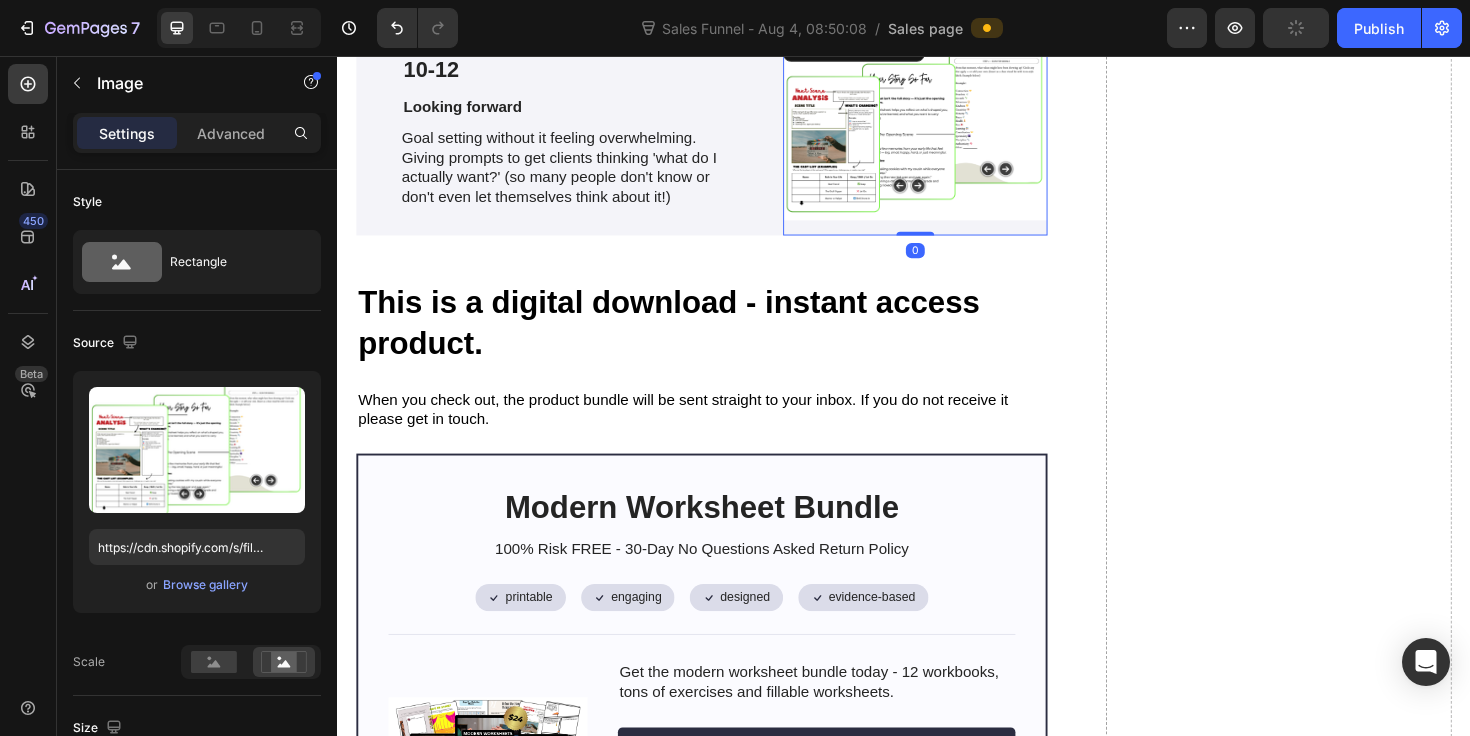 click at bounding box center [949, 136] 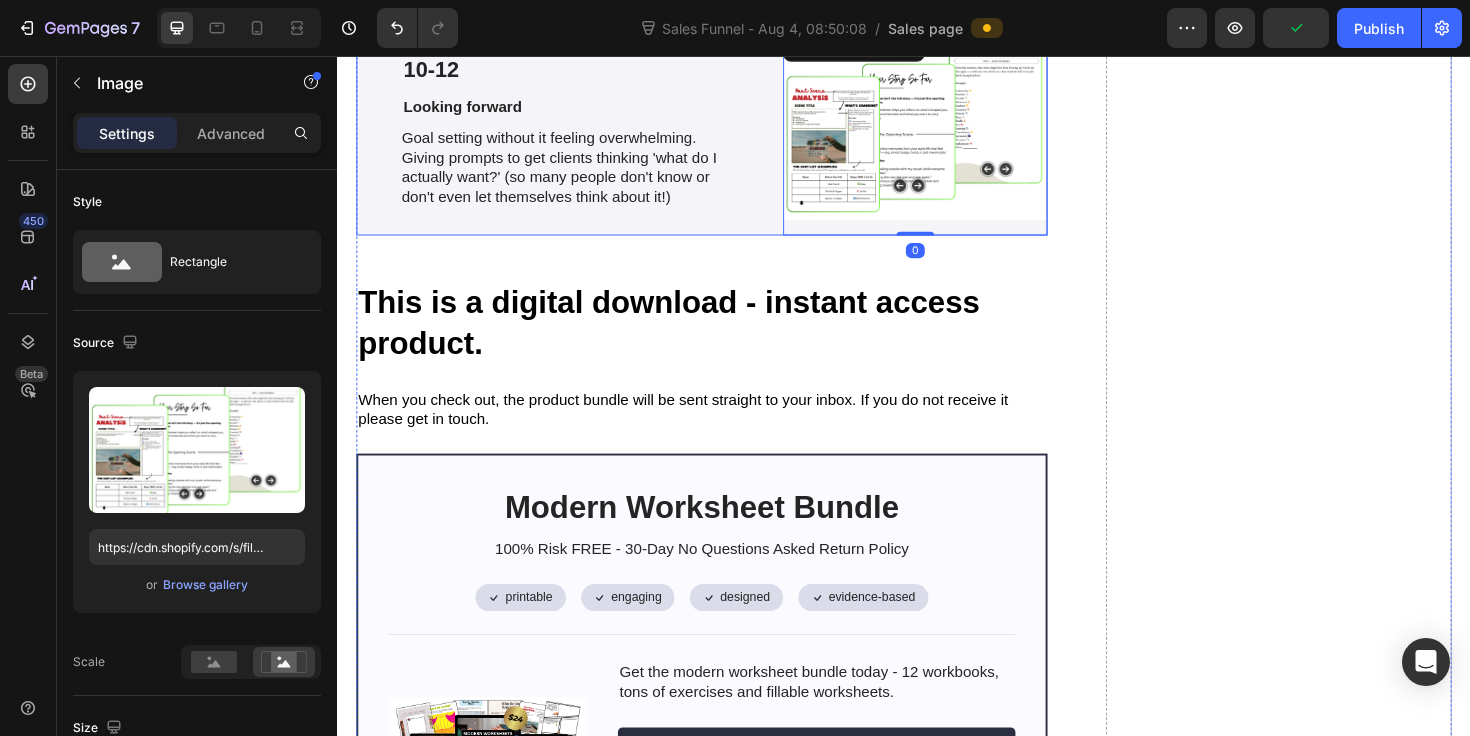 click on "10-12 Text Block Looking forward Text Block Goal setting without it feeling overwhelming. Giving prompts to get clients thinking 'what do I actually want?' (so many people don't know or don't even let themselves think about it!) Text Block Row" at bounding box center [583, 136] 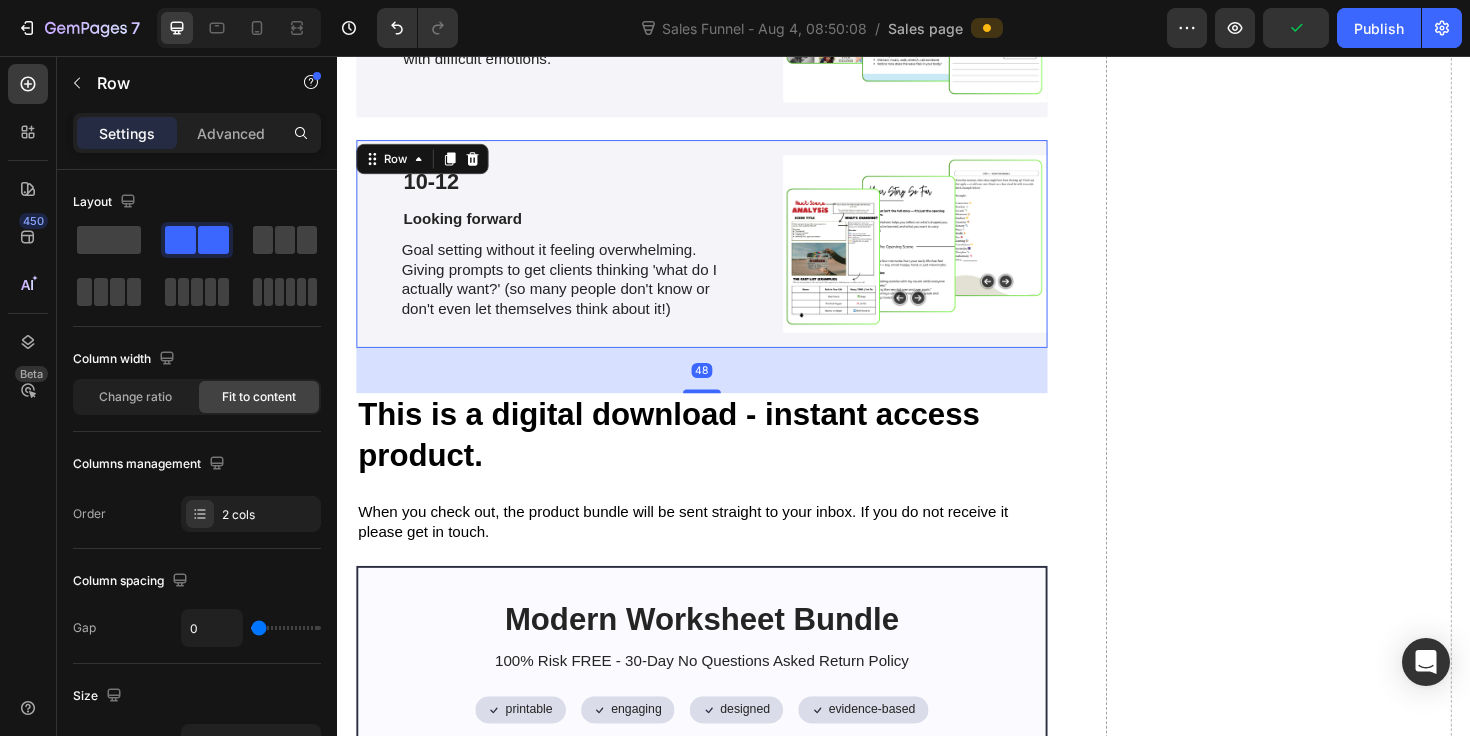 scroll, scrollTop: 5814, scrollLeft: 0, axis: vertical 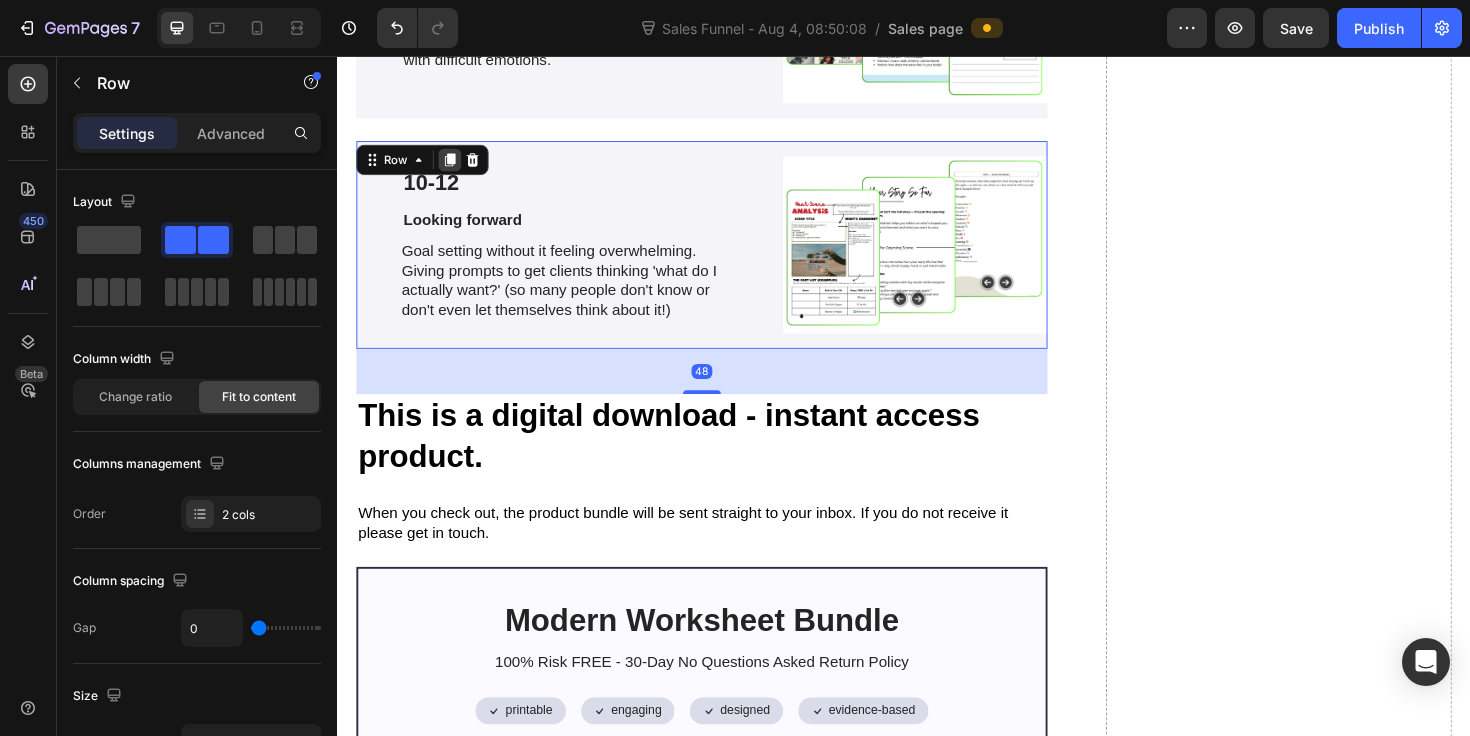 click 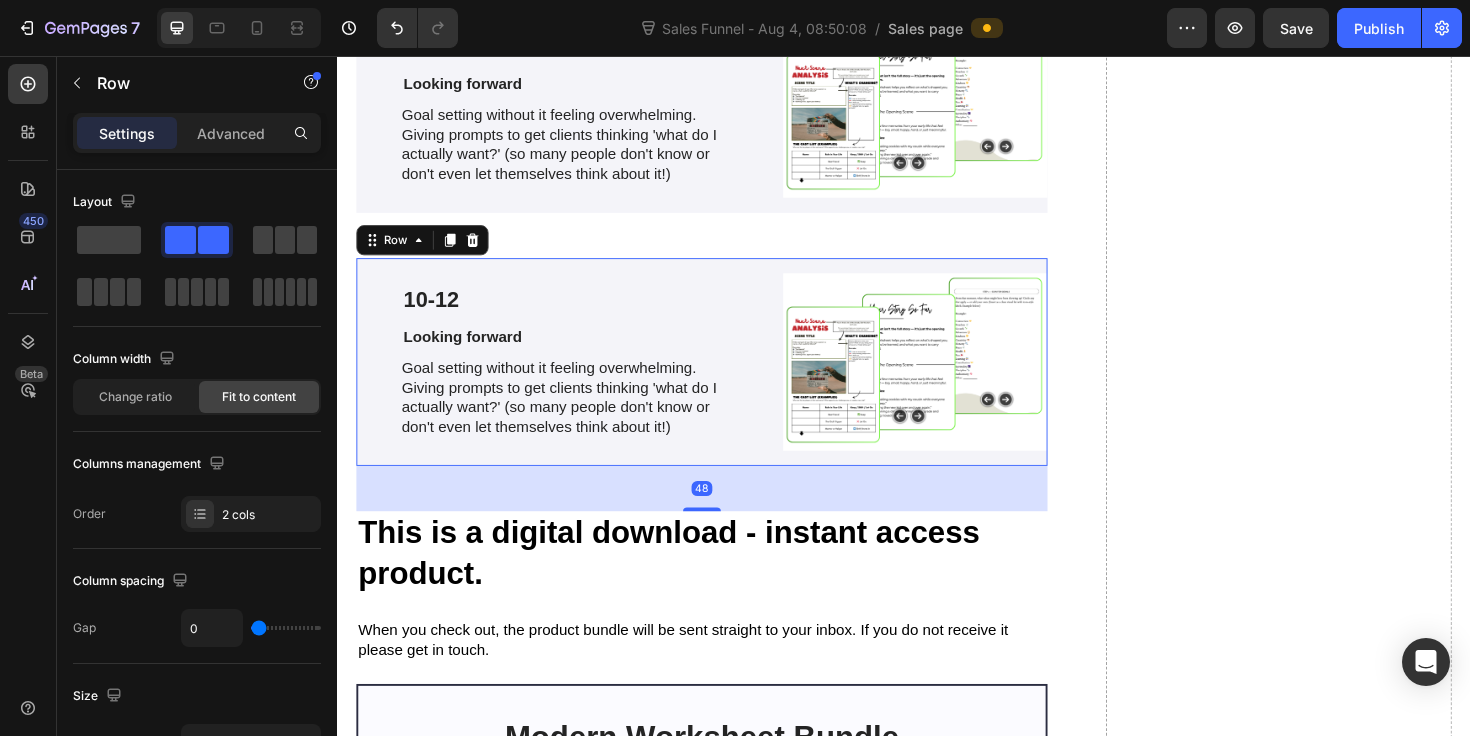 scroll, scrollTop: 5984, scrollLeft: 0, axis: vertical 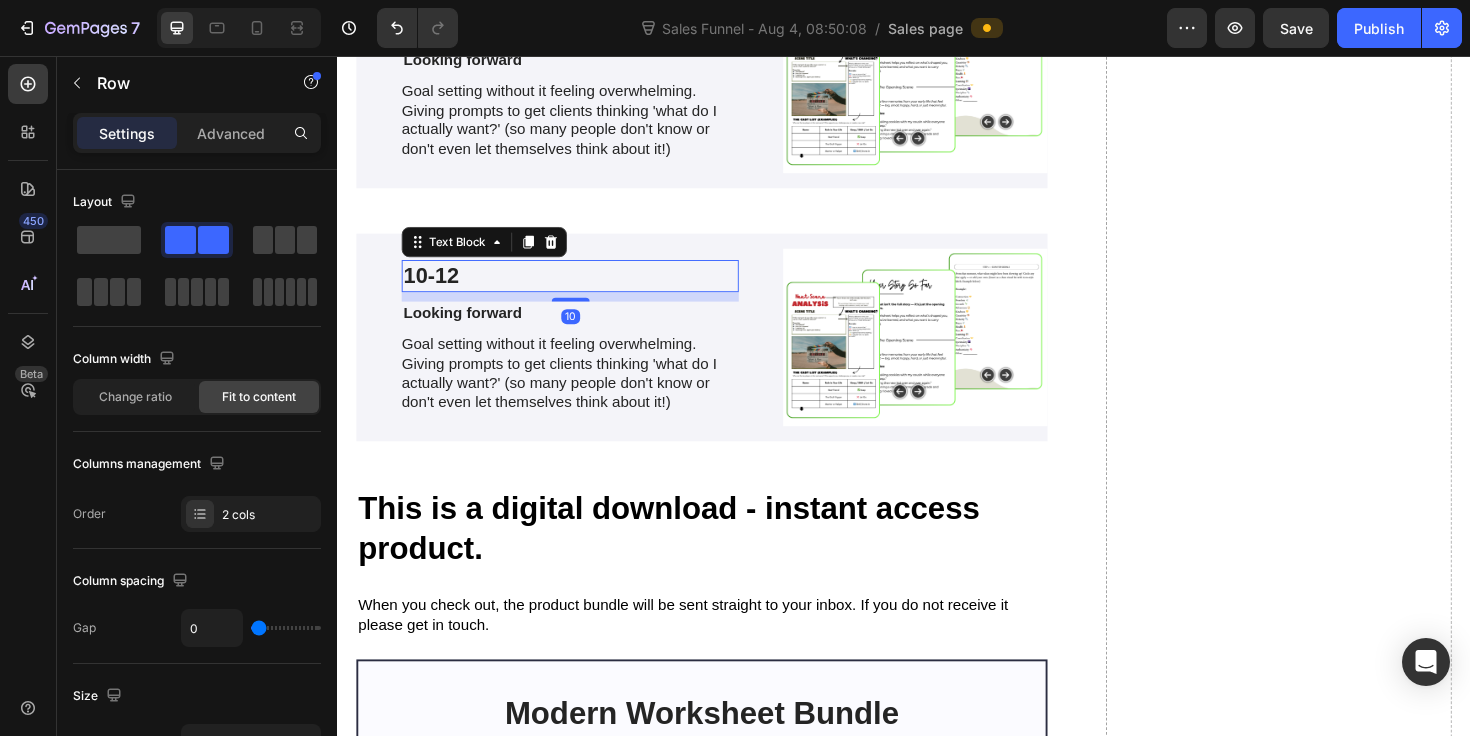 click on "10-12" at bounding box center [583, 289] 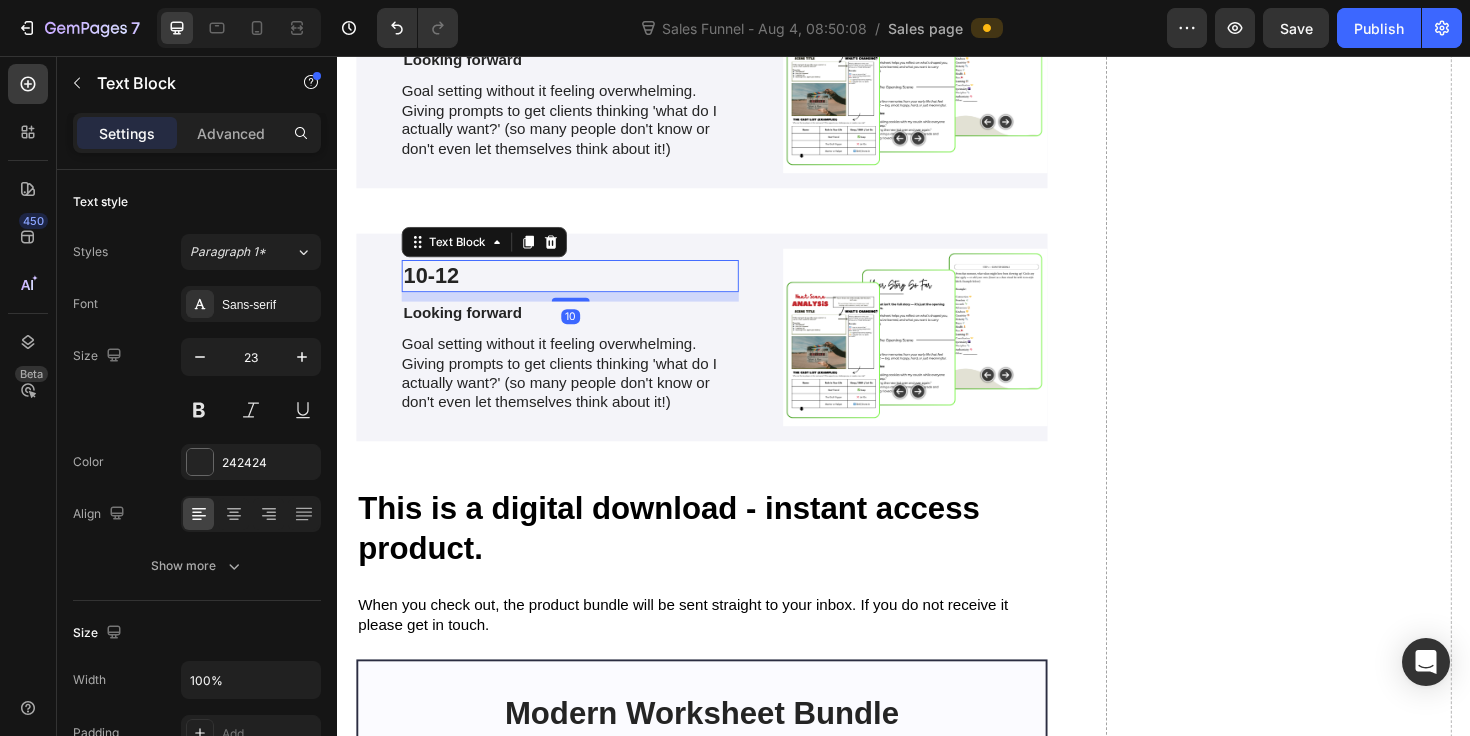 click on "10-12" at bounding box center [583, 289] 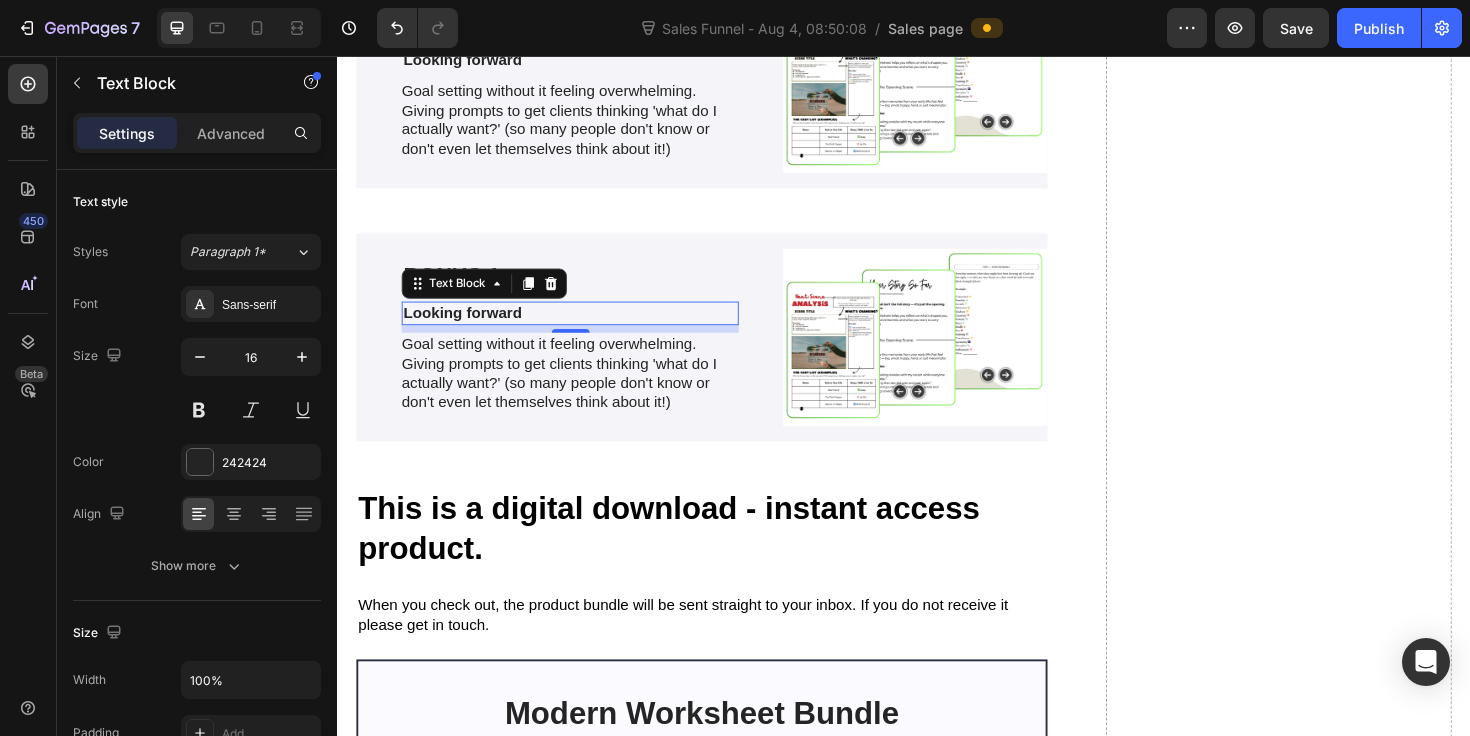 click on "Looking forward" at bounding box center (583, 328) 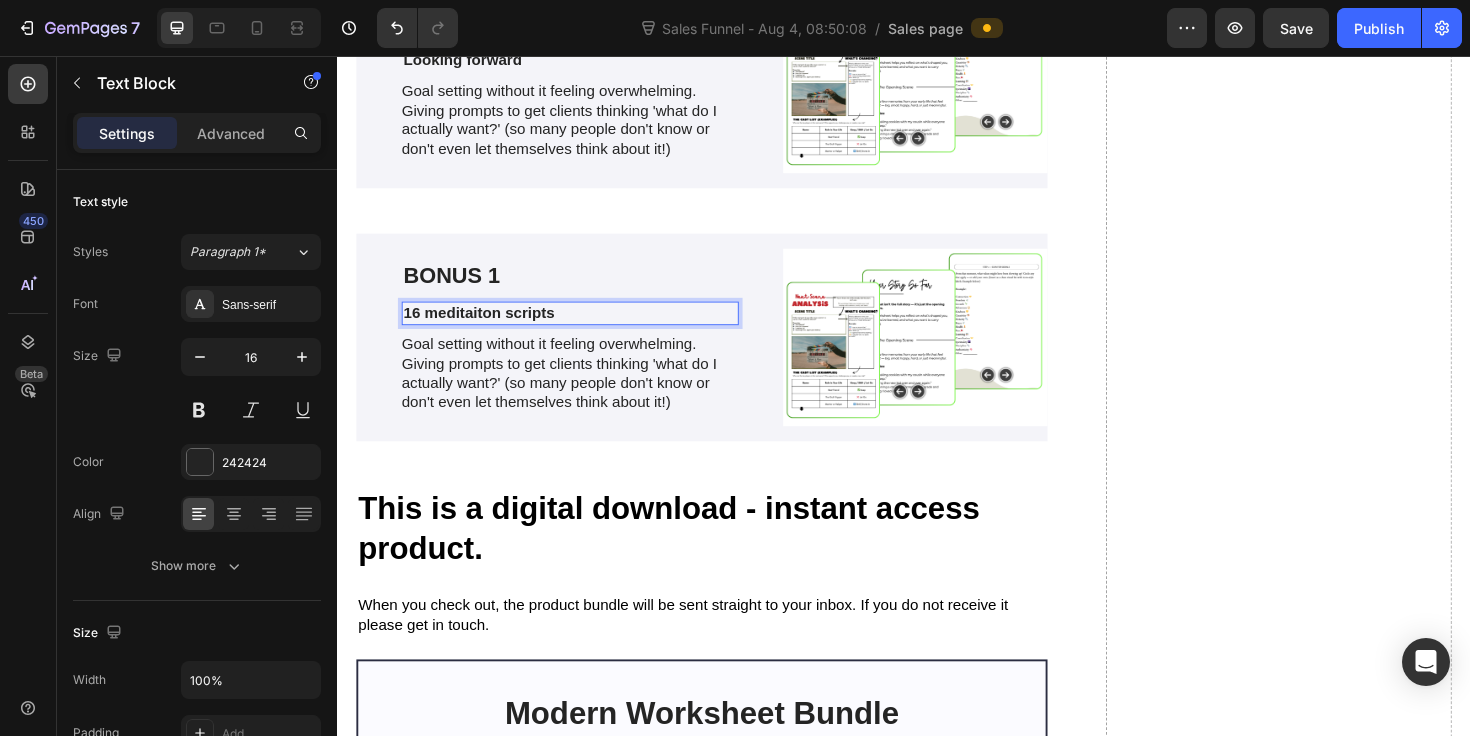 click on "16 meditaiton scripts" at bounding box center [583, 328] 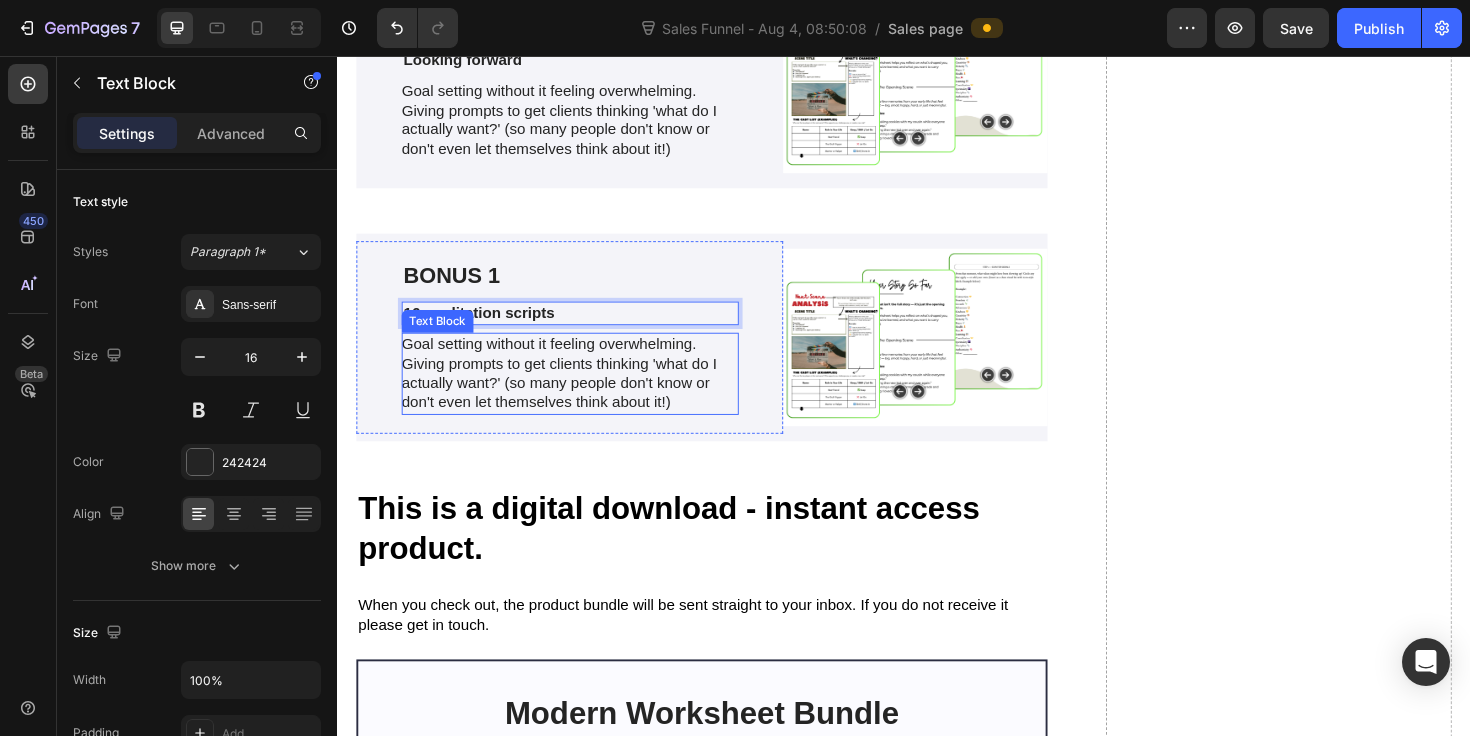 click on "Goal setting without it feeling overwhelming. Giving prompts to get clients thinking 'what do I actually want?' (so many people don't know or don't even let themselves think about it!)" at bounding box center [583, 392] 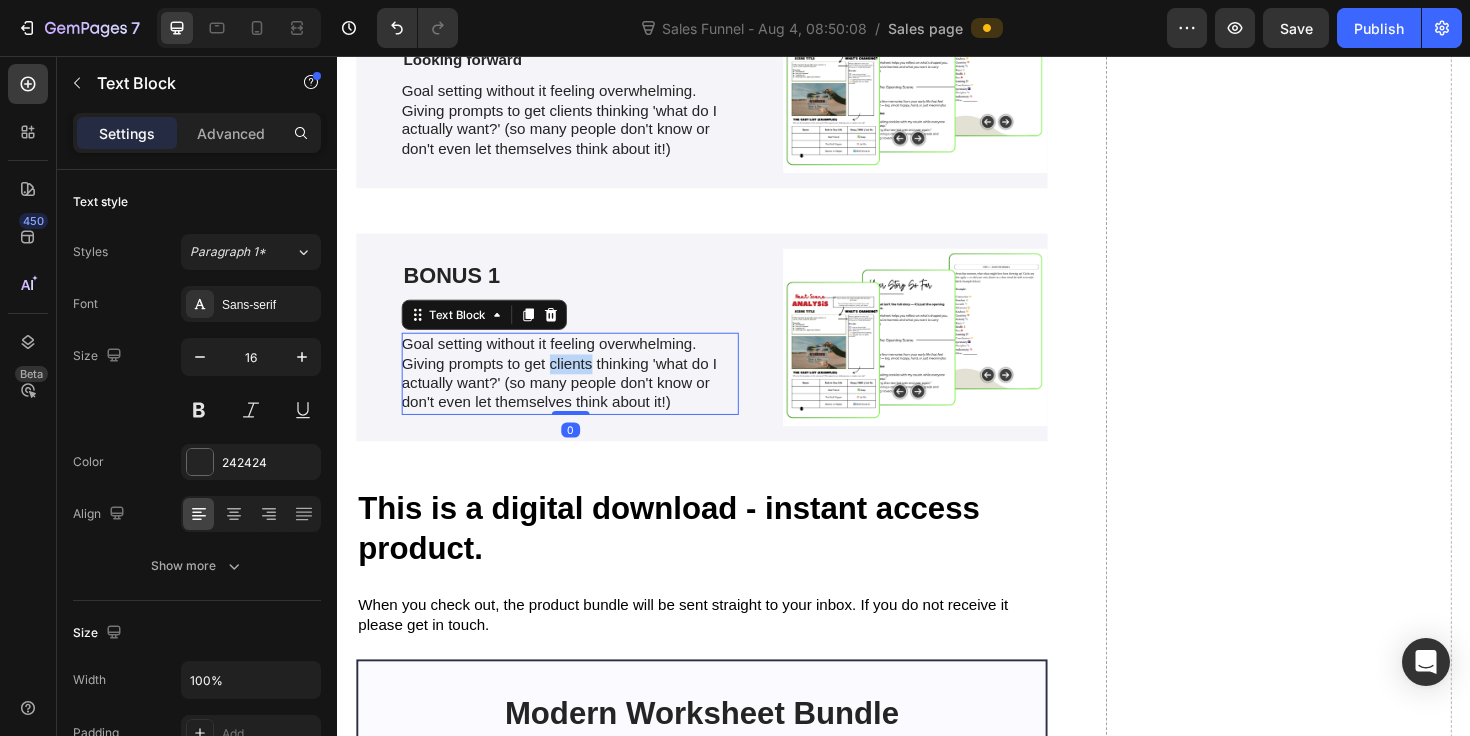 click on "Goal setting without it feeling overwhelming. Giving prompts to get clients thinking 'what do I actually want?' (so many people don't know or don't even let themselves think about it!)" at bounding box center (583, 392) 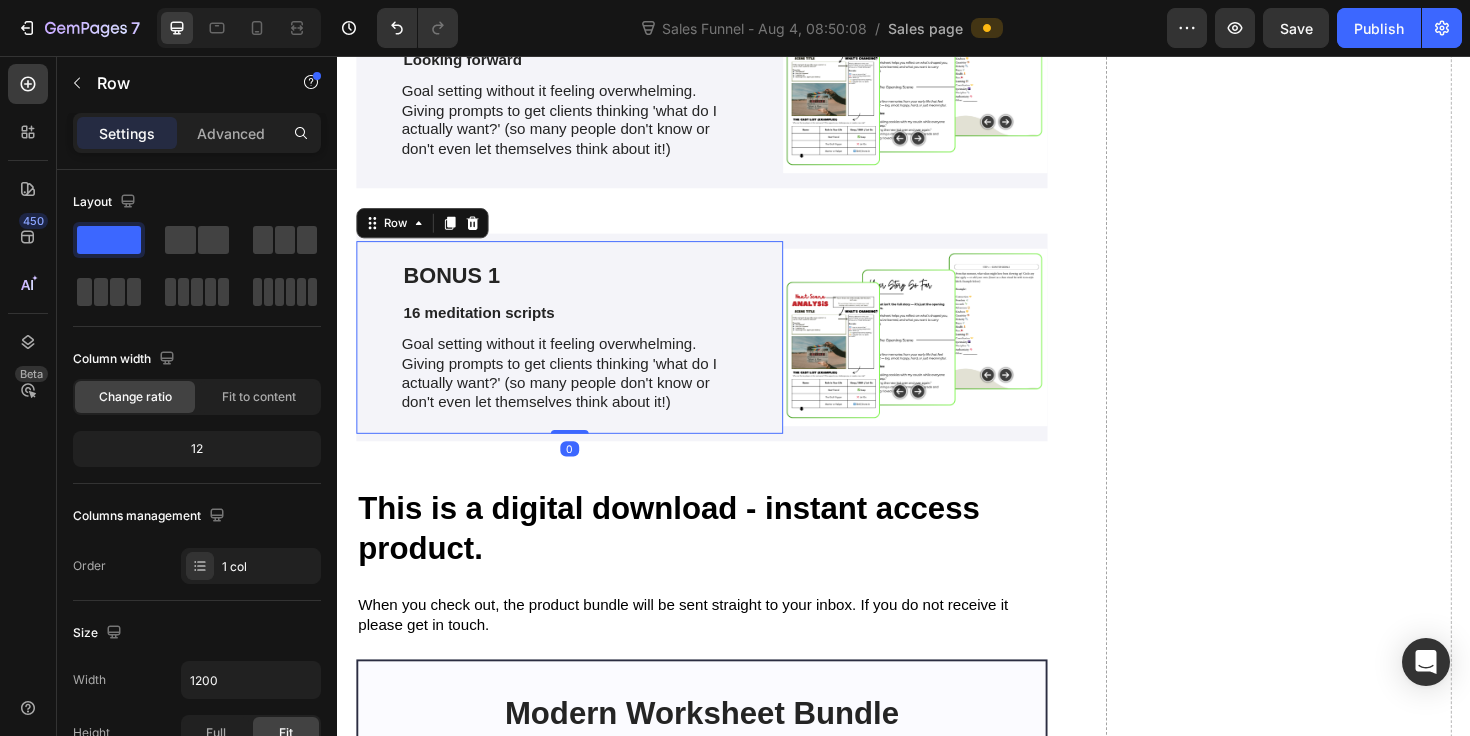 click on "BONUS 1 Text Block 16 meditation scripts Text Block Goal setting without it feeling overwhelming. Giving prompts to get clients thinking 'what do I actually want?' (so many people don't know or don't even let themselves think about it!) Text Block Row   0" at bounding box center (583, 354) 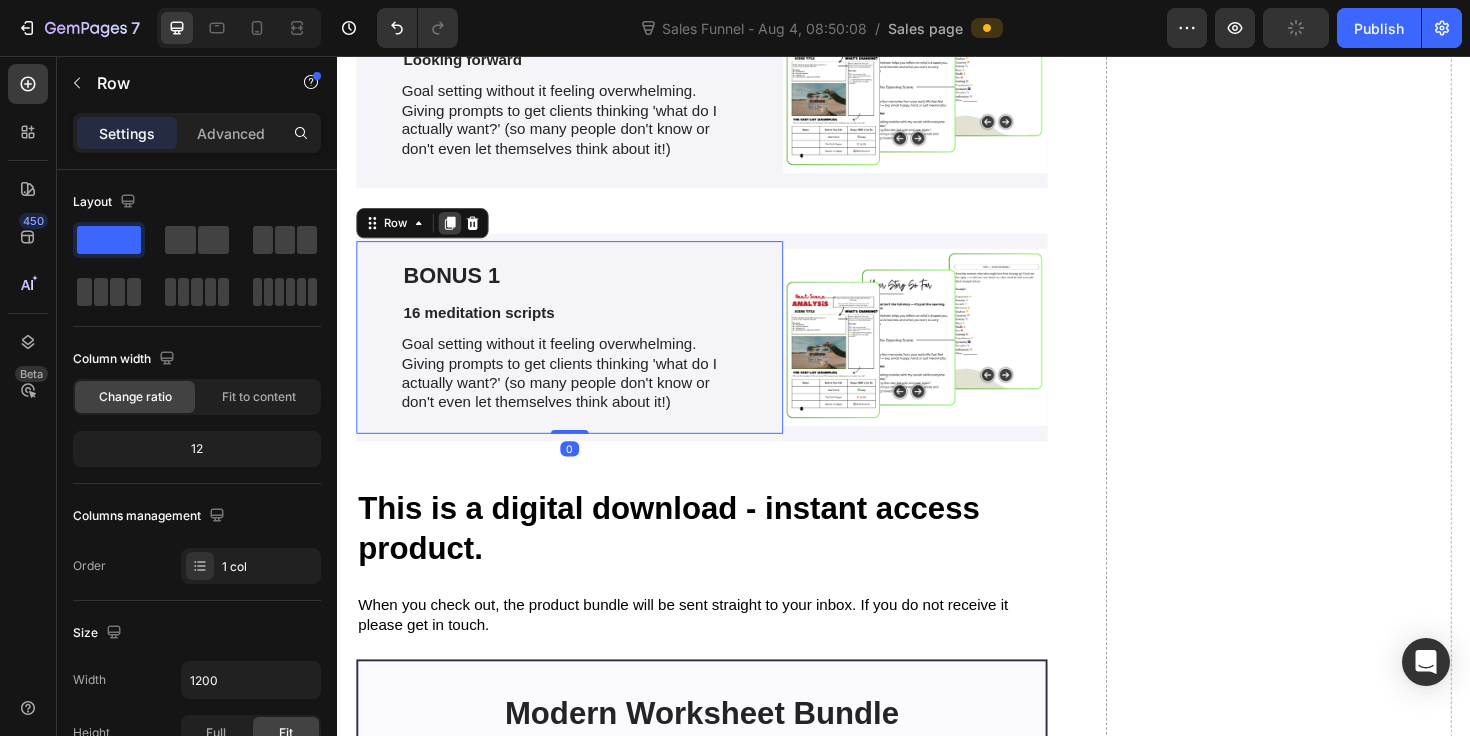 click 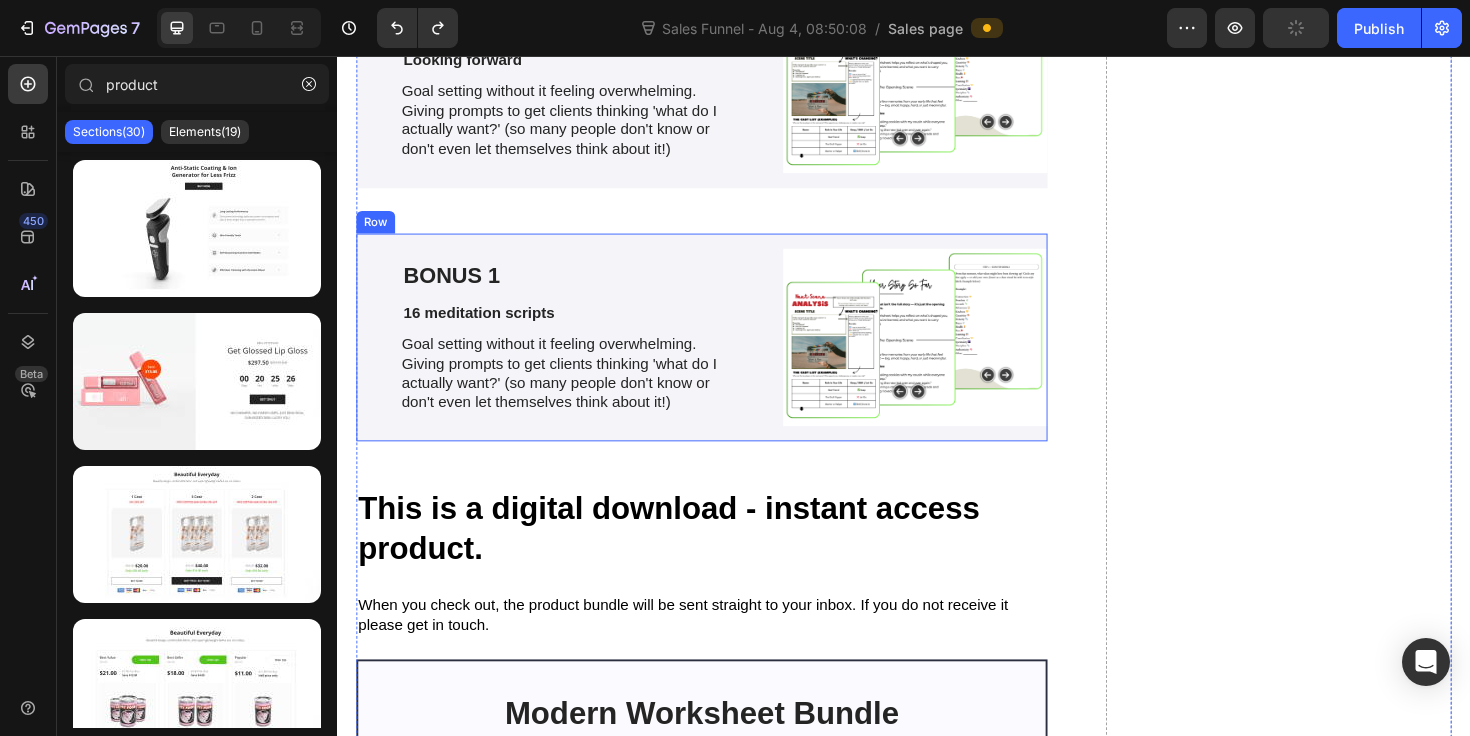 click on "BONUS 1 Text Block 16 meditation scripts Text Block Goal setting without it feeling overwhelming. Giving prompts to get clients thinking 'what do I actually want?' (so many people don't know or don't even let themselves think about it!) Text Block Row" at bounding box center (583, 354) 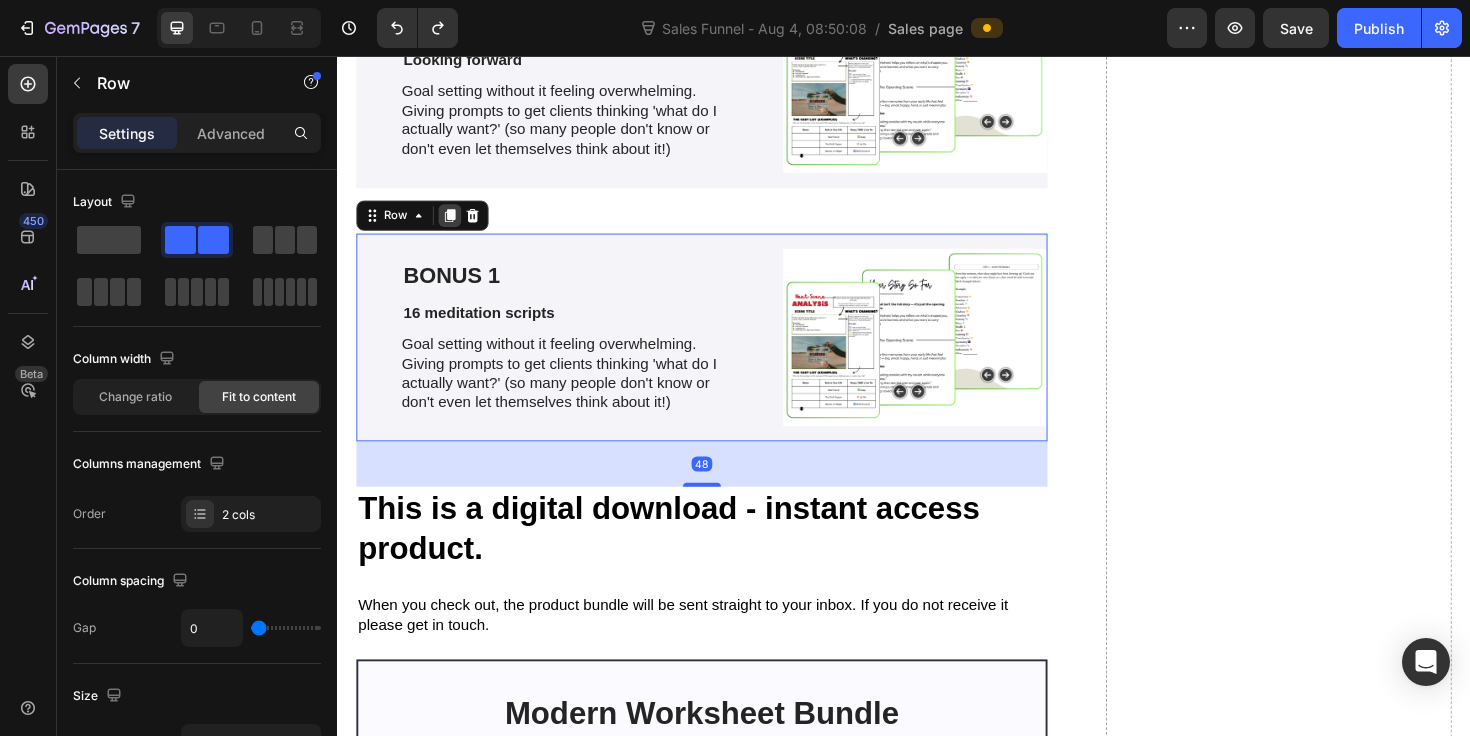 click 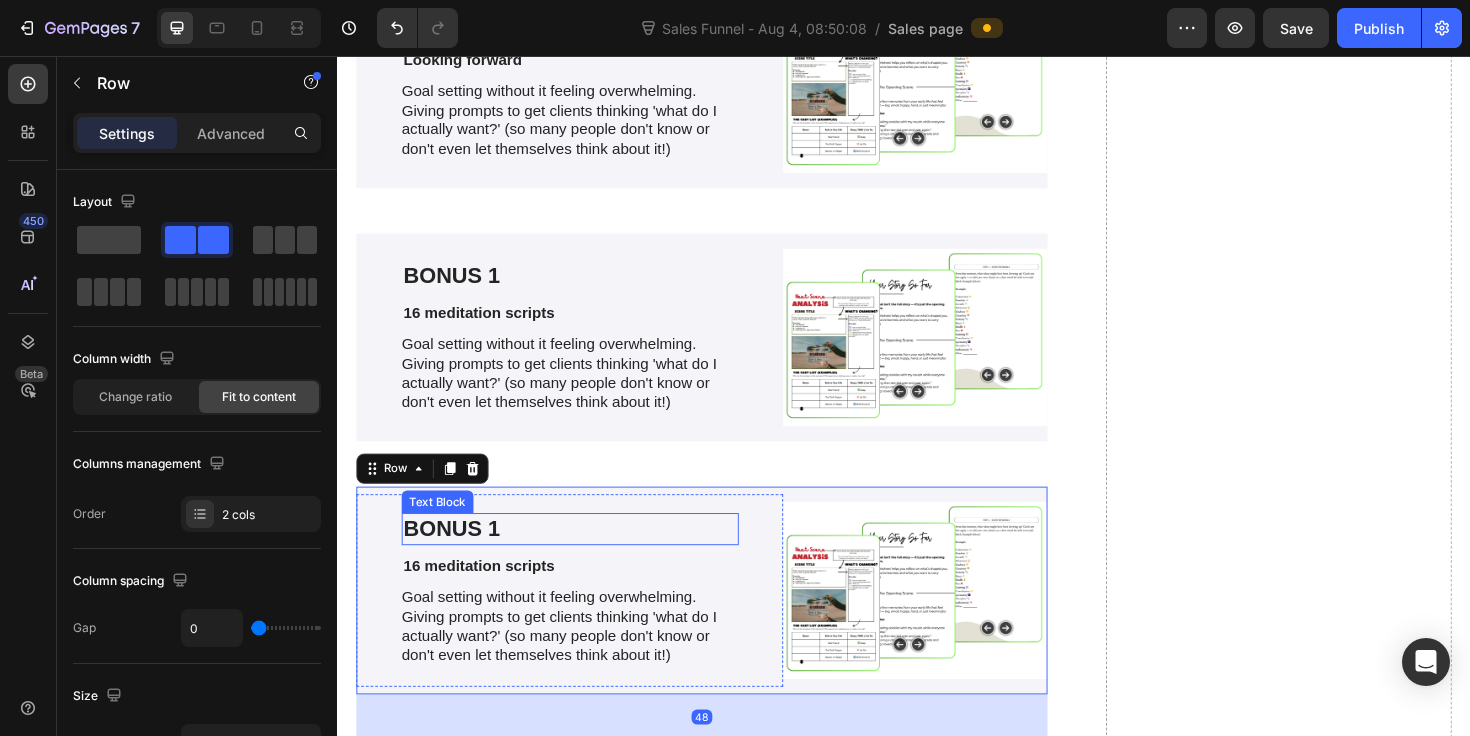 click on "BONUS 1" at bounding box center (583, 557) 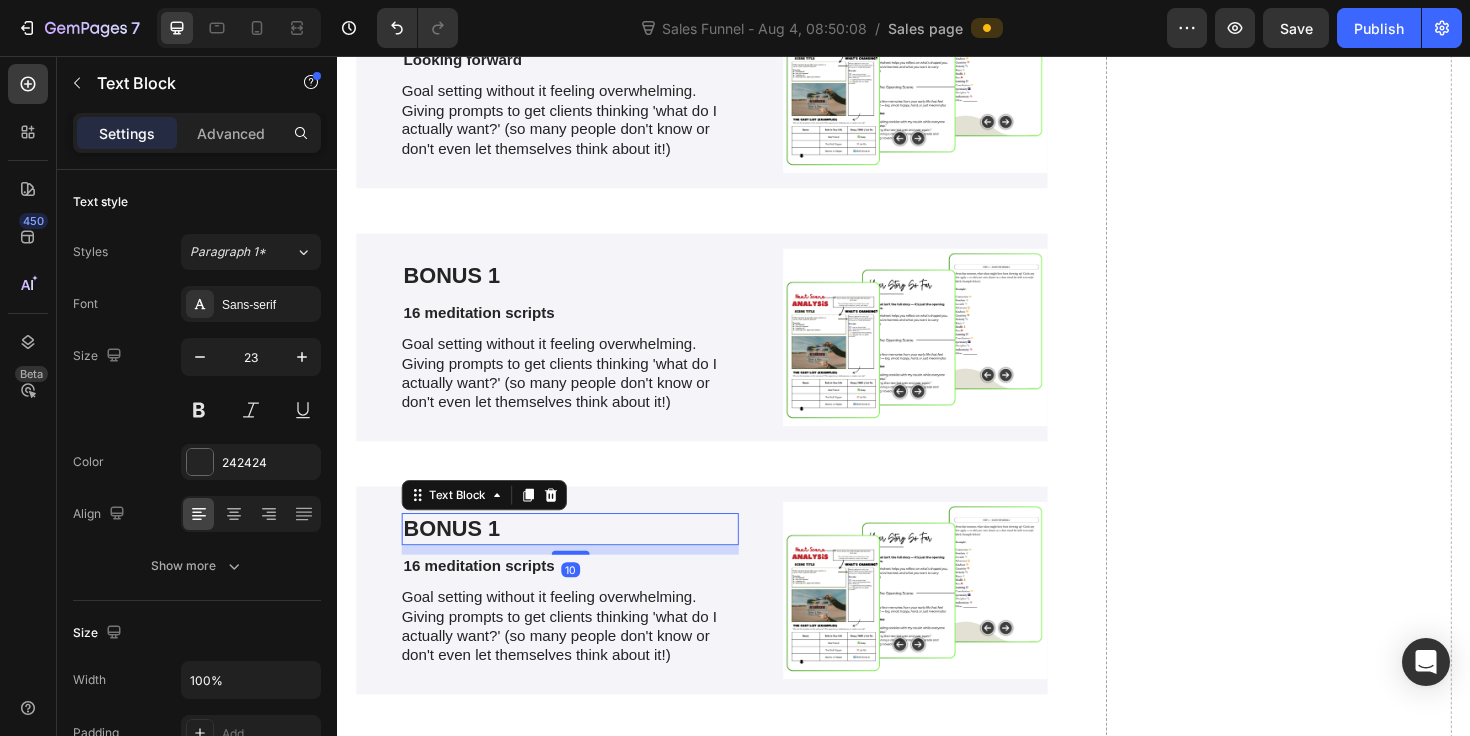 click on "BONUS 1" at bounding box center (583, 557) 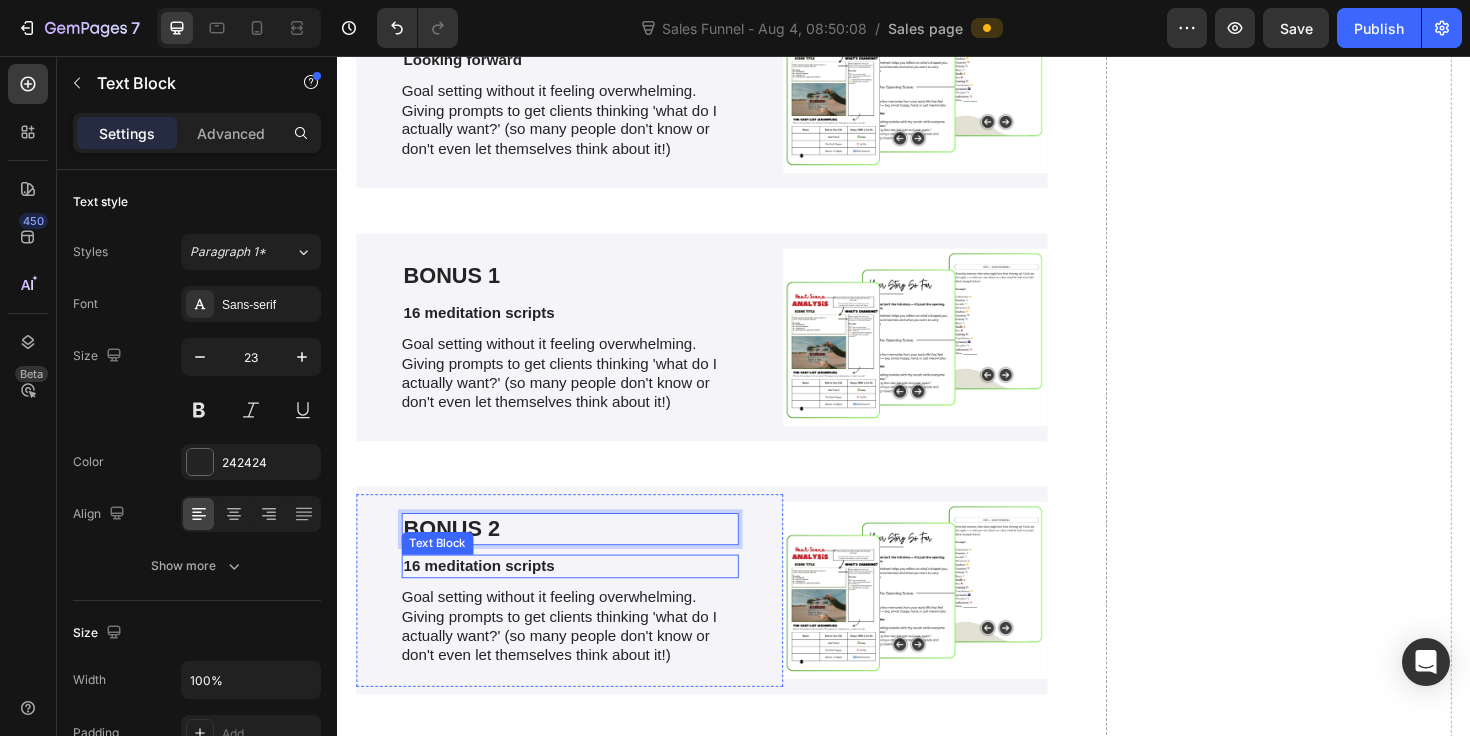 click on "16 meditation scripts" at bounding box center (583, 596) 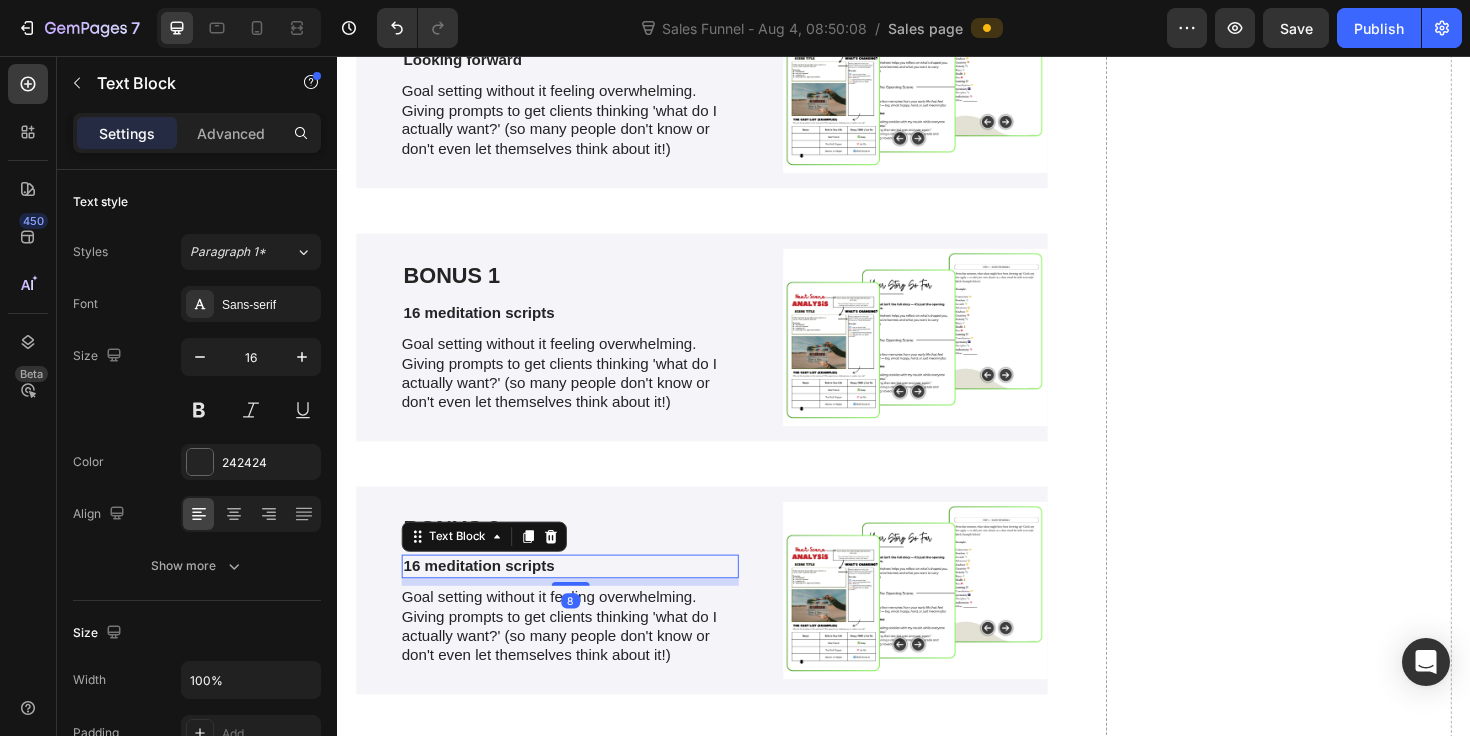 click on "16 meditation scripts" at bounding box center [583, 596] 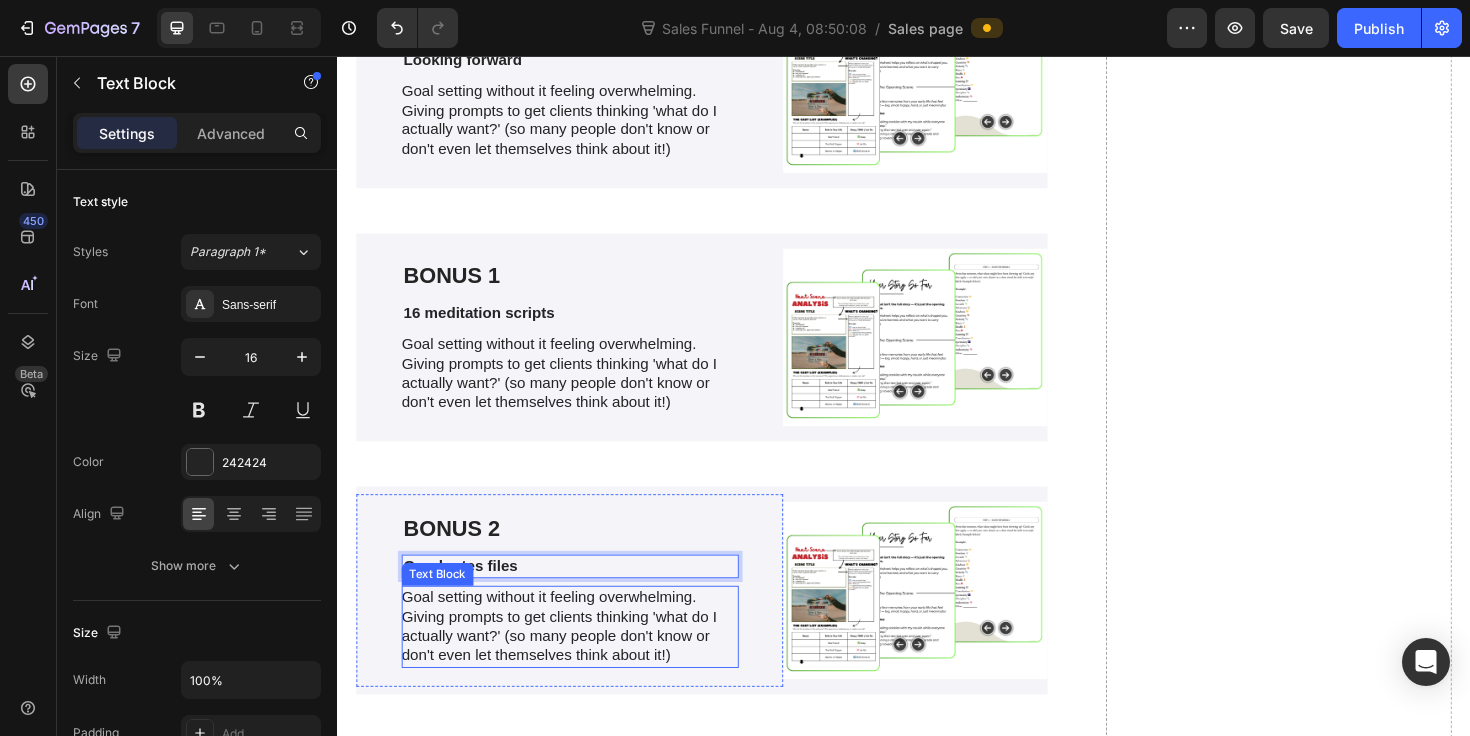 click on "Goal setting without it feeling overwhelming. Giving prompts to get clients thinking 'what do I actually want?' (so many people don't know or don't even let themselves think about it!)" at bounding box center [583, 660] 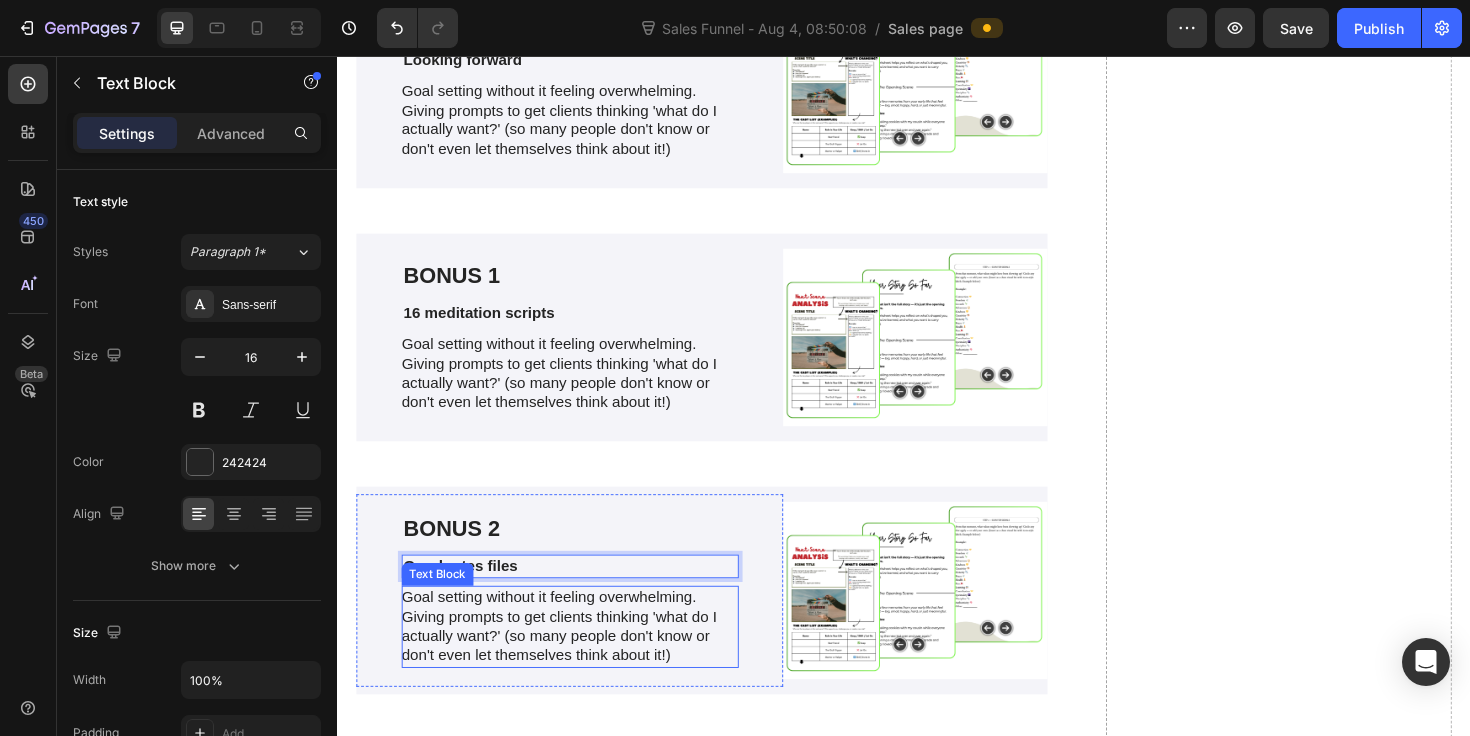 click on "Goal setting without it feeling overwhelming. Giving prompts to get clients thinking 'what do I actually want?' (so many people don't know or don't even let themselves think about it!)" at bounding box center [583, 660] 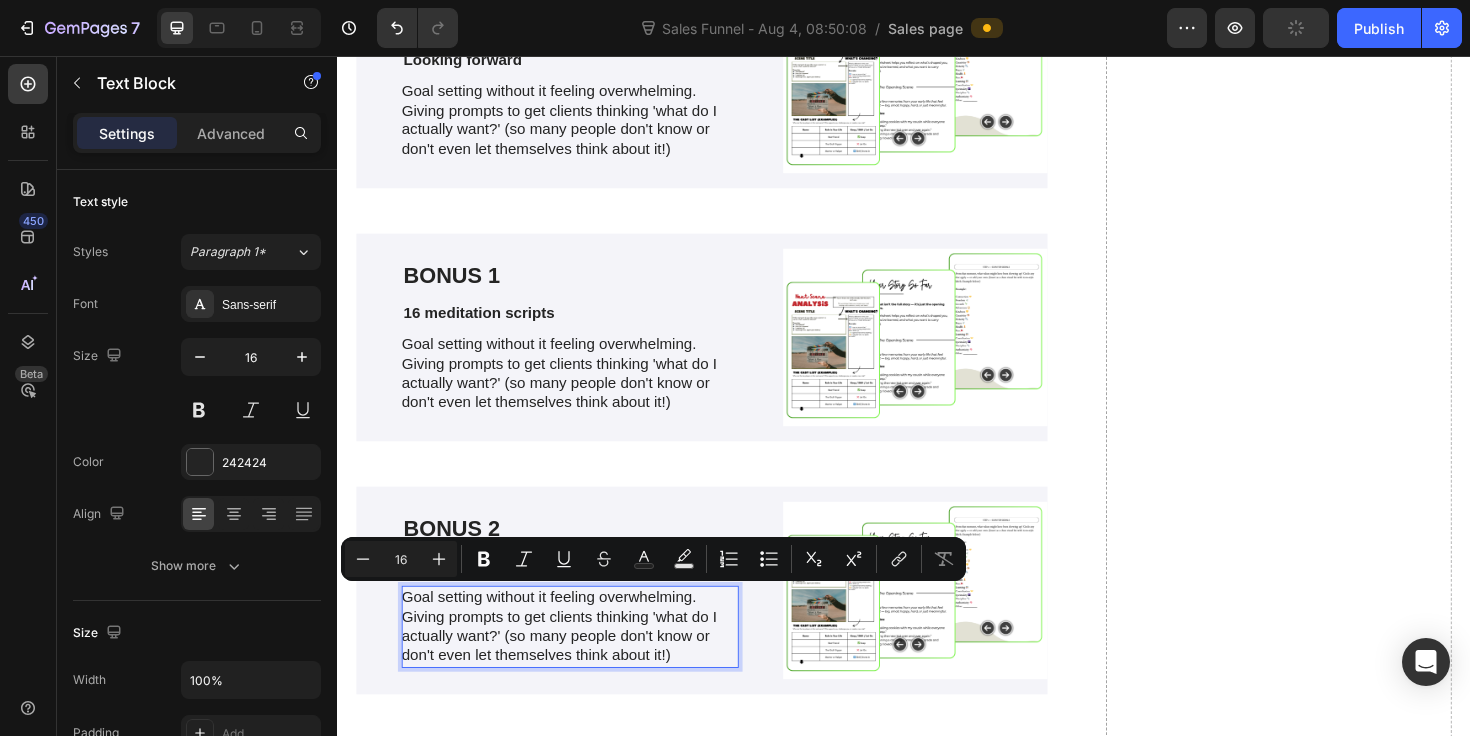 click on "Goal setting without it feeling overwhelming. Giving prompts to get clients thinking 'what do I actually want?' (so many people don't know or don't even let themselves think about it!)" at bounding box center (583, 660) 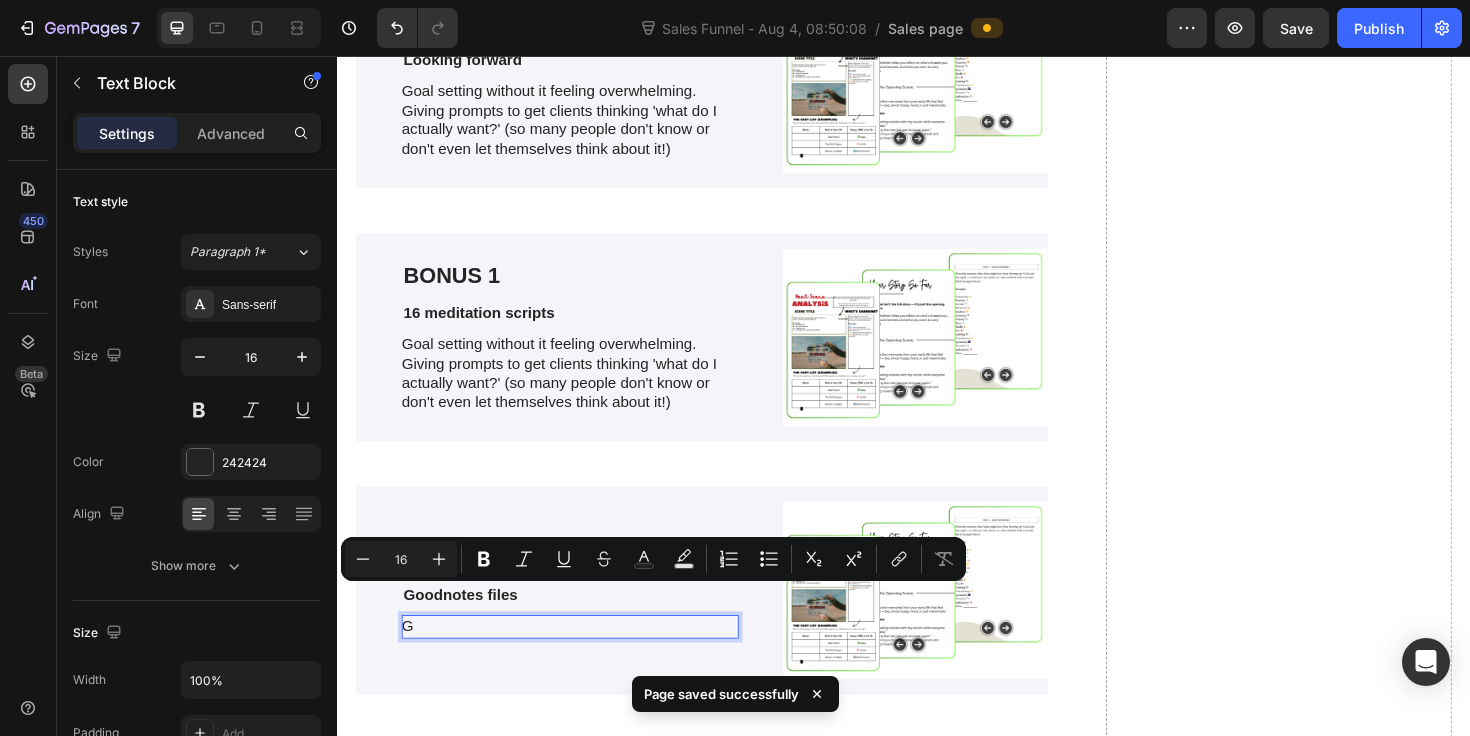 scroll, scrollTop: 6015, scrollLeft: 0, axis: vertical 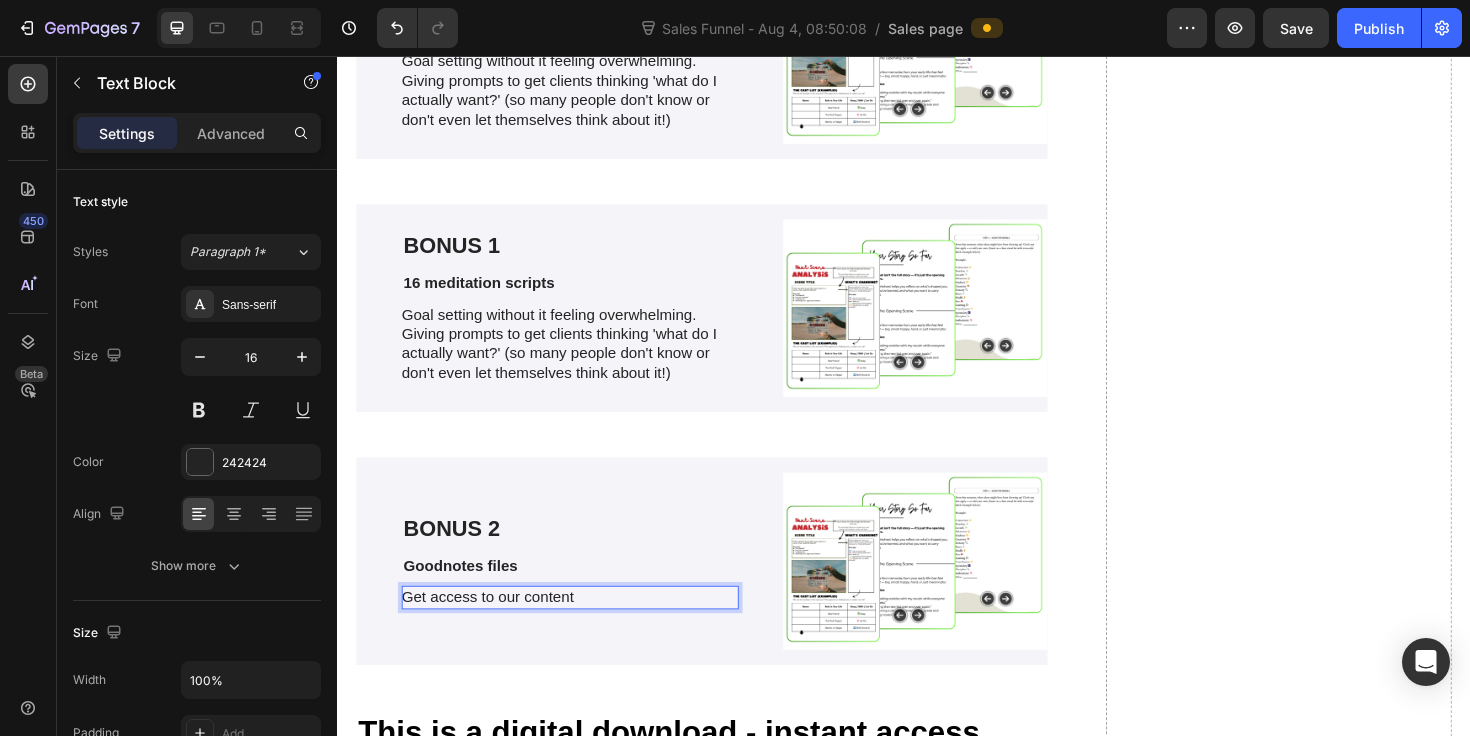 click on "Get access to our content" at bounding box center [583, 629] 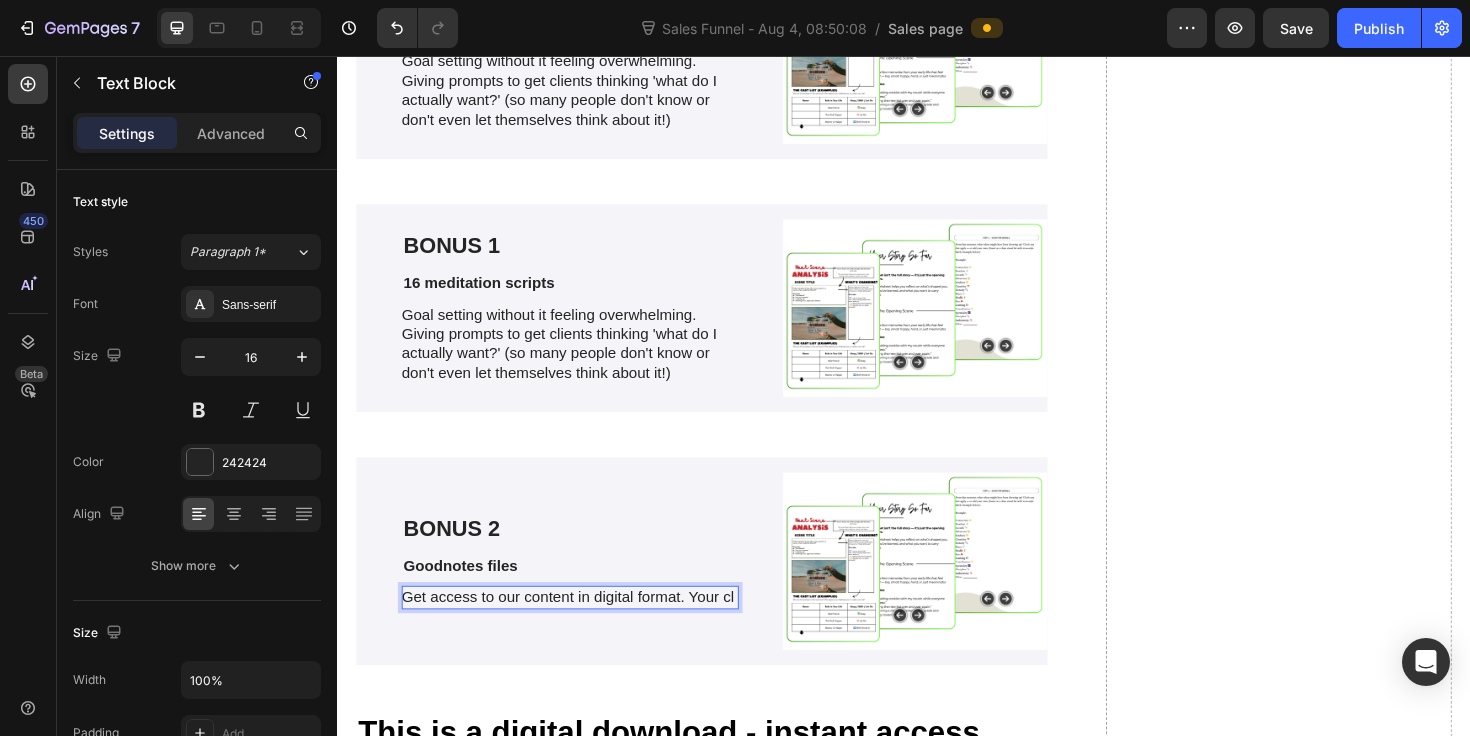 scroll, scrollTop: 6004, scrollLeft: 0, axis: vertical 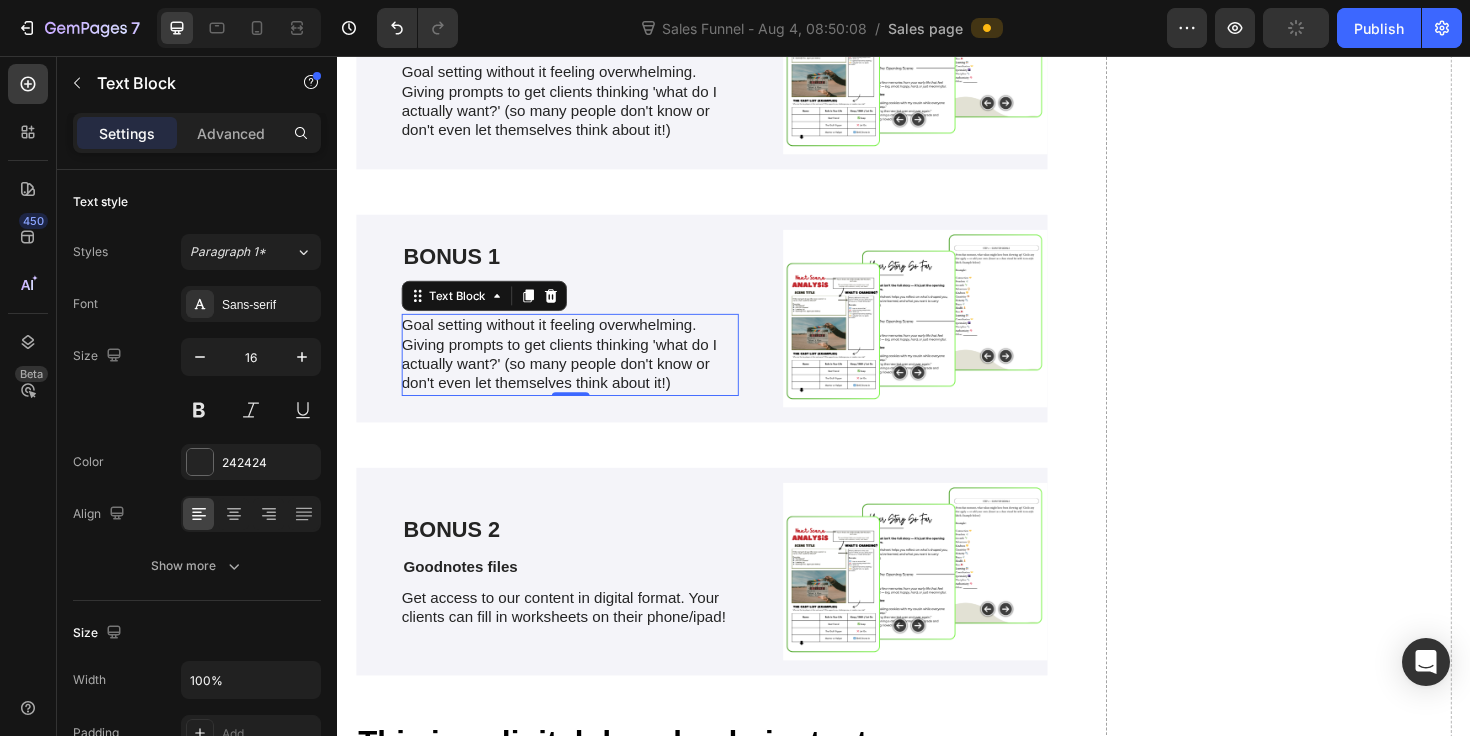 click on "Goal setting without it feeling overwhelming. Giving prompts to get clients thinking 'what do I actually want?' (so many people don't know or don't even let themselves think about it!)" at bounding box center (583, 372) 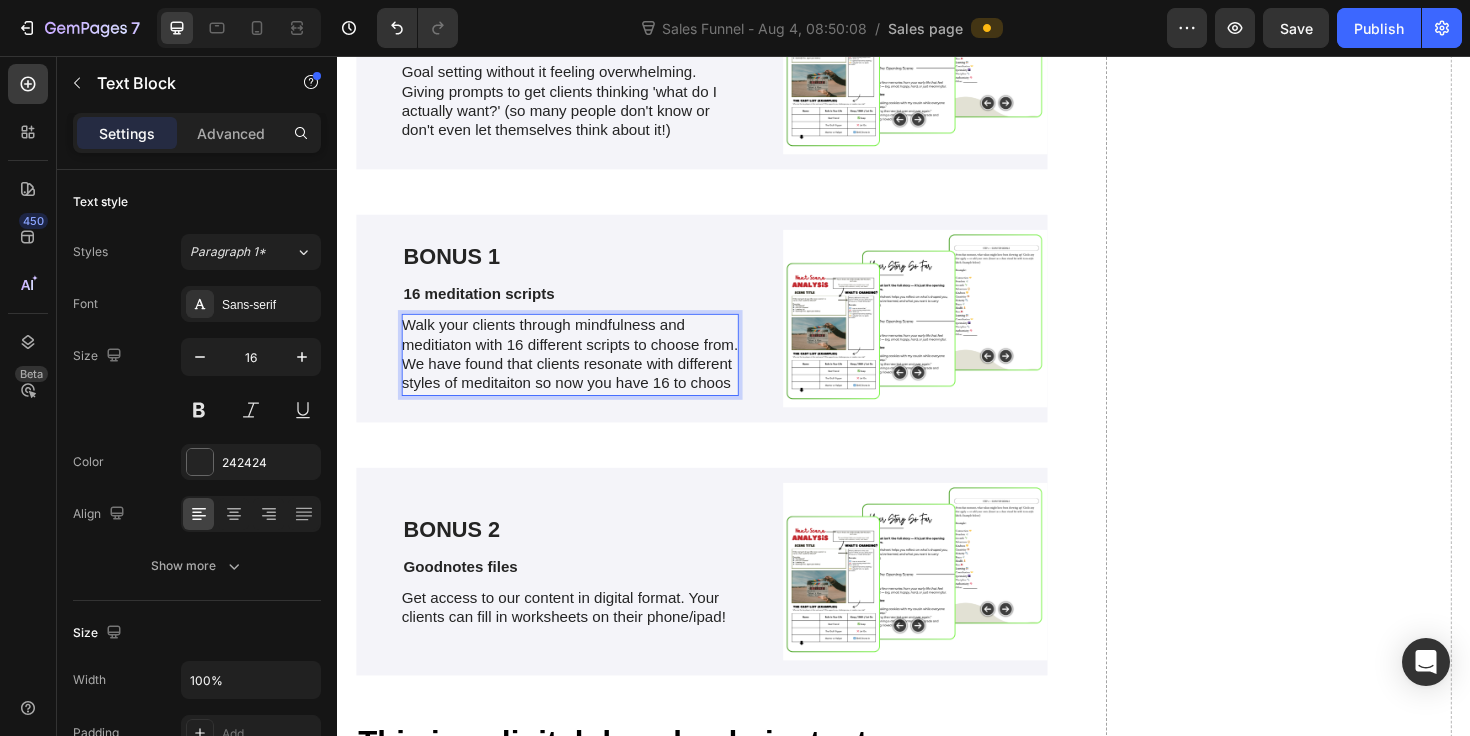 scroll, scrollTop: 5996, scrollLeft: 0, axis: vertical 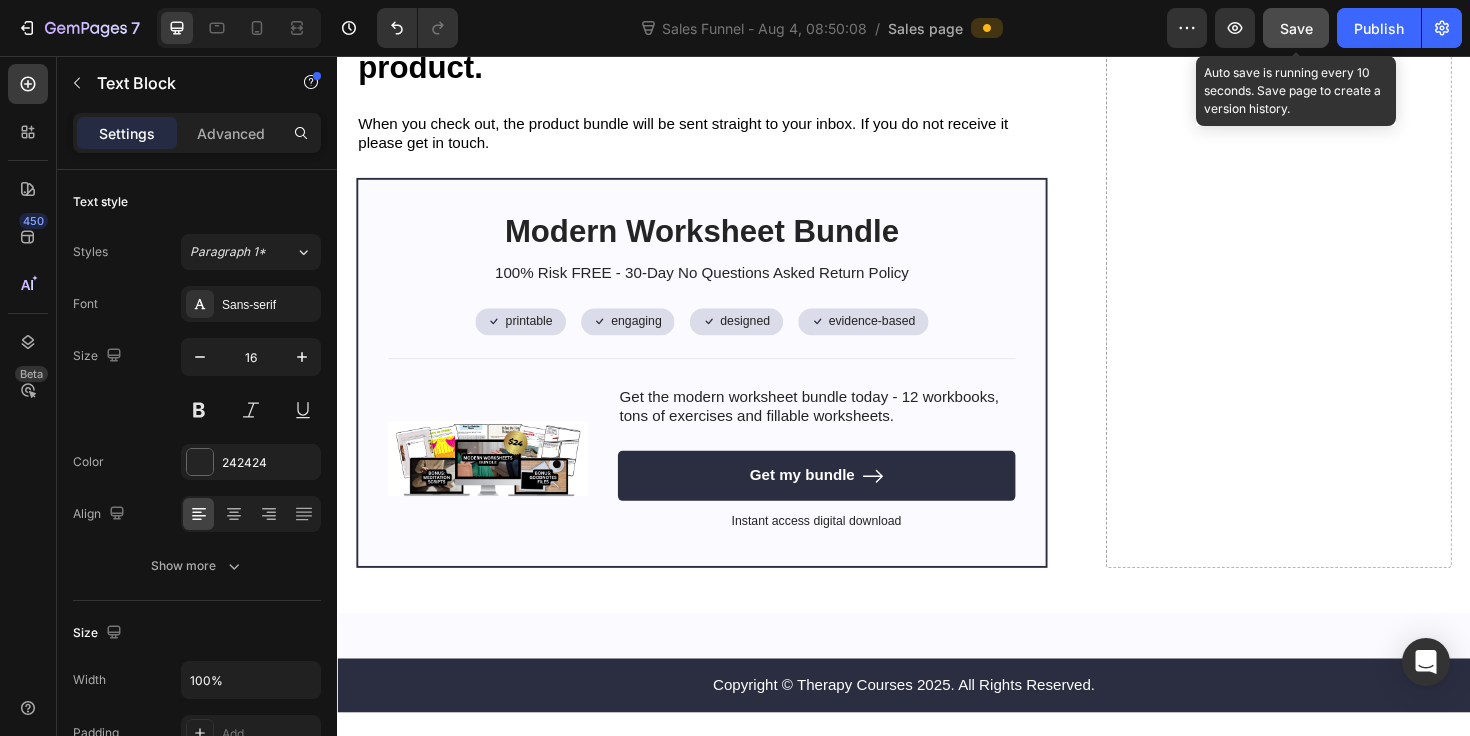 click on "Save" at bounding box center (1296, 28) 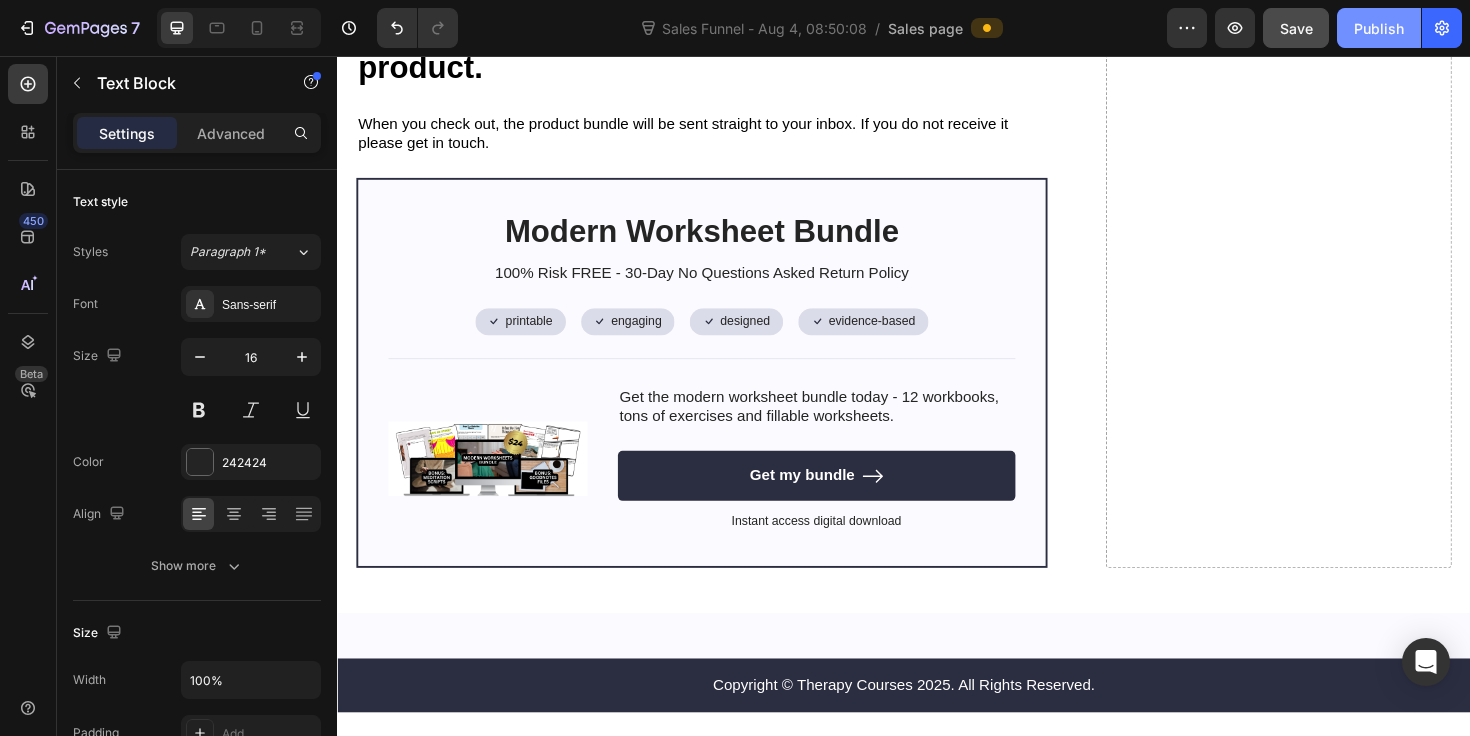 click on "Publish" at bounding box center (1379, 28) 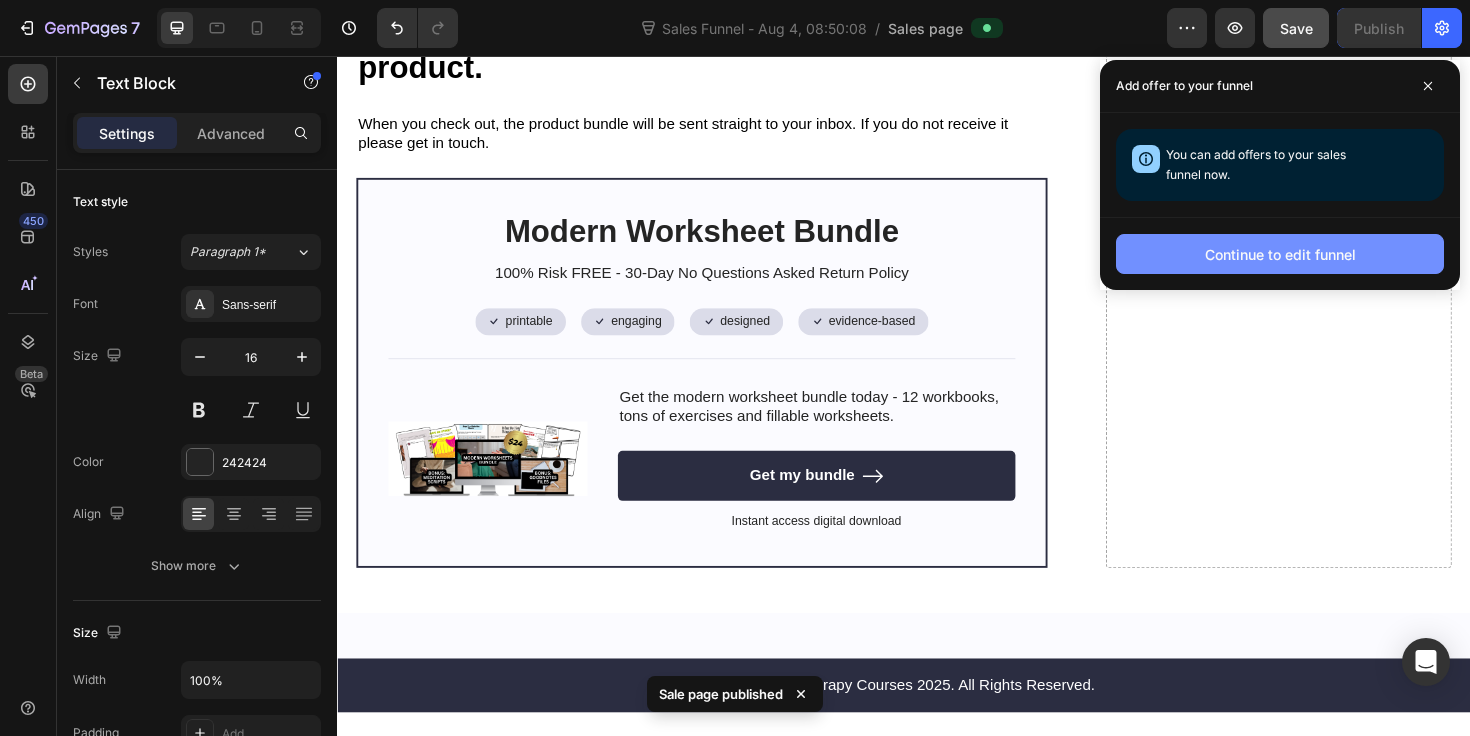 click on "Continue to edit funnel" at bounding box center [1280, 254] 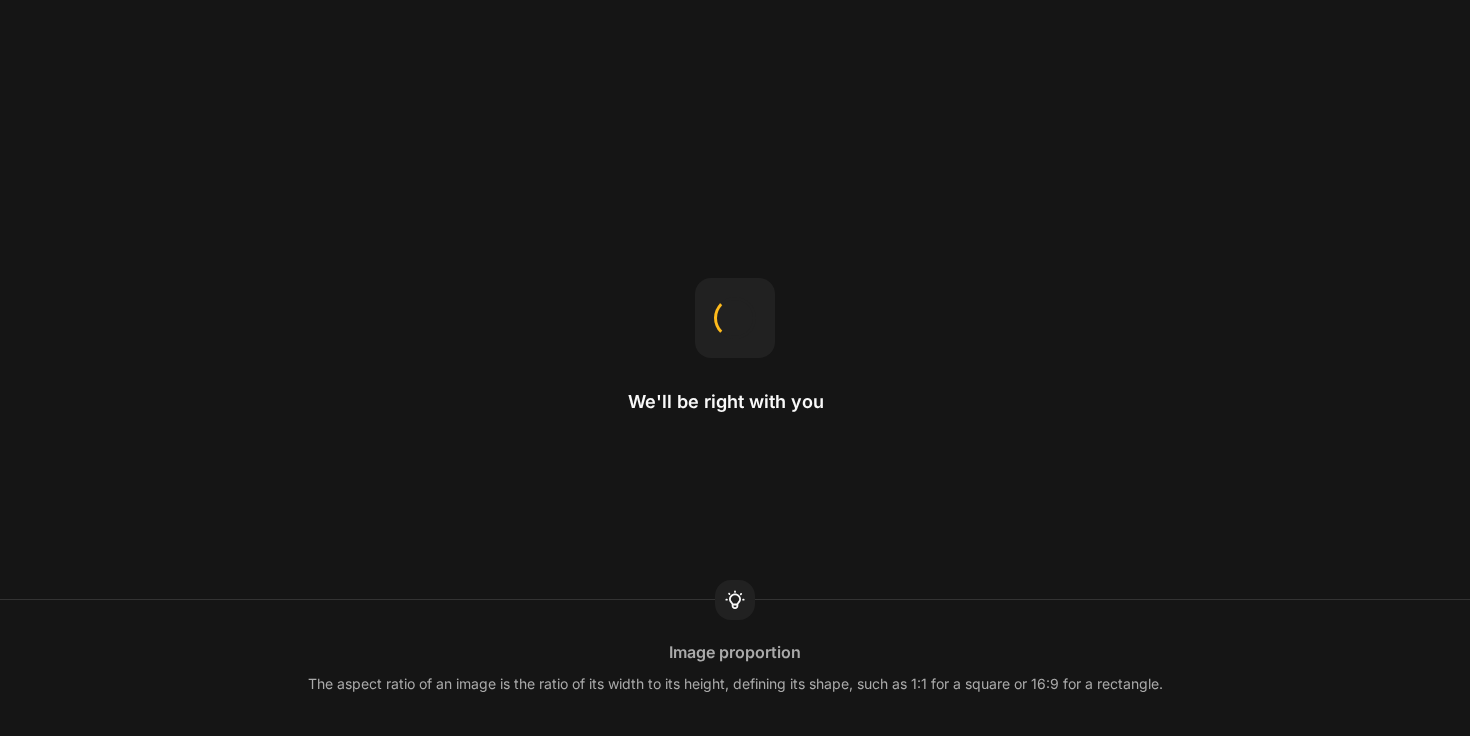 scroll, scrollTop: 0, scrollLeft: 0, axis: both 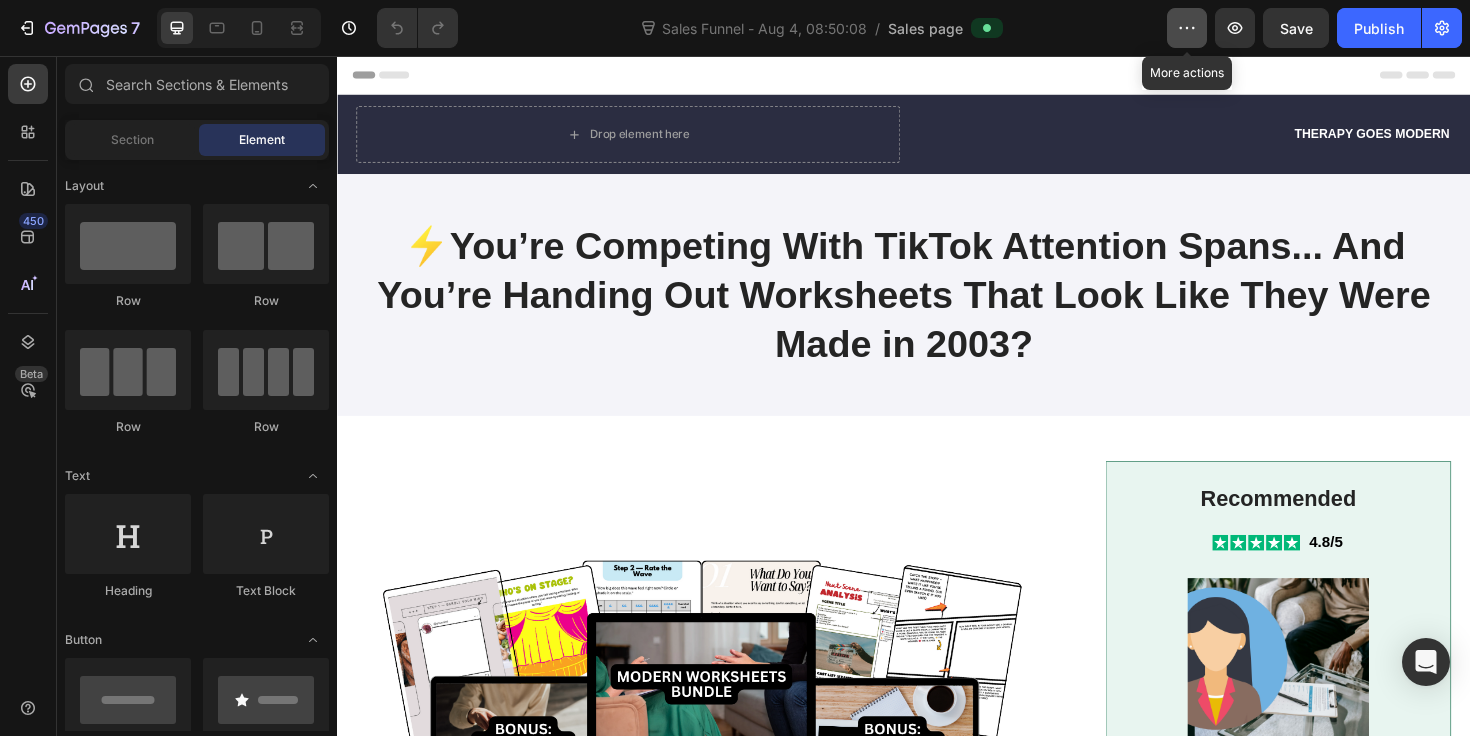 click 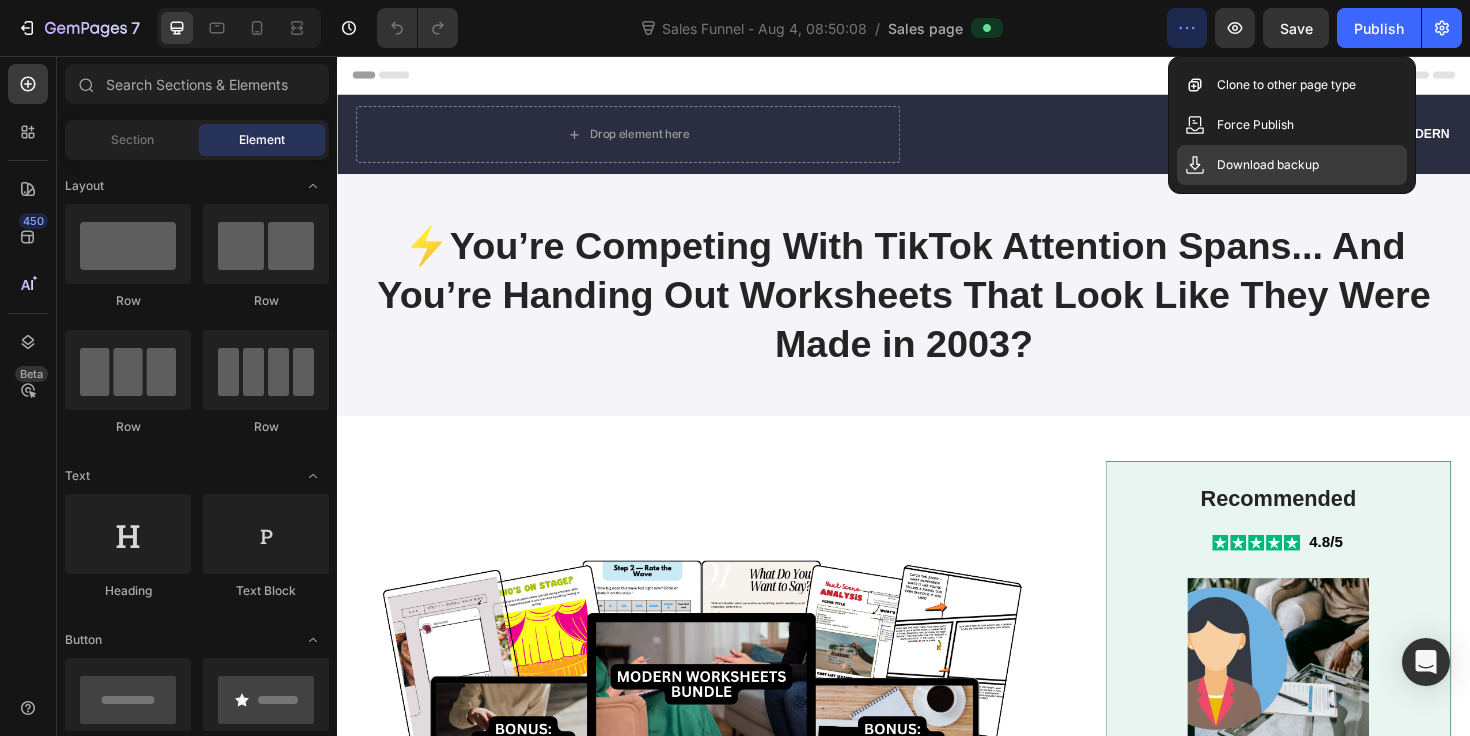 click on "Download backup" at bounding box center [1268, 165] 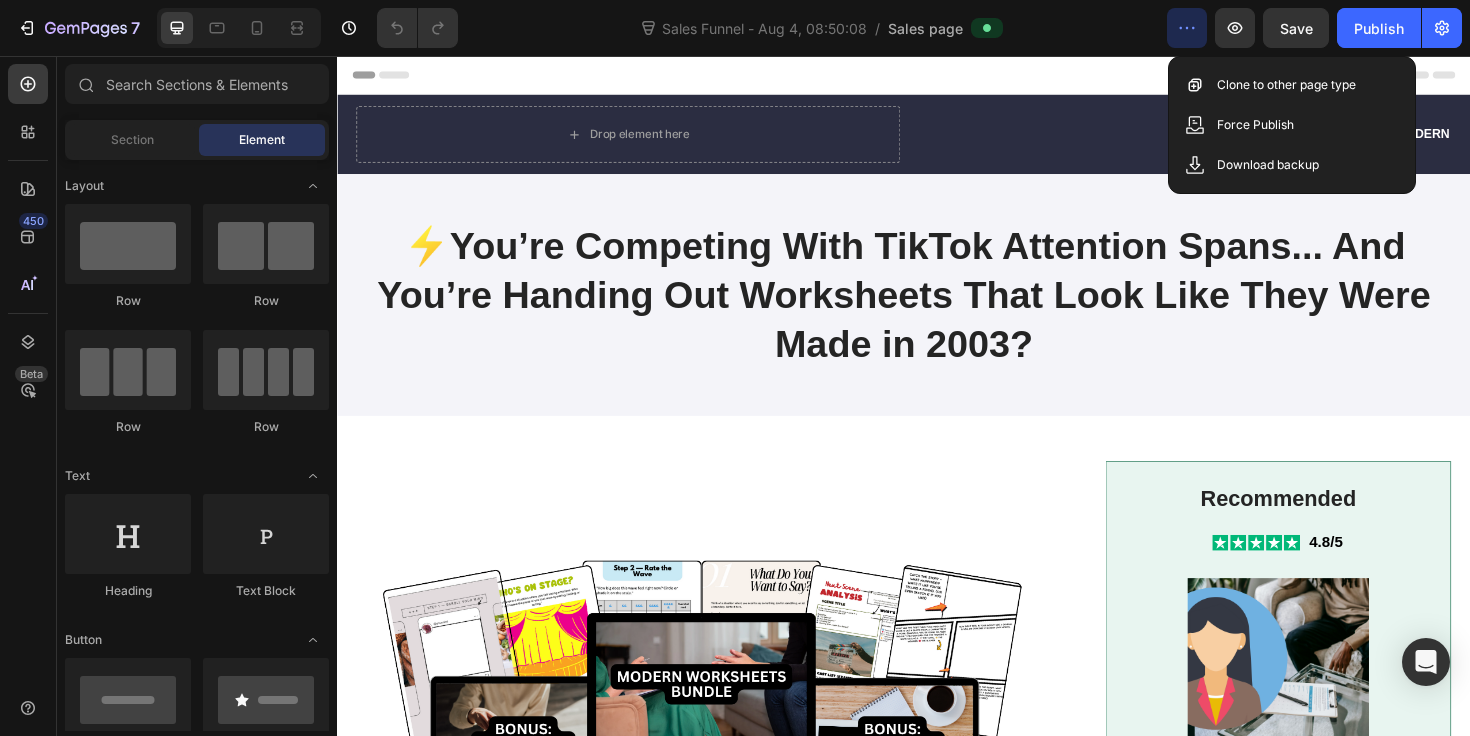 click on "Header" at bounding box center (937, 76) 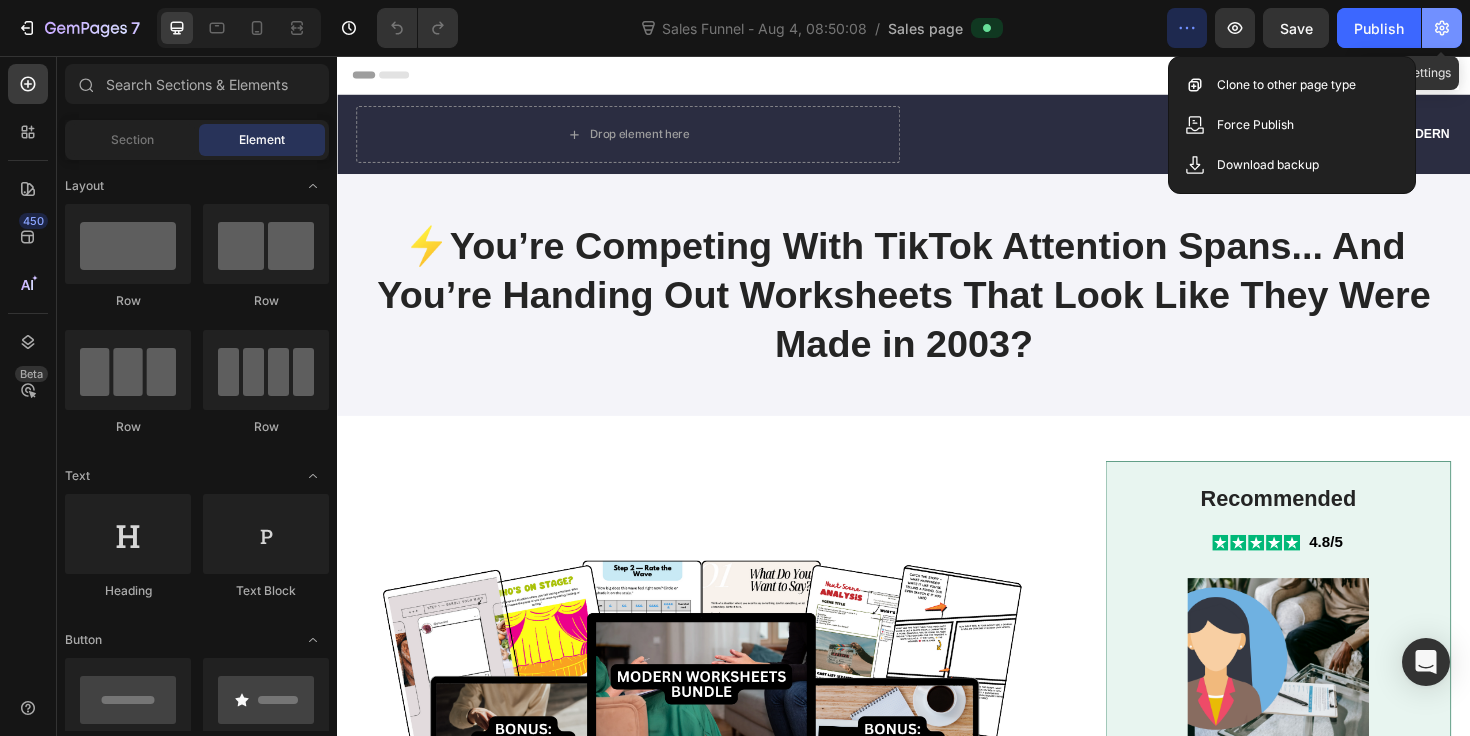 click 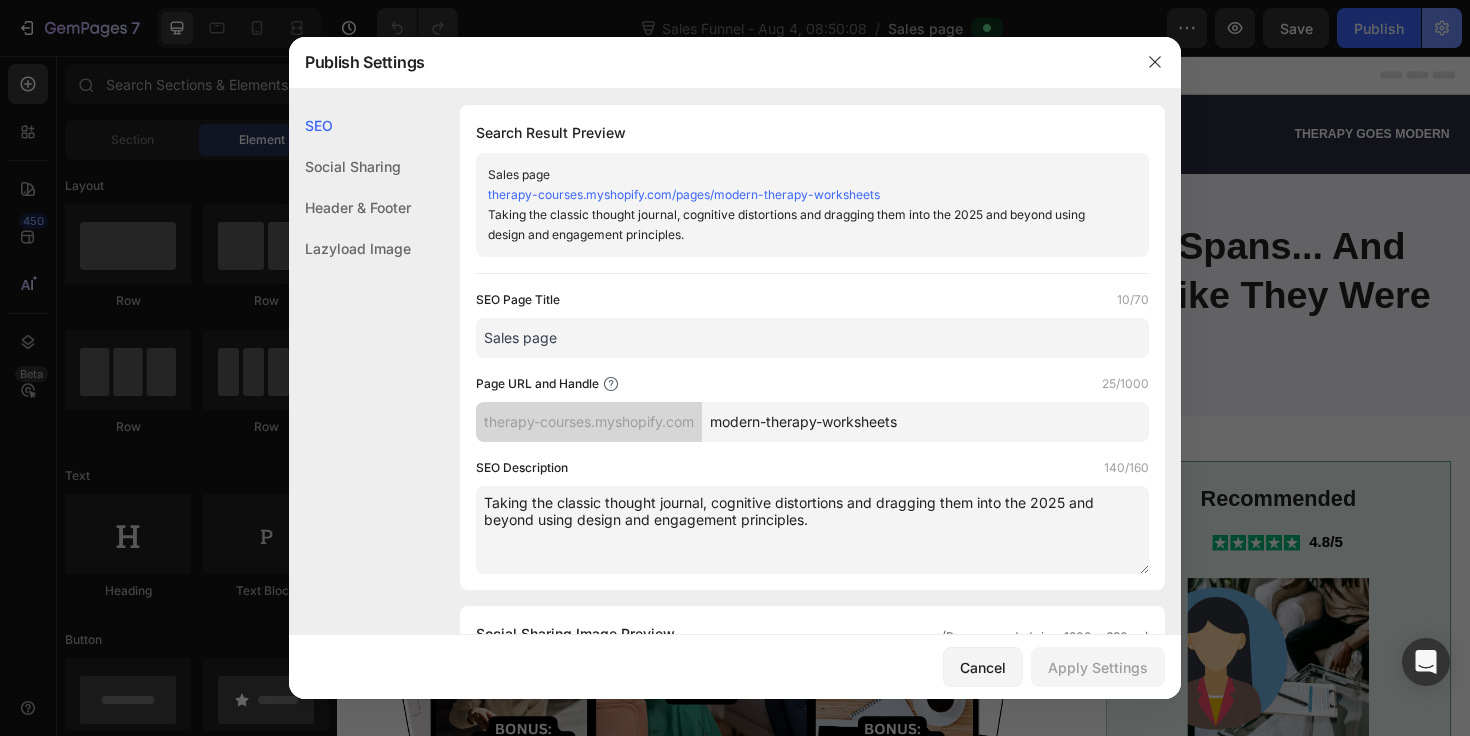 click on "7  Sales Funnel - Aug 4, 08:50:08  /  Sales page Preview  Save   Publish  450 Beta Sections(18) Elements(87) Section Element Hero Section Product Detail Brands Trusted Badges Guarantee Product Breakdown How to use Testimonials Compare Bundle FAQs Social Proof Brand Story Product List Collection Blog List Contact Sticky Add to Cart Custom Footer Browse Library 450 Layout
Row
Row
Row
Row Text
Heading
Text Block Button
Button
Button Media
Image
Image" at bounding box center [735, 0] 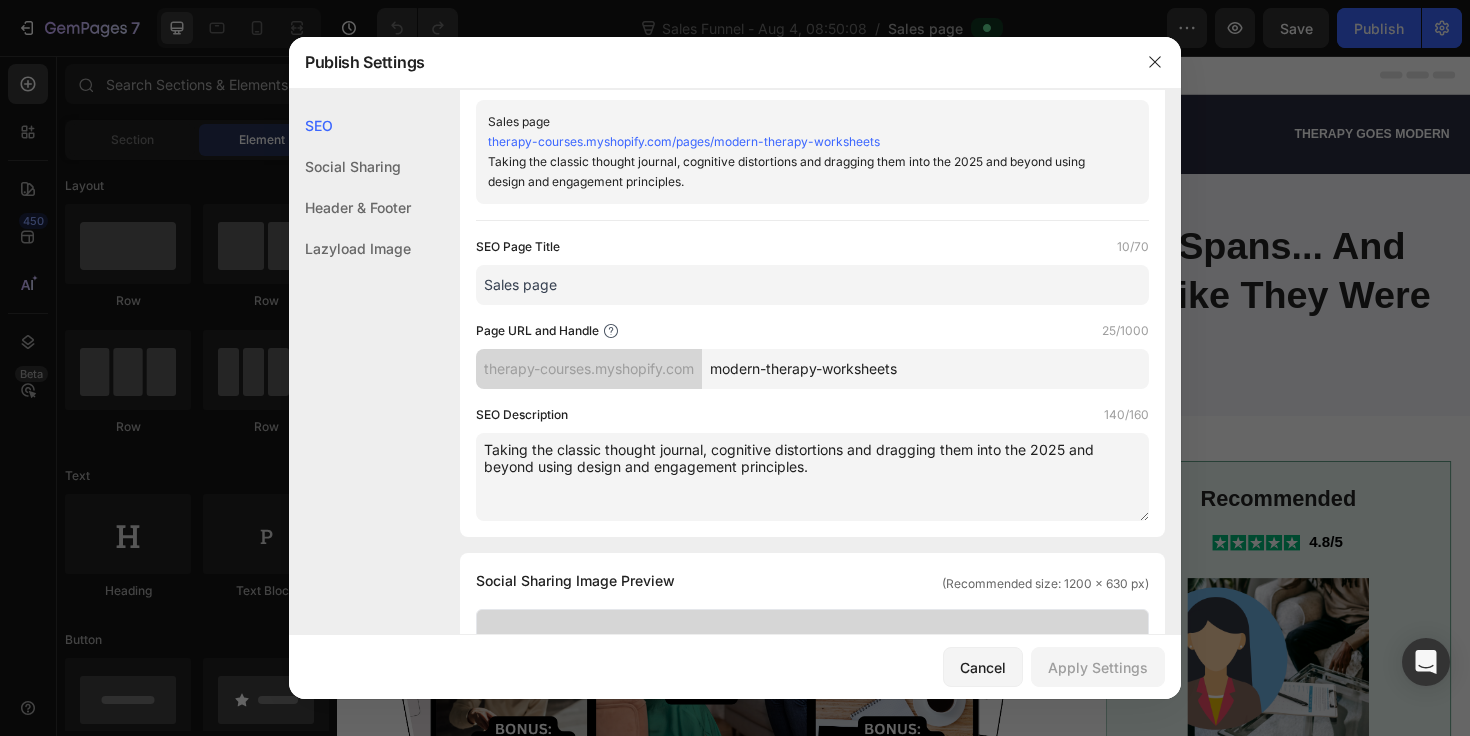 scroll, scrollTop: 0, scrollLeft: 0, axis: both 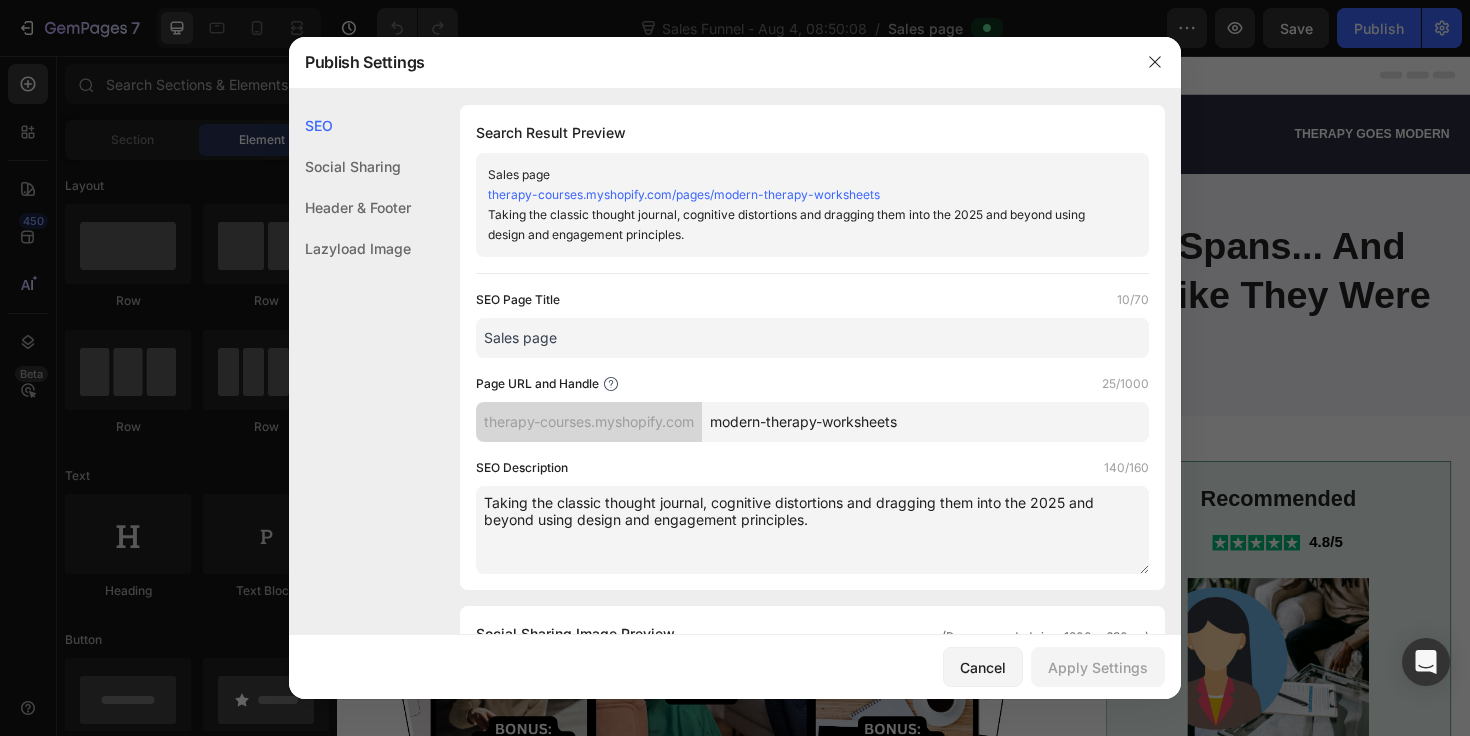 click on "Sales page" at bounding box center (812, 338) 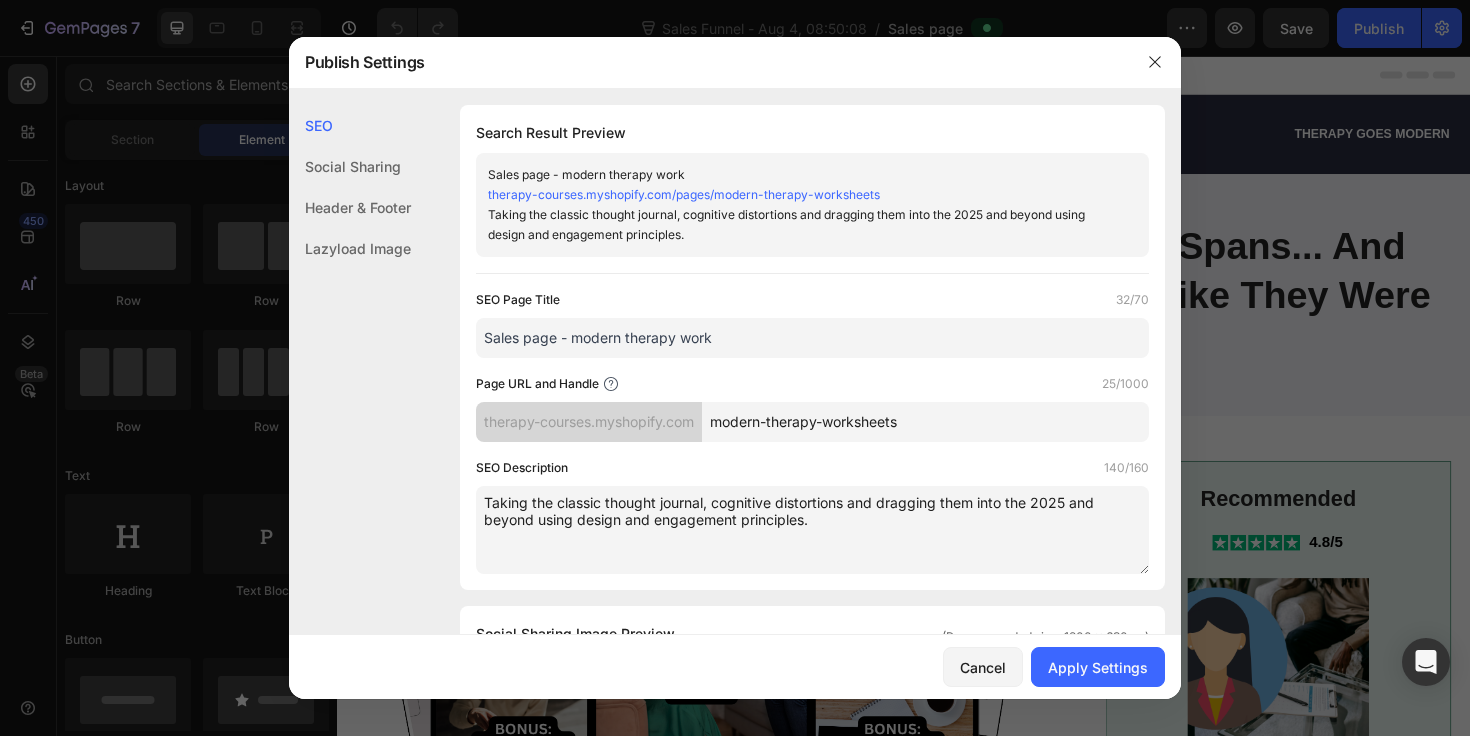 drag, startPoint x: 584, startPoint y: 341, endPoint x: 495, endPoint y: 338, distance: 89.050545 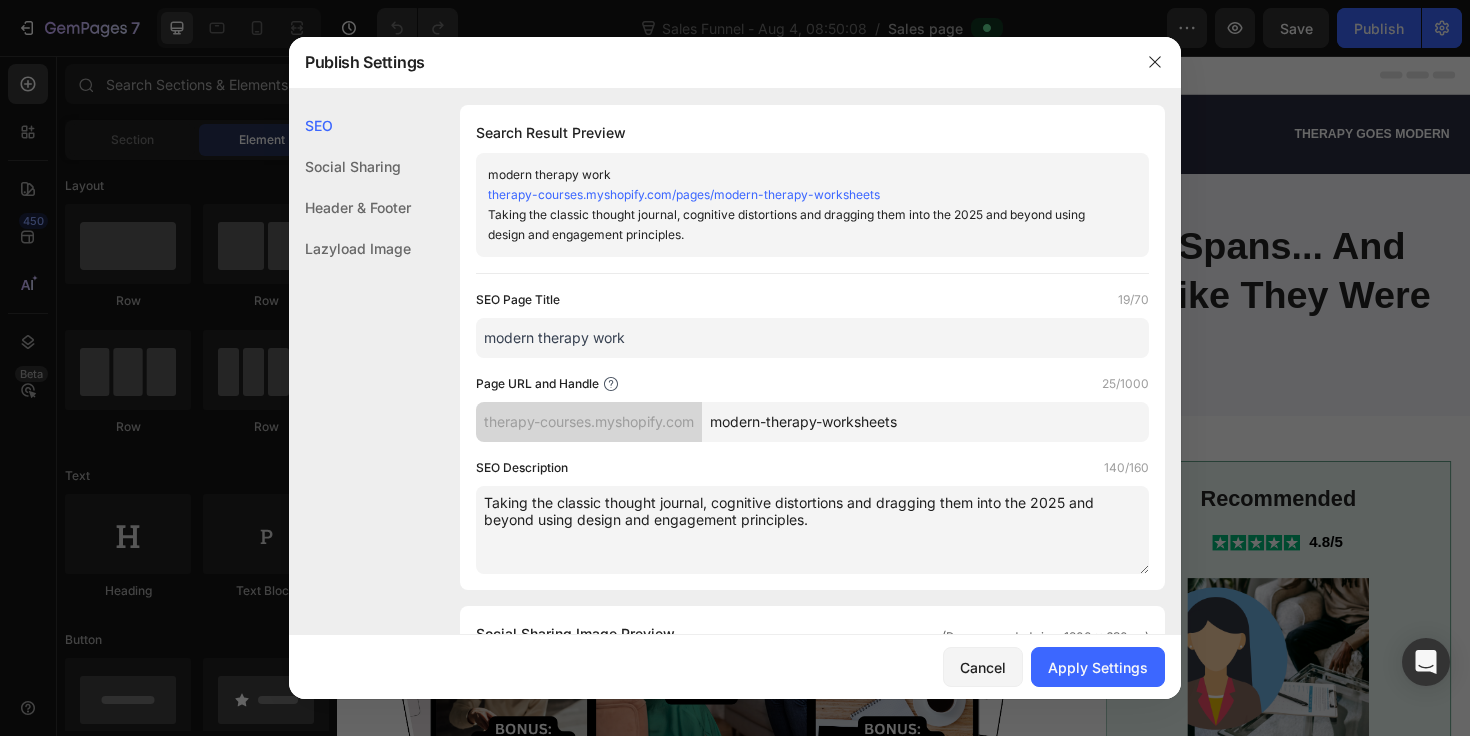 click on "modern therapy work" at bounding box center (812, 338) 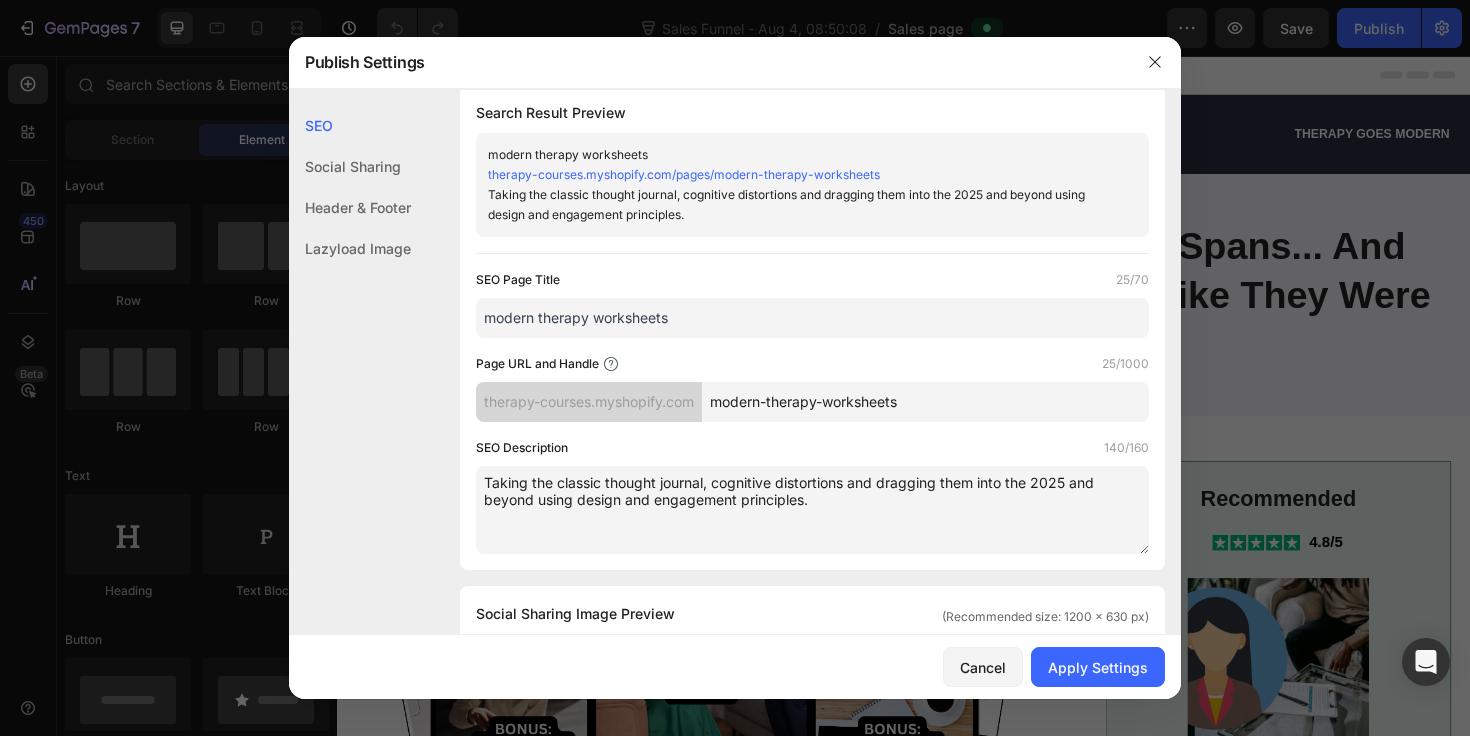 scroll, scrollTop: 24, scrollLeft: 0, axis: vertical 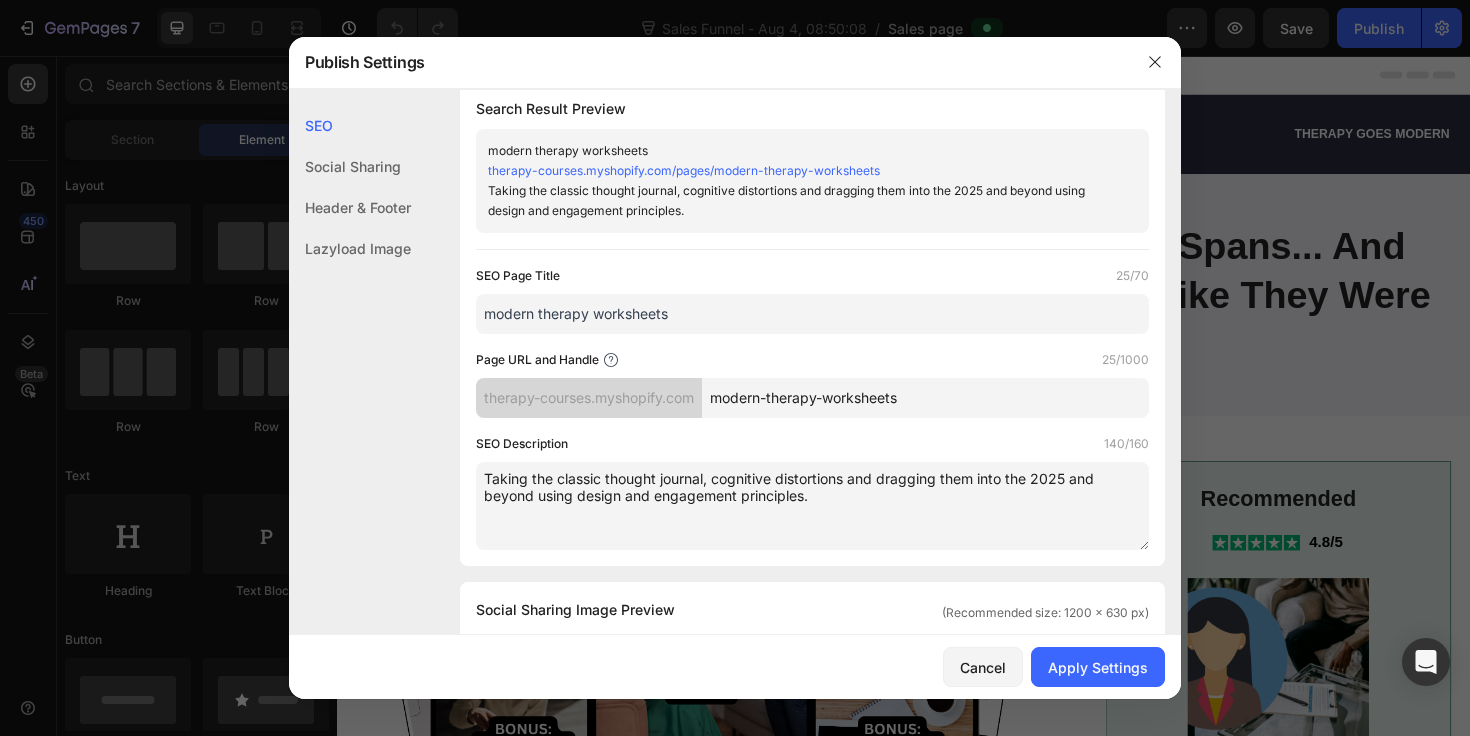 type on "modern therapy worksheets" 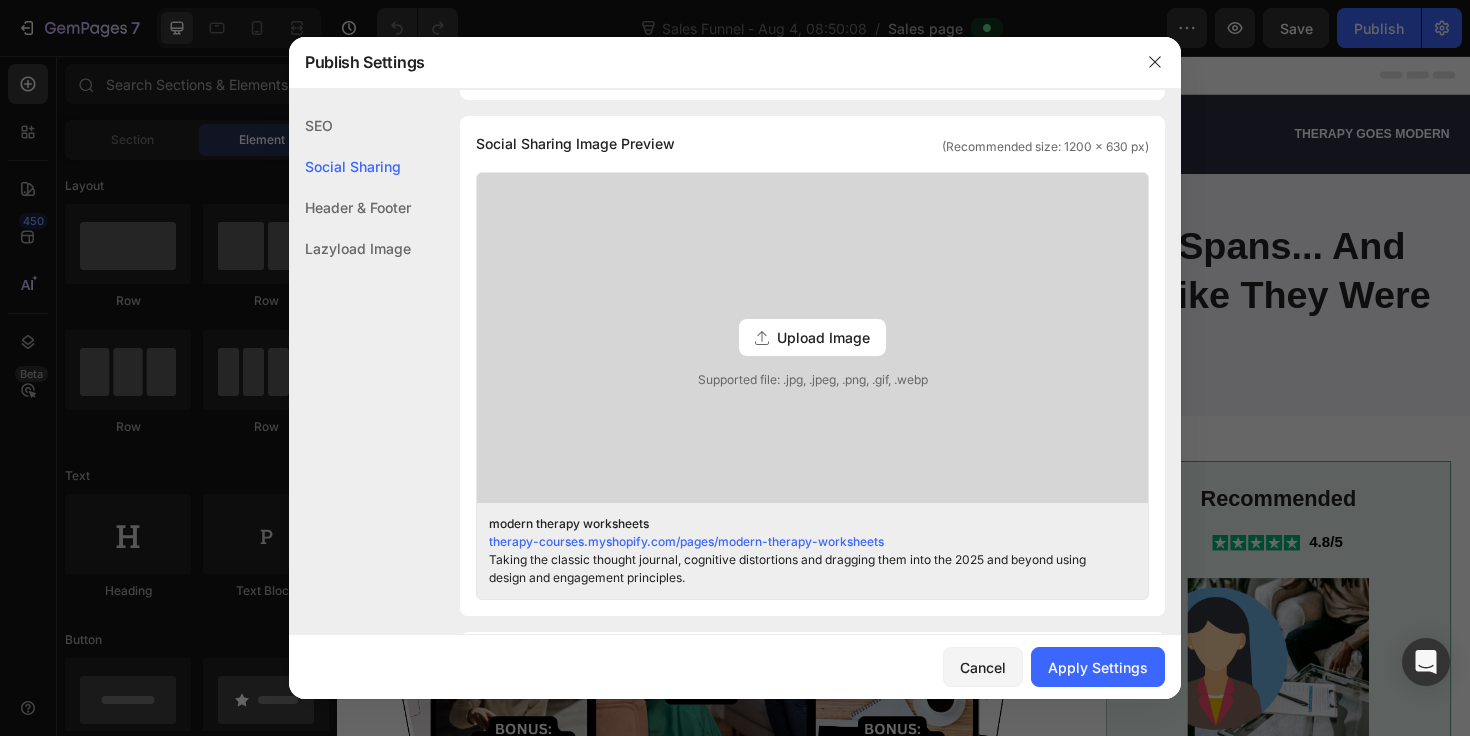 scroll, scrollTop: 497, scrollLeft: 0, axis: vertical 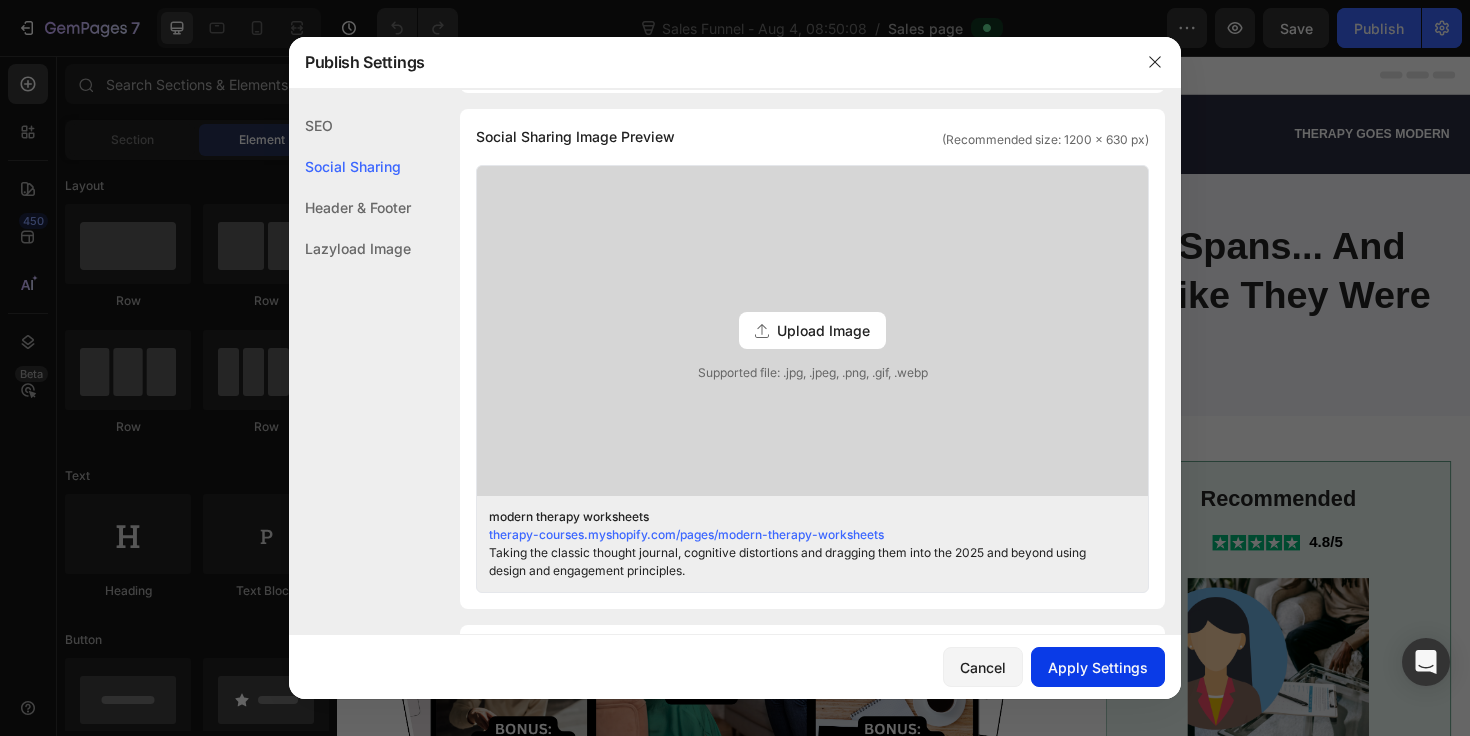 click on "Apply Settings" at bounding box center (1098, 667) 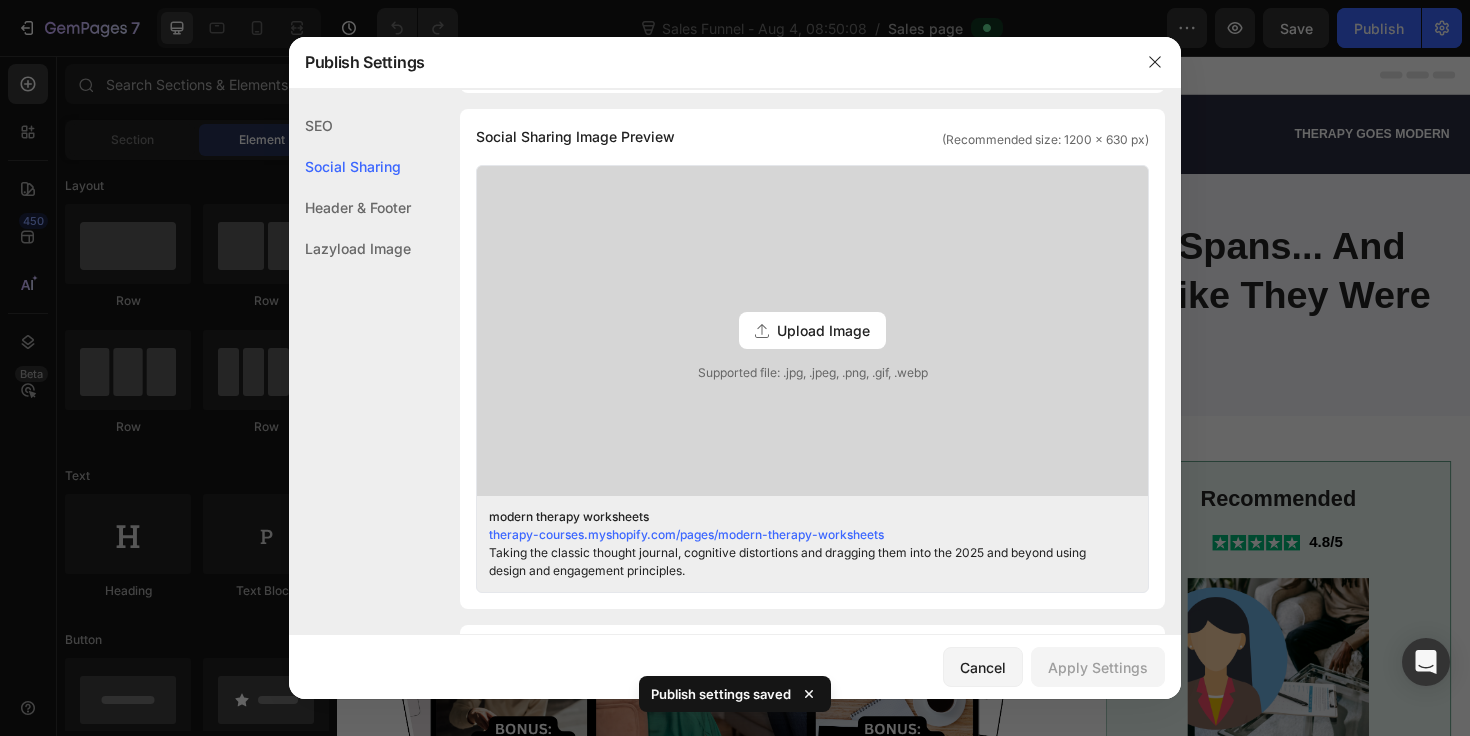 click at bounding box center (735, 368) 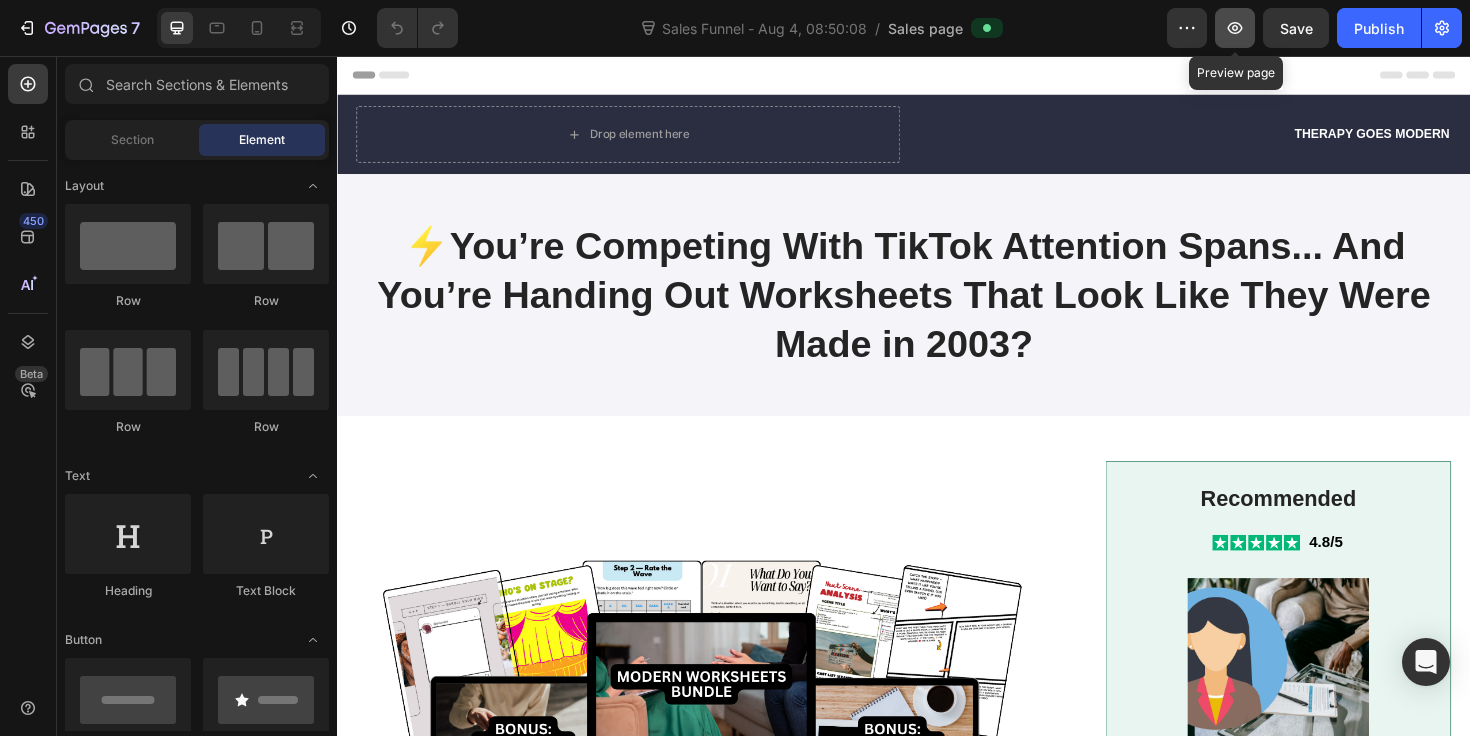click 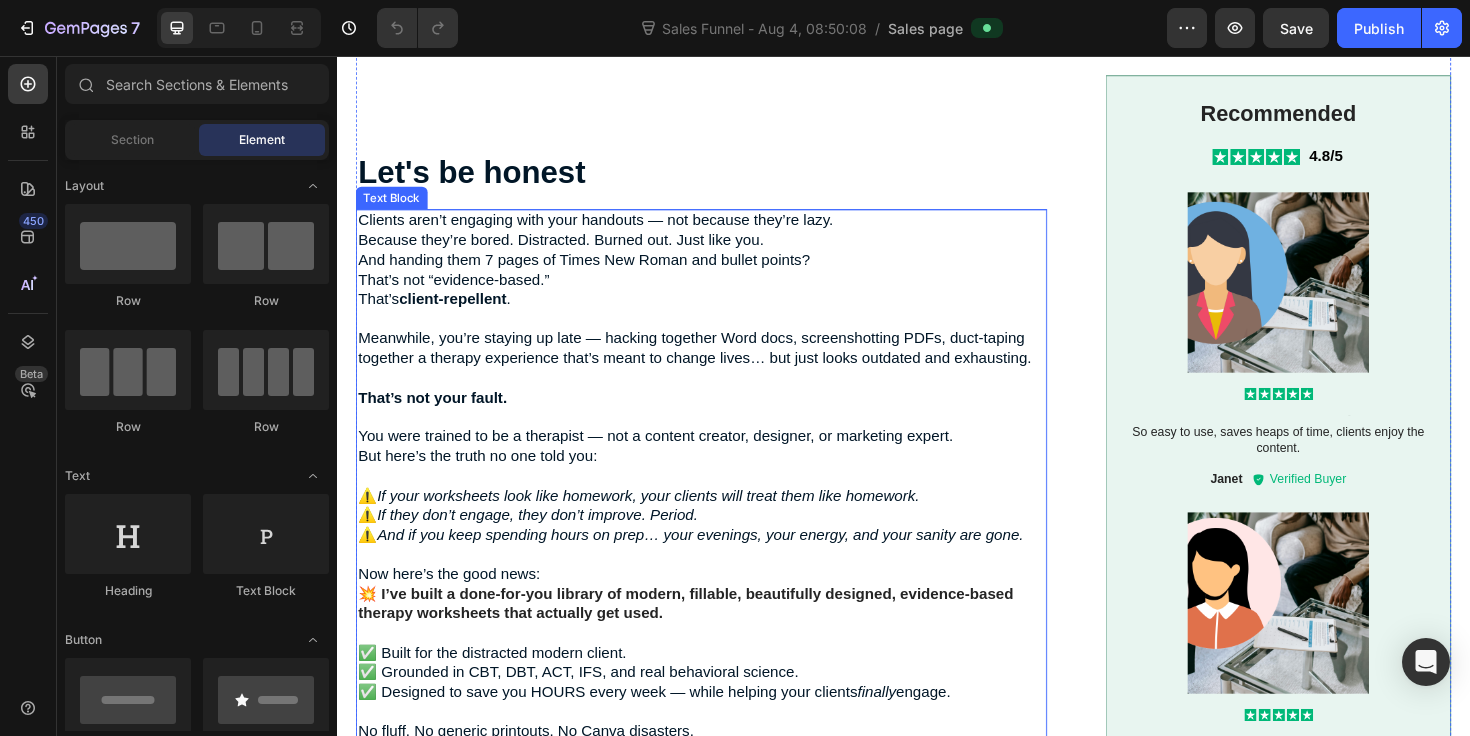 scroll, scrollTop: 1955, scrollLeft: 0, axis: vertical 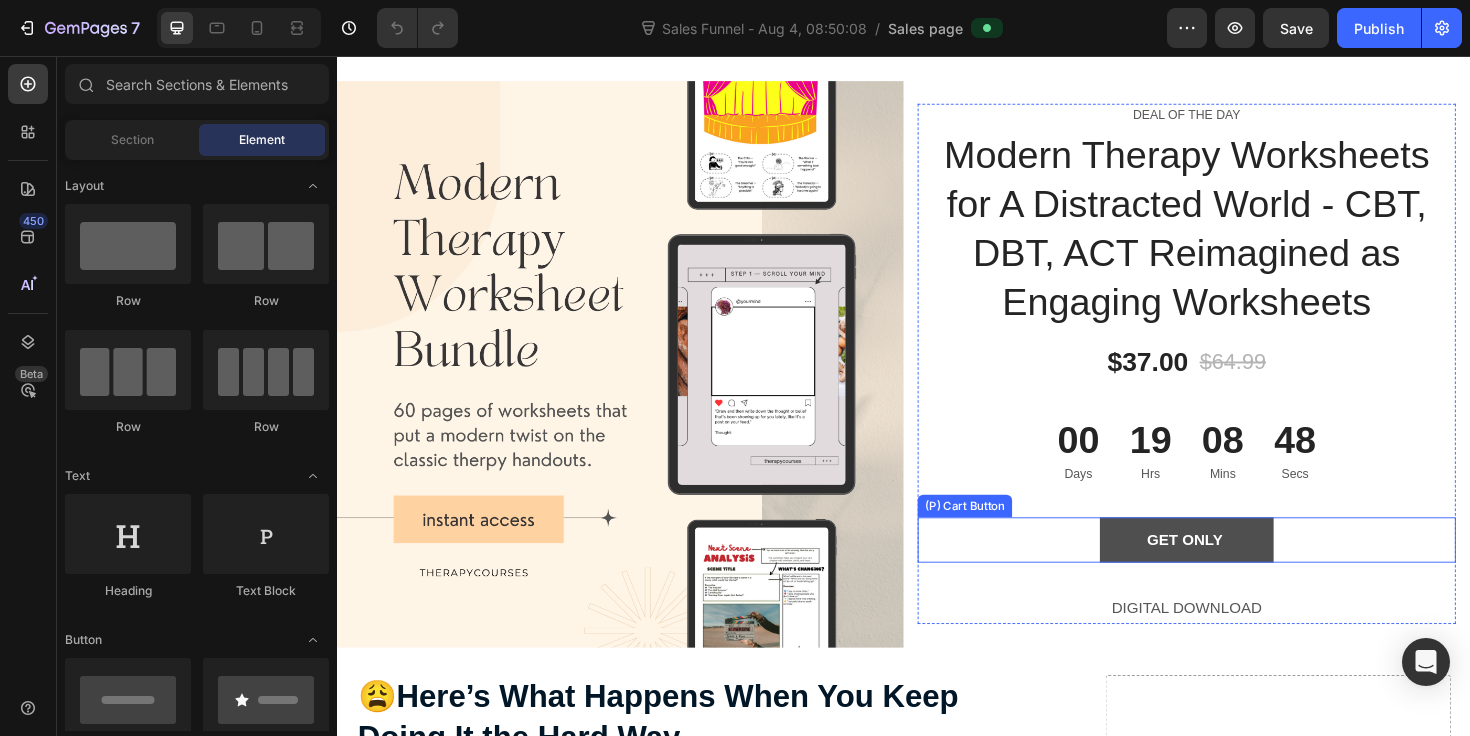 click on "GET ONLY" at bounding box center [1237, 569] 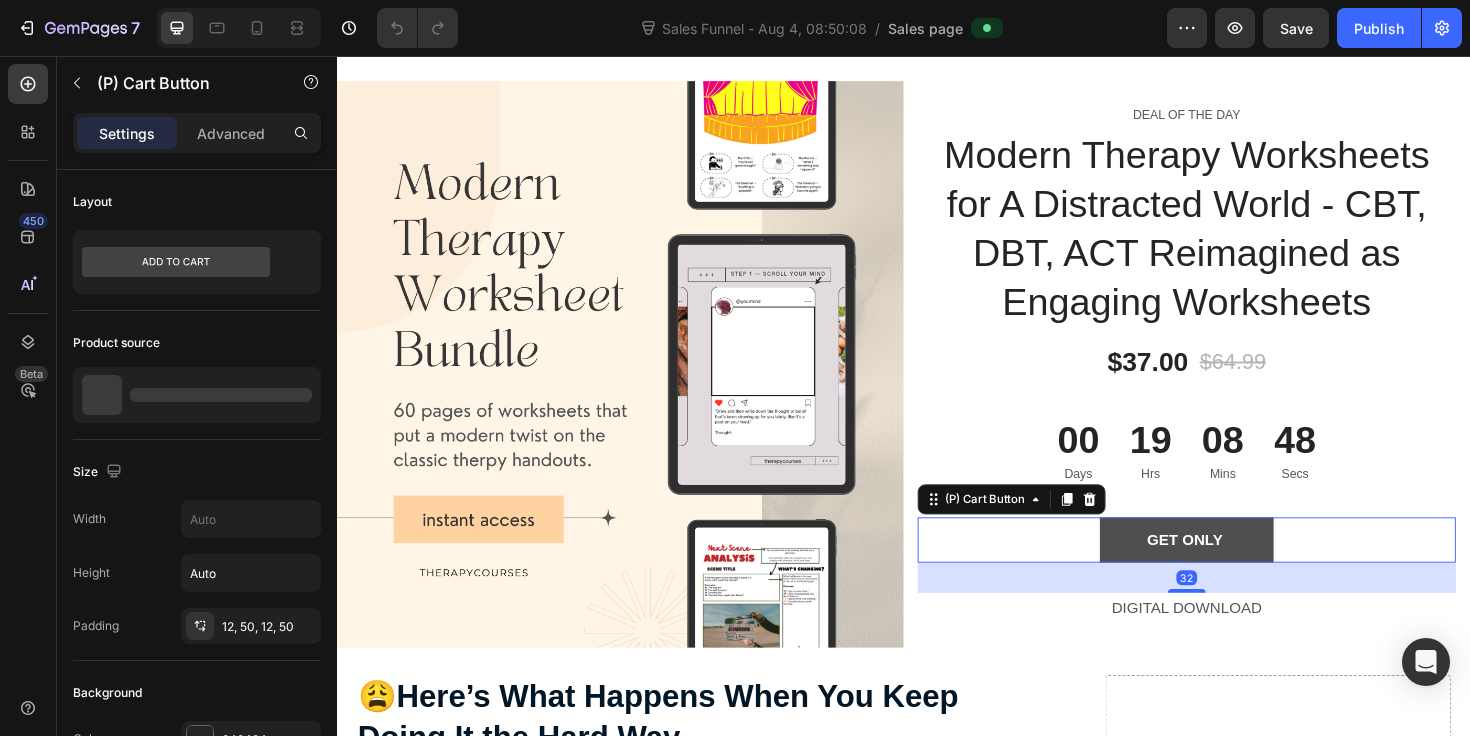 click on "GET ONLY" at bounding box center [1237, 569] 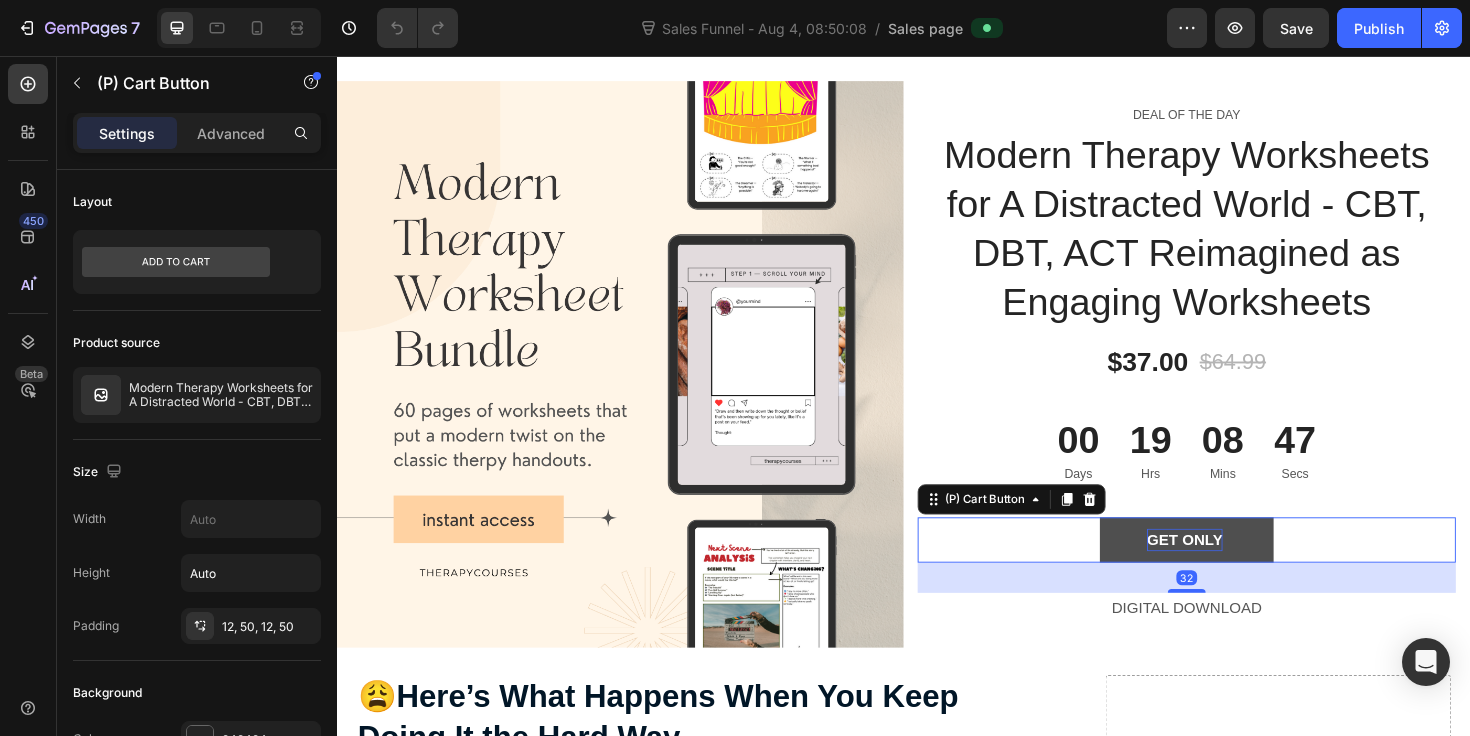 click on "GET ONLY" at bounding box center [1235, 569] 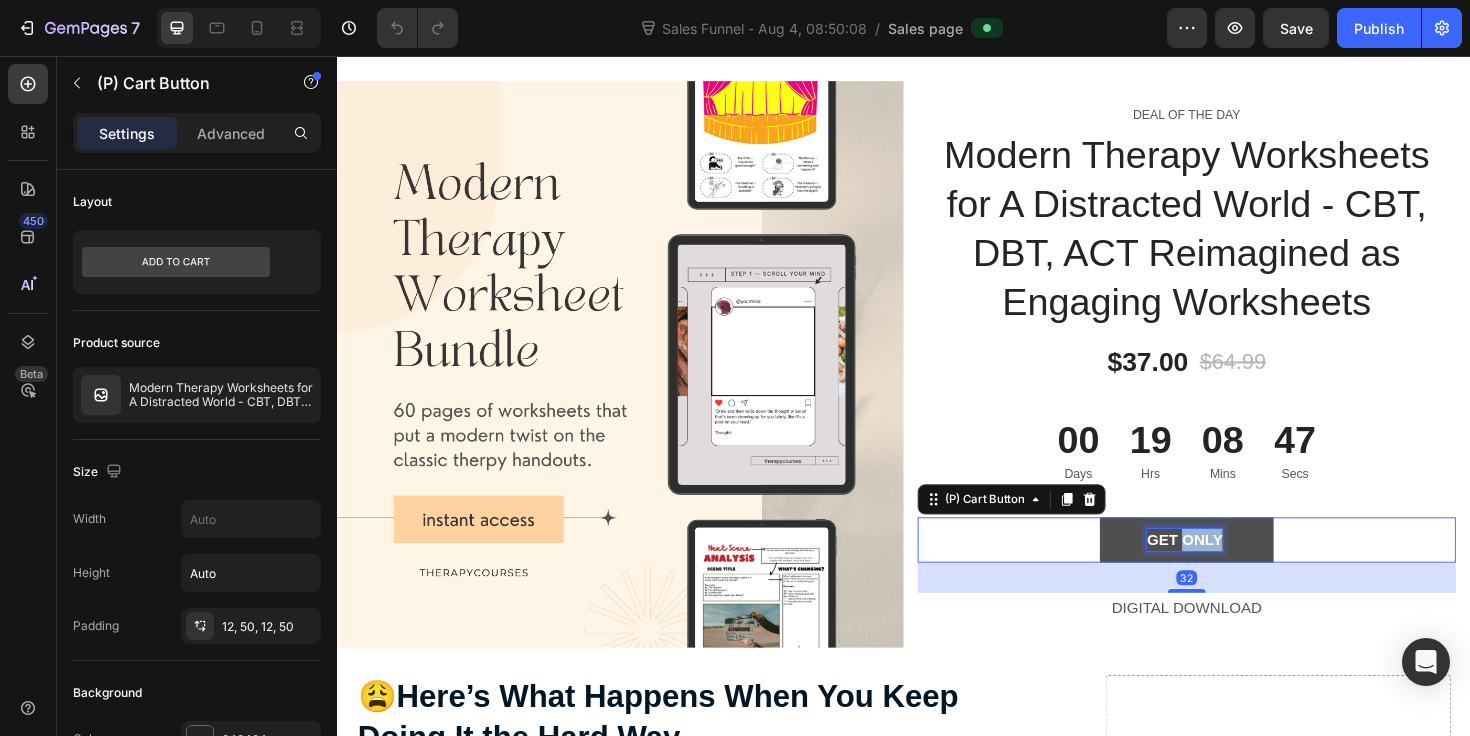 click on "GET ONLY" at bounding box center [1235, 569] 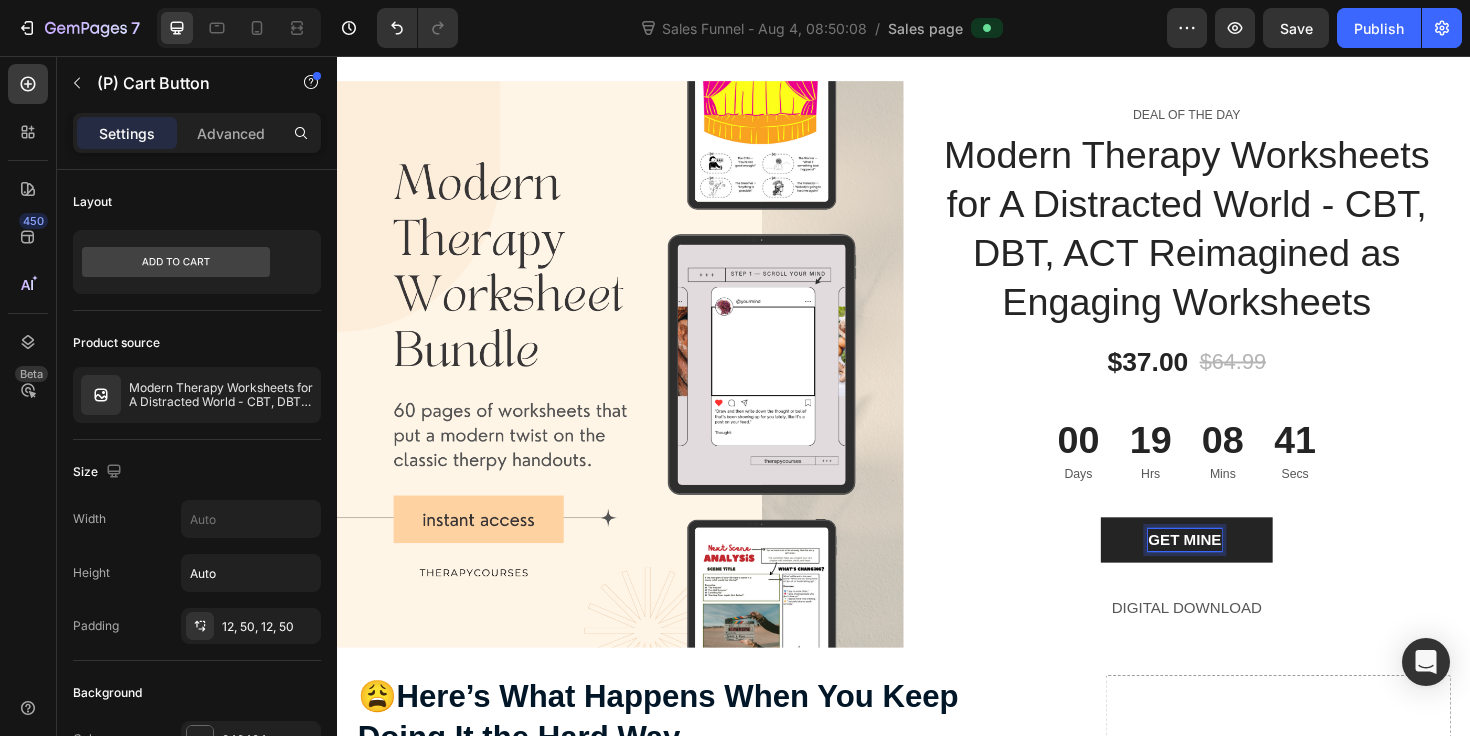 click on "GET MINE (P) Cart Button   32" at bounding box center (1237, 569) 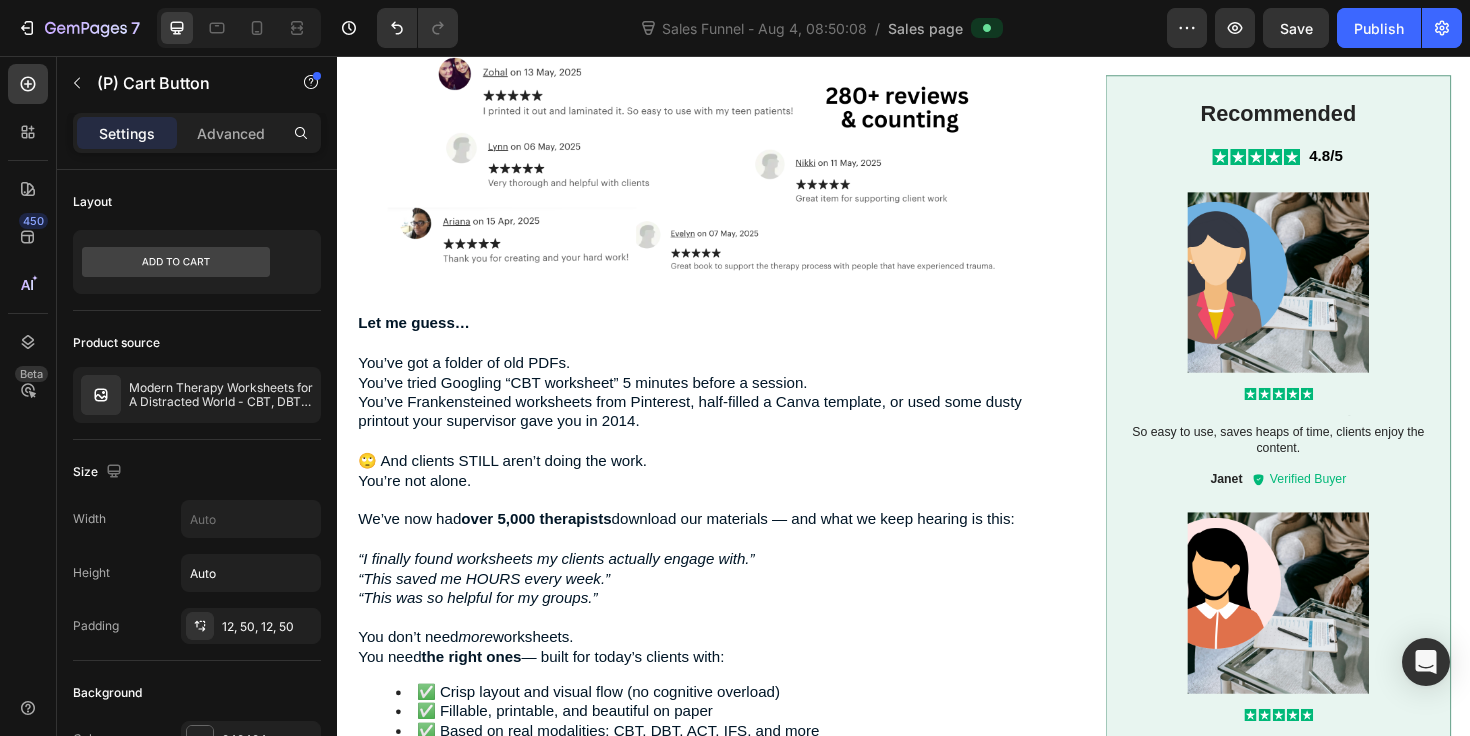 scroll, scrollTop: 2017, scrollLeft: 0, axis: vertical 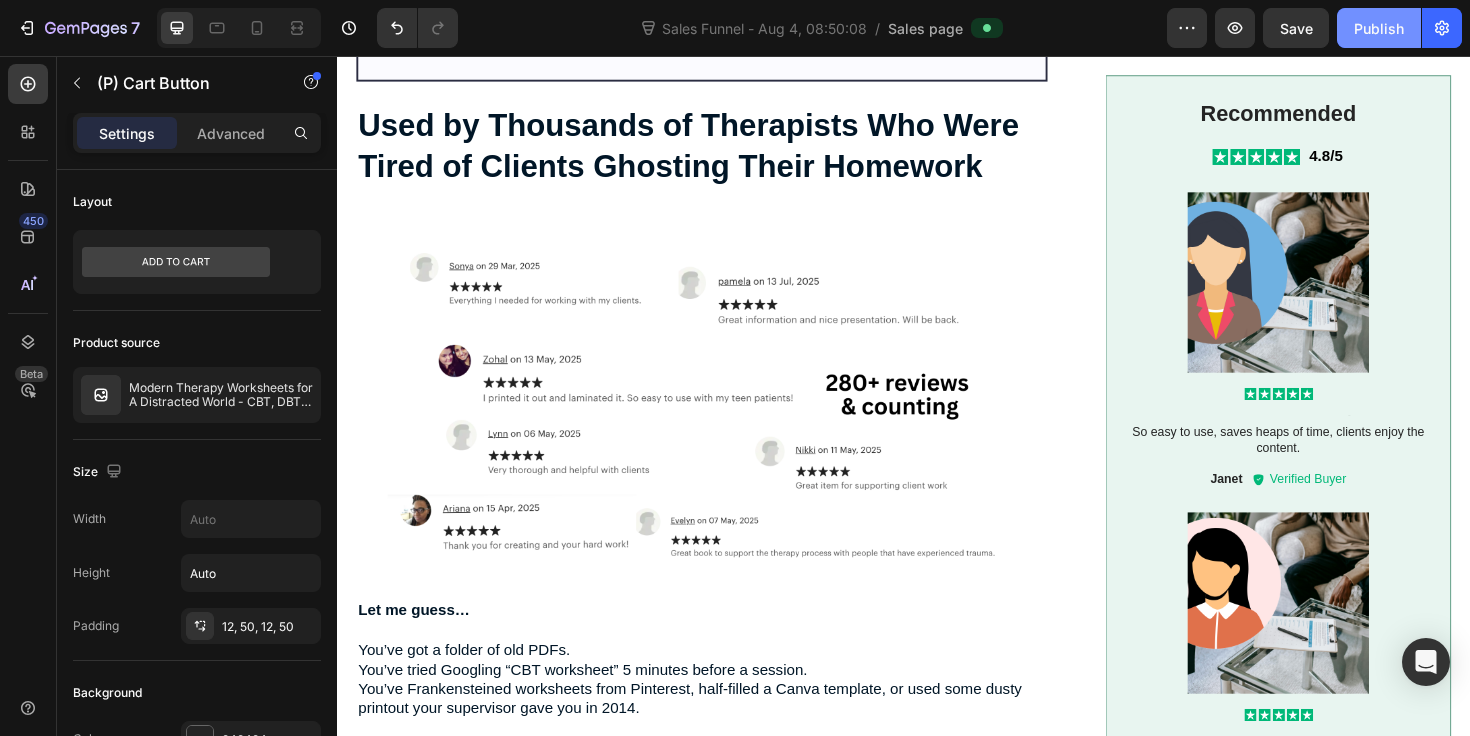 click on "Publish" at bounding box center [1379, 28] 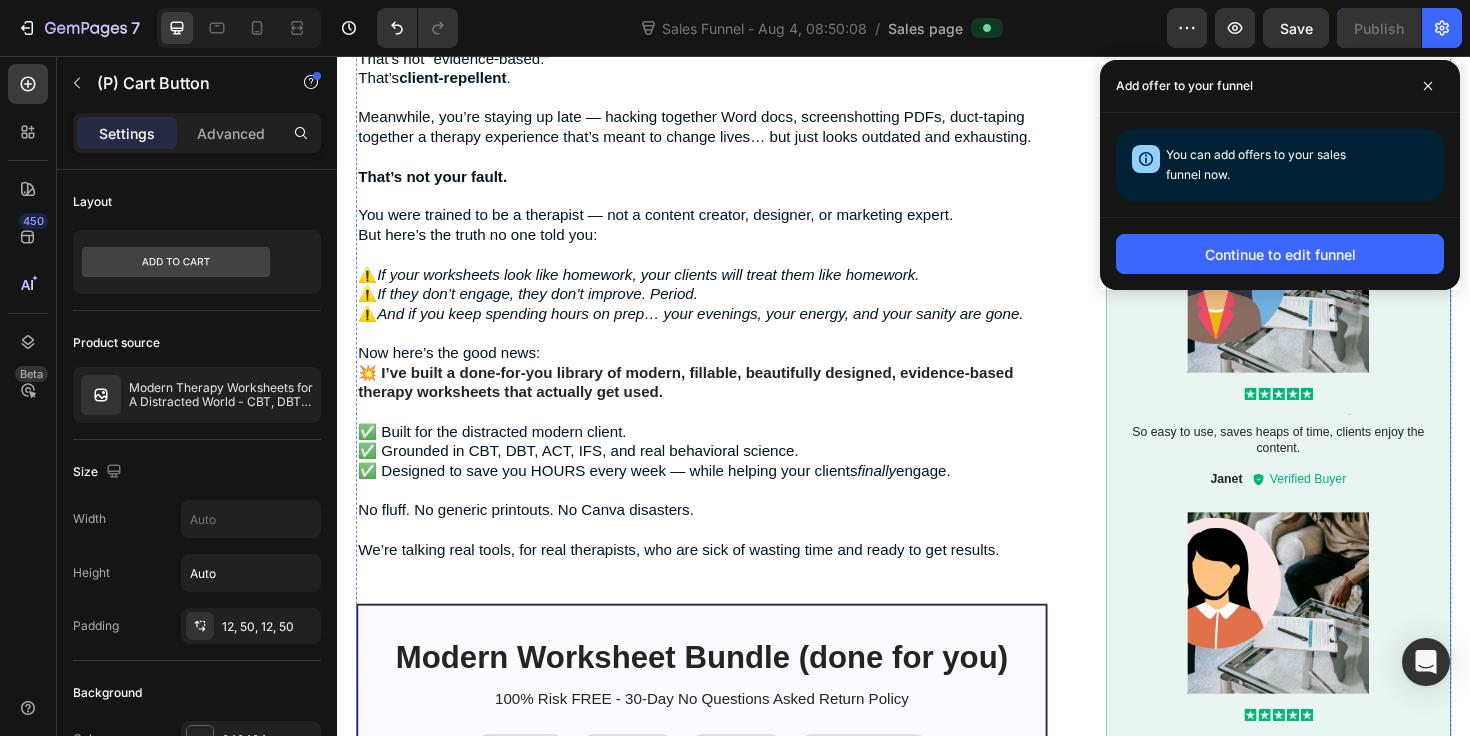 scroll, scrollTop: 890, scrollLeft: 0, axis: vertical 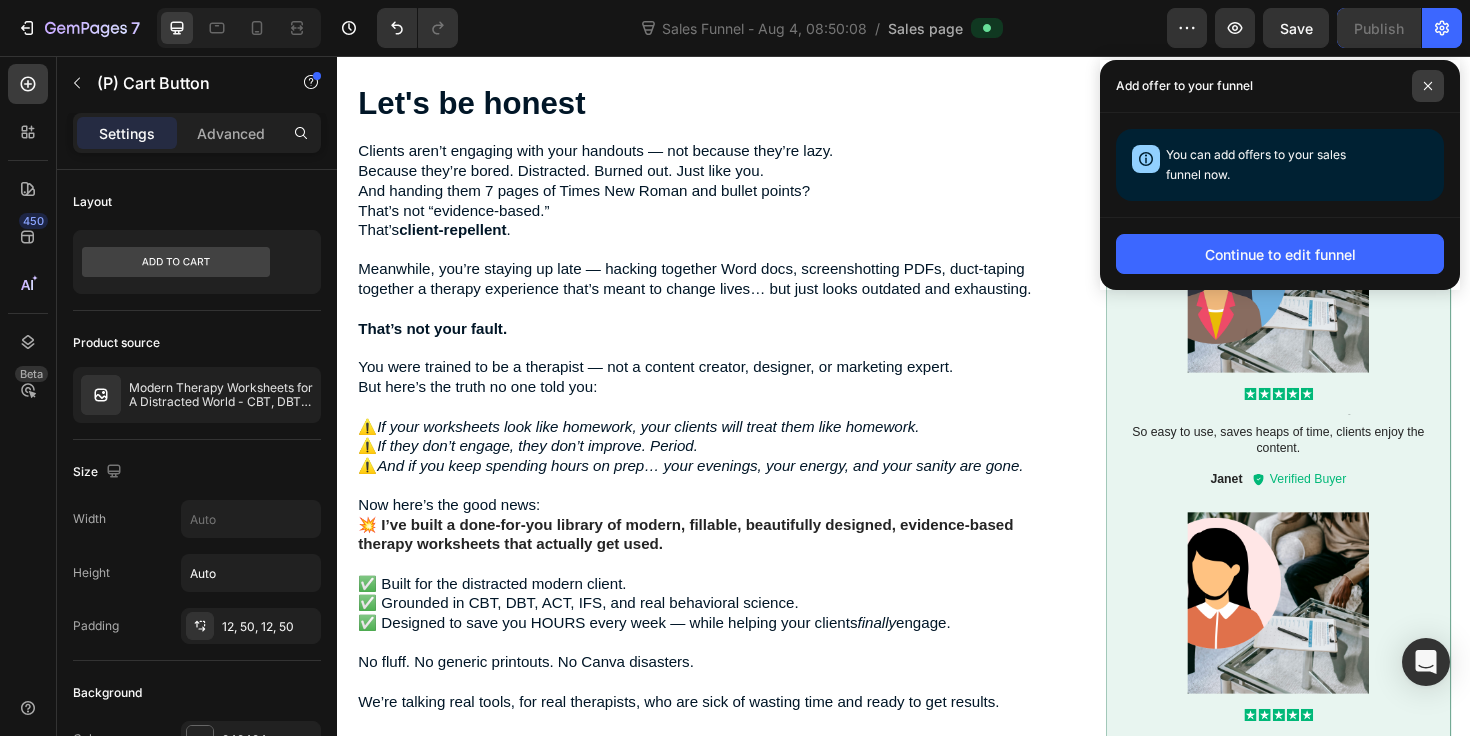click 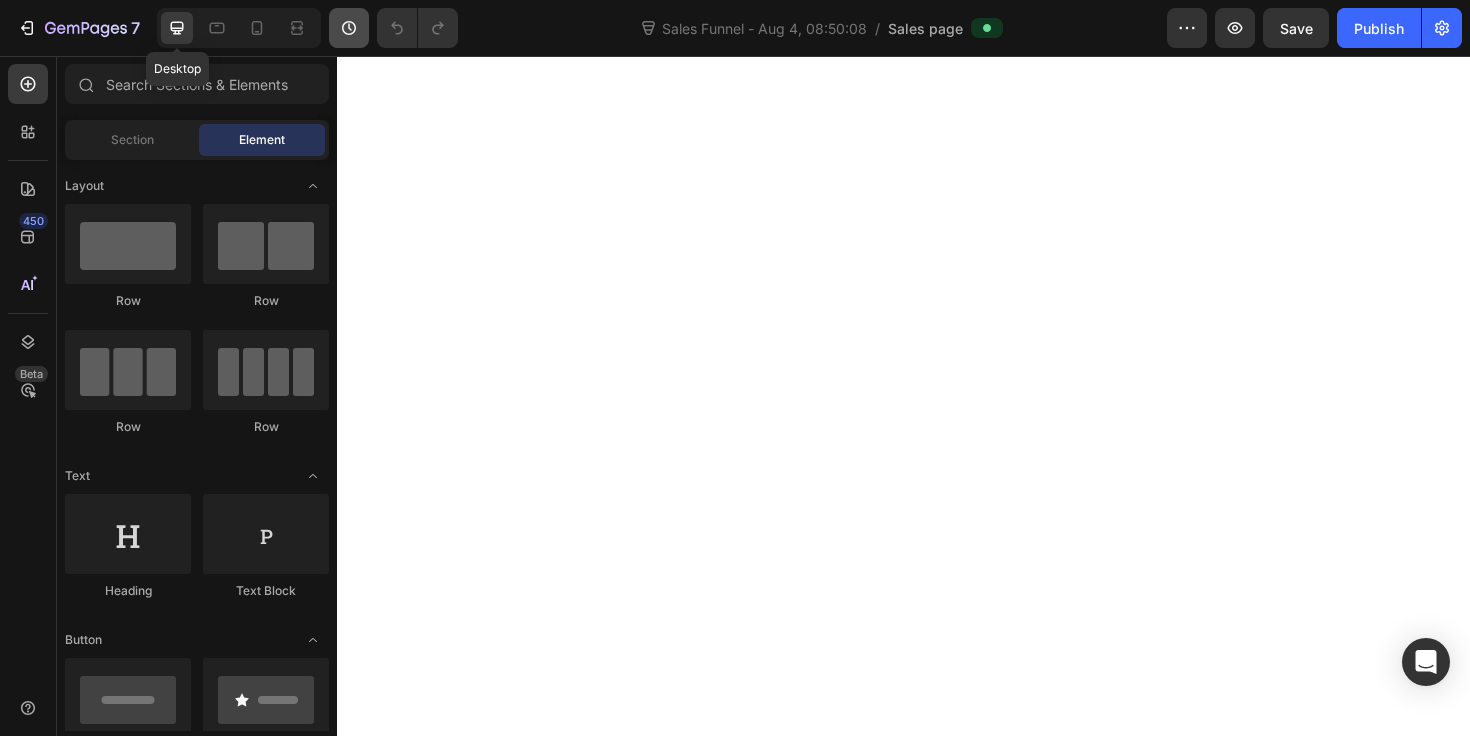 scroll, scrollTop: 0, scrollLeft: 0, axis: both 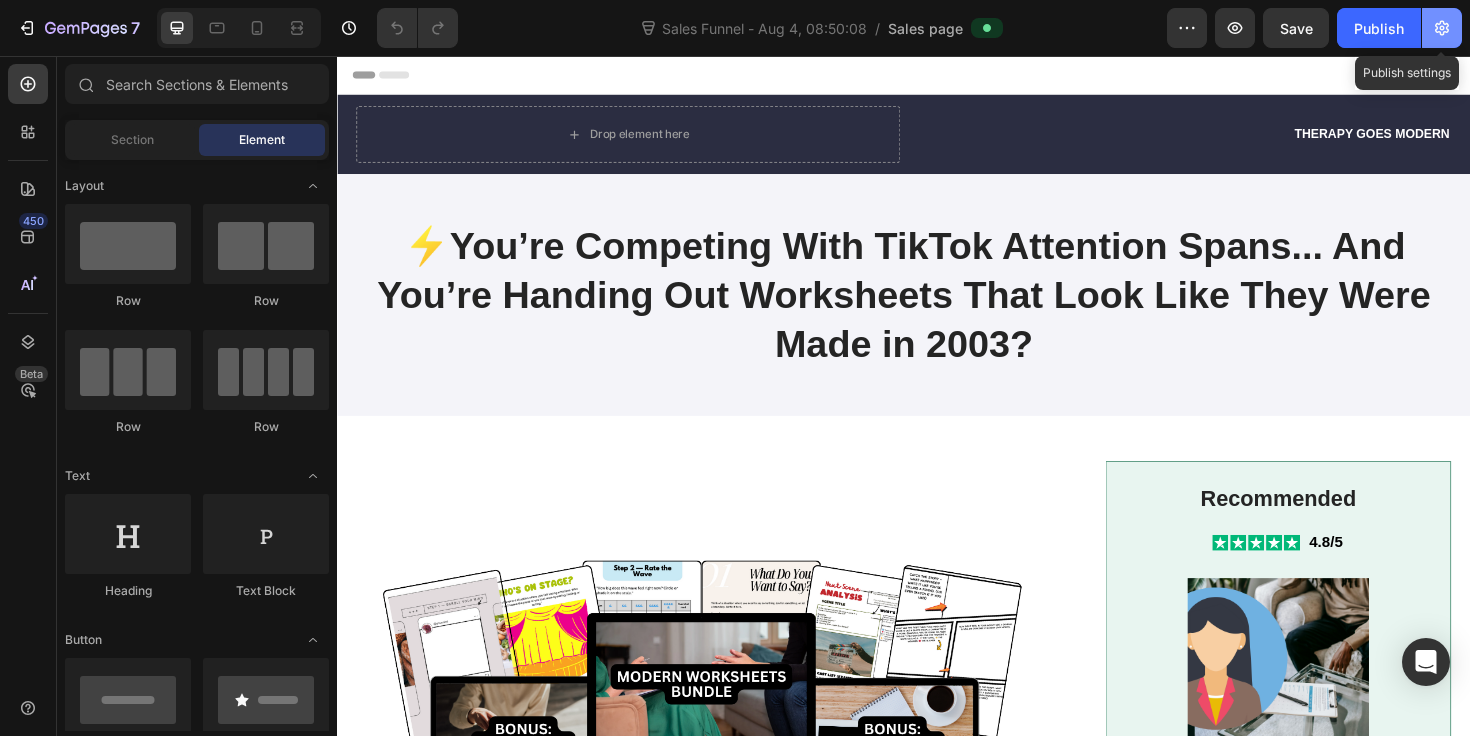 click 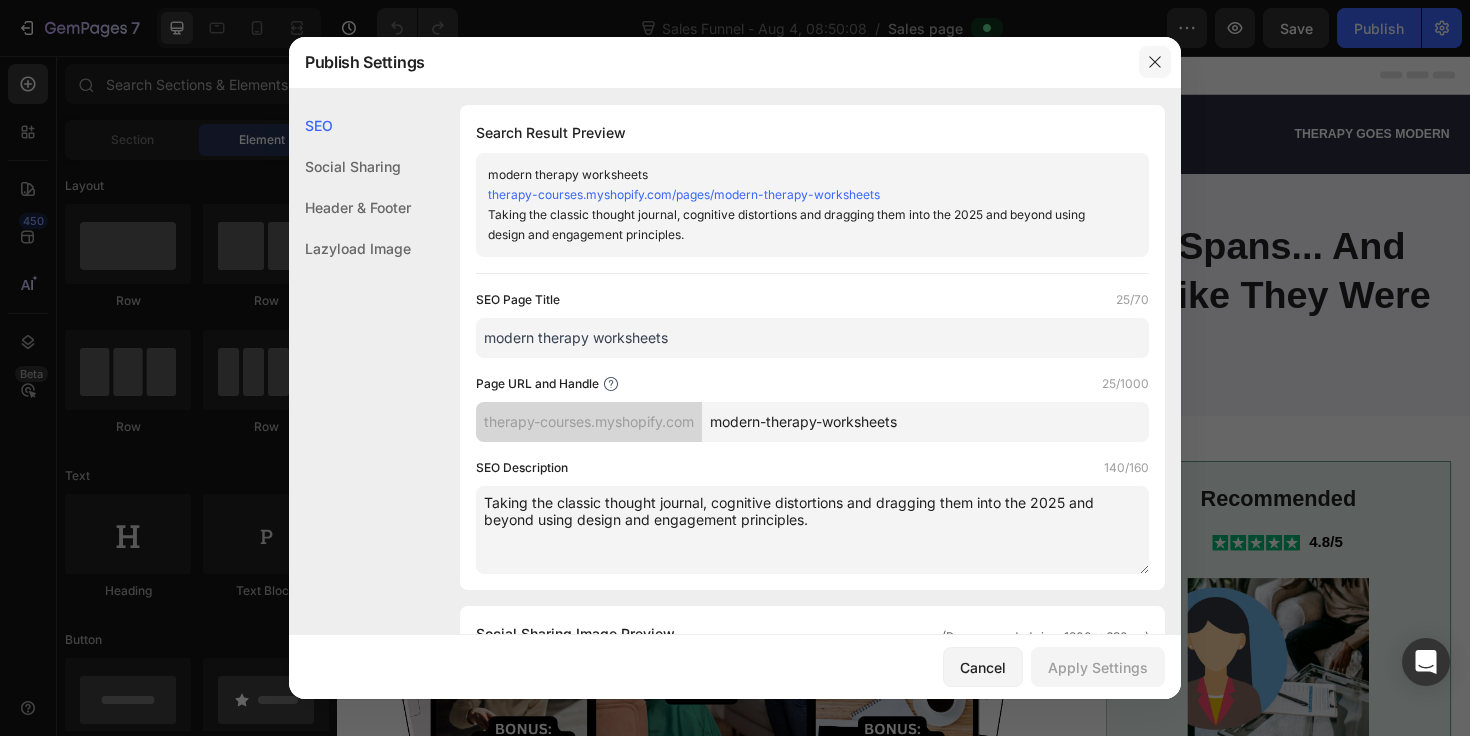click 